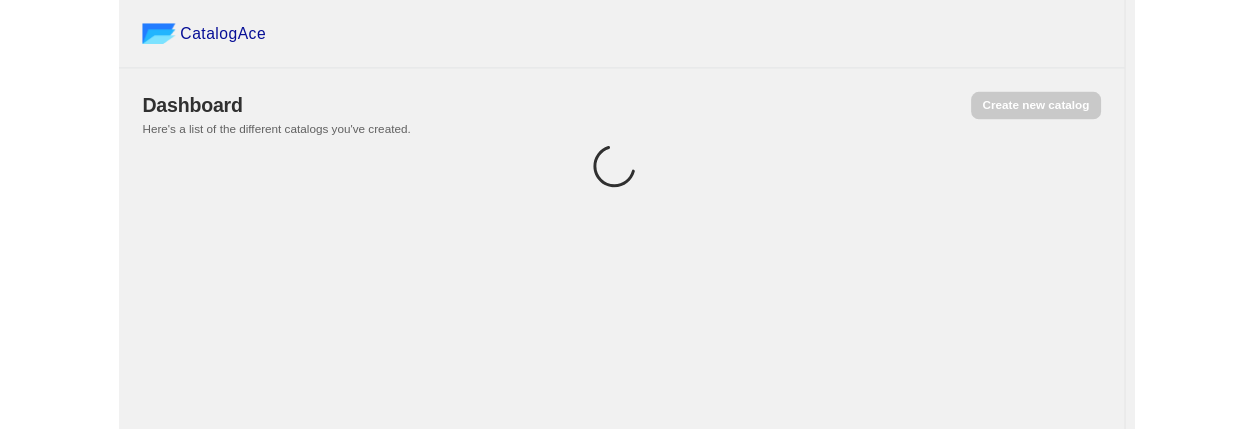 scroll, scrollTop: 0, scrollLeft: 0, axis: both 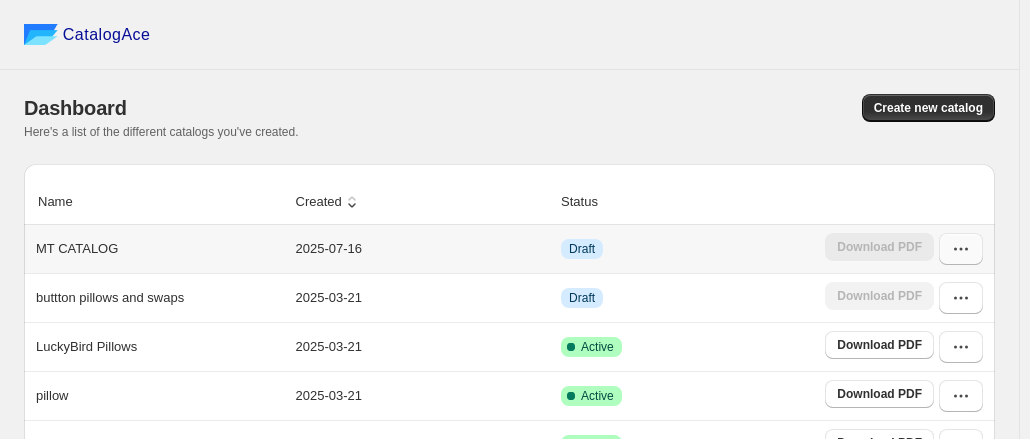 click 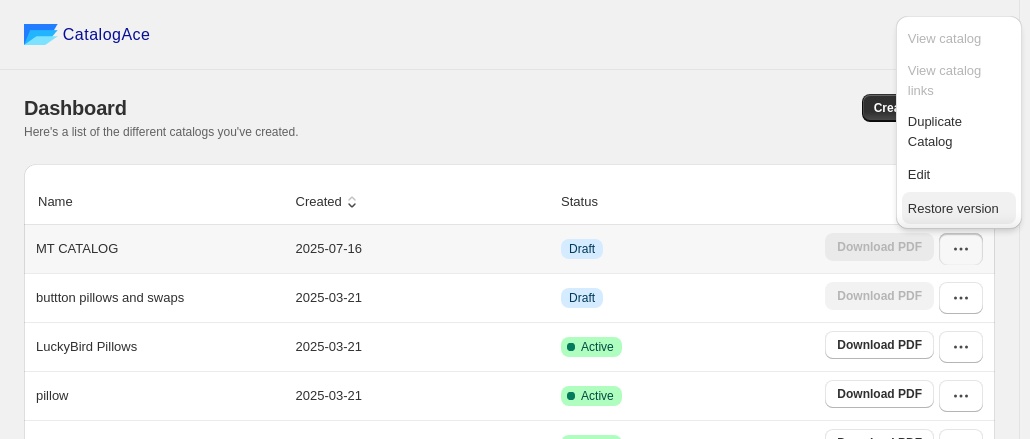 click on "Restore version" at bounding box center [953, 208] 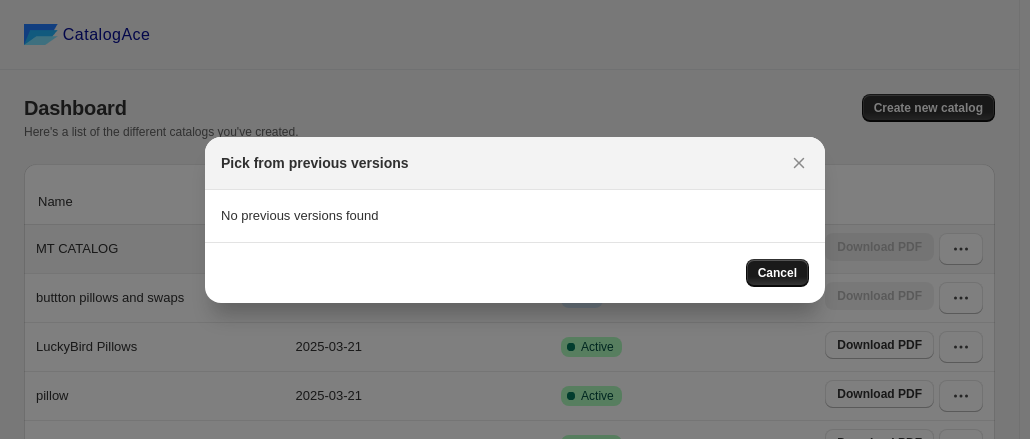 click on "Cancel" at bounding box center (777, 273) 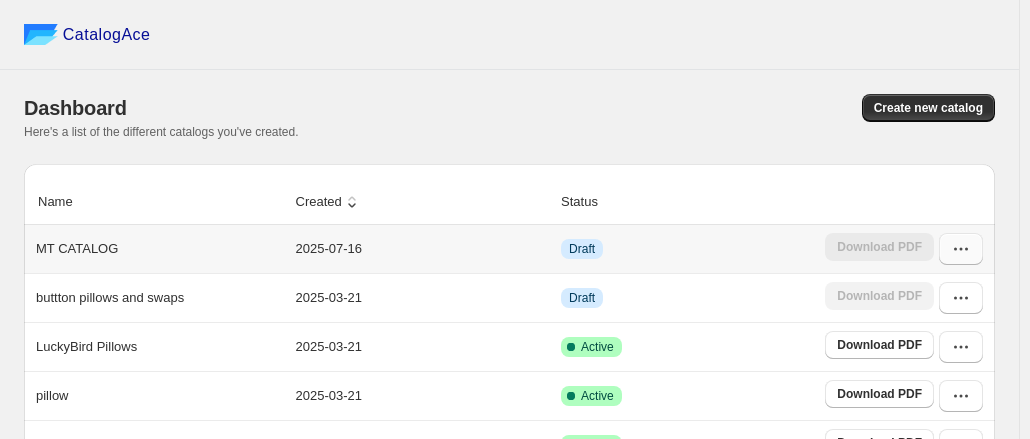 click 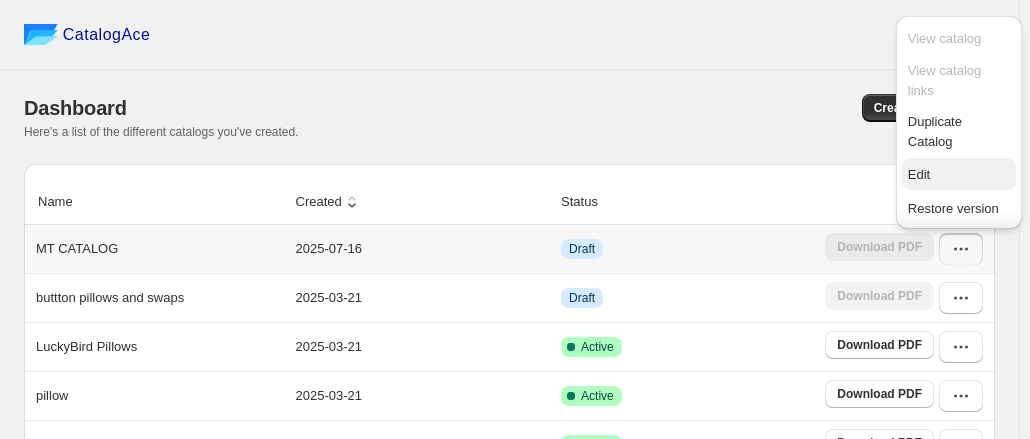 click on "Edit" at bounding box center (919, 174) 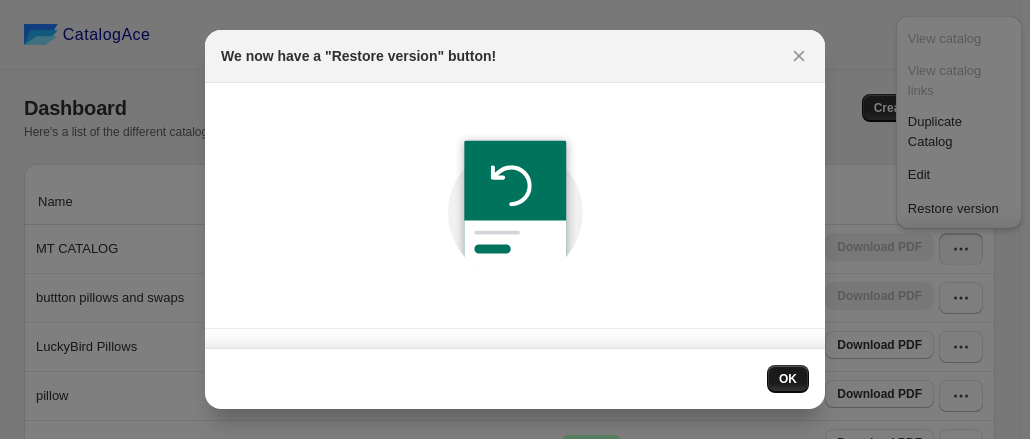 click on "OK" at bounding box center [788, 379] 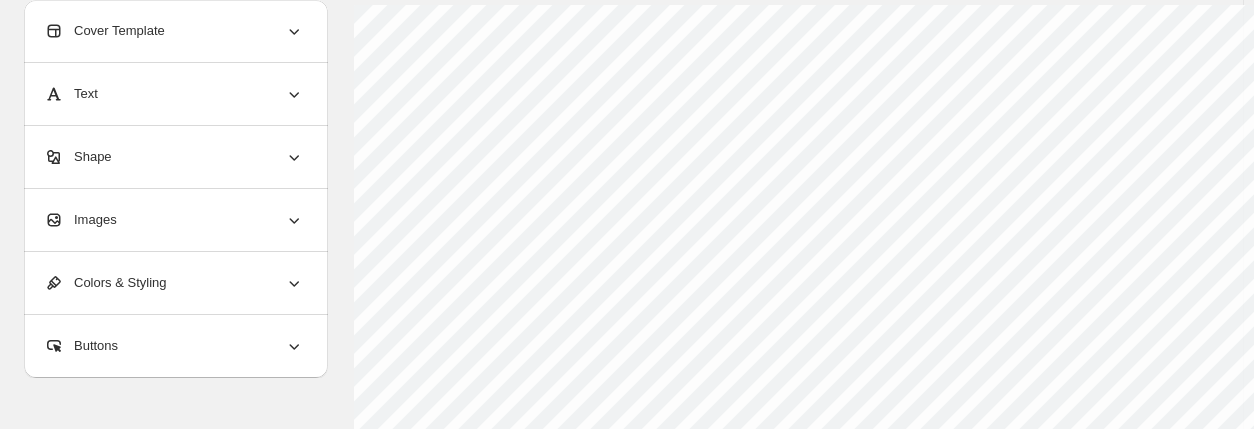 scroll, scrollTop: 0, scrollLeft: 0, axis: both 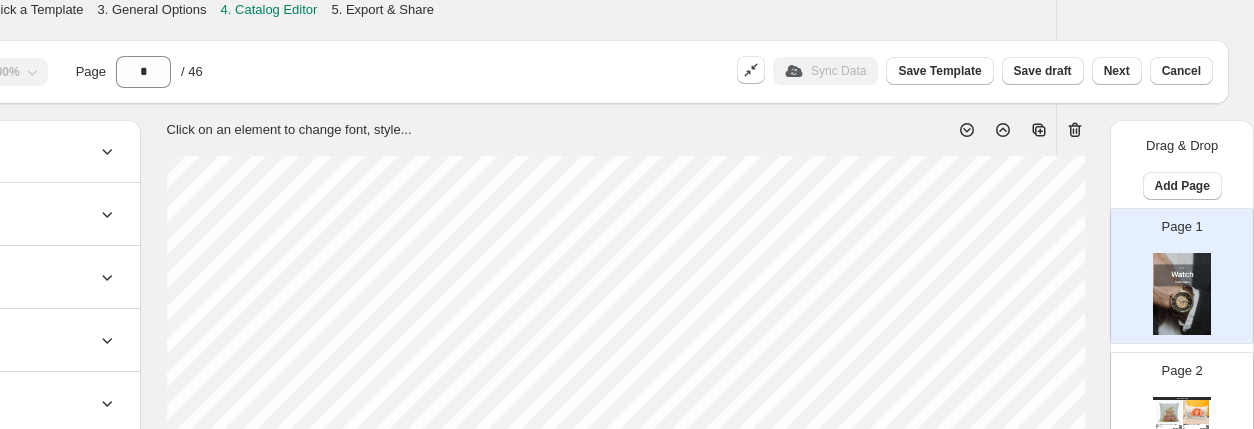 click on "Watch Catalog" at bounding box center (1182, 398) 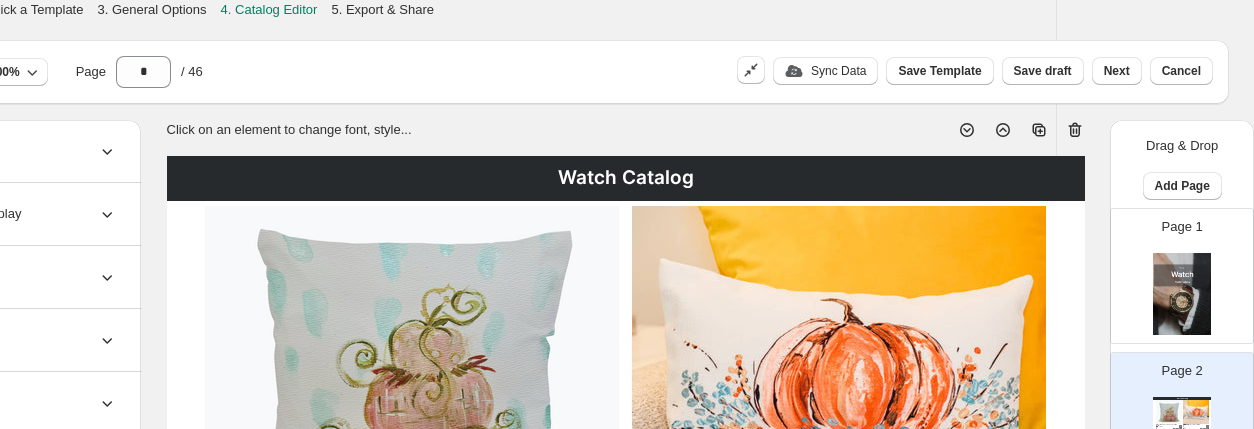 click at bounding box center [839, 376] 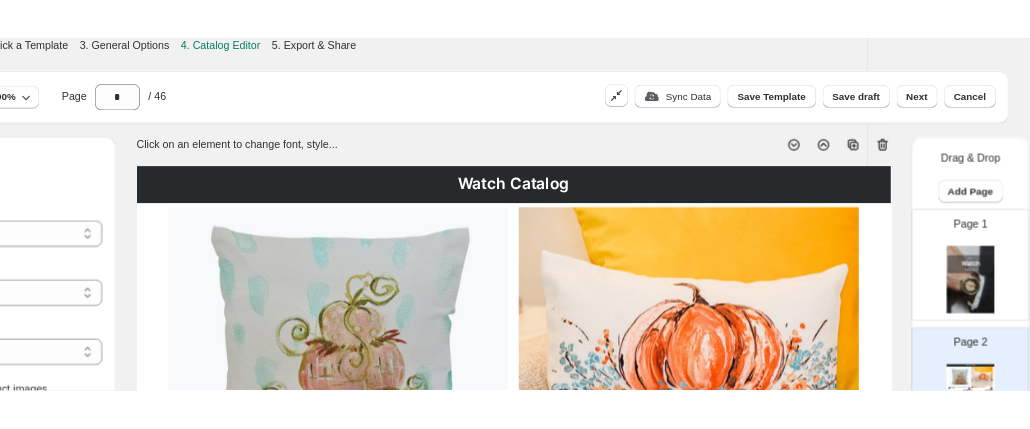 scroll, scrollTop: 0, scrollLeft: 171, axis: horizontal 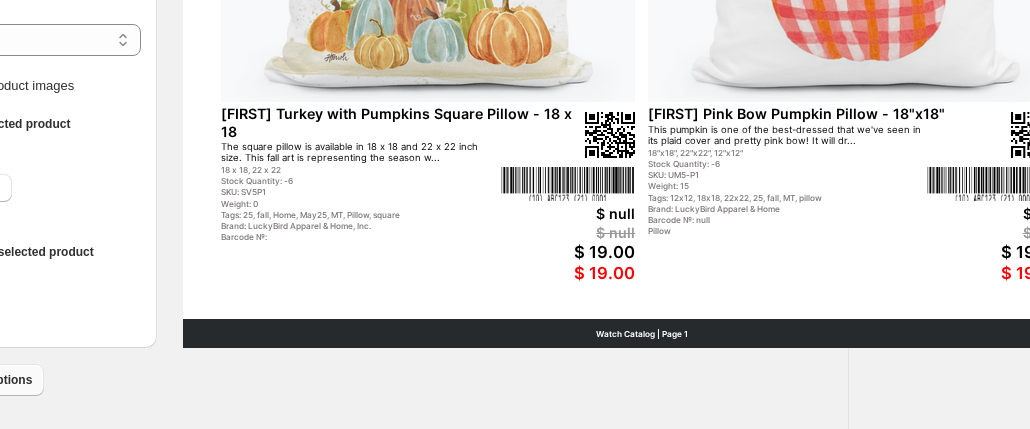click on "Return to Catalog options" at bounding box center [-52, 380] 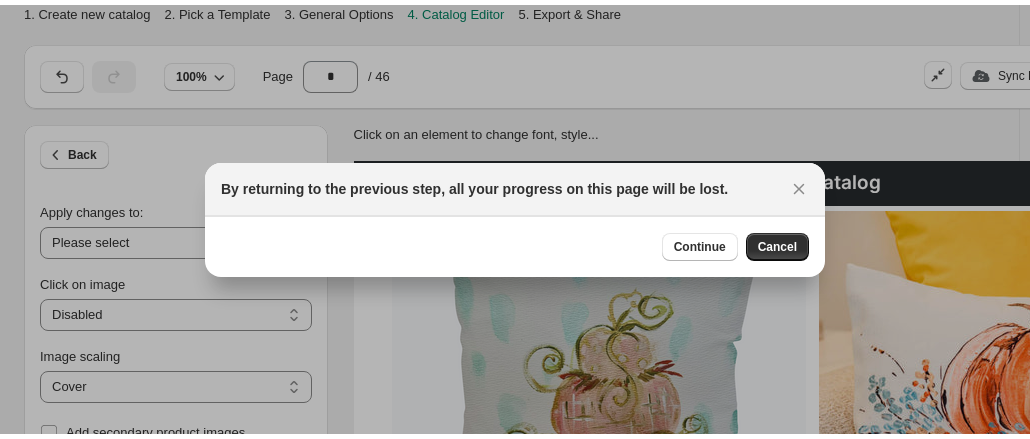 scroll, scrollTop: 0, scrollLeft: 0, axis: both 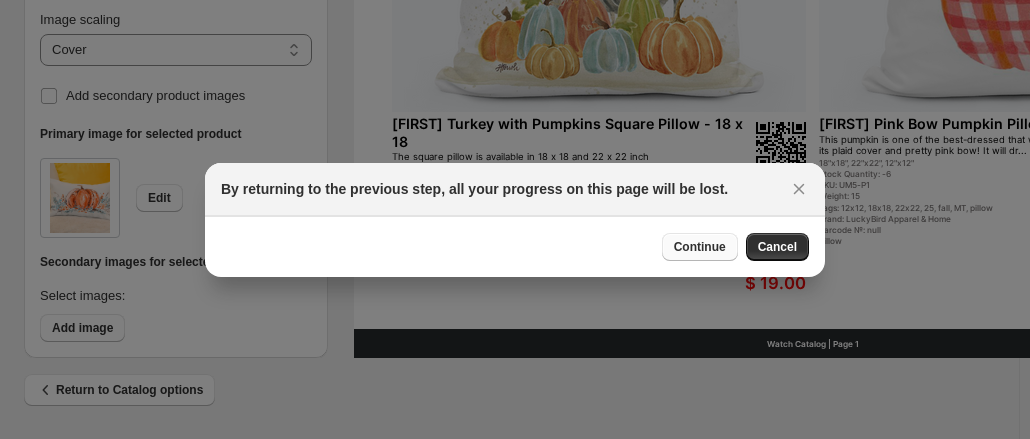 click on "Continue" at bounding box center [700, 247] 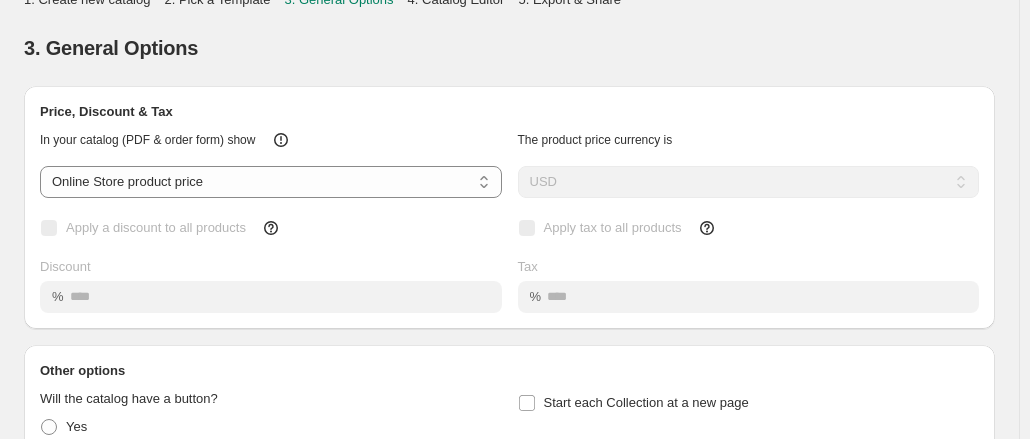 scroll, scrollTop: 0, scrollLeft: 0, axis: both 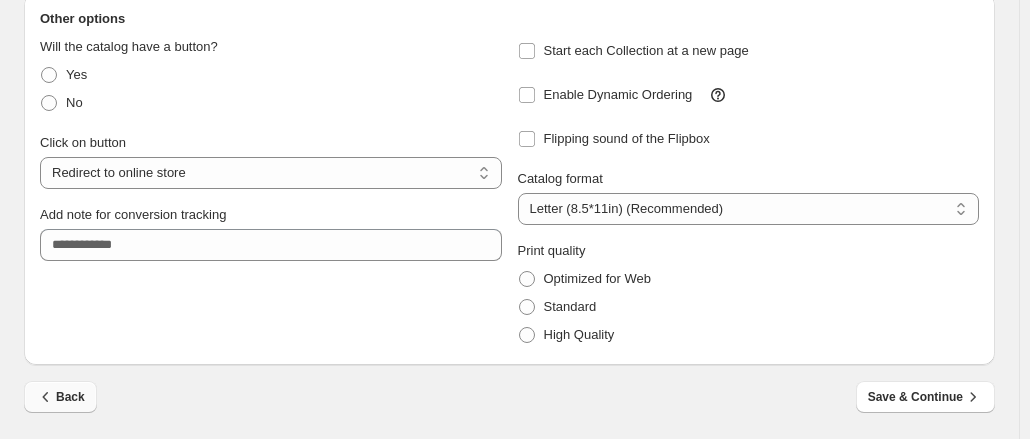 click 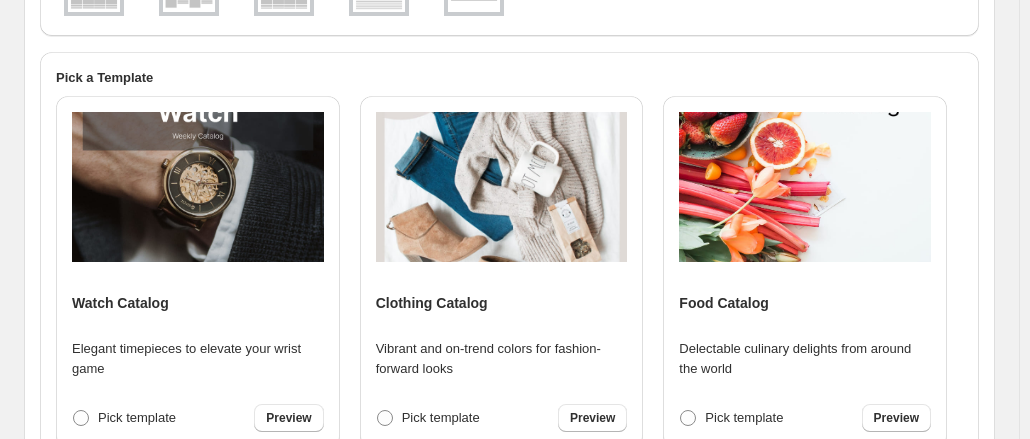 scroll, scrollTop: 0, scrollLeft: 0, axis: both 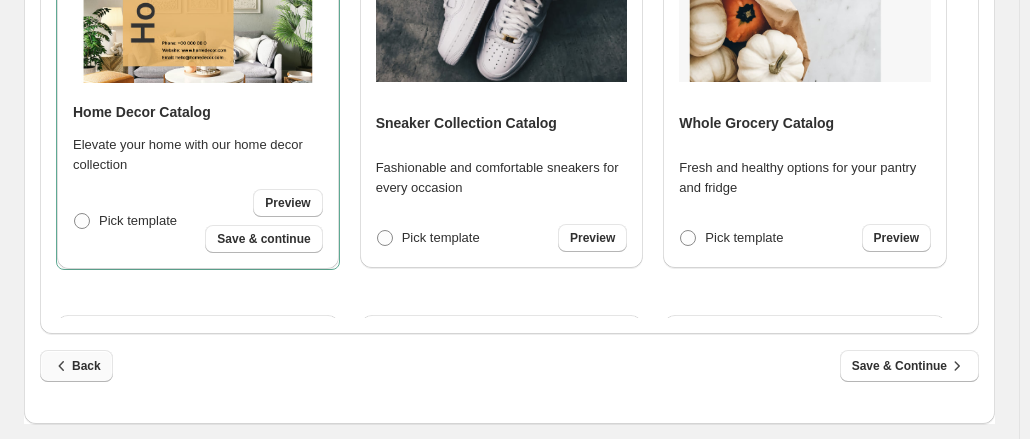 click on "Back" at bounding box center [76, 366] 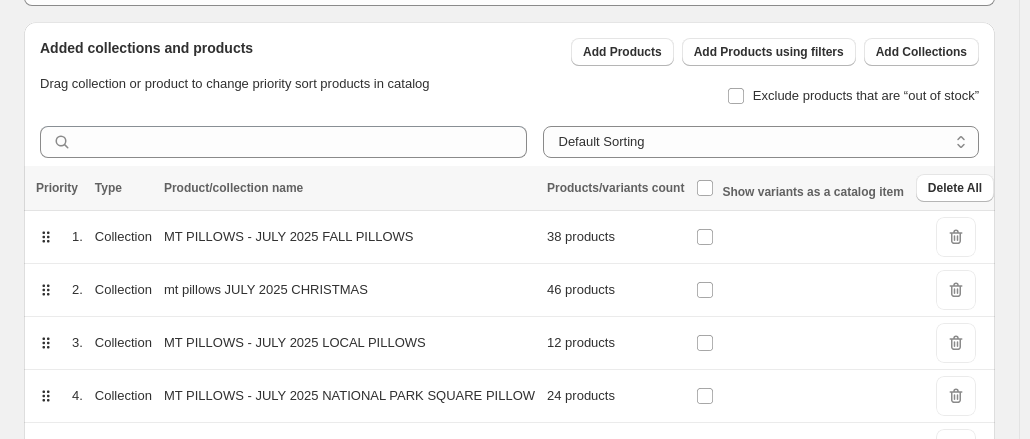 scroll, scrollTop: 0, scrollLeft: 0, axis: both 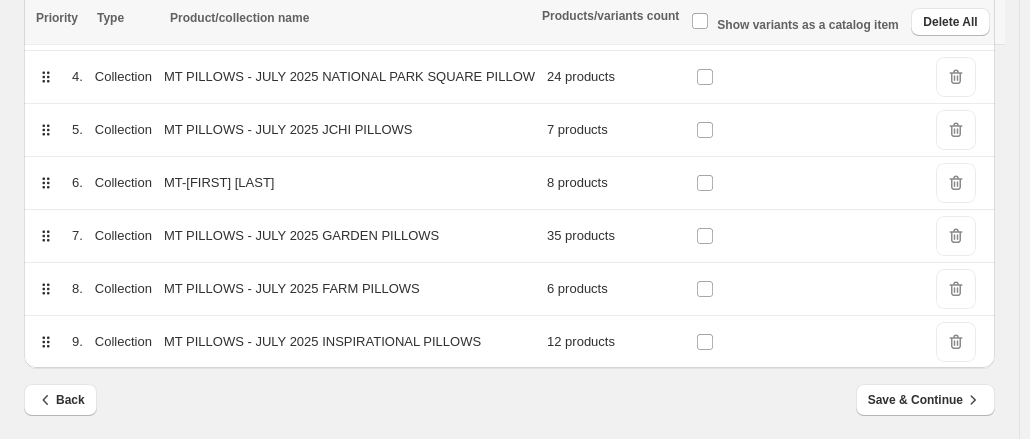 click on "Back" at bounding box center [60, 400] 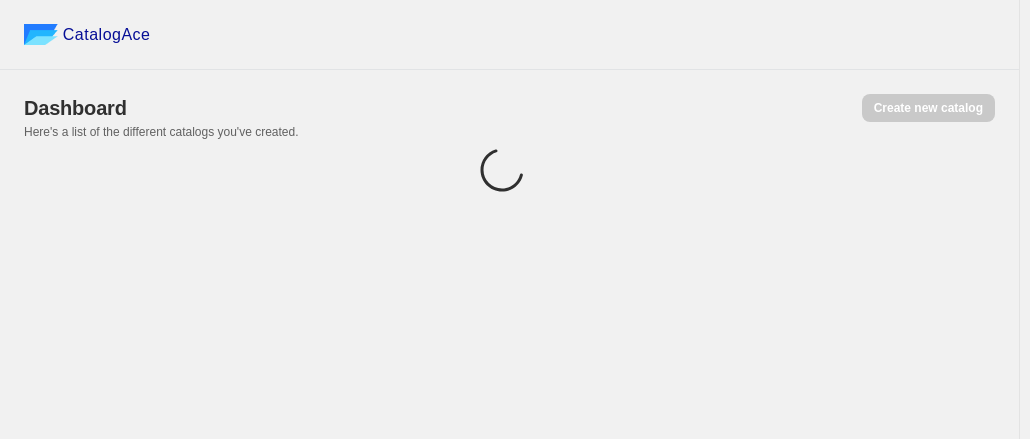 scroll, scrollTop: 0, scrollLeft: 0, axis: both 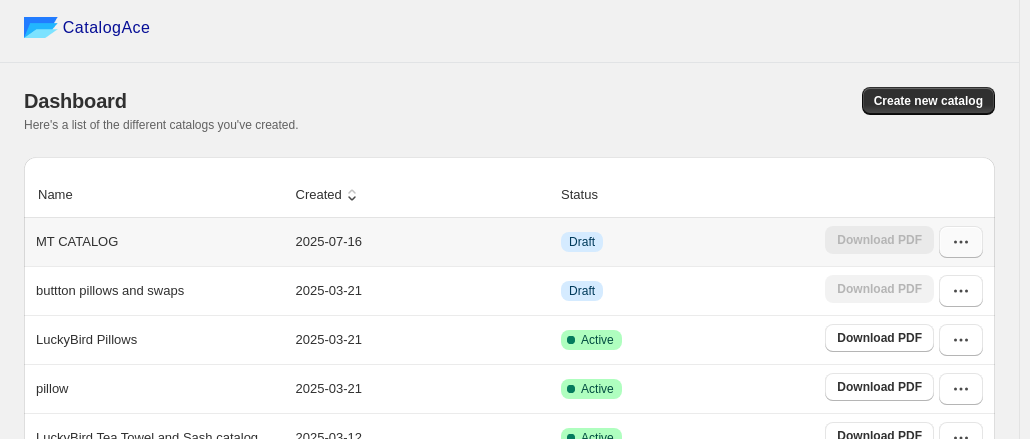 click 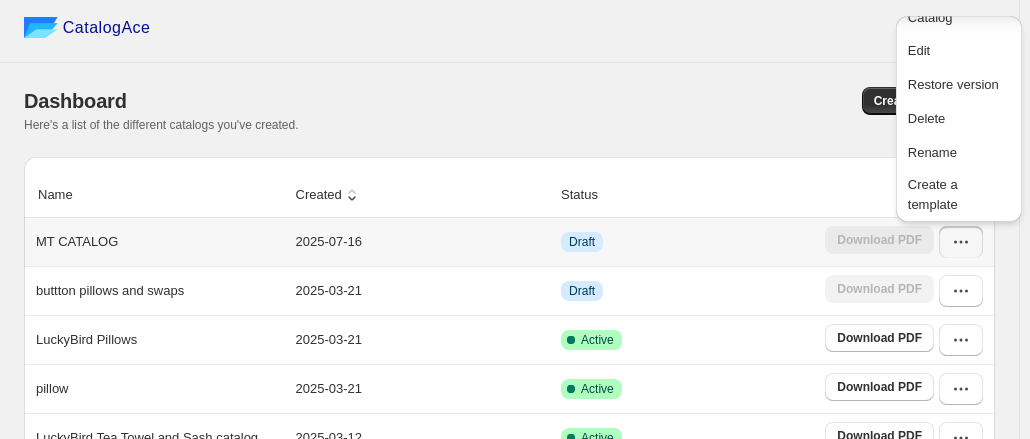 scroll, scrollTop: 126, scrollLeft: 0, axis: vertical 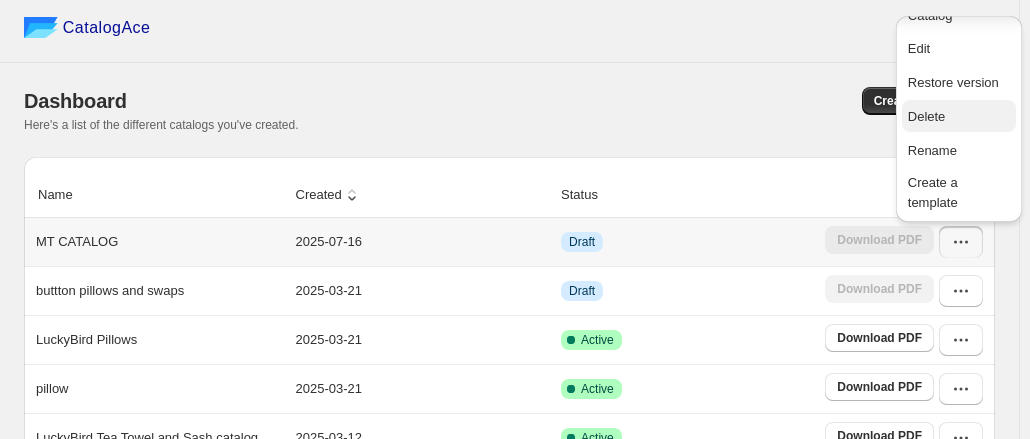 click on "Delete" at bounding box center (927, 116) 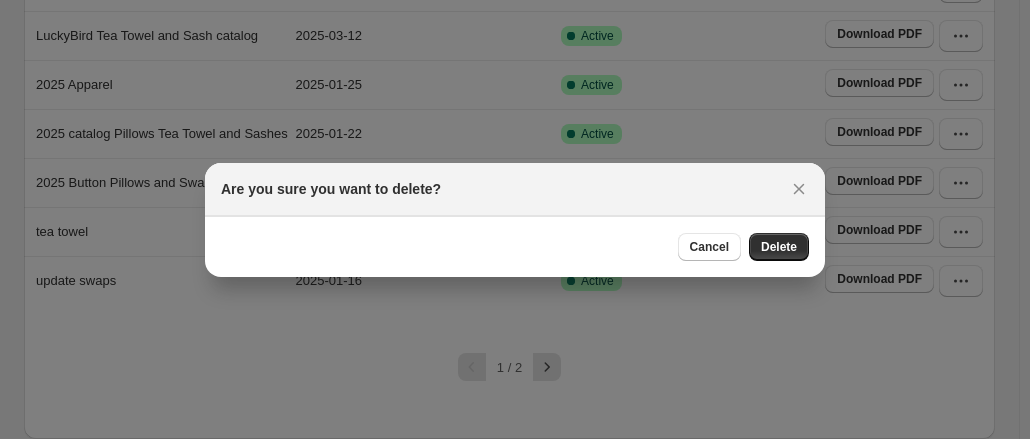 scroll, scrollTop: 0, scrollLeft: 0, axis: both 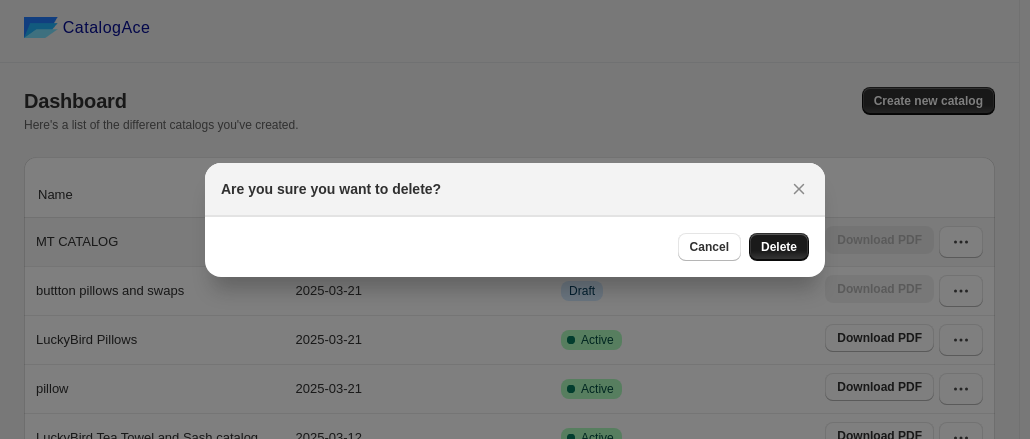 click on "Delete" at bounding box center [779, 247] 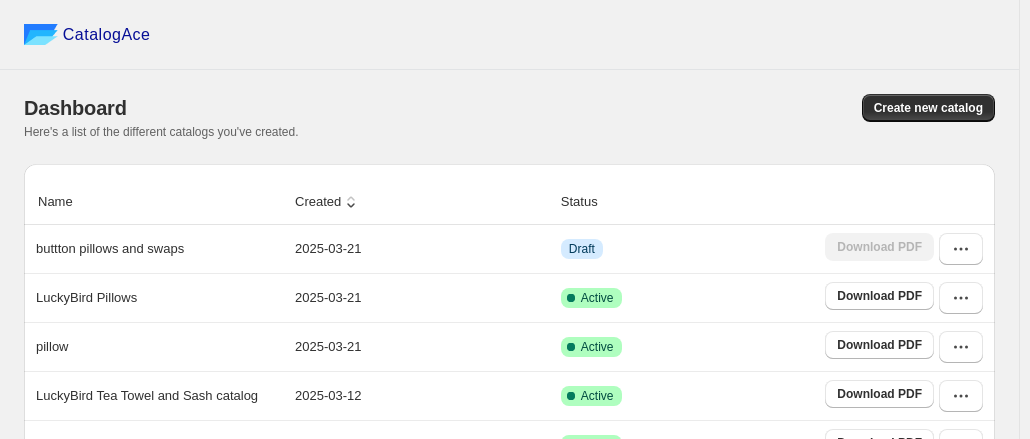 click on "CatalogAce" at bounding box center (509, 35) 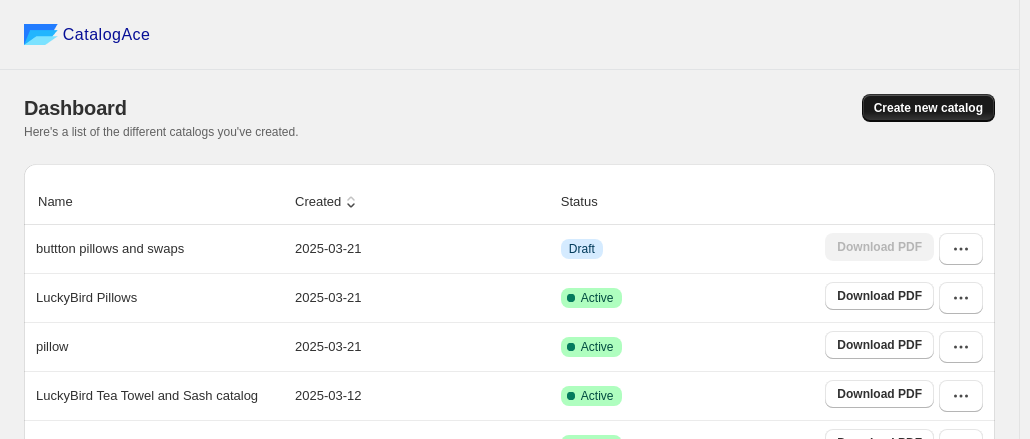 click on "Create new catalog" at bounding box center (928, 108) 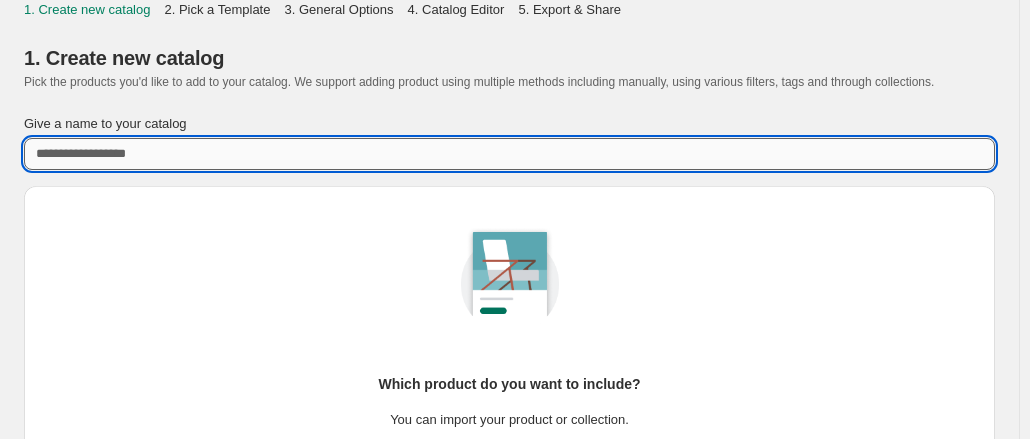 click on "Give a name to your catalog" at bounding box center [509, 154] 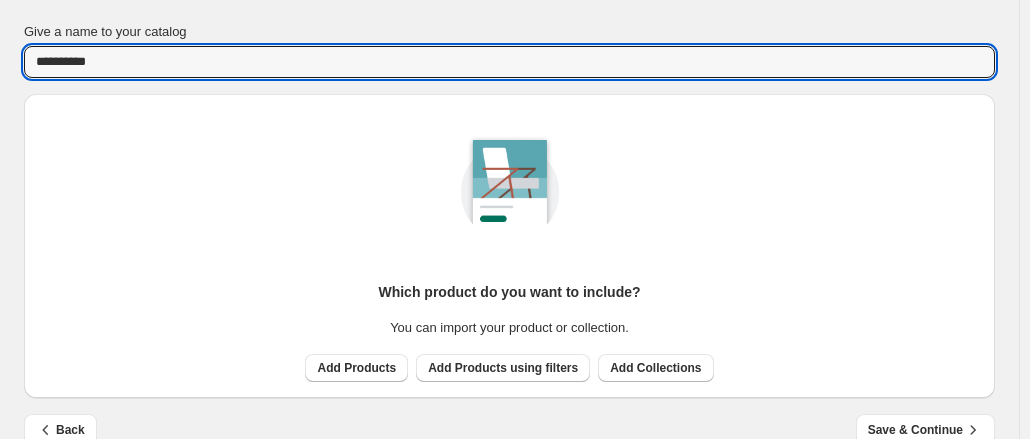 scroll, scrollTop: 124, scrollLeft: 0, axis: vertical 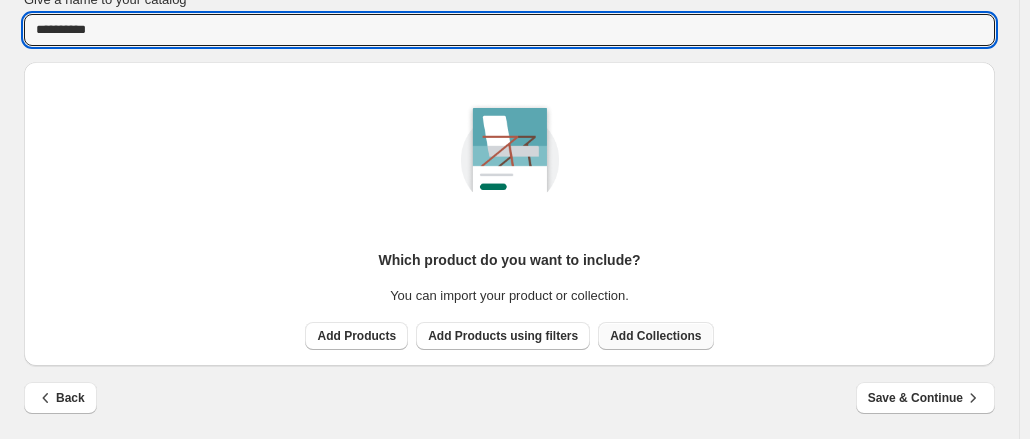 type on "**********" 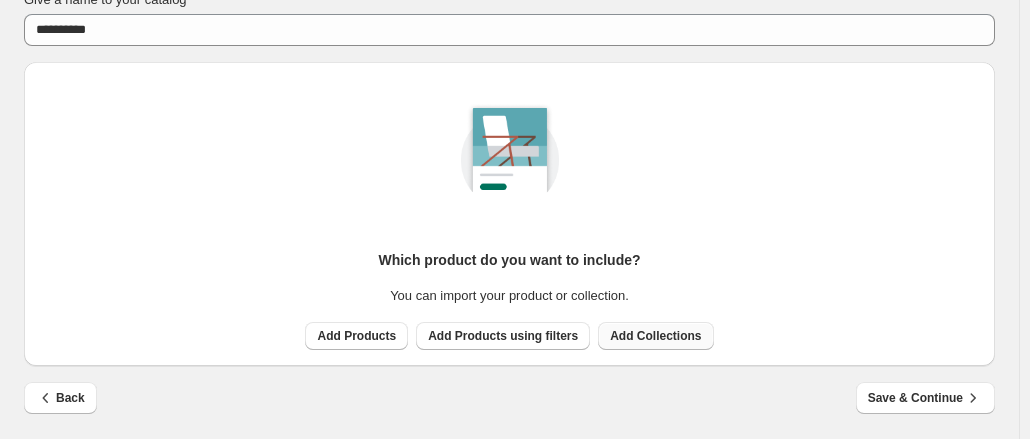click on "Add Collections" at bounding box center (655, 336) 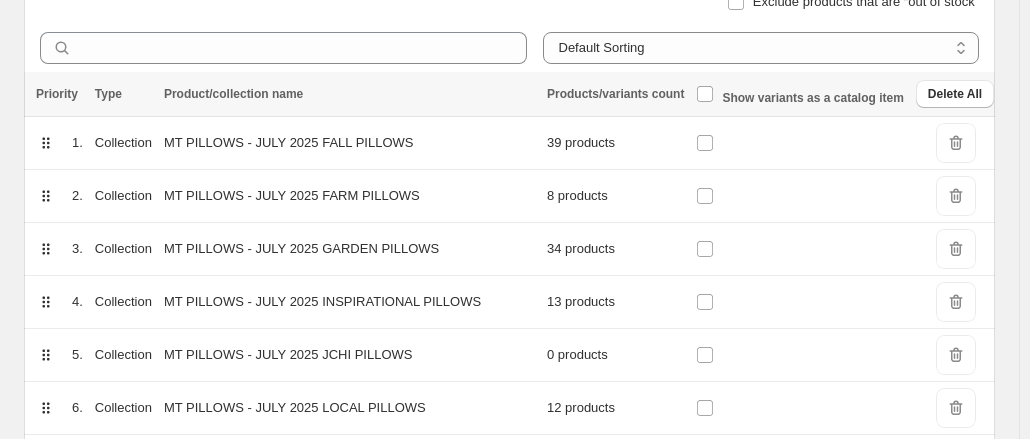 scroll, scrollTop: 278, scrollLeft: 0, axis: vertical 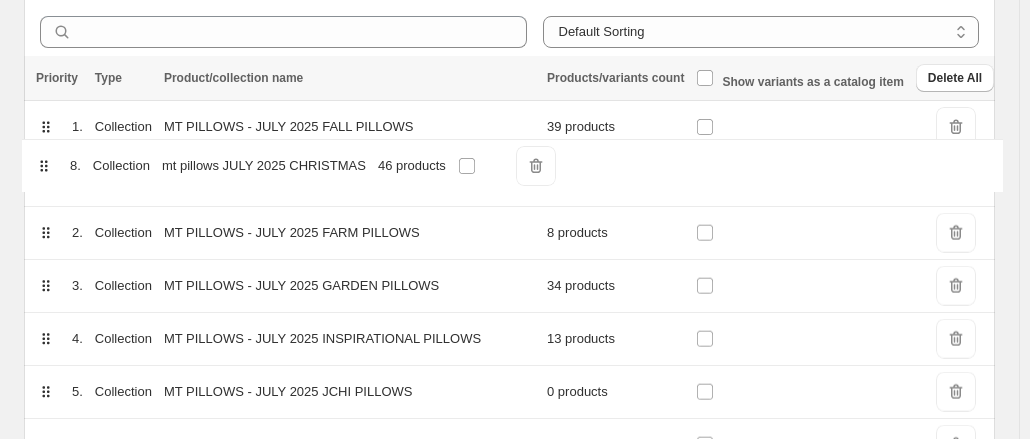 drag, startPoint x: 46, startPoint y: 366, endPoint x: 45, endPoint y: 161, distance: 205.00244 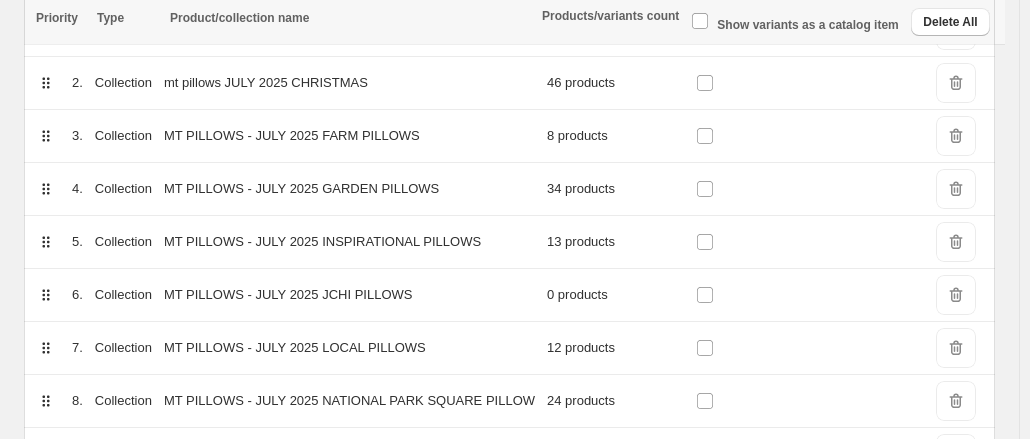 scroll, scrollTop: 386, scrollLeft: 0, axis: vertical 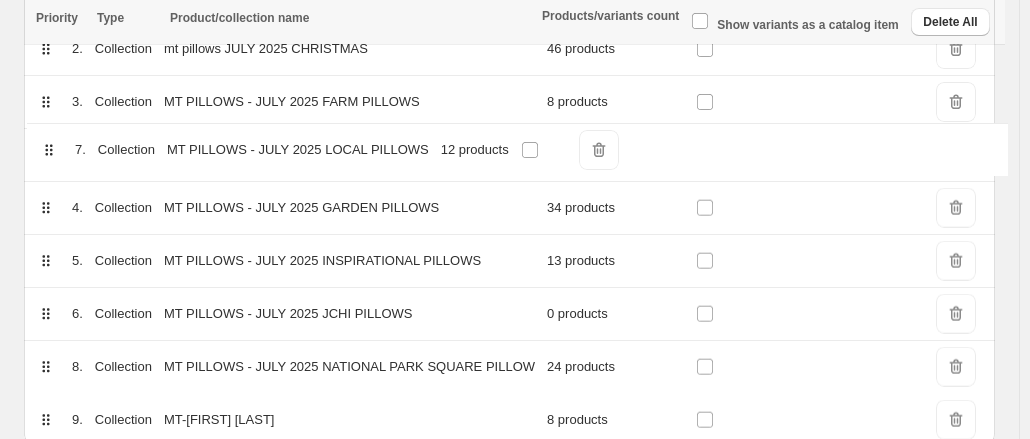 drag, startPoint x: 44, startPoint y: 331, endPoint x: 48, endPoint y: 140, distance: 191.04189 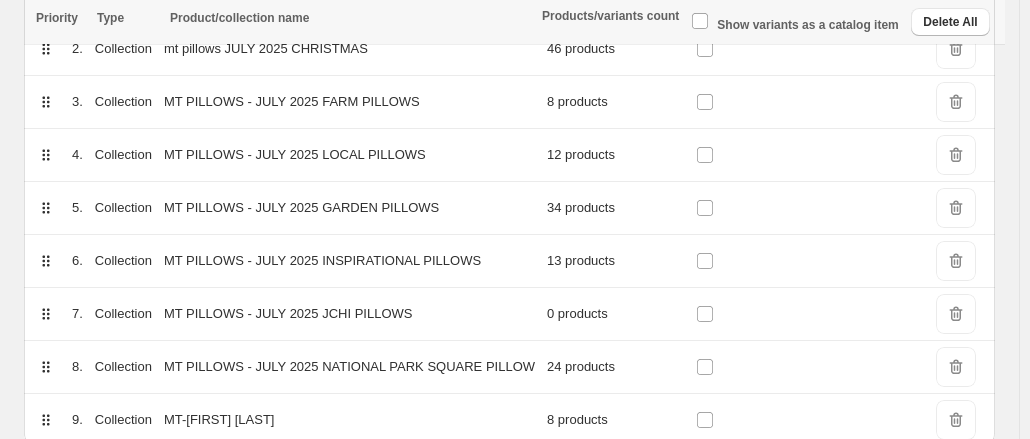 scroll, scrollTop: 410, scrollLeft: 0, axis: vertical 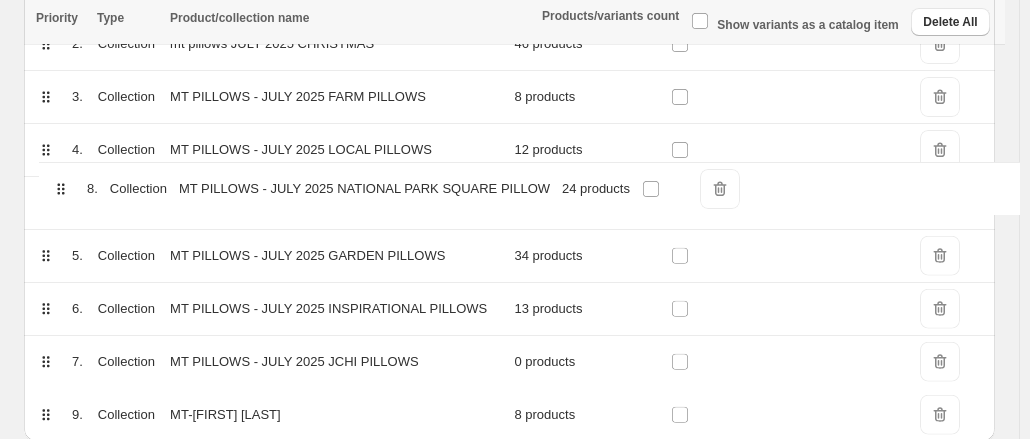 drag, startPoint x: 44, startPoint y: 363, endPoint x: 61, endPoint y: 174, distance: 189.76302 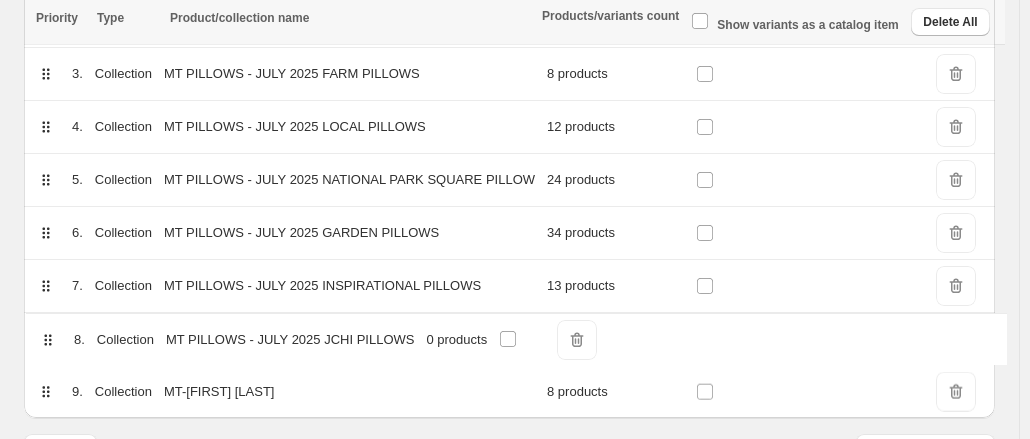 scroll, scrollTop: 438, scrollLeft: 0, axis: vertical 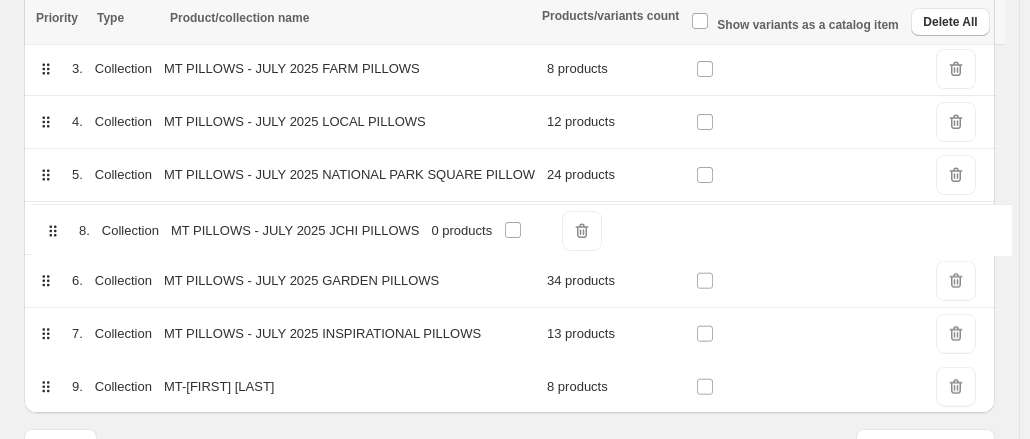 drag, startPoint x: 44, startPoint y: 359, endPoint x: 52, endPoint y: 222, distance: 137.23338 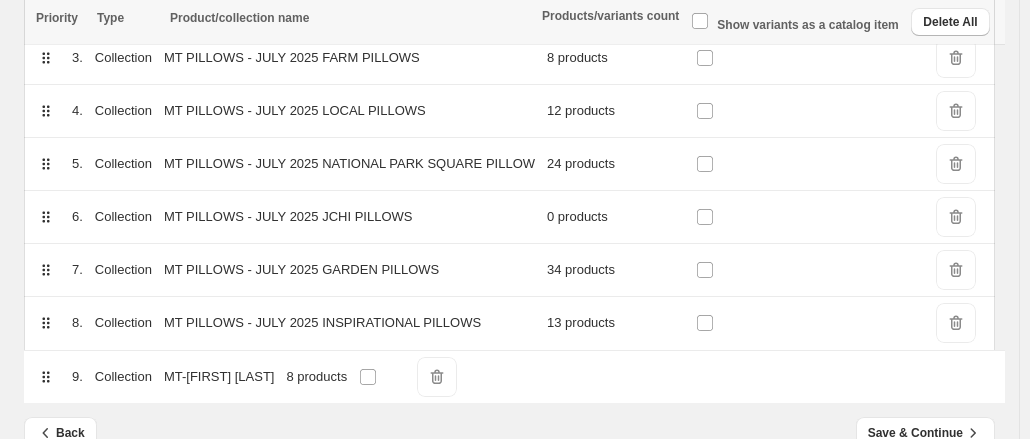 scroll, scrollTop: 453, scrollLeft: 0, axis: vertical 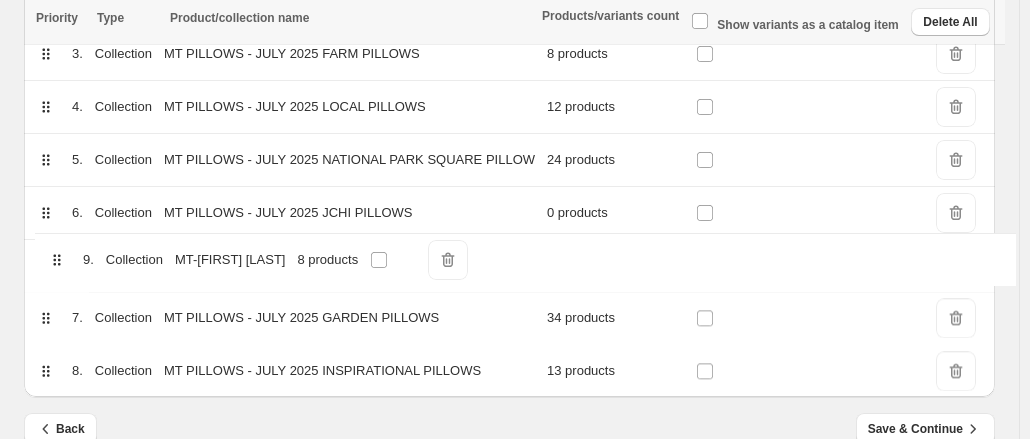 drag, startPoint x: 48, startPoint y: 384, endPoint x: 60, endPoint y: 247, distance: 137.52454 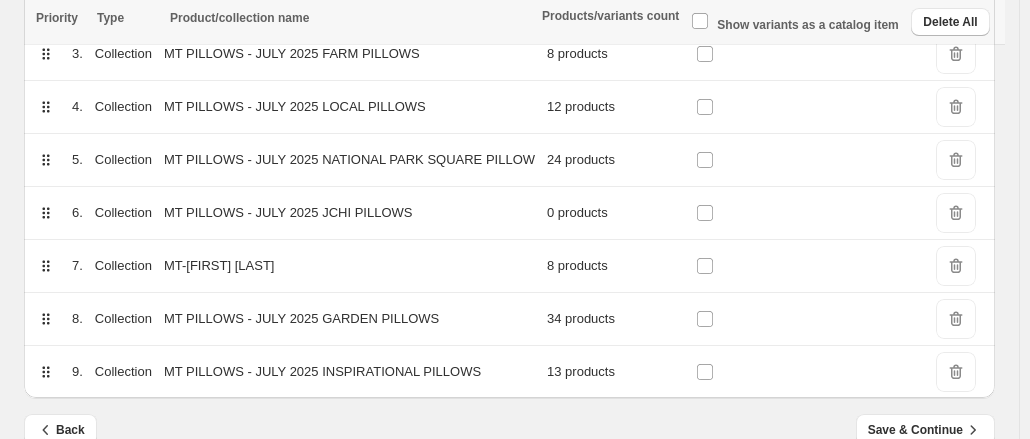 scroll, scrollTop: 483, scrollLeft: 0, axis: vertical 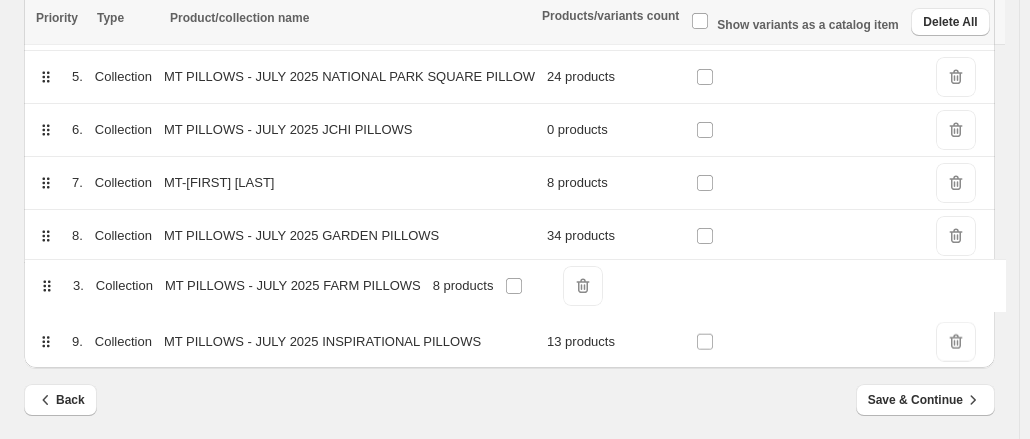 drag, startPoint x: 47, startPoint y: 117, endPoint x: 46, endPoint y: 301, distance: 184.00272 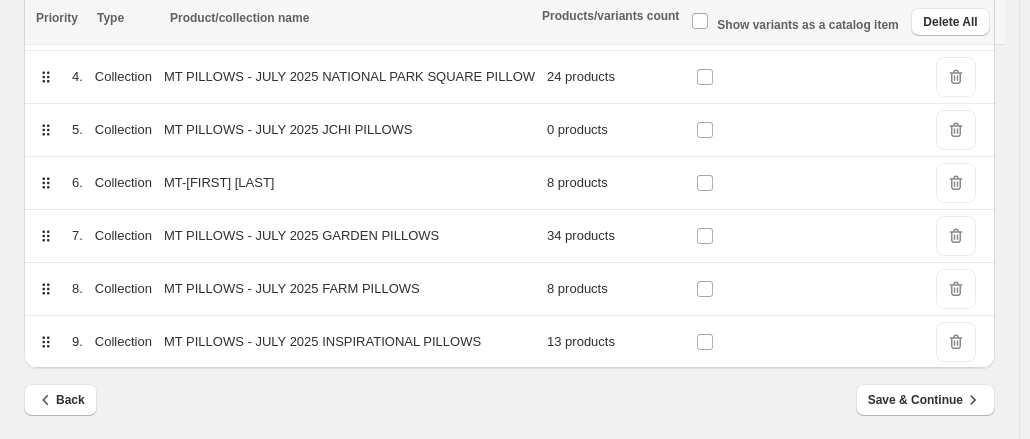 click on "Back Save & Continue" at bounding box center [501, 392] 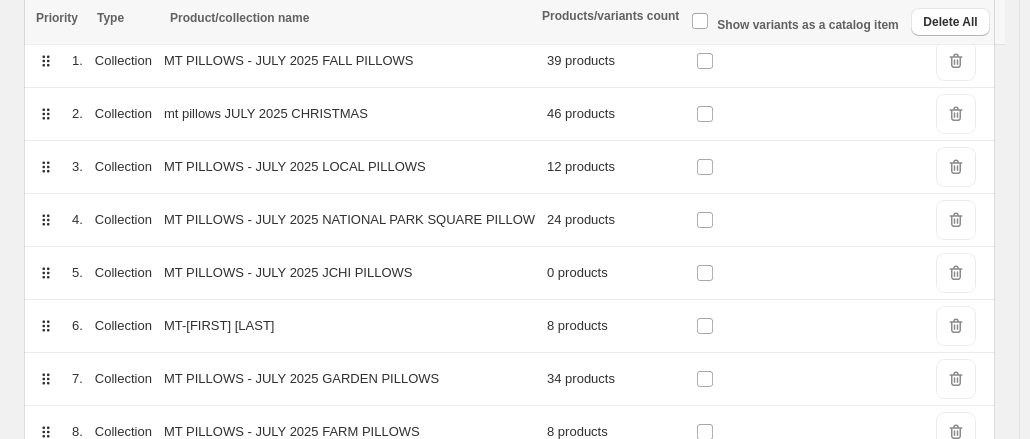 scroll, scrollTop: 325, scrollLeft: 0, axis: vertical 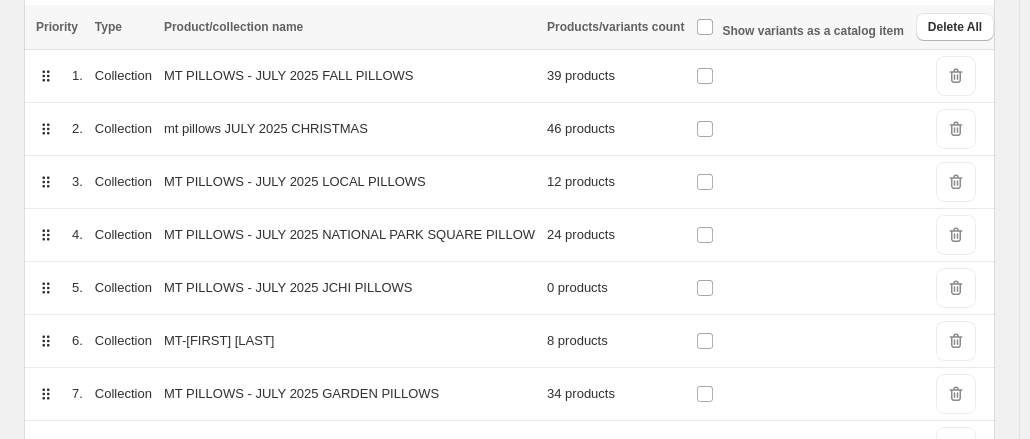 click on "DeleteIcon" at bounding box center (956, 288) 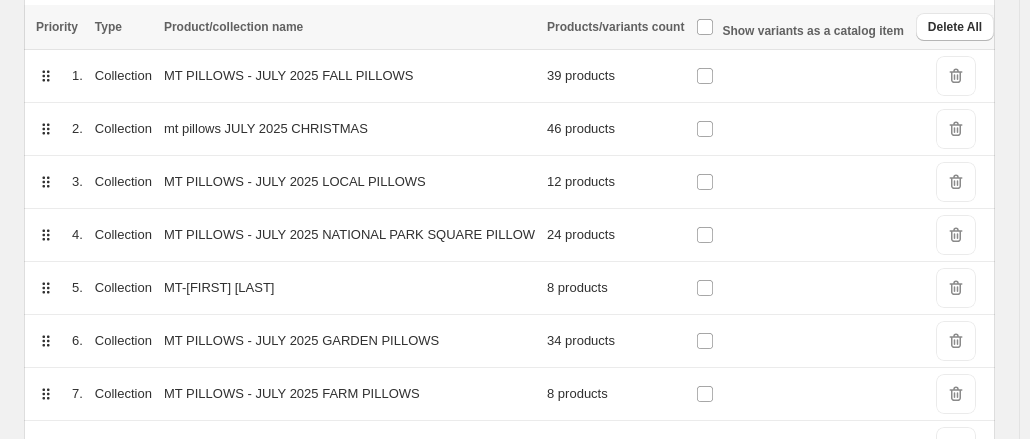 scroll, scrollTop: 0, scrollLeft: 0, axis: both 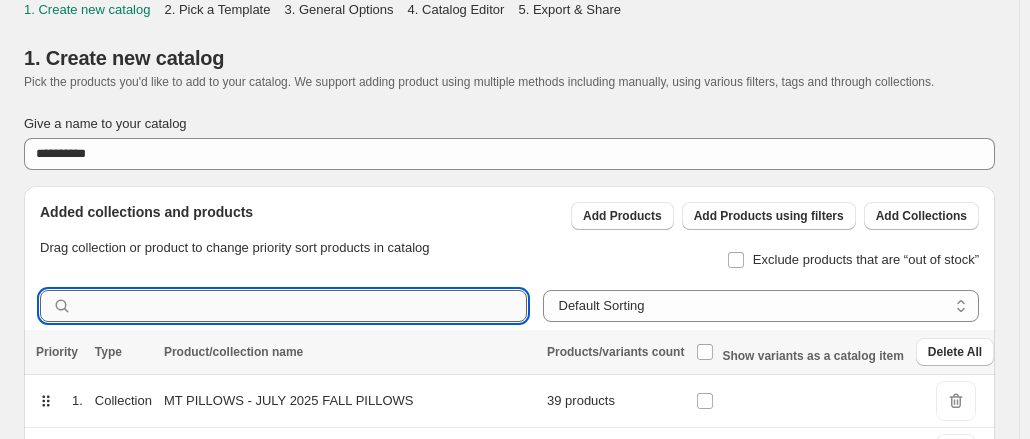 click at bounding box center (302, 306) 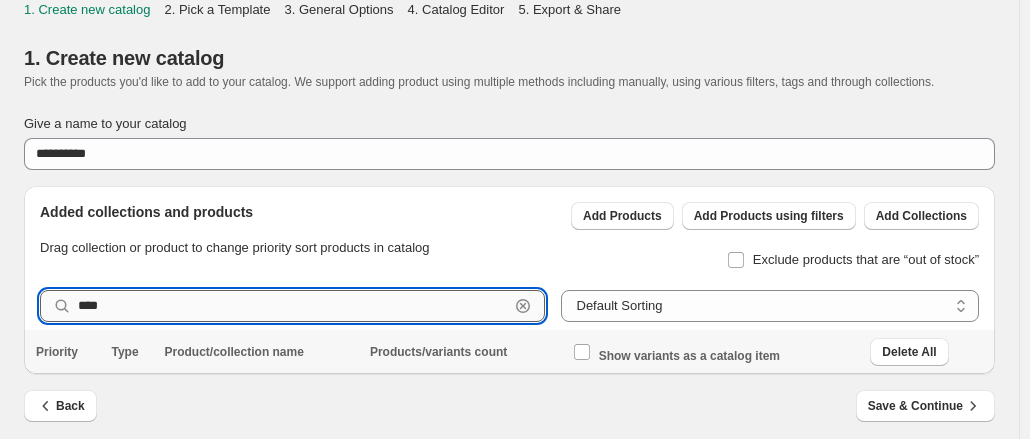 type on "****" 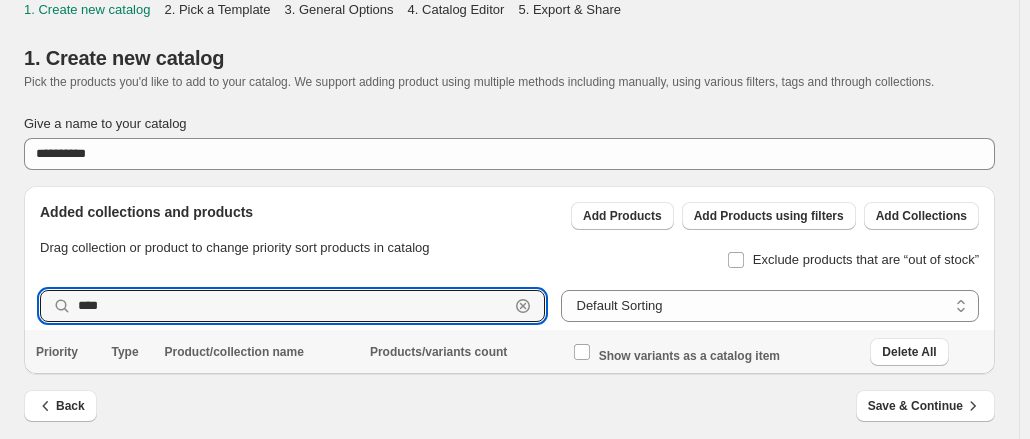 scroll, scrollTop: 9, scrollLeft: 0, axis: vertical 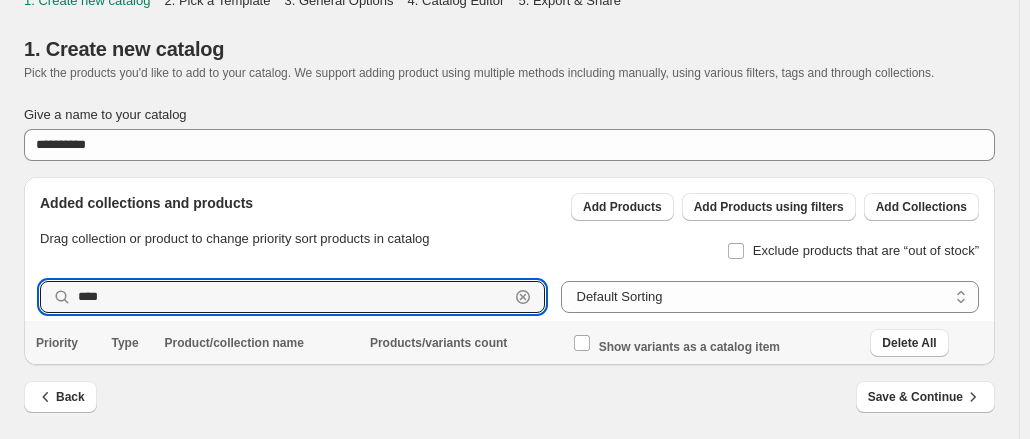 click 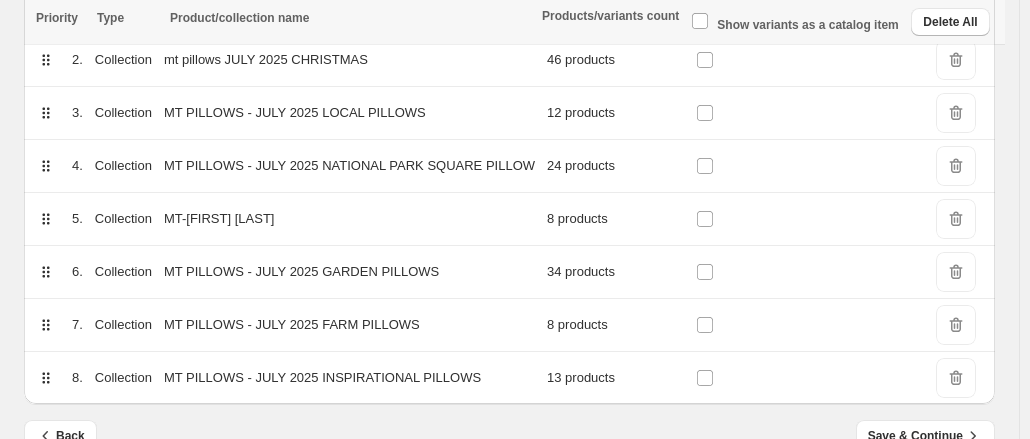 scroll, scrollTop: 430, scrollLeft: 0, axis: vertical 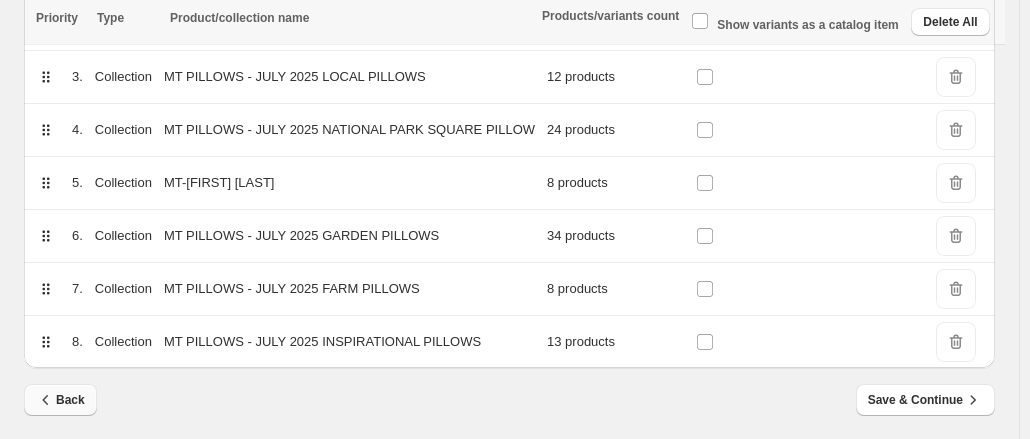 click on "Back" at bounding box center (60, 400) 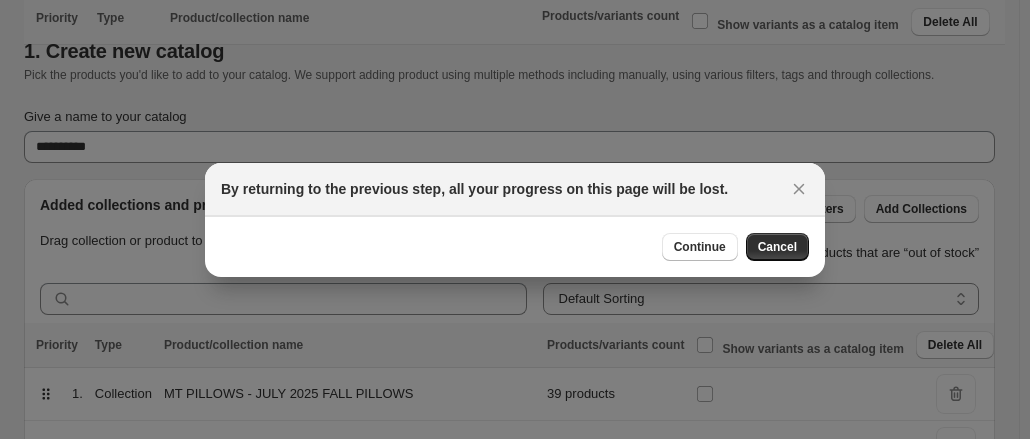 scroll, scrollTop: 0, scrollLeft: 0, axis: both 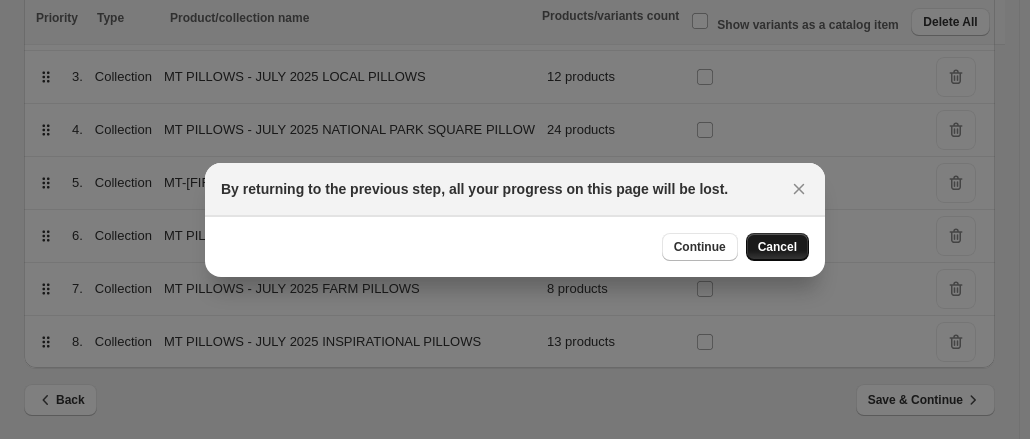 click on "Cancel" at bounding box center [777, 247] 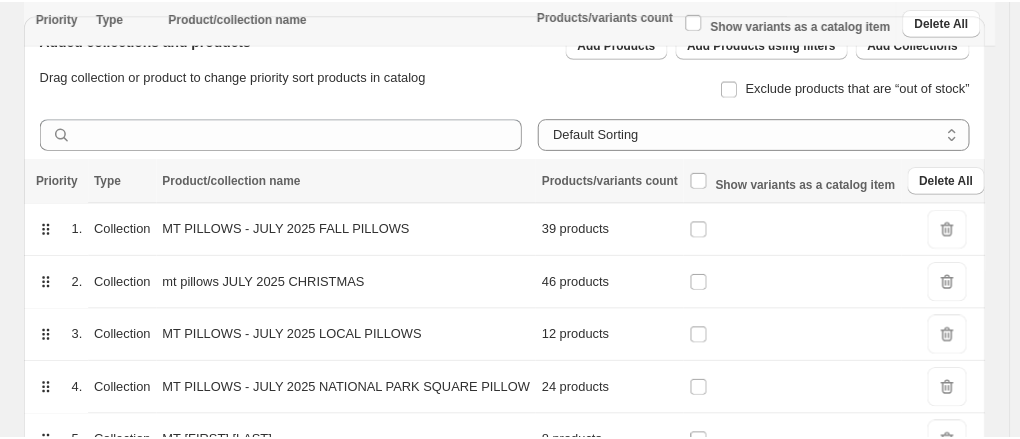 scroll, scrollTop: 160, scrollLeft: 0, axis: vertical 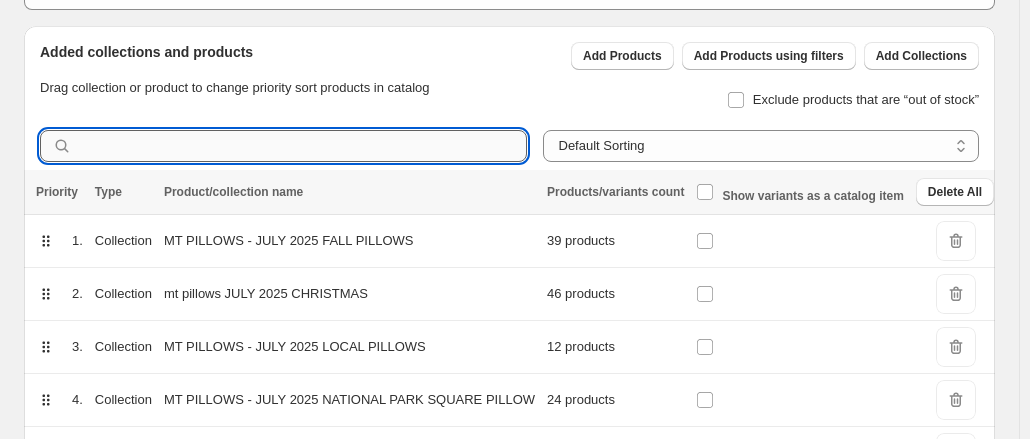 click at bounding box center [302, 146] 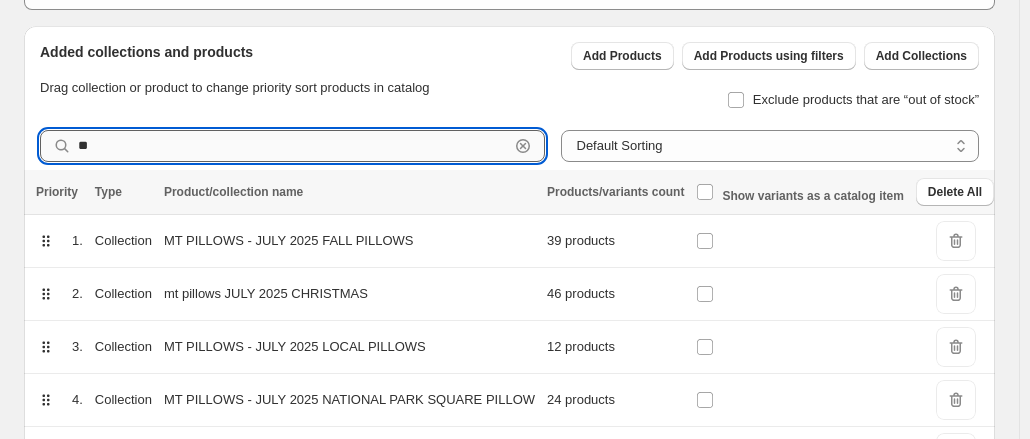 type on "**" 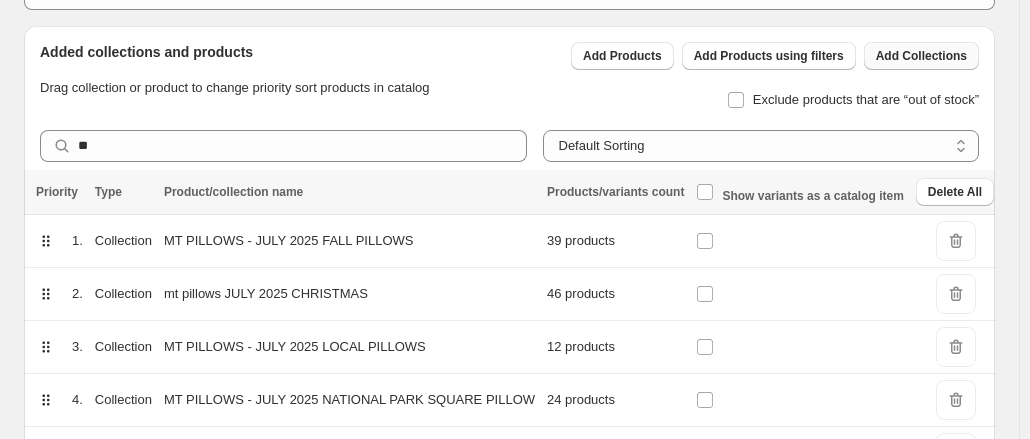 click on "Add Collections" at bounding box center (921, 56) 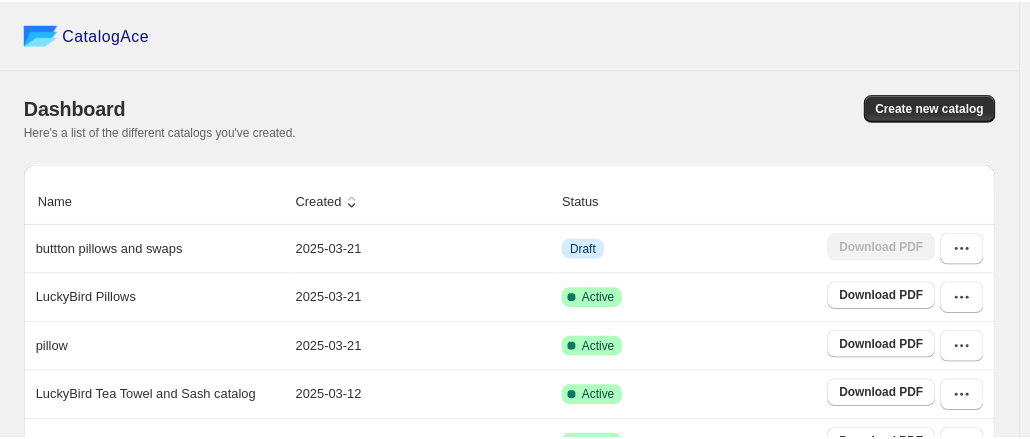 scroll, scrollTop: 0, scrollLeft: 0, axis: both 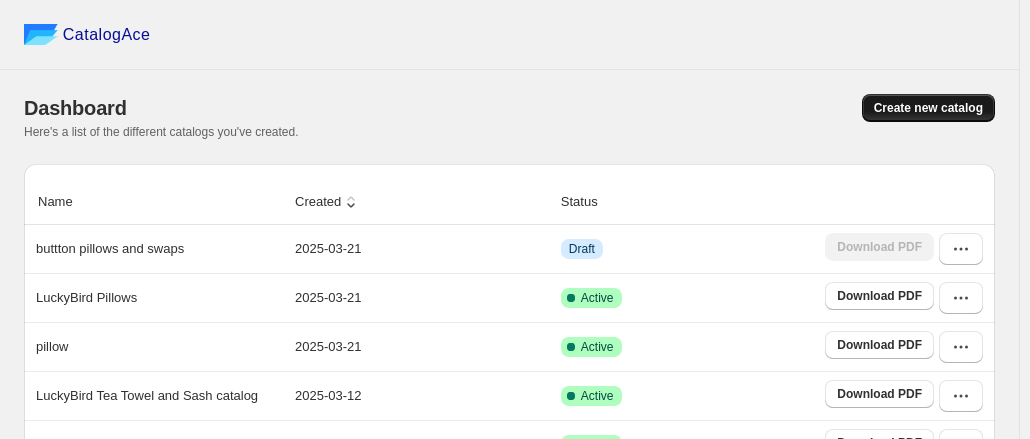 click on "Create new catalog" at bounding box center [928, 108] 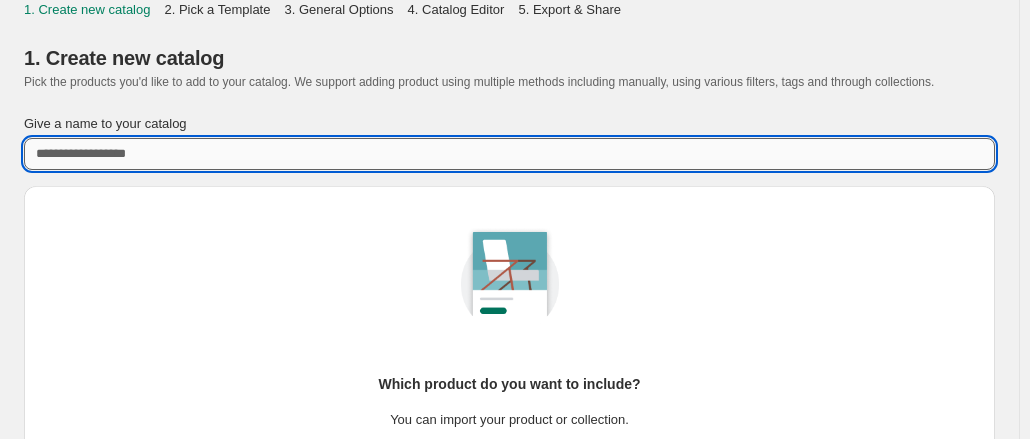 click on "Give a name to your catalog" at bounding box center (509, 154) 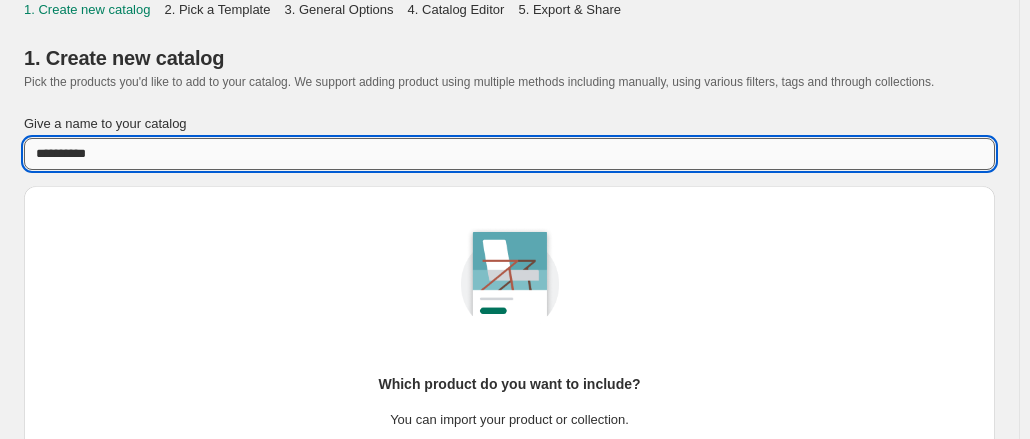 click on "**********" at bounding box center (509, 154) 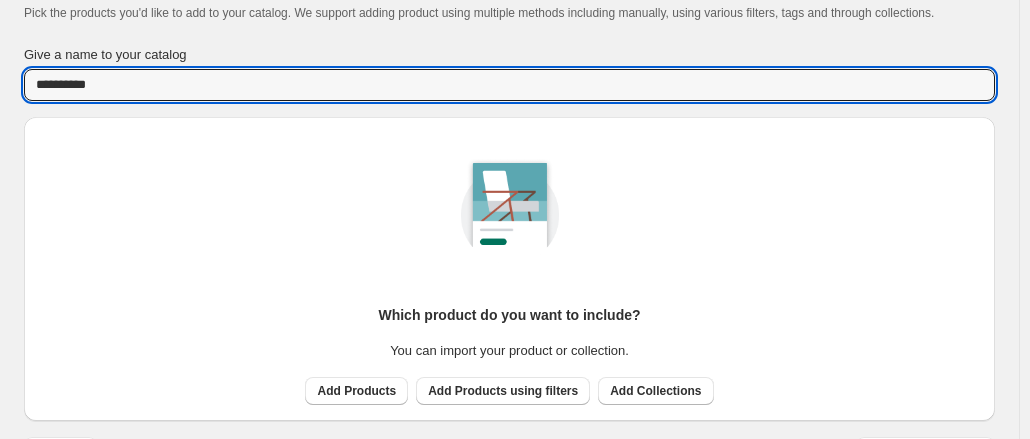 scroll, scrollTop: 124, scrollLeft: 0, axis: vertical 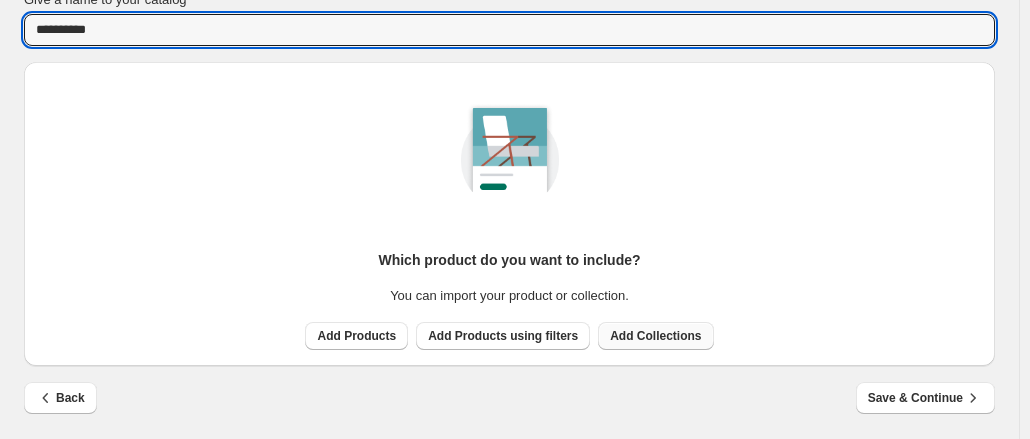type on "**********" 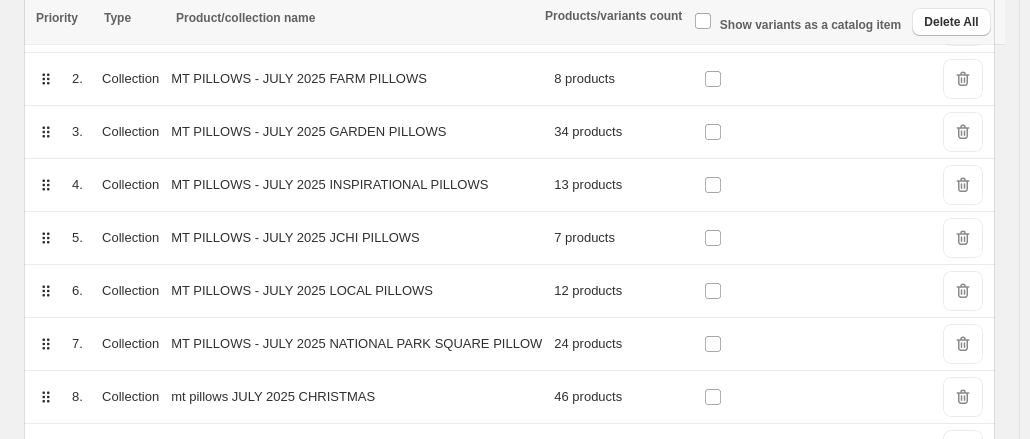 scroll, scrollTop: 377, scrollLeft: 0, axis: vertical 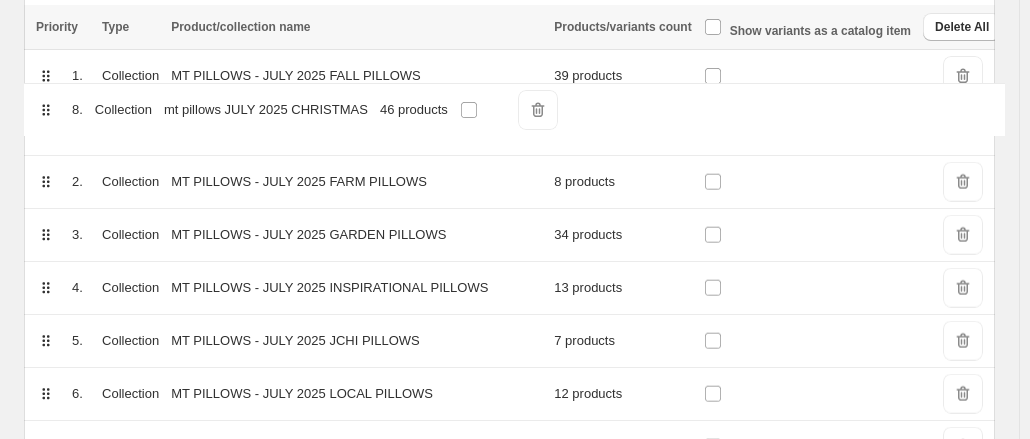 drag, startPoint x: 52, startPoint y: 391, endPoint x: 52, endPoint y: 92, distance: 299 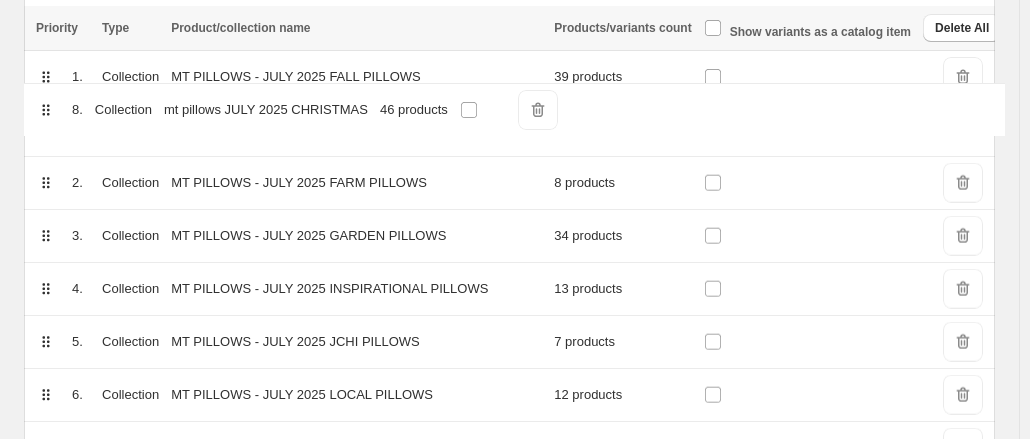 click on "1. Collection MT PILLOWS - JULY 2025 FALL PILLOWS 39 products DeleteIcon 2. Collection MT PILLOWS - JULY 2025 FARM PILLOWS 8 products DeleteIcon 3. Collection MT PILLOWS - JULY 2025 GARDEN PILLOWS 34 products DeleteIcon 4. Collection MT PILLOWS - JULY 2025 INSPIRATIONAL PILLOWS 13 products DeleteIcon 5. Collection MT PILLOWS - JULY 2025 JCHI PILLOWS 7 products DeleteIcon 6. Collection MT PILLOWS - JULY 2025 LOCAL PILLOWS 12 products DeleteIcon 7. Collection MT PILLOWS - JULY 2025 NATIONAL PARK SQUARE PILLOW 24 products DeleteIcon 8. Collection mt pillows JULY 2025 CHRISTMAS 46 products DeleteIcon 9. Collection MT SASHES 12 products DeleteIcon 10. Collection MT-JULIA OCKERT 8 products DeleteIcon" at bounding box center (518, 315) 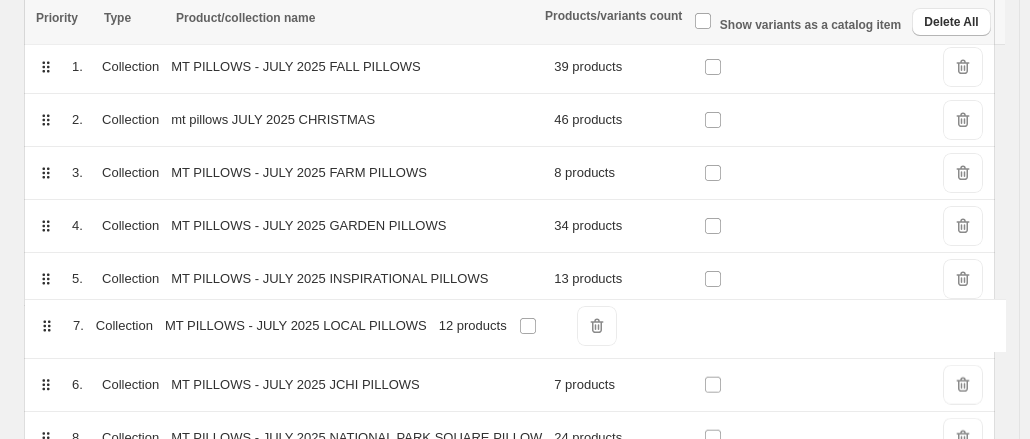 scroll, scrollTop: 343, scrollLeft: 0, axis: vertical 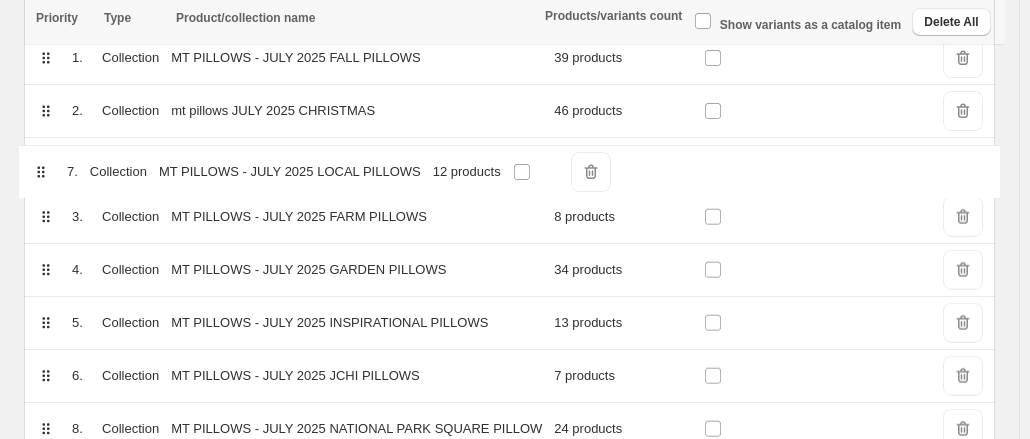 drag, startPoint x: 46, startPoint y: 394, endPoint x: 42, endPoint y: 165, distance: 229.03493 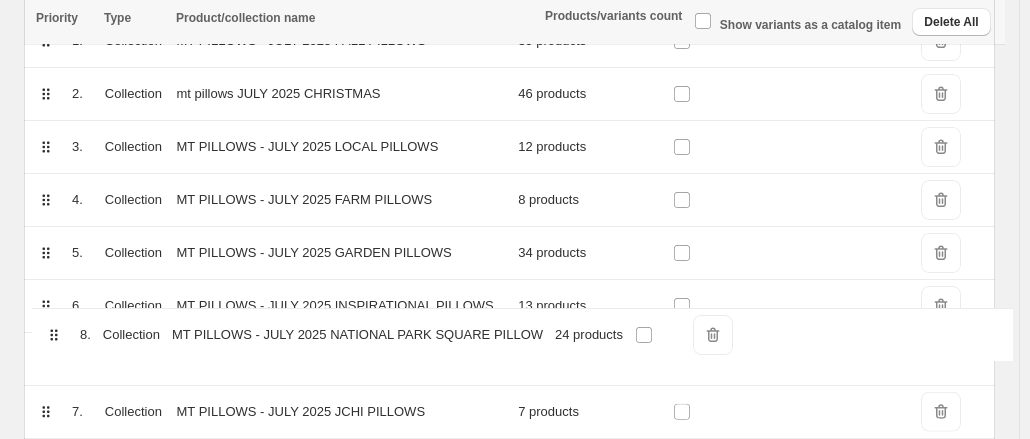 scroll, scrollTop: 364, scrollLeft: 0, axis: vertical 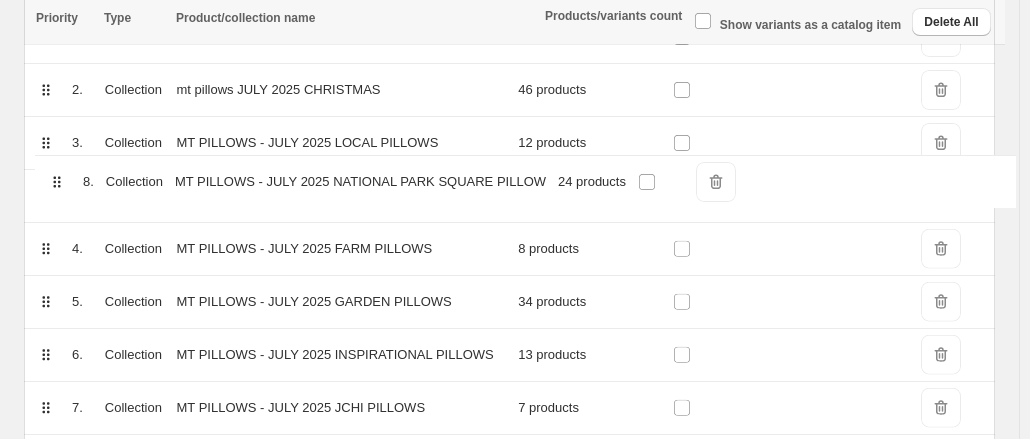 drag, startPoint x: 46, startPoint y: 432, endPoint x: 55, endPoint y: 181, distance: 251.1613 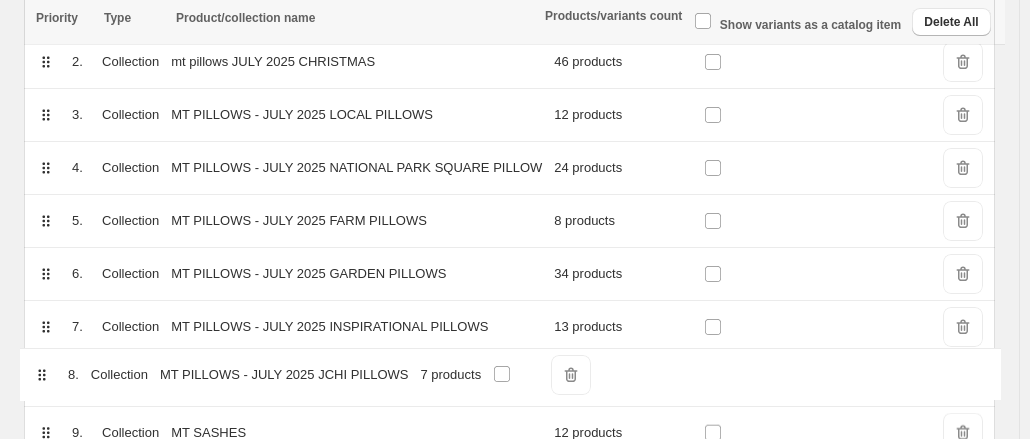 scroll, scrollTop: 399, scrollLeft: 0, axis: vertical 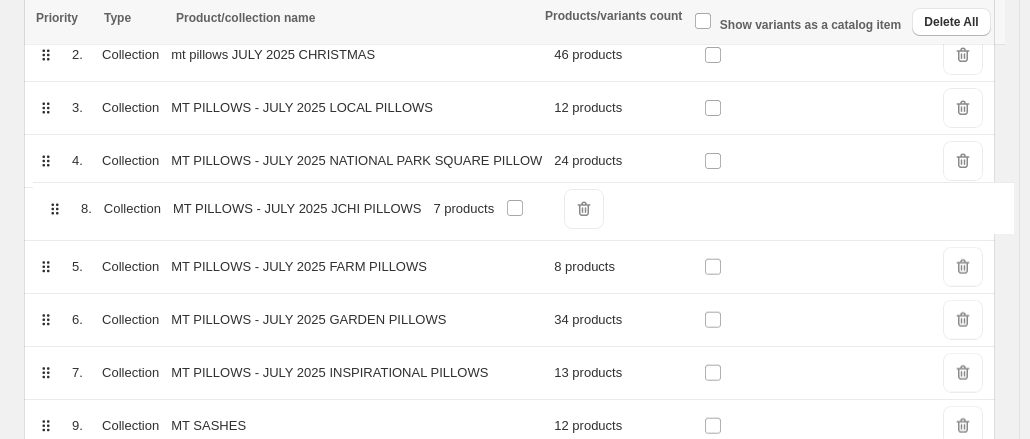 drag, startPoint x: 47, startPoint y: 413, endPoint x: 51, endPoint y: 211, distance: 202.0396 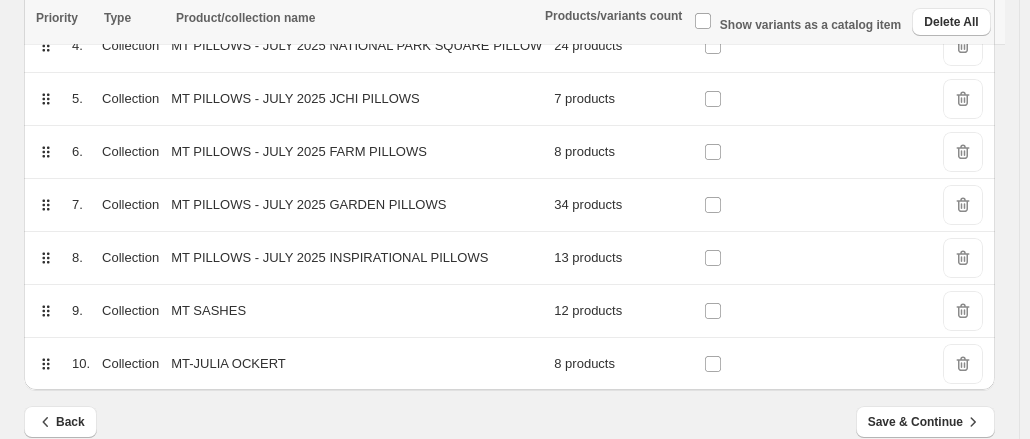 scroll, scrollTop: 524, scrollLeft: 0, axis: vertical 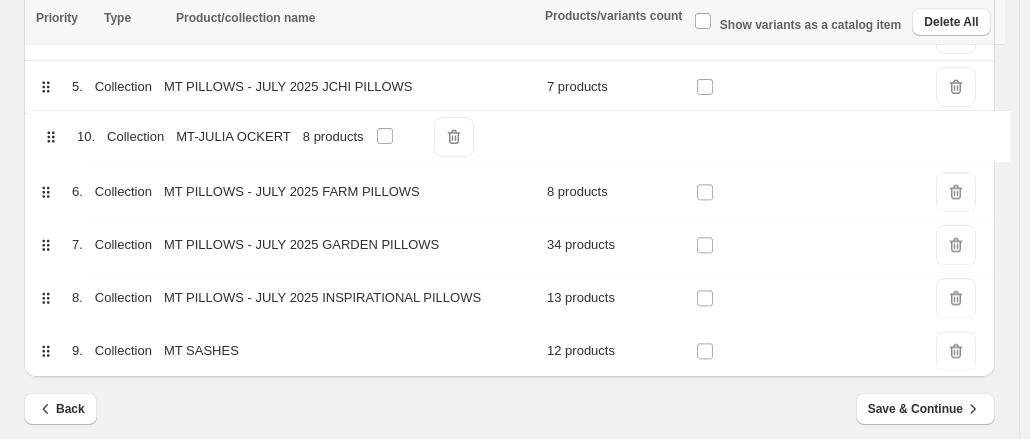 drag, startPoint x: 45, startPoint y: 355, endPoint x: 51, endPoint y: 123, distance: 232.07758 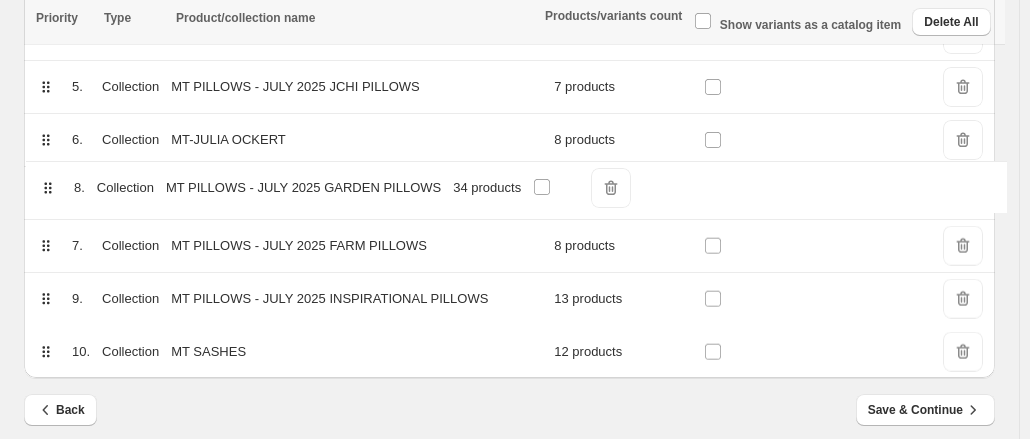 drag, startPoint x: 45, startPoint y: 244, endPoint x: 48, endPoint y: 178, distance: 66.068146 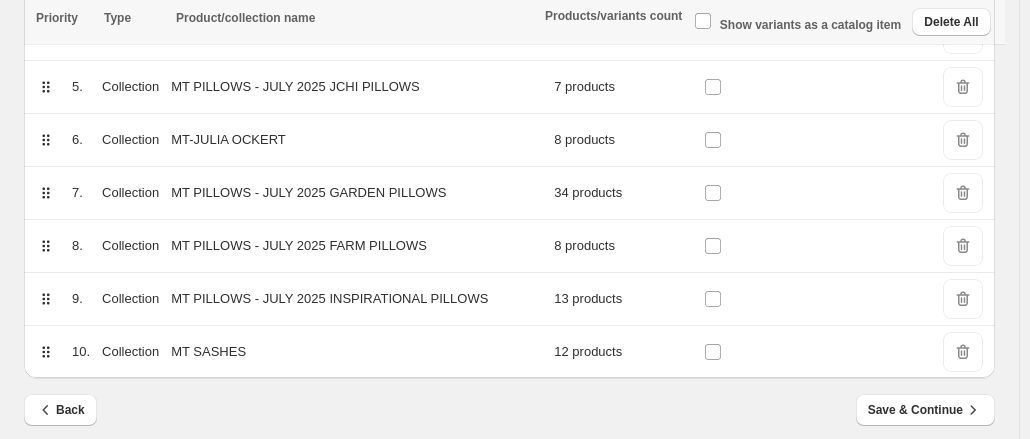 click on "DeleteIcon" at bounding box center [963, 352] 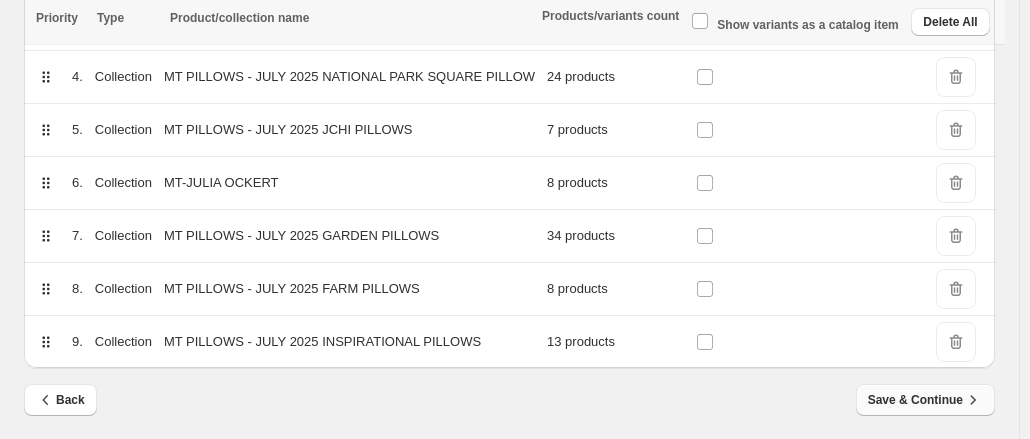 click on "Save & Continue" at bounding box center (925, 400) 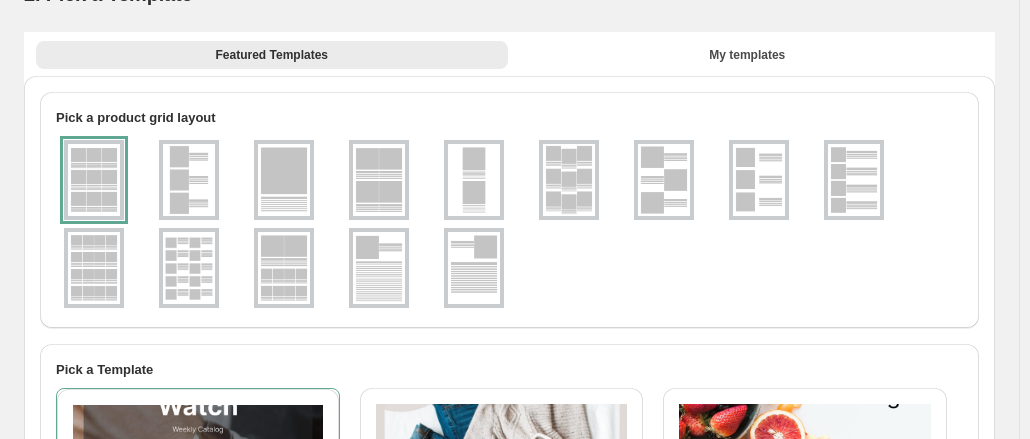 scroll, scrollTop: 0, scrollLeft: 0, axis: both 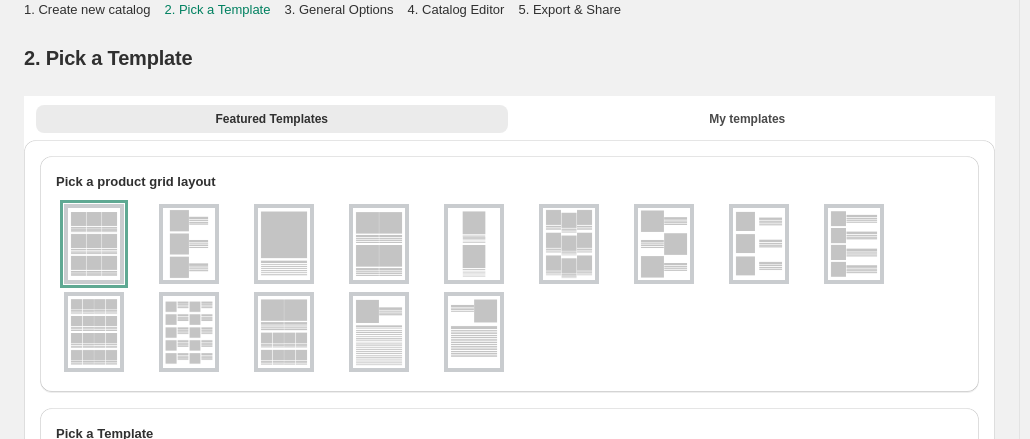 click at bounding box center (379, 244) 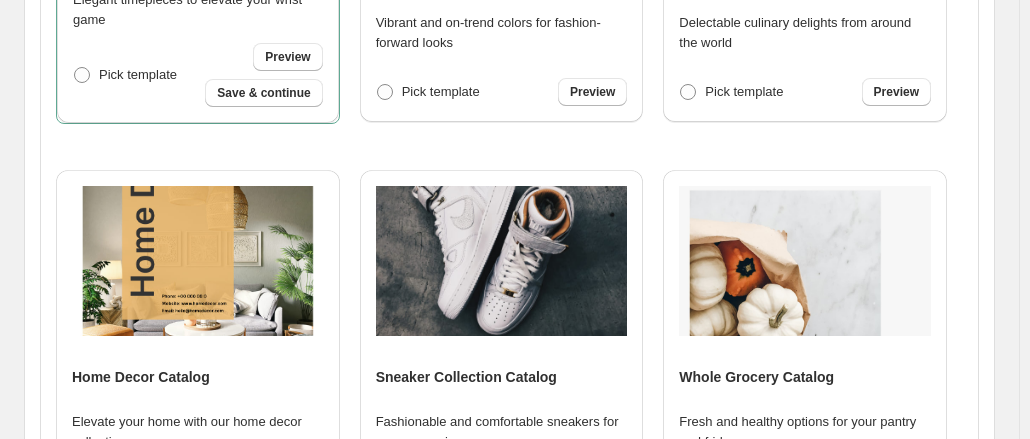 scroll, scrollTop: 686, scrollLeft: 0, axis: vertical 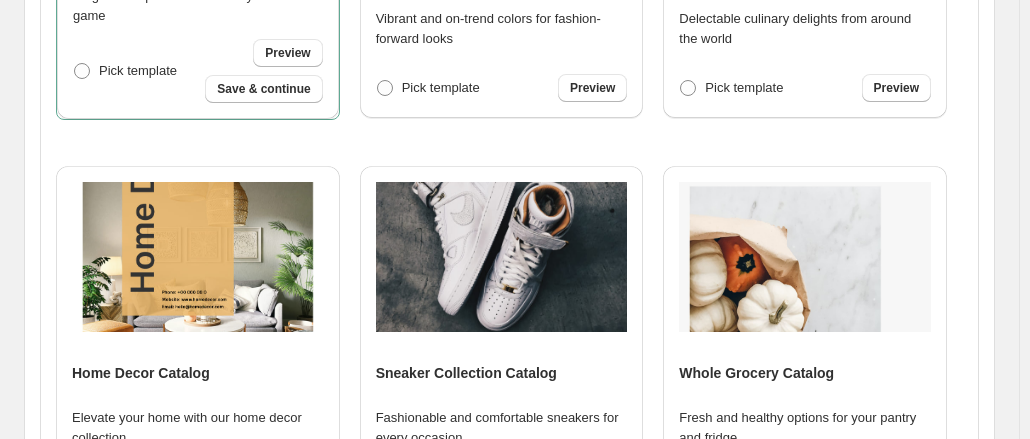 click at bounding box center (198, 257) 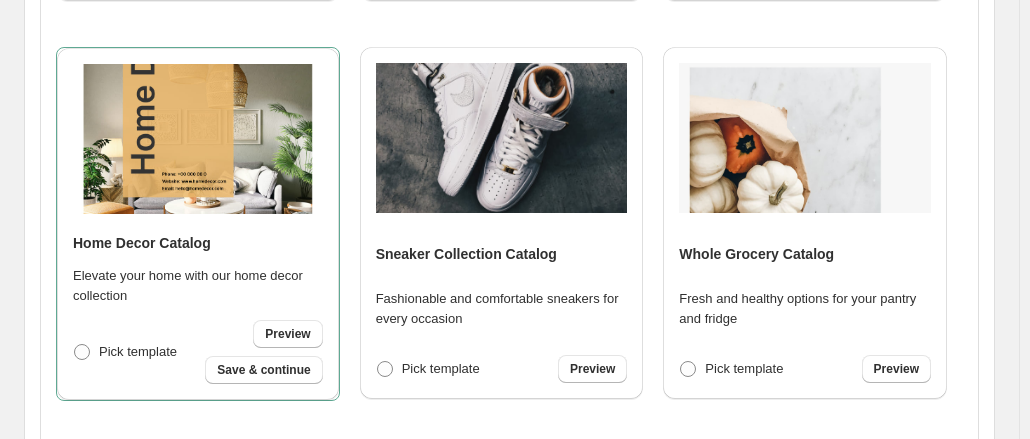 scroll, scrollTop: 869, scrollLeft: 0, axis: vertical 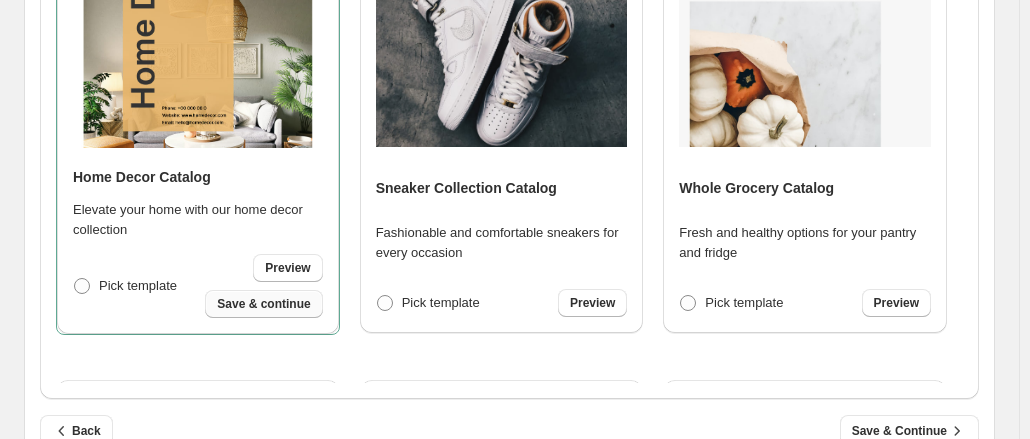 click on "Save & continue" at bounding box center (263, 304) 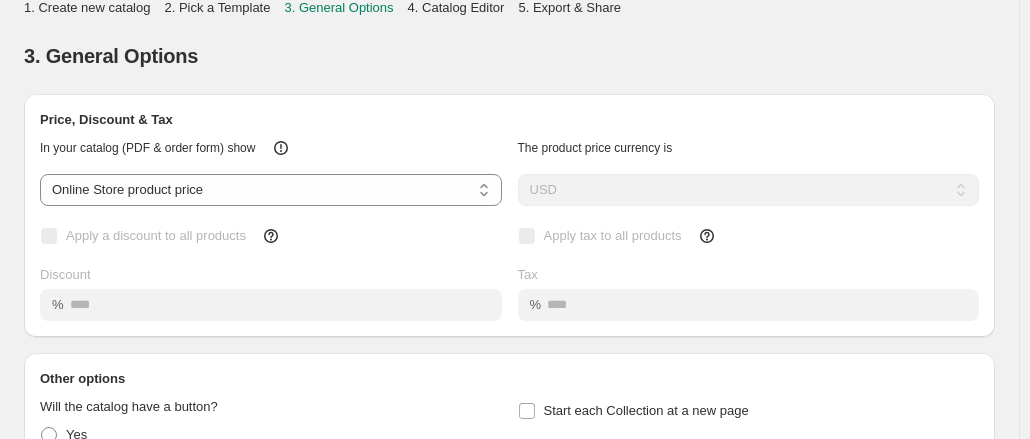 scroll, scrollTop: 0, scrollLeft: 0, axis: both 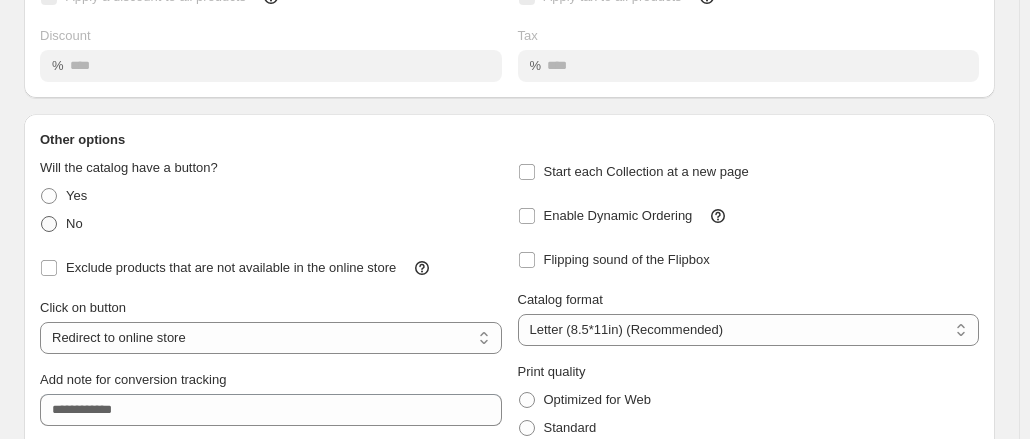 click at bounding box center (49, 224) 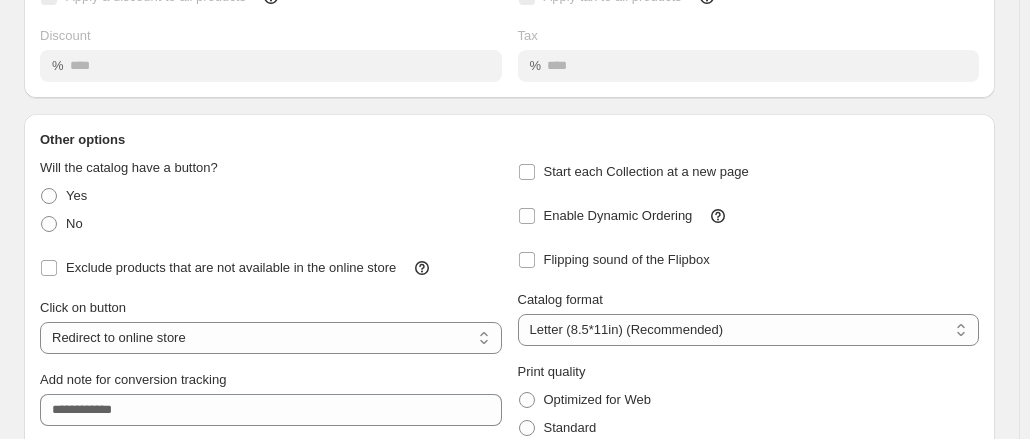 select on "**********" 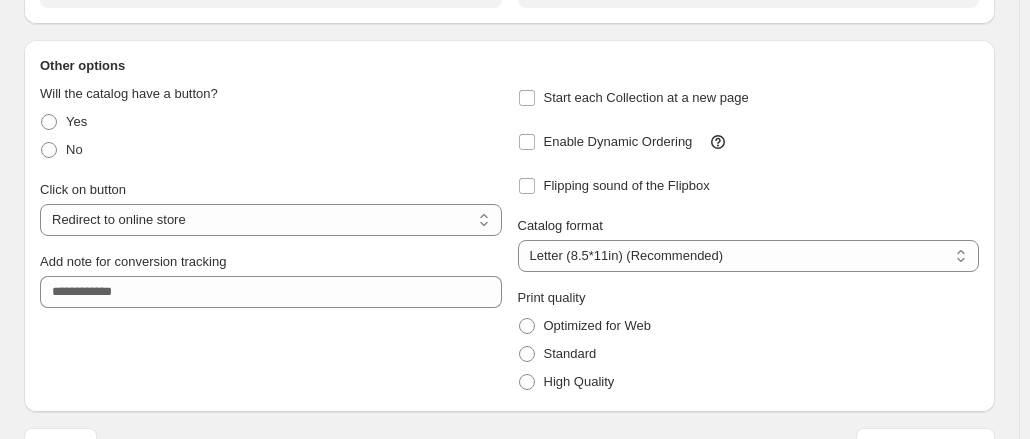 scroll, scrollTop: 316, scrollLeft: 0, axis: vertical 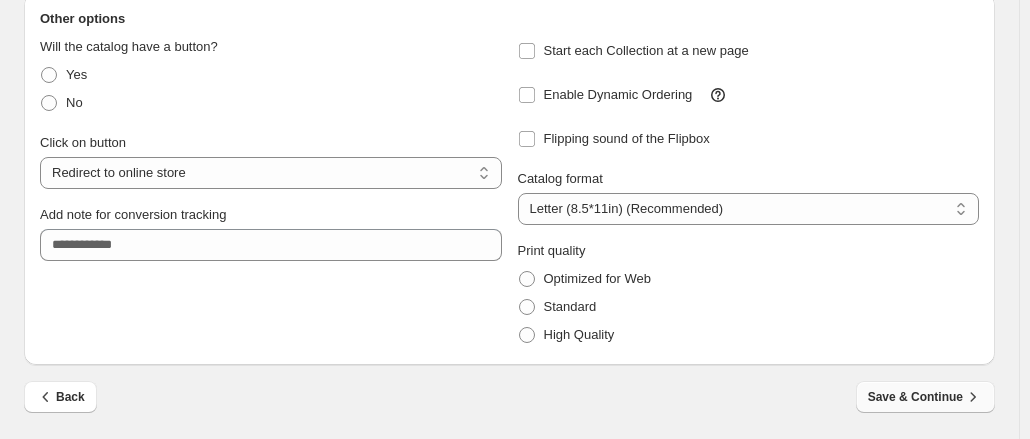 click on "Save & Continue" at bounding box center (925, 397) 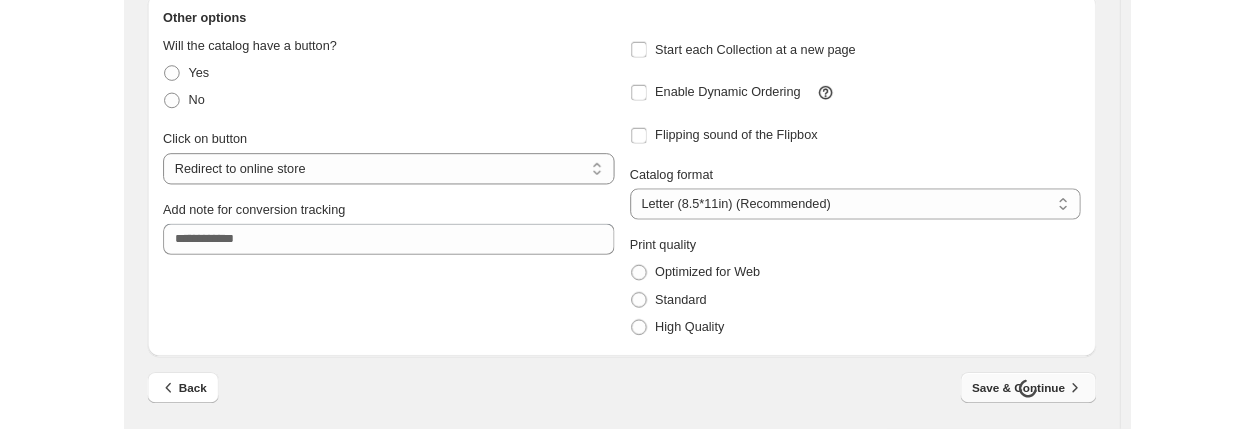 scroll, scrollTop: 0, scrollLeft: 0, axis: both 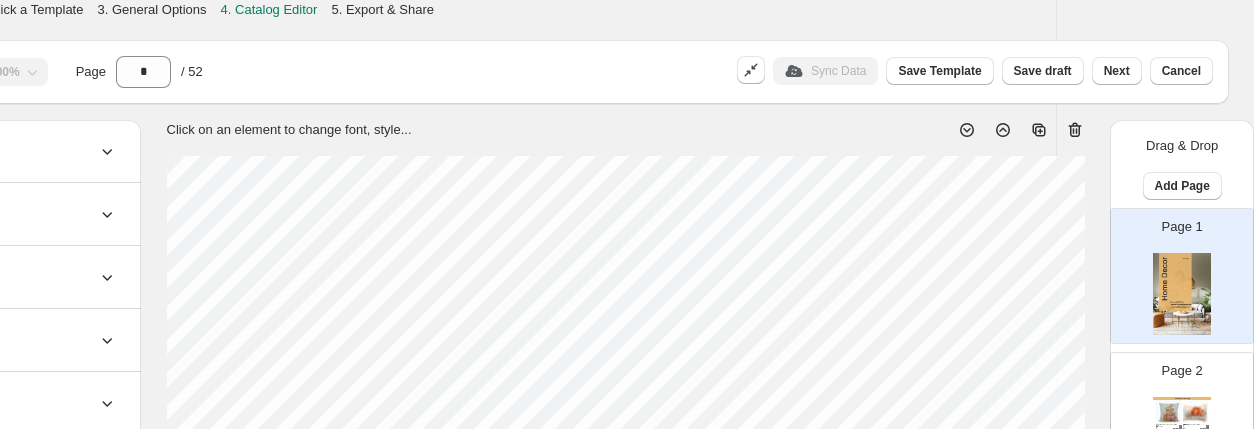 click on "Page 2 Home Decor Catalog [FIRST] Pink Stack Pumpkins Pillow - 18"x18" The artist not only stacks three pumpkins in shades of pink and gives thiem whimsical bows and a sky with t... 18"x18", 22"x22", 12"x12" Stock Quantity:  -8 SKU:  KF5-P1 Weight:  15 Tags:  12x12, 18x18, 22x22, 25, fall, MT, pillow Brand:  LuckyBird Apparel & Home Barcode №:  643956875898 Pillow $ null $ null $ 19.00 $ 19.00 Harvest Pumpkin Nest Pillow This pumpkin on the 14 X 20 inch sachi pillow looks nested in a autumn field. It is simple and amazing pair... Stock Quantity:  -7 SKU:  6Y3P3 Weight:  12 Tags:  14X20, fall, lumbar, MT, pillow Brand:  LuckyBird Apparel & Home Barcode №:  643956872859 Pillow $ null $ null $ 19.00 $ 19.00 [FIRST] Turkey with Pumpkins Square Pillow - 18 x 18 The square pillow is available in 18 x 18 and 22 x 22 inch size. This fall art is representing the season w... 18 x 18, 22 x 22 Stock Quantity:  -6 SKU:  SV5P1 Weight:  0 Tags:  25, fall, Home, May25, MT, Pillow, square Barcode №:  643956875386 $ null" at bounding box center [1174, 412] 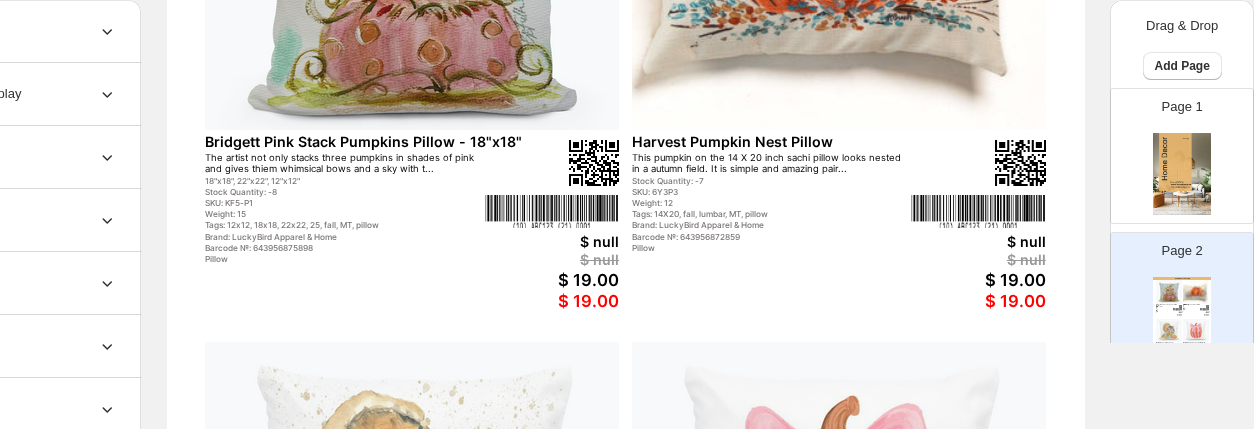 scroll, scrollTop: 392, scrollLeft: 187, axis: both 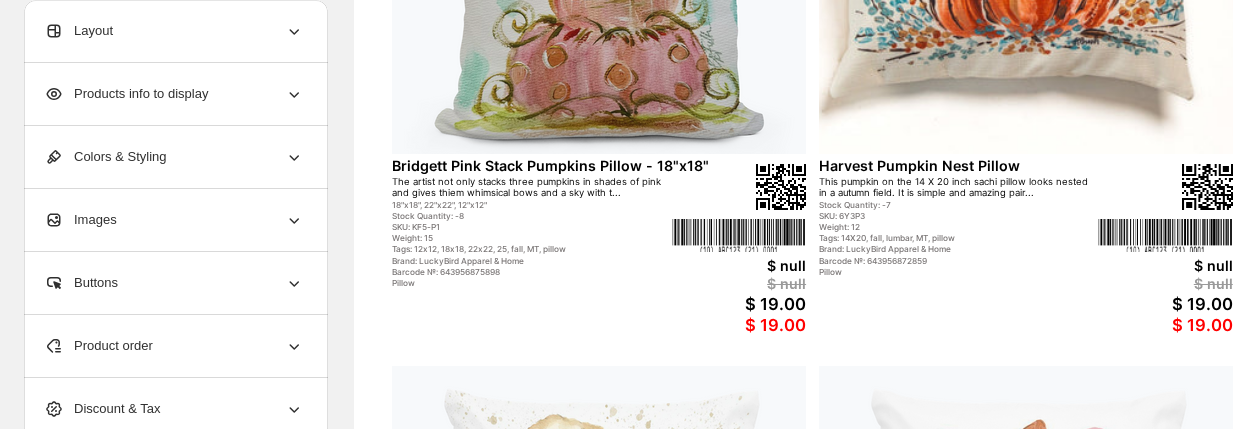 click on "Products info to display" at bounding box center [126, 94] 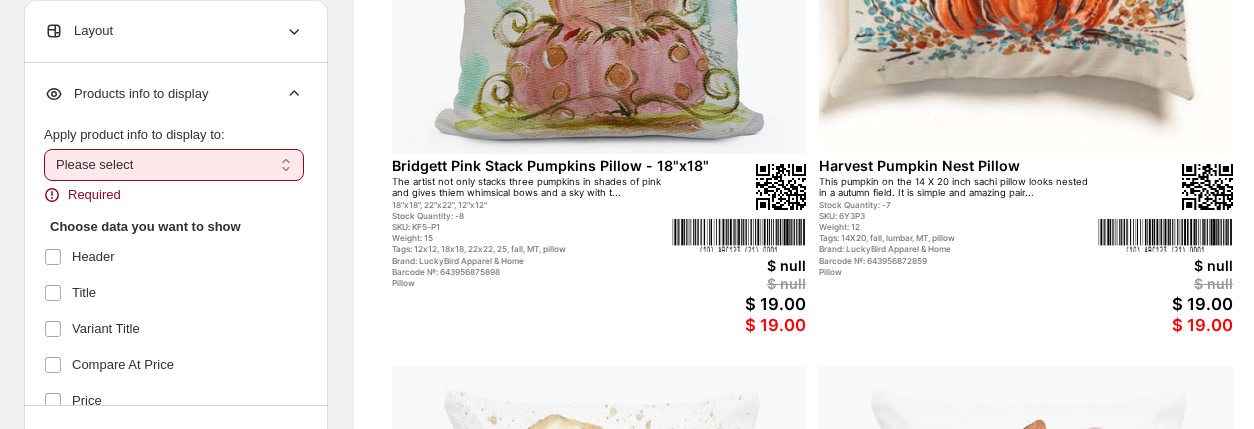 click on "**********" at bounding box center [174, 165] 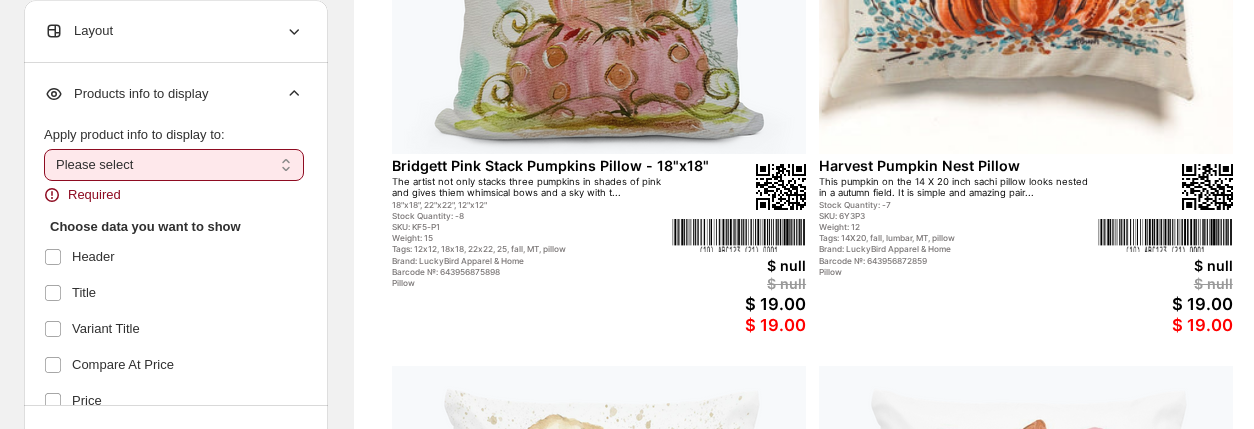 select on "**********" 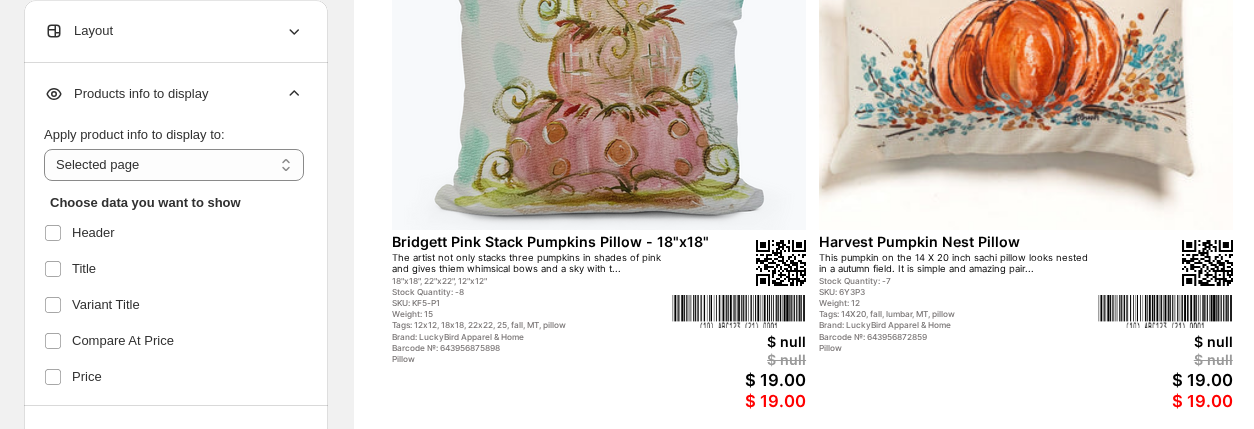 scroll, scrollTop: 304, scrollLeft: 0, axis: vertical 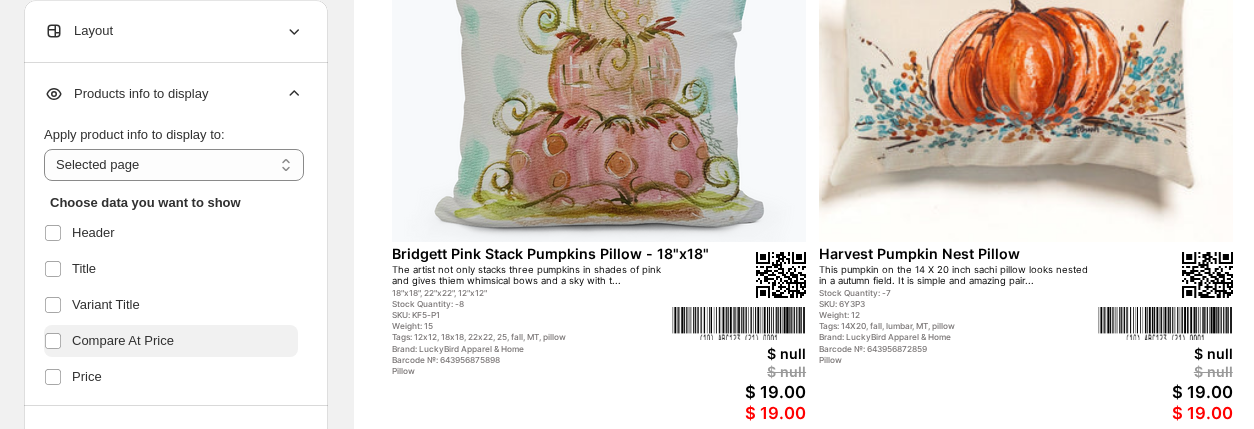 click on "Compare At Price" at bounding box center [171, 341] 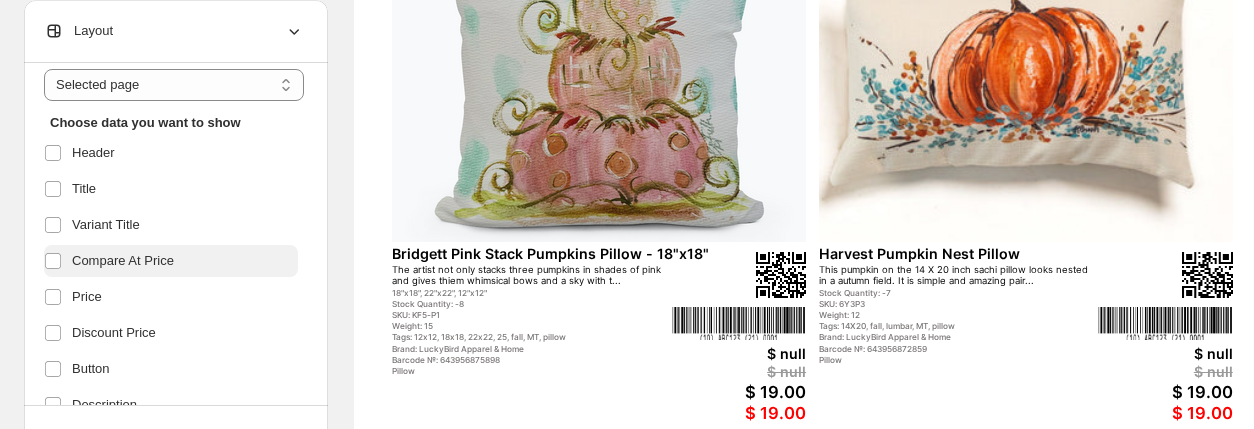 scroll, scrollTop: 120, scrollLeft: 0, axis: vertical 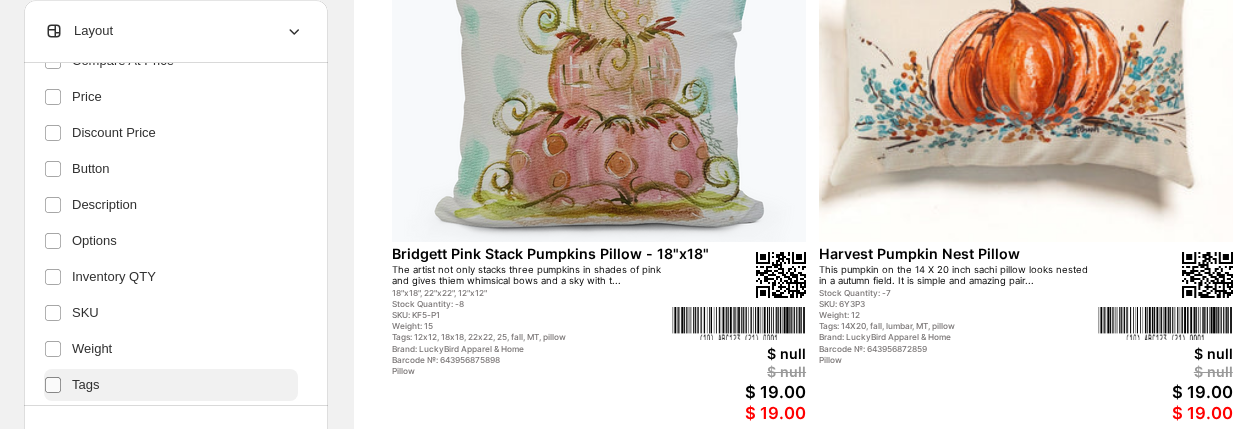 click at bounding box center (57, 385) 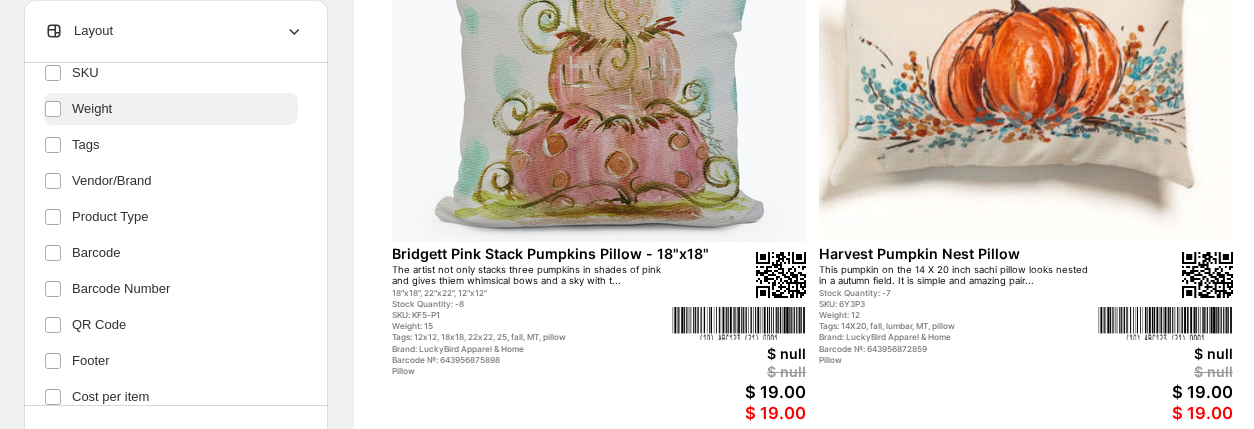 scroll, scrollTop: 560, scrollLeft: 0, axis: vertical 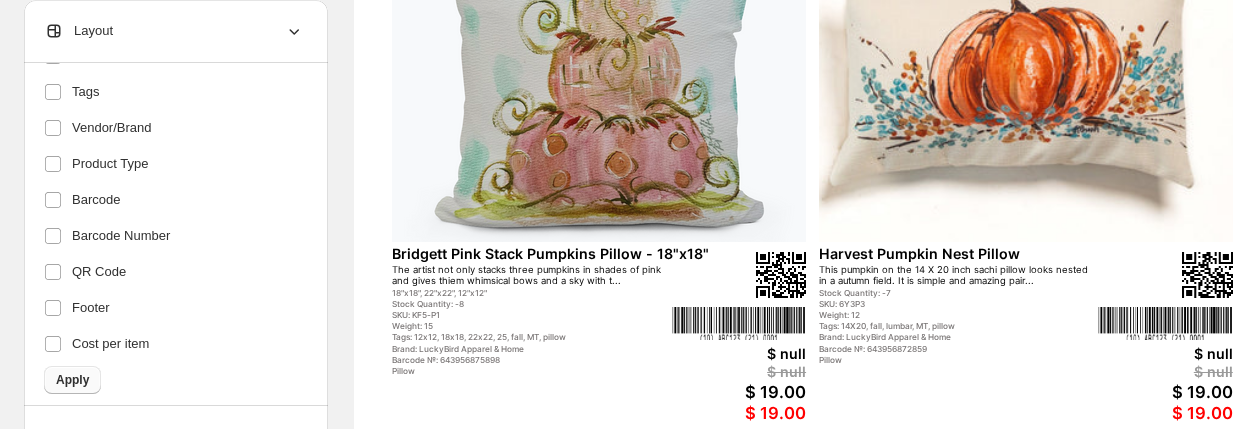 click on "Apply" at bounding box center (72, 380) 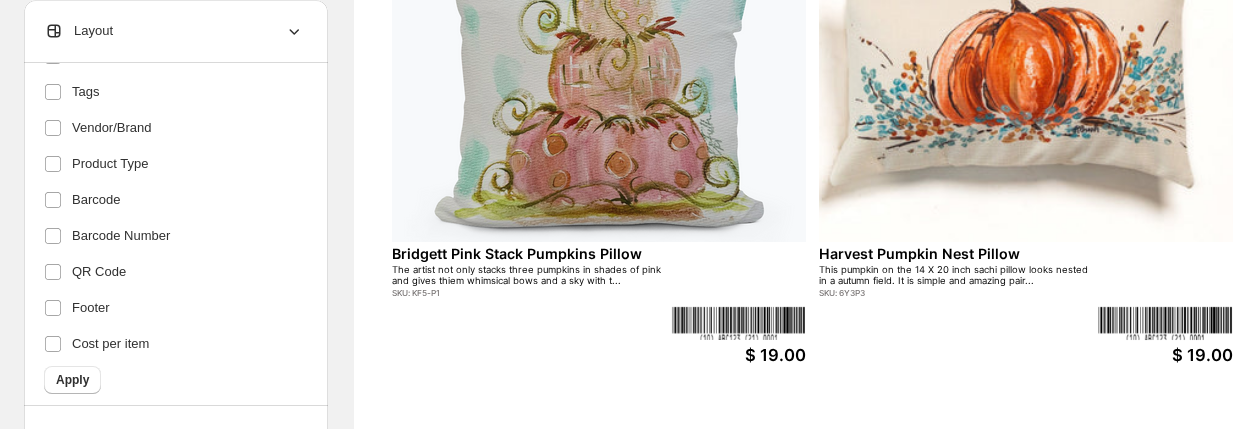 click on "Bridgett Pink Stack Pumpkins Pillow" at bounding box center (570, 253) 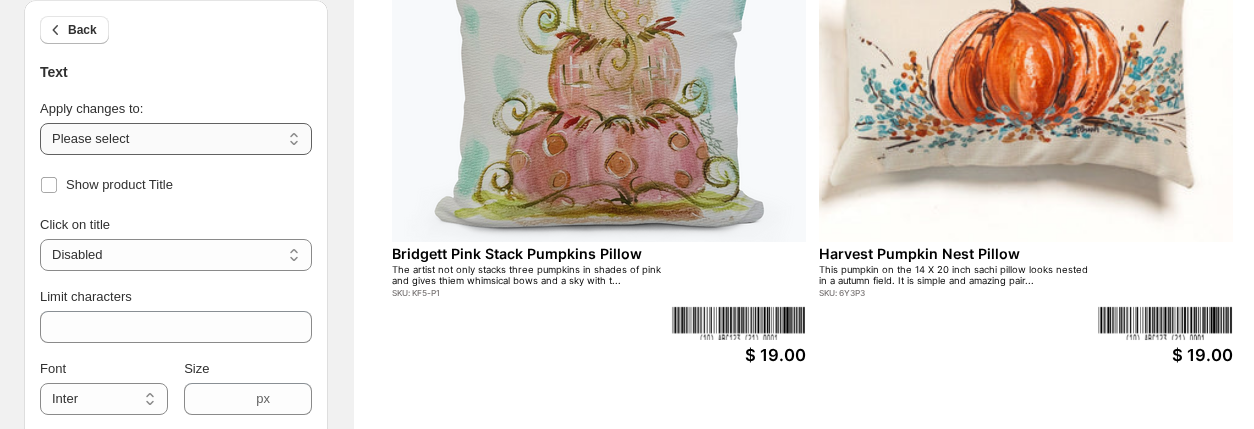 click on "**********" at bounding box center [176, 139] 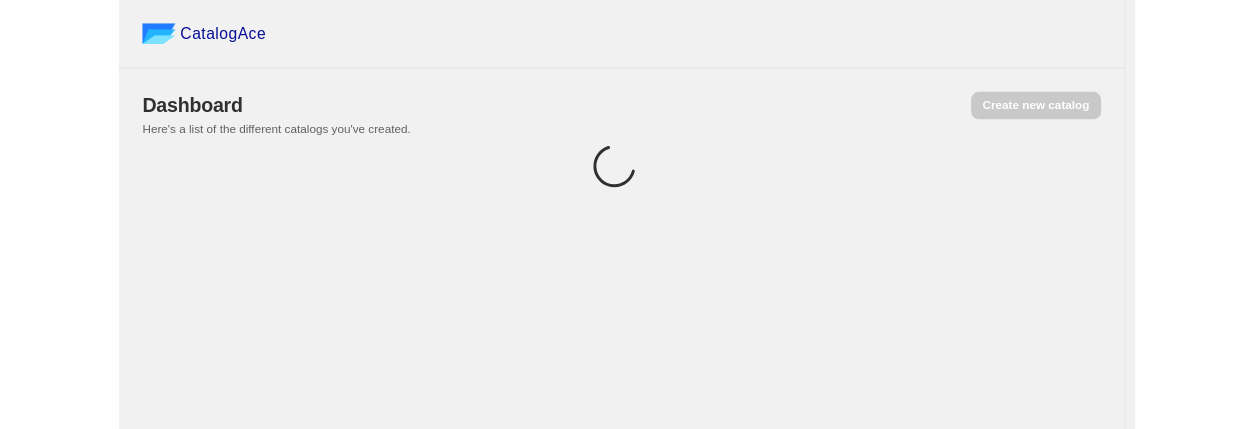 scroll, scrollTop: 0, scrollLeft: 0, axis: both 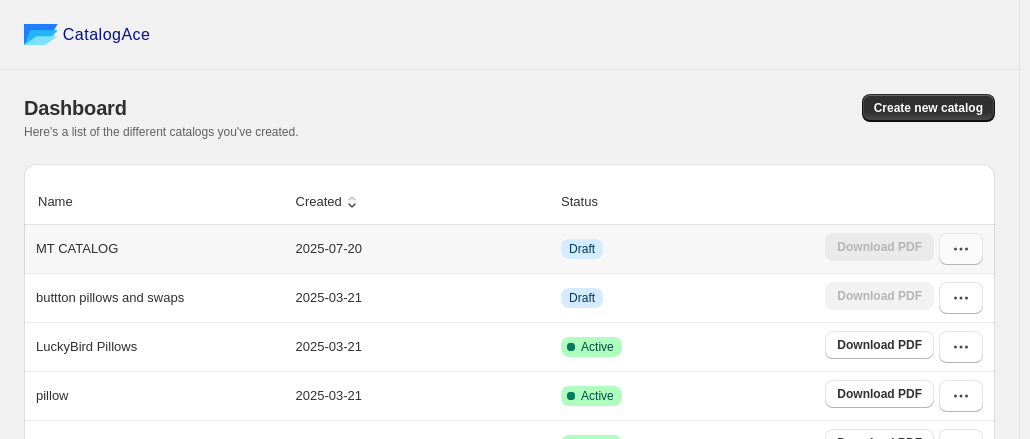 click 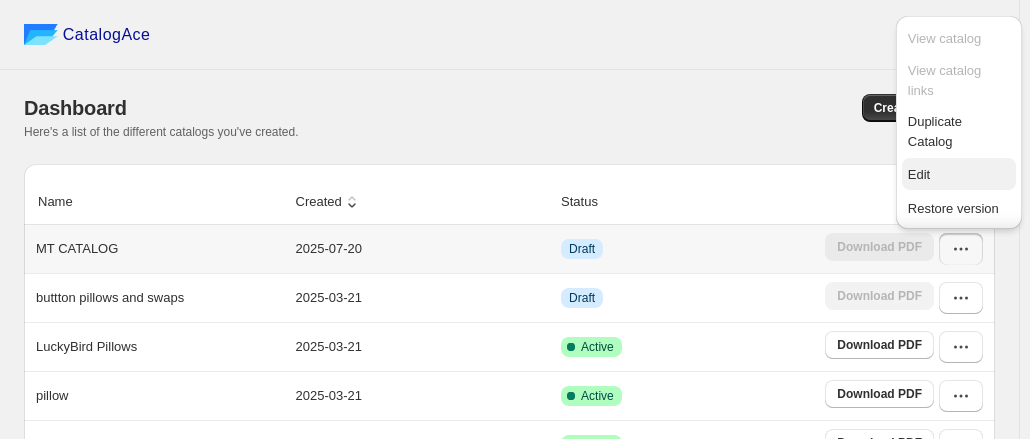 click on "Edit" at bounding box center (959, 175) 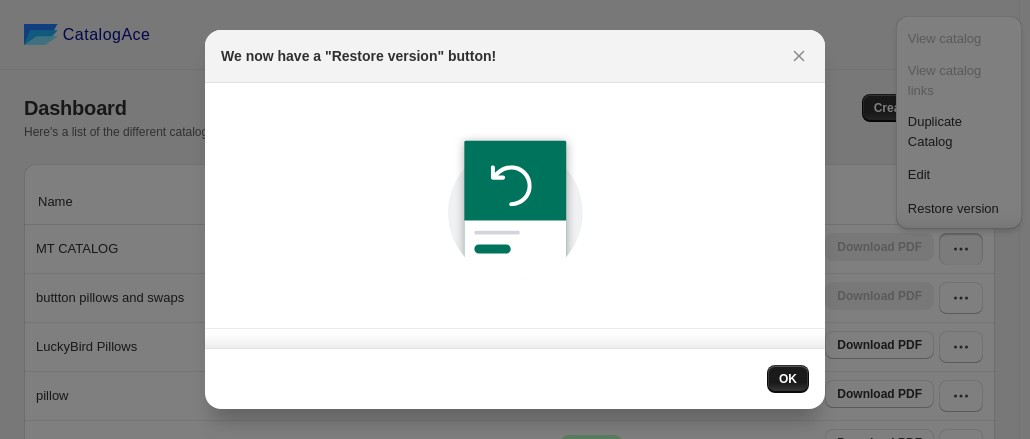 click on "OK" at bounding box center [788, 379] 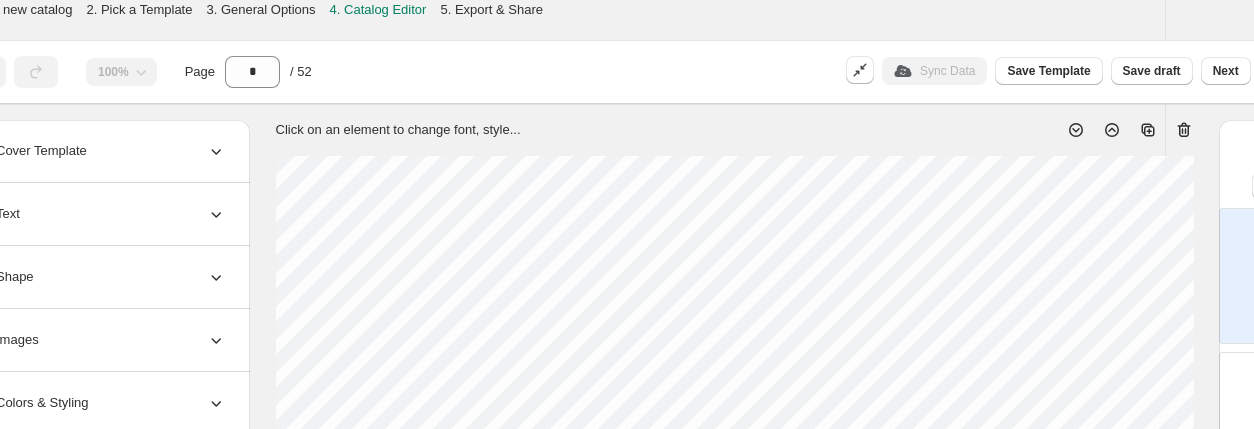 scroll, scrollTop: 0, scrollLeft: 187, axis: horizontal 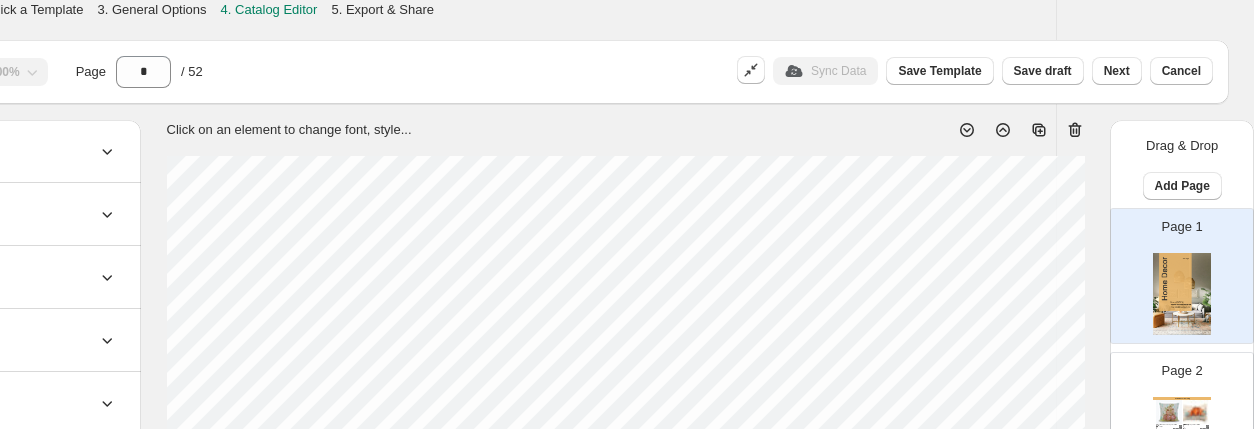 click on "Page 2 Home Decor Catalog [FIRST] Pink Stack Pumpkins Pillow - 18"x18" The artist not only stacks three pumpkins in shades of pink and gives thiem whimsical bows and a sky with t... 18"x18", 22"x22", 12"x12" Stock Quantity:  -8 SKU:  KF5-P1 Weight:  15 Tags:  12x12, 18x18, 22x22, 25, fall, MT, pillow Brand:  LuckyBird Apparel & Home Barcode №:  643956875898 Pillow $ null $ null $ 19.00 $ 19.00 Harvest Pumpkin Nest Pillow This pumpkin on the 14 X 20 inch sachi pillow looks nested in a autumn field. It is simple and amazing pair... Stock Quantity:  -7 SKU:  6Y3P3 Weight:  12 Tags:  14X20, fall, lumbar, MT, pillow Brand:  LuckyBird Apparel & Home Barcode №:  643956872859 Pillow $ null $ null $ 19.00 $ 19.00 [FIRST] Turkey with Pumpkins Square Pillow - 18 x 18 The square pillow is available in 18 x 18 and 22 x 22 inch size. This fall art is representing the season w... 18 x 18, 22 x 22 Stock Quantity:  -6 SKU:  SV5P1 Weight:  0 Tags:  25, fall, Home, May25, MT, Pillow, square Barcode №:  643956875386 $ null" at bounding box center [1174, 412] 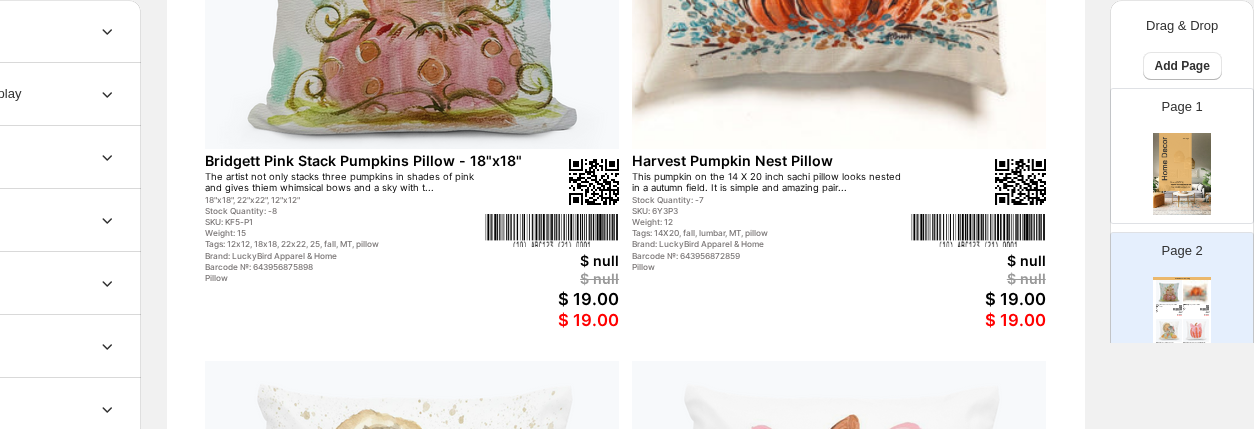 scroll, scrollTop: 399, scrollLeft: 187, axis: both 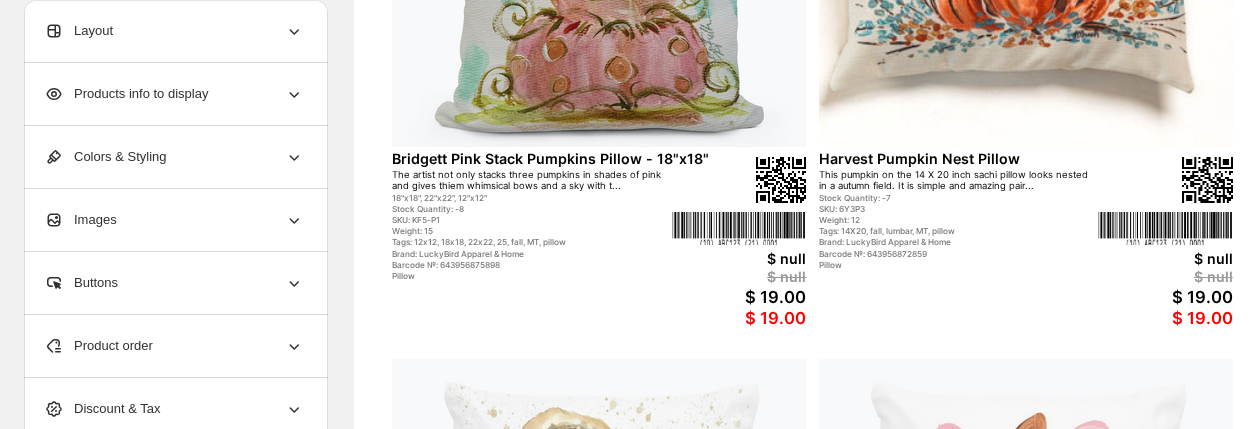 click 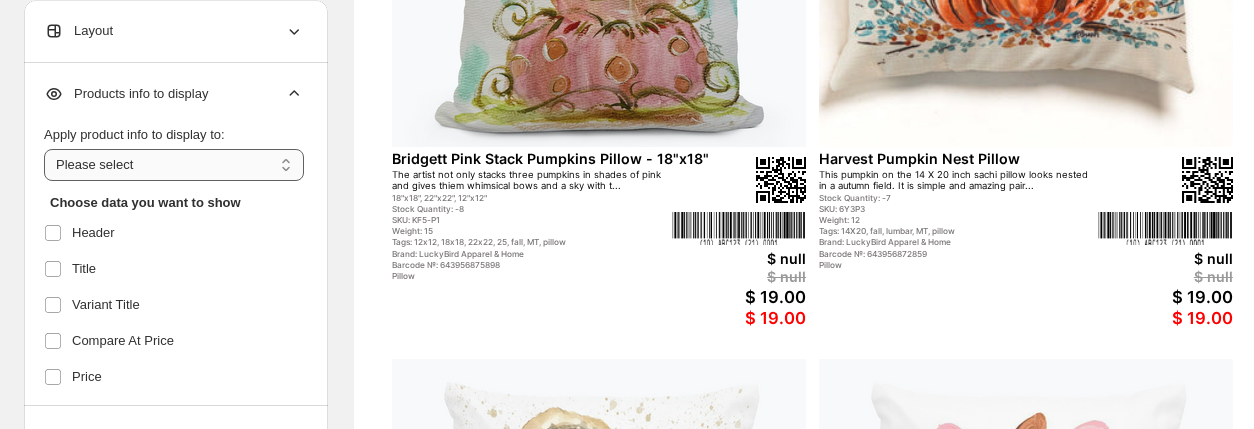 click on "**********" at bounding box center [174, 165] 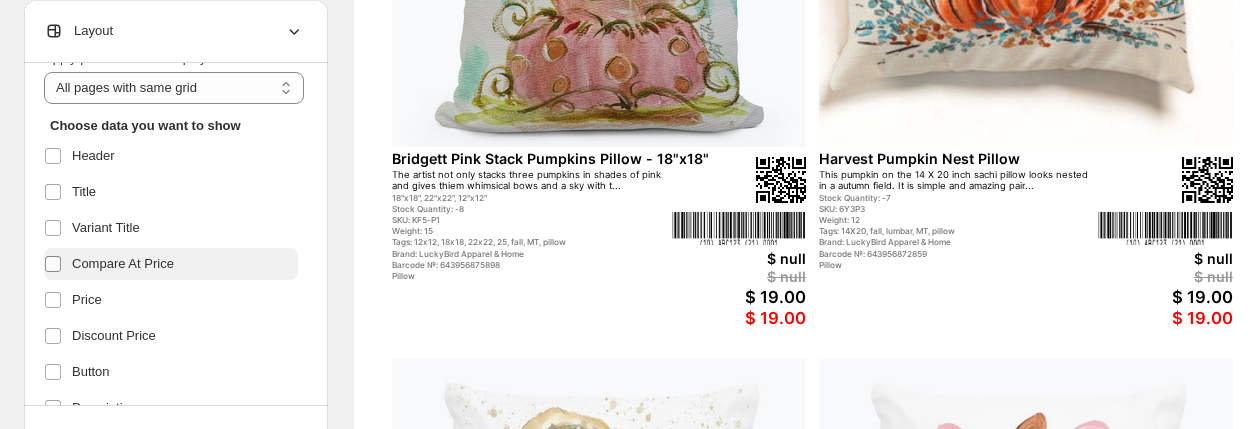 scroll, scrollTop: 80, scrollLeft: 0, axis: vertical 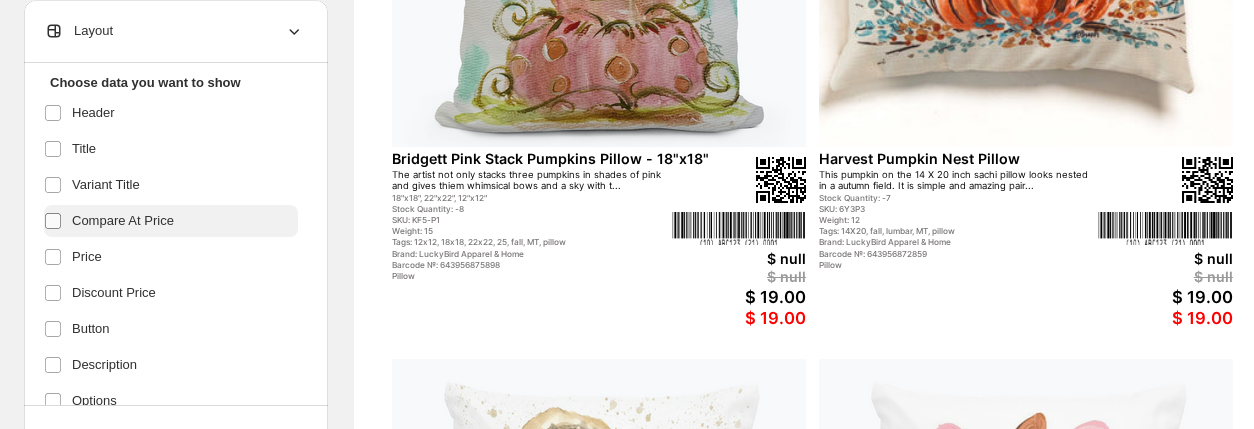 click at bounding box center [57, 329] 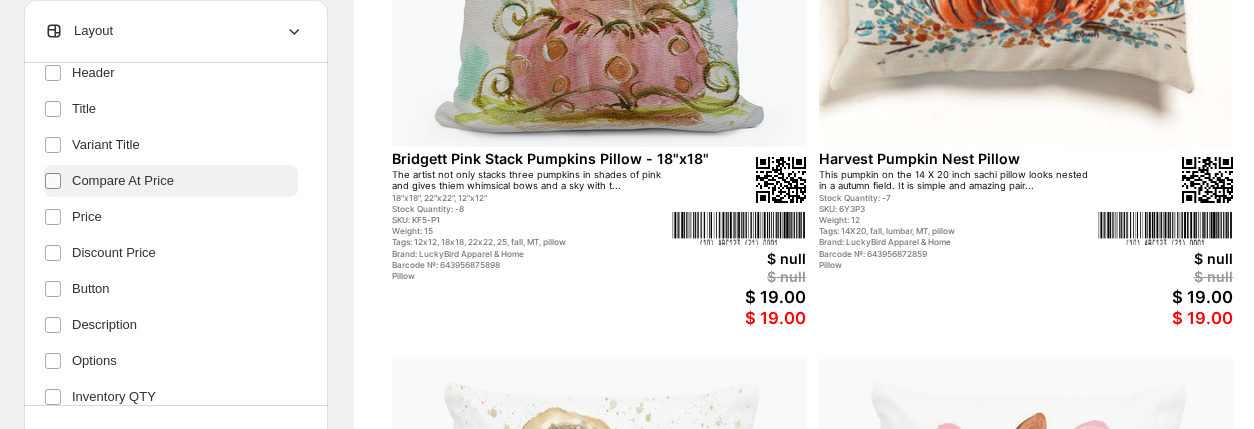 scroll, scrollTop: 200, scrollLeft: 0, axis: vertical 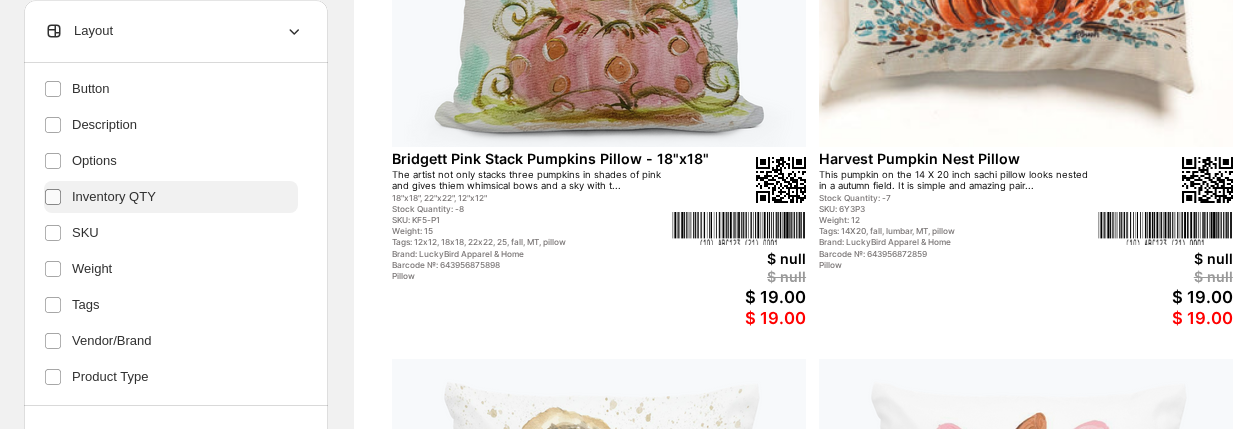 click at bounding box center [57, 341] 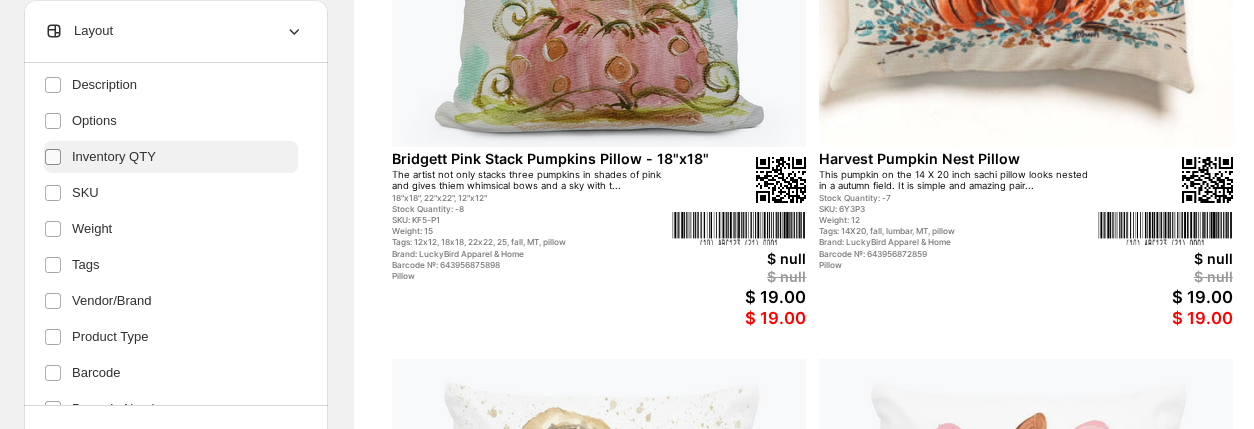 click on "Product Type" at bounding box center [171, 337] 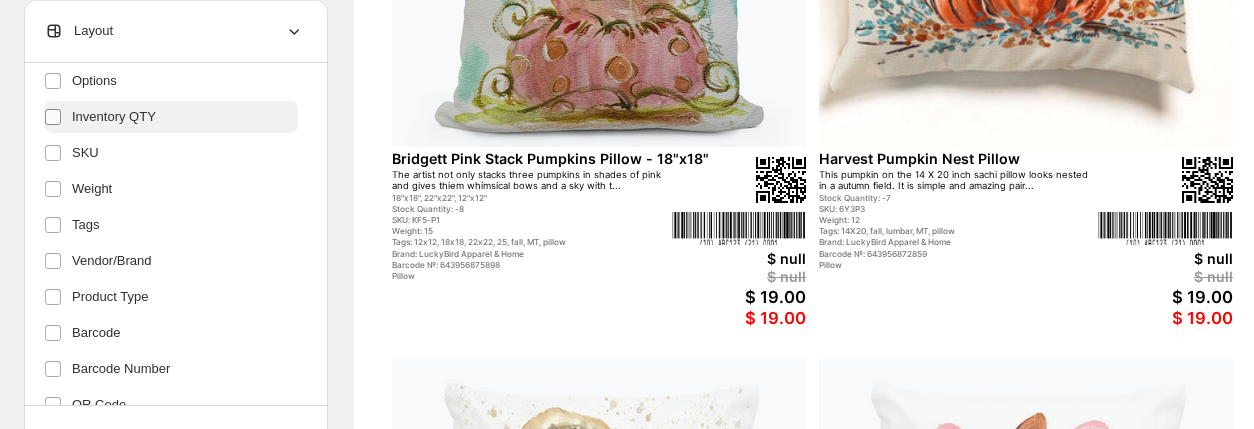 scroll, scrollTop: 480, scrollLeft: 0, axis: vertical 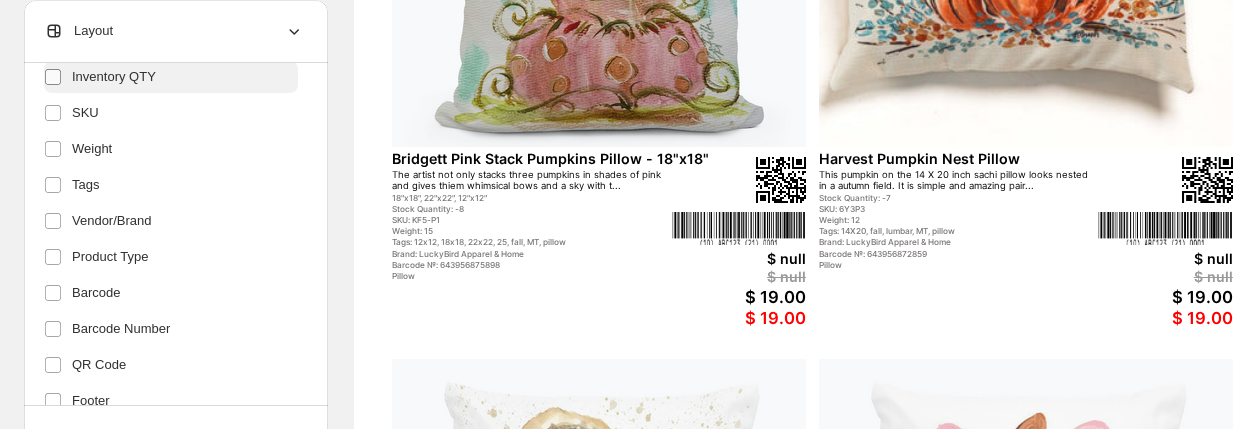 click on "QR Code" at bounding box center (171, 365) 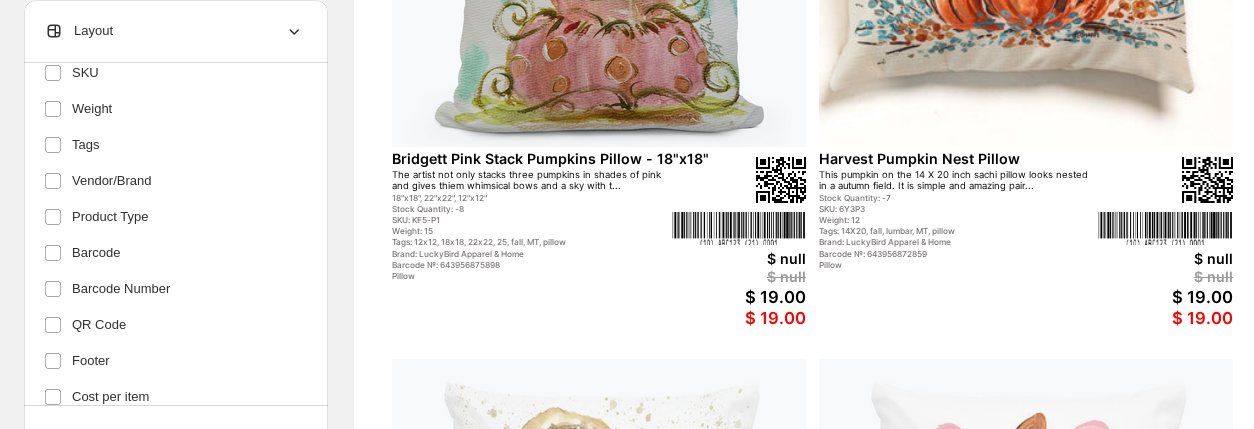click at bounding box center (57, 361) 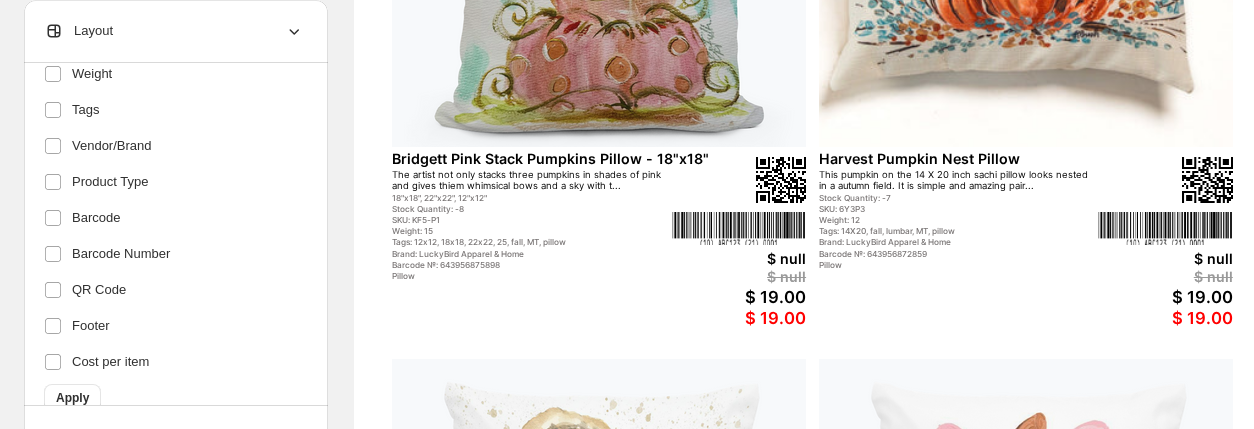 scroll, scrollTop: 560, scrollLeft: 0, axis: vertical 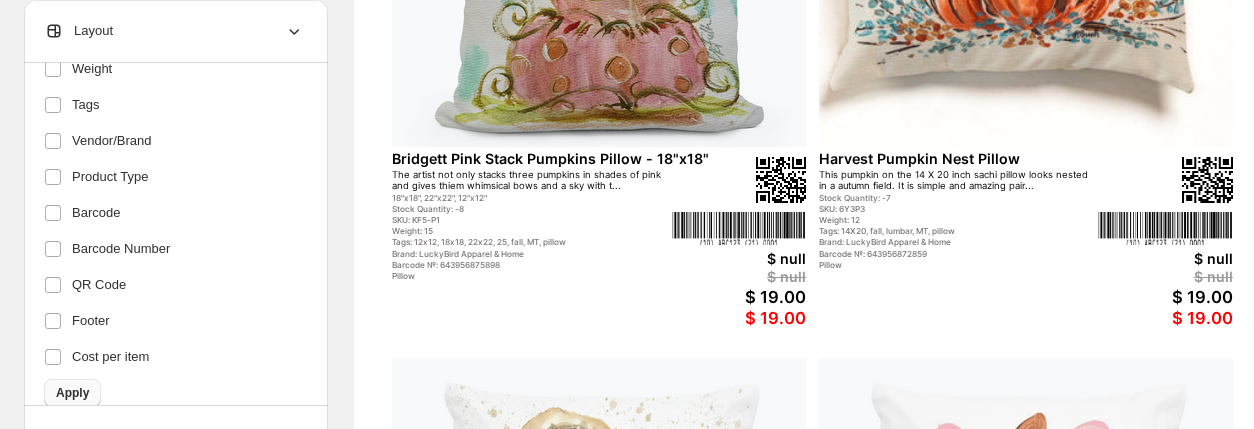 click on "Apply" at bounding box center [72, 393] 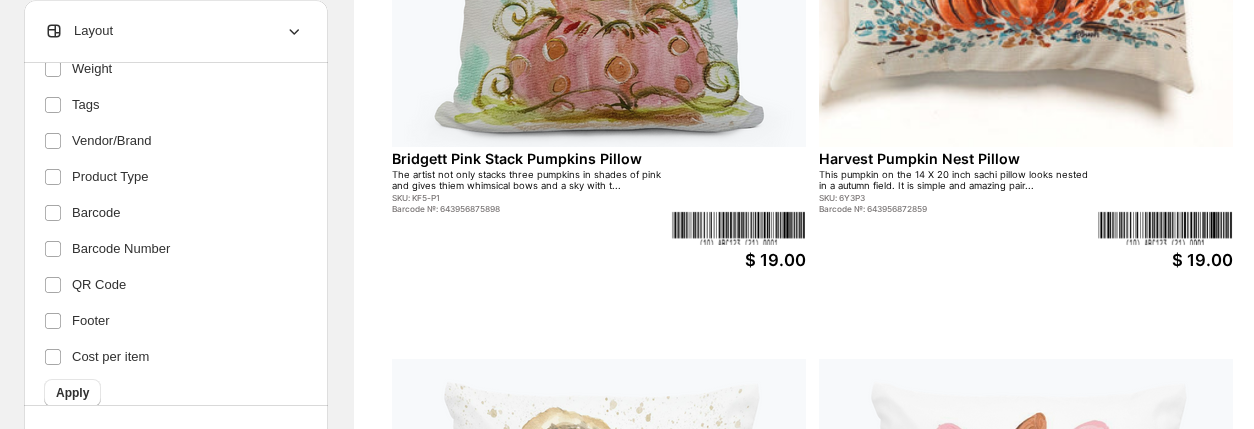 click on "Bridgett Pink Stack Pumpkins Pillow" at bounding box center (570, 158) 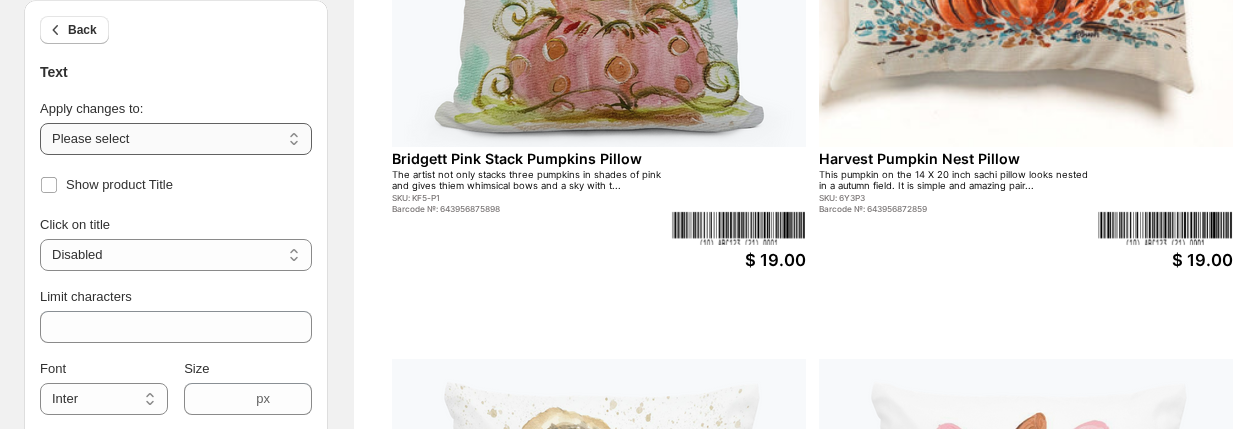 click on "**********" at bounding box center (176, 139) 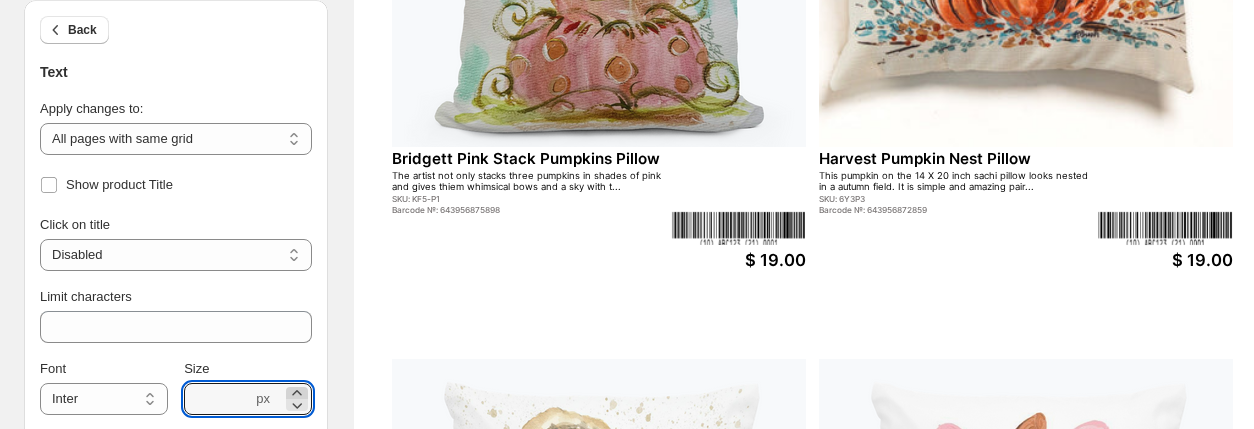 click 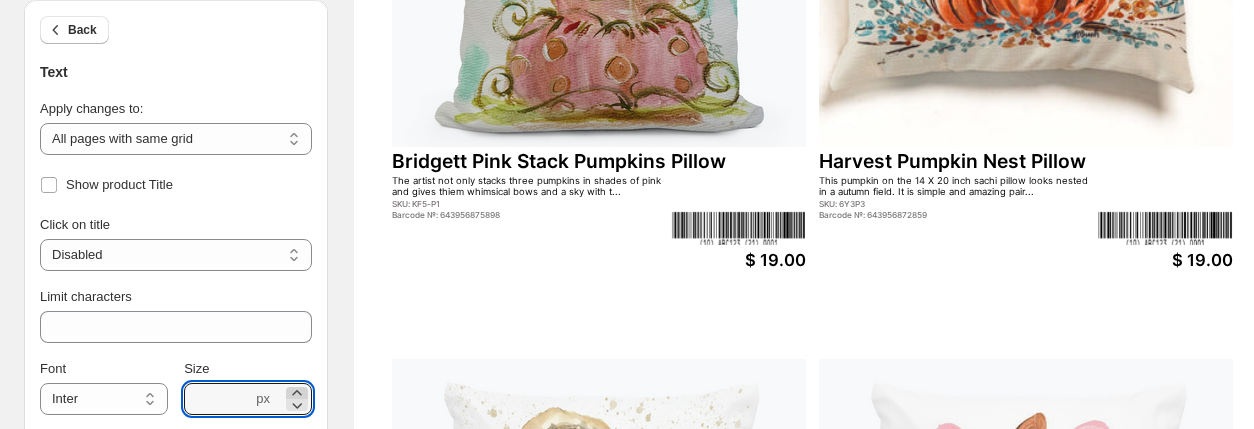 click 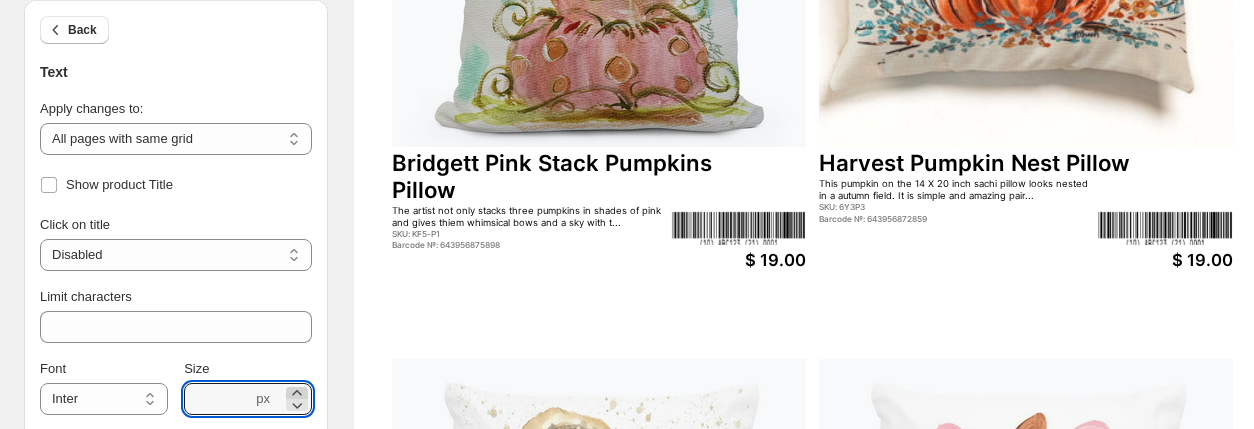 type on "****" 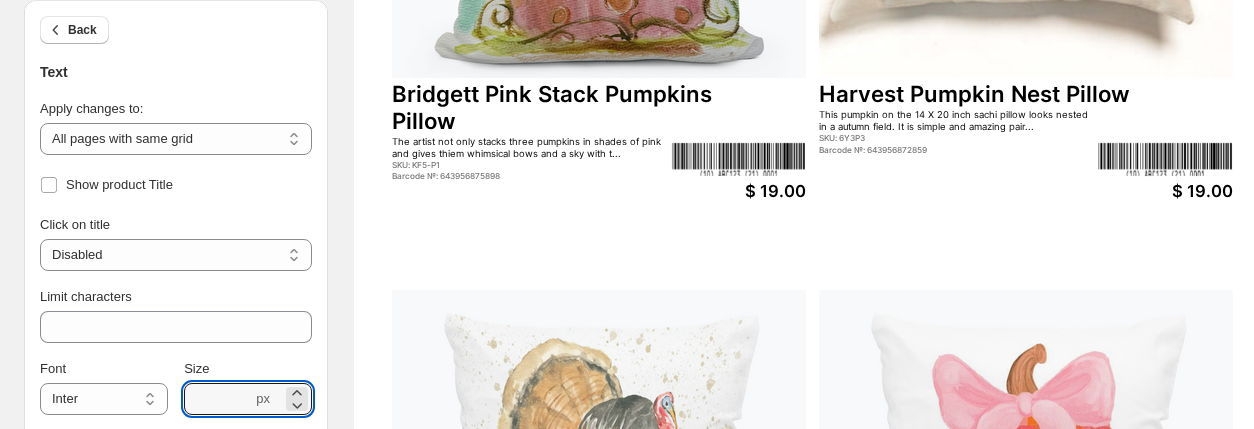 scroll, scrollTop: 480, scrollLeft: 0, axis: vertical 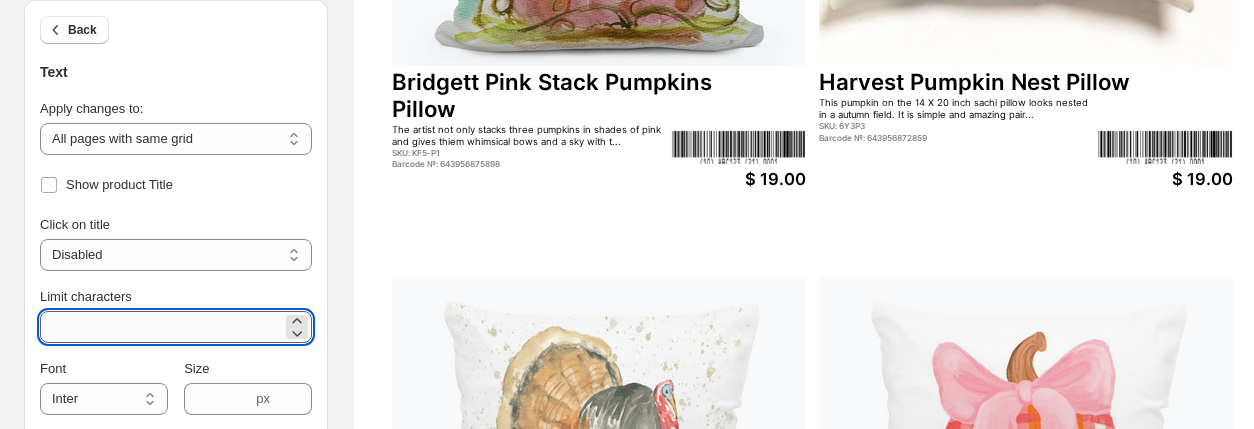 drag, startPoint x: 76, startPoint y: 320, endPoint x: 47, endPoint y: 323, distance: 29.15476 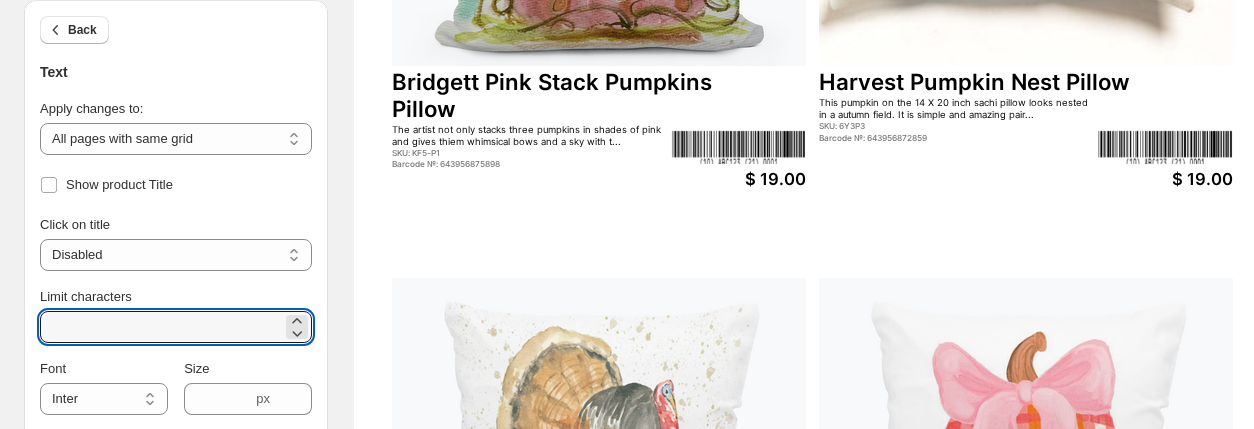 click on "Limit characters" at bounding box center [176, 297] 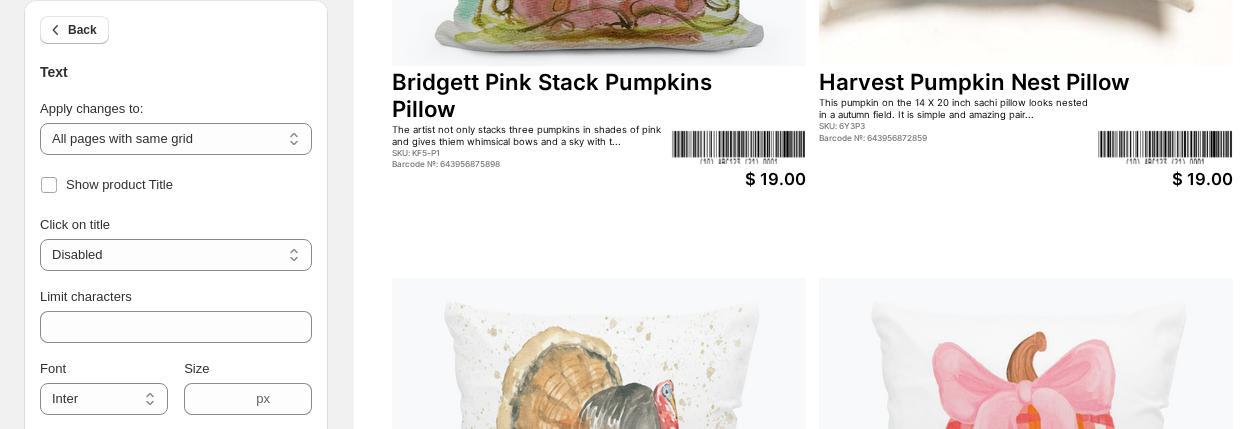 scroll, scrollTop: 520, scrollLeft: 0, axis: vertical 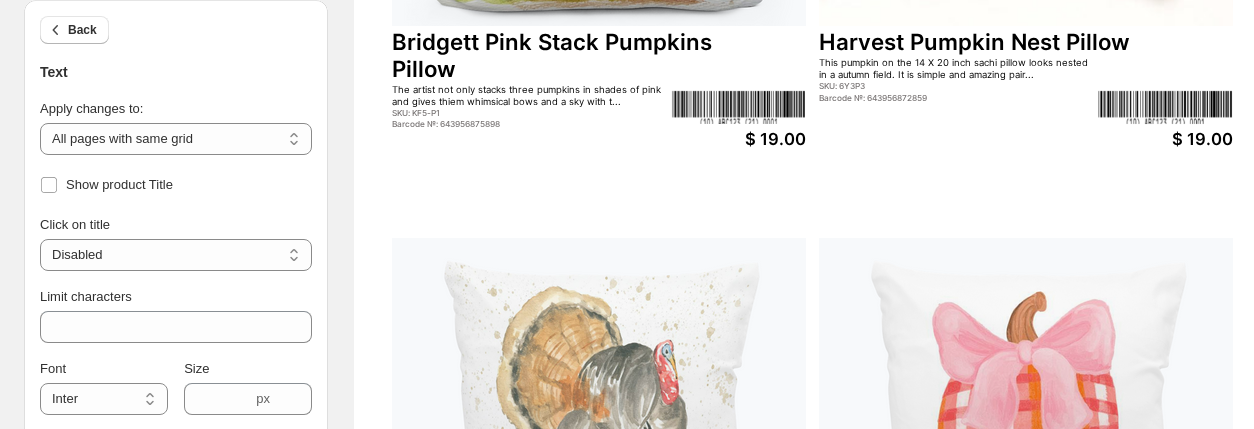 click on "**********" at bounding box center (176, 508) 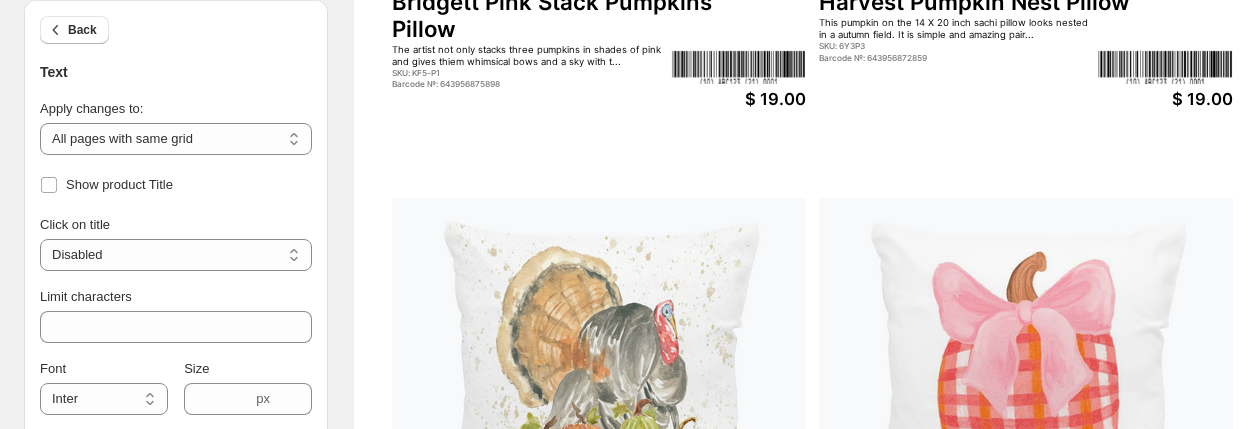 click on "**********" at bounding box center [176, 508] 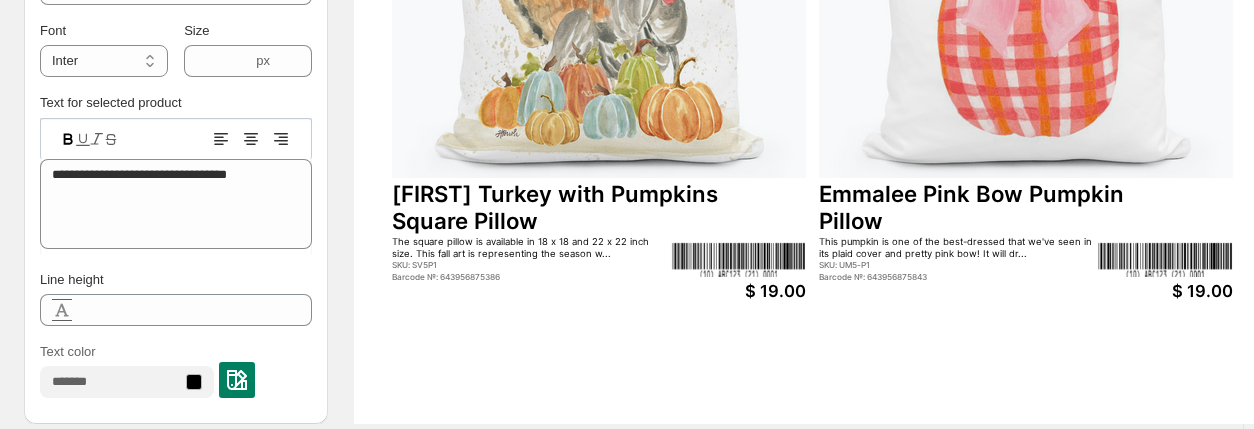 scroll, scrollTop: 960, scrollLeft: 0, axis: vertical 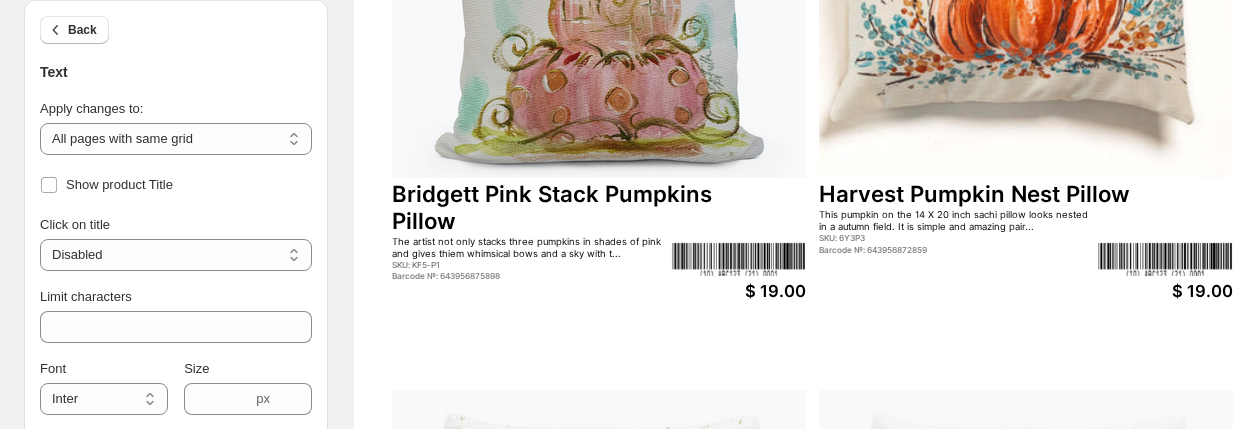 click on "The artist not only stacks three pumpkins in shades of pink and gives thiem whimsical bows and a sky with t..." at bounding box center [531, 247] 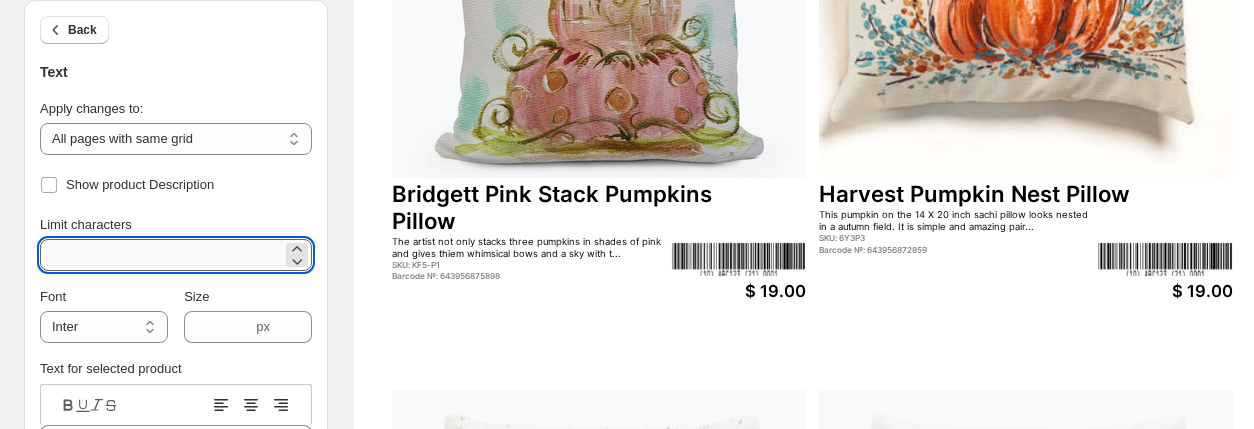 click on "***" at bounding box center (161, 255) 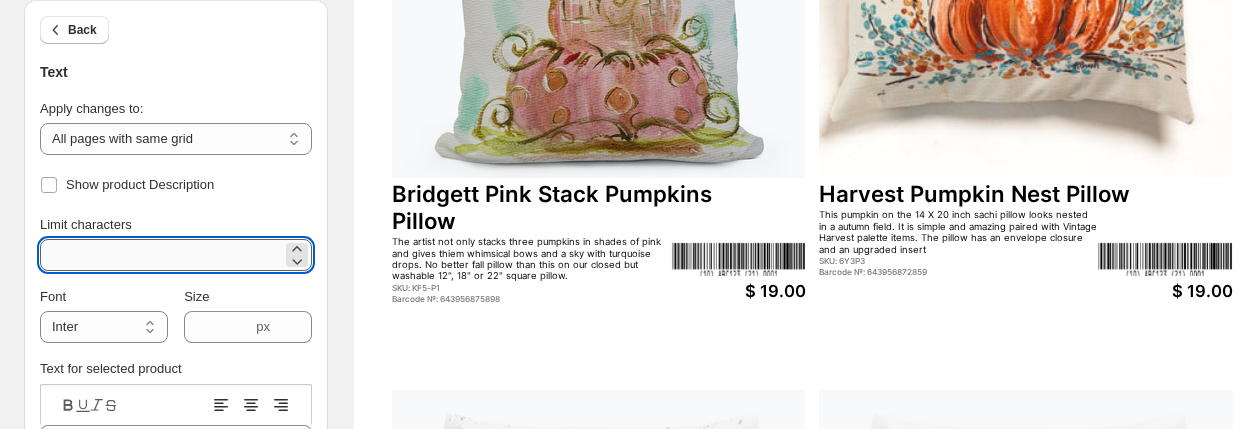 type on "***" 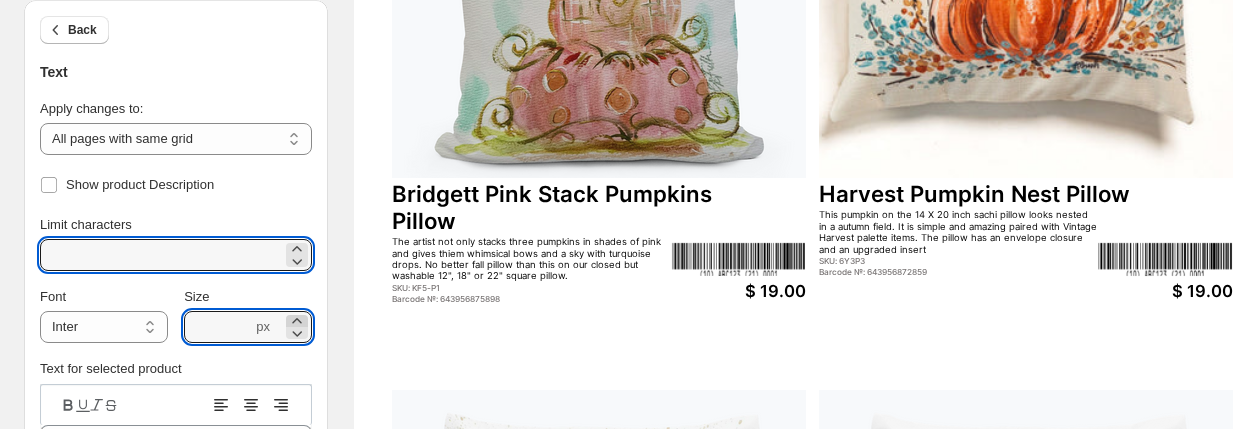 click 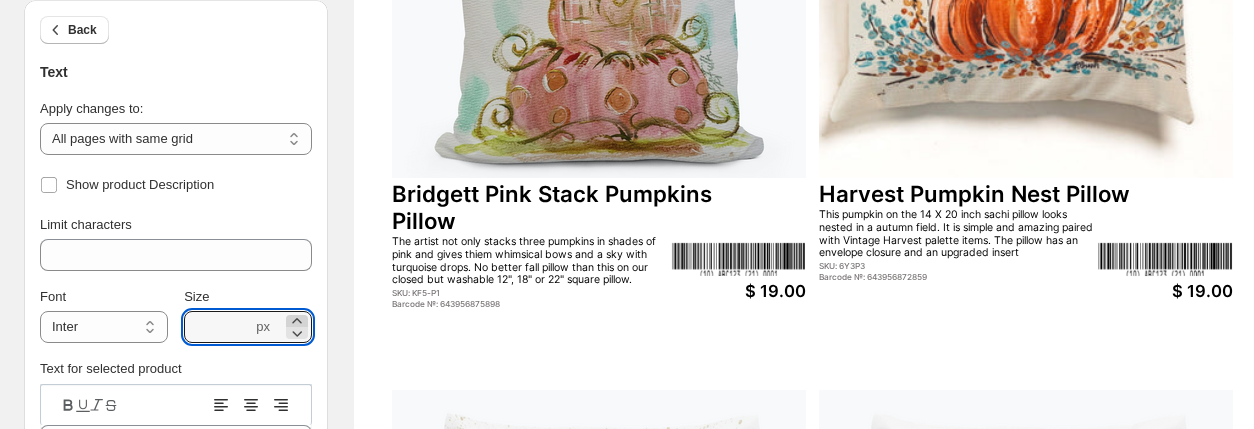 click 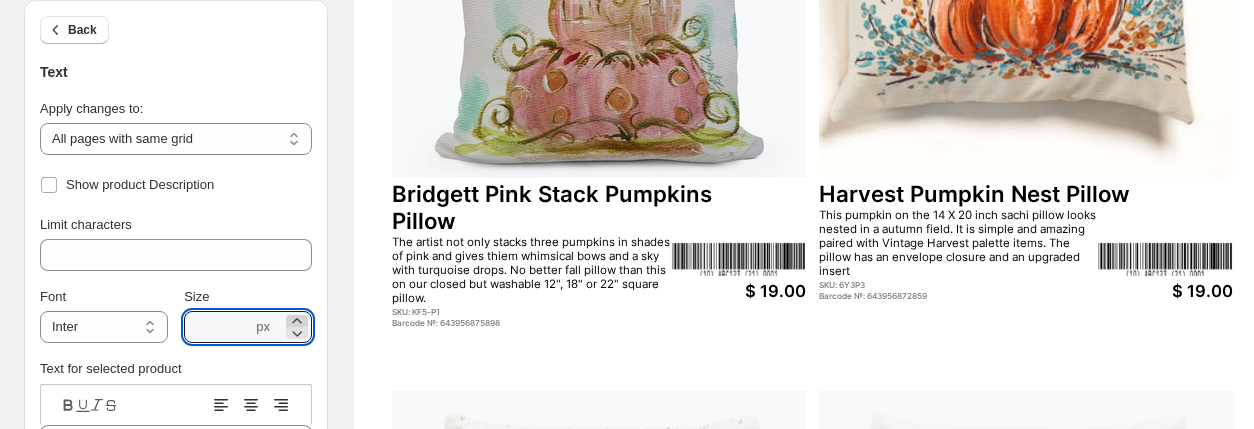 click 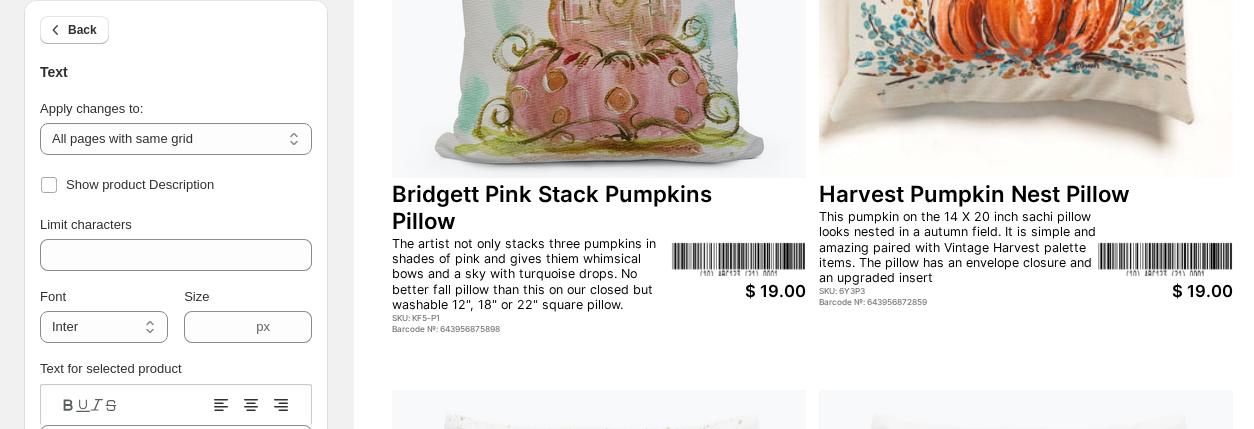 click on "SKU:  KF5-P1" at bounding box center [531, 318] 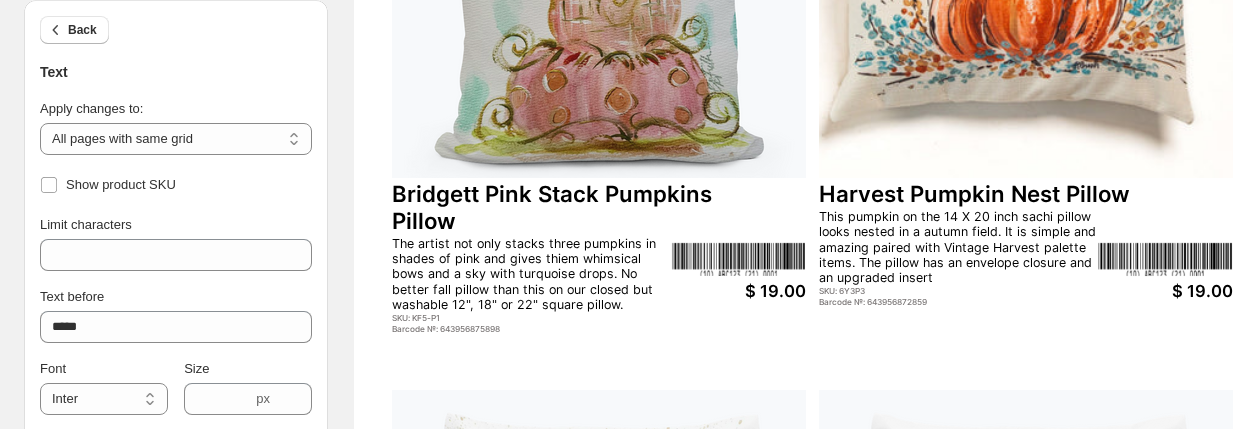 click on "SKU:  KF5-P1" at bounding box center [531, 318] 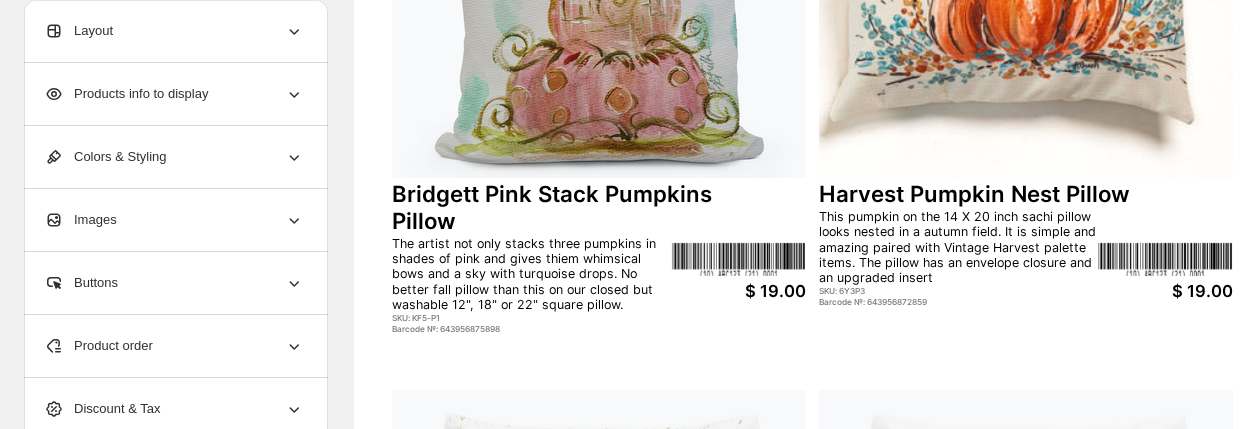 click on "SKU:  KF5-P1" at bounding box center [531, 318] 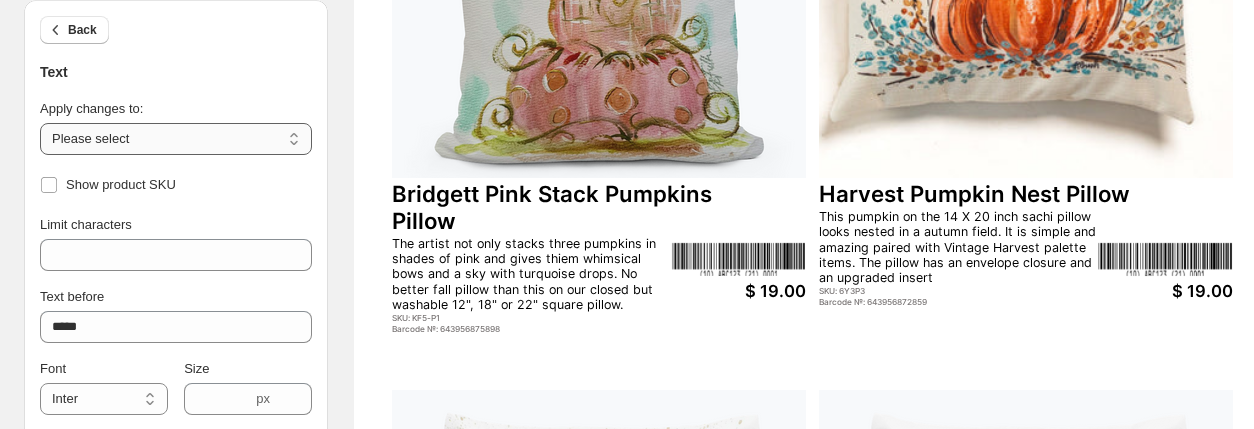 click on "**********" at bounding box center [176, 139] 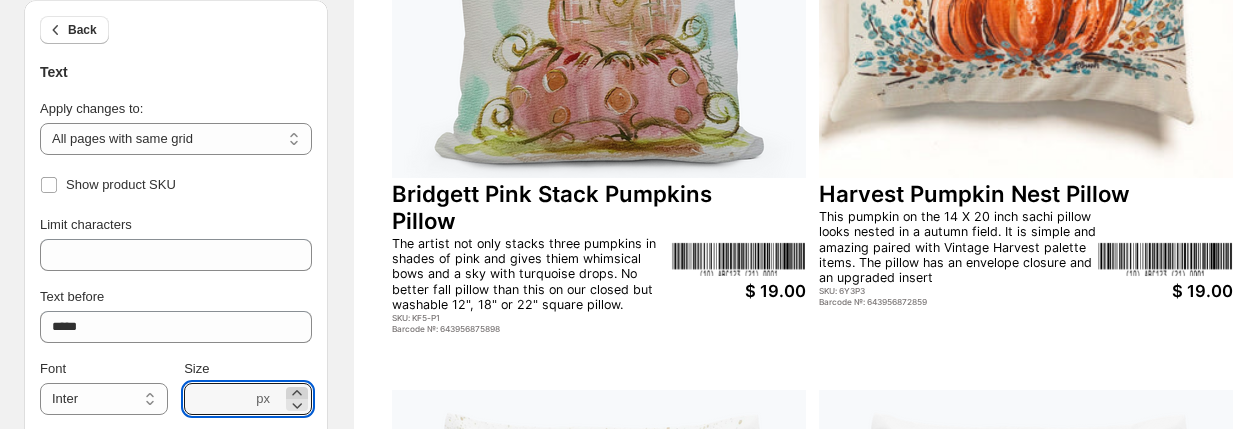 click 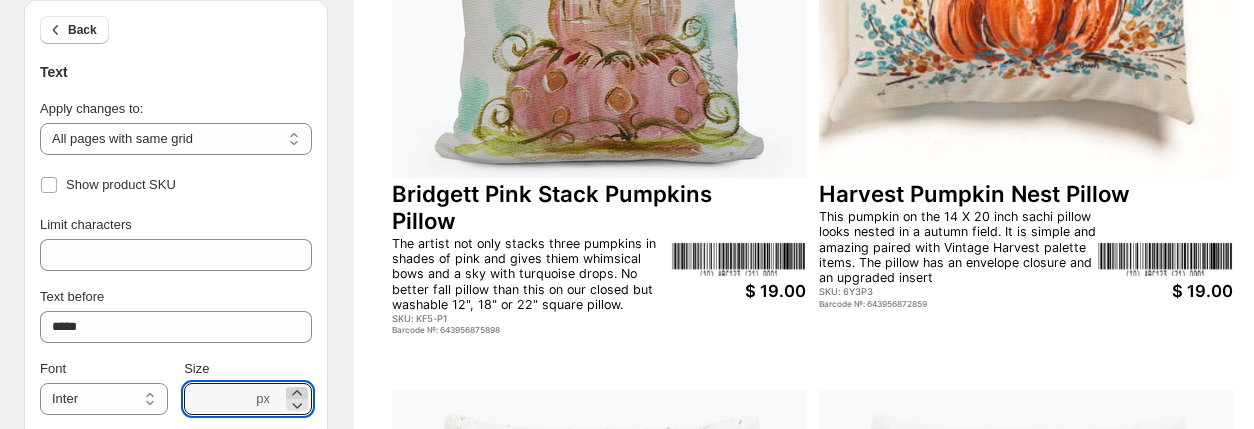 click 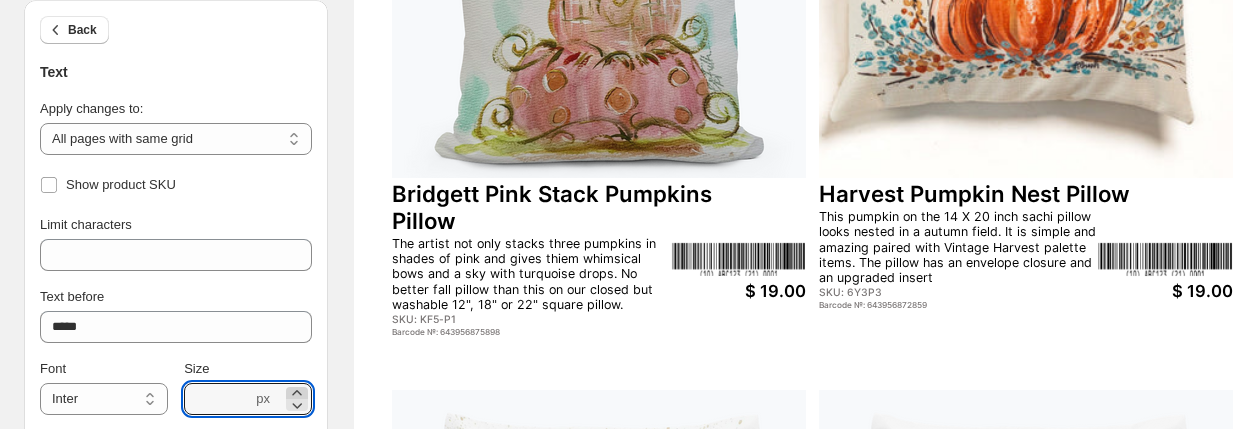 click 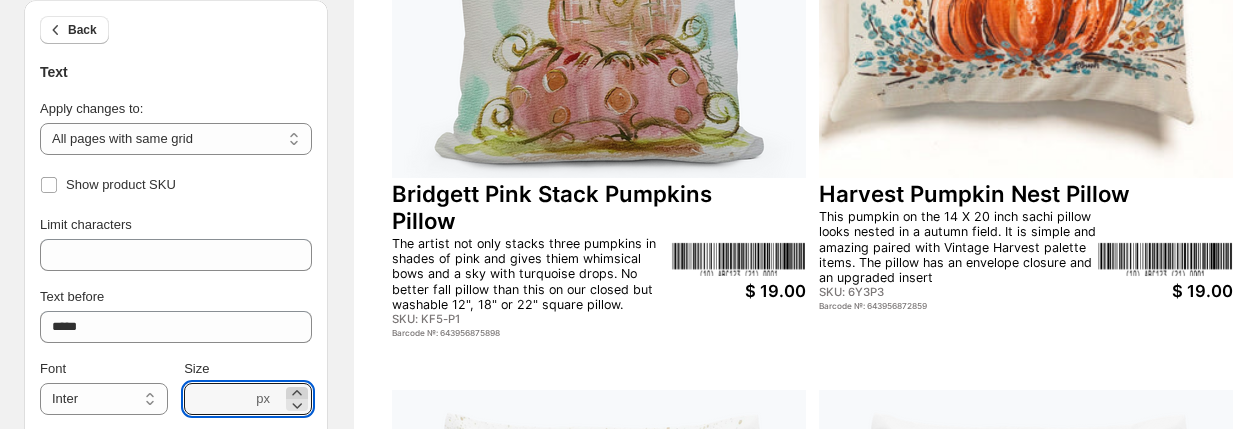 click 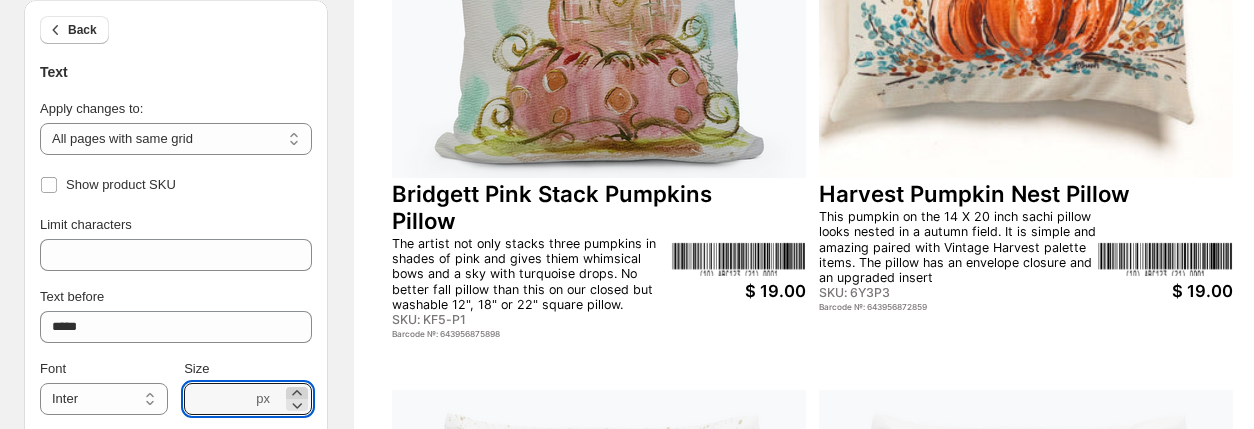 click 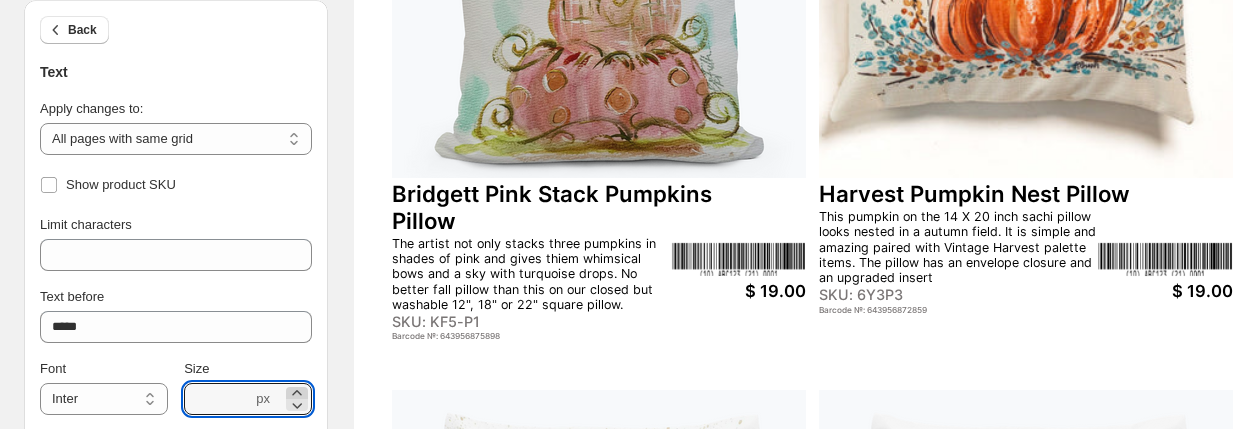 click 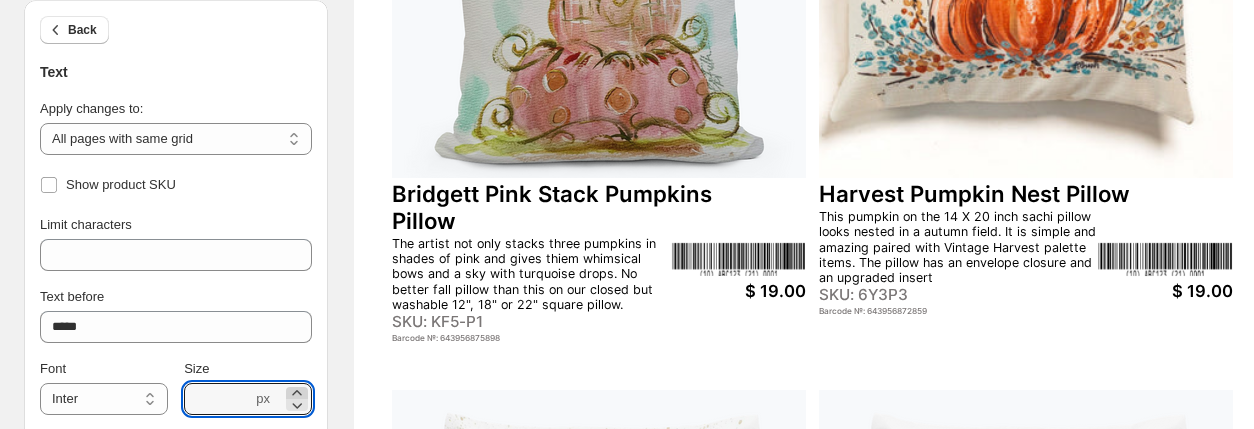 click 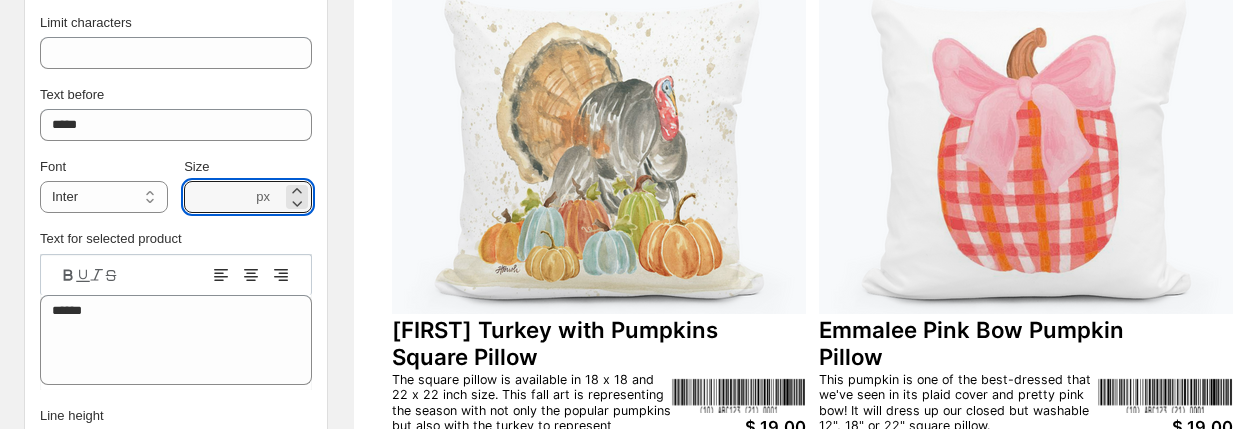 scroll, scrollTop: 788, scrollLeft: 0, axis: vertical 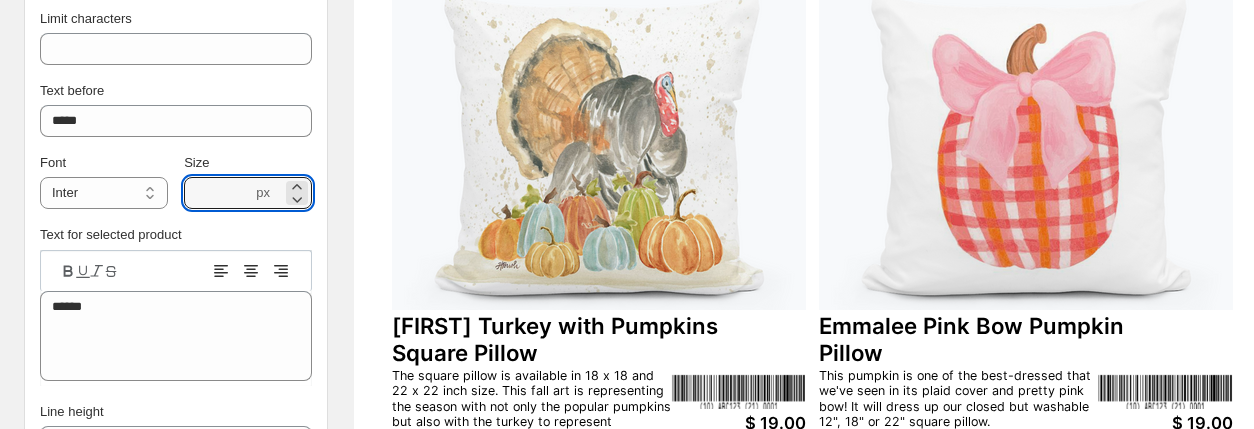 click 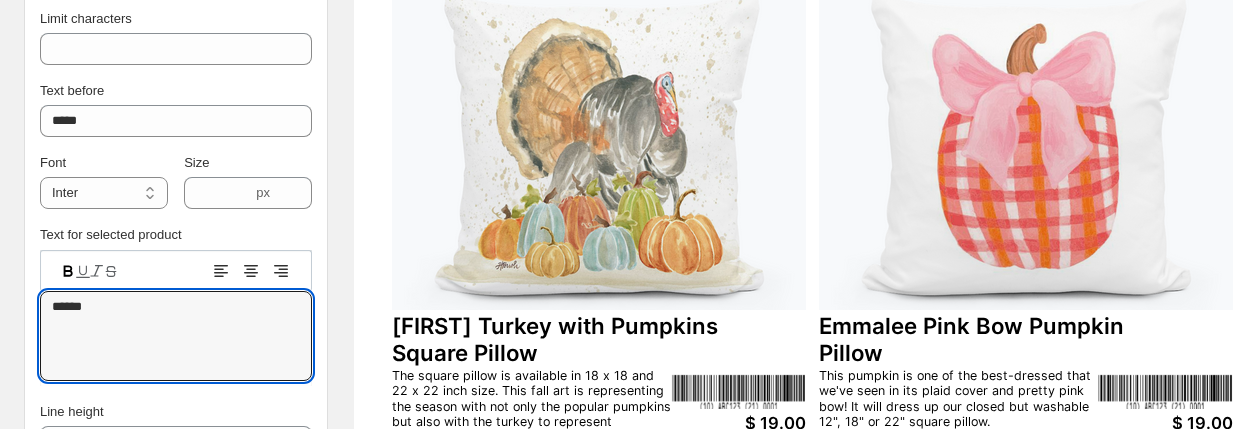 drag, startPoint x: 112, startPoint y: 305, endPoint x: 39, endPoint y: 311, distance: 73.24616 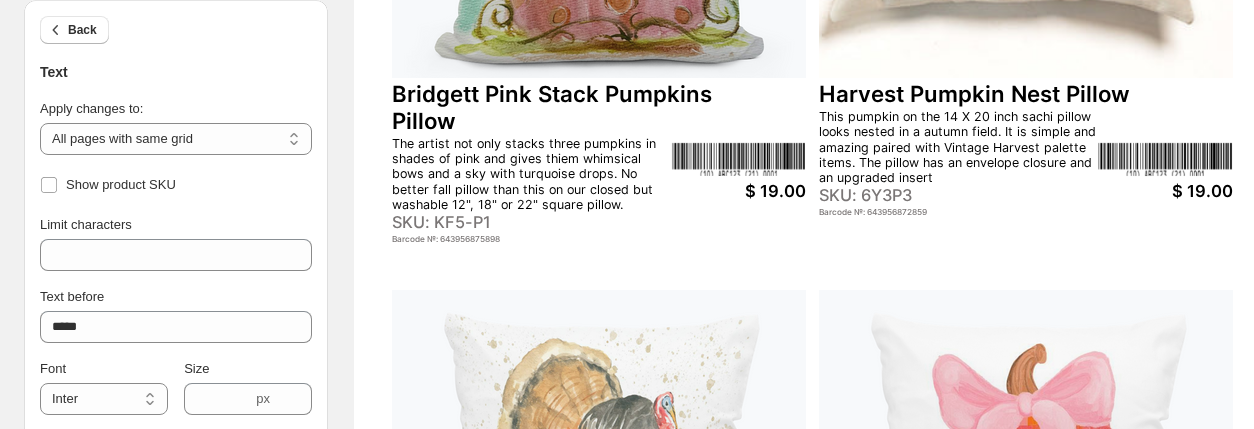 scroll, scrollTop: 461, scrollLeft: 0, axis: vertical 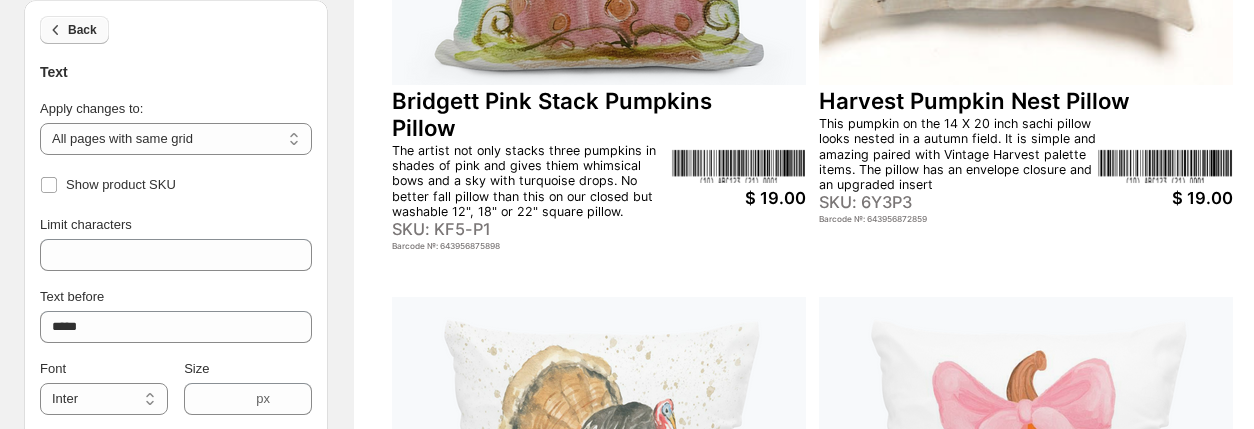 click on "Back" at bounding box center (82, 30) 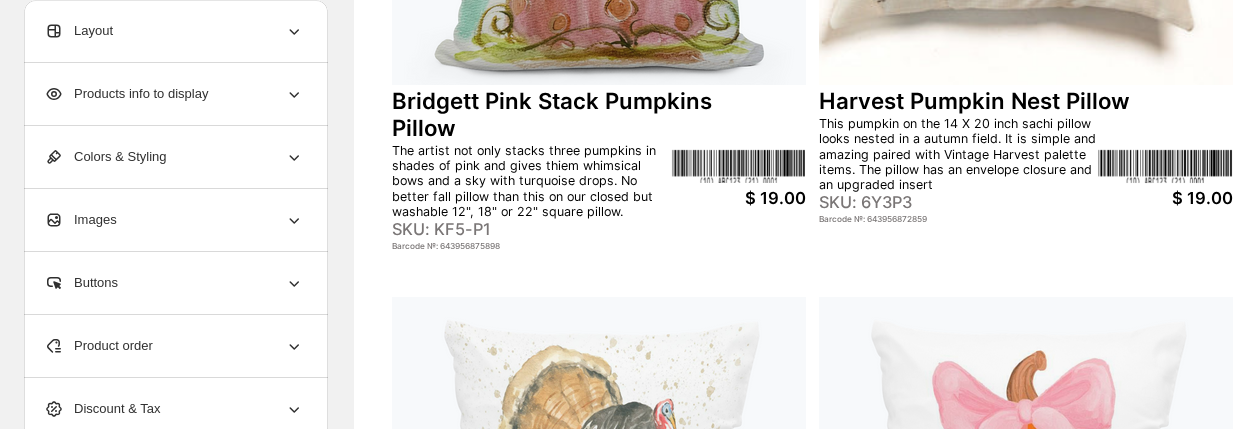 click on "Products info to display" at bounding box center (126, 94) 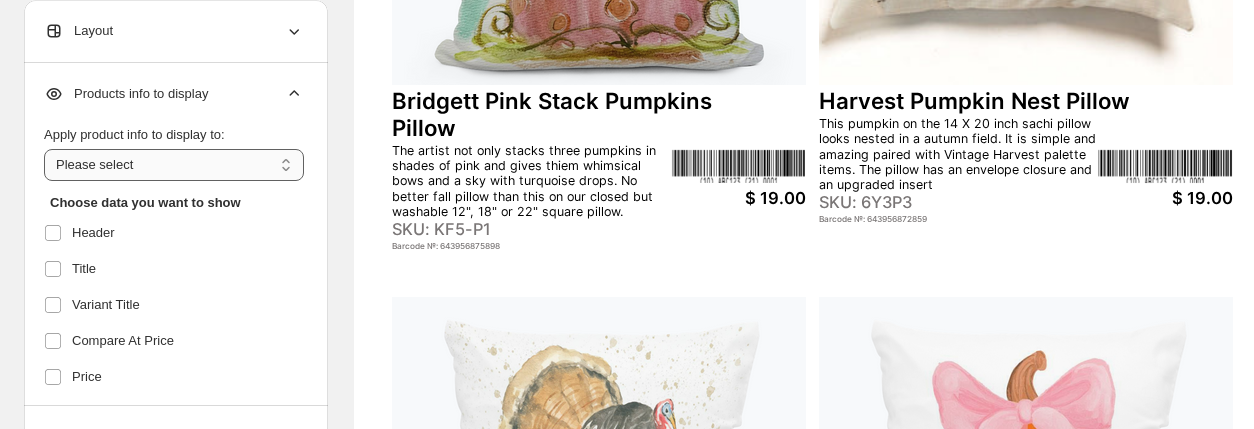 click on "**********" at bounding box center (174, 165) 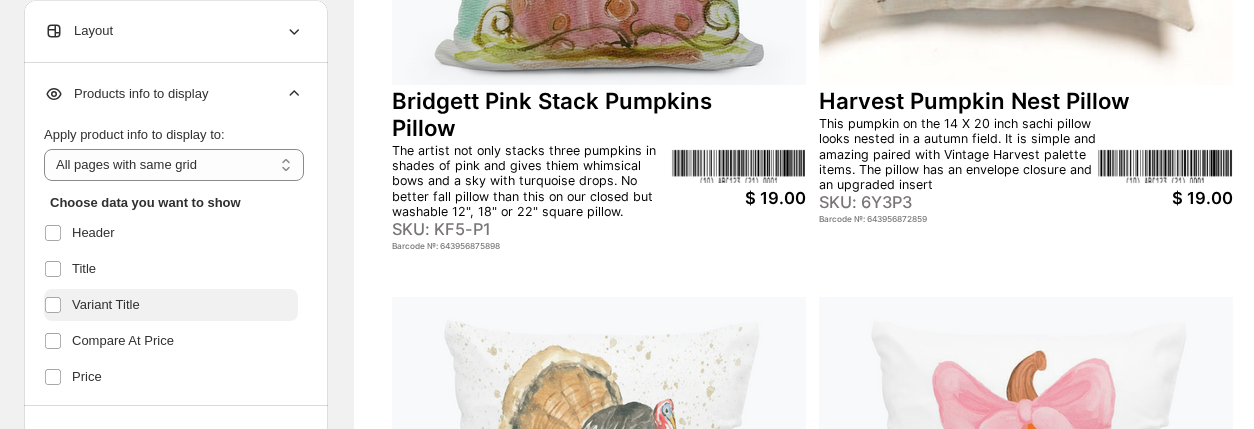click on "Header Title Variant Title Compare At Price Price Discount Price Button Description Options Inventory QTY SKU Weight Tags Vendor/Brand Product Type Barcode Barcode Number QR Code Footer Cost per item" at bounding box center (171, 575) 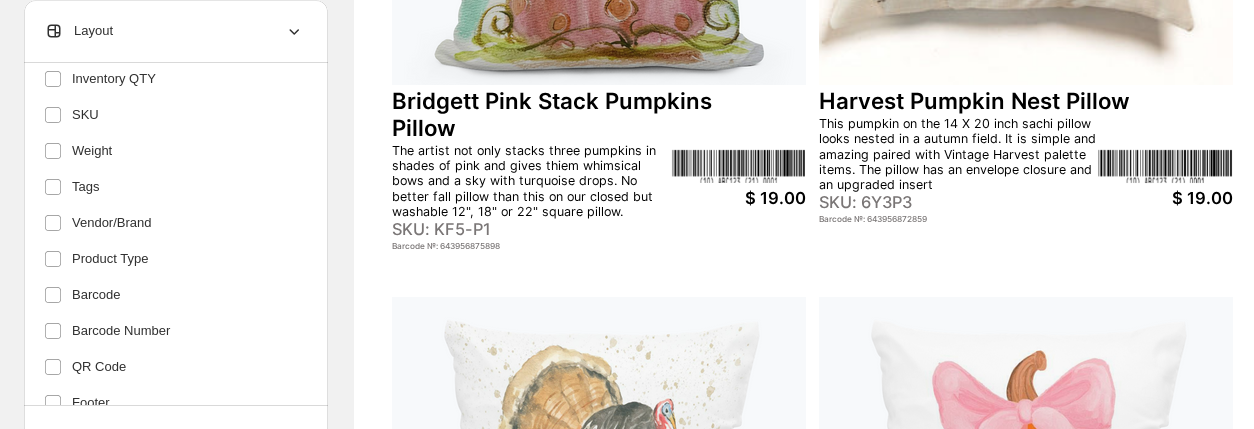 scroll, scrollTop: 480, scrollLeft: 0, axis: vertical 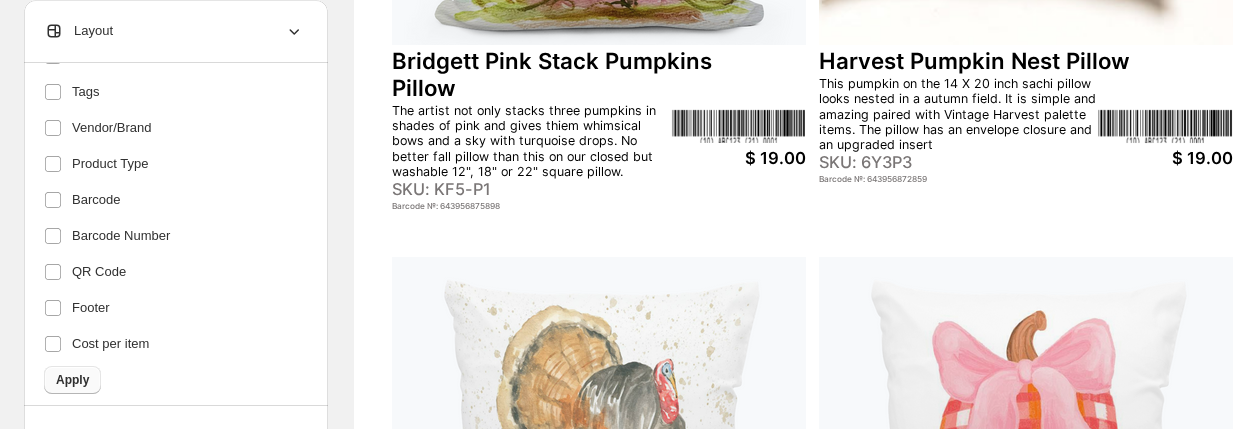 click on "Apply" at bounding box center [72, 380] 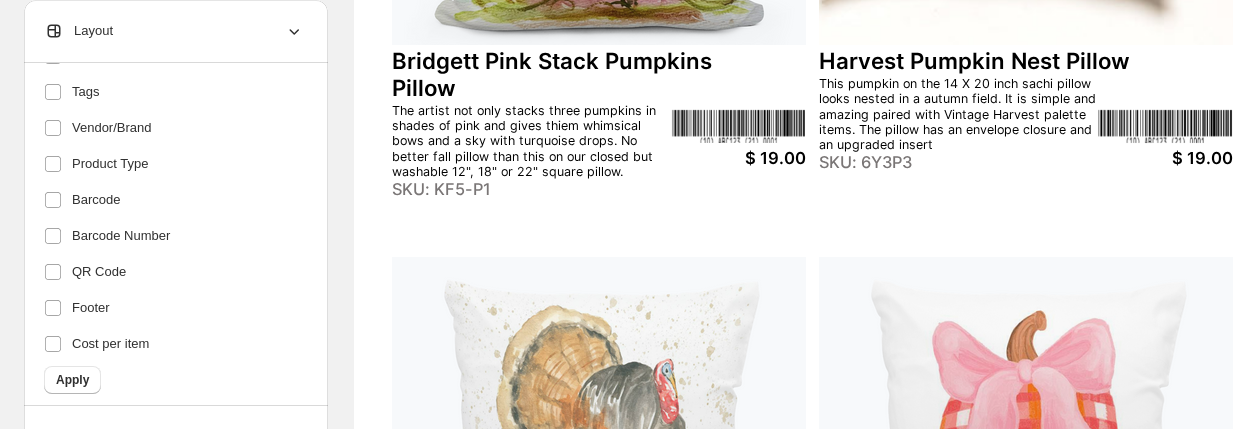 click on "$ 19.00" at bounding box center [739, 158] 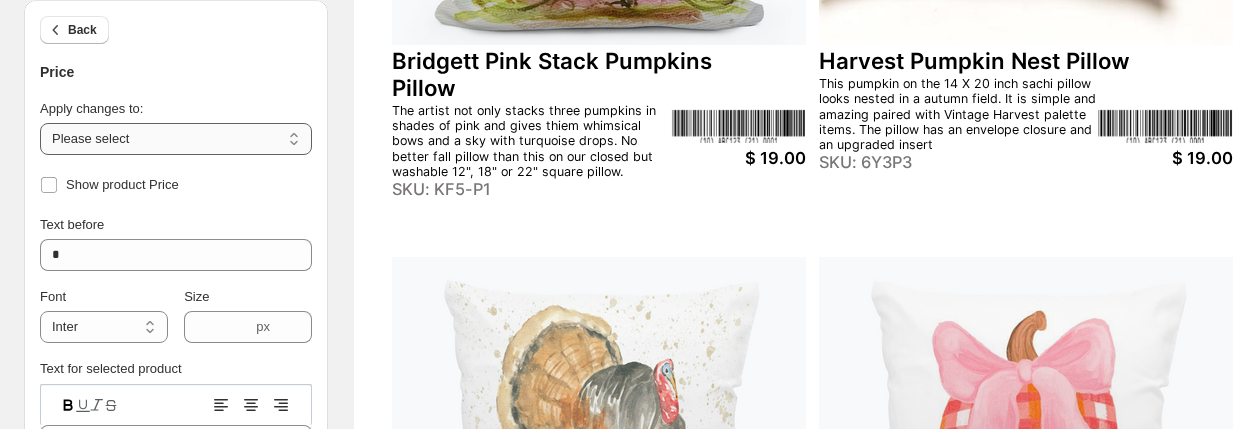 click on "**********" at bounding box center (176, 139) 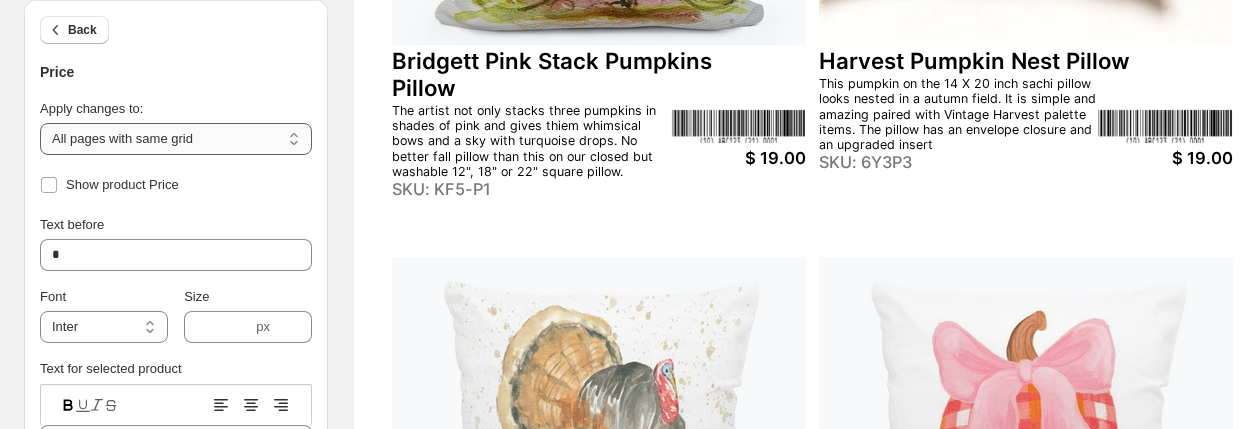 click on "**********" at bounding box center (176, 139) 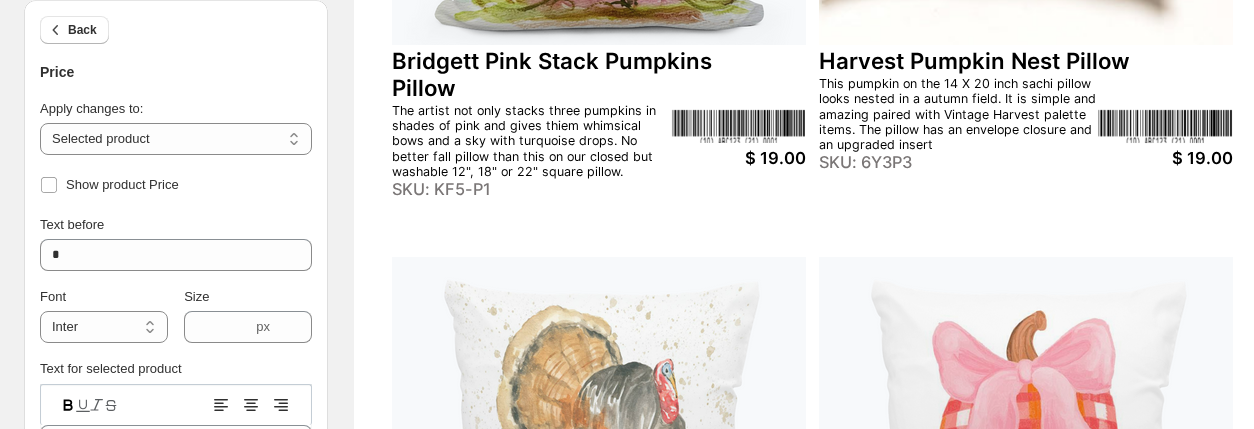 click on "**********" at bounding box center [176, 458] 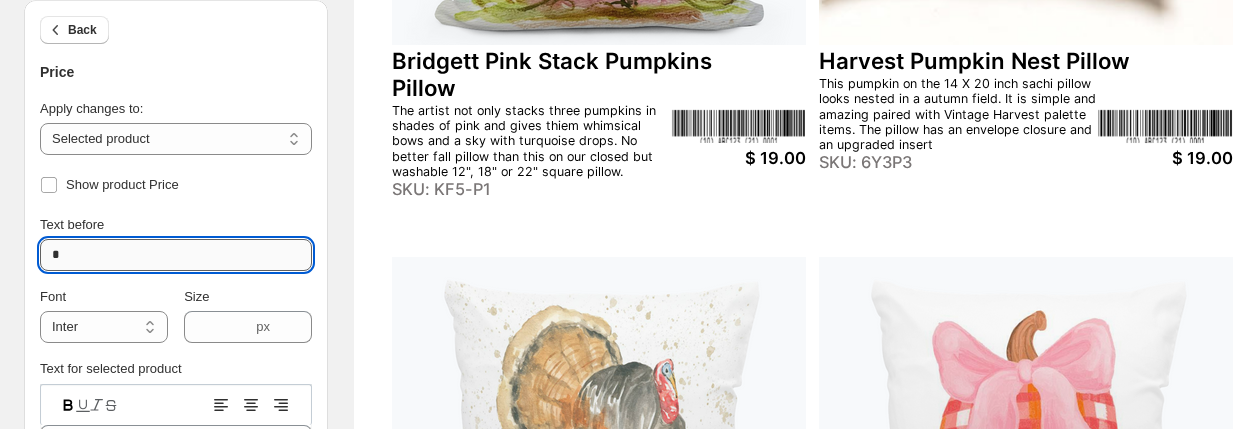 click on "*" at bounding box center (176, 255) 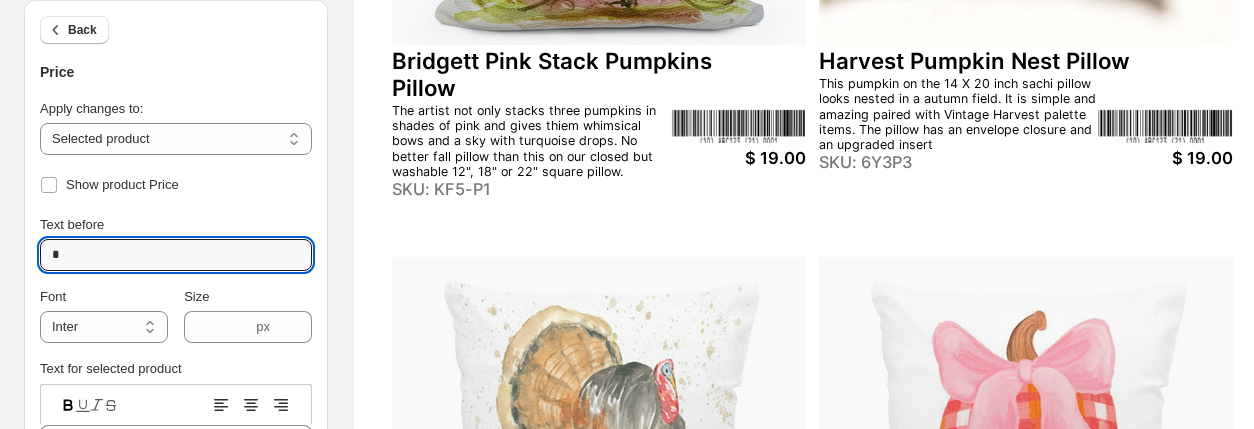 click on "**********" at bounding box center [176, 458] 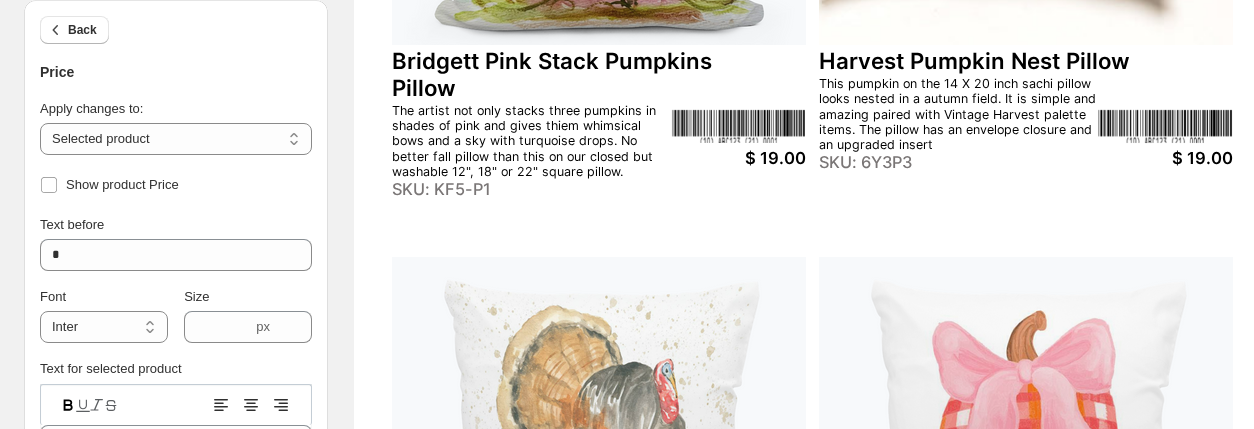 scroll, scrollTop: 541, scrollLeft: 0, axis: vertical 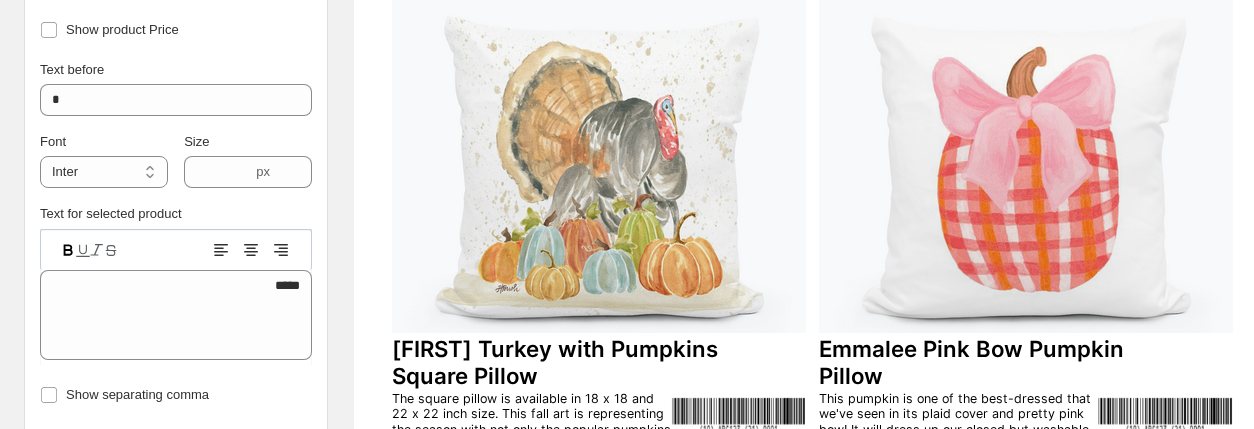 click 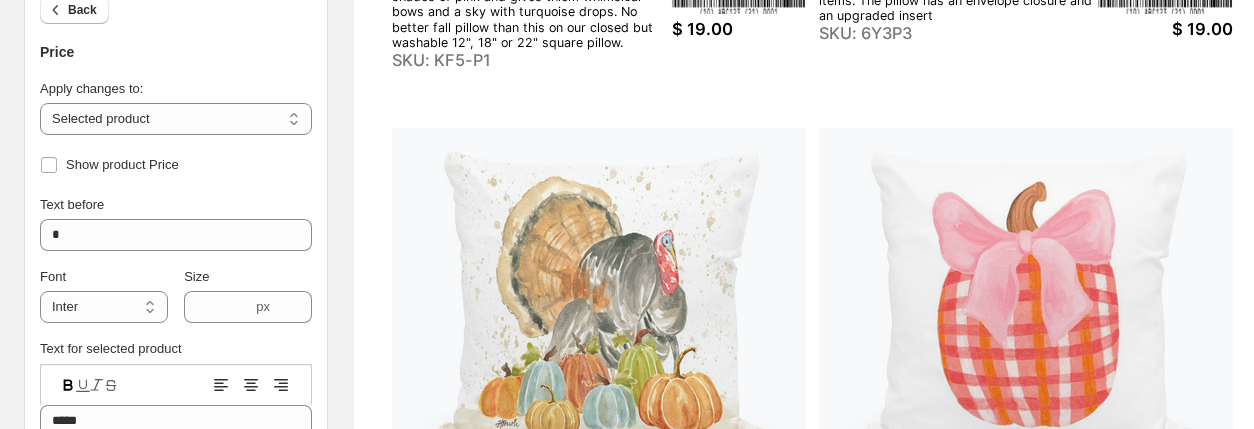 scroll, scrollTop: 614, scrollLeft: 0, axis: vertical 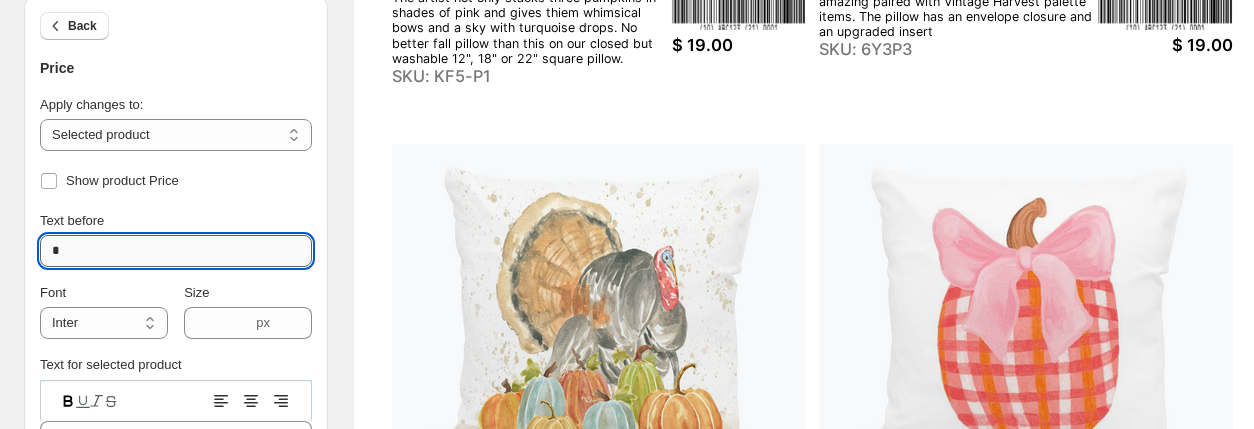 click on "*" at bounding box center (176, 251) 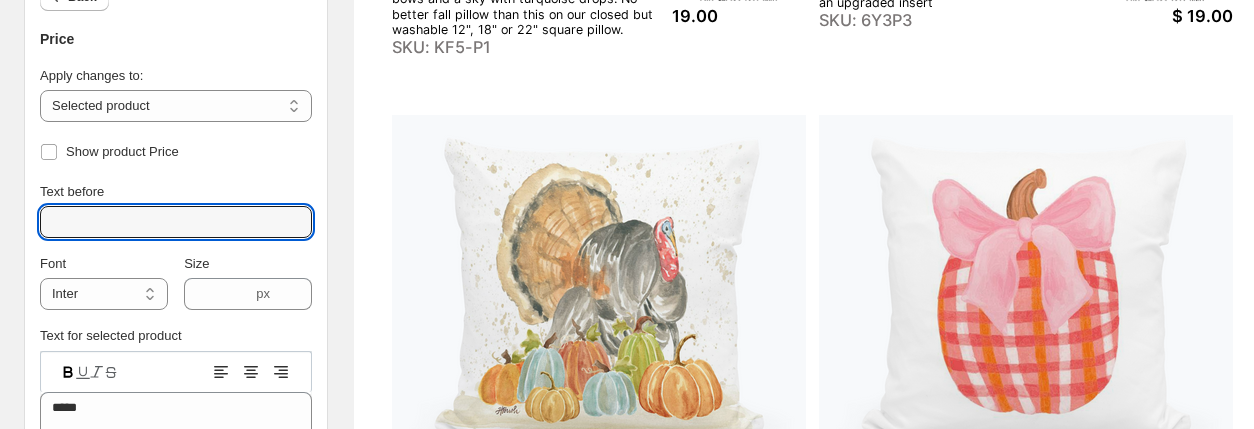 scroll, scrollTop: 652, scrollLeft: 0, axis: vertical 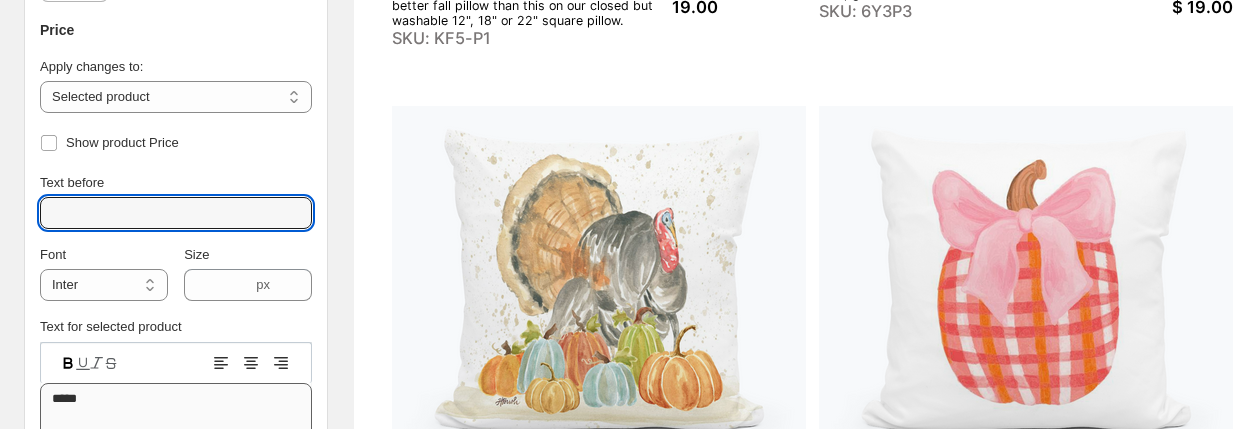 type 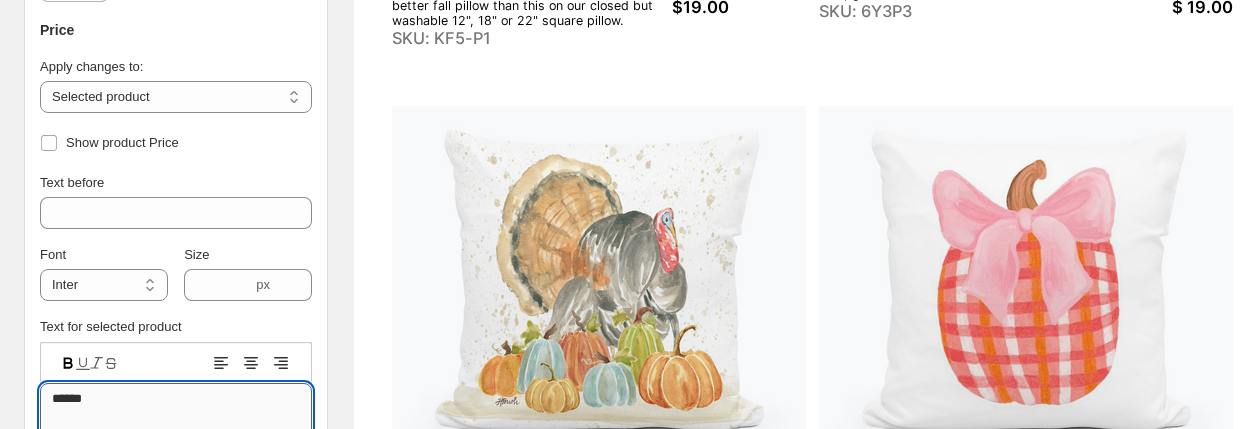 click on "******" at bounding box center [176, 428] 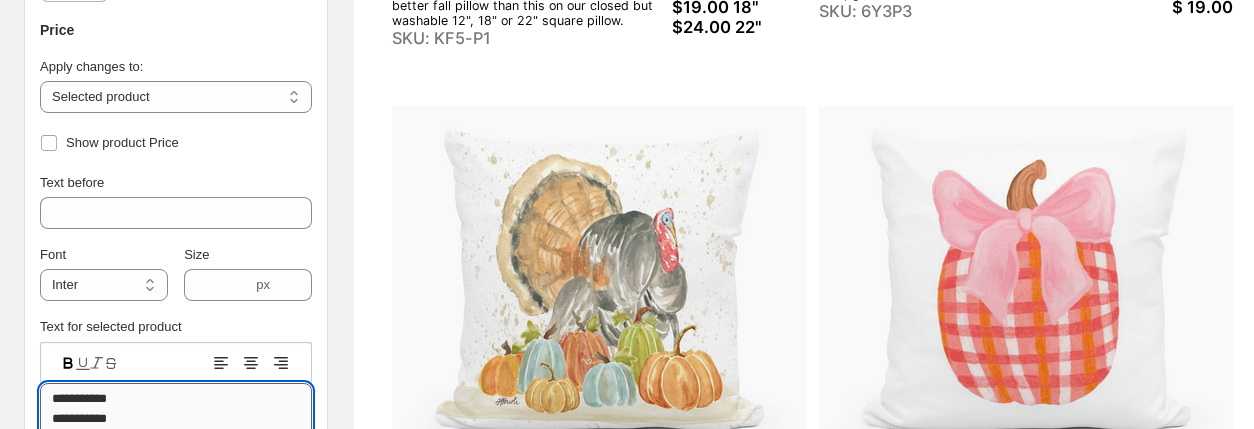 scroll, scrollTop: 670, scrollLeft: 0, axis: vertical 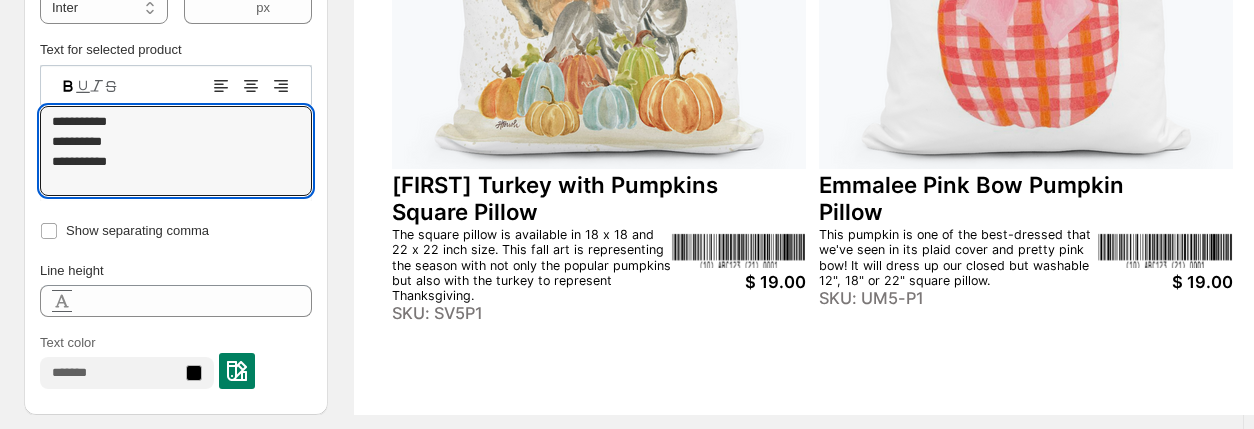 type on "**********" 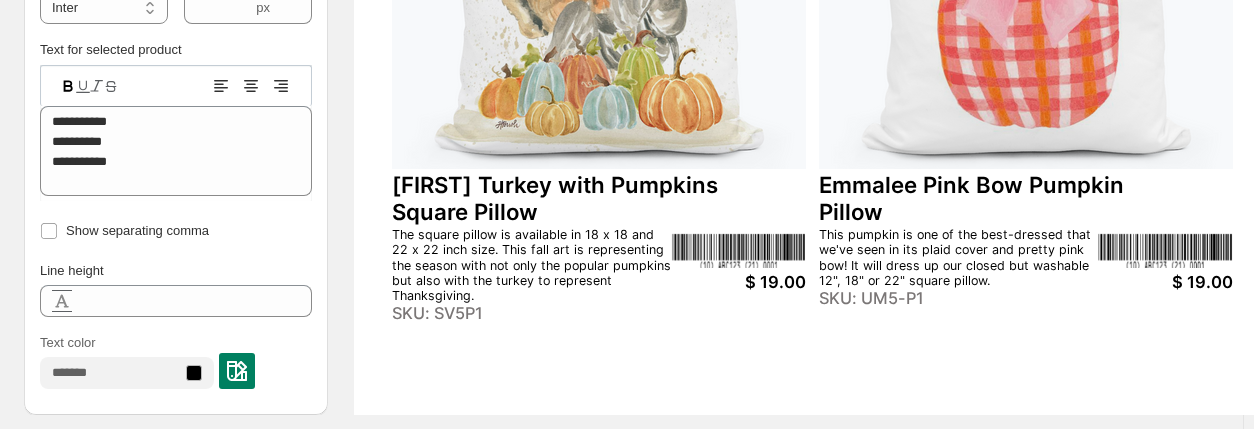 click on "Bridgett Pink Stack Pumpkins Pillow The artist not only stacks three pumpkins in shades of pink and gives thiem whimsical bows and a sky with turquoise drops.  No better fall pillow than this on our closed but washable 12", 18" or 22" square  pillow. SKU:  KF5-P1 $19.00  18"
$24.00 22"
$12.50  12" Harvest Pumpkin Nest Pillow This pumpkin on the 14 X 20 inch sachi pillow looks nested in a autumn field. It is simple and amazing paired with Vintage Harvest palette items. The pillow has an envelope closure and an upgraded insert SKU:  6Y3P3 $ 19.00 Haley Turkey with Pumpkins Square Pillow The square pillow is available in 18 x 18 and 22 x 22 inch size. This fall art is representing the season with not only the popular pumpkins but also with the turkey to represent Thanksgiving. SKU:  SV5P1 $ 19.00 Emmalee Pink Bow Pumpkin Pillow This pumpkin is one of the best-dressed that we've seen in its plaid cover and pretty pink bow!  It will dress up our closed but washable 12", 18" or 22" square  pillow. SKU:  UM5-P1" at bounding box center (813, -179) 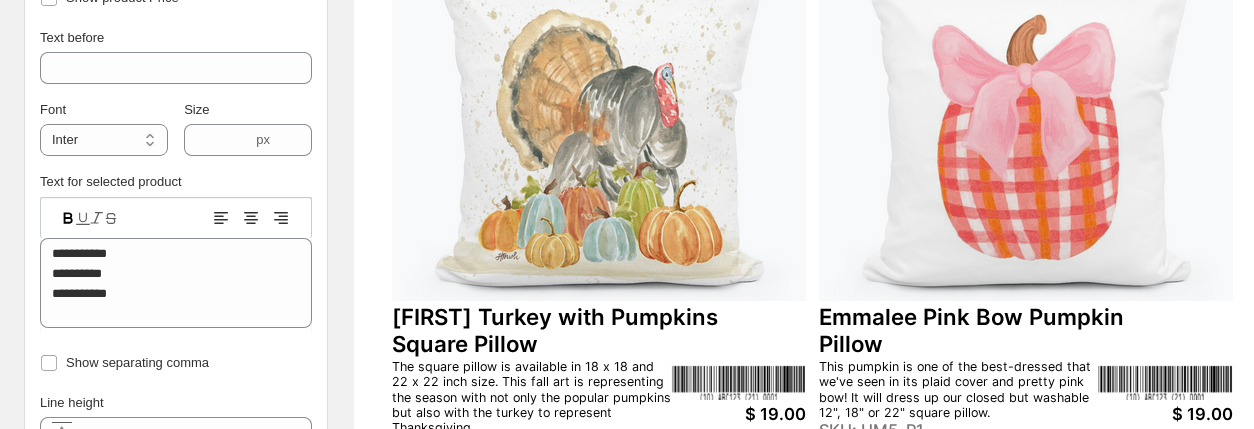 scroll, scrollTop: 790, scrollLeft: 0, axis: vertical 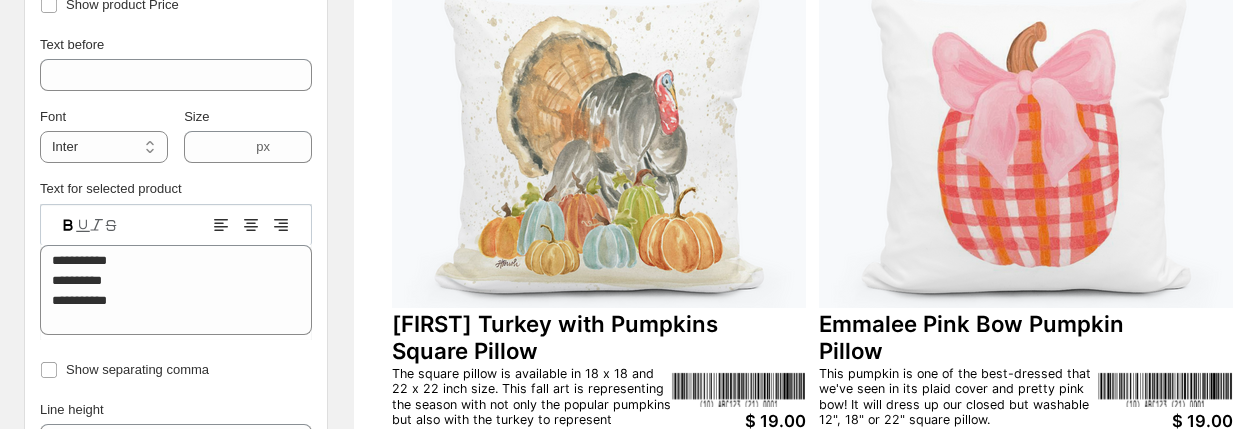 click on "$ 19.00" at bounding box center (739, 421) 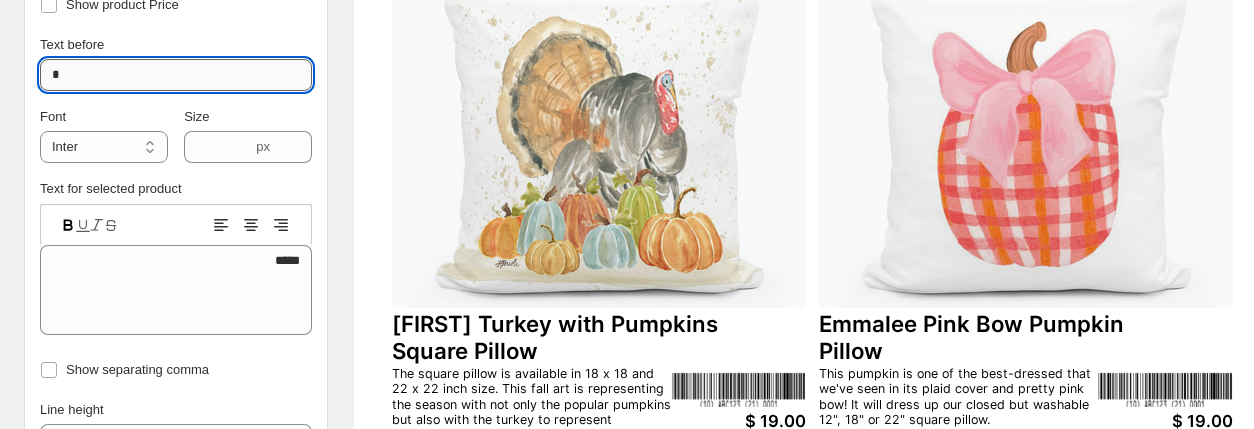 click on "*" at bounding box center (176, 75) 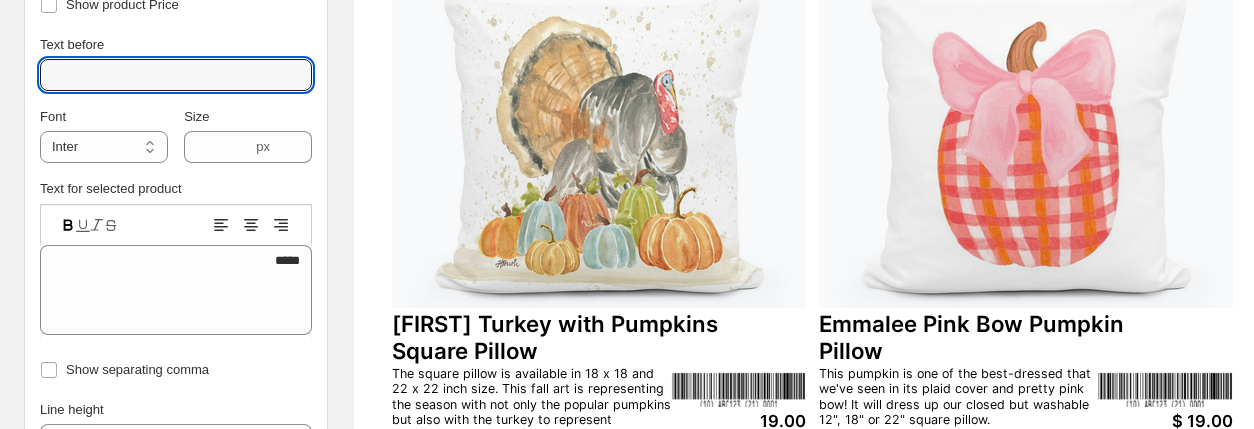 type 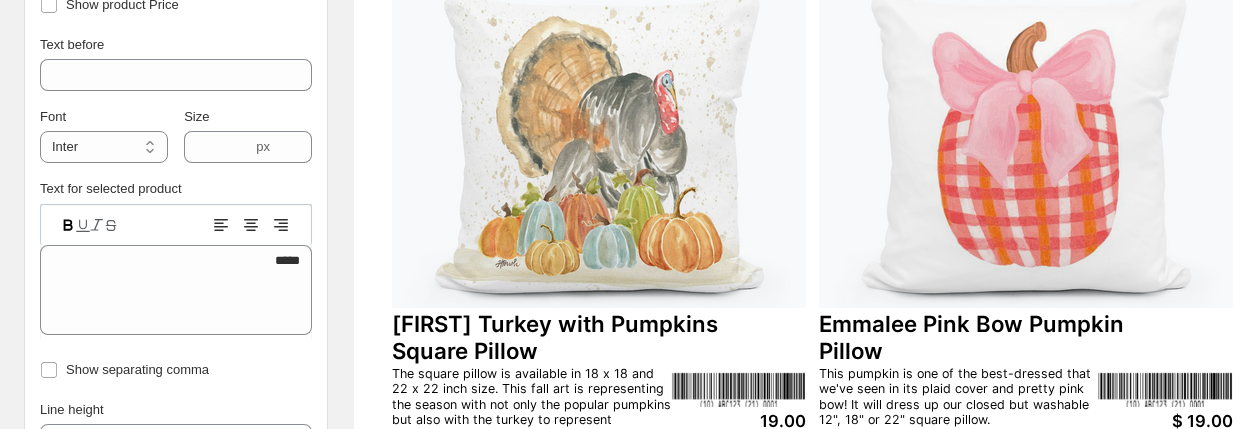 click 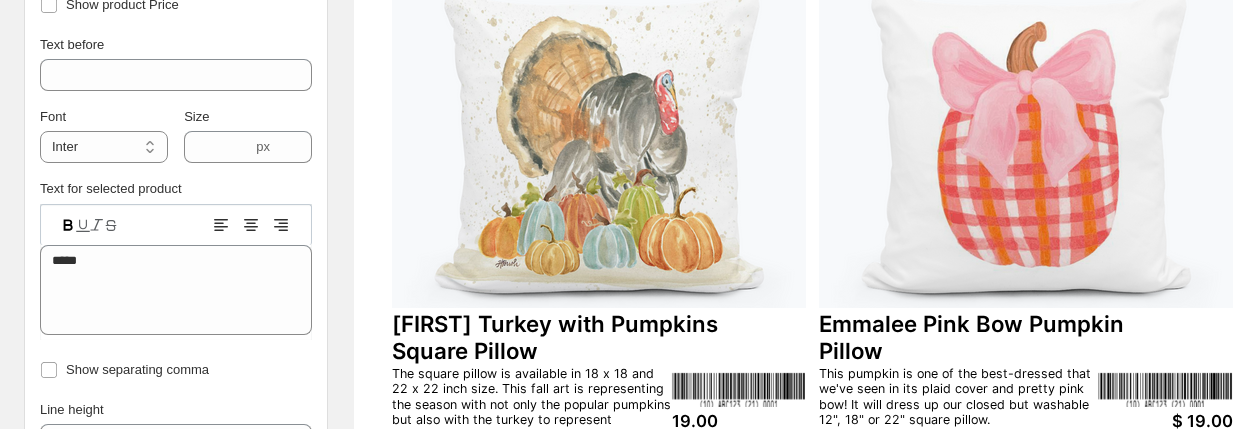 click 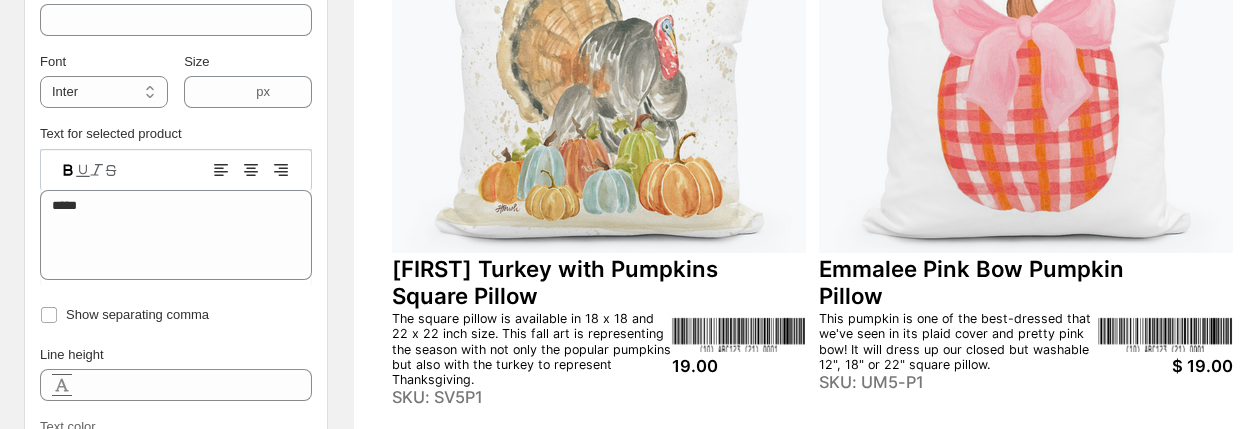 scroll, scrollTop: 856, scrollLeft: 0, axis: vertical 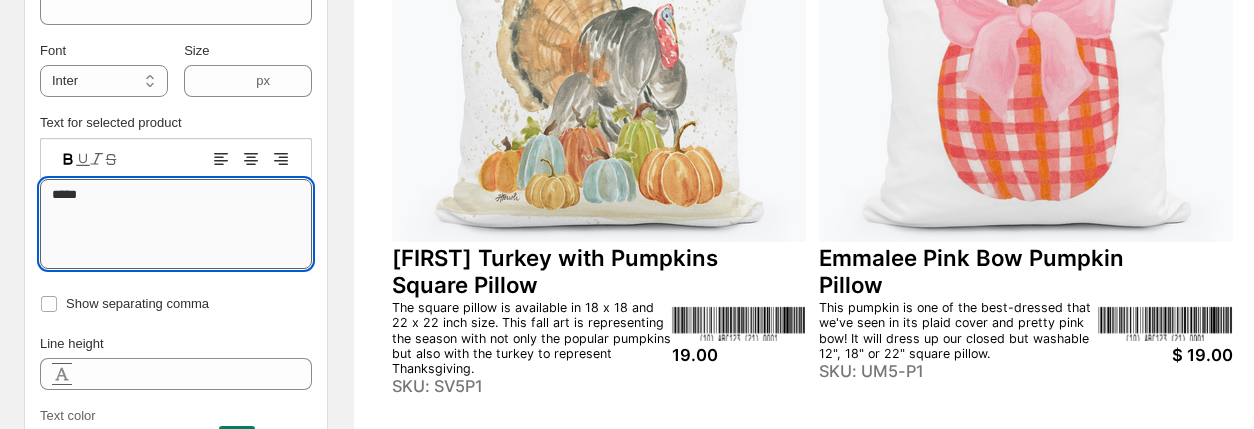 click on "*****" at bounding box center (176, 224) 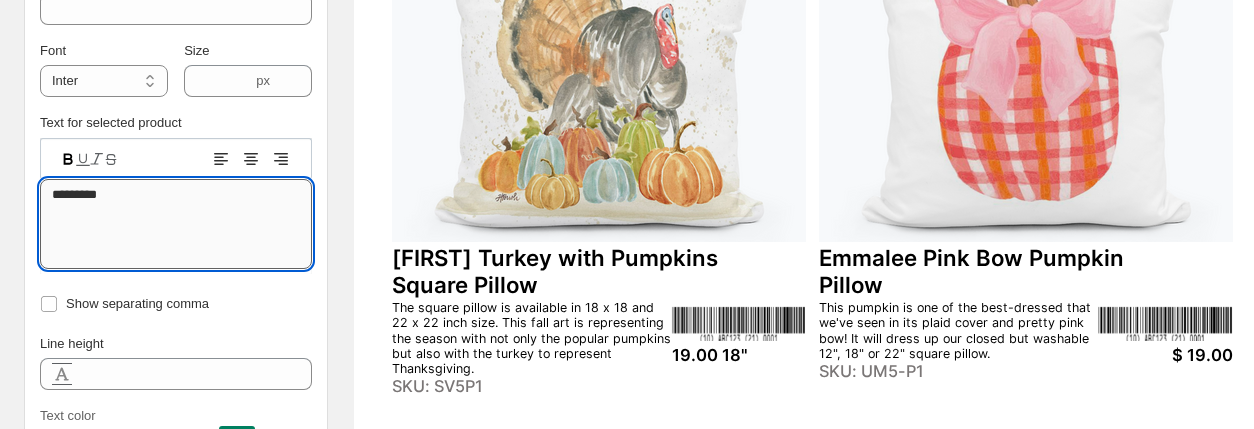 click on "*********" at bounding box center [176, 224] 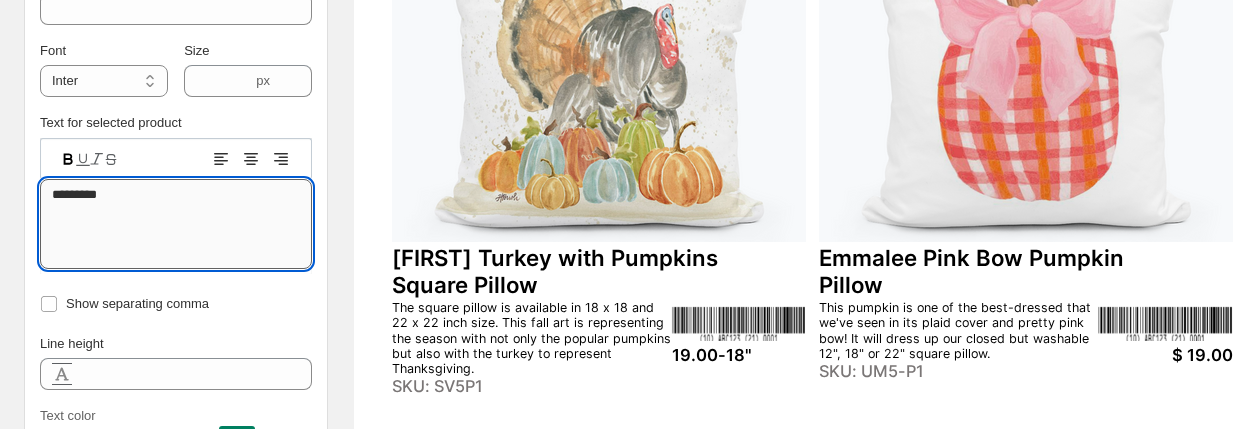 click on "*********" at bounding box center (176, 224) 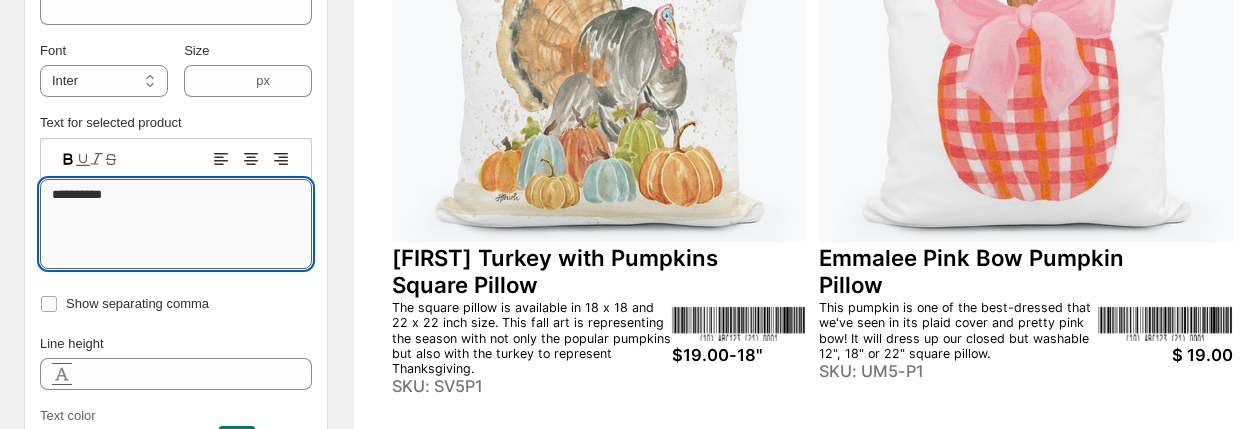 click on "**********" at bounding box center (176, 224) 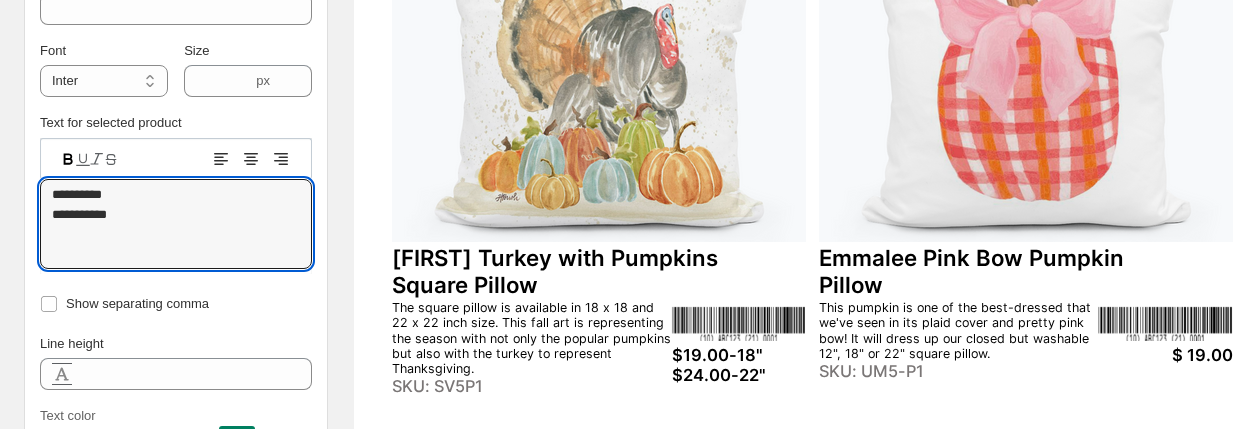 type on "**********" 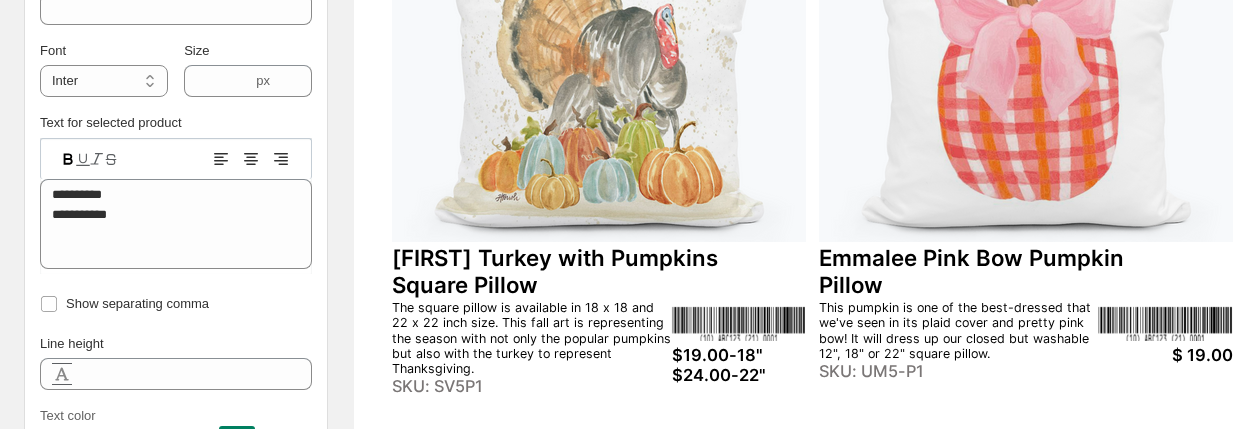 click on "$ 19.00" at bounding box center [1165, 355] 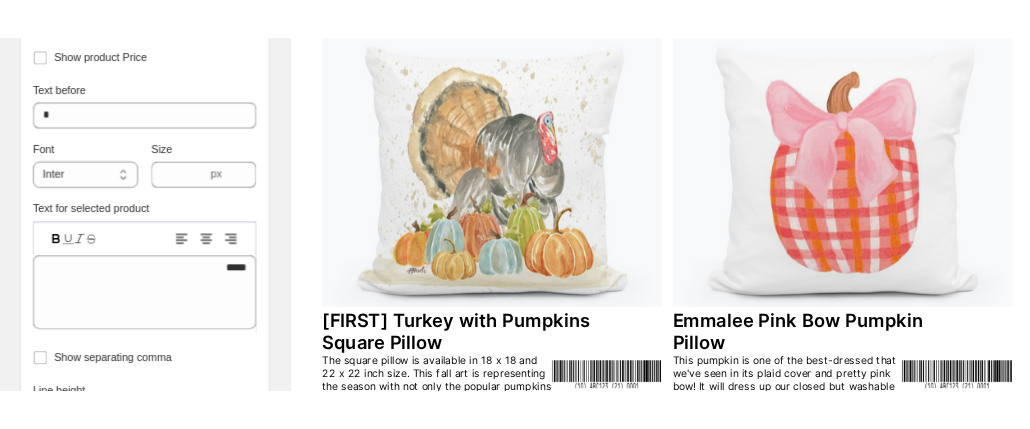 scroll, scrollTop: 769, scrollLeft: 0, axis: vertical 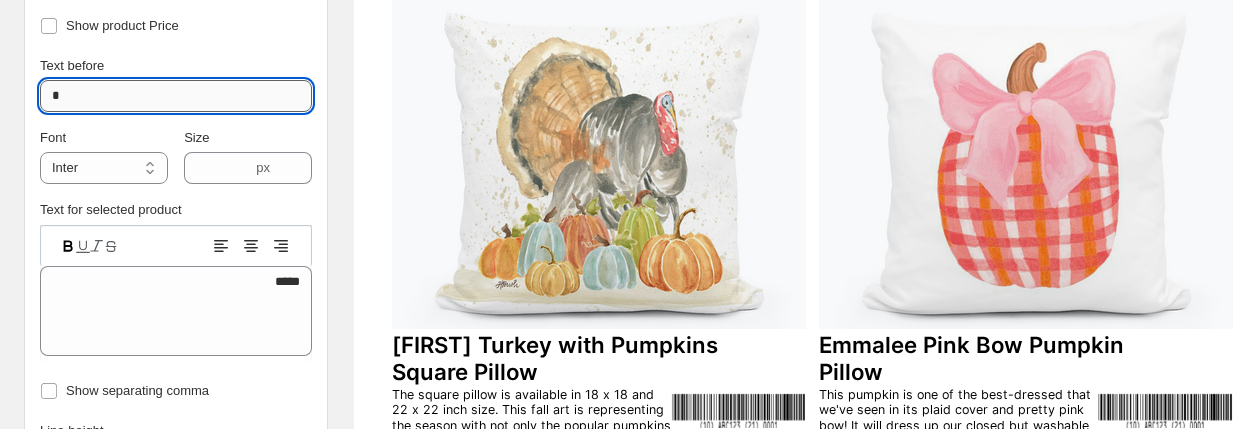 click on "*" at bounding box center (176, 96) 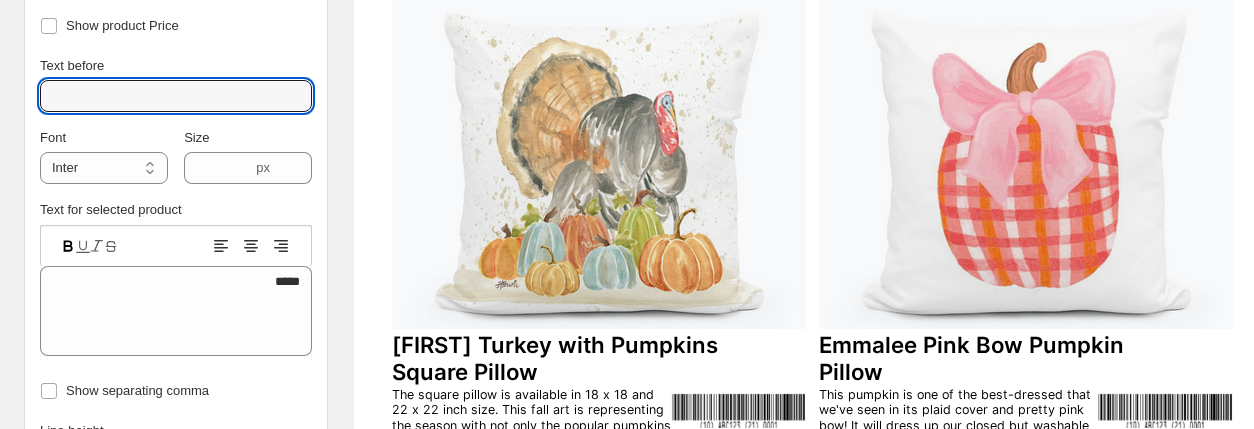 type 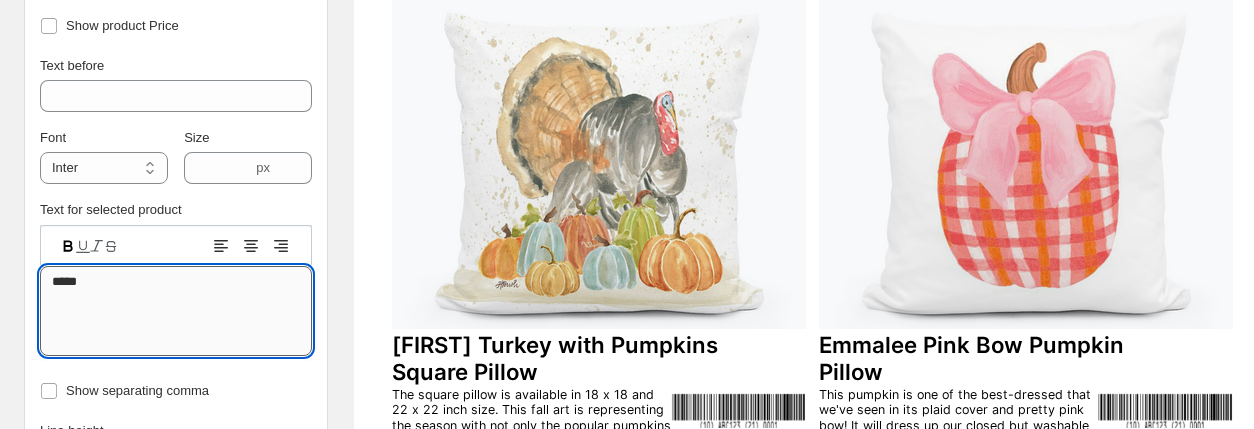 click on "*****" at bounding box center (176, 311) 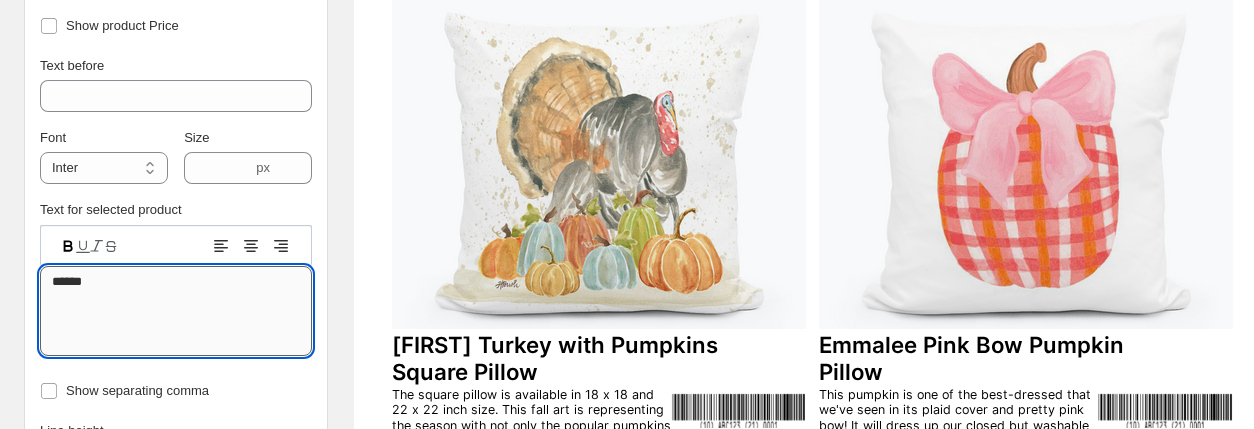 click on "******" at bounding box center [176, 311] 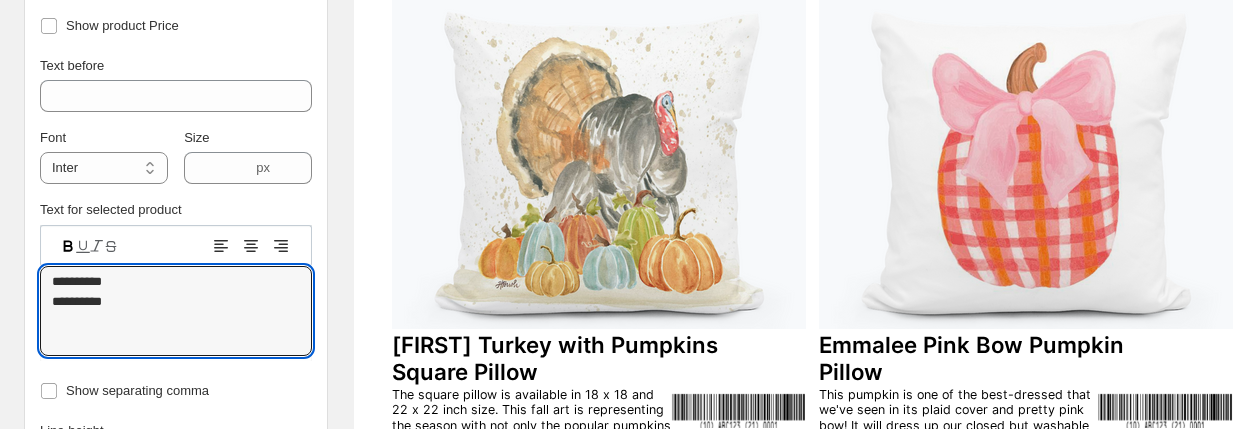 type on "**********" 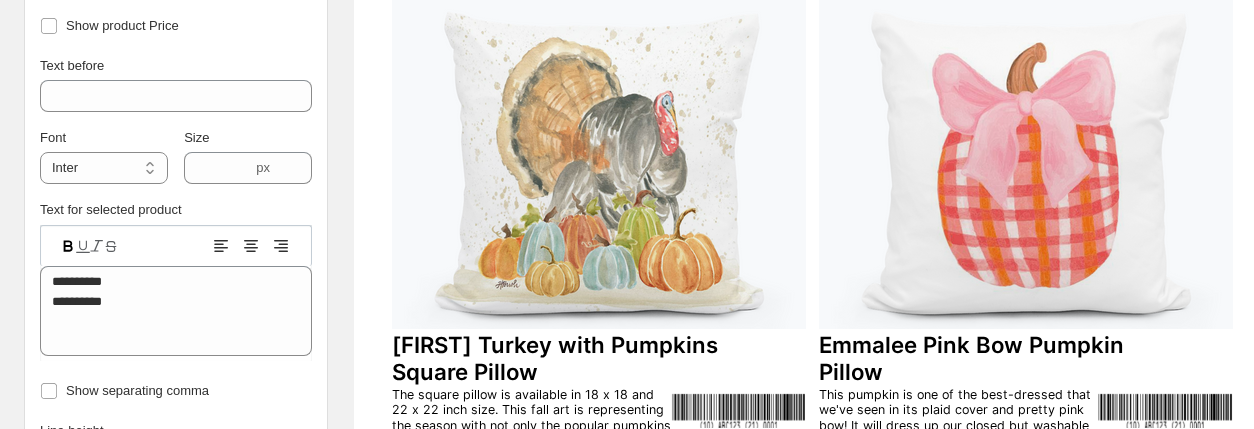click on "Bridgett Pink Stack Pumpkins Pillow The artist not only stacks three pumpkins in shades of pink and gives thiem whimsical bows and a sky with turquoise drops.  No better fall pillow than this on our closed but washable 12", 18" or 22" square  pillow. SKU:  KF5-P1 $19.00  18"
$24.00 22"
$12.50  12" Harvest Pumpkin Nest Pillow This pumpkin on the 14 X 20 inch sachi pillow looks nested in a autumn field. It is simple and amazing paired with Vintage Harvest palette items. The pillow has an envelope closure and an upgraded insert SKU:  6Y3P3 $ 19.00 Haley Turkey with Pumpkins Square Pillow The square pillow is available in 18 x 18 and 22 x 22 inch size. This fall art is representing the season with not only the popular pumpkins but also with the turkey to represent Thanksgiving. SKU:  SV5P1 $19.00-18"
$24.00-22"
Emmalee Pink Bow Pumpkin Pillow This pumpkin is one of the best-dressed that we've seen in its plaid cover and pretty pink bow!  It will dress up our closed but washable 12", 18" or 22" square  pillow." at bounding box center (813, -19) 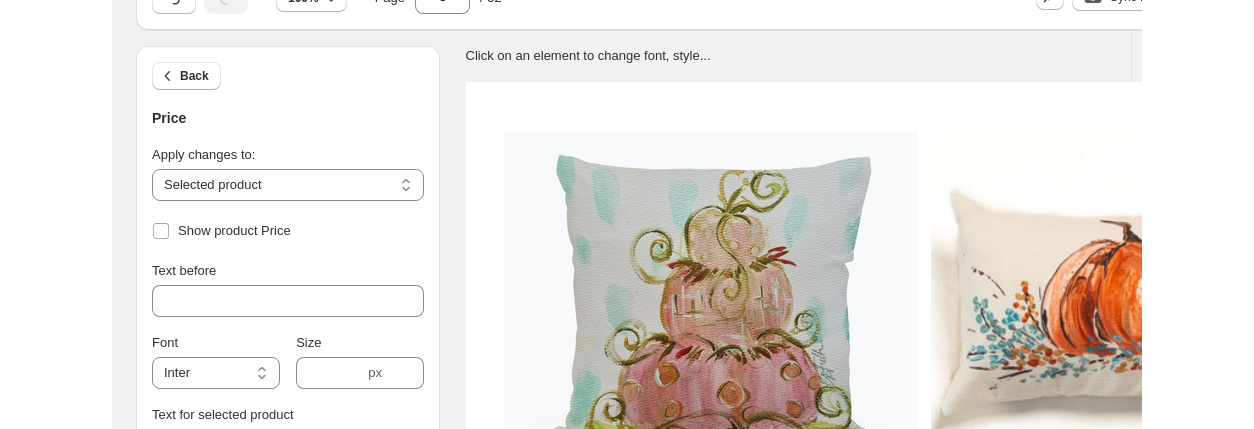 scroll, scrollTop: 0, scrollLeft: 0, axis: both 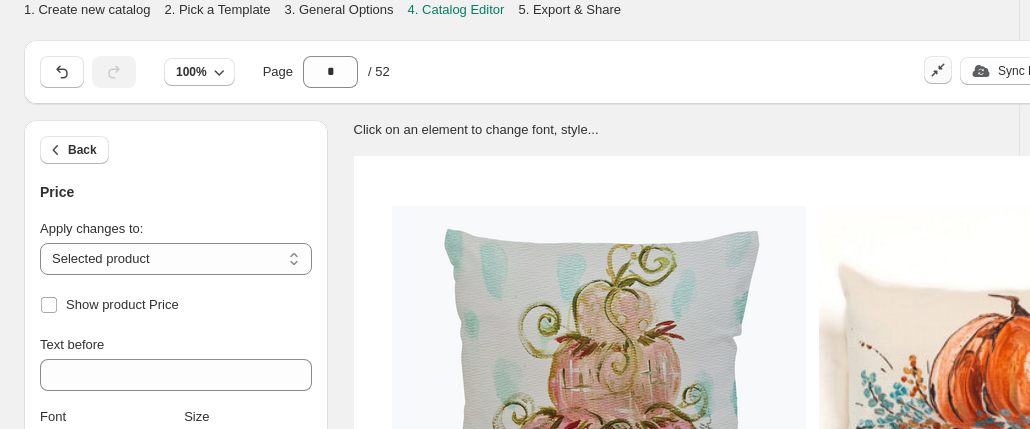 click 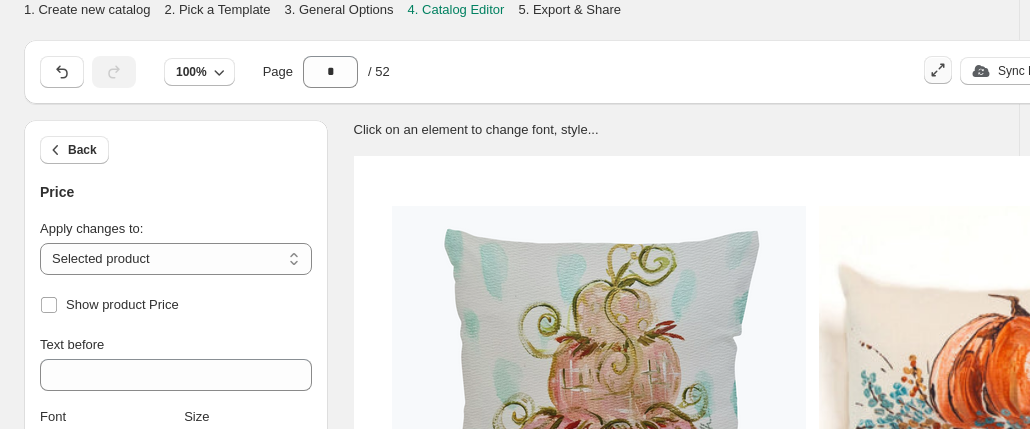 click 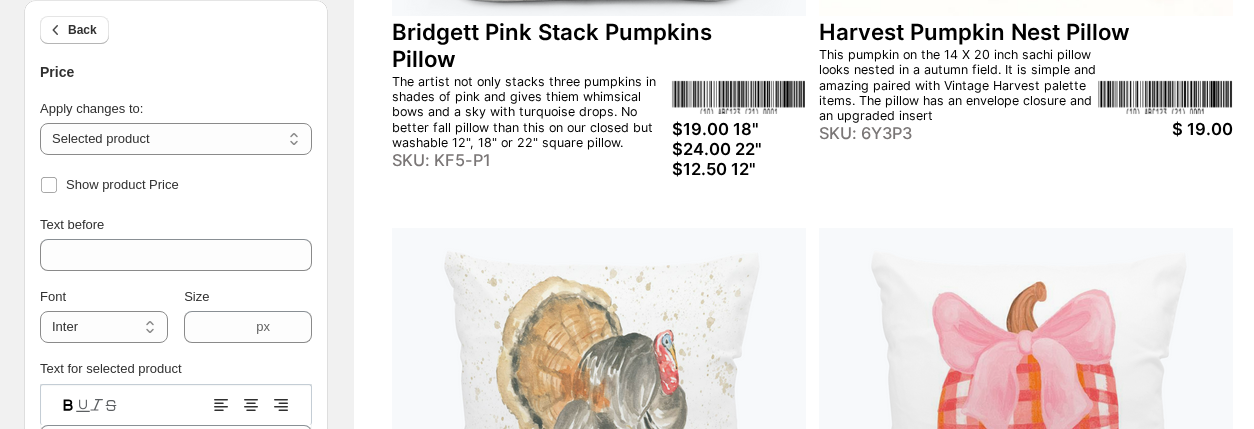 scroll, scrollTop: 521, scrollLeft: 0, axis: vertical 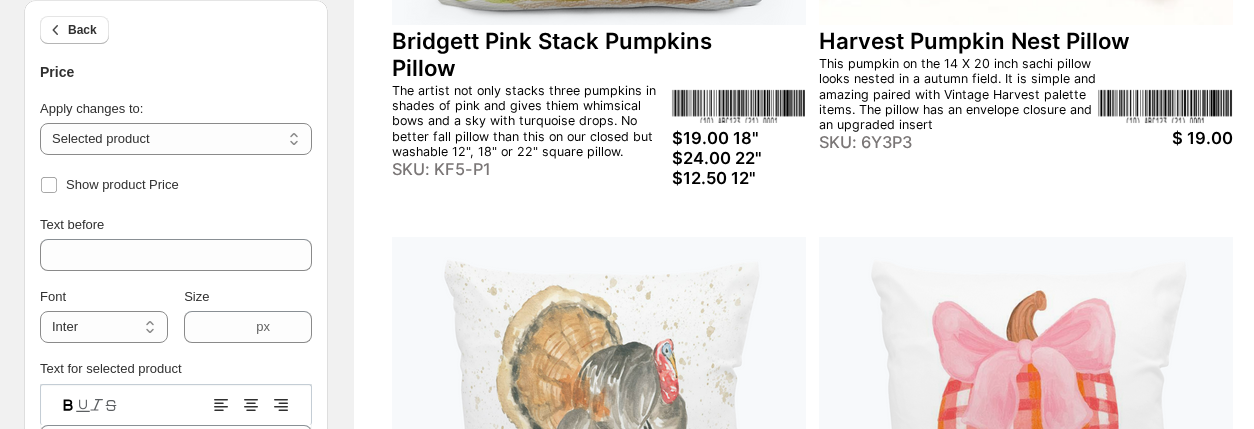 click on "$ 19.00" at bounding box center [1165, 138] 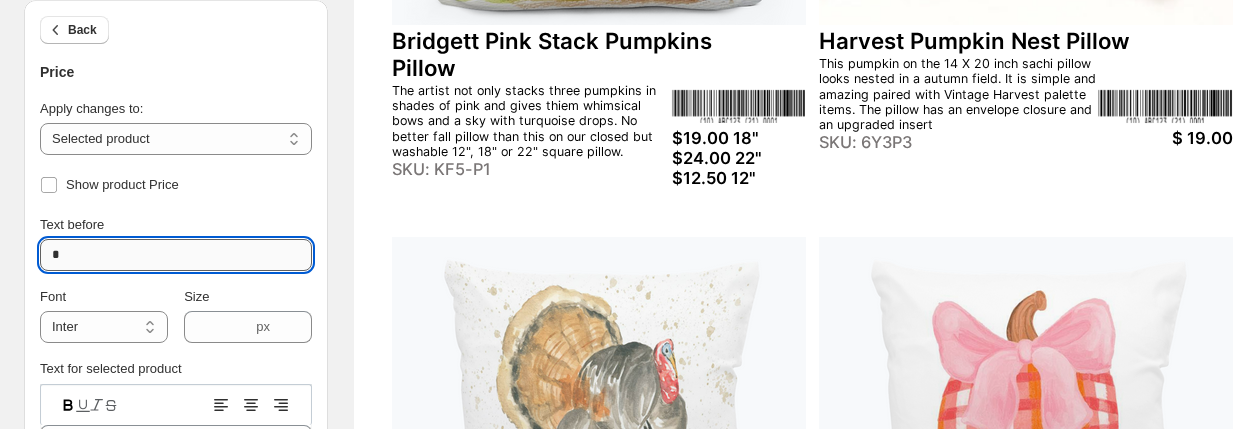 click on "*" at bounding box center [176, 255] 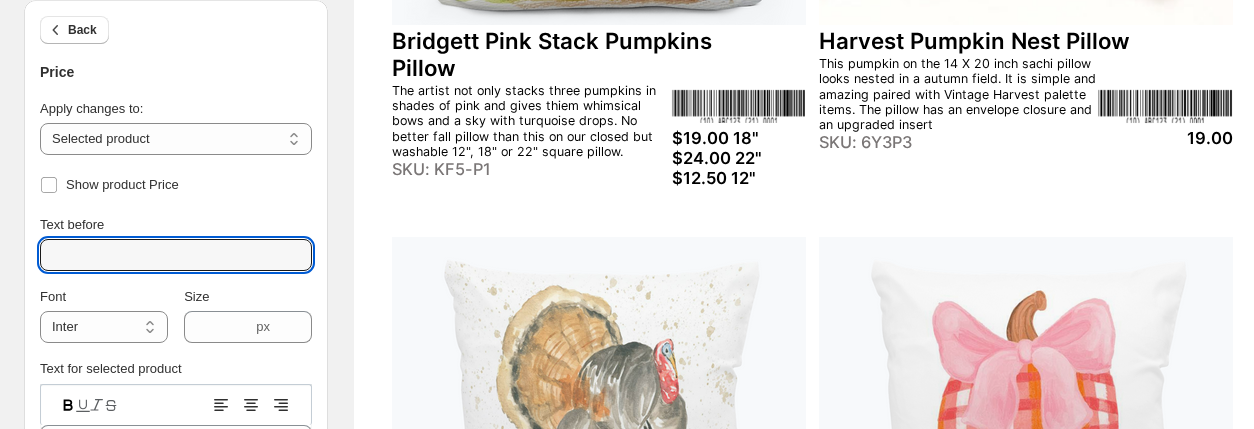 type 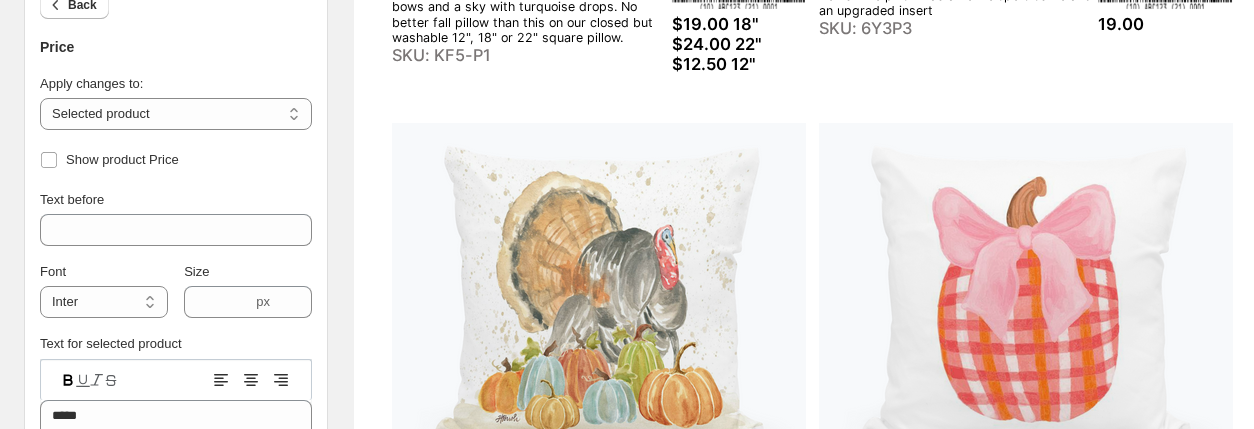 scroll, scrollTop: 637, scrollLeft: 0, axis: vertical 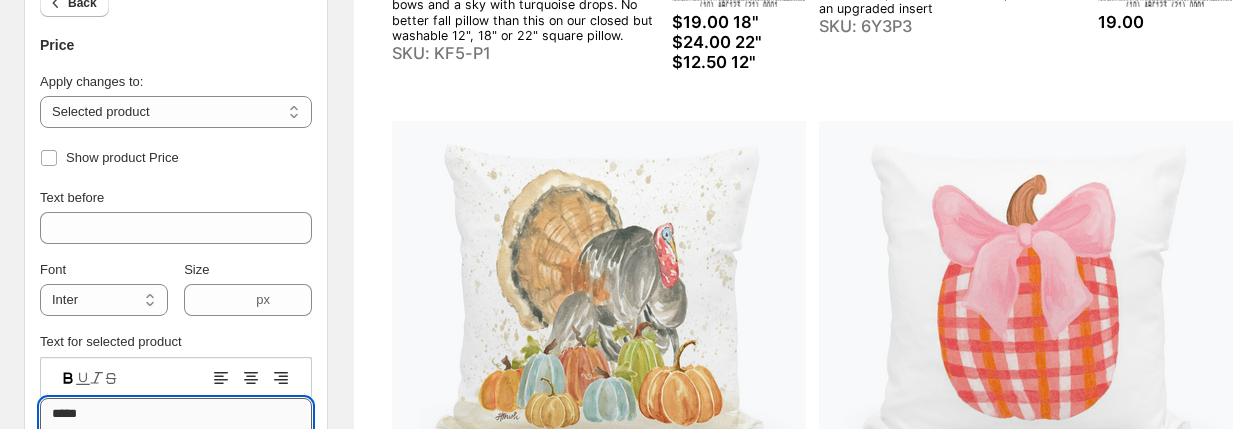 click on "*****" at bounding box center [176, 443] 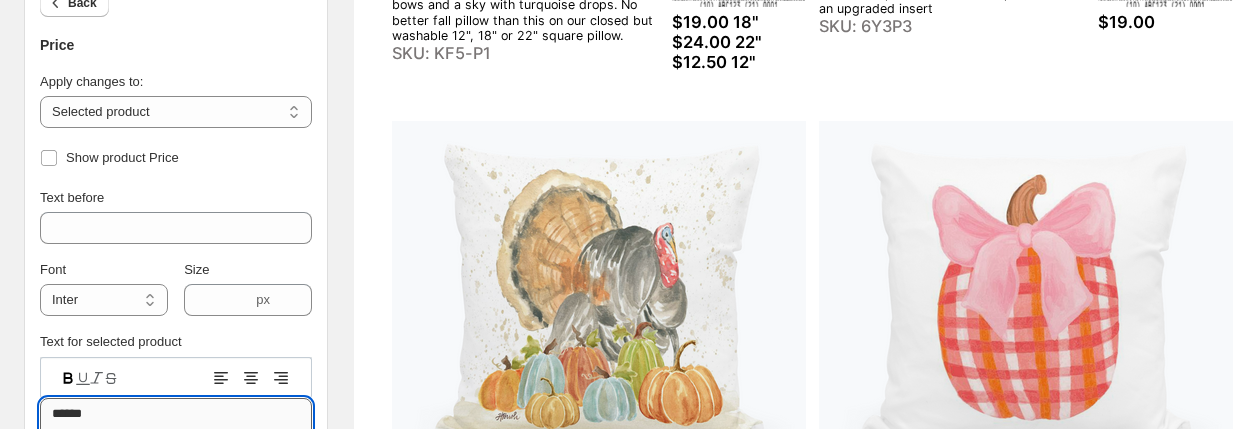 click on "******" at bounding box center (176, 443) 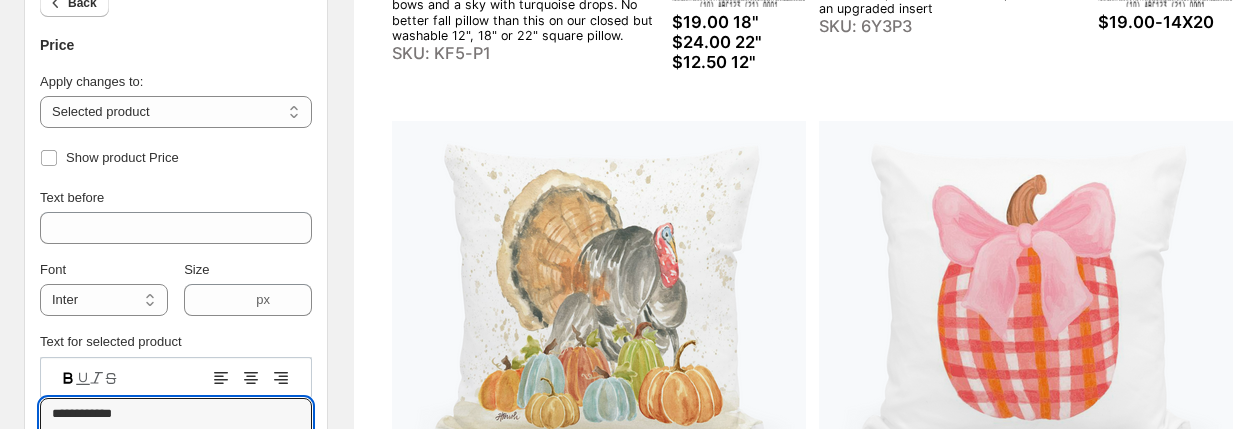 type on "**********" 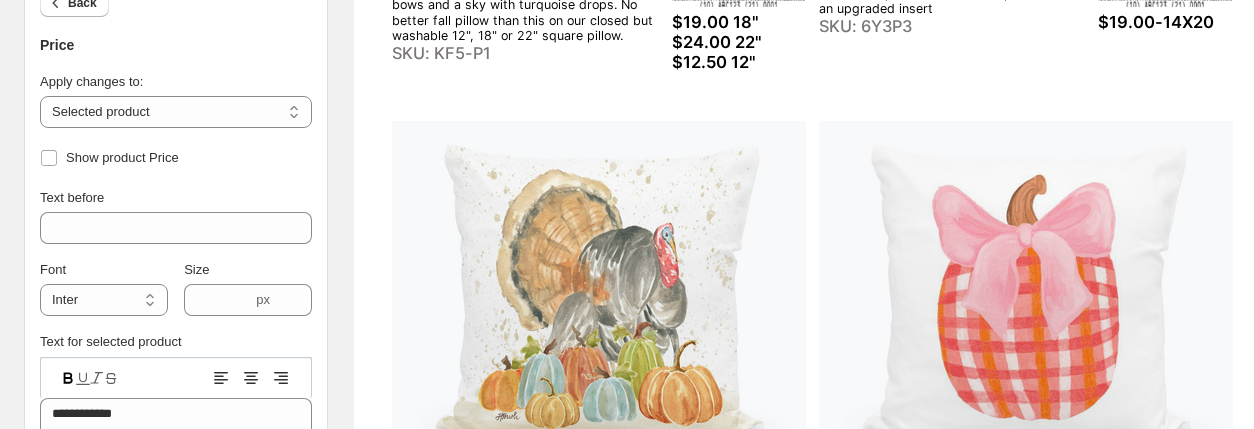 click on "Bridgett Pink Stack Pumpkins Pillow The artist not only stacks three pumpkins in shades of pink and gives thiem whimsical bows and a sky with turquoise drops.  No better fall pillow than this on our closed but washable 12", 18" or 22" square  pillow. SKU:  KF5-P1 $19.00  18"
$24.00 22"
$12.50  12" Harvest Pumpkin Nest Pillow This pumpkin on the 14 X 20 inch sachi pillow looks nested in a autumn field. It is simple and amazing paired with Vintage Harvest palette items. The pillow has an envelope closure and an upgraded insert SKU:  6Y3P3 $19.00-14X20 Haley Turkey with Pumpkins Square Pillow The square pillow is available in 18 x 18 and 22 x 22 inch size. This fall art is representing the season with not only the popular pumpkins but also with the turkey to represent Thanksgiving. SKU:  SV5P1 $19.00-18"
$24.00-22"
Emmalee Pink Bow Pumpkin Pillow SKU:  UM5-P1 $19.00-18"
$24.00-22" at bounding box center (813, 113) 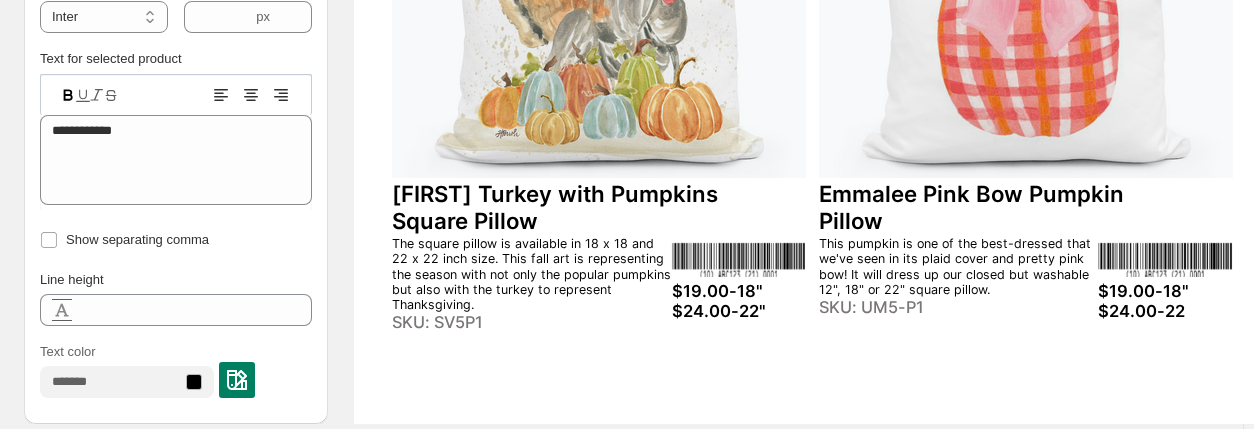 scroll, scrollTop: 915, scrollLeft: 0, axis: vertical 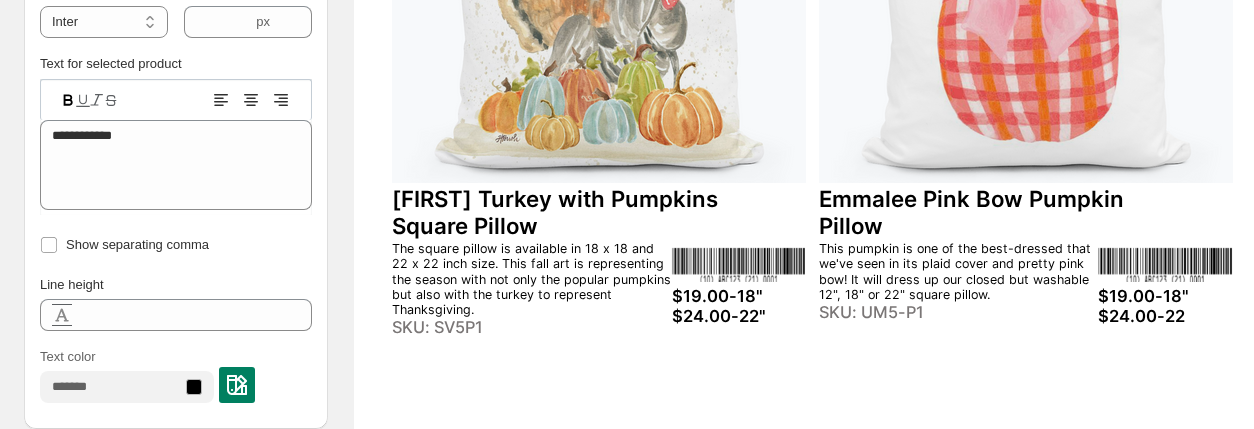click on "SKU:  UM5-P1" at bounding box center [958, 313] 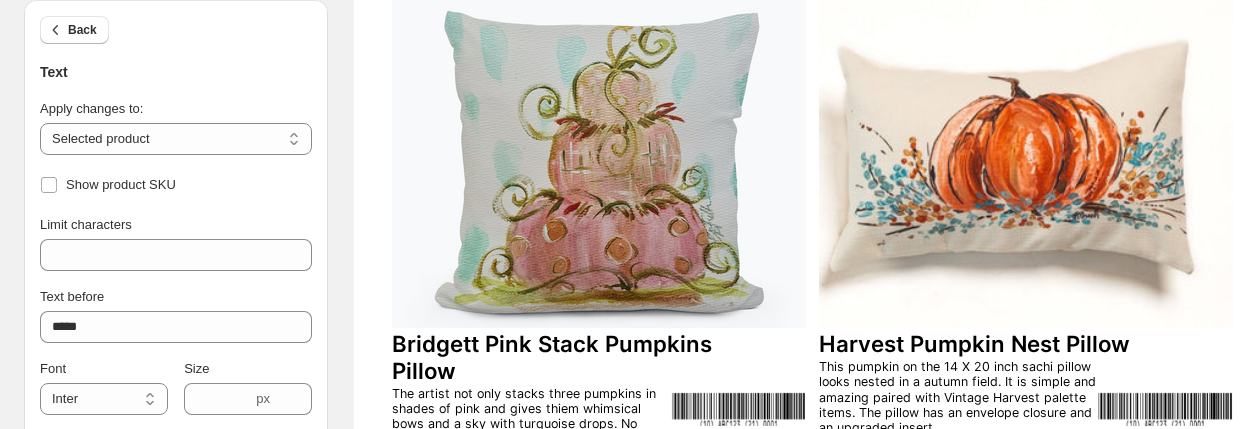 scroll, scrollTop: 246, scrollLeft: 0, axis: vertical 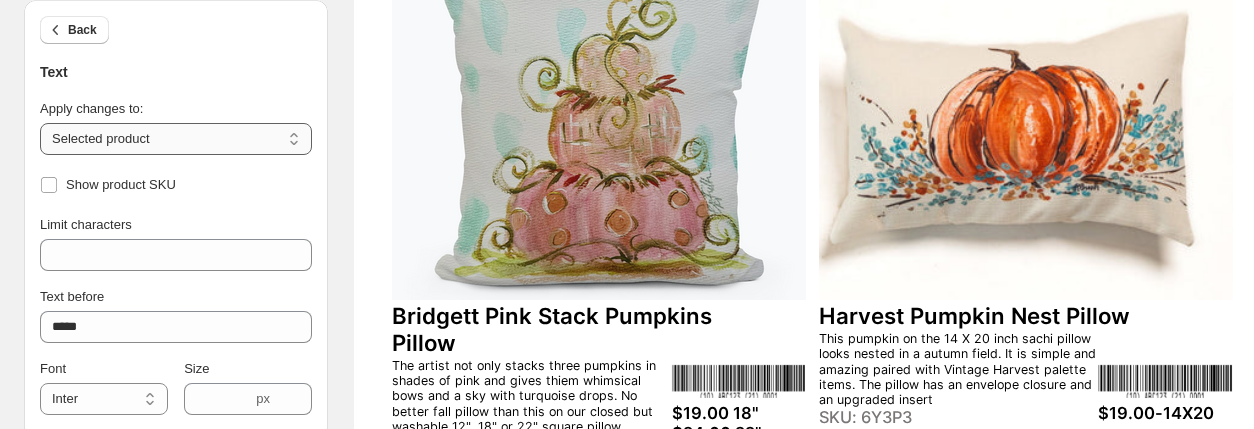click on "**********" at bounding box center (176, 139) 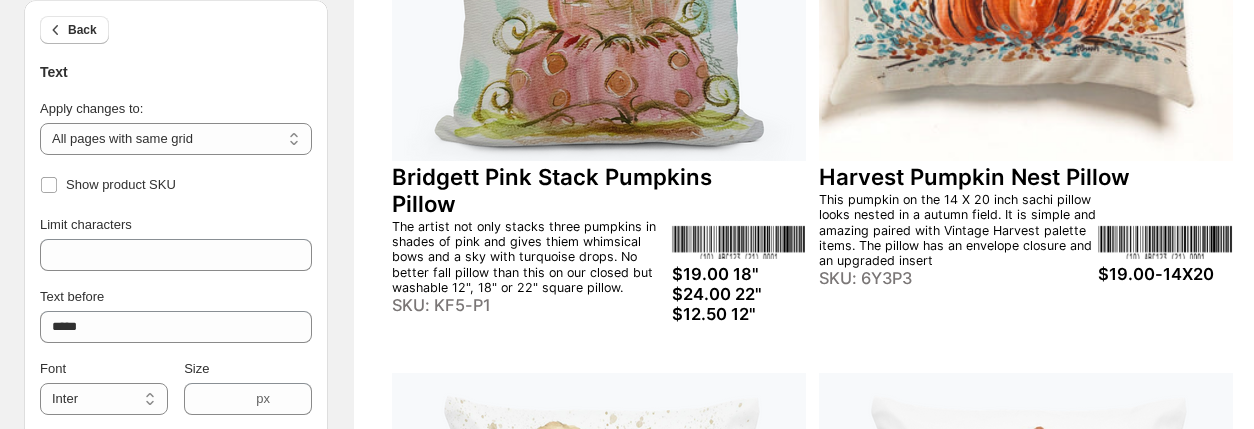 scroll, scrollTop: 392, scrollLeft: 0, axis: vertical 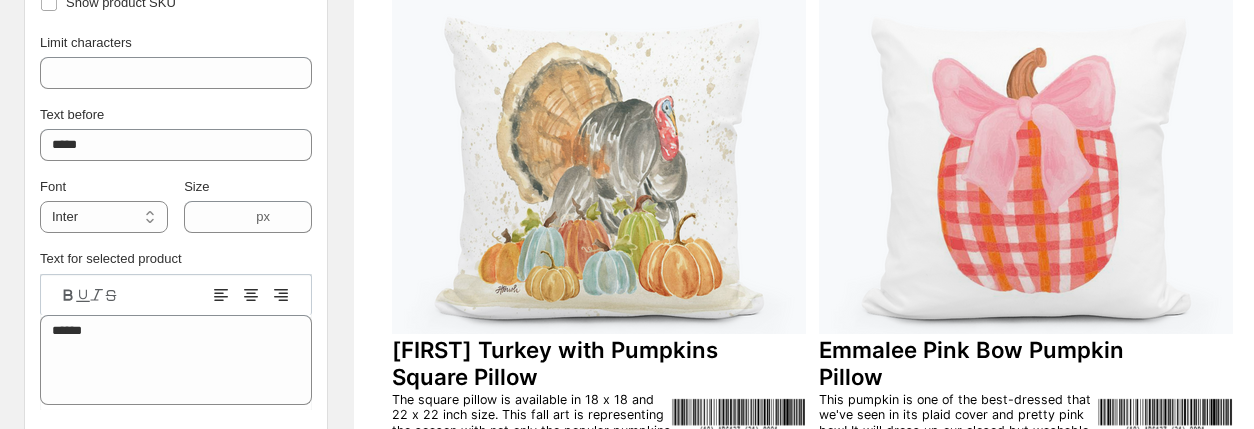 click 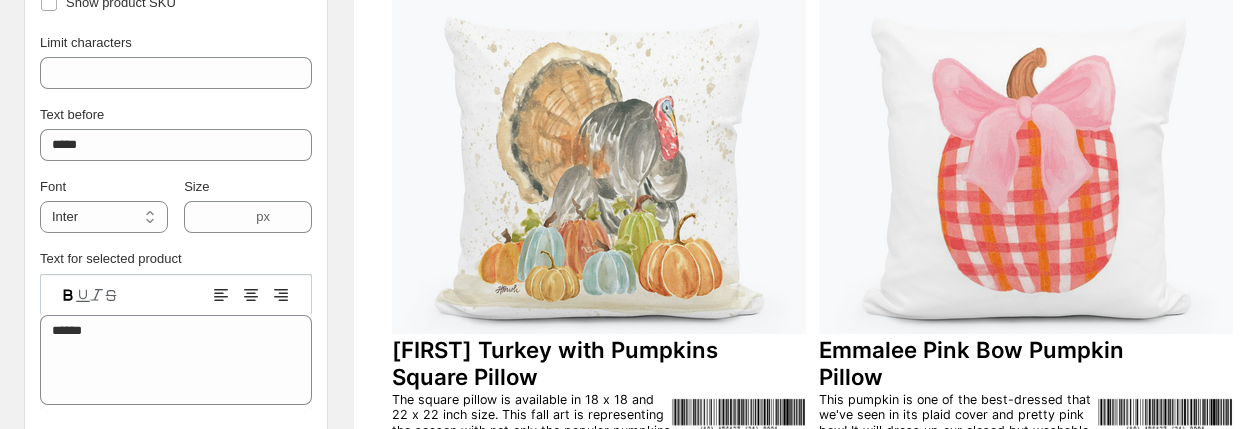 click 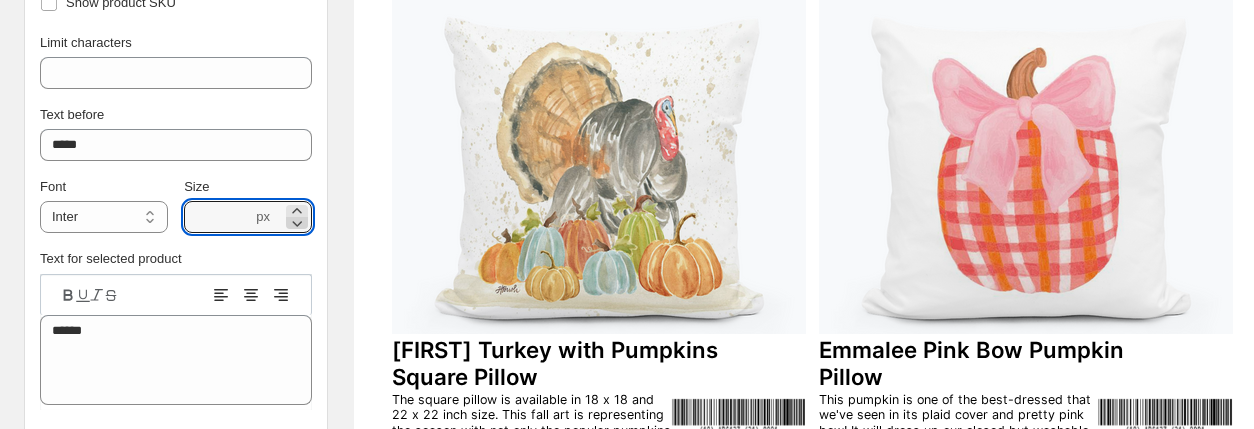 click 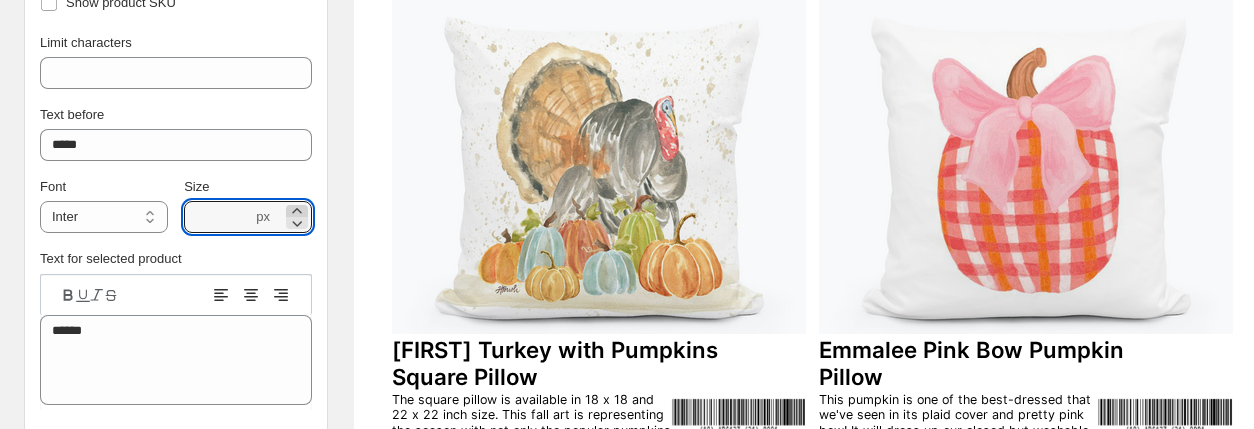 click 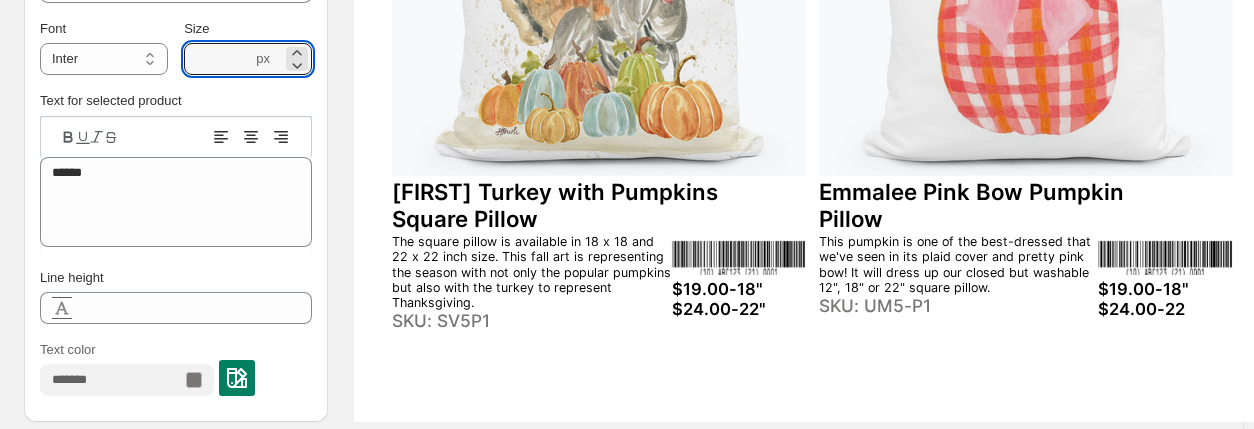 scroll, scrollTop: 920, scrollLeft: 0, axis: vertical 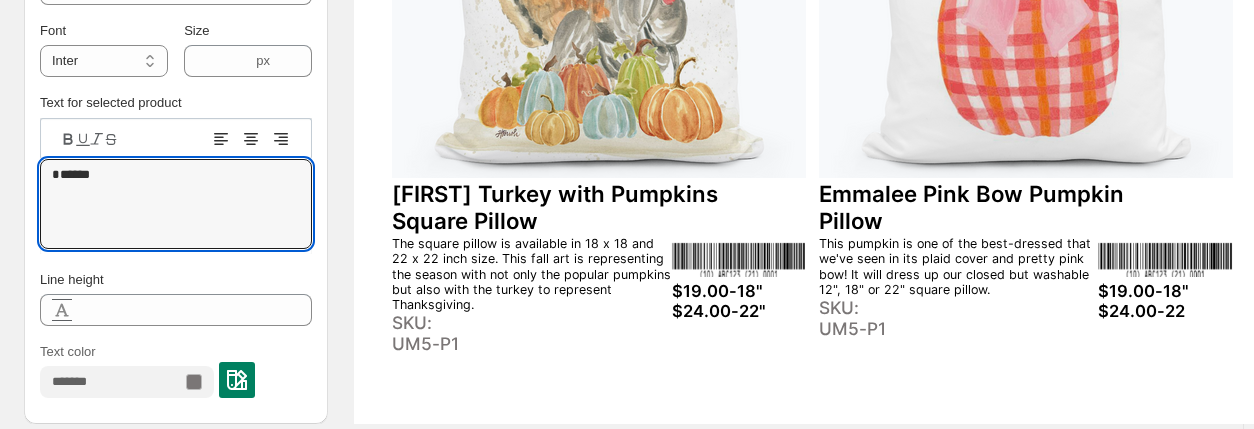 type on "******" 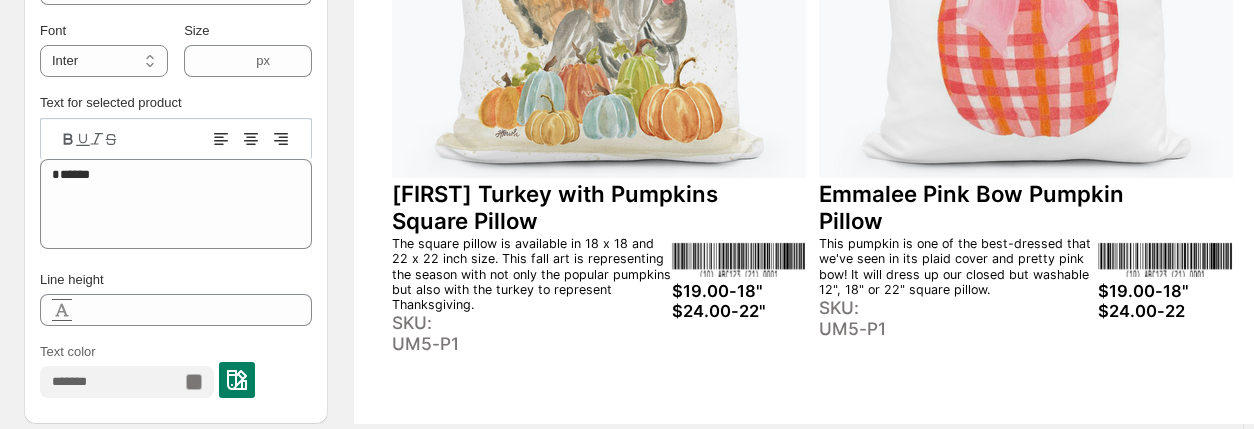 click on "Emmalee Pink Bow Pumpkin Pillow" at bounding box center [997, 208] 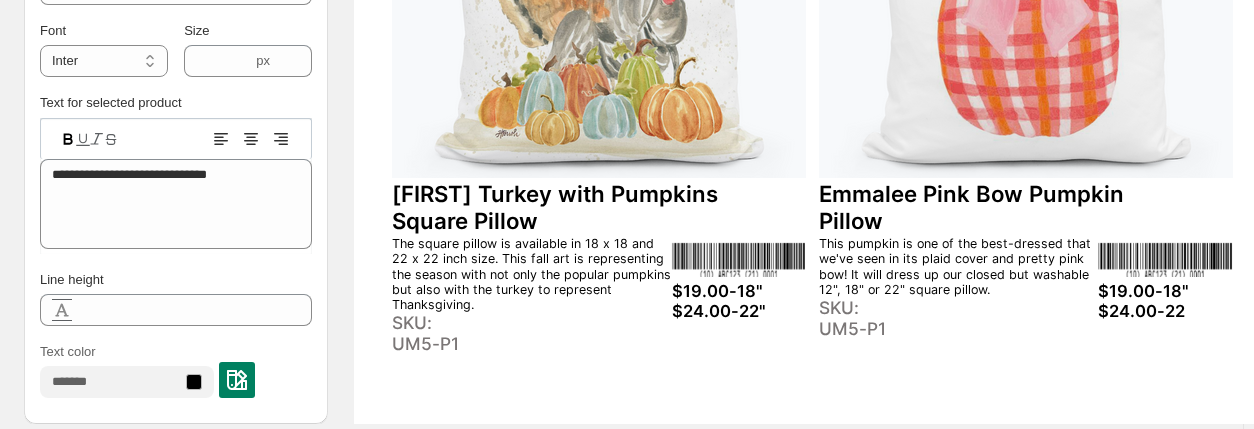 drag, startPoint x: 1252, startPoint y: 317, endPoint x: 1263, endPoint y: 267, distance: 51.1957 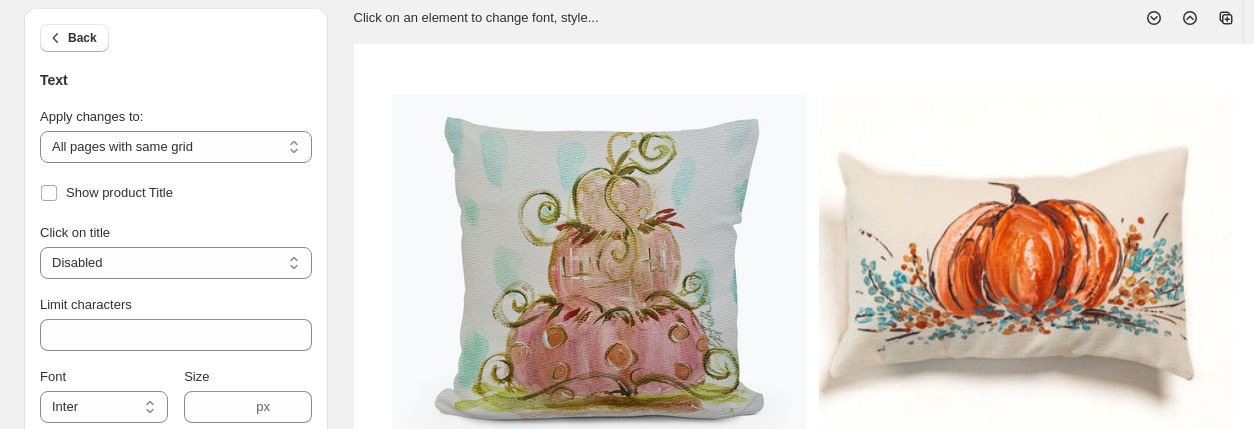 scroll, scrollTop: 0, scrollLeft: 0, axis: both 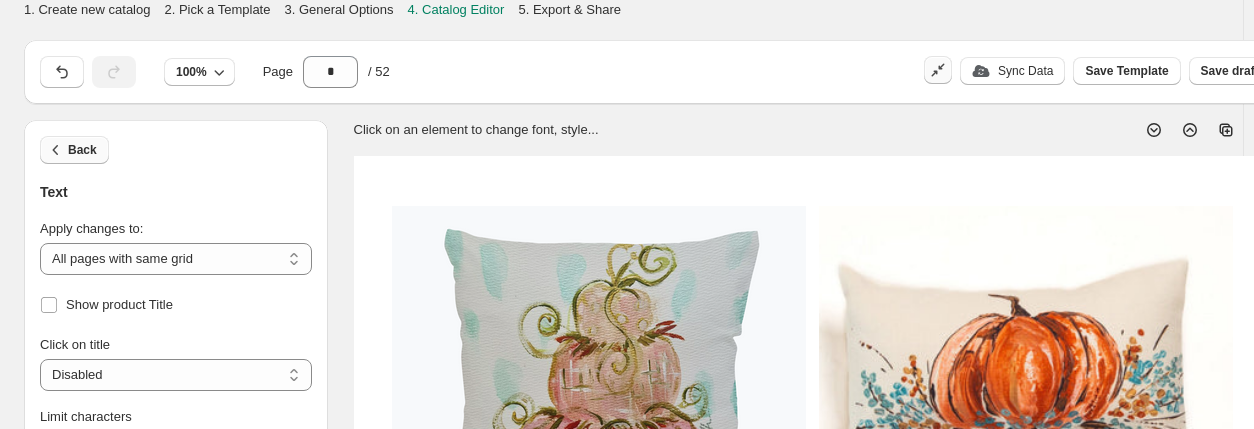 click on "Back" at bounding box center (82, 150) 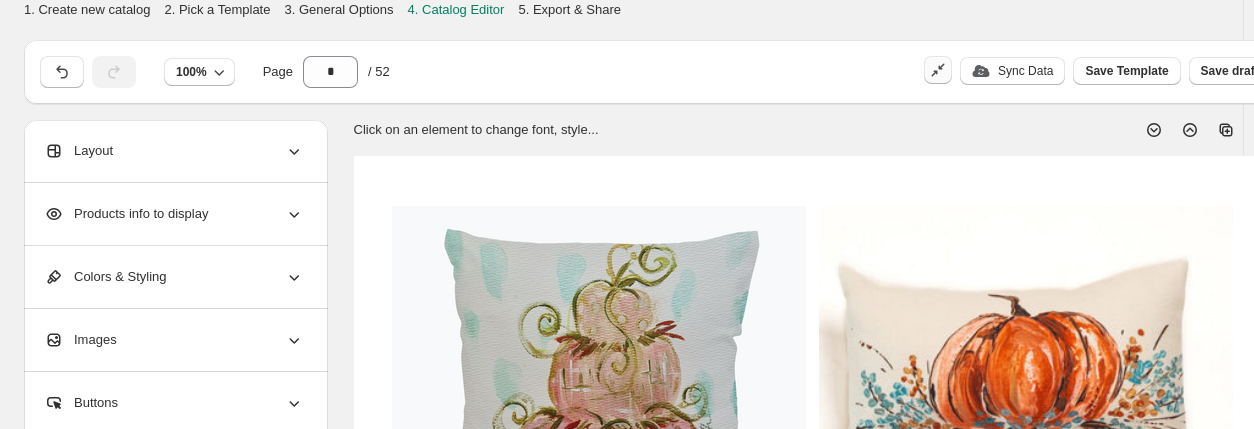 click on "Click on an element to change font, style..." at bounding box center (805, 122) 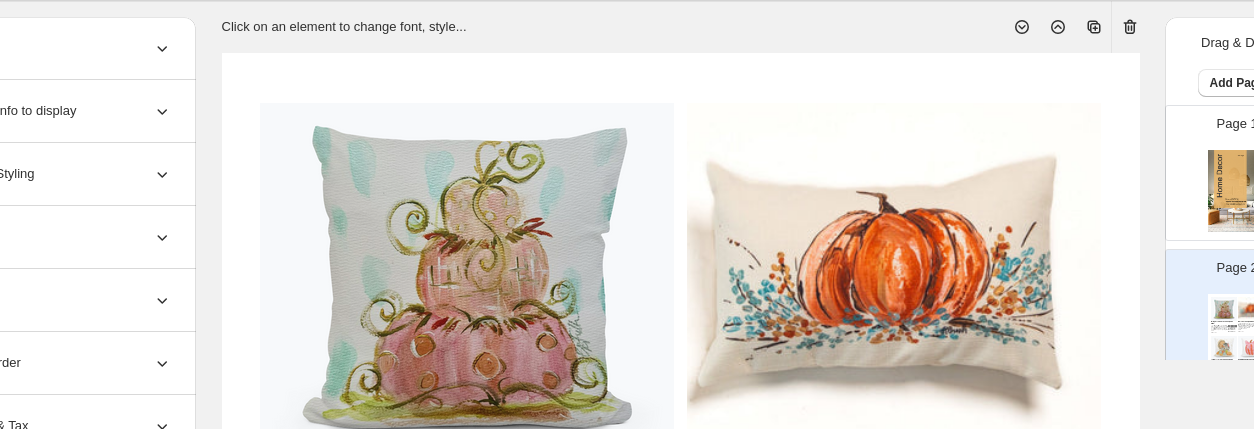 scroll, scrollTop: 103, scrollLeft: 187, axis: both 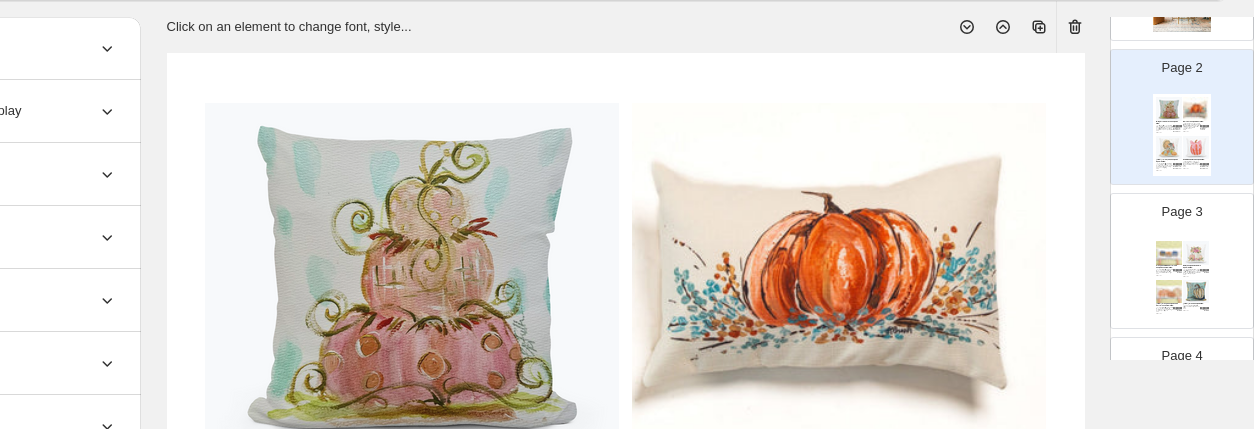 click at bounding box center [1196, 292] 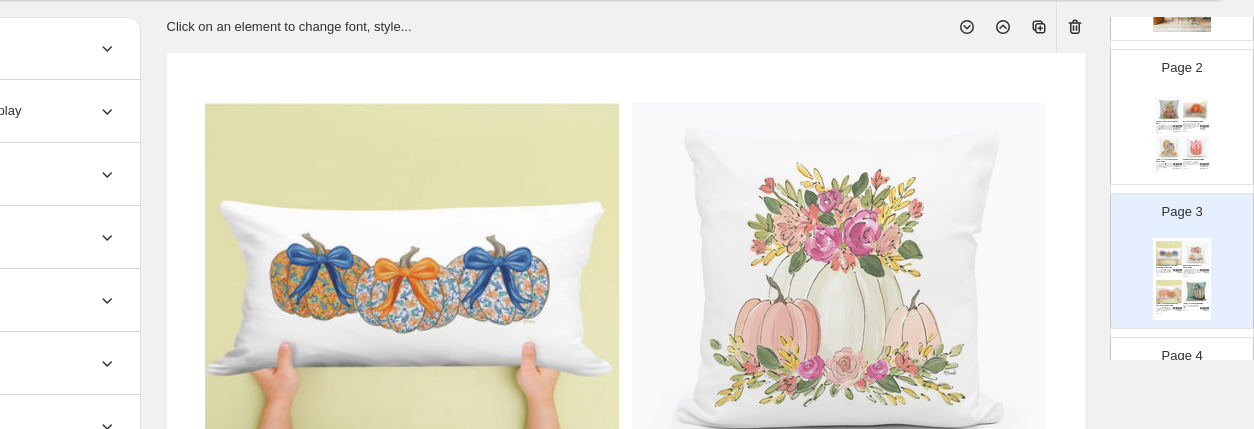 click on "Orange and Blue Patterned Pumpkins Lumbar Pillow The lumbar pillow is available in 14 x 20 inch size. These pumpkins have varied fall-colored patterns drawn by the artist with blue bows to finish off the design. SKU:
UM5-P1 $ 19.00 Haley Pumpkins & Flowers Square Pillow The square 18 x 18 pillow is corded and features a matching pine green plaid back. This fall design takes on a unique look with the peachy pink and white colors of the flowers and pumpkins. SKU:
UM5-P1 $ 19.00 Haley Orange Pumpkins with Patterns Lumbar Pillow The lumbar pillow is available in 14 x 20 inch size. The multiple patters that the artist decorated these pumpkins with, give them a unique fall appeal. SKU:
UM5-P1 $ 19.00 Jennieâ White Pumpkin Pillow A white pumpkin with a color abstract background is nice on a square 18"or 22" pillow SKU:
UM5-P1 $ 19.00" at bounding box center (626, 647) 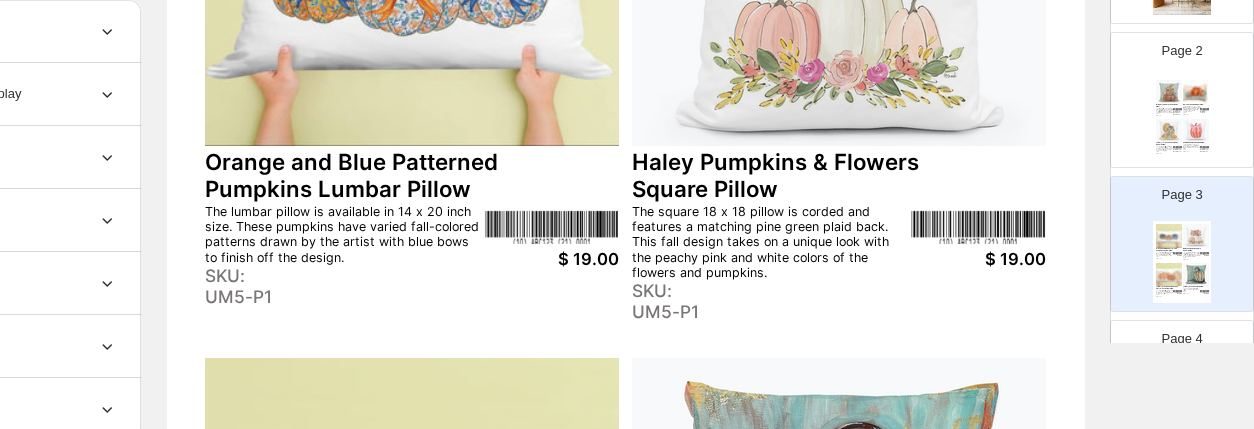 scroll, scrollTop: 414, scrollLeft: 187, axis: both 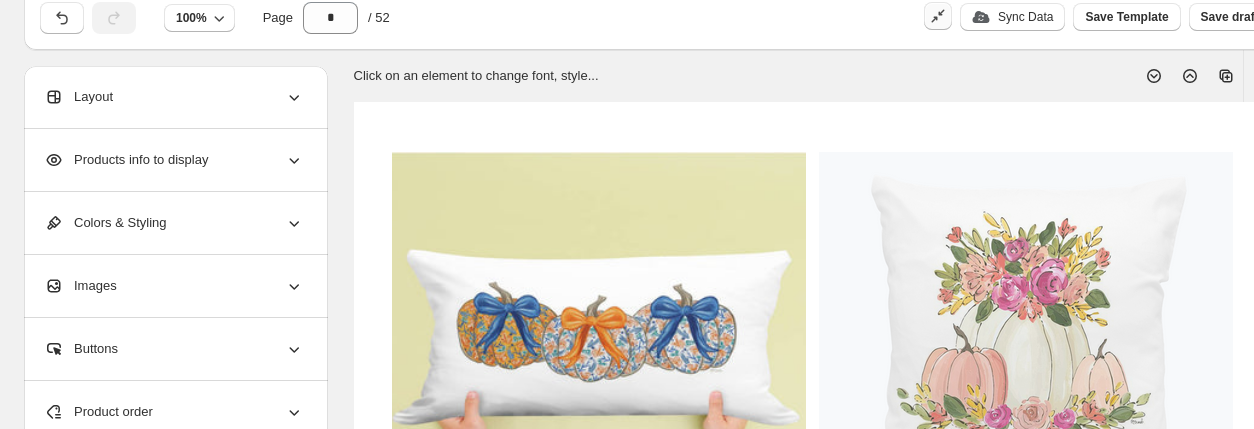 click on "Products info to display" at bounding box center [126, 160] 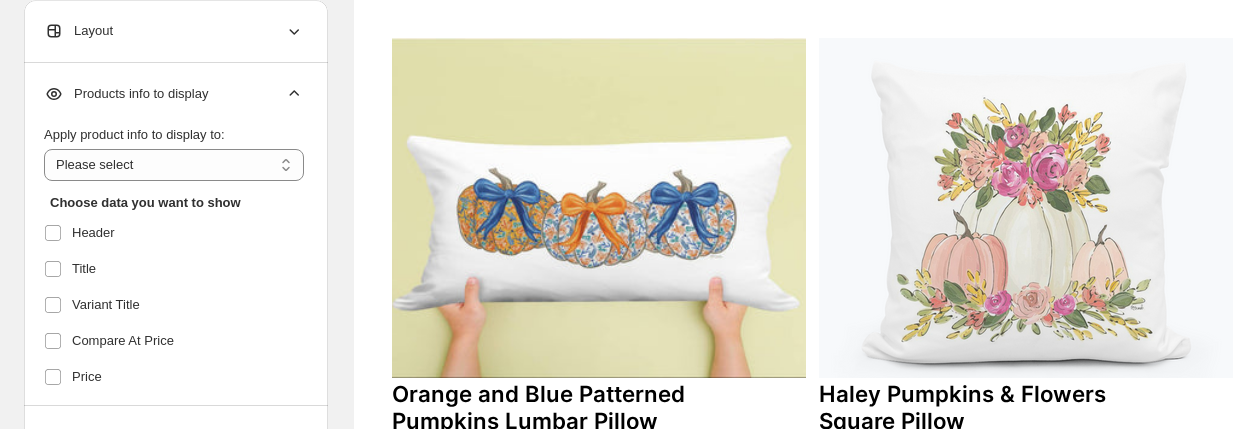 scroll, scrollTop: 0, scrollLeft: 0, axis: both 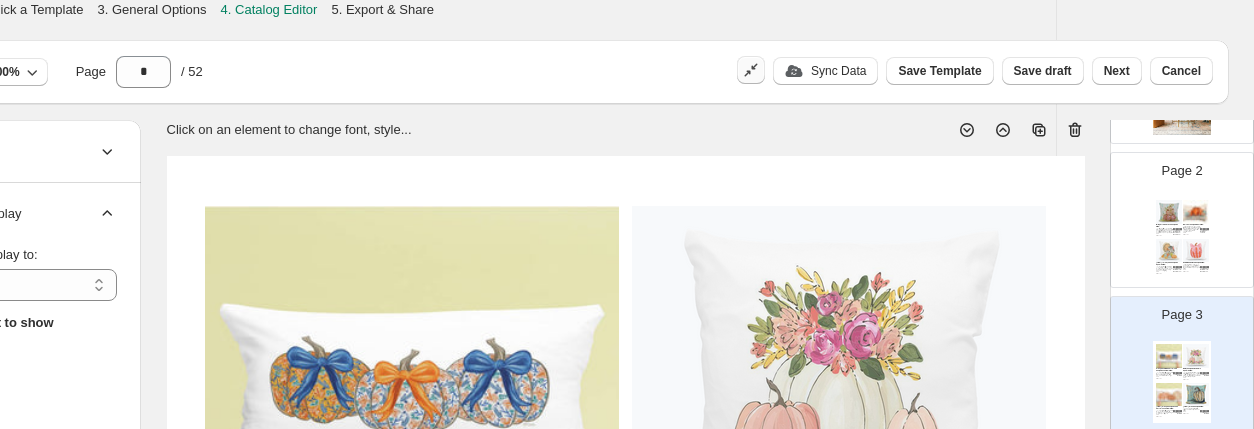 click on "Page 2 Bridgett Pink Stack Pumpkins Pillow The artist not only stacks three pumpkins in shades of pink and gives thiem whimsical bows and a sky with turquoise drops.  No better fall pillow than this on our closed but washable 12", 18" or 22" square  pillow. SKU:
UM5-P1 $19.00  18"
$24.00 22"
$12.50  12" Harvest Pumpkin Nest Pillow This pumpkin on the 14 X 20 inch sachi pillow looks nested in a autumn field. It is simple and amazing paired with Vintage Harvest palette items. The pillow has an envelope closure and an upgraded insert SKU:
UM5-P1 $19.00-14X20 Haley Turkey with Pumpkins Square Pillow The square pillow is available in 18 x 18 and 22 x 22 inch size. This fall art is representing the season with not only the popular pumpkins but also with the turkey to represent Thanksgiving. SKU:
UM5-P1 $19.00-18"
$24.00-22"
Emmalee Pink Bow Pumpkin Pillow SKU:
UM5-P1 $19.00-18"
$24.00-22" at bounding box center (1174, 212) 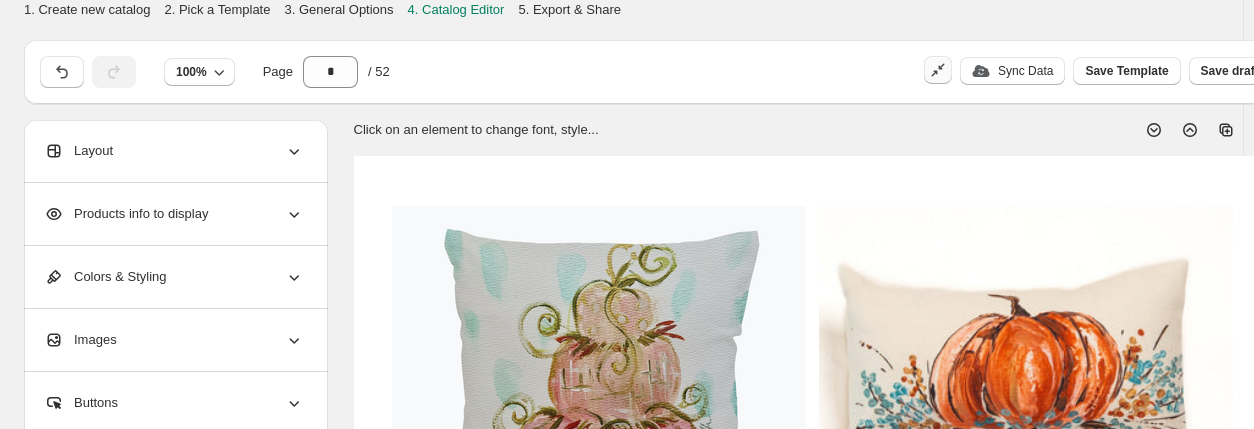 scroll, scrollTop: 0, scrollLeft: 0, axis: both 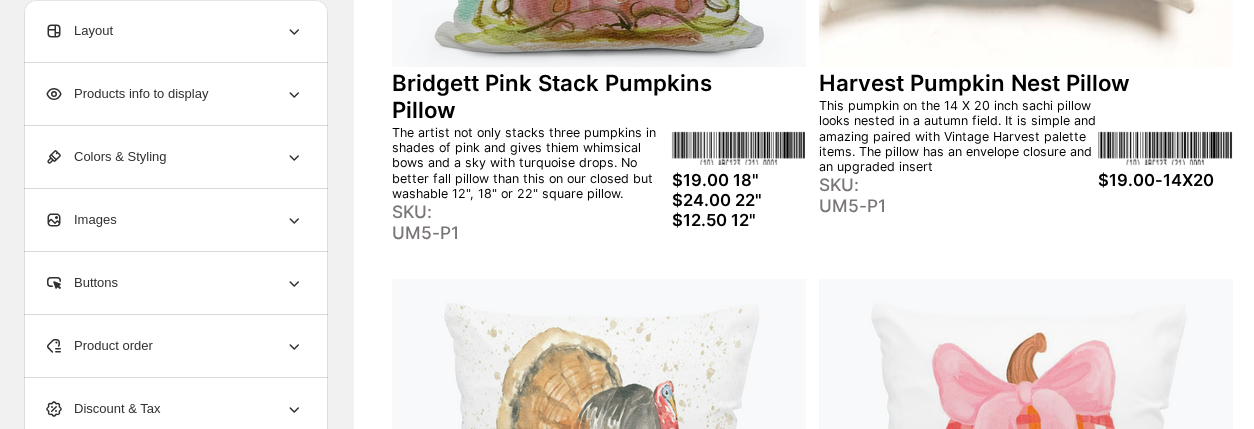 click on "SKU:
UM5-P1" at bounding box center (531, 223) 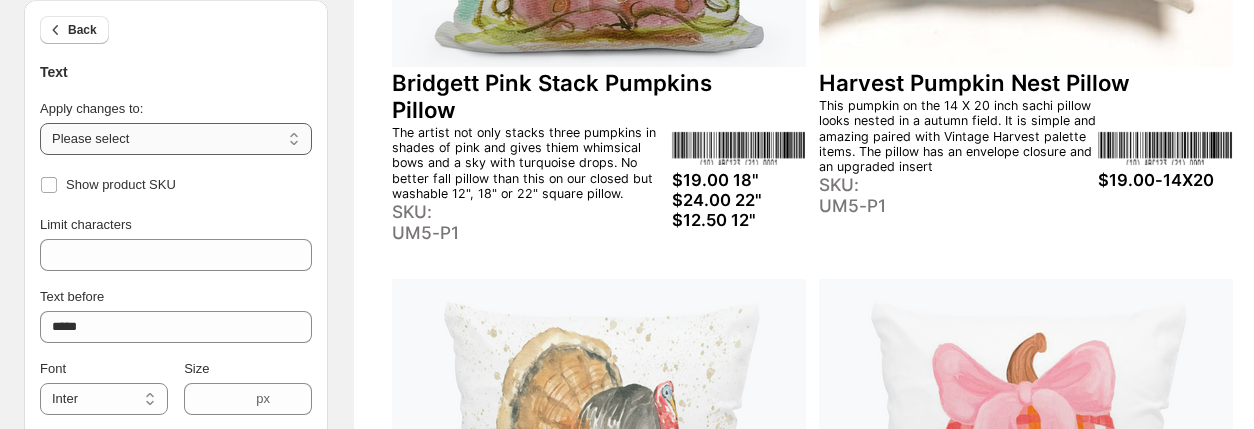 click on "**********" at bounding box center (176, 139) 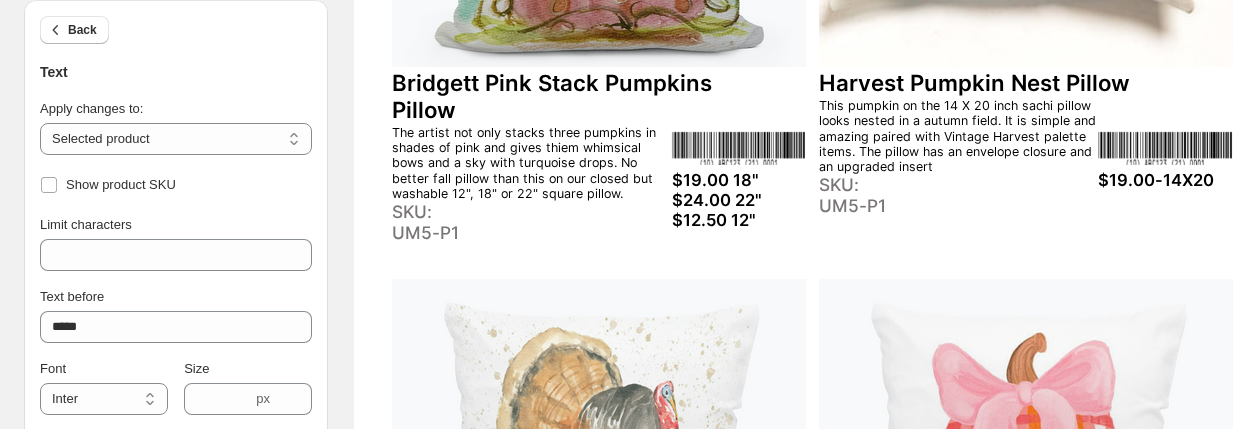click on "Bridgett Pink Stack Pumpkins Pillow The artist not only stacks three pumpkins in shades of pink and gives thiem whimsical bows and a sky with turquoise drops.  No better fall pillow than this on our closed but washable 12", 18" or 22" square  pillow. SKU:
UM5-P1 $19.00  18"
$24.00 22"
$12.50  12" Harvest Pumpkin Nest Pillow This pumpkin on the 14 X 20 inch sachi pillow looks nested in a autumn field. It is simple and amazing paired with Vintage Harvest palette items. The pillow has an envelope closure and an upgraded insert SKU:
UM5-P1 $19.00-14X20 Haley Turkey with Pumpkins Square Pillow The square pillow is available in 18 x 18 and 22 x 22 inch size. This fall art is representing the season with not only the popular pumpkins but also with the turkey to represent Thanksgiving. SKU:
UM5-P1 $19.00-18"
$24.00-22"
Emmalee Pink Bow Pumpkin Pillow SKU:
UM5-P1 $19.00-18"
$24.00-22" at bounding box center (813, 271) 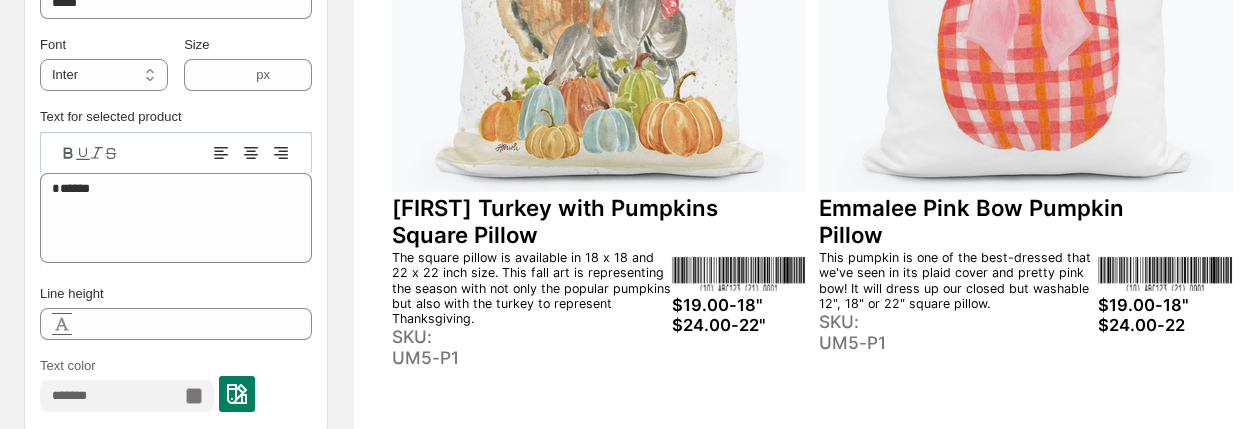 scroll, scrollTop: 996, scrollLeft: 0, axis: vertical 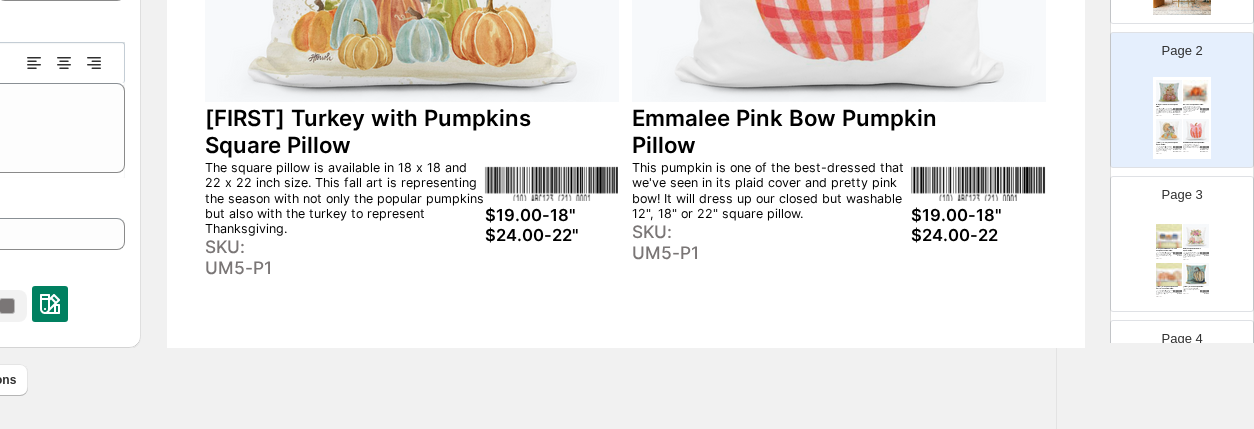 click on "Page 3 Orange and Blue Patterned Pumpkins Lumbar Pillow The lumbar pillow is available in 14 x 20 inch size. These pumpkins have varied fall-colored patterns drawn by the artist with blue bows to finish off the design. SKU:
UM5-P1 $ 19.00 Haley Pumpkins & Flowers Square Pillow The square 18 x 18 pillow is corded and features a matching pine green plaid back. This fall design takes on a unique look with the peachy pink and white colors of the flowers and pumpkins. SKU:
UM5-P1 $ 19.00 Haley Orange Pumpkins with Patterns Lumbar Pillow The lumbar pillow is available in 14 x 20 inch size. The multiple patters that the artist decorated these pumpkins with, give them a unique fall appeal. SKU:
UM5-P1 $ 19.00 Jennieâ White Pumpkin Pillow A white pumpkin with a color abstract background is nice on a square 18"or 22" pillow SKU:
UM5-P1 $ 19.00" at bounding box center (1174, 236) 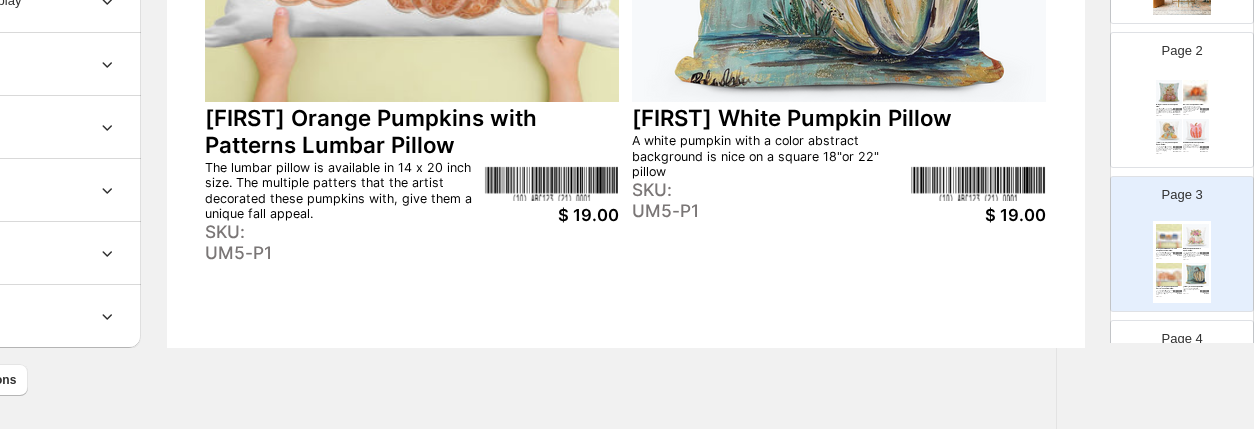 click on "Page 4 Laura Hello Fall Pillow The beautiful orange, green and khaki colors in this wreath say Hello Fall on this closed but washable 12", 18" or 22" square pillow. SKU:
UM5-P1 $ 19.00 Estelle The Witch & The Ghost Pillow So many special parts of this Halloween design - the witch in purple, the child-size ghost and the beauty of an autumn night.  The art is featured on the closed but washable 12", 18" or 22" square pillow. SKU:
UM5-P1 $ 19.00 Emmalee Fall Faves Pillow This pillow features some of the favorites of fall - pumpkins and football! It is a closed but washable 12" or 18" square SKU:
UM5-P1 $ 19.00 Bridgett Navy Bow Pumpkins Pillow The use of color by this artist is subtle but the feature of thie fall design on our closed but washable 18" or 22" square pillow. SKU:
UM5-P1 $ 19.00" at bounding box center [1174, 380] 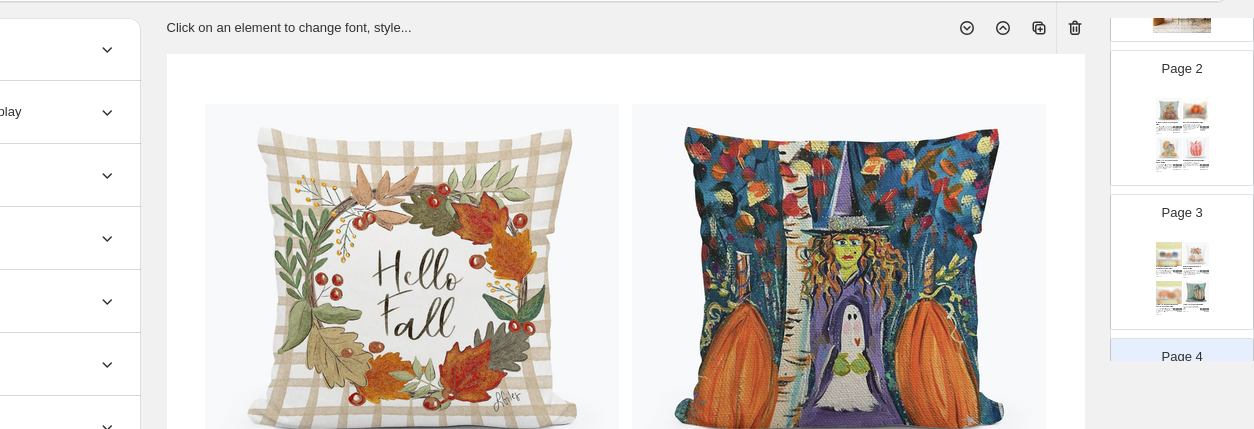 scroll, scrollTop: 0, scrollLeft: 187, axis: horizontal 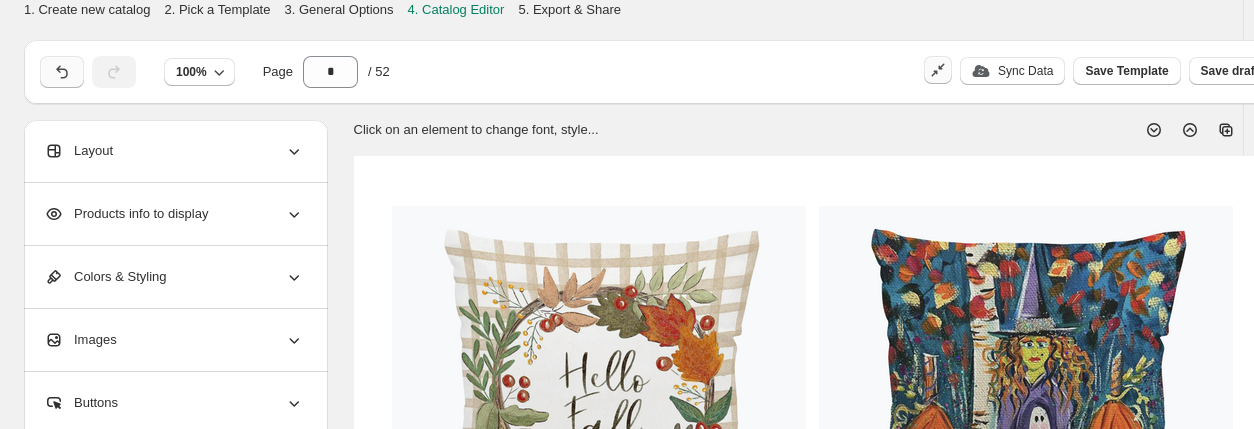 click 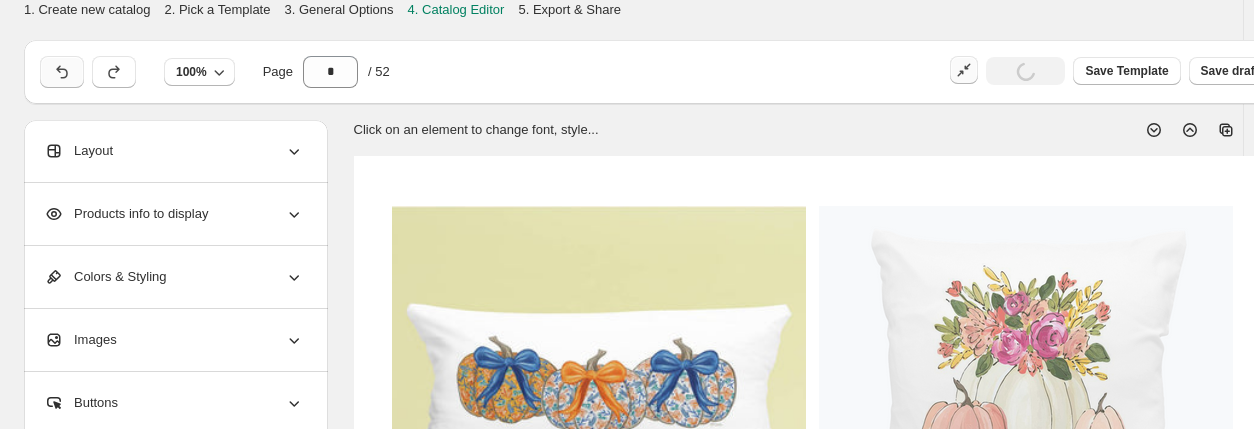 click 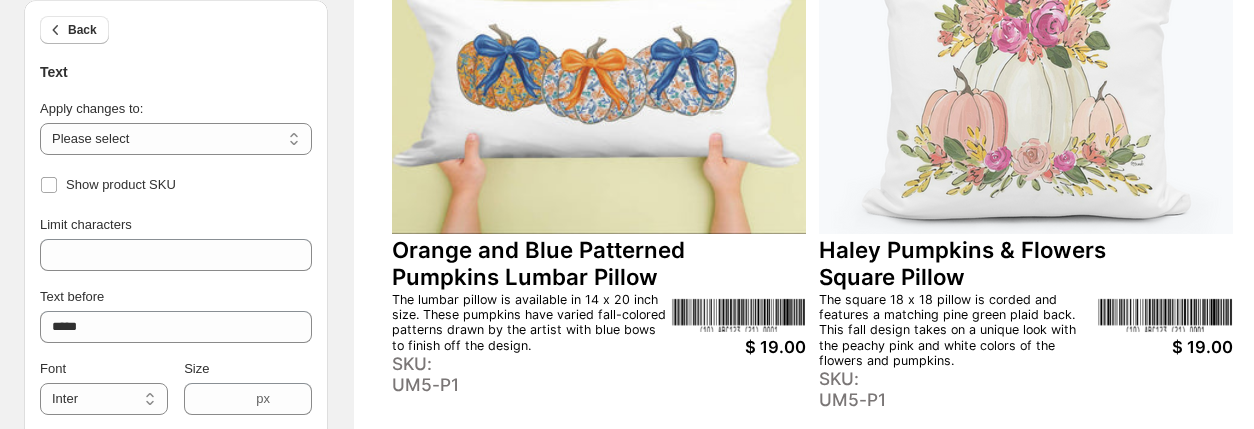 scroll, scrollTop: 310, scrollLeft: 0, axis: vertical 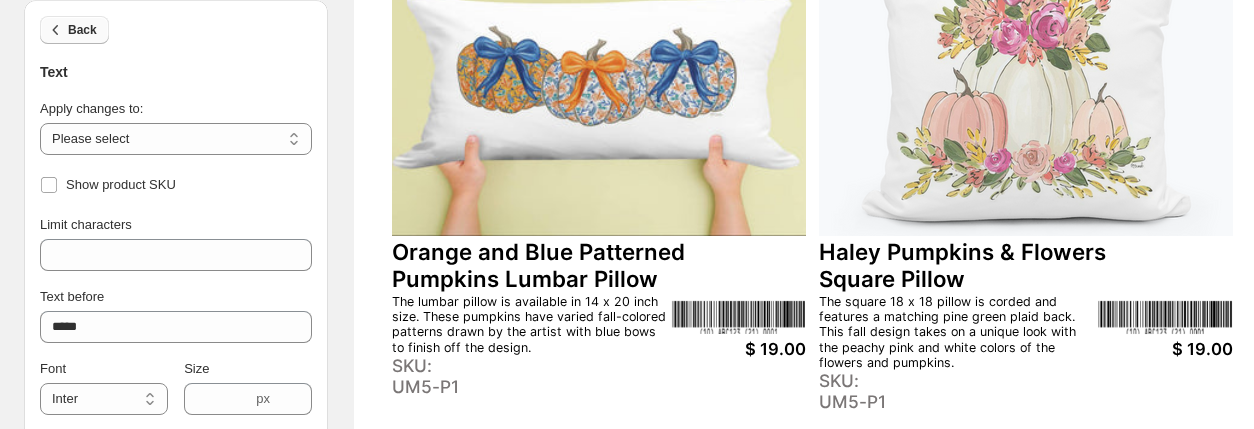 click 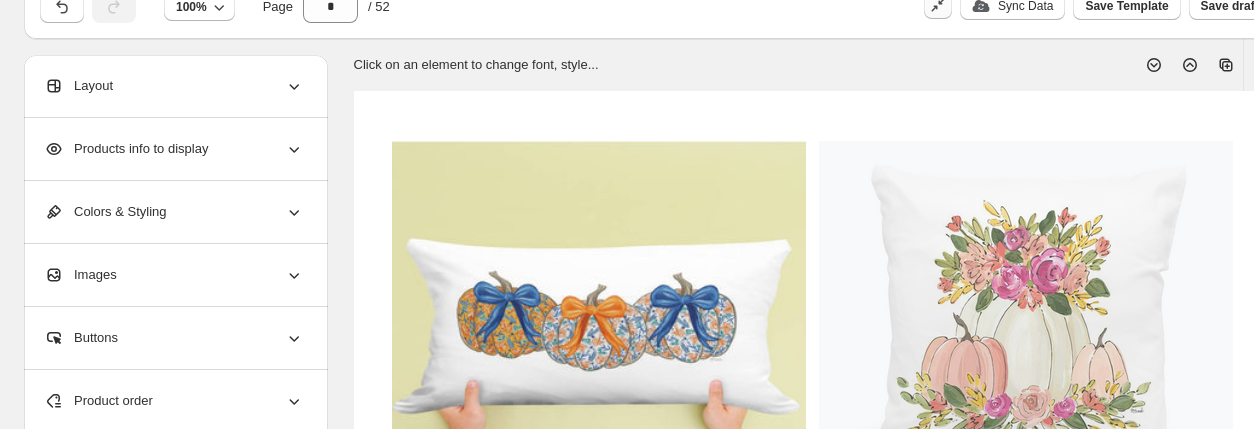 scroll, scrollTop: 60, scrollLeft: 0, axis: vertical 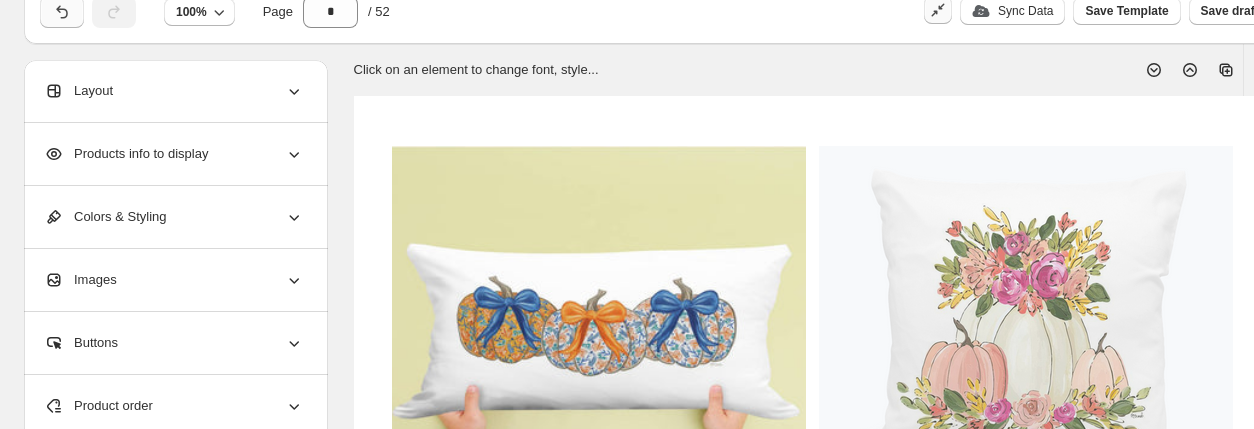click 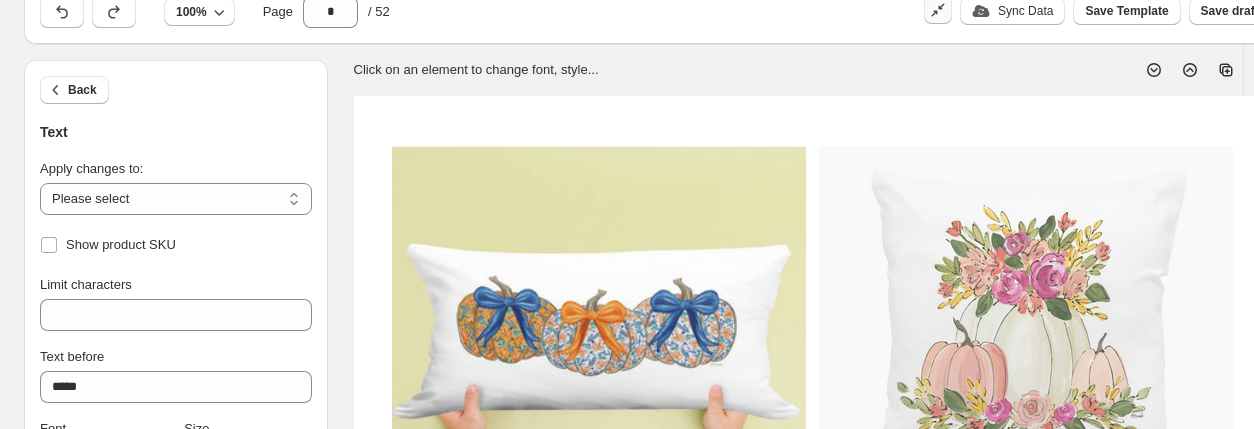 drag, startPoint x: 66, startPoint y: 13, endPoint x: 511, endPoint y: 26, distance: 445.18985 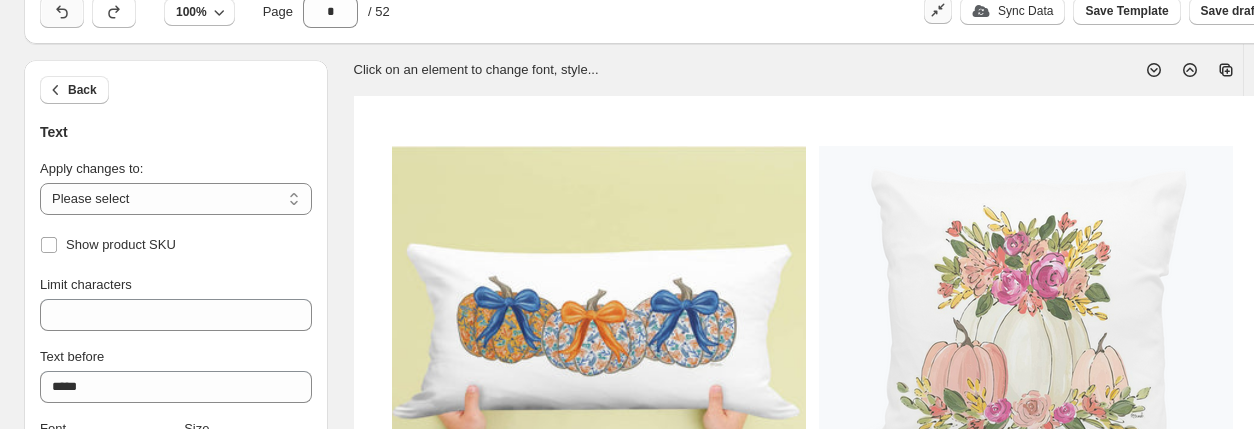 click 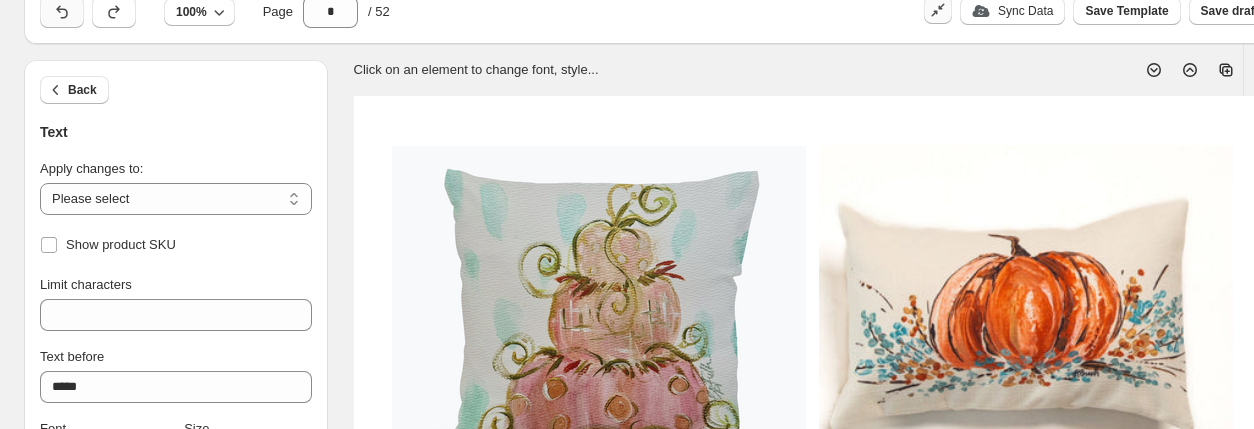 click 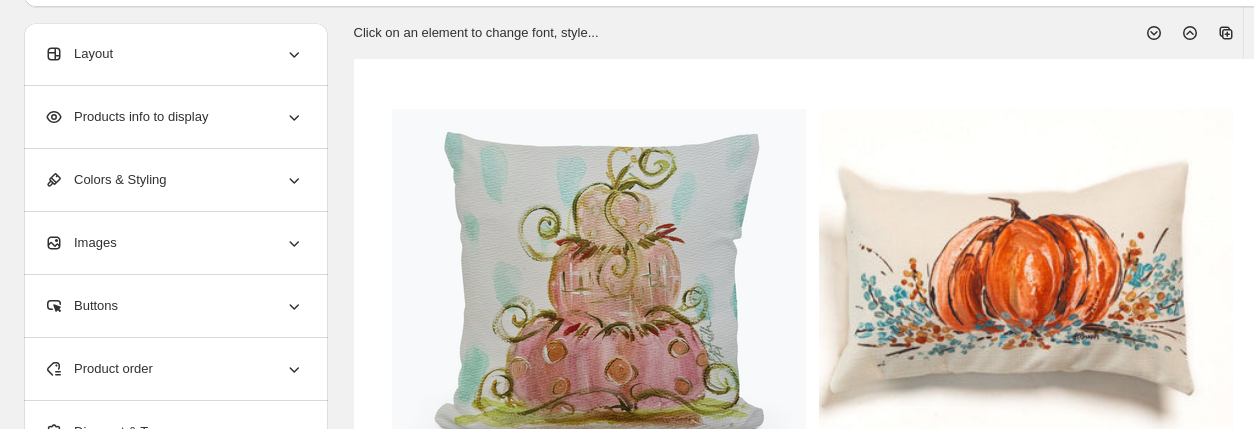 scroll, scrollTop: 0, scrollLeft: 0, axis: both 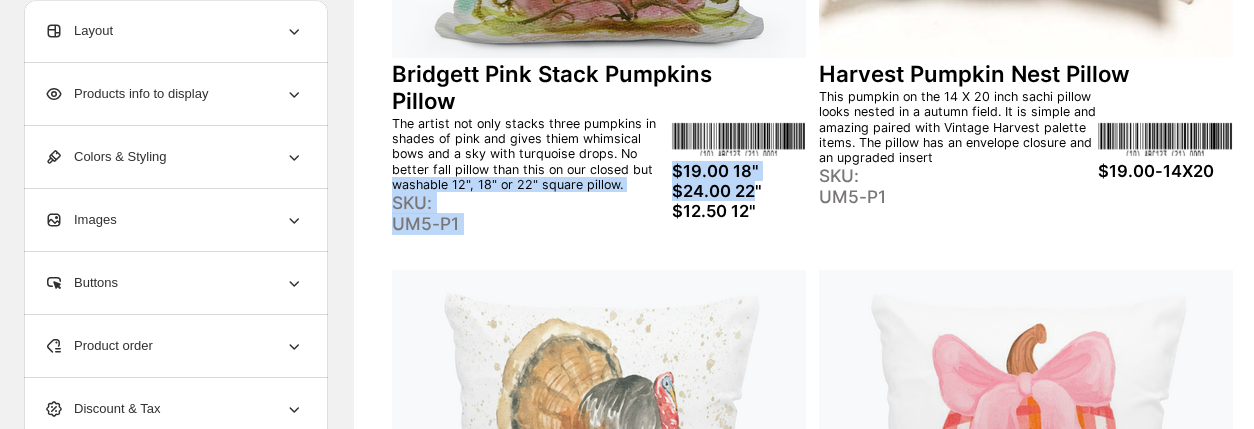 drag, startPoint x: 668, startPoint y: 168, endPoint x: 755, endPoint y: 194, distance: 90.80198 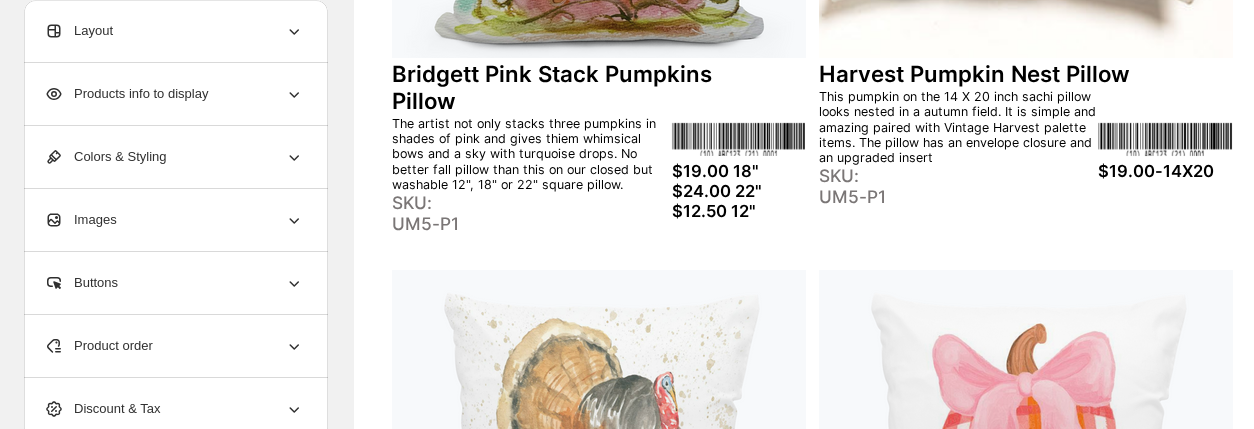 click on "$19.00  18"
$24.00 22"
$12.50  12"" at bounding box center [739, 191] 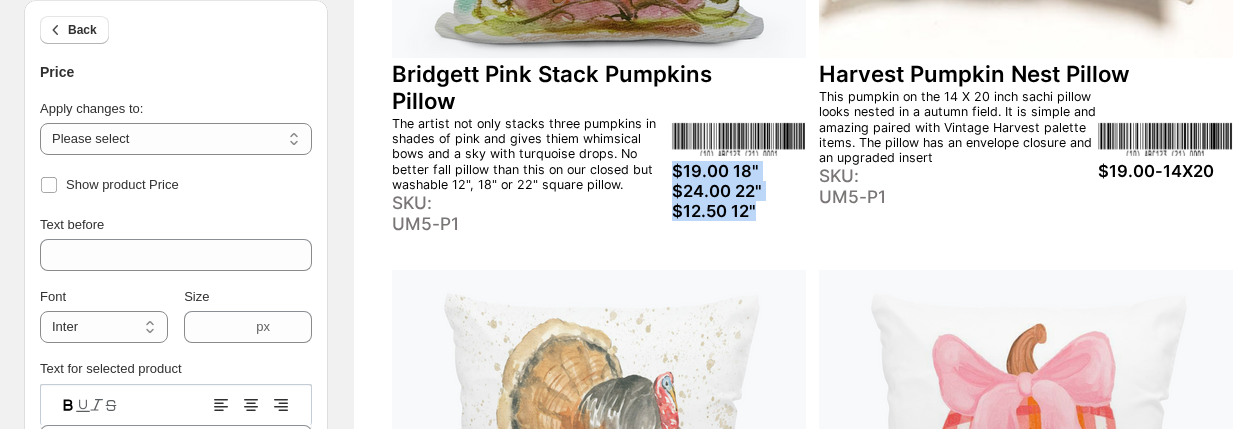 drag, startPoint x: 771, startPoint y: 207, endPoint x: 673, endPoint y: 177, distance: 102.48902 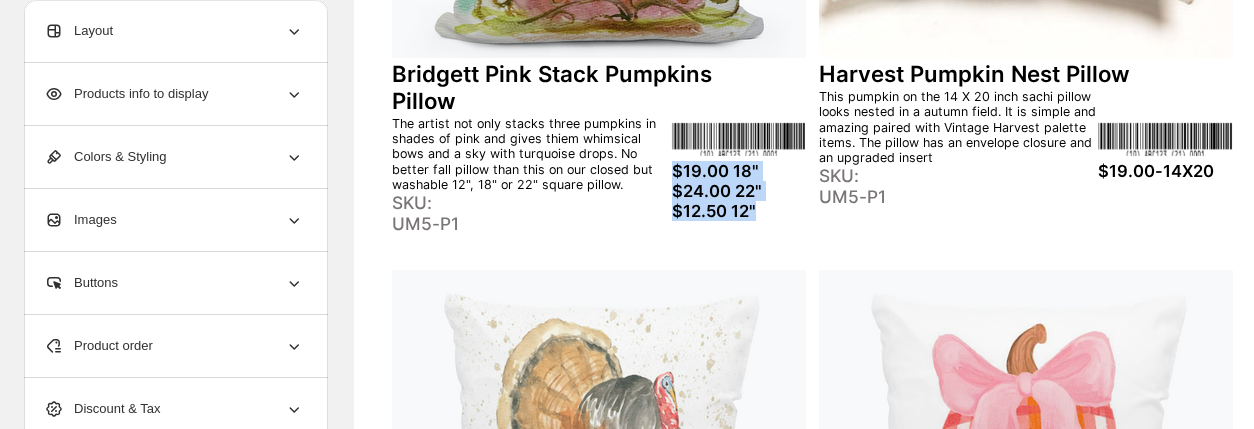 copy on "$19.00  18"
$24.00 22"
$12.50  12"" 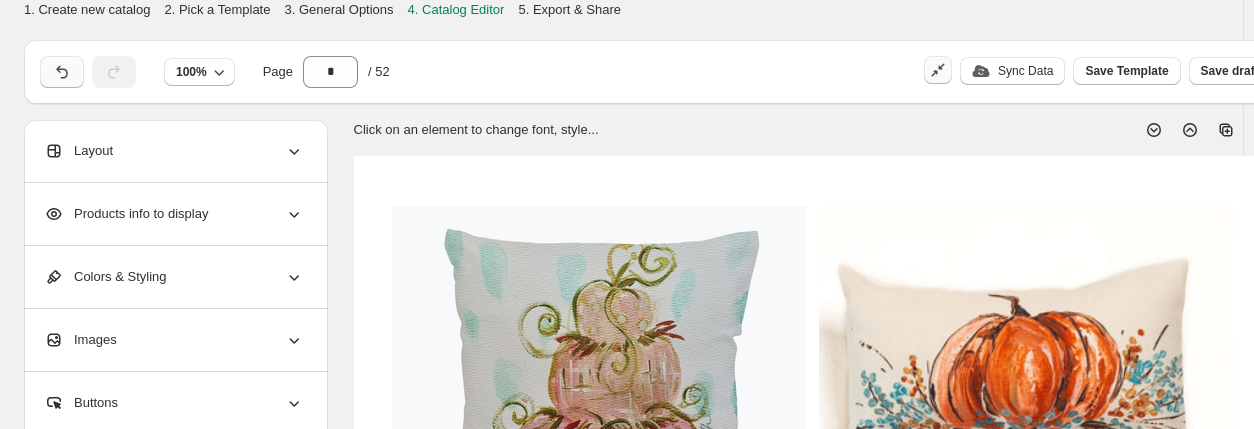 click 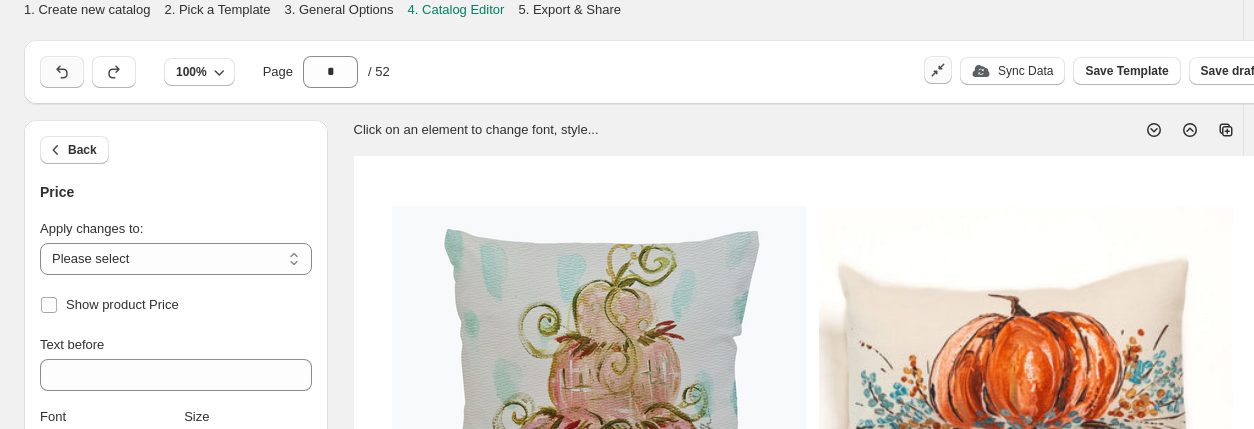 click 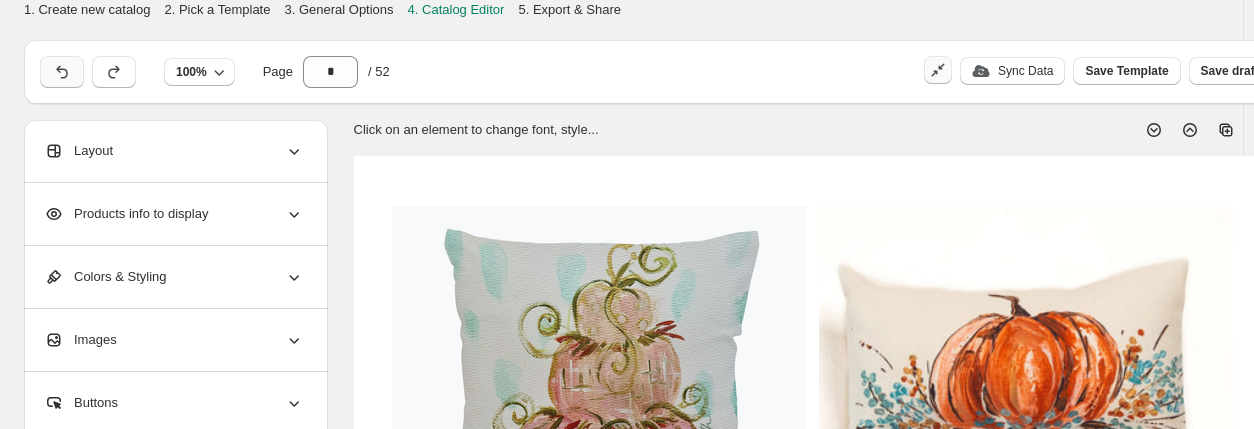click 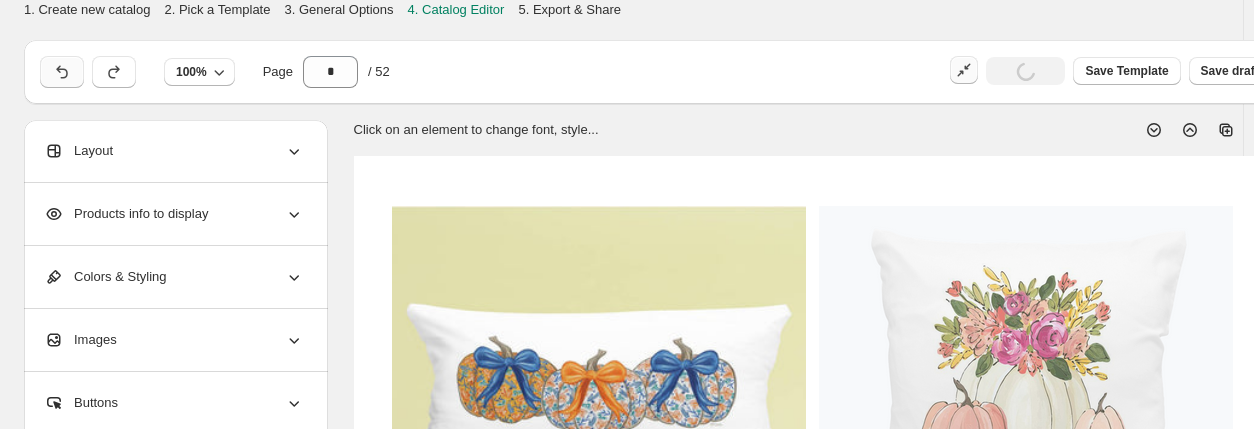 click 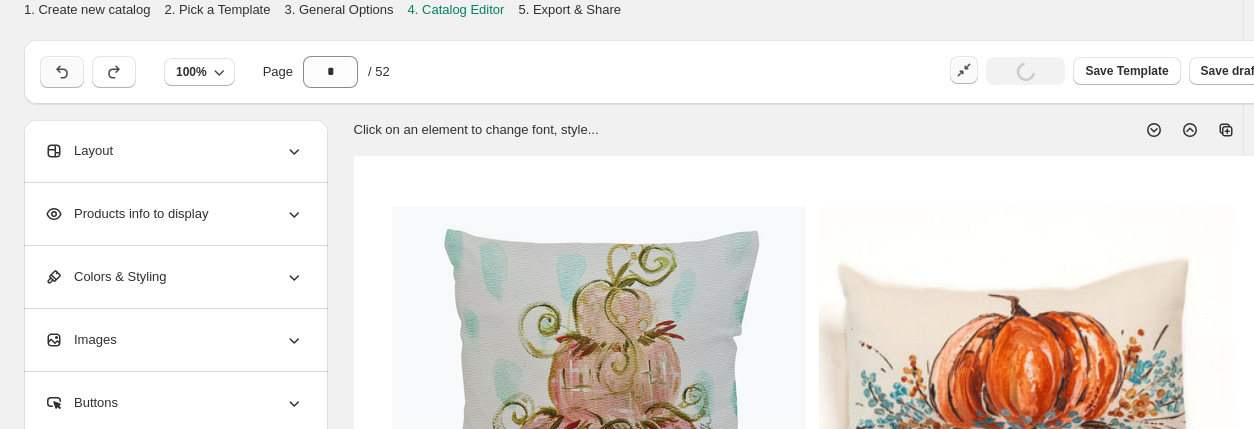 click 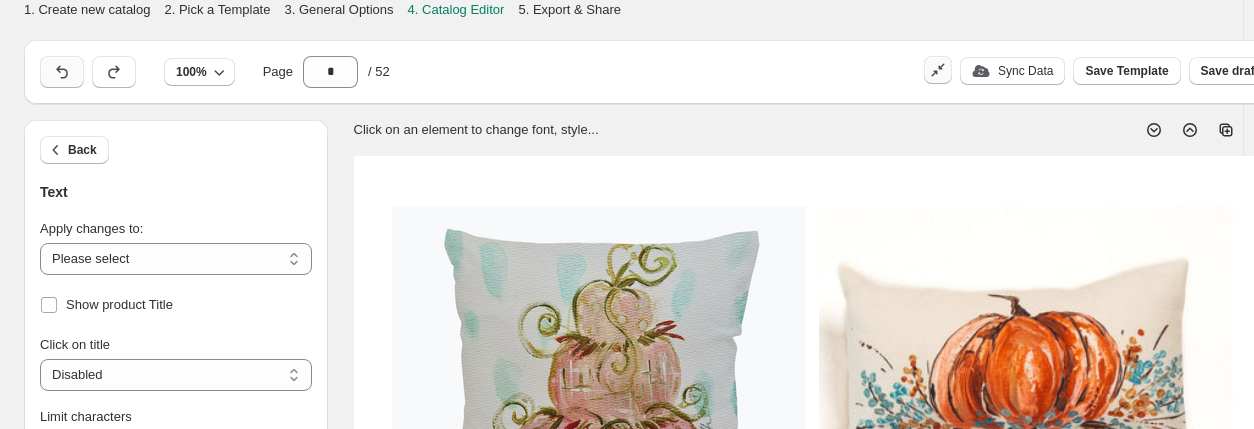 click 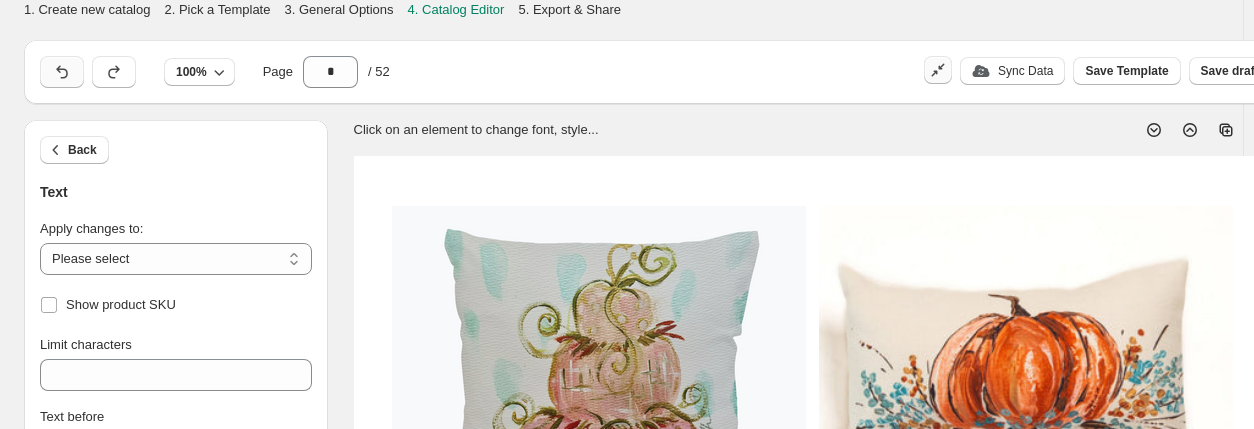 click 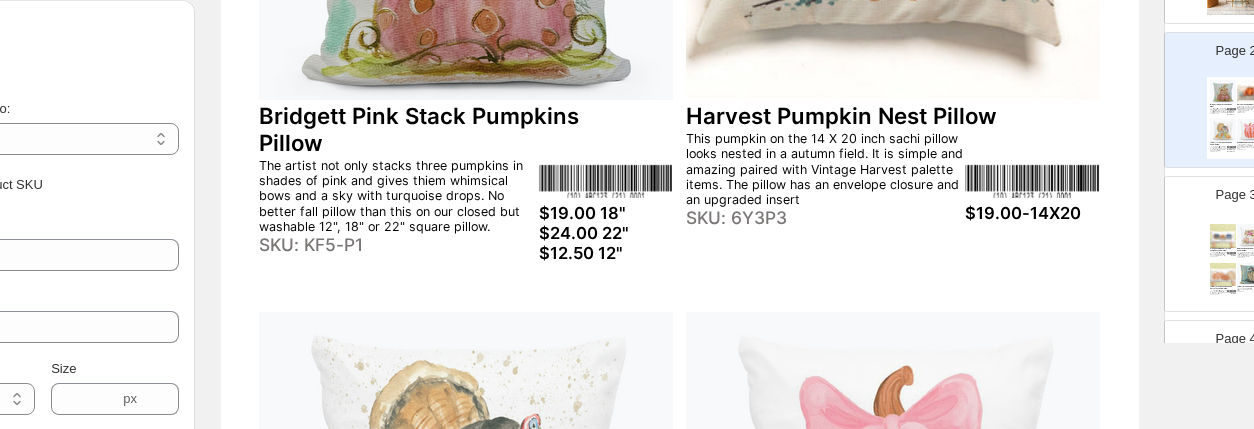 scroll, scrollTop: 446, scrollLeft: 187, axis: both 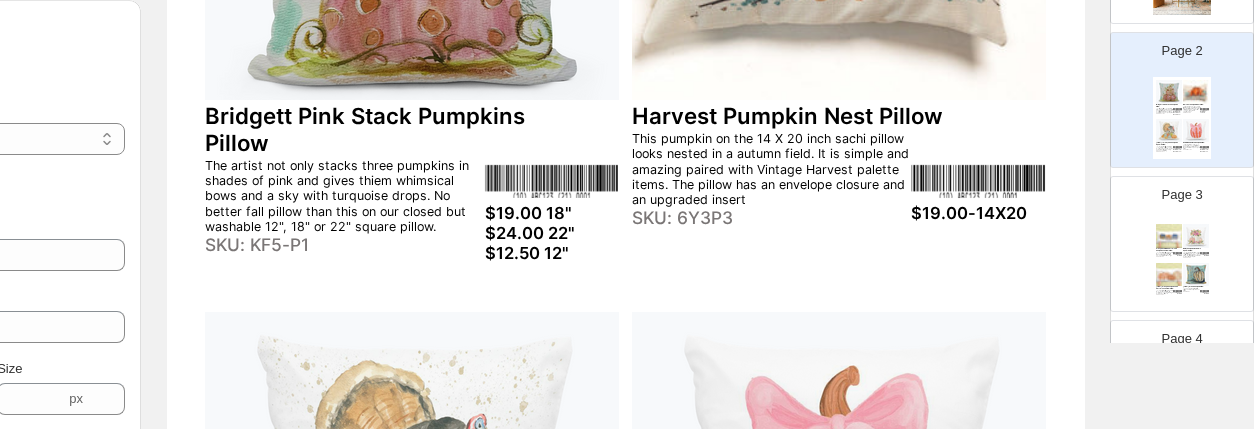 click on "Haley Pumpkins & Flowers Square Pillow" at bounding box center (1194, 250) 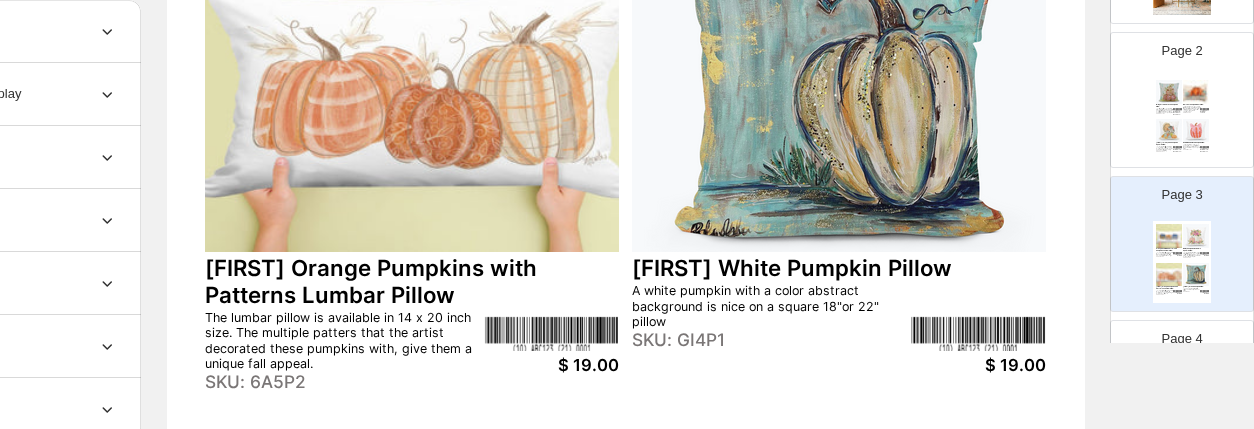 scroll, scrollTop: 844, scrollLeft: 187, axis: both 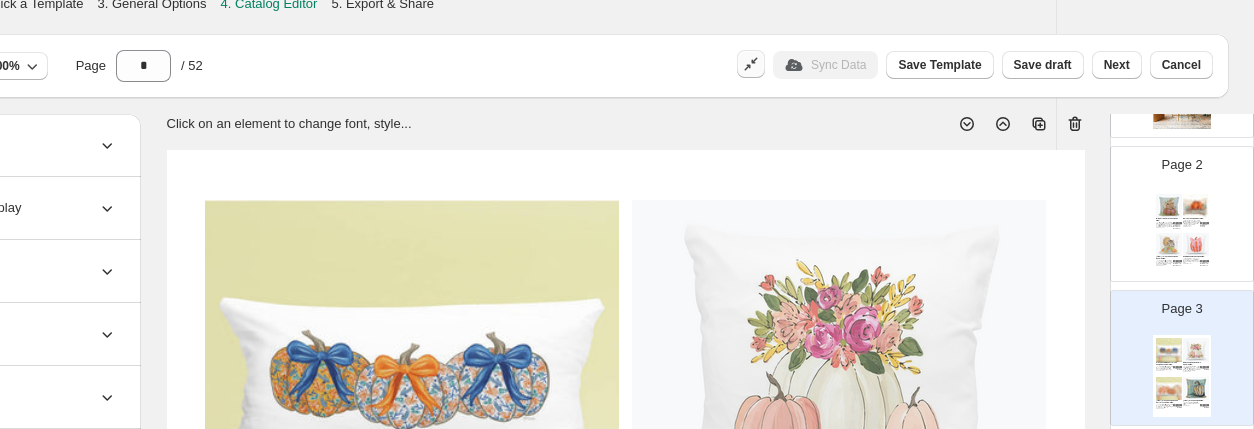 click at bounding box center (1169, 206) 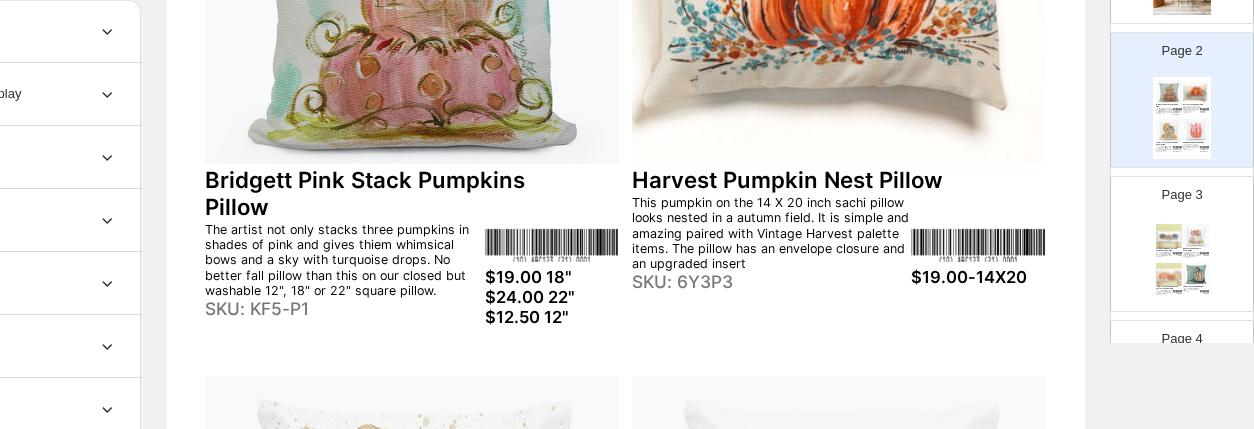scroll, scrollTop: 384, scrollLeft: 187, axis: both 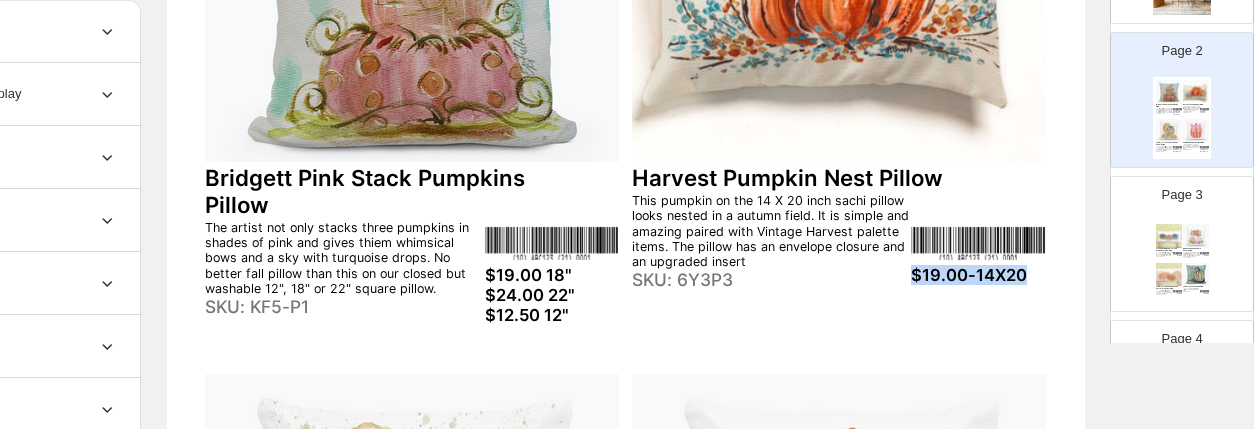 drag, startPoint x: 1026, startPoint y: 275, endPoint x: 957, endPoint y: 291, distance: 70.83079 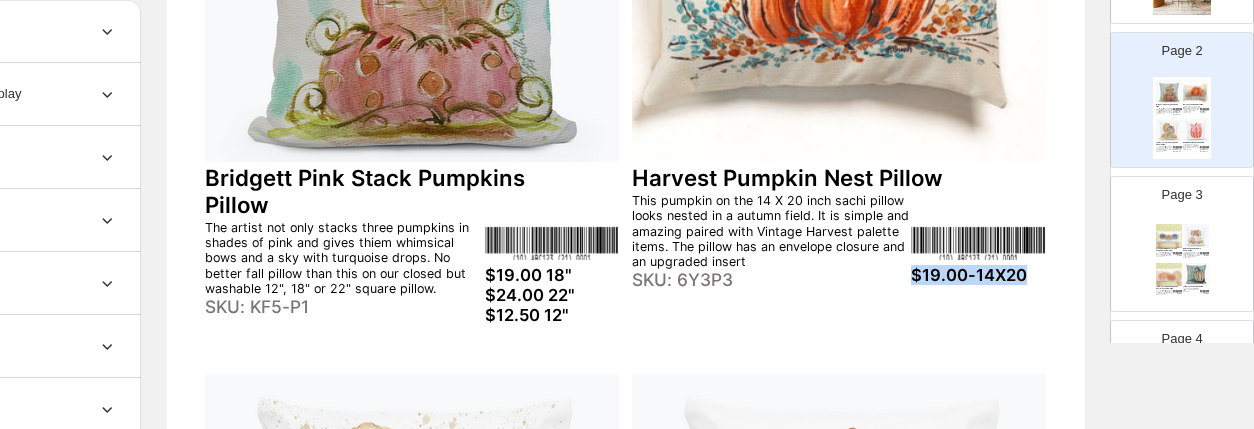 copy on "$19.00-14X20" 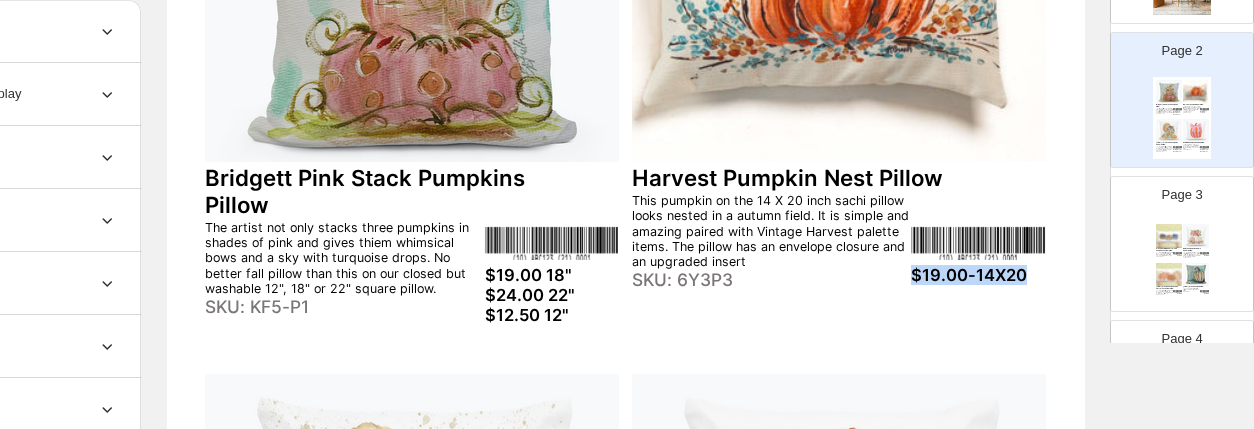 click on "Page 3 Orange and Blue Patterned Pumpkins Lumbar Pillow The lumbar pillow is available in 14 x 20 inch size. These pumpkins have varied fall-colored patterns drawn by the artist with blue bows to finish off the design. SKU:  3G5P2 $ 19.00 Haley Pumpkins & Flowers Square Pillow The square 18 x 18 pillow is corded and features a matching pine green plaid back. This fall design takes on a unique look with the peachy pink and white colors of the flowers and pumpkins. SKU:  6C5P1 $ 19.00 Haley Orange Pumpkins with Patterns Lumbar Pillow The lumbar pillow is available in 14 x 20 inch size. The multiple patters that the artist decorated these pumpkins with, give them a unique fall appeal. SKU:  6A5P2 $ 19.00 Jennieâ White Pumpkin Pillow A white pumpkin with a color abstract background is nice on a square 18"or 22" pillow SKU:  GI4P1 $ 19.00" at bounding box center [1174, 236] 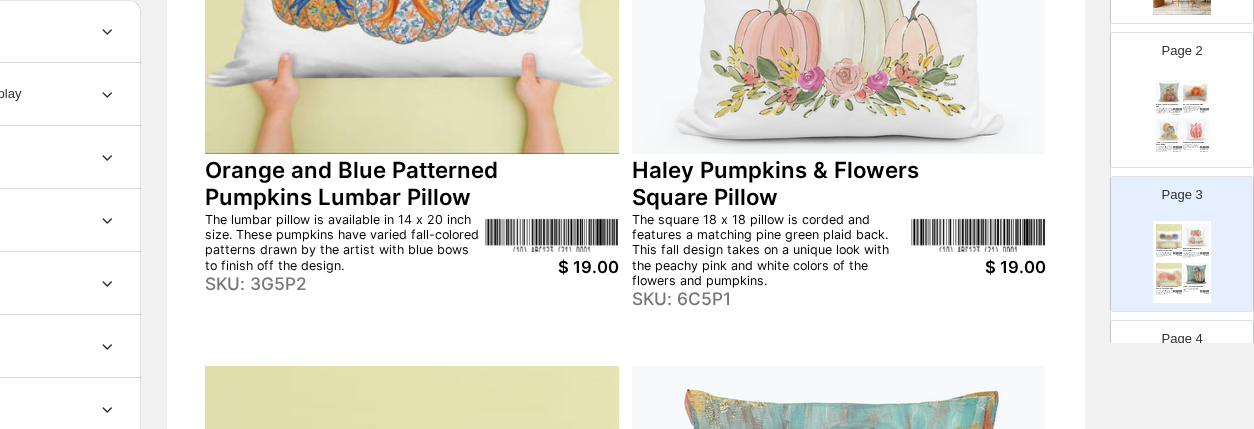 scroll, scrollTop: 378, scrollLeft: 187, axis: both 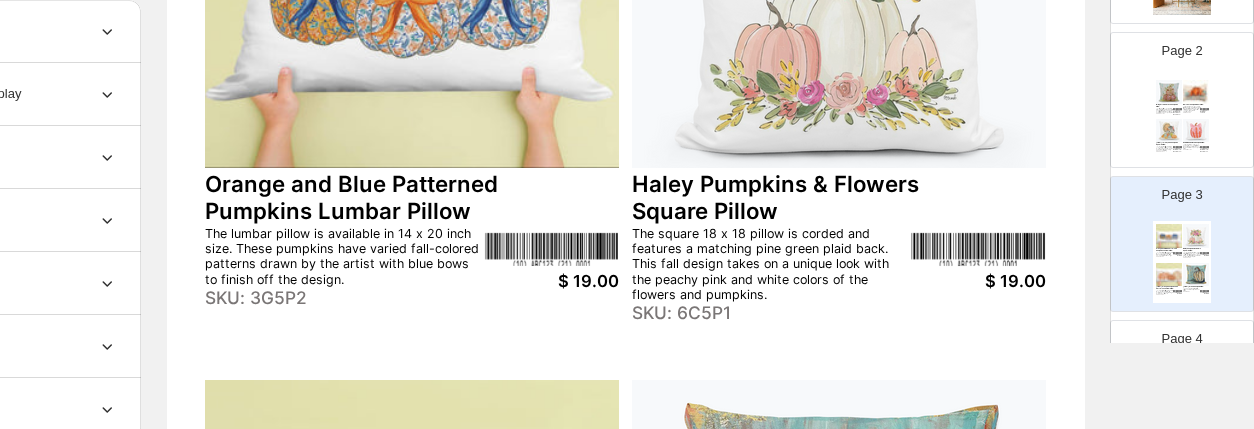click on "$ 19.00" at bounding box center [552, 281] 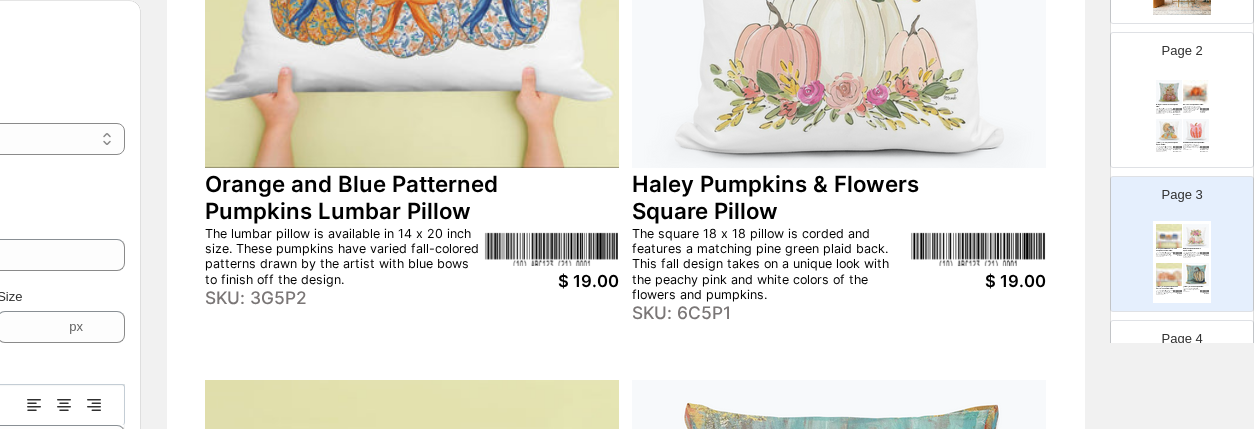 scroll, scrollTop: 378, scrollLeft: 0, axis: vertical 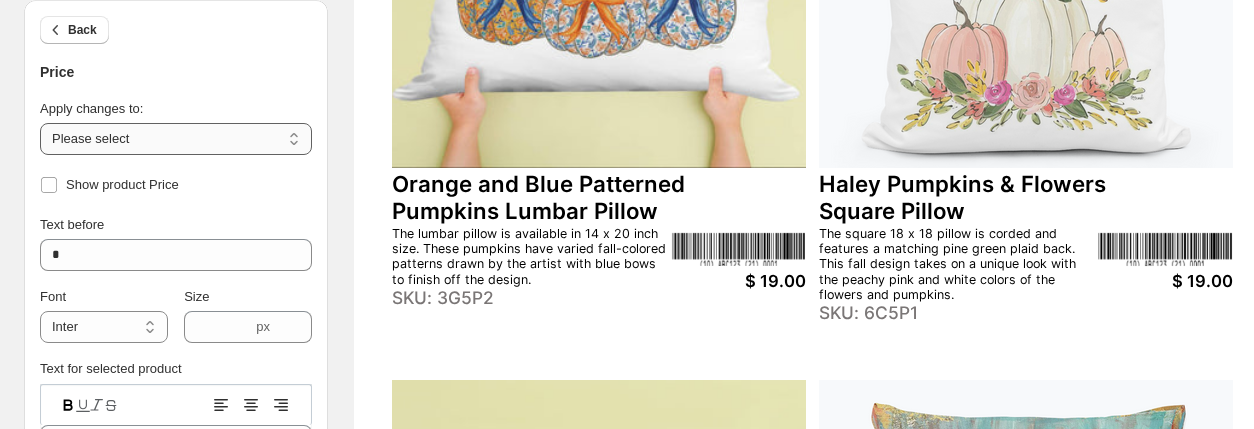 click on "**********" at bounding box center [176, 139] 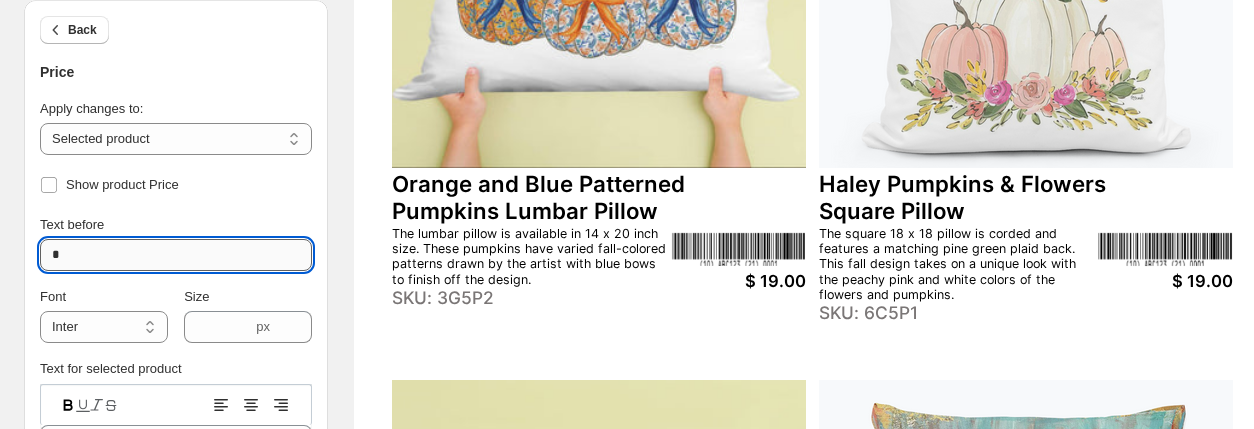click on "*" at bounding box center [176, 255] 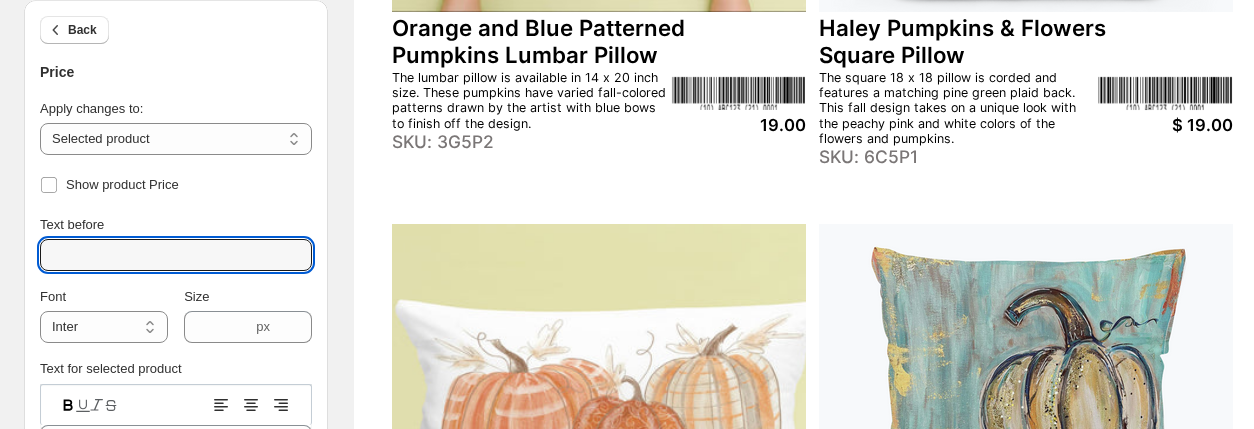 scroll, scrollTop: 572, scrollLeft: 0, axis: vertical 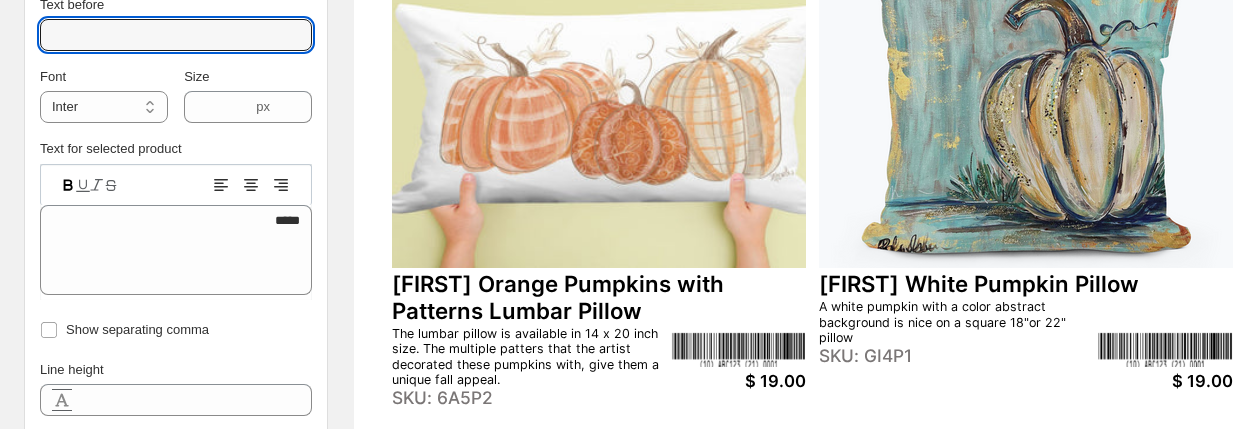 type 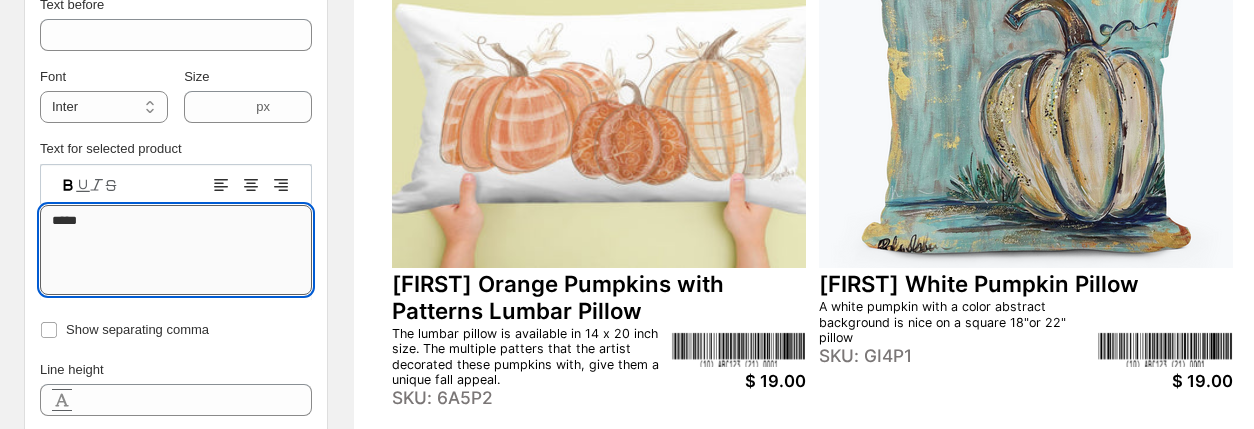 drag, startPoint x: 48, startPoint y: 218, endPoint x: 92, endPoint y: 222, distance: 44.181442 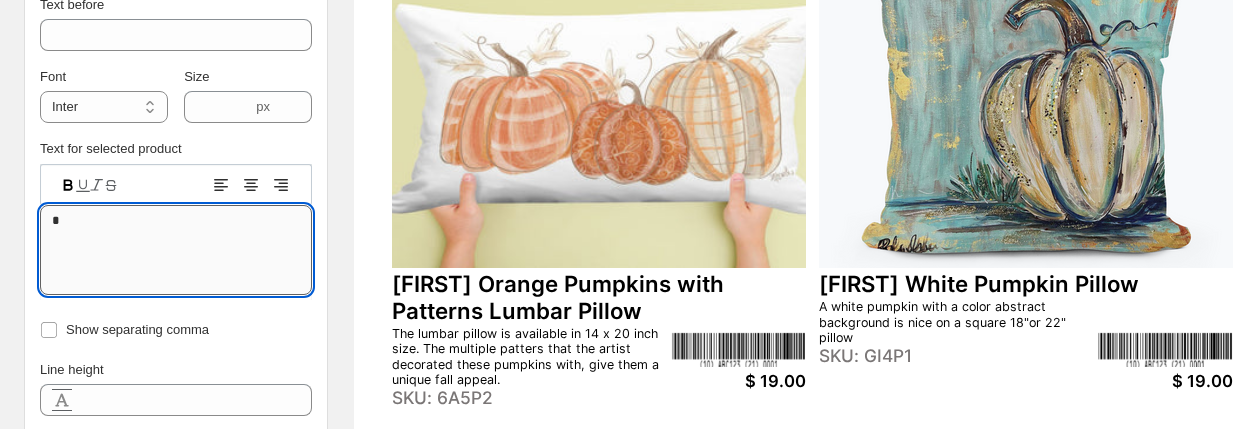 paste on "**********" 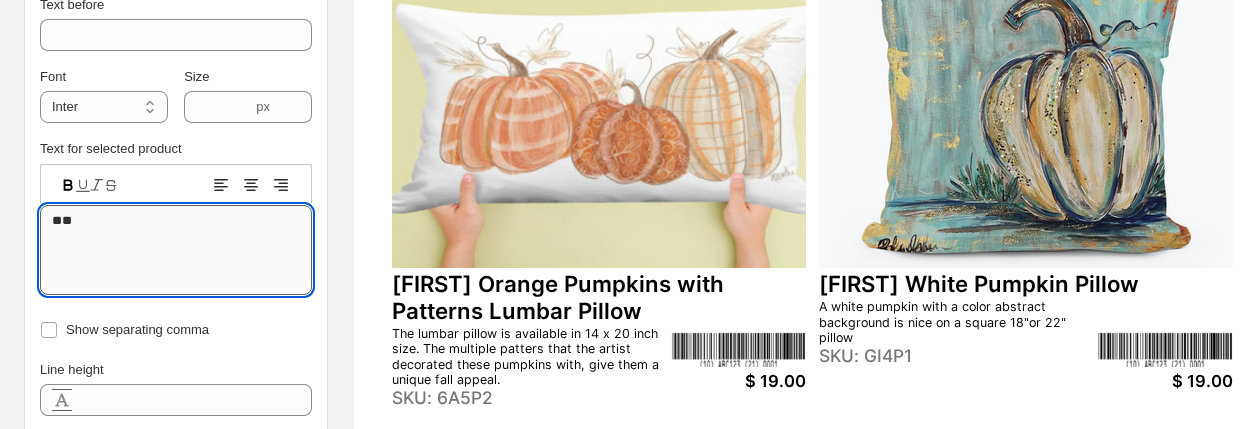 type on "*" 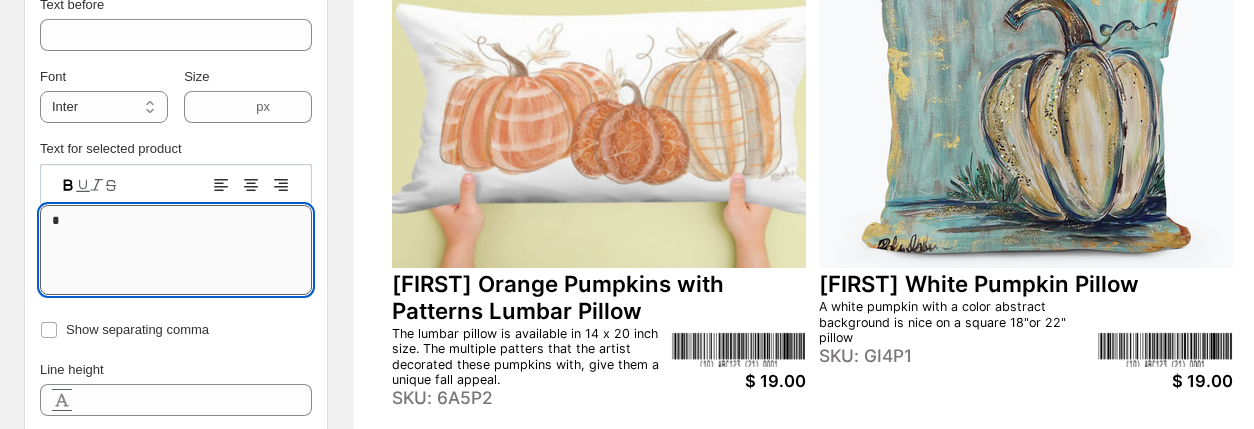 paste on "**********" 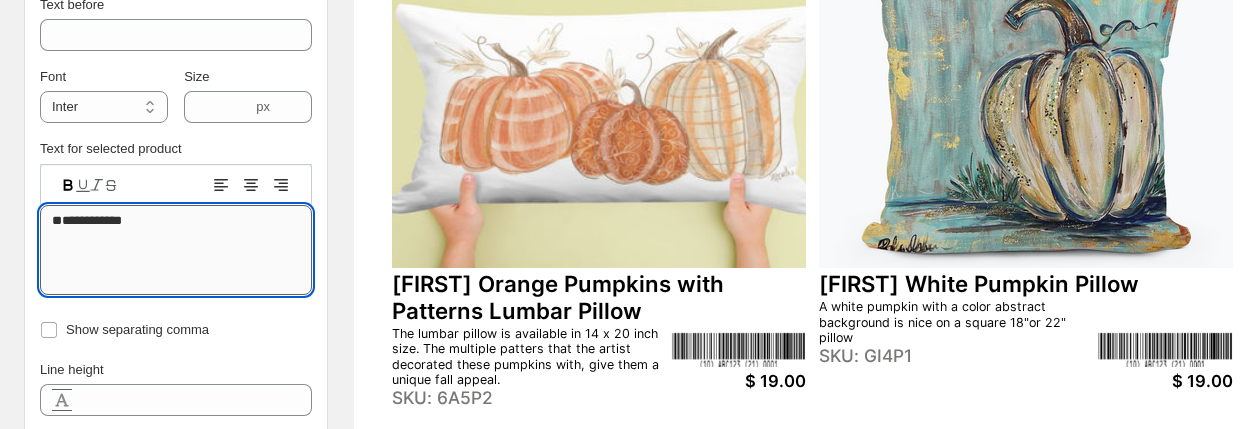 drag, startPoint x: 50, startPoint y: 238, endPoint x: 138, endPoint y: 240, distance: 88.02273 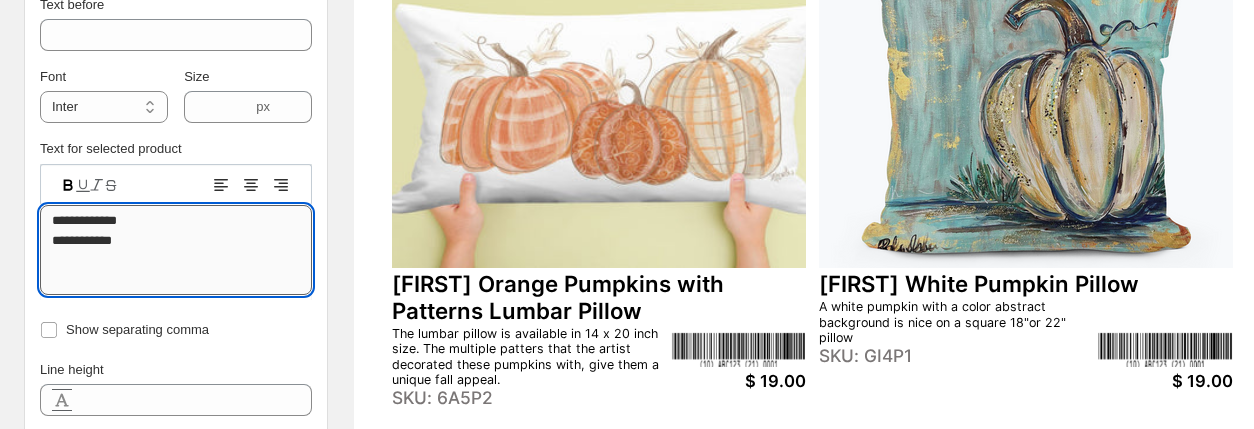 drag, startPoint x: 135, startPoint y: 239, endPoint x: 48, endPoint y: 259, distance: 89.26926 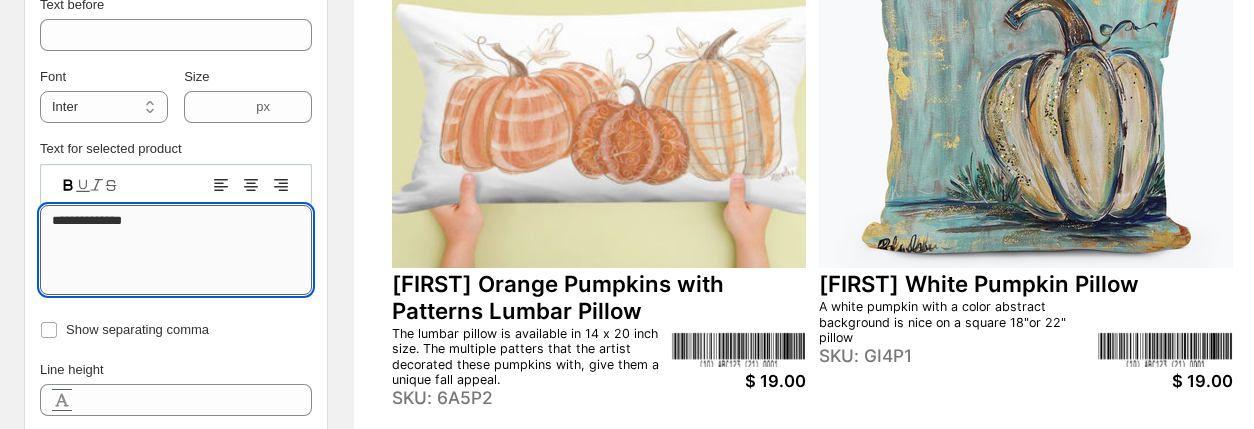 drag, startPoint x: 133, startPoint y: 217, endPoint x: 48, endPoint y: 228, distance: 85.70881 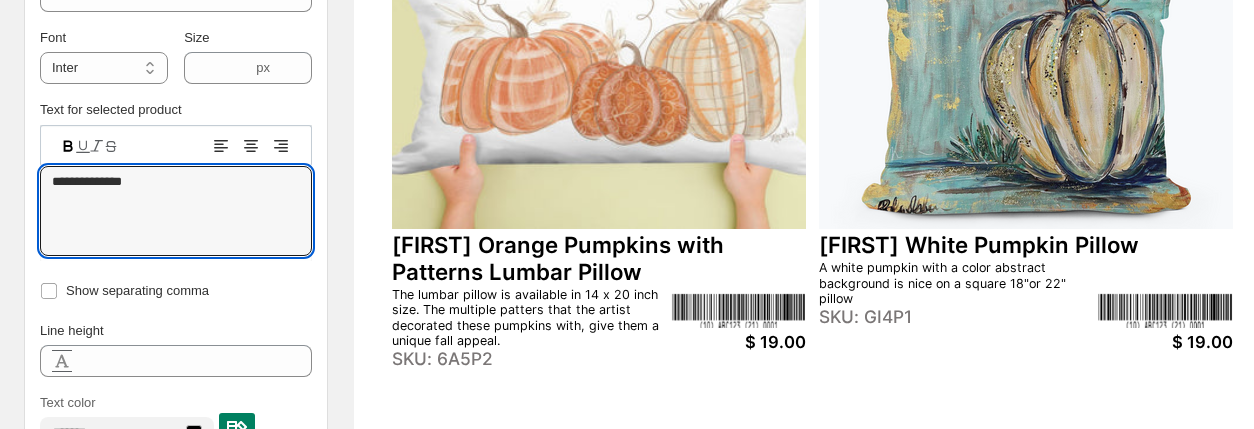 scroll, scrollTop: 890, scrollLeft: 0, axis: vertical 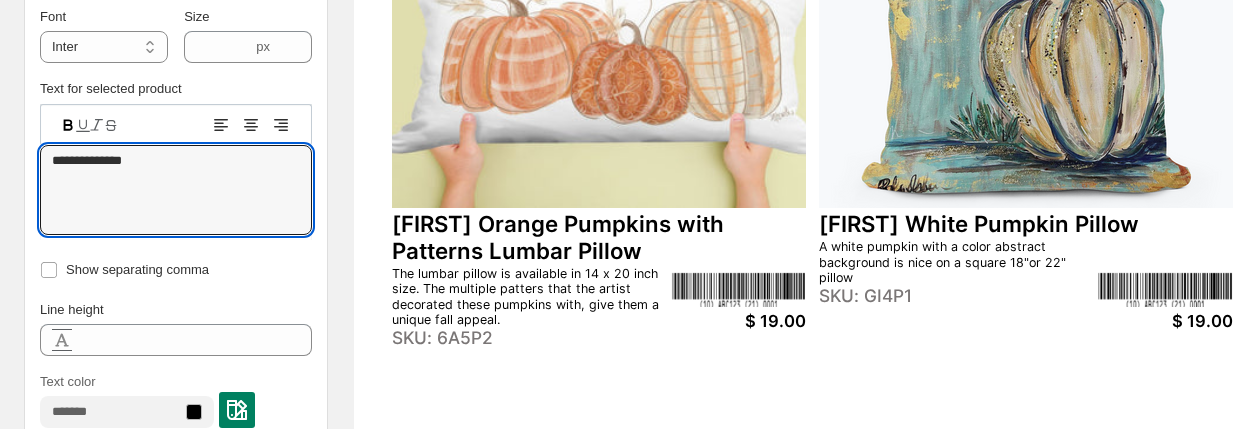 type on "**********" 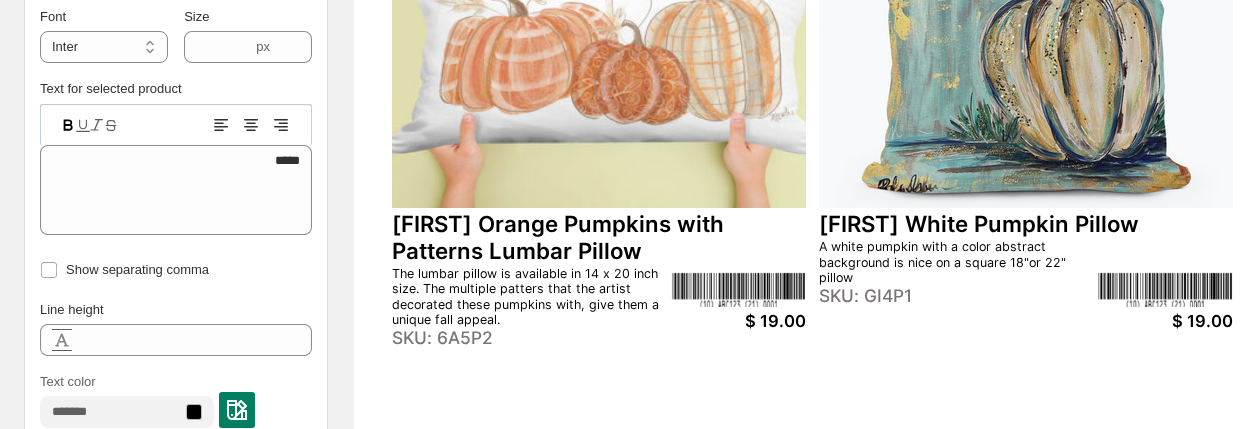 click 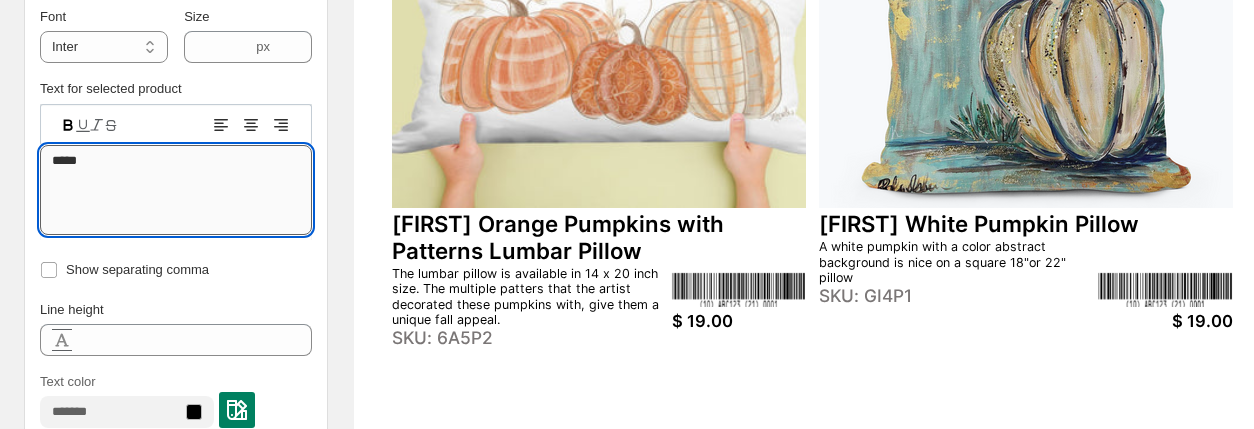 click on "*****" at bounding box center [176, 190] 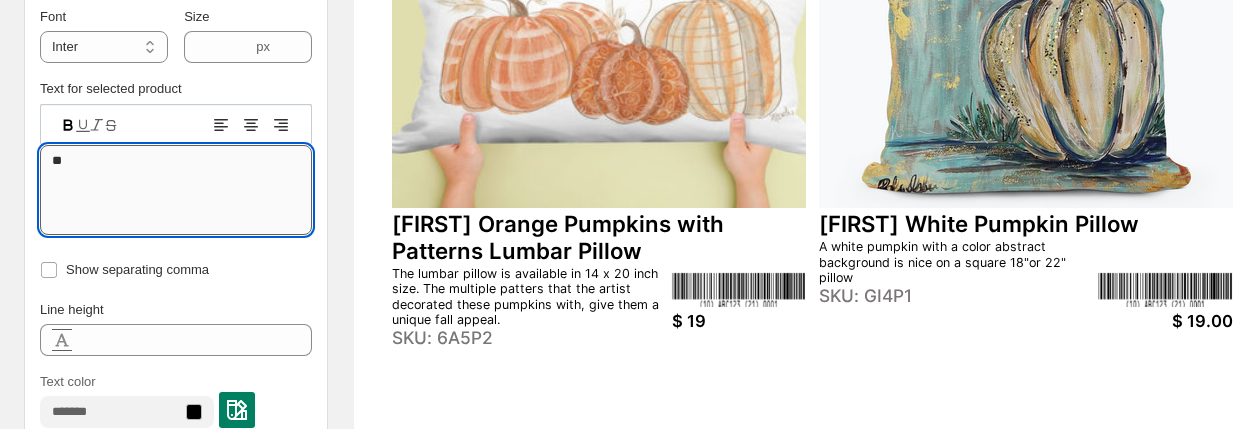 type on "*" 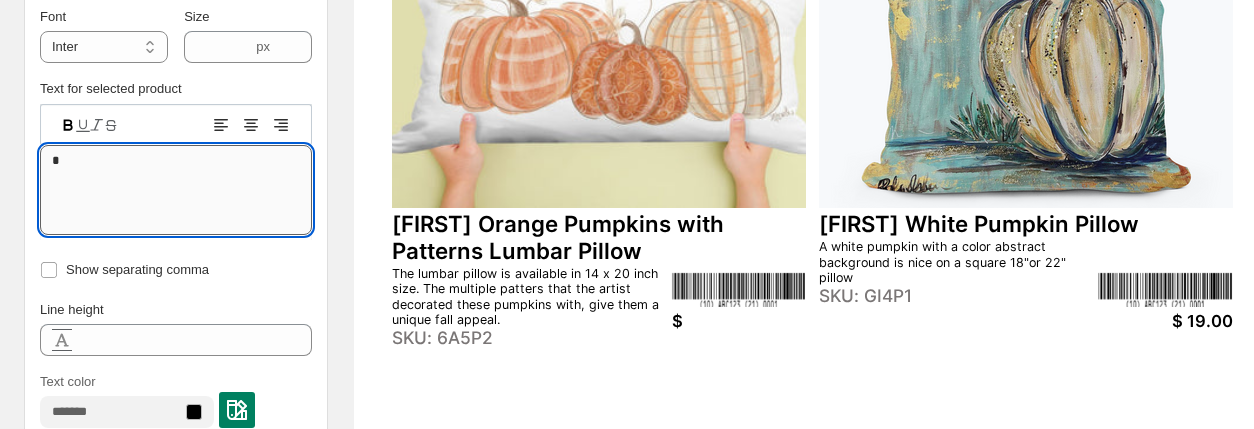 click on "Text editor" at bounding box center (176, 190) 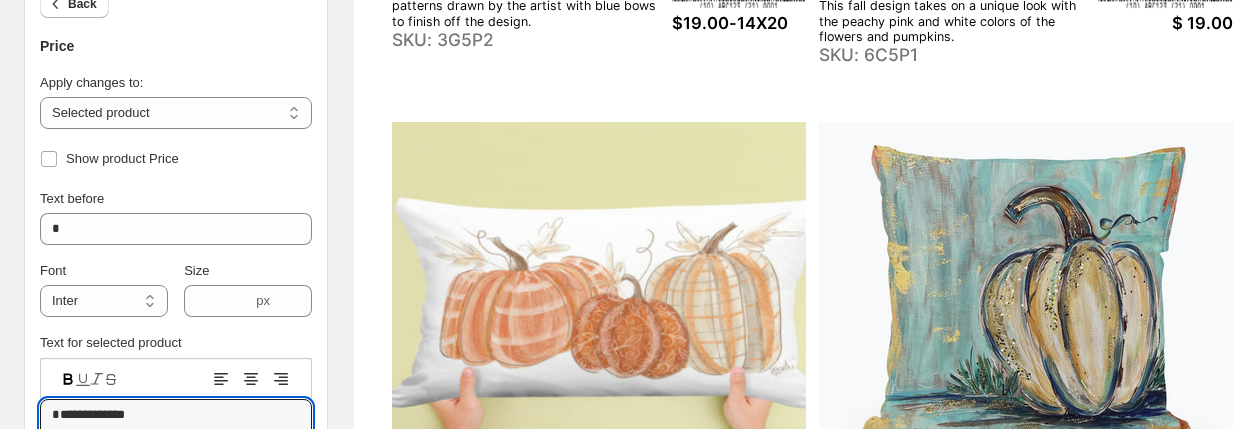scroll, scrollTop: 634, scrollLeft: 0, axis: vertical 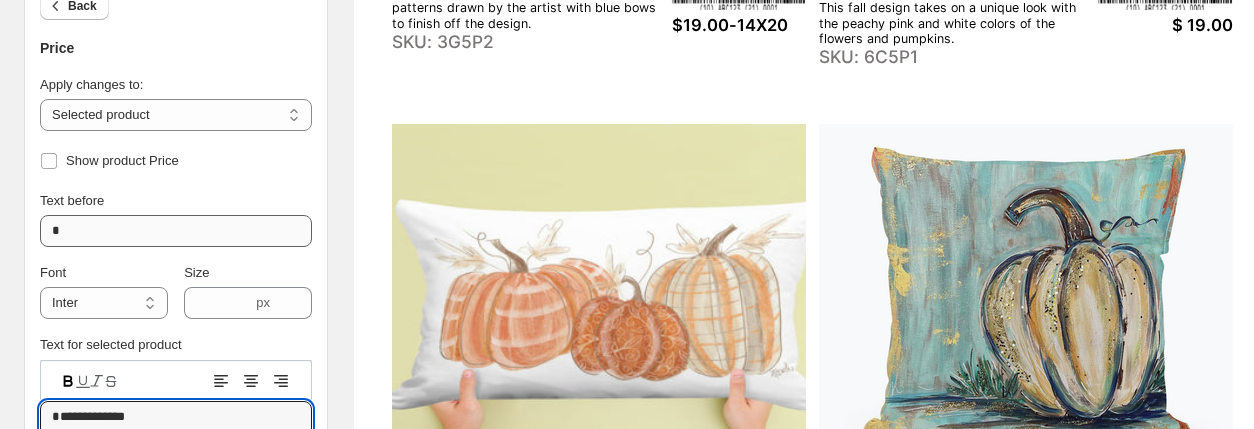 type on "**********" 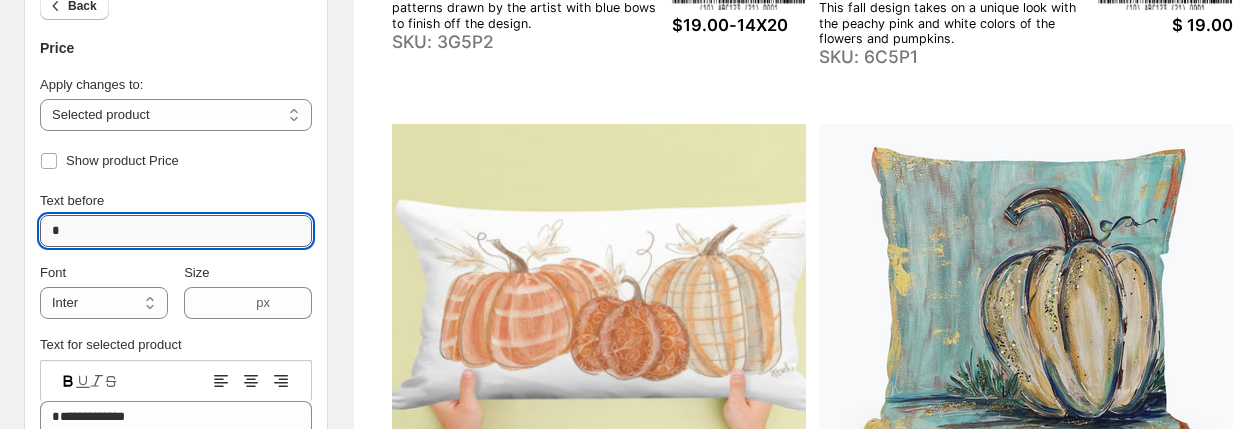click on "*" at bounding box center [176, 231] 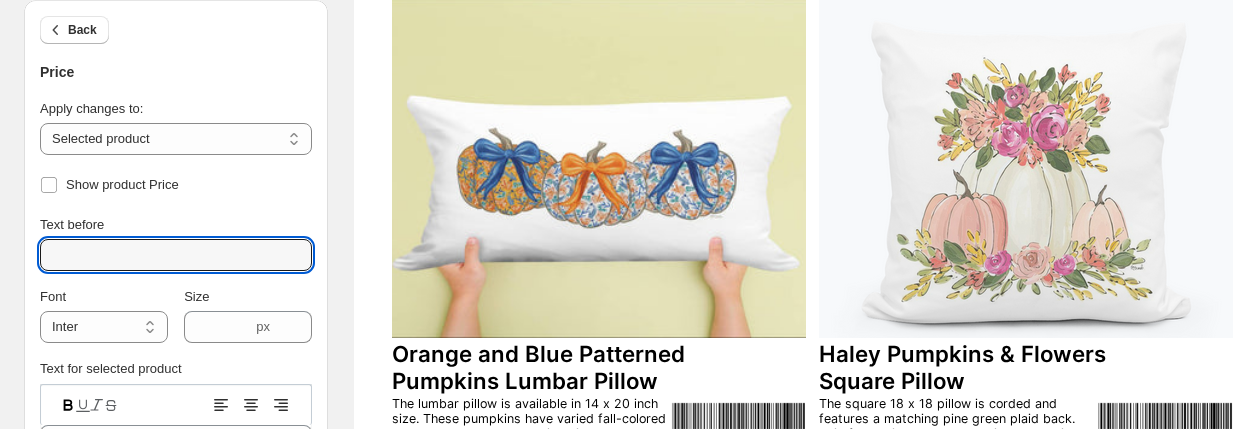 scroll, scrollTop: 204, scrollLeft: 0, axis: vertical 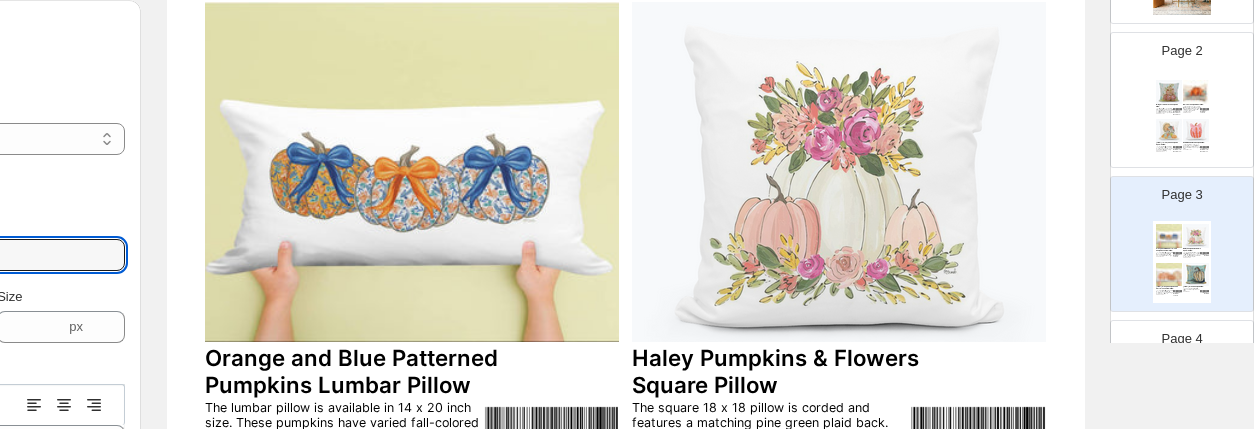 click on "Page 4" at bounding box center [1182, 339] 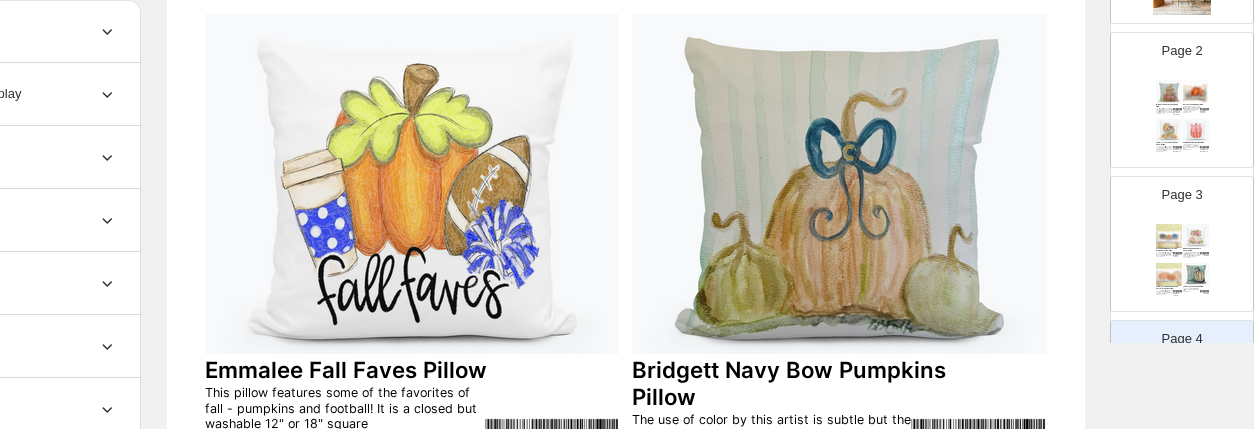 scroll, scrollTop: 748, scrollLeft: 187, axis: both 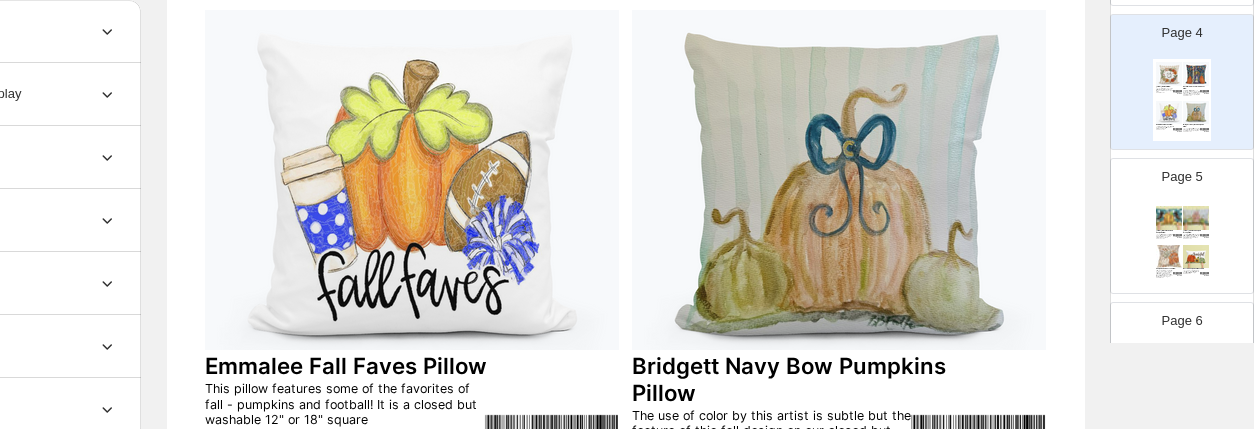 click on "You might call this art whimsical but you might just call it beautiful as an addition to your fall décor on our 14 x 20" lumbar pillow. The pillow is washable and sewn closed." at bounding box center [1192, 236] 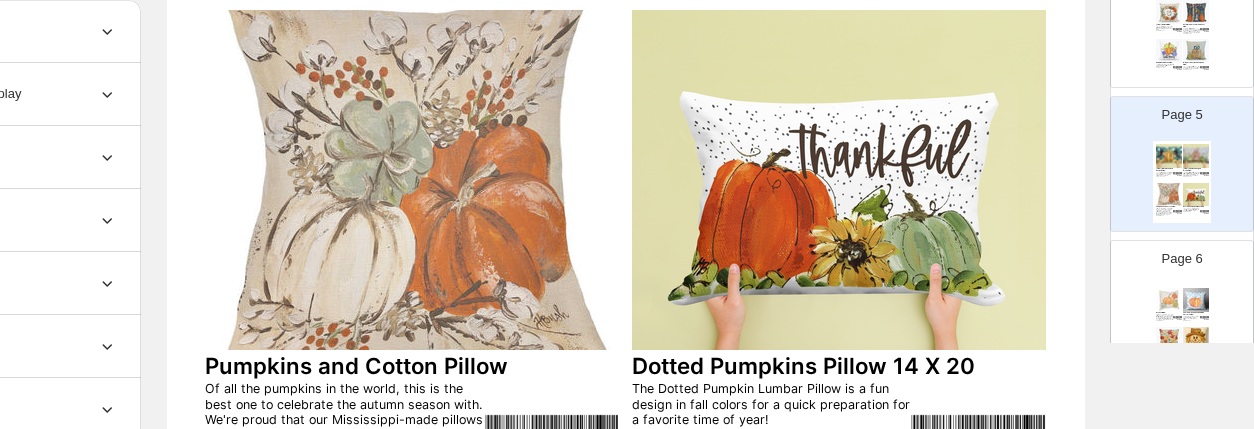 scroll, scrollTop: 586, scrollLeft: 0, axis: vertical 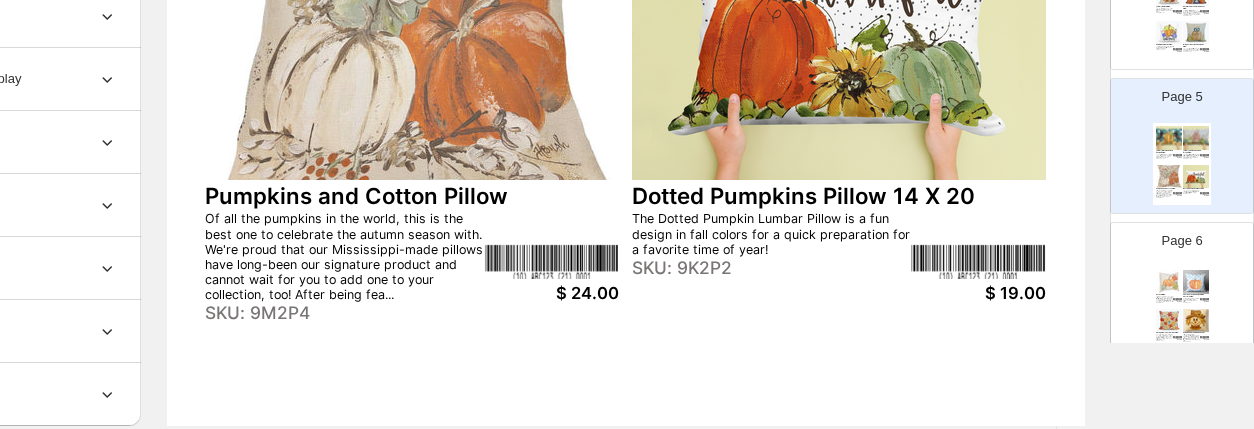 click on "$ 19.00" at bounding box center (978, 293) 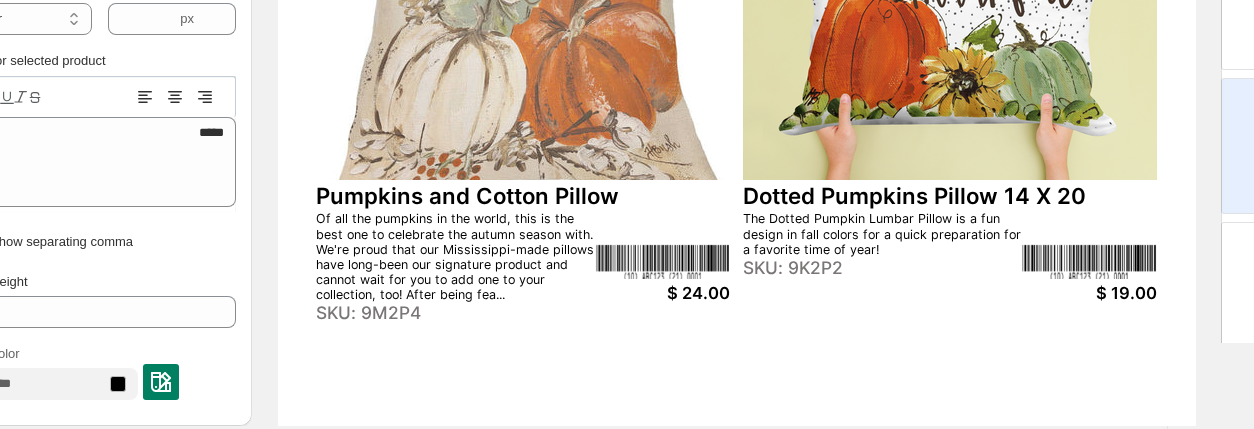 scroll, scrollTop: 918, scrollLeft: 0, axis: vertical 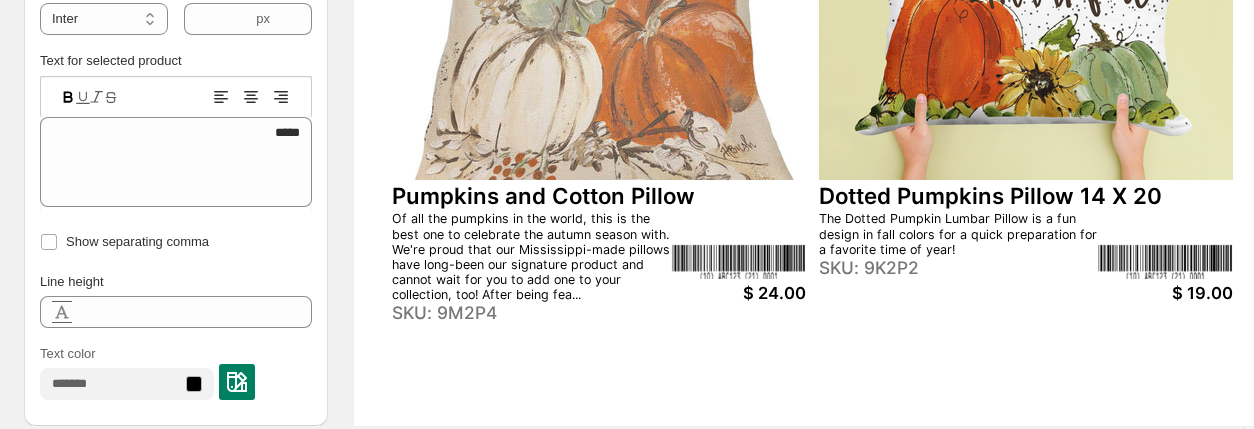 click 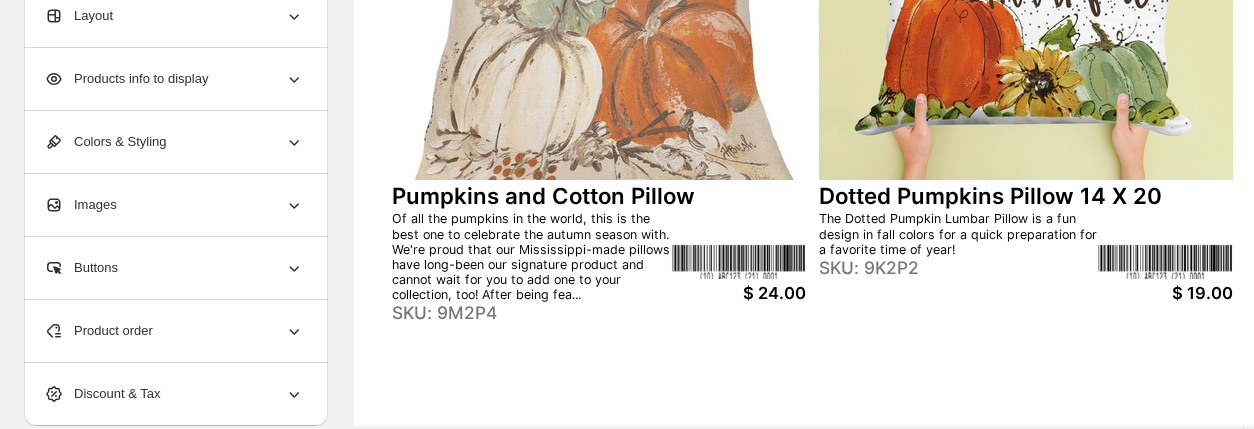 click on "$ 19.00" at bounding box center [1165, 293] 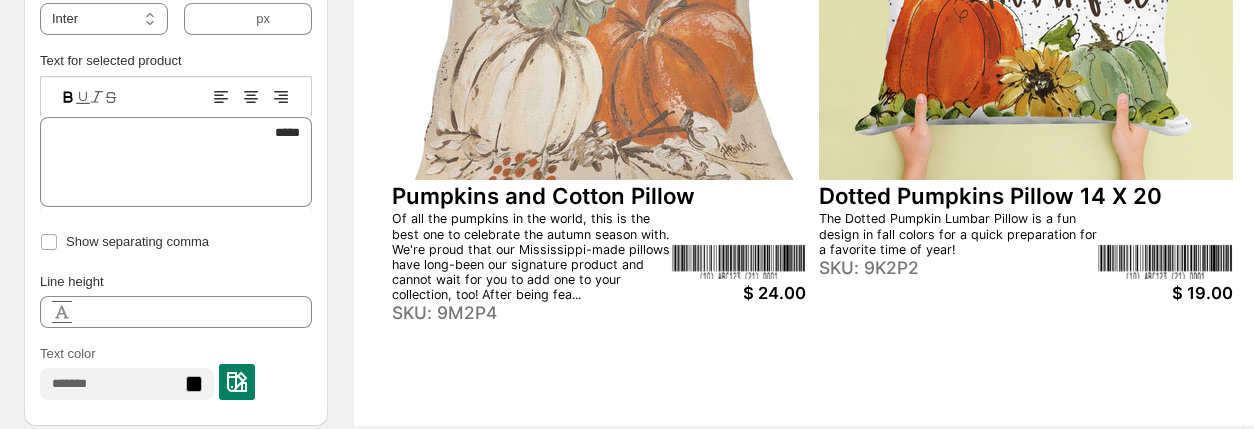 click 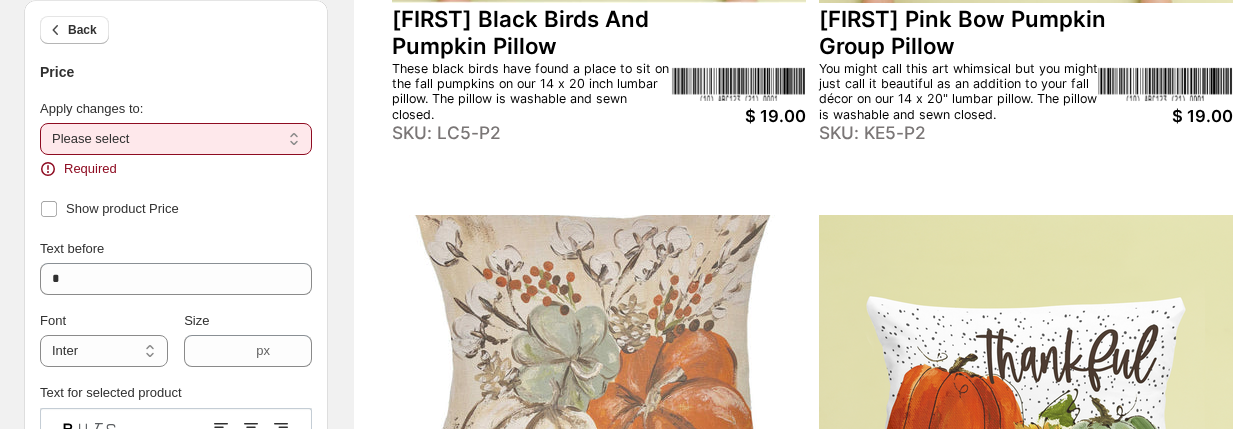 click on "Jennie Black Birds And Pumpkin Pillow These black birds have found a place to sit on the fall pumpkins on our 14 x 20 inch lumbar pillow. The pillow is washable and sewn closed. SKU:  LC5-P2 $ 19.00 Bridgett Pink Bow Pumpkin Group Pillow You might call this art whimsical but you might just call it beautiful as an addition to your fall décor on our 14 x 20" lumbar pillow. The pillow is washable and sewn closed. SKU:  KE5-P2 $ 19.00 Pumpkins and Cotton Pillow Of all the pumpkins in the world, this is the best one to celebrate the autumn season with. We're proud that our Mississippi-made pillows have long-been our signature product and cannot wait for you to add one to your collection, too! After being fea... SKU:  9M2P4 $ 24.00 Dotted Pumpkins Pillow 14 X 20 The Dotted Pumpkin Lumbar Pillow is a fun design in fall colors for a quick preparation for a favorite time of year! SKU:  9K2P2 $ 19.00" at bounding box center (813, 207) 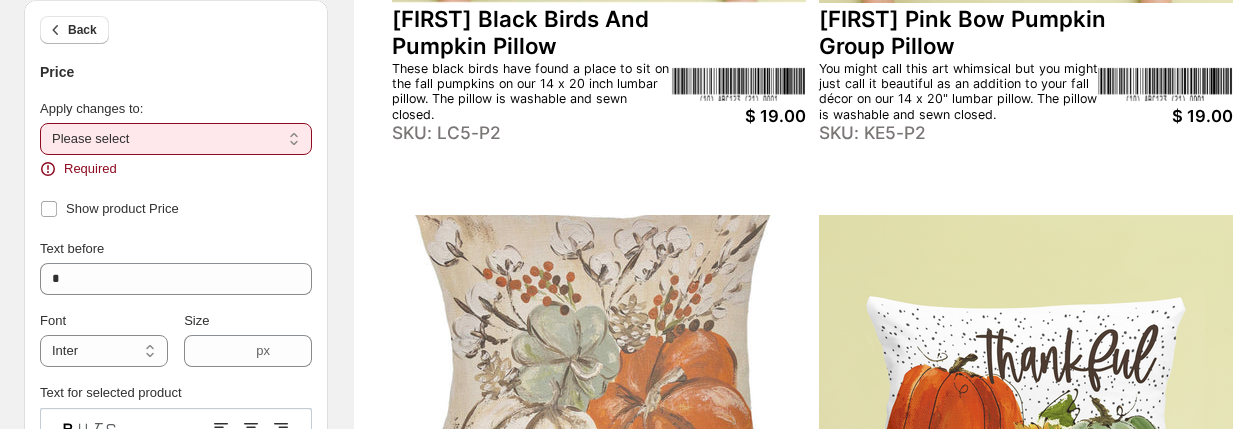 click on "**********" at bounding box center (176, 139) 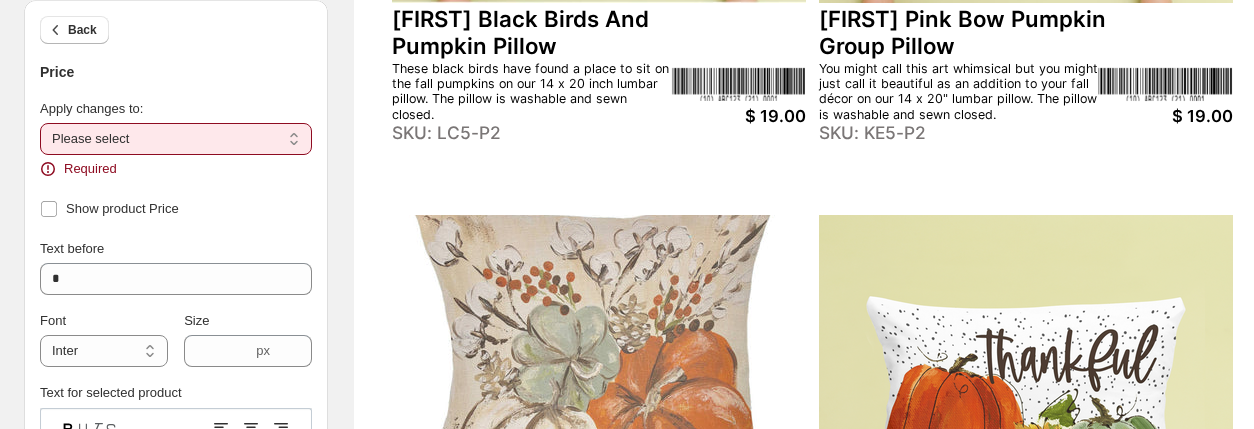 select on "**********" 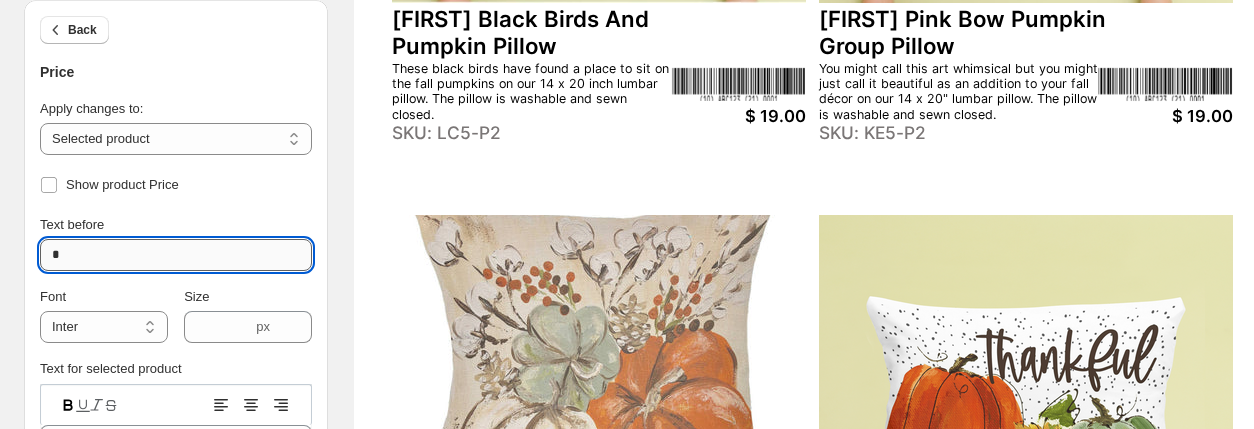 click on "*" at bounding box center [176, 255] 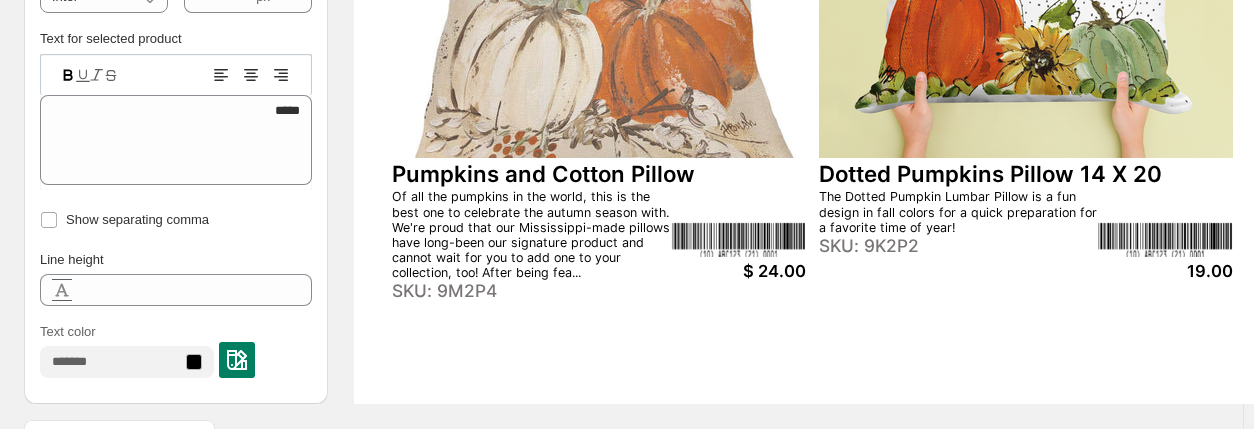 scroll, scrollTop: 942, scrollLeft: 0, axis: vertical 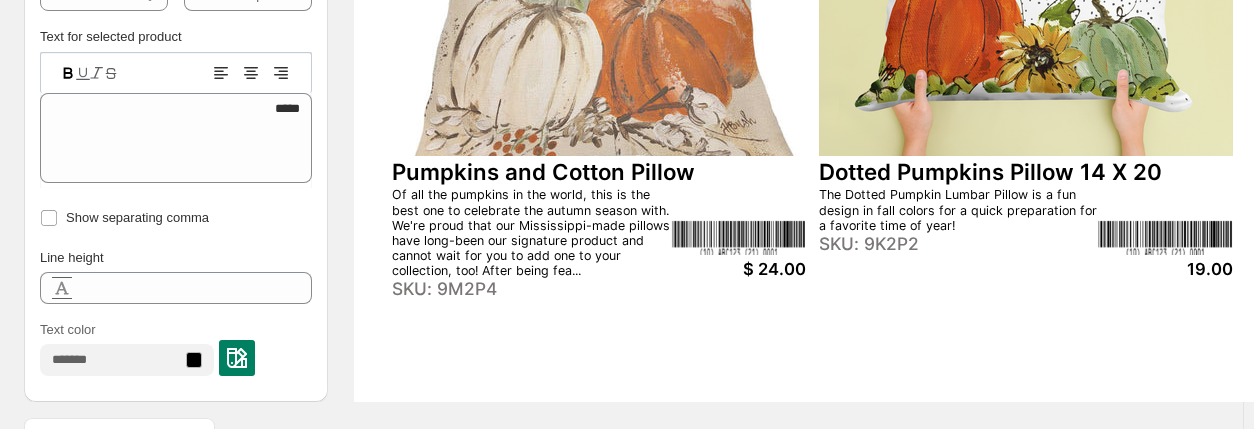 type 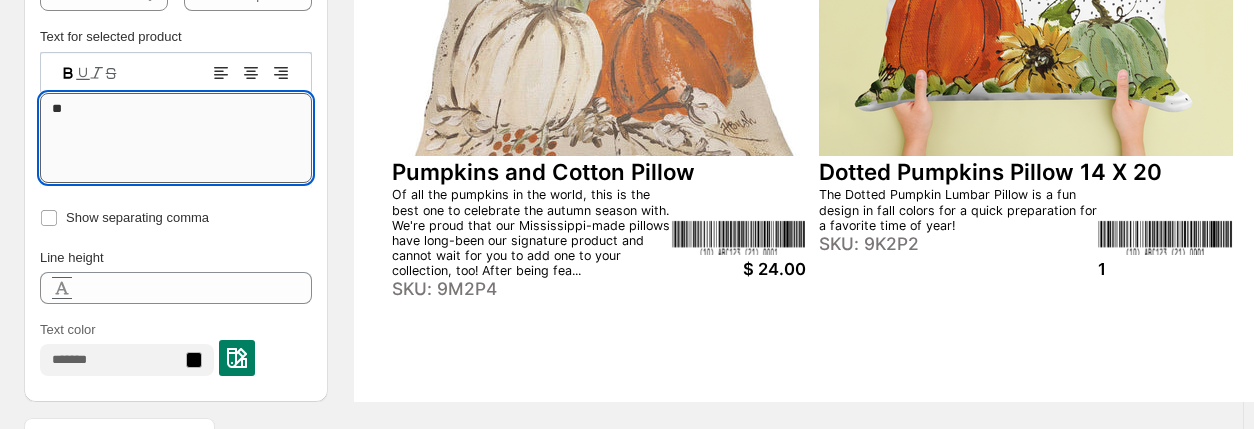 type on "*" 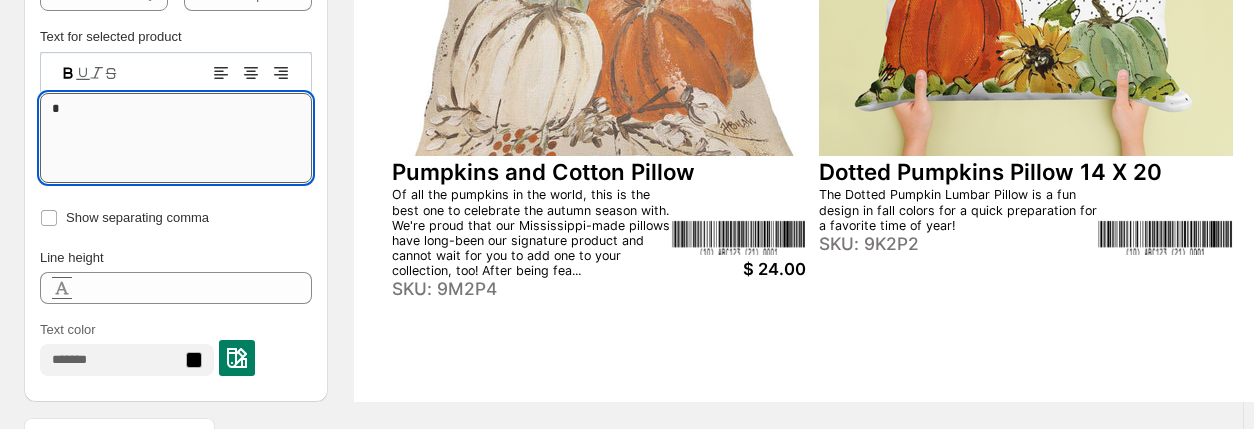 paste on "**********" 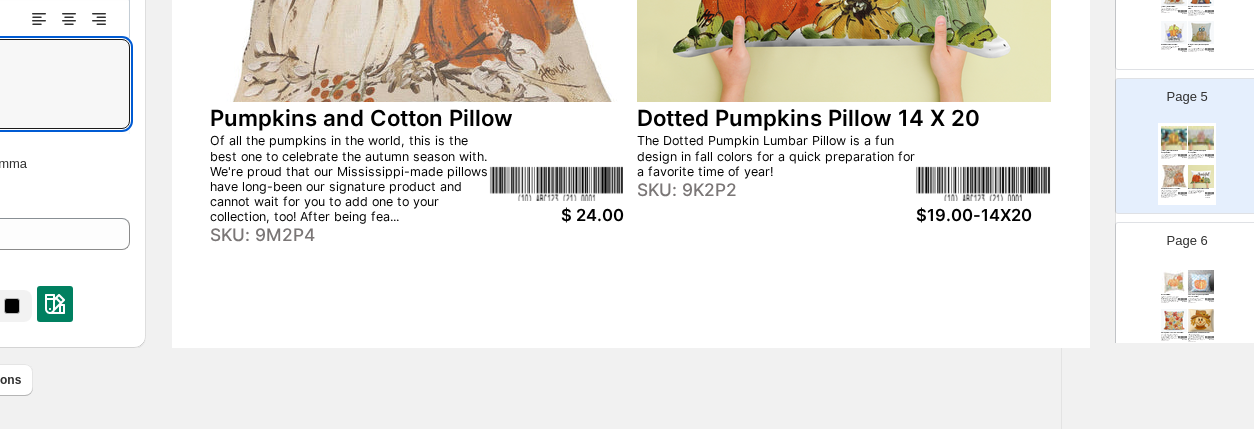 scroll, scrollTop: 996, scrollLeft: 187, axis: both 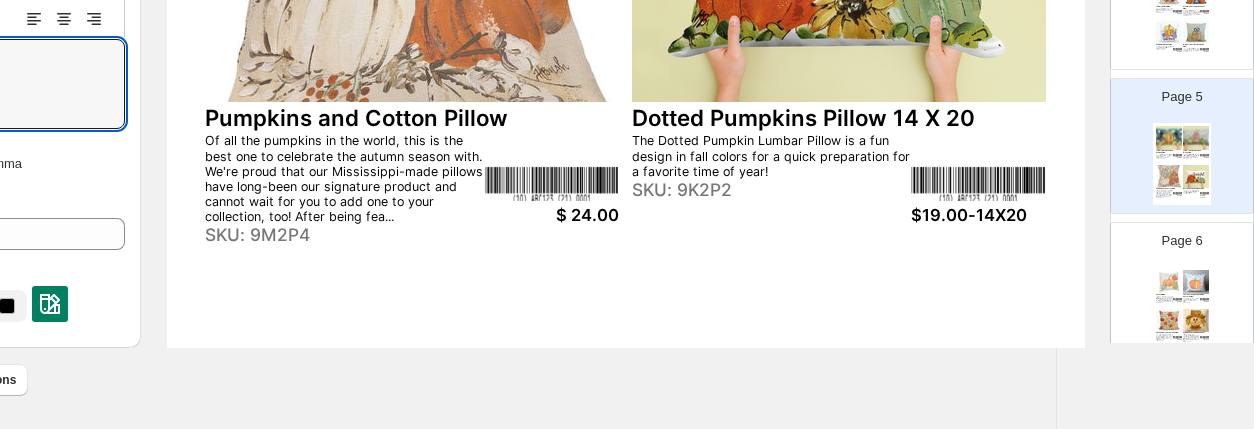 click at bounding box center [1196, 321] 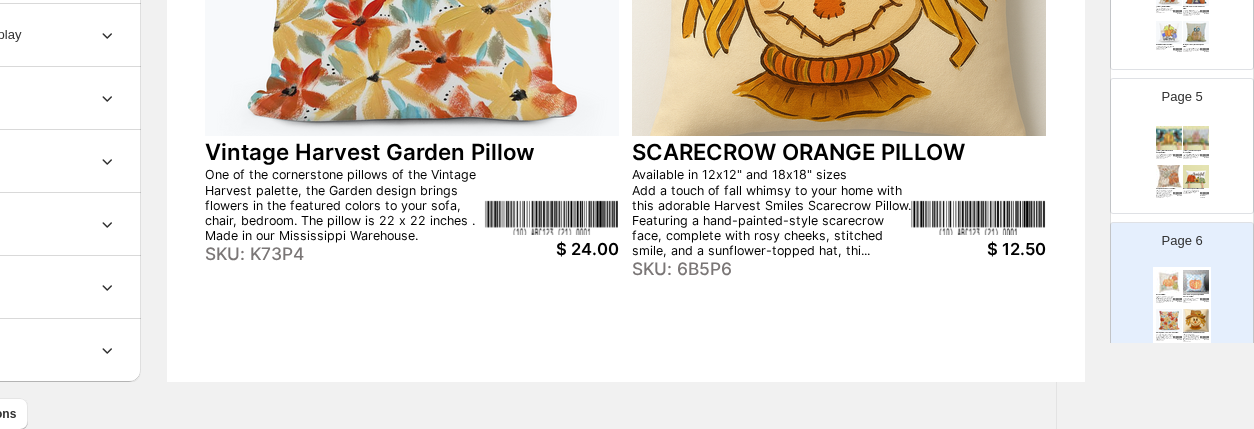 scroll, scrollTop: 996, scrollLeft: 187, axis: both 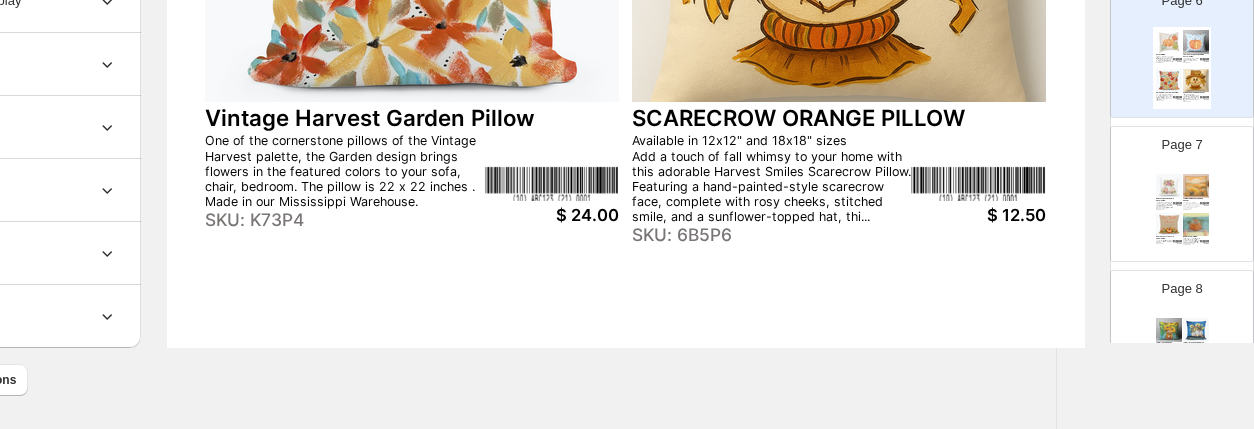 click on "Page 7 Haley Pumpkins & Flowers Square Pillow
Add a touch of elegance to your fall décor with our Blush Pumpkin Bouquet pillow. This square pillow features soft watercolor pumpkins in creamy white and blush tones, surrounded by lush florals in rich pinks, corals, and golden greens. ... SKU:  6C5P1 $ 19.00 JCHI AUTUMN GLOW SQUARE PILLOW THE SQUARE PILLOW IS AVAILABLE IN AN 18 X 18 AND 22 X 22 INCH SIZE. THE ARTIST CREATES A MID-CENTURY MODERN ART DESIGN WITH AUTUMN COLORS TO FIT THE SEASON. SKU:  HB5P1 $ 22.00 Give Thanks to the Lord Square Pillow The square pillow is available in 12 x 12 and 18 x 18 inch size.. An exclamation of thanksgiving in a fall-colored art. SKU:  3S5P6 $ 12.50 Dalmation Floral Pillow What could be better than a fall pumpkin with flowers sitting on a trendy black and white cloth? This design hits all of the colors we love. The product that started it all for LuckyBird is our pillows - and customers all over the world have enjoyed ... SKU:  W73P2 $ 19.00" at bounding box center (1174, 186) 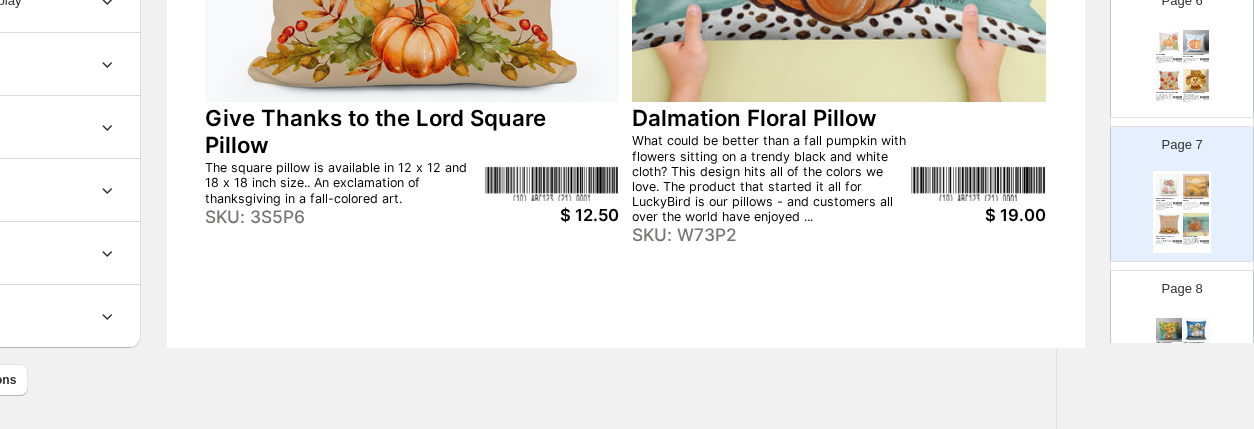 click on "$ 19.00" at bounding box center [978, 215] 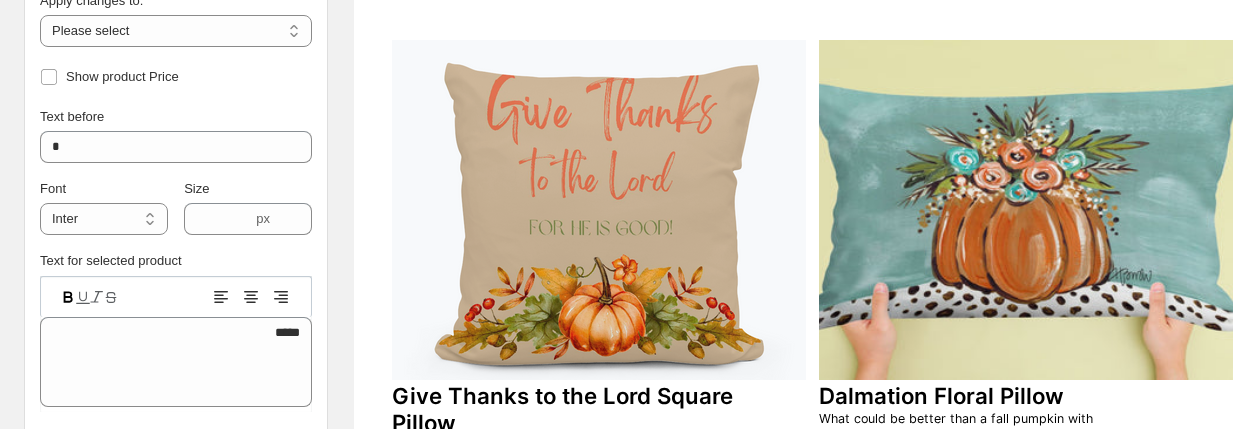 scroll, scrollTop: 713, scrollLeft: 0, axis: vertical 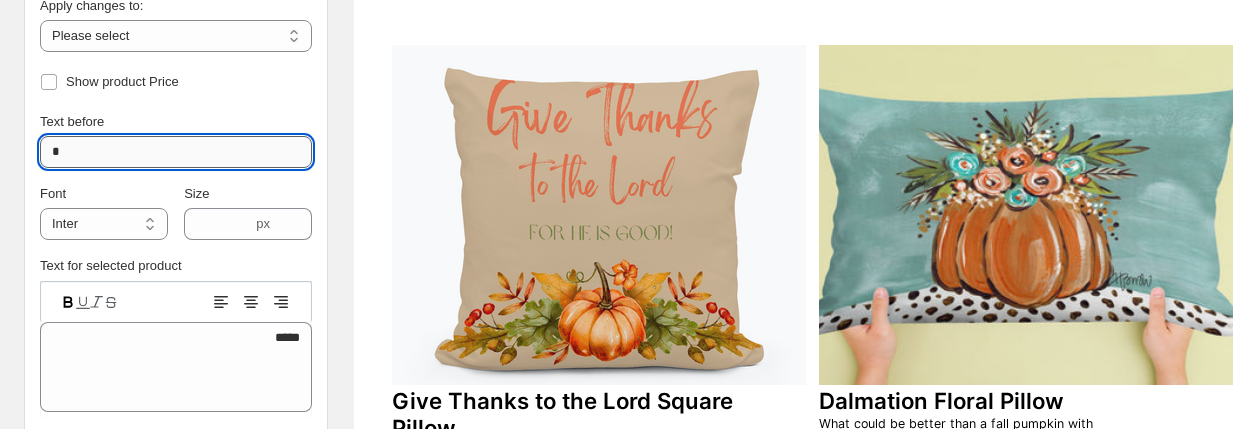 click on "*" at bounding box center (176, 152) 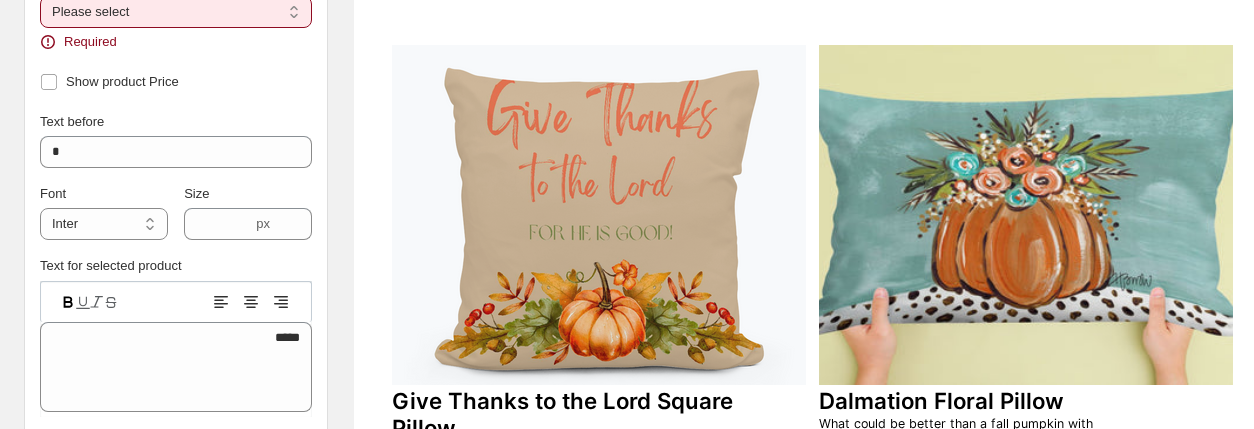 click on "**********" at bounding box center [176, 12] 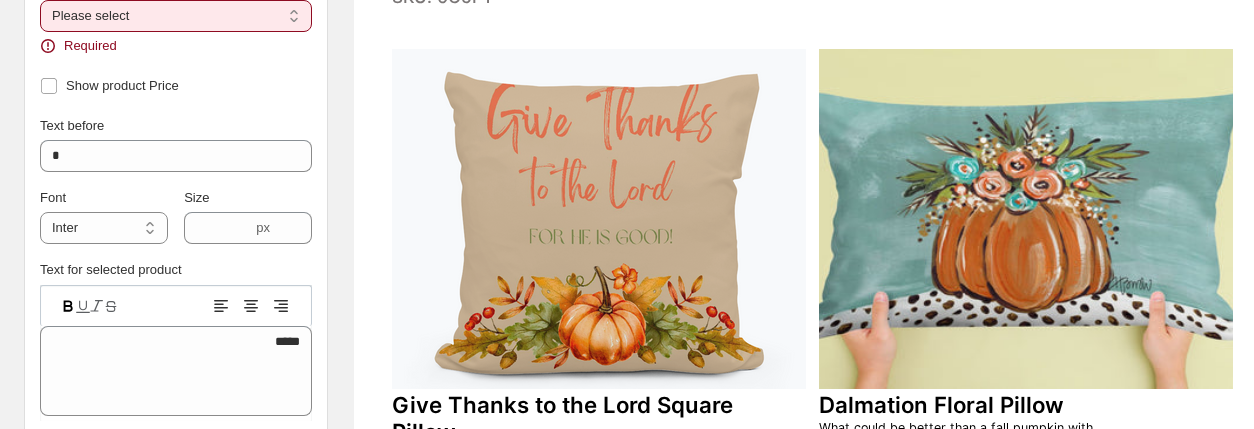 select on "**********" 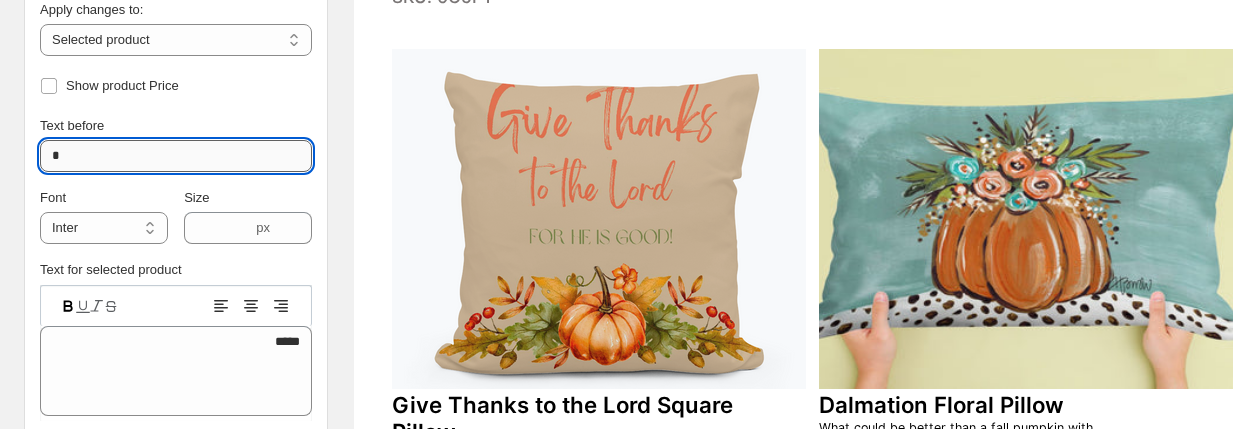 click on "*" at bounding box center (176, 156) 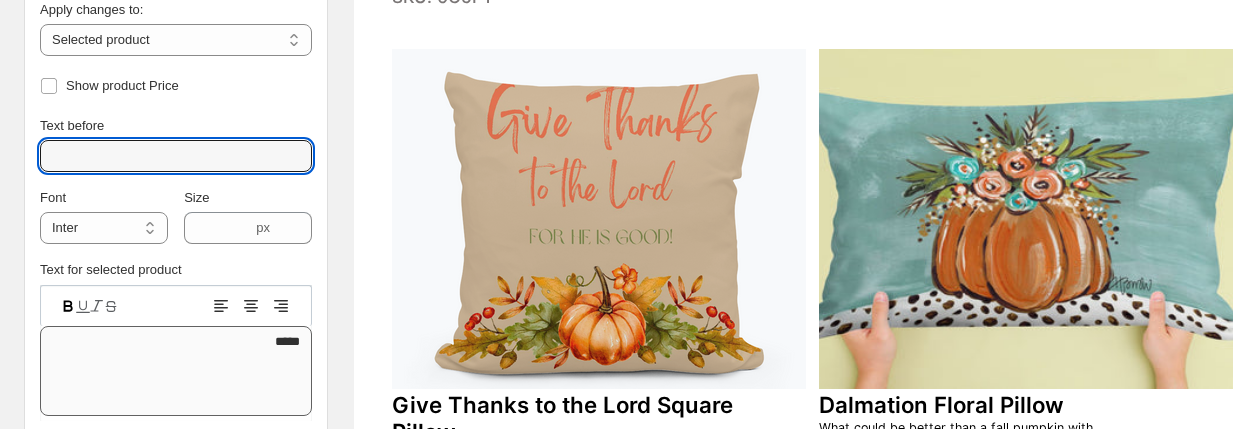 type 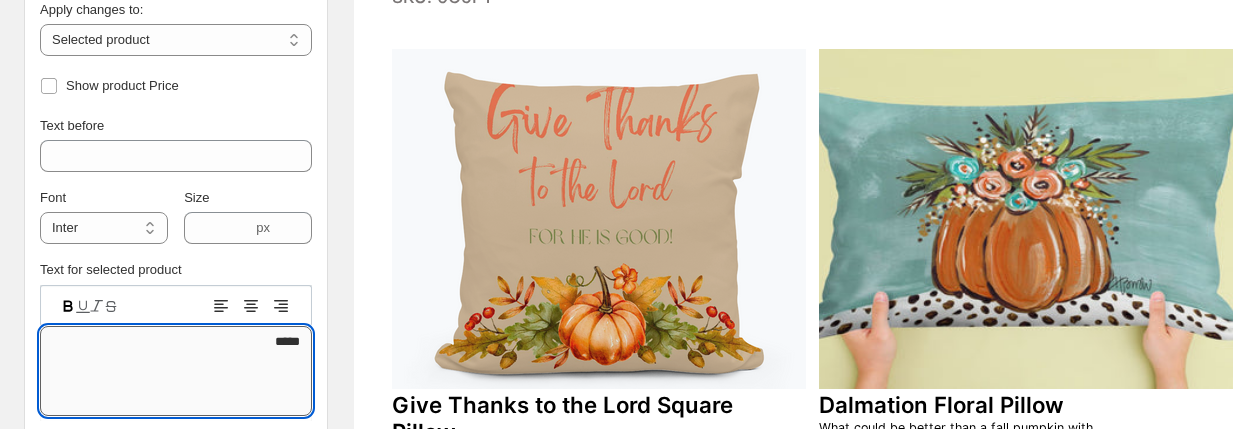 drag, startPoint x: 300, startPoint y: 345, endPoint x: 260, endPoint y: 349, distance: 40.1995 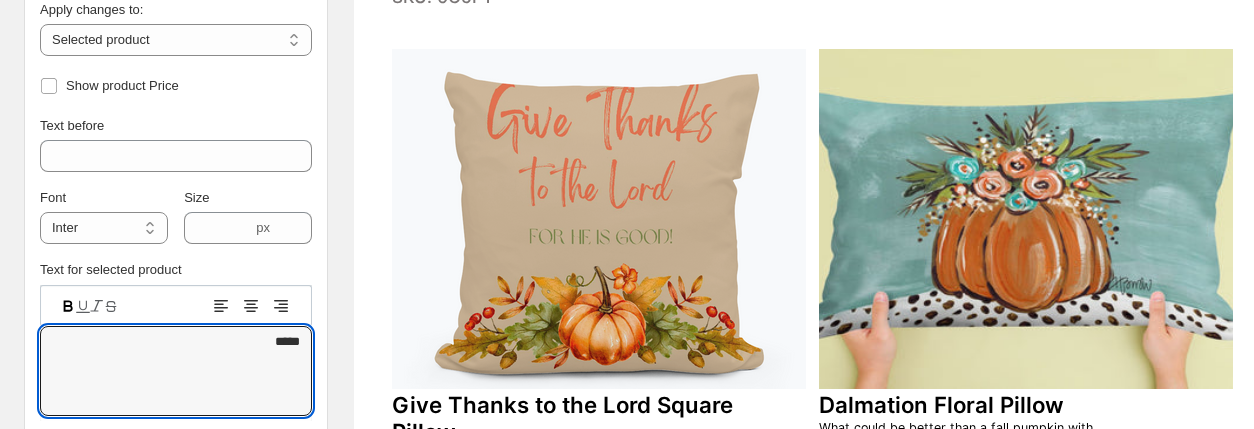 click 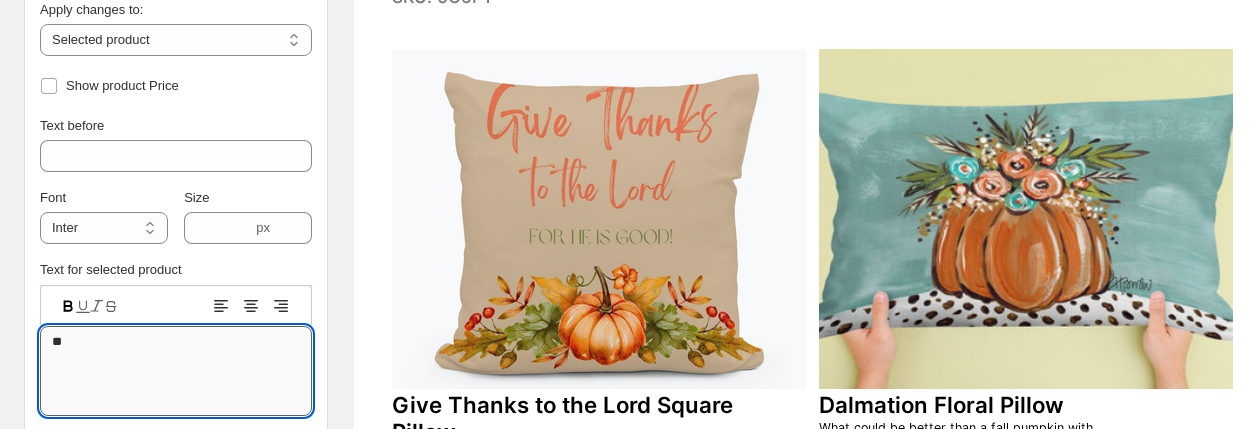 type on "*" 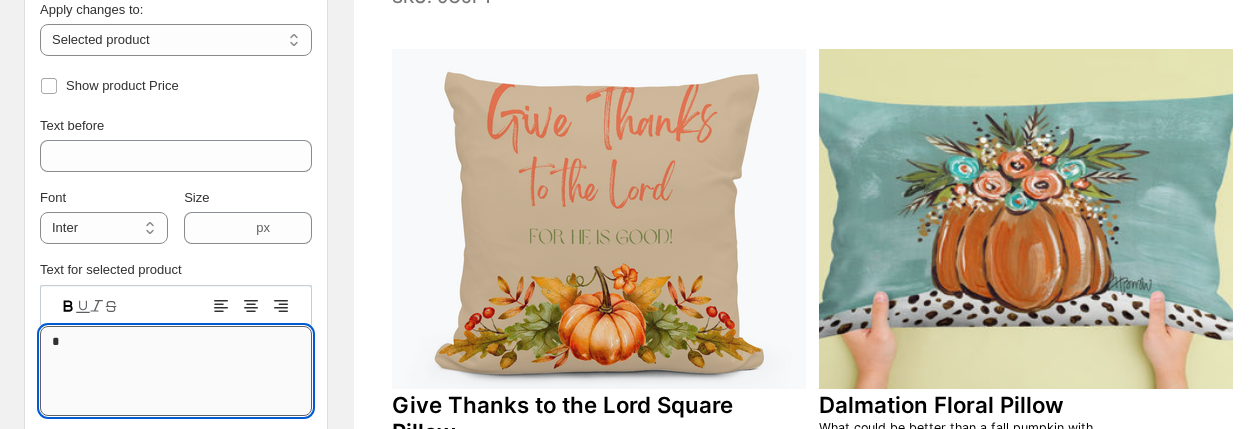 paste on "**********" 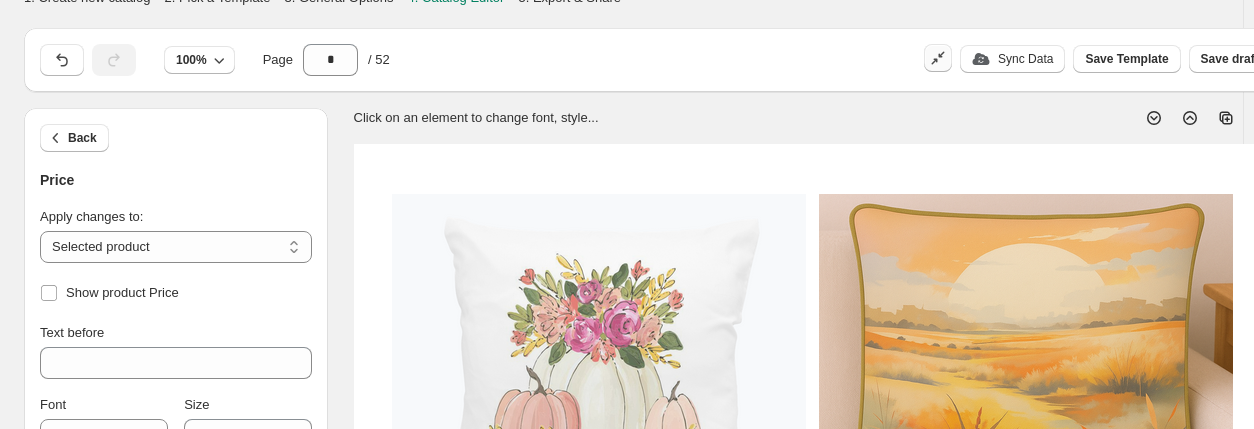scroll, scrollTop: 0, scrollLeft: 0, axis: both 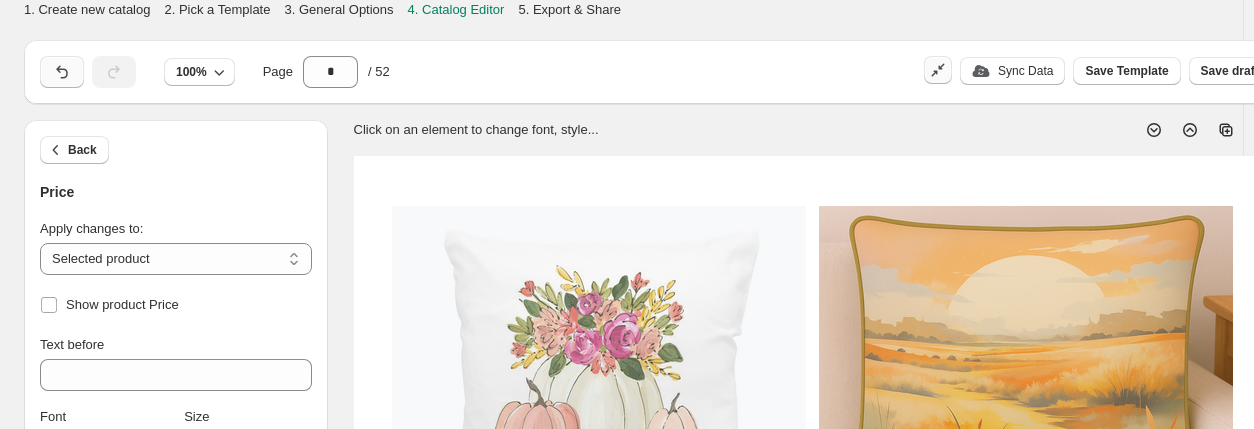 type on "**********" 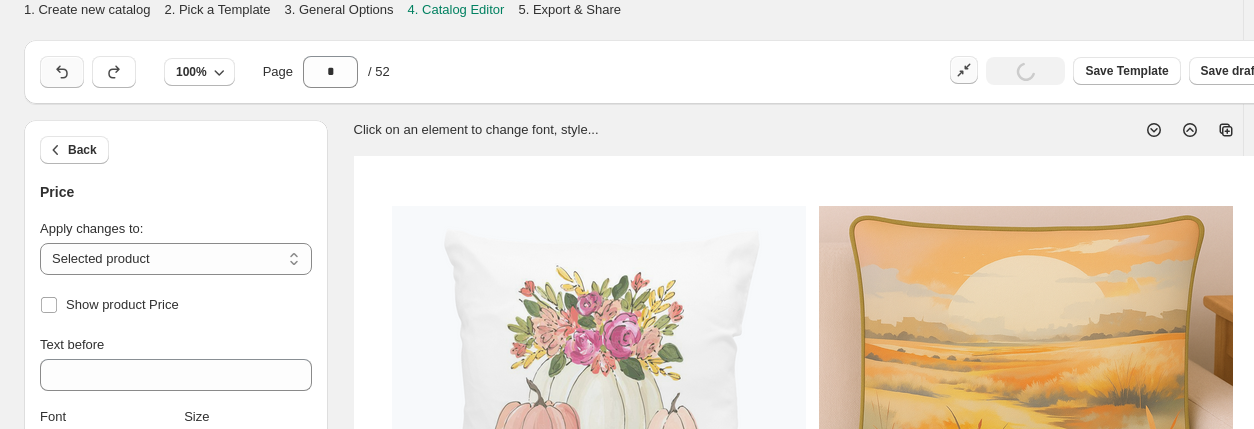 click 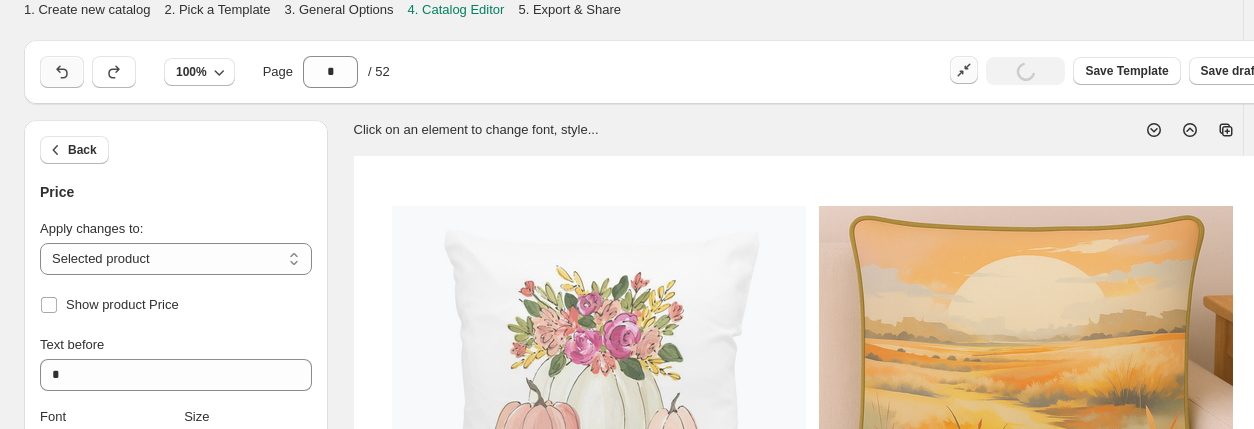 click 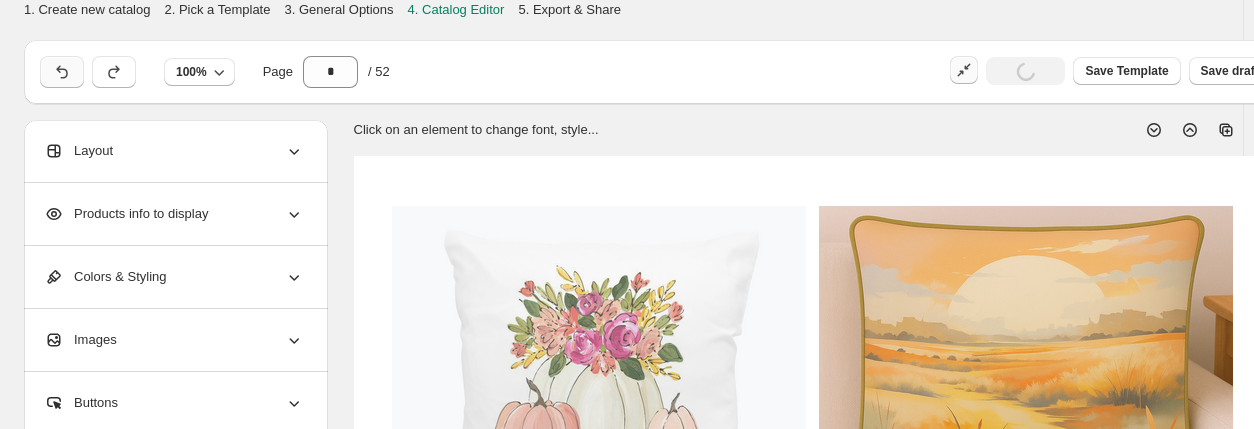 click 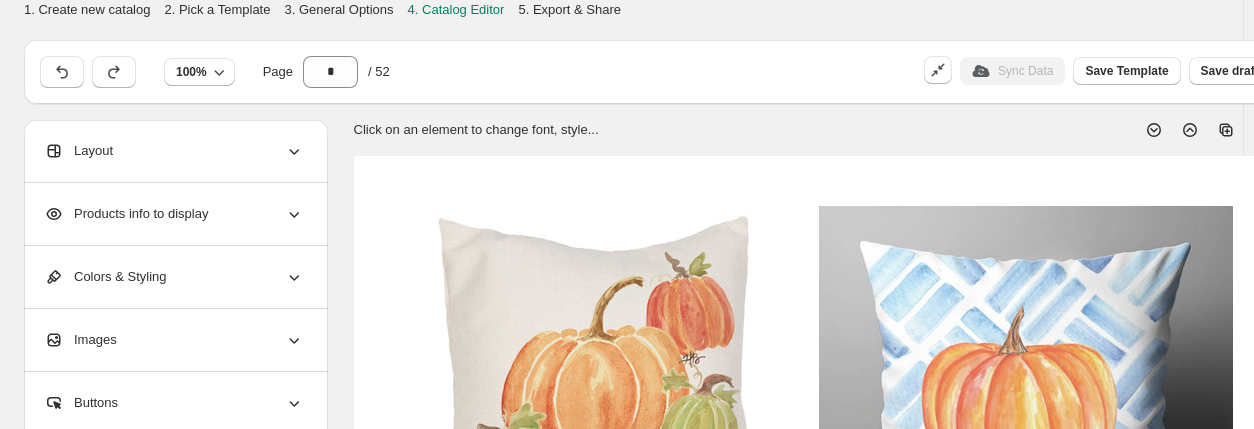 scroll, scrollTop: 0, scrollLeft: 0, axis: both 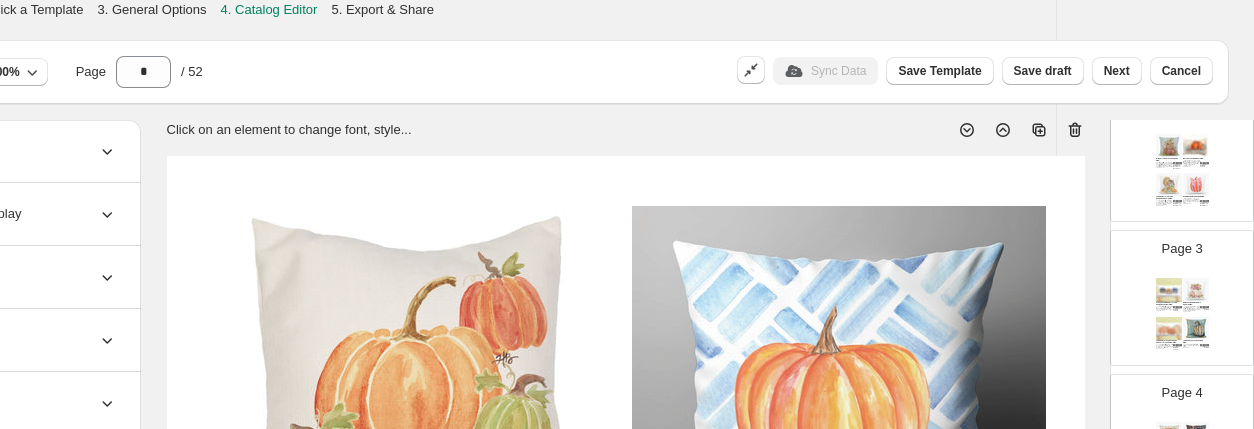 click at bounding box center (1196, 185) 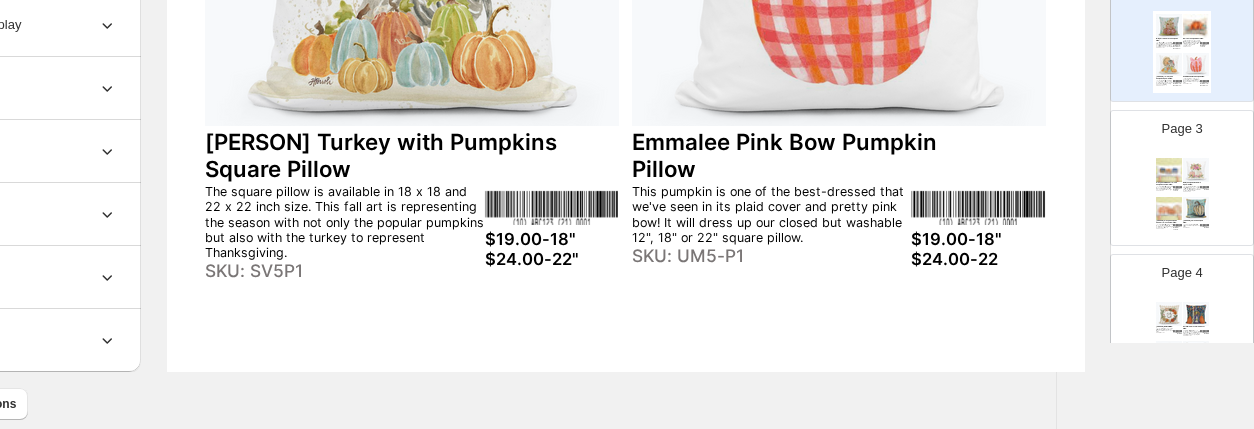 scroll, scrollTop: 996, scrollLeft: 187, axis: both 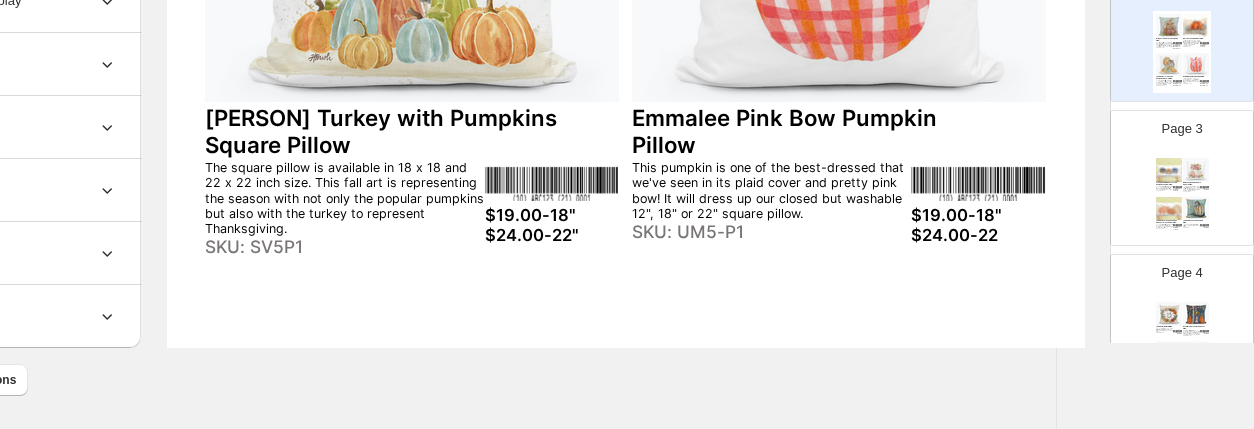 click on "Orange and Blue Patterned Pumpkins Lumbar Pillow" at bounding box center (1167, 184) 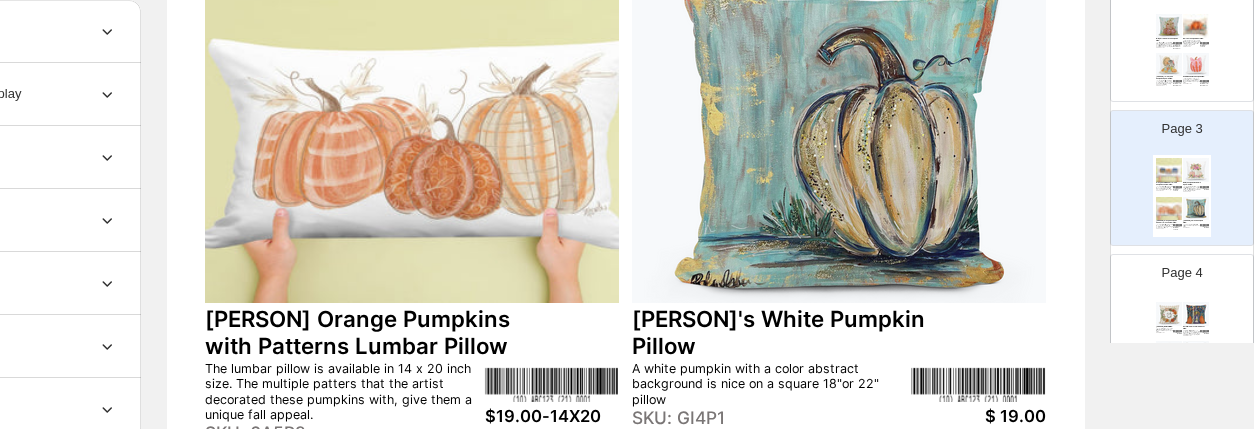 scroll, scrollTop: 833, scrollLeft: 187, axis: both 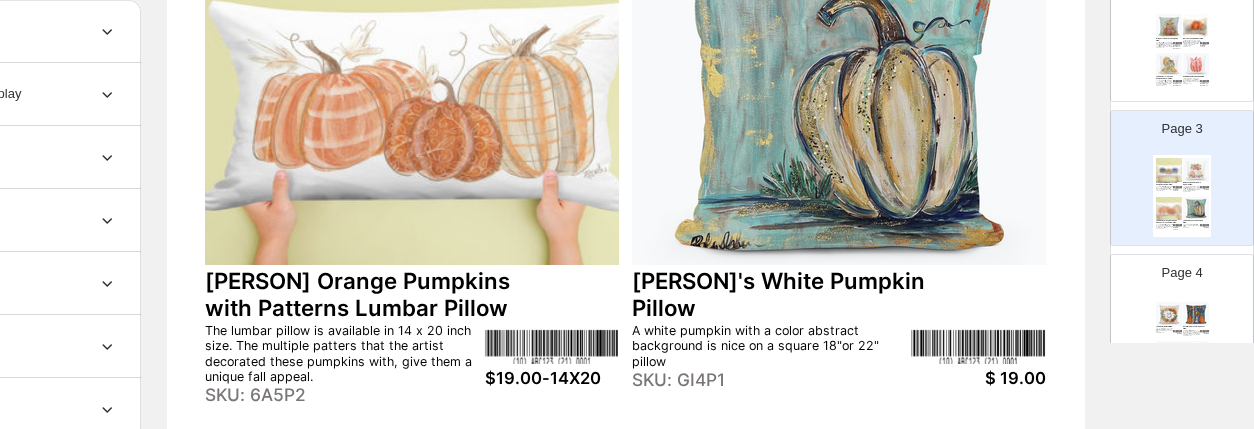 drag, startPoint x: 1260, startPoint y: 355, endPoint x: 864, endPoint y: 391, distance: 397.633 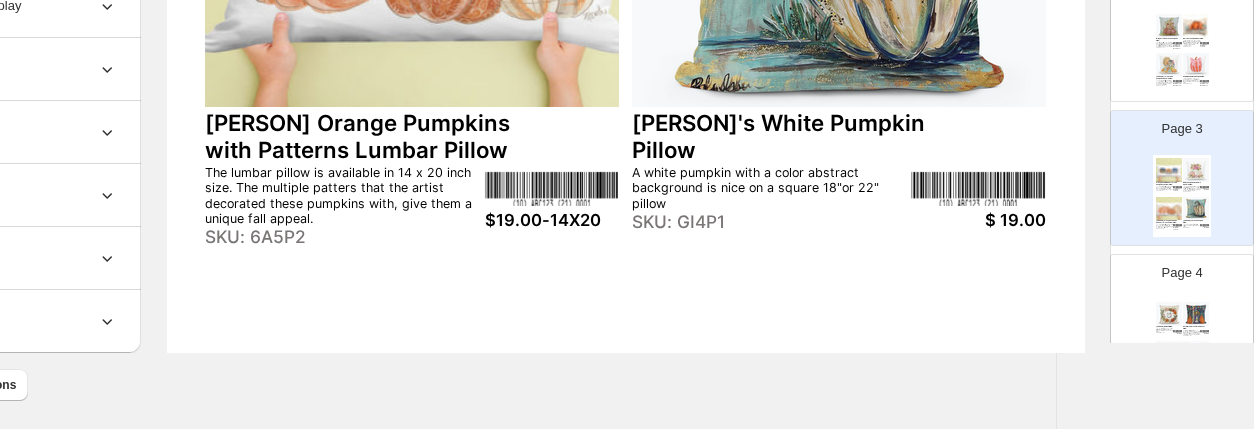 scroll, scrollTop: 996, scrollLeft: 187, axis: both 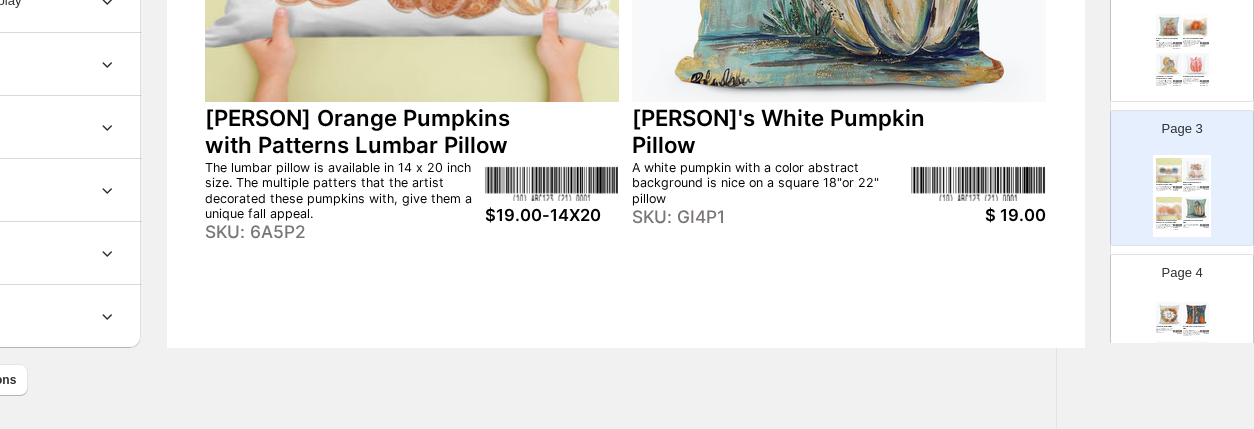drag, startPoint x: 1262, startPoint y: 399, endPoint x: 883, endPoint y: 316, distance: 387.98196 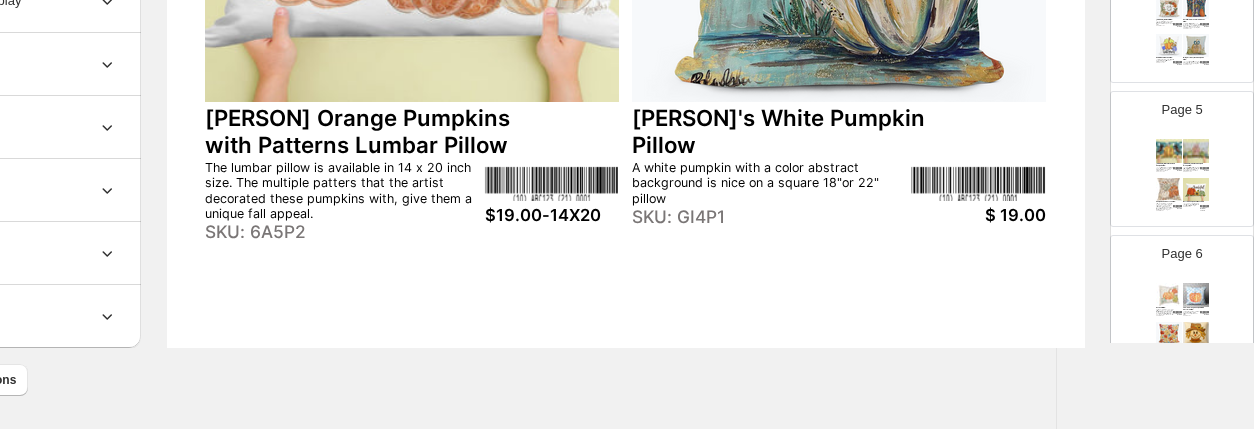 scroll, scrollTop: 574, scrollLeft: 0, axis: vertical 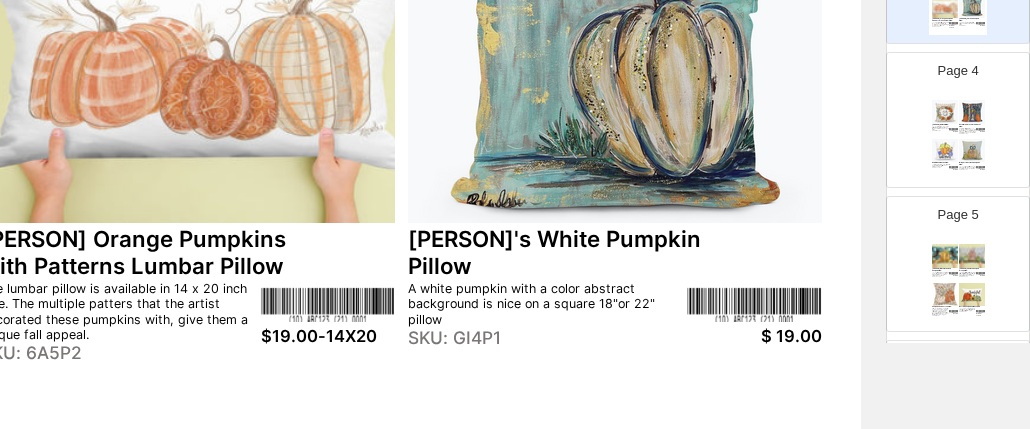 click on "Estelle The Witch & The Ghost Pillow So many special parts of this Halloween design - the witch in purple, the child-size ghost and the beauty of an autumn night.  The art is featured on the closed but washable 12", 18" or 22" square pillow. SKU:  8G5-P1" at bounding box center [972, 129] 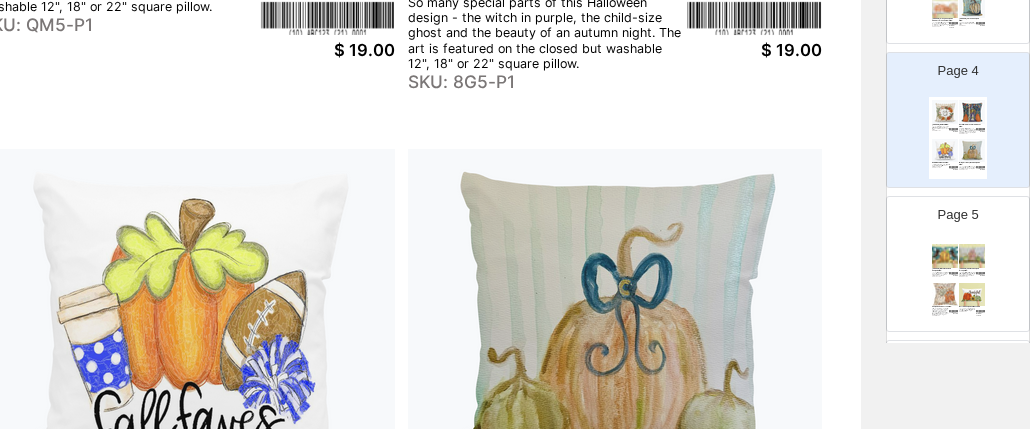 scroll, scrollTop: 611, scrollLeft: 411, axis: both 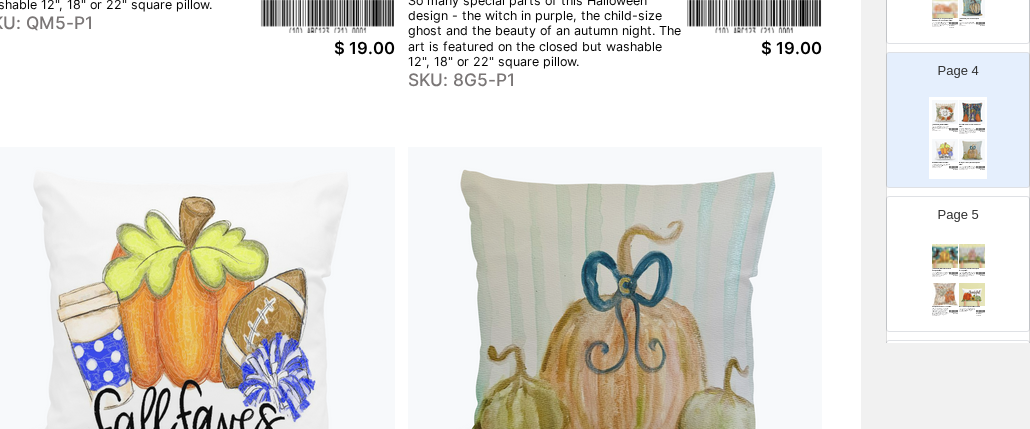 click at bounding box center (972, 256) 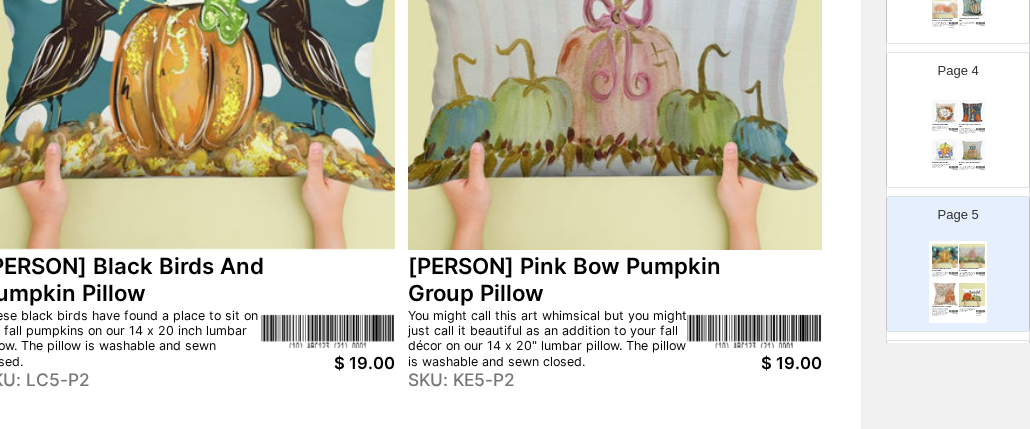 scroll, scrollTop: 298, scrollLeft: 411, axis: both 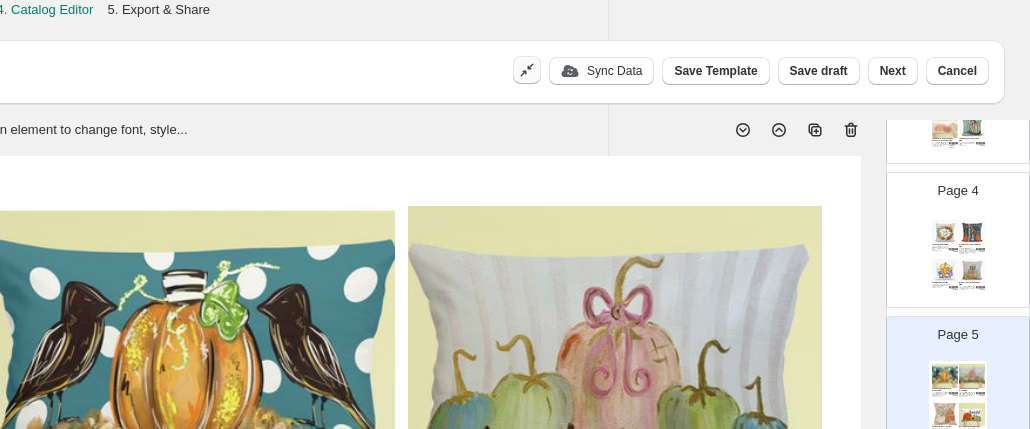 click 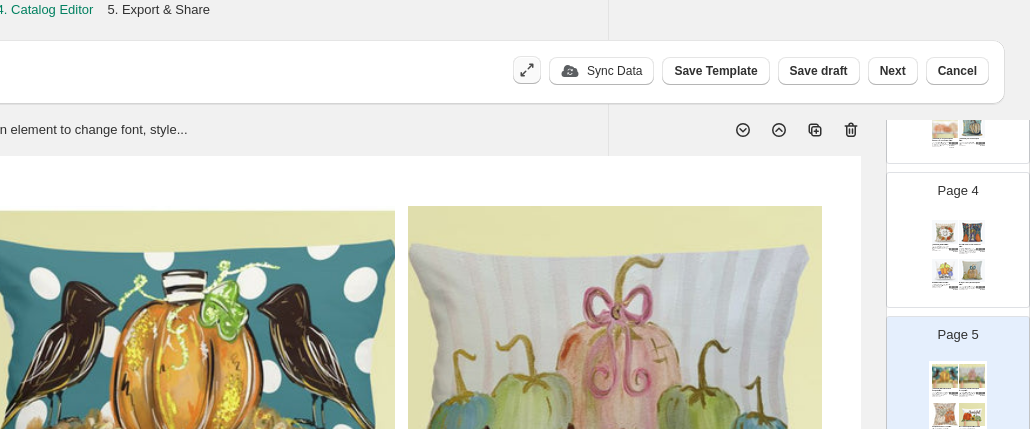 click 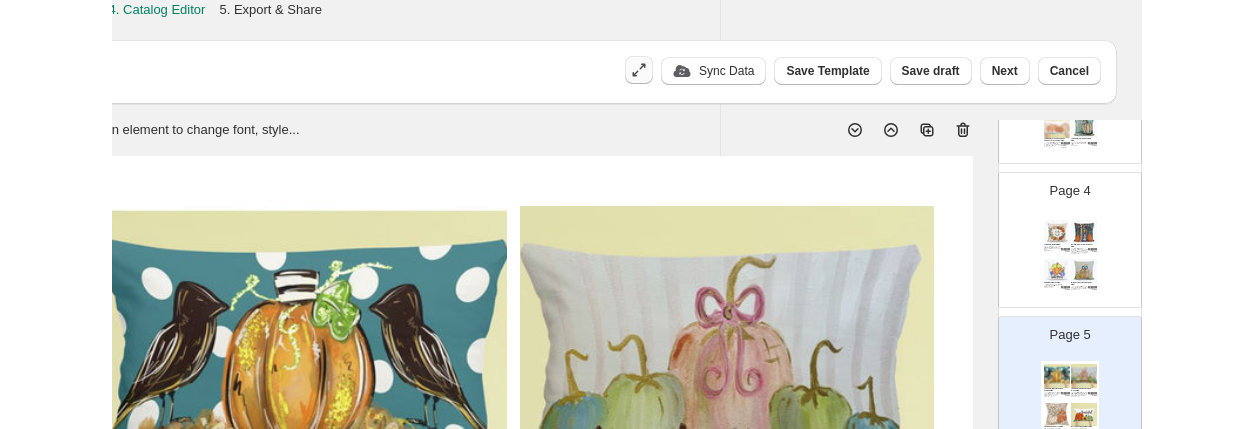 scroll, scrollTop: 0, scrollLeft: 187, axis: horizontal 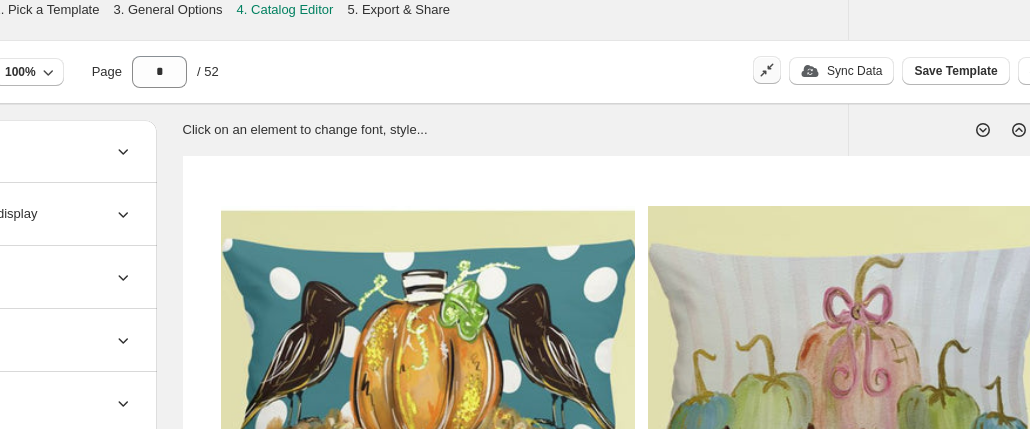 click 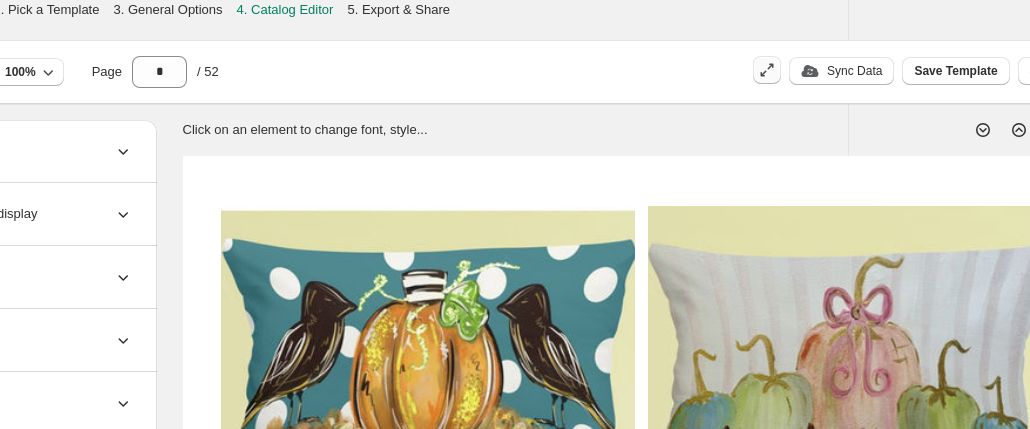 click 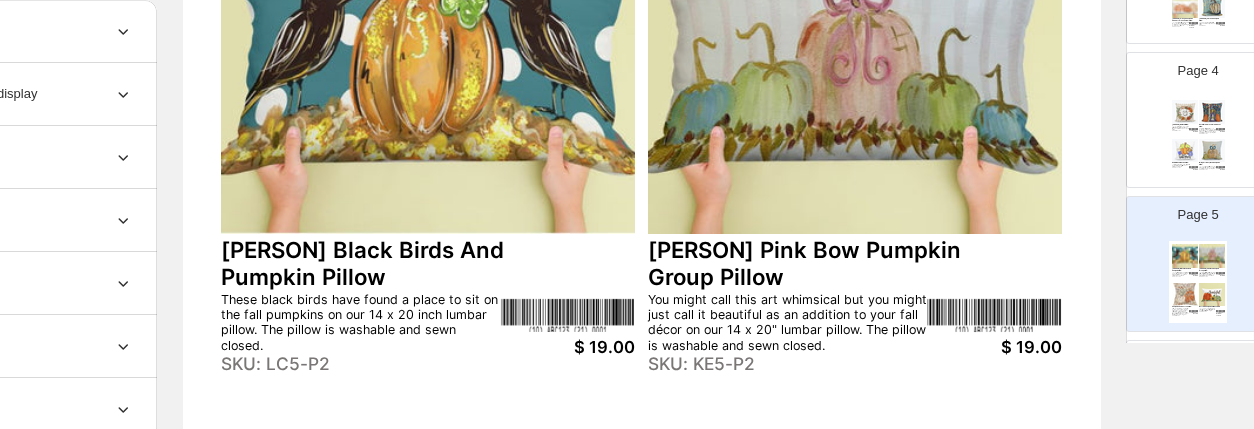 scroll, scrollTop: 324, scrollLeft: 171, axis: both 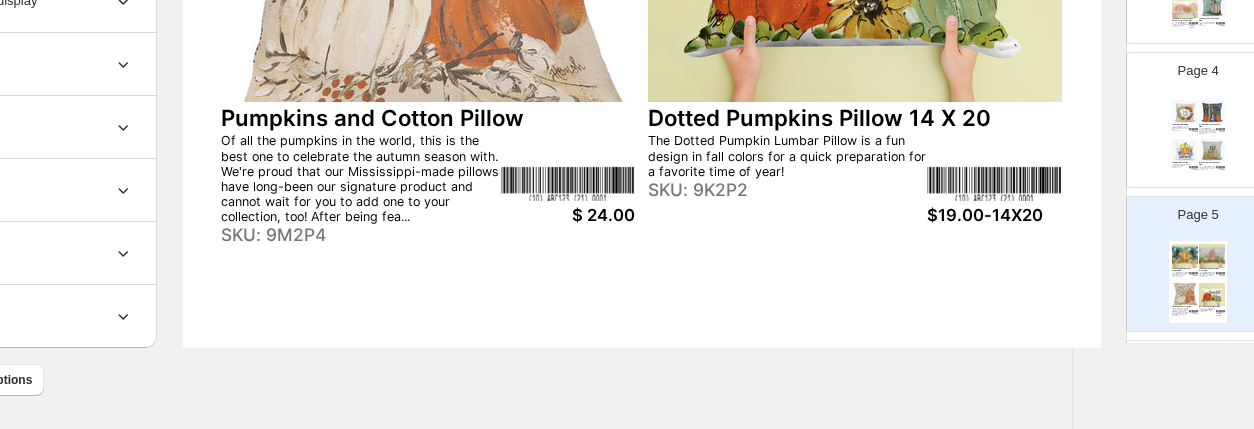 click on "Page 6 I Love Fall Pillow What do we think of when we think of fall? PUMPKINS! The product that started it all for LuckyBird is our pillows - and customers all over the world have enjoyed the way the soft pillow and amazing art compliment one another in their homes. We can't ... SKU:  WH3P1 $ 19.00 Lauraâ Orange Pumpkin Blue Pattern Pillow A hand-painted orange watercolor pumpkin with a sky blue pattern background on a square 18 or 22" pillow SKU:  QN4P1 $ 19.00 Vintage Harvest Garden Pillow One of the cornerstone pillows of the Vintage Harvest palette, the Garden design brings flowers in the featured colors to your sofa, chair, bedroom. The pillow is 22 x 22 inches . Made in our Mississippi Warehouse. SKU:  K73P4 $ 24.00 SCARECROW ORANGE PILLOW Available in 12x12" and 18x18" sizes
Add a touch of fall whimsy to your home with this adorable Harvest Smiles Scarecrow Pillow. Featuring a hand-painted-style scarecrow face, complete with rosy cheeks, stitched smile, and a sunflower-topped hat, thi... SKU:  6B5P6" at bounding box center [1190, 400] 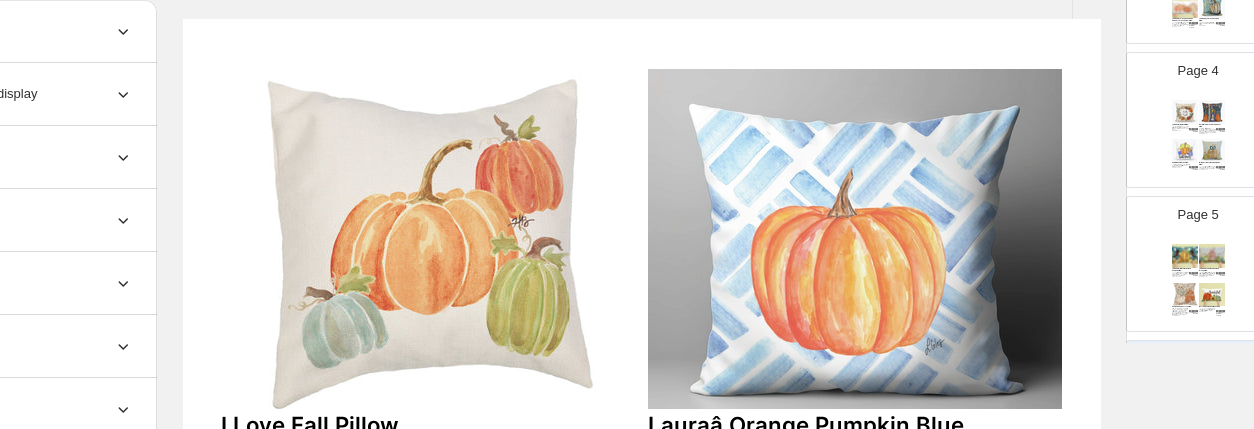 scroll, scrollTop: 130, scrollLeft: 171, axis: both 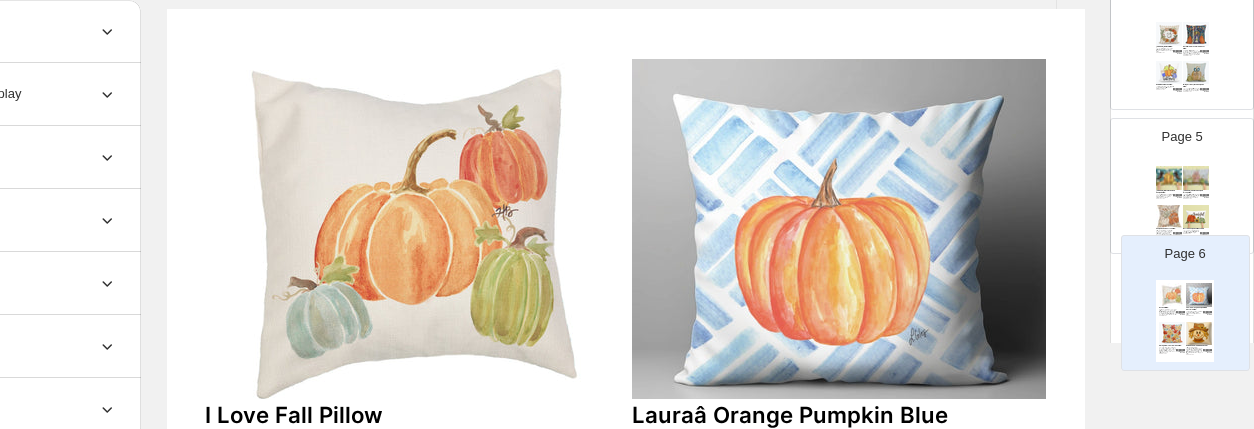 drag, startPoint x: 1217, startPoint y: 334, endPoint x: 1212, endPoint y: 228, distance: 106.11786 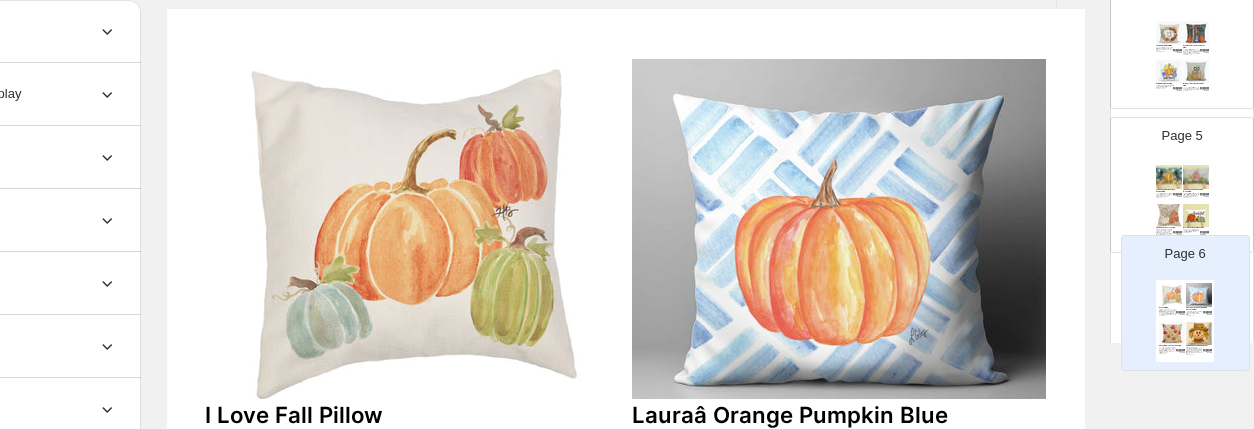 click on "Page 1 Page 2 Bridgett Pink Stack Pumpkins Pillow The artist not only stacks three pumpkins in shades of pink and gives thiem whimsical bows and a sky with turquoise drops.  No better fall pillow than this on our closed but washable 12", 18" or 22" square  pillow. SKU:  KF5-P1 $19.00  18"
$24.00 22"
$12.50  12" Harvest Pumpkin Nest Pillow This pumpkin on the 14 X 20 inch sachi pillow looks nested in a autumn field. It is simple and amazing paired with Vintage Harvest palette items. The pillow has an envelope closure and an upgraded insert SKU:  6Y3P3 $19.00-14X20 Haley Turkey with Pumpkins Square Pillow The square pillow is available in 18 x 18 and 22 x 22 inch size. This fall art is representing the season with not only the popular pumpkins but also with the turkey to represent Thanksgiving. SKU:  SV5P1 $19.00-18"
$24.00-22"
Emmalee Pink Bow Pumpkin Pillow SKU:  UM5-P1 $19.00-18"
$24.00-22
Page 3 Orange and Blue Patterned Pumpkins Lumbar Pillow SKU:  3G5P2 $19.00-14X20
SKU:  6C5P1 $ 19.00 SKU:  6A5P2" at bounding box center [1182, 3280] 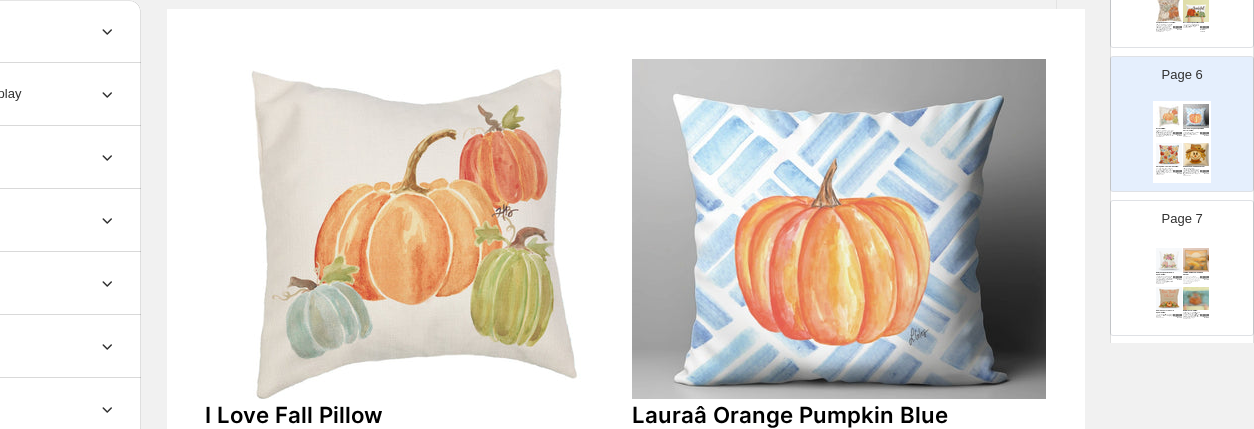 scroll, scrollTop: 792, scrollLeft: 0, axis: vertical 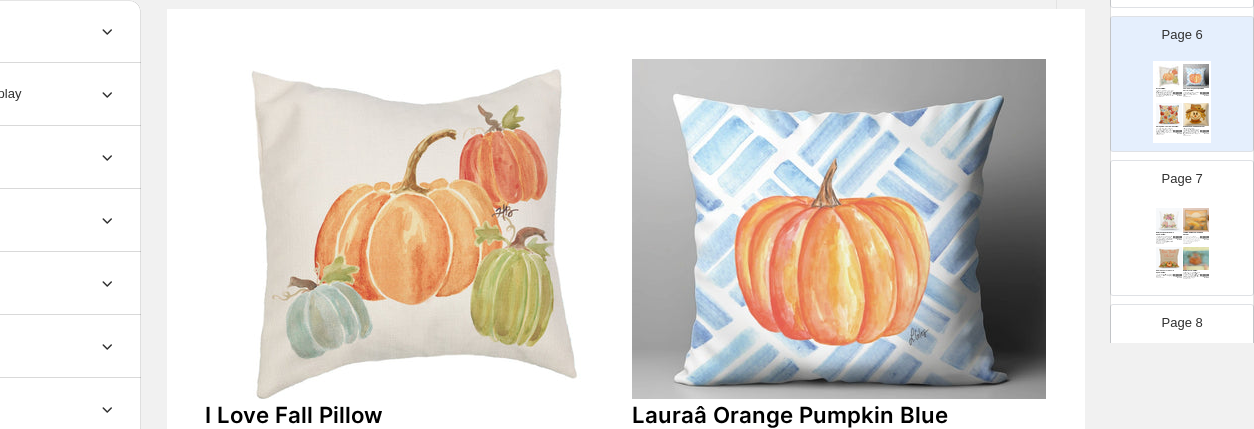 click on "What could be better than a fall pumpkin with flowers sitting on a trendy black and white cloth? This design hits all of the colors we love. The product that started it all for LuckyBird is our pillows - and customers all over the world have enjoyed ..." at bounding box center (1192, 275) 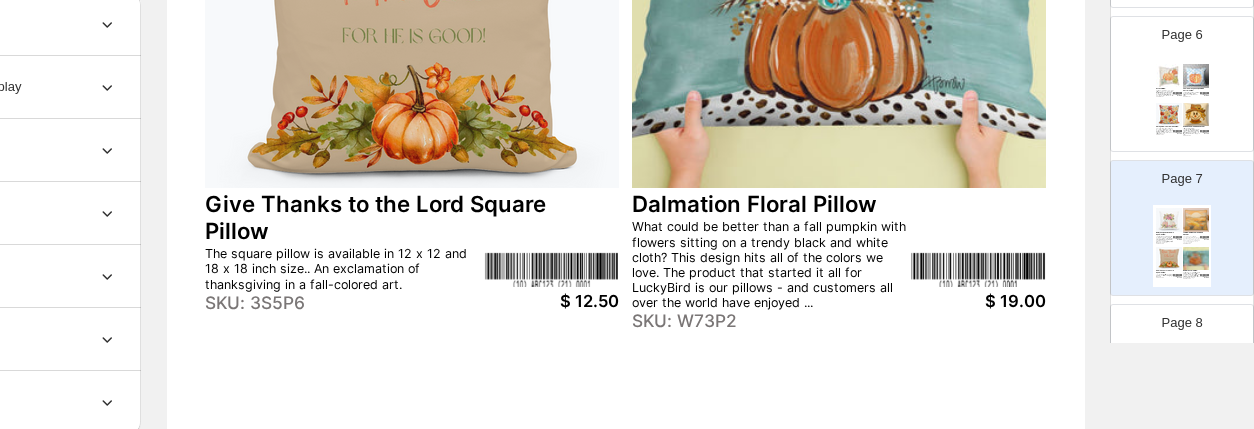 scroll, scrollTop: 912, scrollLeft: 187, axis: both 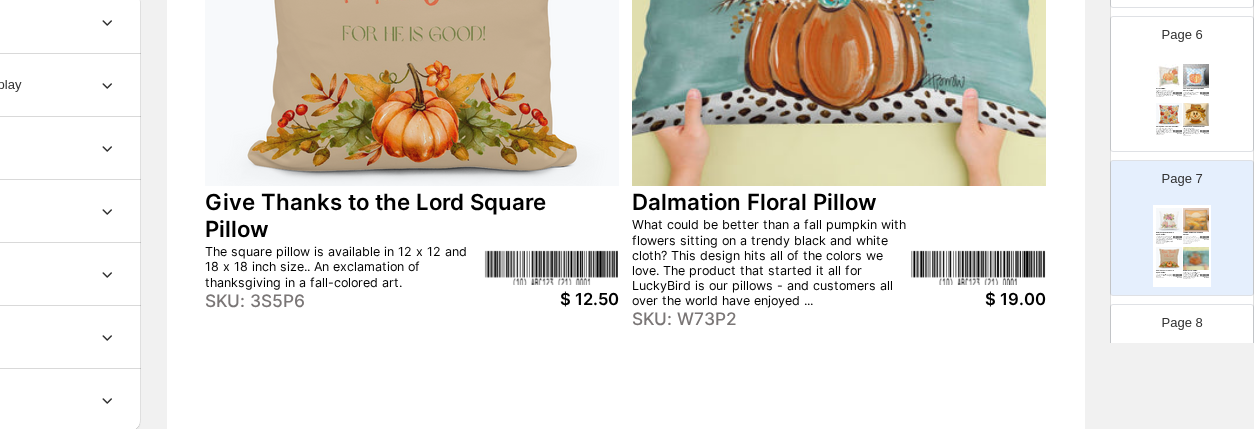 click on "Page 8 Kristie's Pumpkin Can Sunflowers Pillow The perfect vase for these sunflowers is this pumpkin can on our square 18" or 22" pillow SKU:  EJ4P1 $ 19.00 Kristie White Pumpkin With Flowers Pillow What better container for a bouquet of beautiful flowers than a white pumpkin with a bright blue background? Try it on this closed but washable 18" or 22" square pillow. SKU:  E65-P1 $ 19.00 Kristie Orange White Pumpkins Turquoise Pillow The artist gives us a beautiful fall hand-painted piece with the orange and white pumpkins and the sunflowers set against the pretty turquoise fence. It is on our closed but washable 18" or 22" square pillow. SKU:  EB5-P1 $ 19.00 Jennie Pumpkin Trio With Crow Pillow The artist seemed to put a black and white tophat on the pumpkins that brought a crow around to check out. The design is available on the 14 x 20 inch umbar pillow that is washable and sewn closed. SKU:  LG5-P2 $ 19.00" at bounding box center (1174, 364) 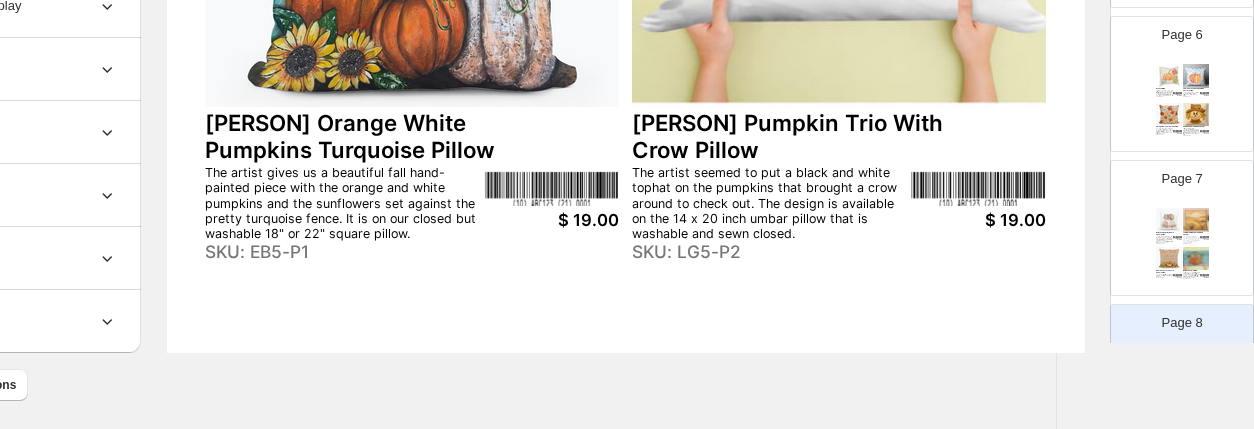 scroll, scrollTop: 996, scrollLeft: 187, axis: both 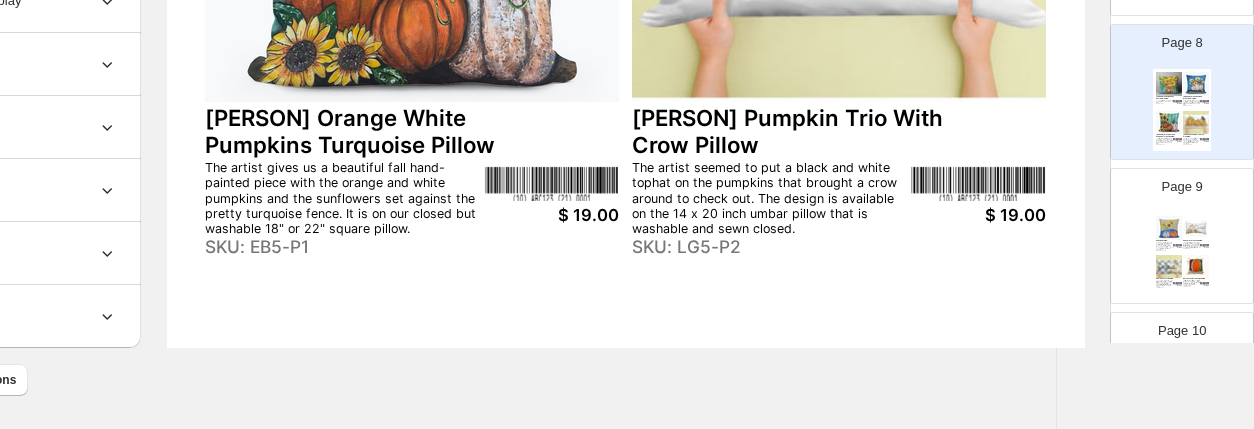 click at bounding box center [1196, 267] 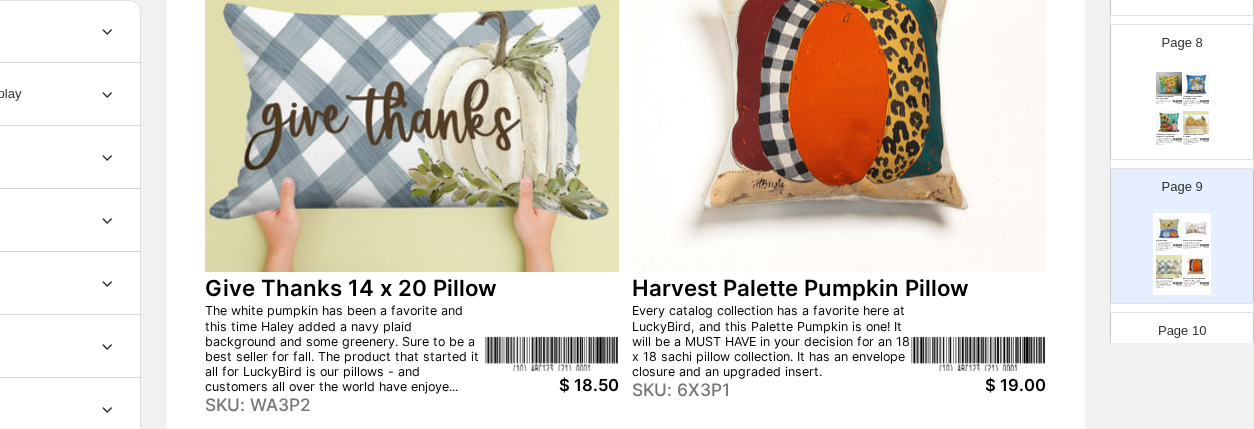 scroll, scrollTop: 833, scrollLeft: 187, axis: both 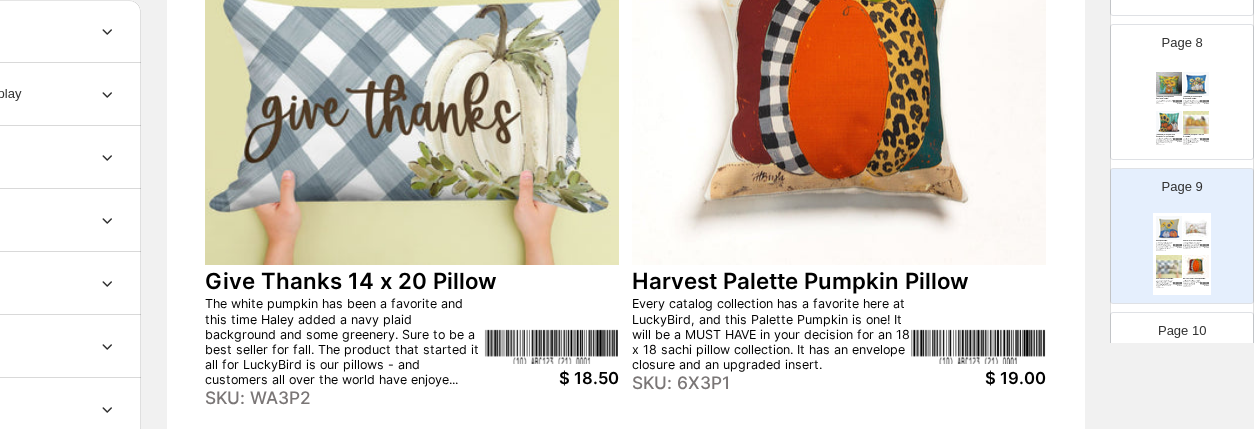 click on "Page 10" at bounding box center [1182, 331] 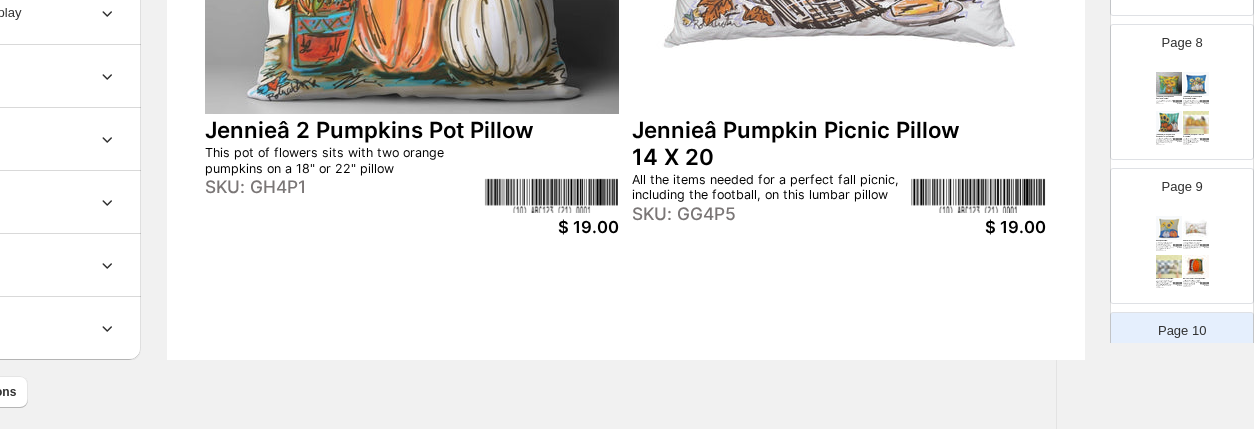 scroll, scrollTop: 996, scrollLeft: 187, axis: both 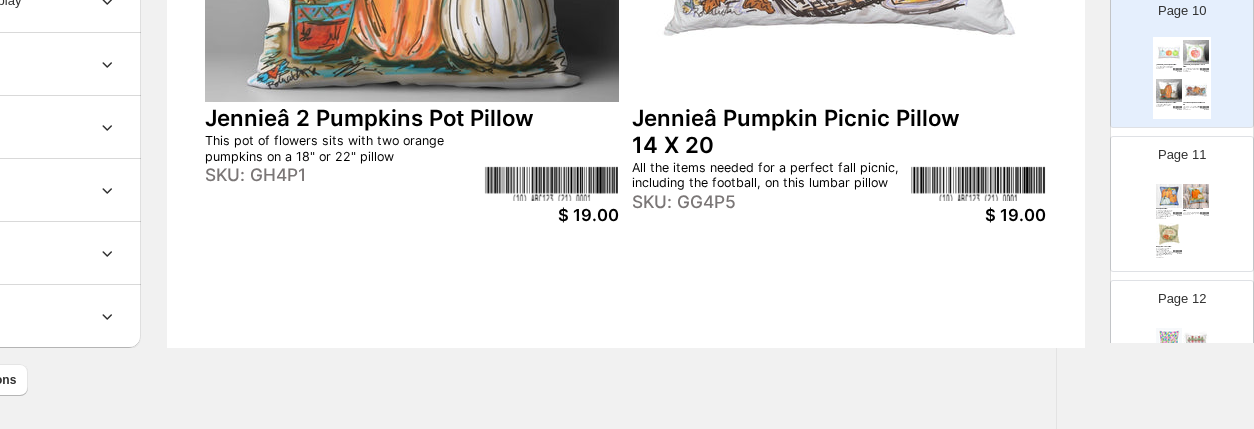 click on "3 Pumpkins Pillow We are so proud to still be able to offer Mandy Buchanan's beautiful paintings on our soft and fashionable home goods! The collection featuring Buchanan, whose art has been seen on HGTV's Home Town, is one of LuckyBird's most special home goods lines... SKU:  VB0P2-R $ 19.00 Grateful Thankful Blessed Pillow Three things we are - grateful, thankful, and blessed. We imagine you are, too! SKU:  SP2P1 $ 22.00 Happy Harvest Pillow Haley thought that these pumpkins and sunflower needed a wreath and plaid background to dress them up just enough to declare the happy harvest. The product that started it all for LuckyBird is our pillows - and customers all over the world have enjoy... SKU:  WD3P1 $ 19.00" at bounding box center [1182, 222] 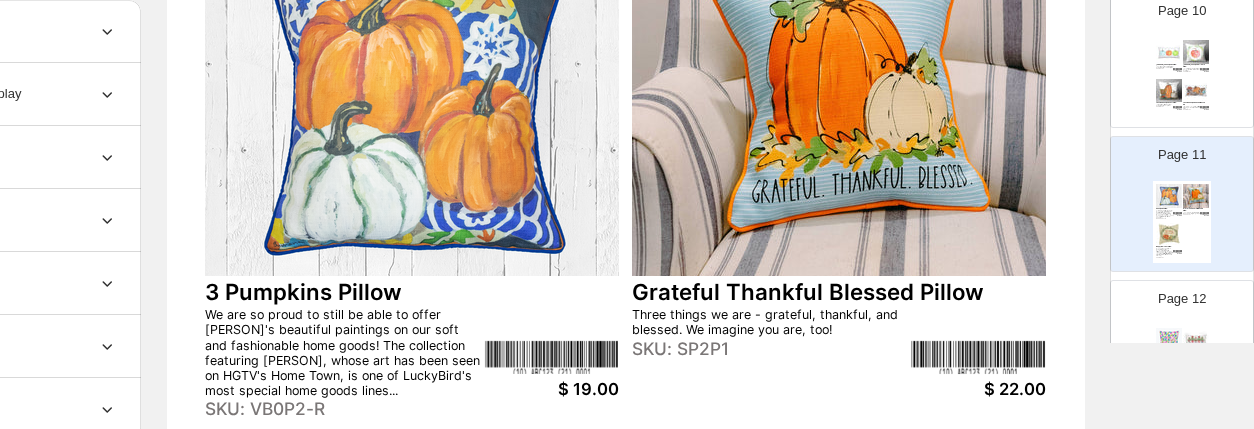 scroll, scrollTop: 261, scrollLeft: 187, axis: both 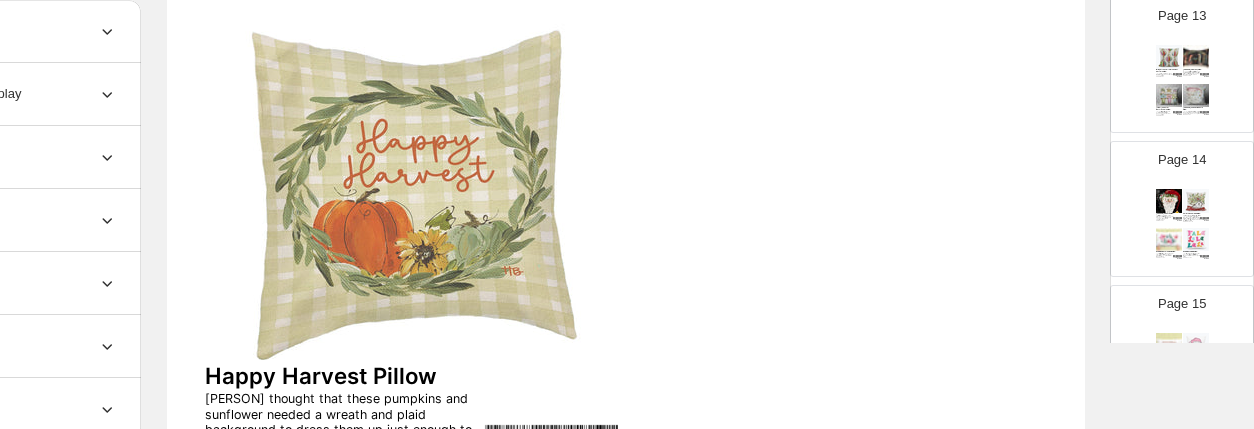 click at bounding box center (1169, 96) 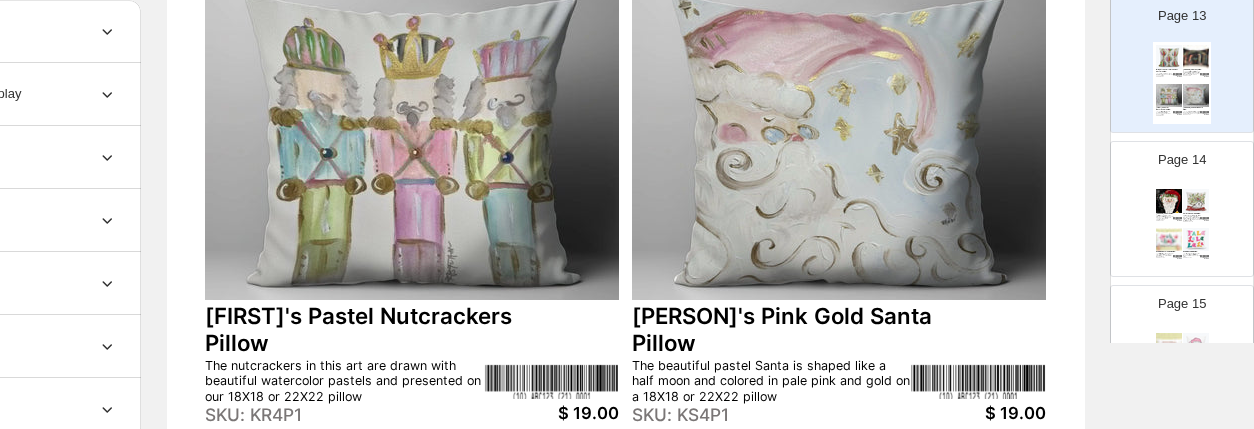 scroll, scrollTop: 800, scrollLeft: 187, axis: both 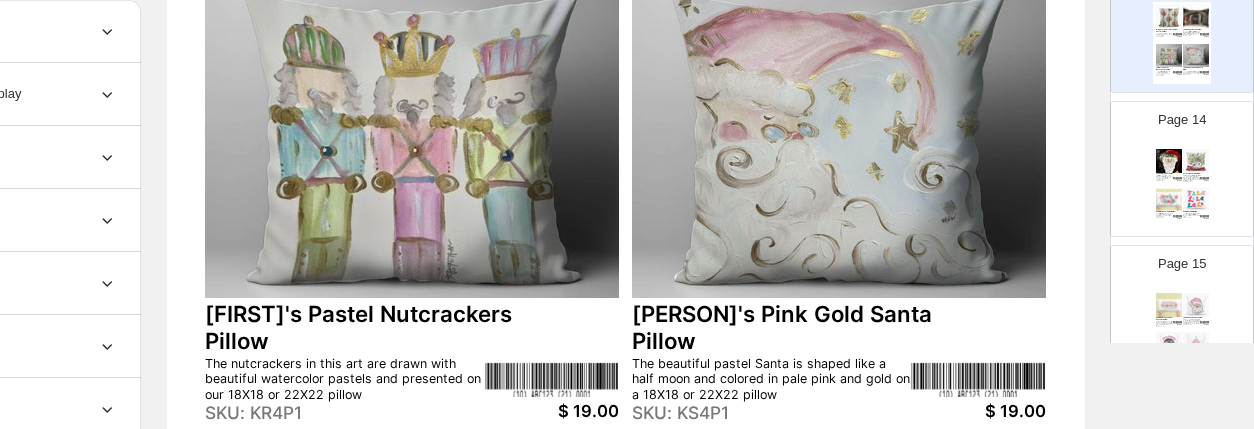 click at bounding box center [1196, 200] 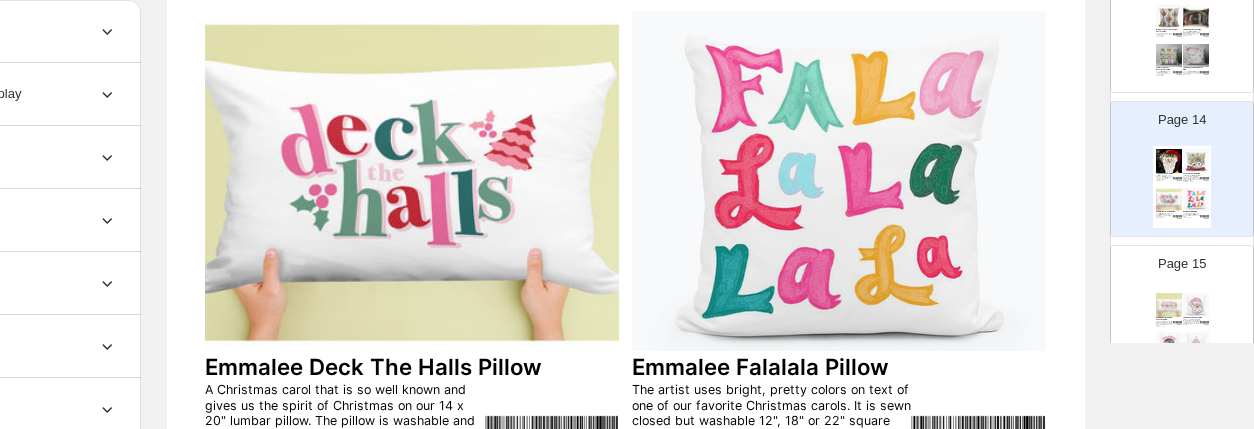 scroll, scrollTop: 764, scrollLeft: 187, axis: both 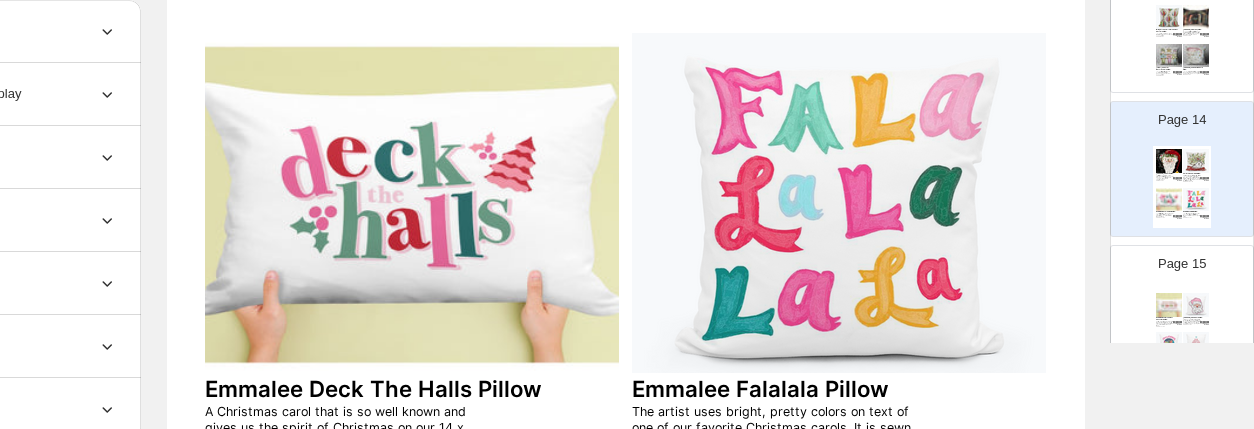 click on "Page 15 Emmalee Hometown Hot Chocolate Pillow What is better on a cold winter night than a cup of hot chocolate at home? This art is printed on our 14 x 20" lumbar pillow. The pillow is washable and sewn closed. SKU:  U75-P2 $ 19.00 Emmalee Pink Santa Pillow Have you seen such a cute, jolly, pink Santa? If you look closely around the Santa you will see wonderful words and phrases that say Christmas.  He is featured on the closed but washable 12", 18" or 22" square  pillow. SKU:  U65-P1 $ 19.00 Emmalee Snowglobe Merry Memories Pillow Merry memories are the things we all treasure about the holidays and, to make it more personal, the snowglobe can be name-dropped with your city and state. It comes on the closed but washable 12" or 18" square pillow. SKU:  UN5-P1 $ 19.00 Grinch Tree Square Pillow The square pillow is available in 12 x 12 and 18 x 18. . The Grinch is such a popular topic for art designs and this one celebrates his Christmas tree poem. SKU:  3O5P6 $ 12.50" at bounding box center (1174, 305) 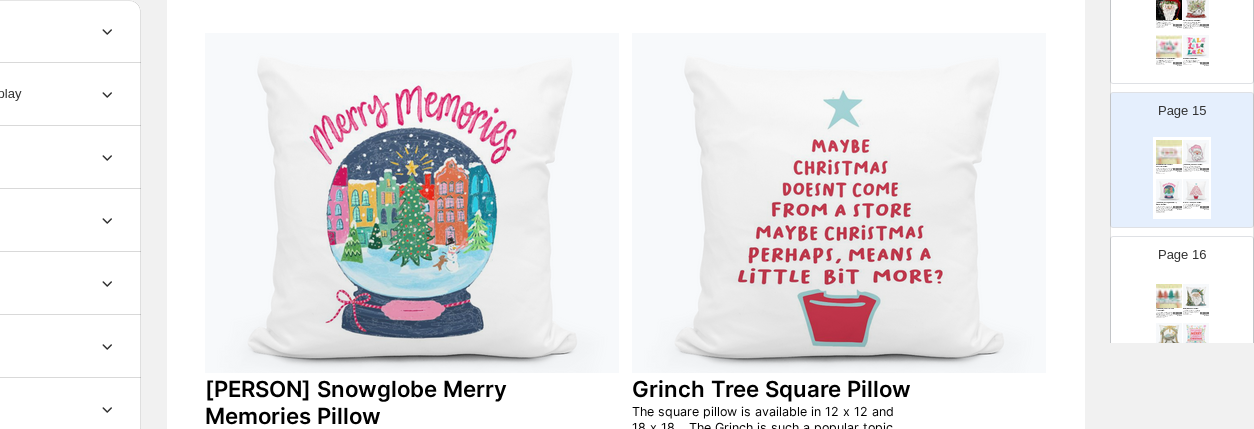 scroll, scrollTop: 1948, scrollLeft: 0, axis: vertical 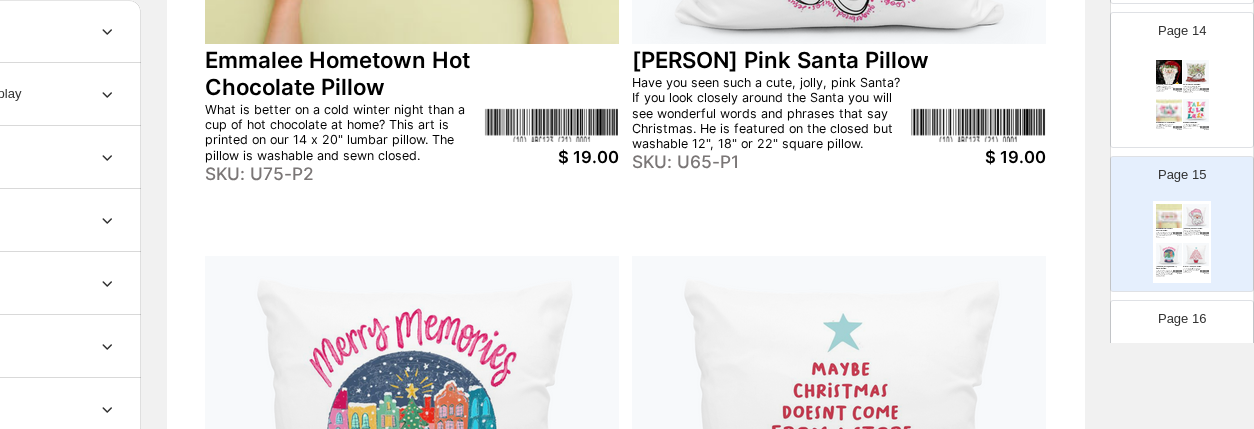 click on "Page 16" at bounding box center [1182, 319] 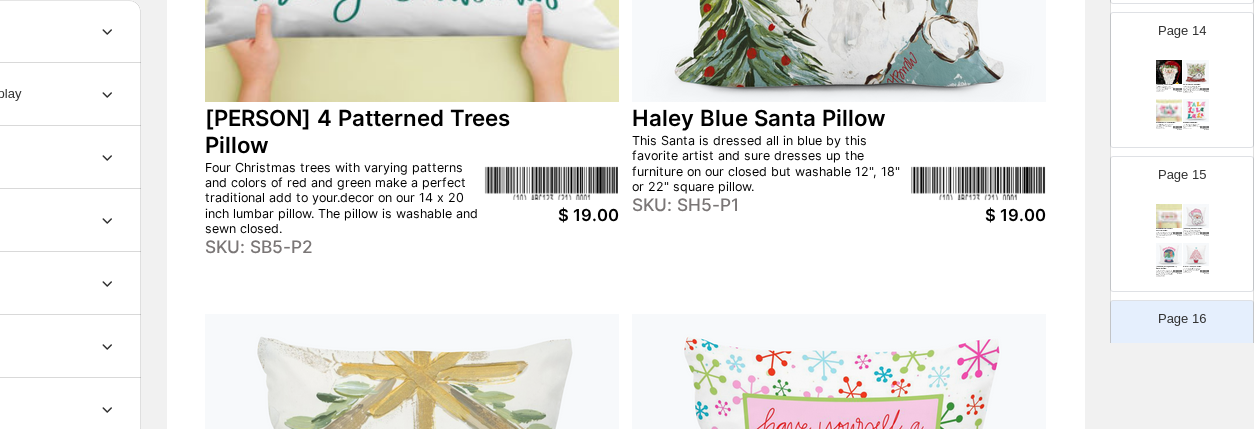 scroll, scrollTop: 465, scrollLeft: 187, axis: both 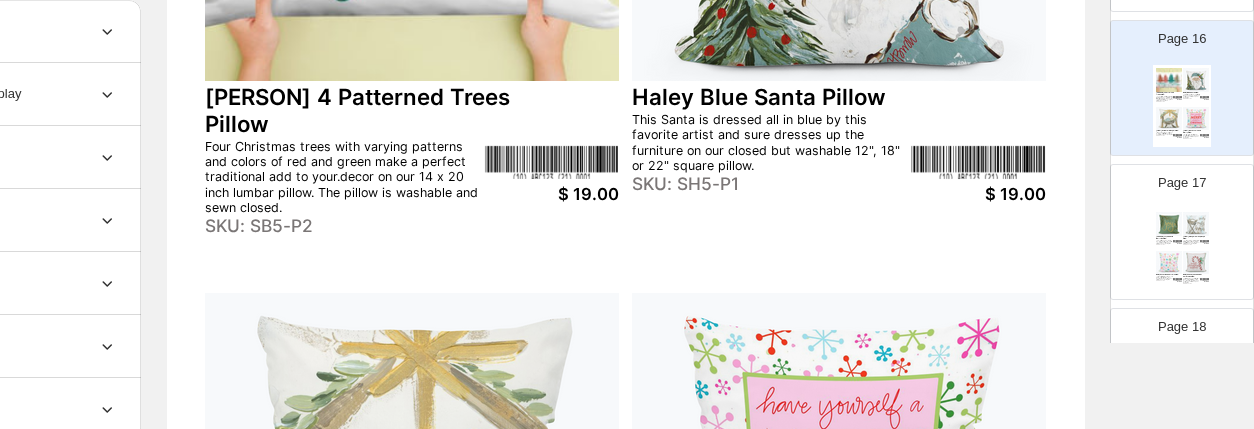 click on "Haley Joy Pine Gold Berrties Pillow A pine spray and gold berries sets the tone for the message of JOY by this artist. The print is on our closed but washable 12", 18" or 22" square  pillow SKU:  S75-P1 $ 19.00 Haley Manger Our Only Hope Pillow The simple manger painting is just the spiritual decor you will love during the holidays. It is printed on the closed but washable 18" or 22" square pillow. SKU:  SA5-P1 $ 19.00 Haley Snowflake Pattern Pillow Every snowflake is a bit different and these are in some really pretty colors to help us celebrate winter on our closed but washable 18" or 22" square pillow. SKU:  S25-P1 $ 19.00 Haleyâ Candy Cane Sweet Christmas Pillow Christmas brings thoughts of candy canes and the things that make the season sweet and this design is printed on our closed but washable 12", 18" or 22" square  pillow SKU:  S15-P1 $ 19.00" at bounding box center (1182, 250) 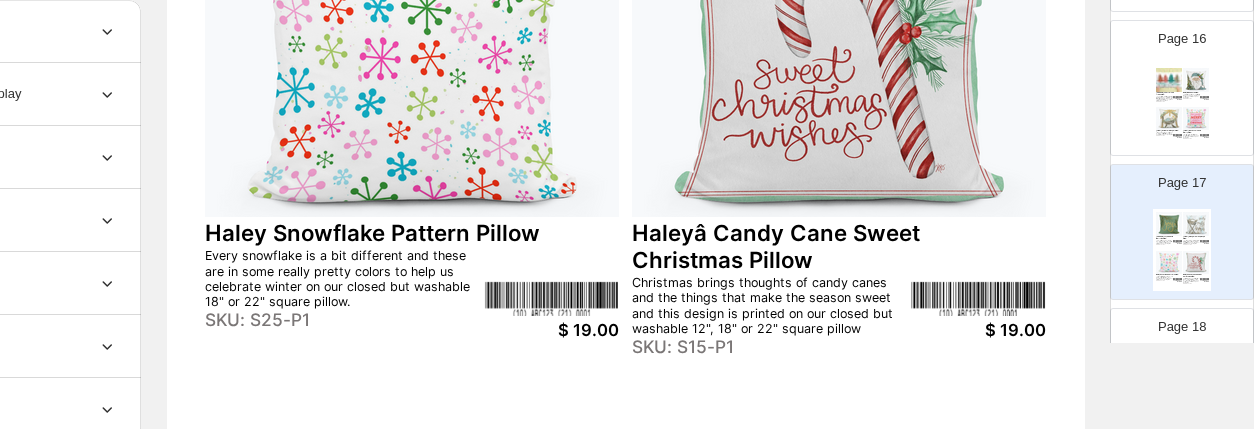 scroll, scrollTop: 893, scrollLeft: 187, axis: both 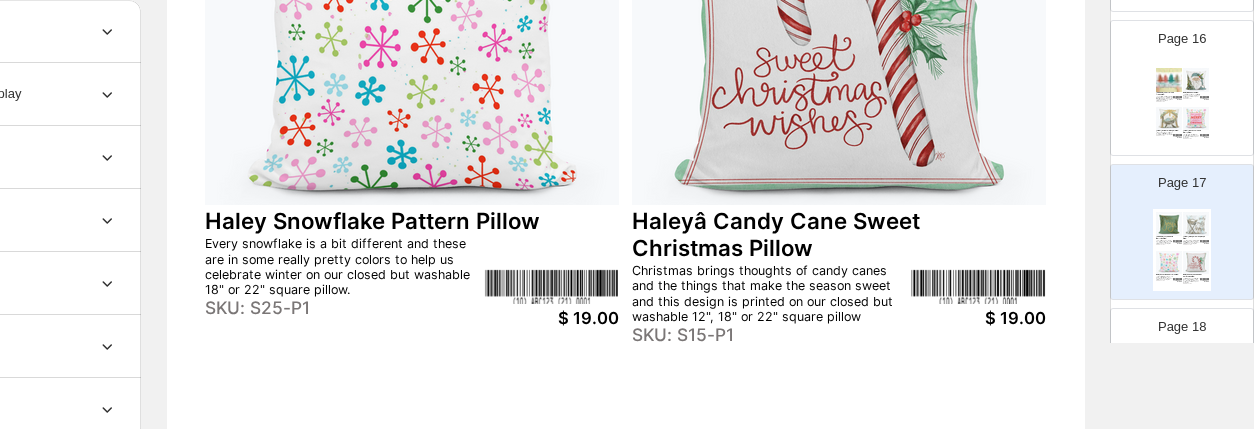 click on "Page 18 Holly Cardinal Pillow
A lovely Christmas visitor - we think you're going to love this one!&lt;
These hand-made pillows are the cornerstone of the LuckyBird brand and make a perfect addition to yourbed or sofa! Made in America, we are proud to have a special place in our ... SKU:  SY1P6 $ 12.50 It's a Wonderful Life Square Pillow The square pillow is available in 12 x 12 and 18 x 18 inch size. A very simple design with an abstract Christmas tree and an expression from one of the most famous Christmas movies. SKU:  3P5P6 $ 12.50 JCHI HOLY NIGHT SQUARE PILLOW THE SQUARE PILLOW IS AVAILABLE IN AN 18 X 18 AND 22 X 22 INCH SIZE. THE ARTIST CREATES A MID-CENTURY MODERN ART DESIGN WITH THE SNOWY LANDSCAPE AND CHURCH TO FIT THE SEASON. SHE NAMED THE PIECE HOLY NIGHT. SKU:  HC5P1 $ 22.00 JCHI SILENT NIGHT SQUARE PILLOW THE SQUARE PILLOW IS AVAILABLE IN 18 X 18 AND 22 X 22 INCH SIZE. THE ARTIST HANDPAINTS HER WATERCOLOR RENDITION OF A SILENT NIGHT IN A QUIET WINTER SEASON. FOR YOUR HOLIDAY AND WINTER DECOR." at bounding box center [1174, 368] 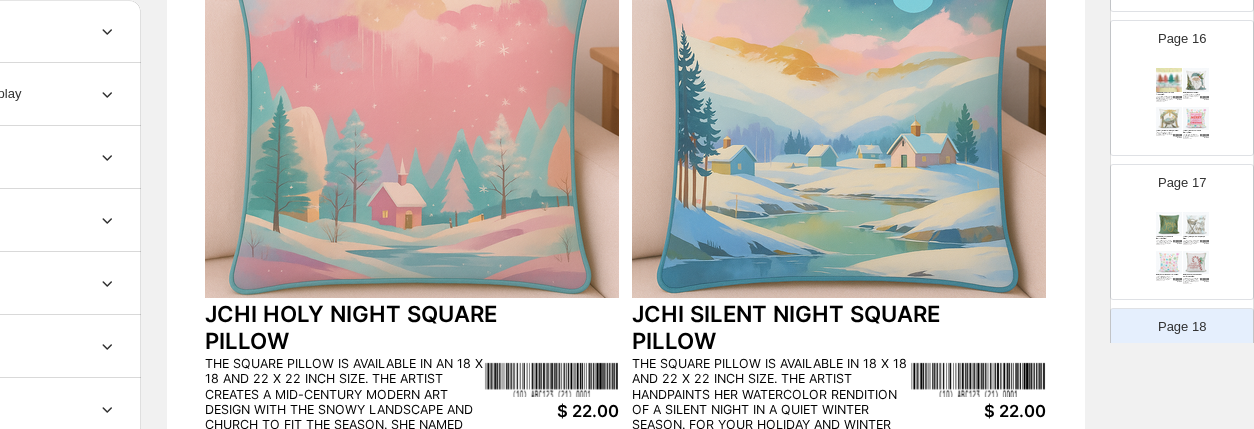 scroll, scrollTop: 802, scrollLeft: 187, axis: both 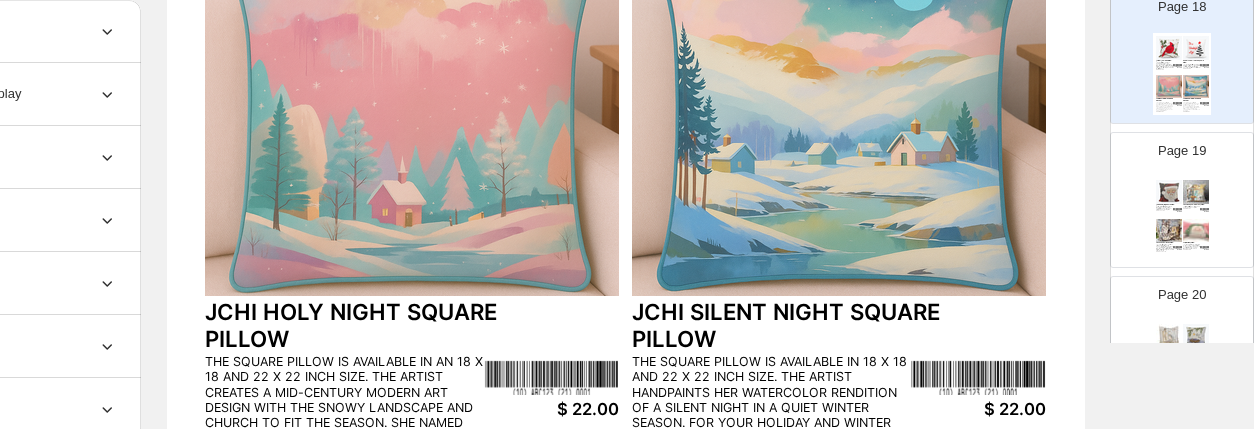 click on "Page 19 Jennie Big Santa Pillow What a beautiful, realistic Santa hand-painted and ready to help us celebrate the holiday season on the closed but washable 18" or 22" square pillow. SKU:  L35-P1 $ 19.00 Jennieâ Square Nativity Pillow This traditional nativity art by Jennie is featured on our 18X18 or 22X22 pillow. SKU:  G84P1 $ 19.00 Jesus and Friends Pillow
These special friends are here to visit our Savior on his birthday - and what a wonderful gift he is for our world.&lt;
These hand-made pillows are the cornerstone of the LuckyBird brand and make a perfect addition to yourbed or sofa! Made in Americ... SKU:  S11P1-R $ 19.00 Jolly Holiday Pillow The friendly Santa on the Jolly Holiday design uses green and pink from the Wonderland Palette on the 14 X 20 sachi pillow with envelope closure and upgraded insert SKU:  9D3P2 $ 19.00" at bounding box center [1182, 200] 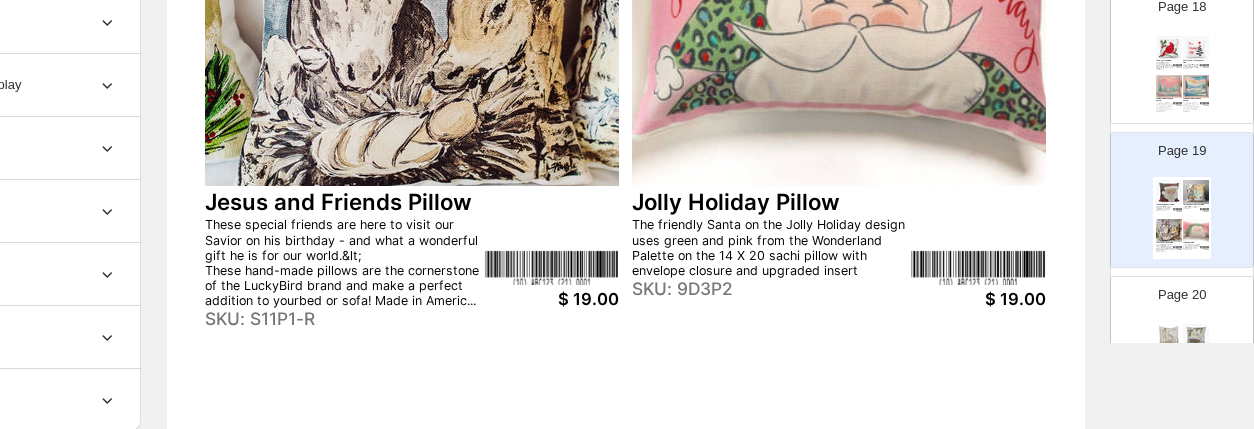scroll, scrollTop: 921, scrollLeft: 187, axis: both 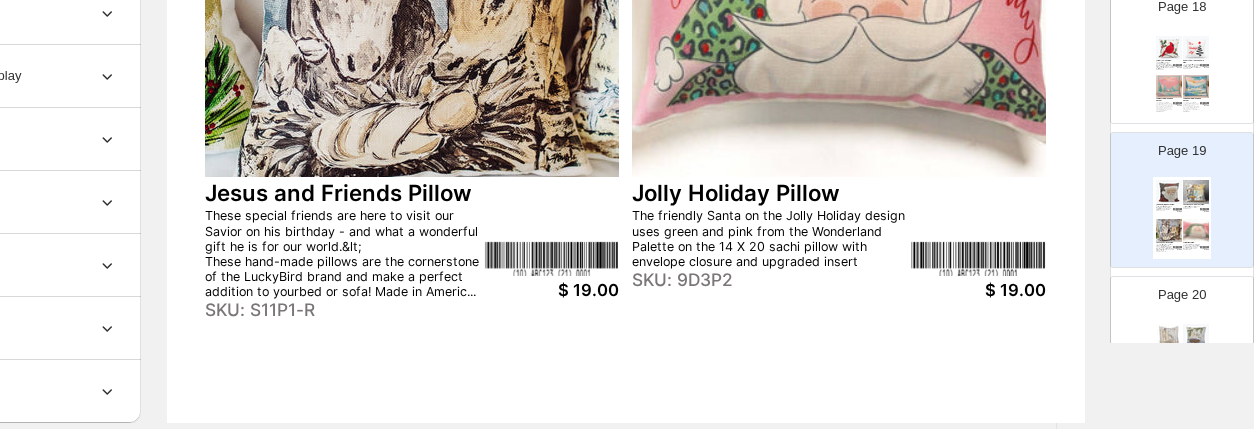 click at bounding box center (1196, 336) 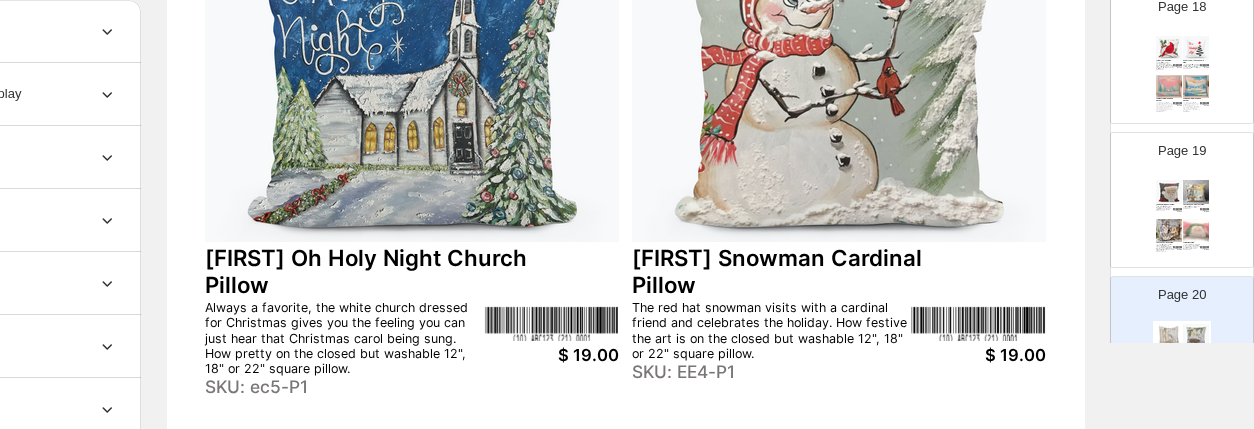 scroll, scrollTop: 873, scrollLeft: 187, axis: both 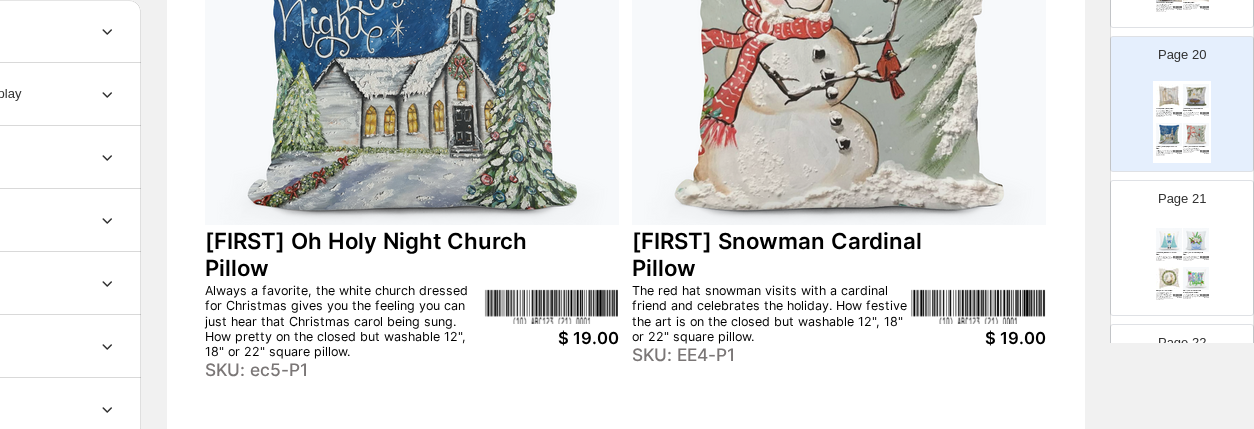 click on "SKU:  QQ5-P1" at bounding box center (1192, 260) 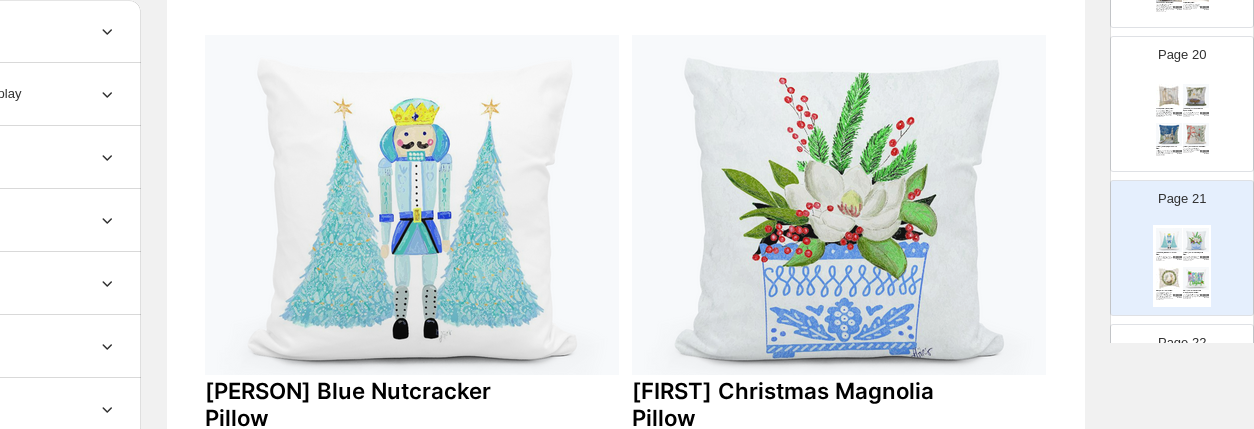 scroll, scrollTop: 174, scrollLeft: 187, axis: both 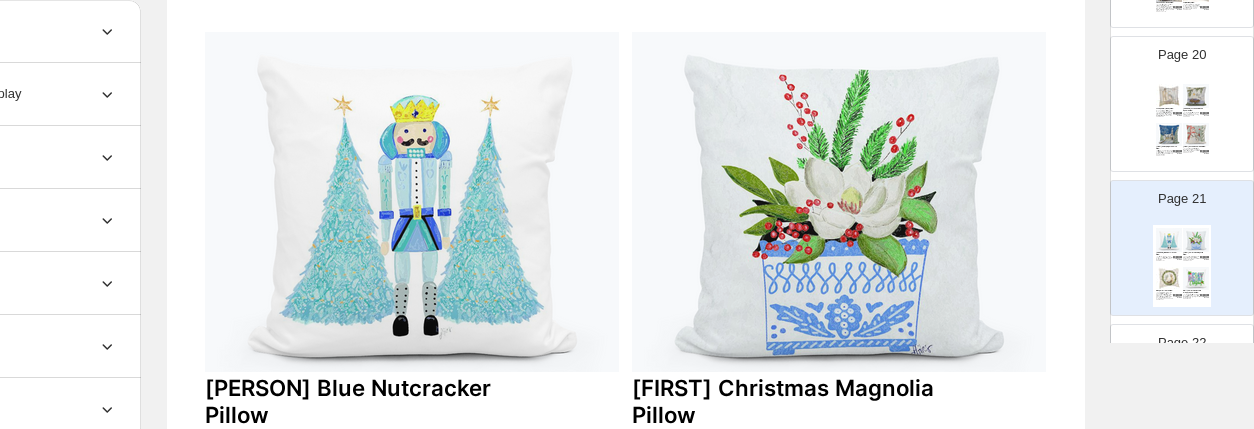 click on "Page 22" at bounding box center [1182, 343] 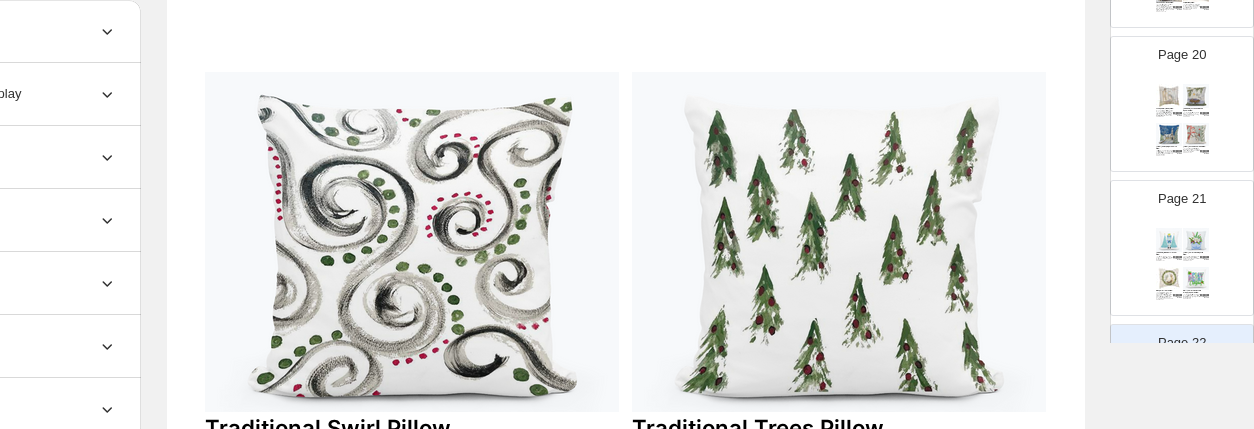 scroll, scrollTop: 737, scrollLeft: 187, axis: both 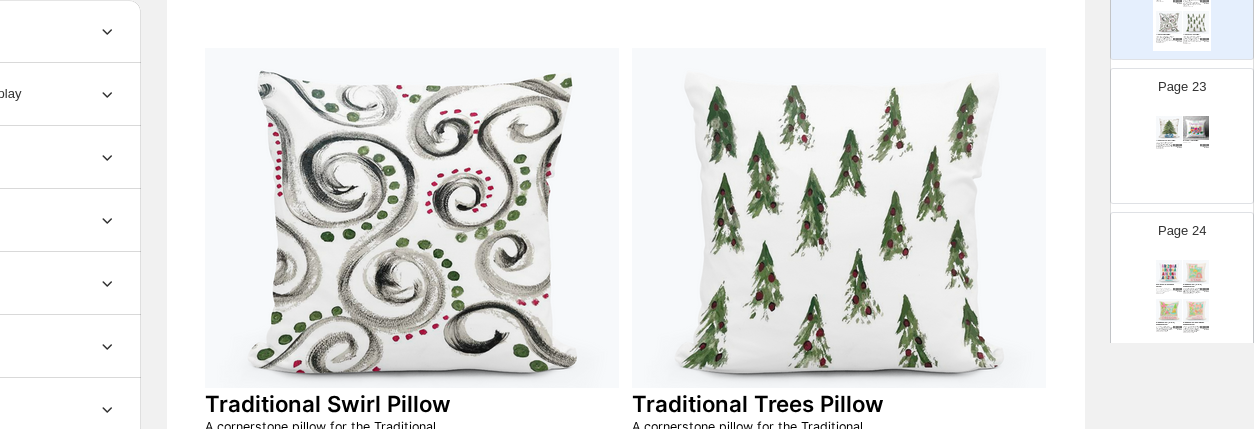 click on "Page 24 25 STACK STATE SQUARE PILLOW PUT YOUR TOWN AND STATE IN THE COLORFUL LETTERS AND CELEBRATE YOUR HOME ON OUR SQUARE PILLOW. SKU:  AS5P1 $ 19.00 WANDERWEST UTAH SQUARE PILLOW Show off your Utah pride with this vibrant square pillow featuring iconic state imagery. Crafted from durable polyester woven fabric, itâ sewn closed and machine washable in cold water for easy care and long-lasting color SKU:  4N5P1-UT $ 19.00 WANDERWEST OREGON SQUARE PILLOW Celebrate the natural beauty of Oregon with this colorful square pillow. Made from soft polyester woven fabric, itâ sewn closed for a clean finish and is machine washable in cold water for easy care SKU:  4N5P1-OR $ 19.00 WANDERWEST NEW MEXICO SQUARE PILLOW Bring the bold colors and cultural icons of New Mexico into your home with this eye-catching square pillow. Crafted from durable polyester woven fabric, it features sewn-closed construction and is machine washable in cold water for effortless care SKU:  4N5P1-NM $ 19.00" at bounding box center [1174, 272] 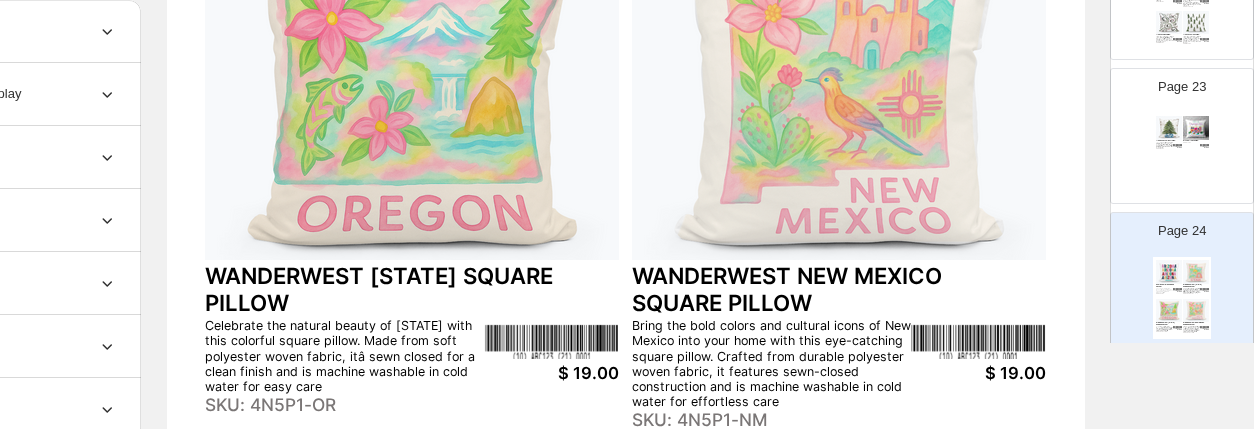 scroll, scrollTop: 842, scrollLeft: 187, axis: both 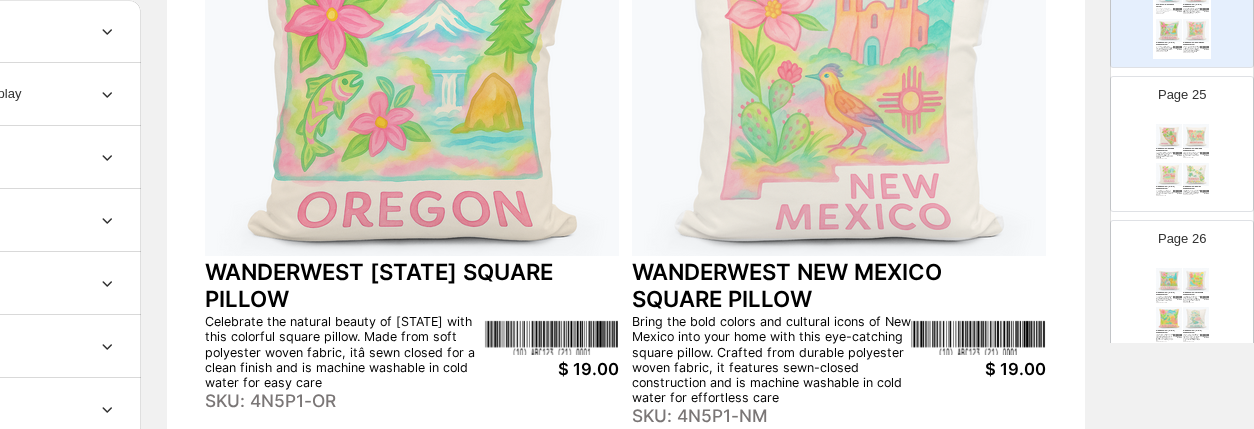 click on "WANDERWEST NEVADA SQUARE PILLOW Celebrate the spirit of the Silver State with this vibrant square pillow featuring iconic Nevada artwork. Made from durable polyester woven fabric, itâ sewn closed for a clean finish and is machine washable in cold water for easy care. SKU:  4N5P1-NV $ 19.00 WANDERWEST MONTANA SQUARE PILLOW Bring Big Sky Country home with this charming square pillow. Crafted from durable polyester woven fabric, sewn closed, and machine washable in cold water. SKU:  4N5P1-MT $ 19.00 WANDERWEST IDAHO SQUARE PILLOW Celebrate Idahoâ rugged beauty with this colorful square pillow. Made of durable polyester woven fabric, sewn closed, and machine washable in cold water. SKU:  4NFP1-ID $ 19.00 WANDERWEST HAWAII SQUARE PILLOW Bring island vibes home with this tropical Hawaii pillow. Made with soft polyester woven fabric, sewn closed for a clean finish, and machine washable in cold water. SKU:  4N5P1-HI $ 19.00" at bounding box center (1182, 162) 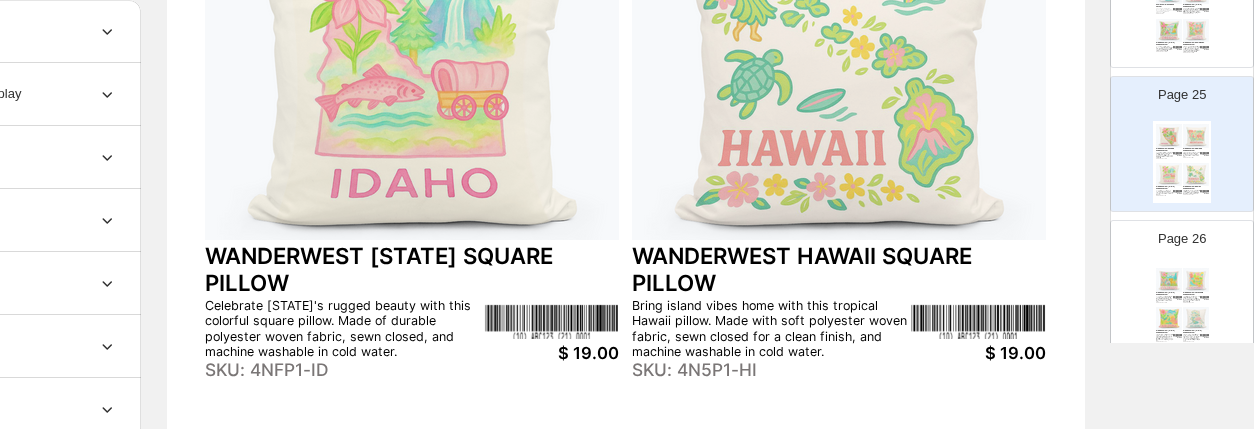 scroll, scrollTop: 881, scrollLeft: 187, axis: both 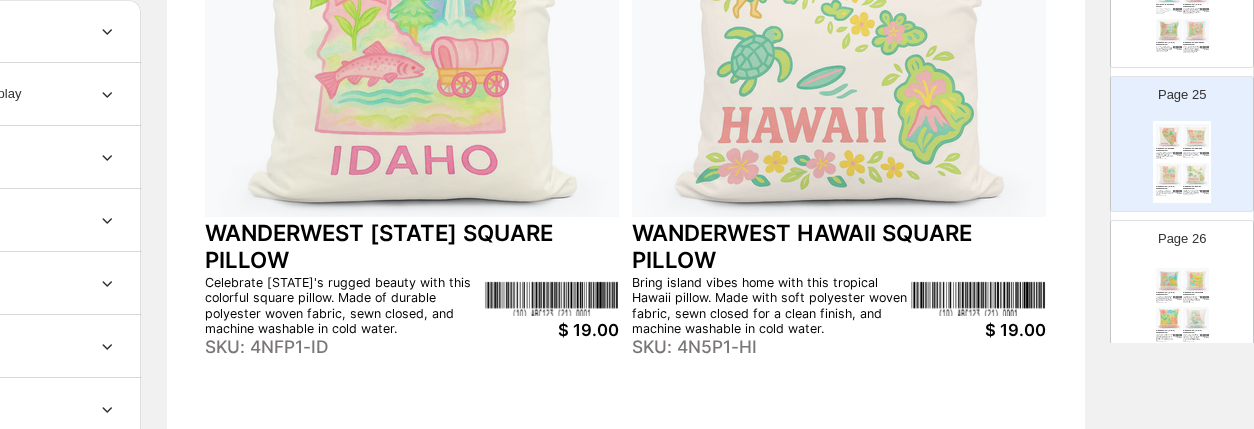 click at bounding box center (1196, 280) 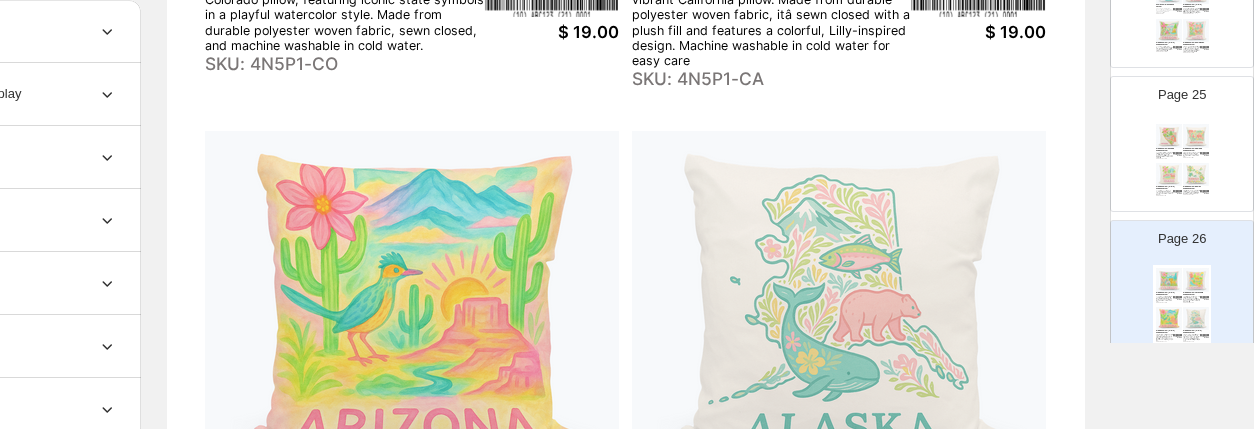 scroll, scrollTop: 636, scrollLeft: 187, axis: both 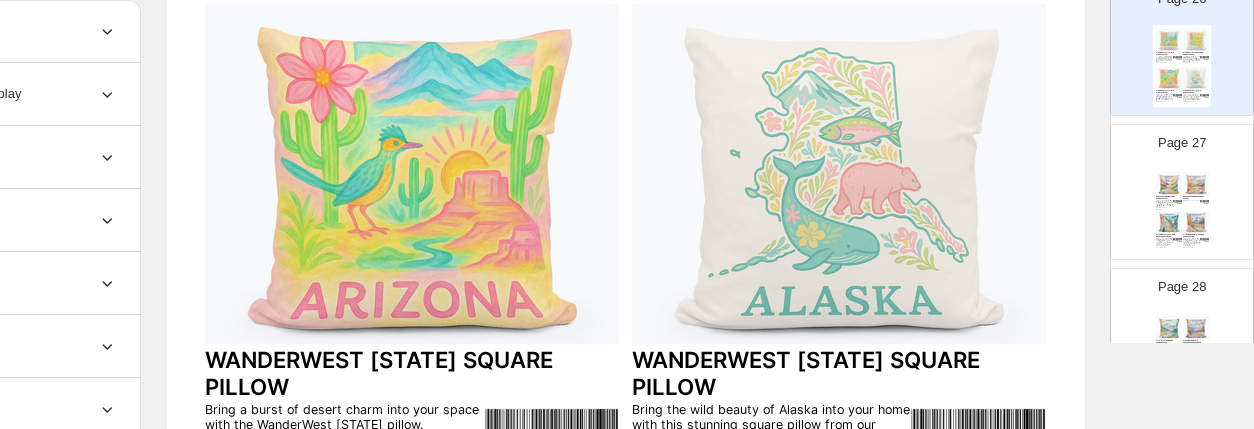 click at bounding box center (1196, 223) 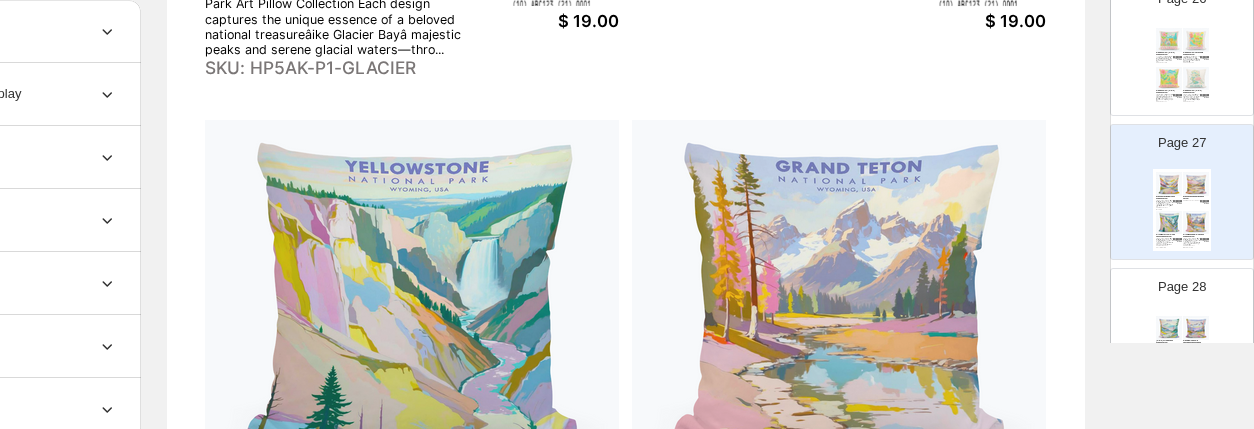 scroll, scrollTop: 660, scrollLeft: 187, axis: both 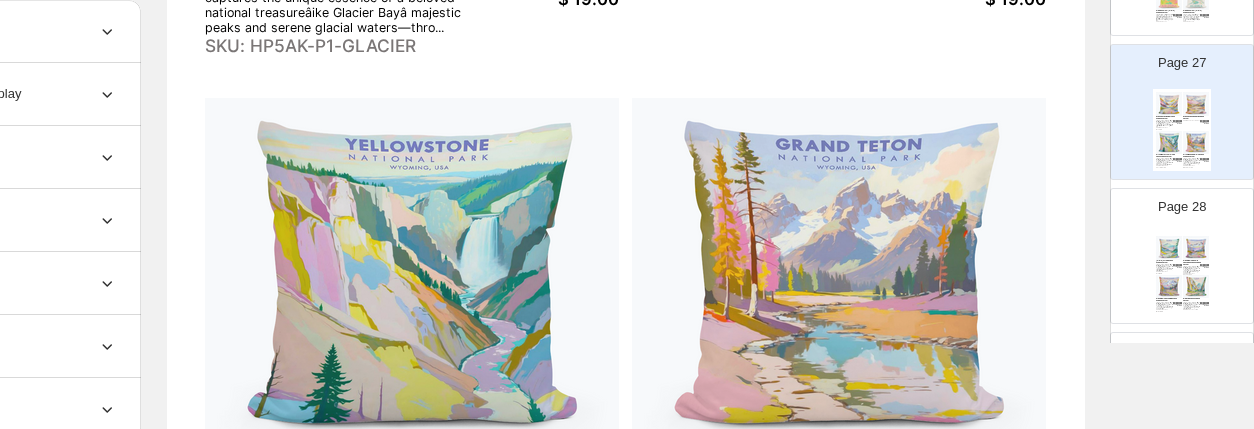 click at bounding box center (1196, 287) 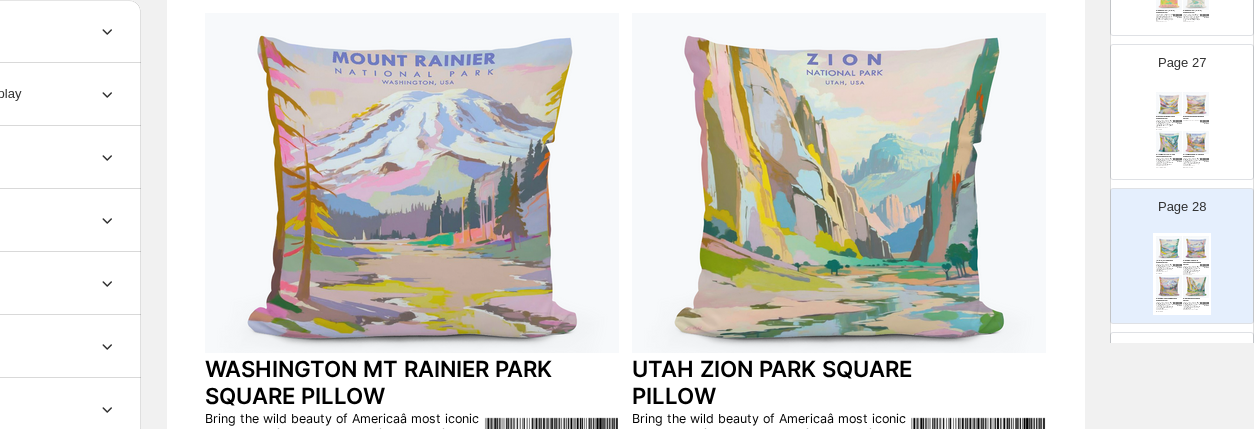 scroll, scrollTop: 738, scrollLeft: 187, axis: both 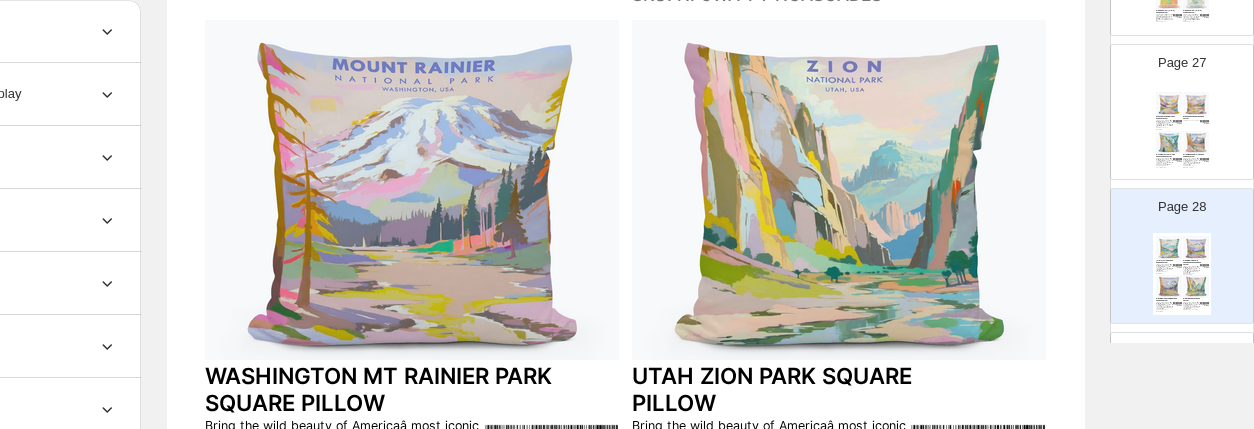 click on "Page 29 UTAH CAPITAL REEF PARK SQUARE PILLOW Bring the wild beauty of Americaâ most iconic landscapes into your home with our National Park Art Pillow Collection Each design captures the unique essence of a beloved national treasureâike Capital Reef National Park—through bold, painterly strokes... SKU:  NP5UT-P1-CAPITALREEF $ 19.00 UTAH CANYONLANDS PARK SQUARE PILLOW Bring the wild beauty of Americaâ most iconic landscapes into your home with our National Park Art Pillow Collection Each design captures the unique essence of a beloved national treasureâike Canyonlands National Park—through bold, painterly strokes ... SKU:  NP5UT-P1-CANYONLANDS $ 19.00 UTAH BRYCE CANYON PARK SQUARE PILLOW Bring the wild beauty of Americaâ most iconic landscapes into your home with our National Park Art Pillow Collection Each design captures the unique essence of a beloved national treasureâike Bryce Canyon National Park—through bold, painterly strokes... SKU:  NP5UT-P1-BRYCECANYON $ 19.00 SKU:  NP5UT-P1-ARCHES" at bounding box center (1182, 400) 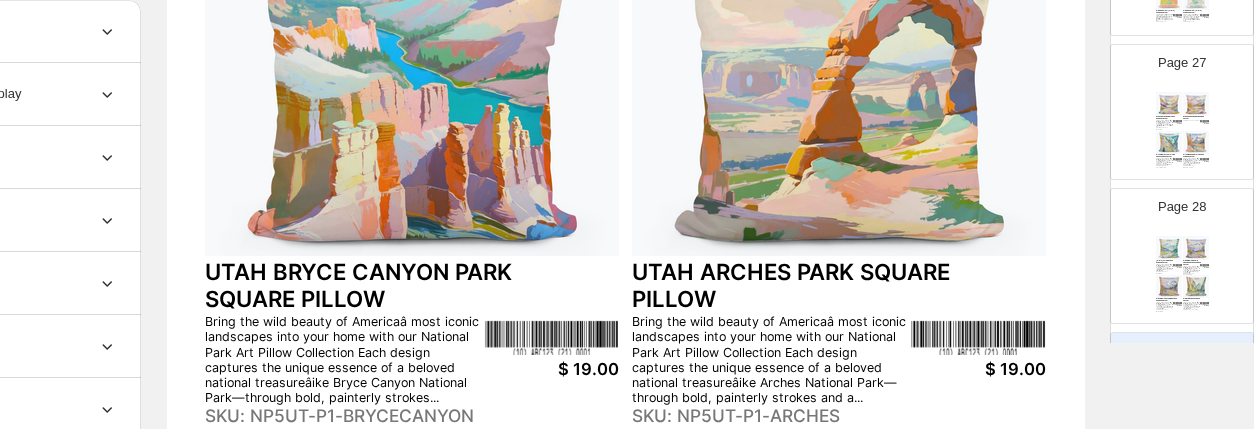 scroll, scrollTop: 864, scrollLeft: 187, axis: both 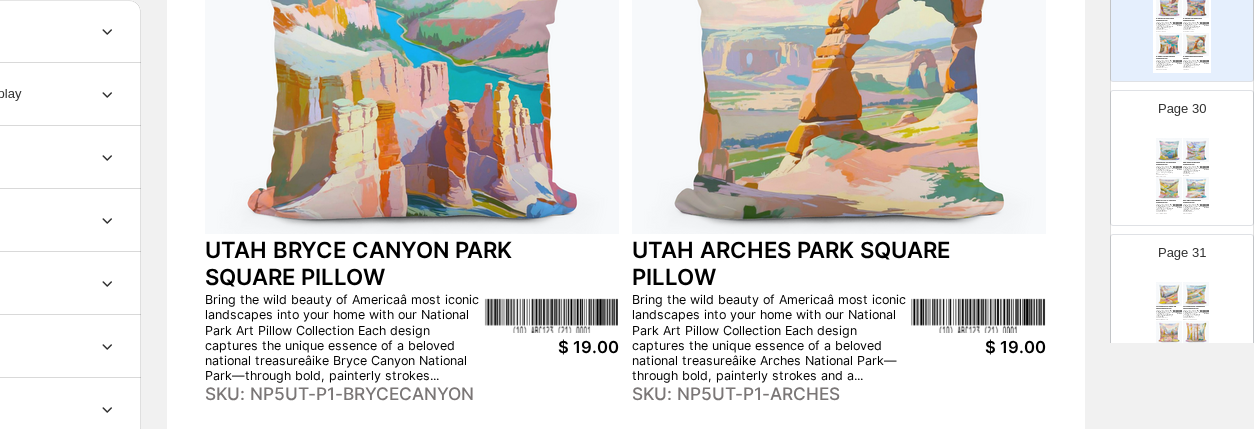 click on "OREGON CRATER LAKE PARK SQUARE PILLOW" at bounding box center [1167, 164] 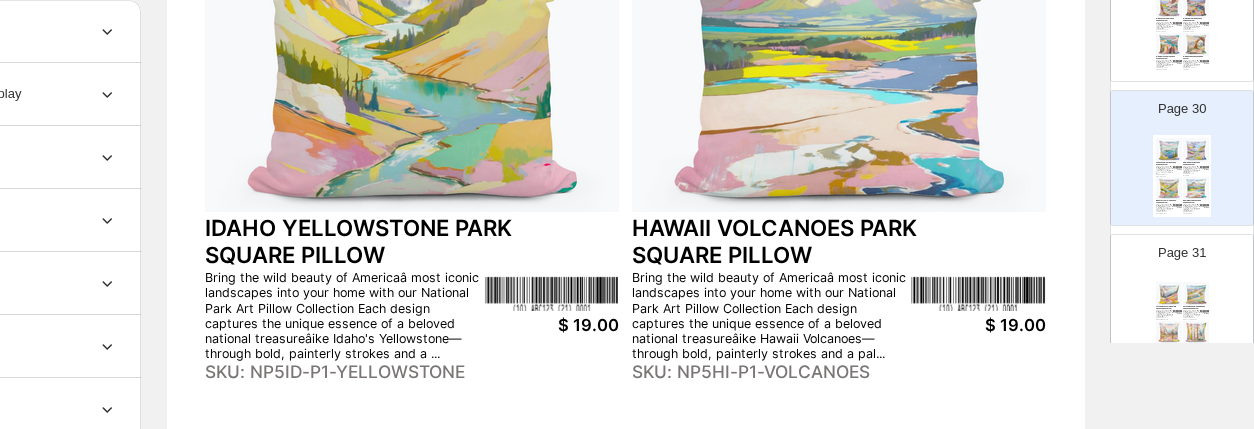 scroll, scrollTop: 956, scrollLeft: 187, axis: both 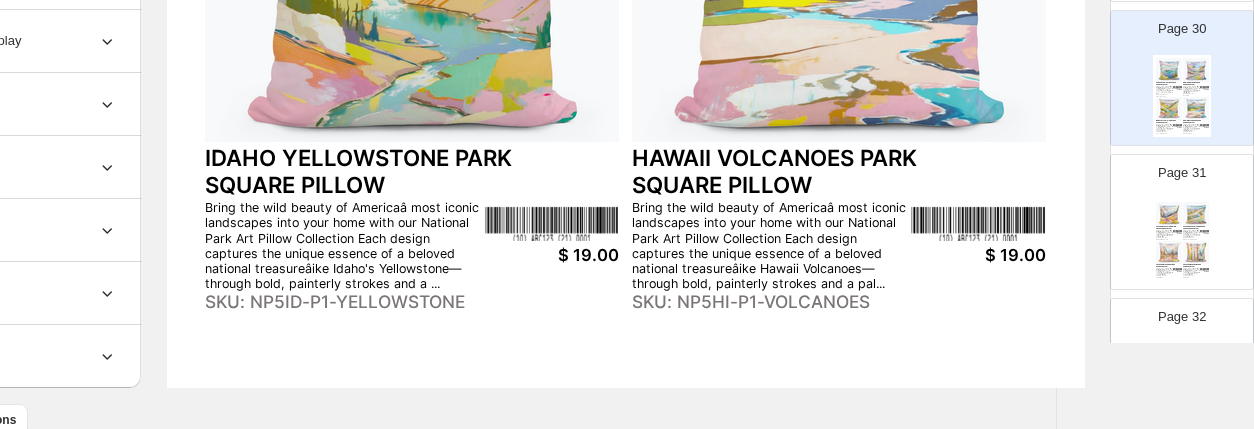 click at bounding box center (1169, 214) 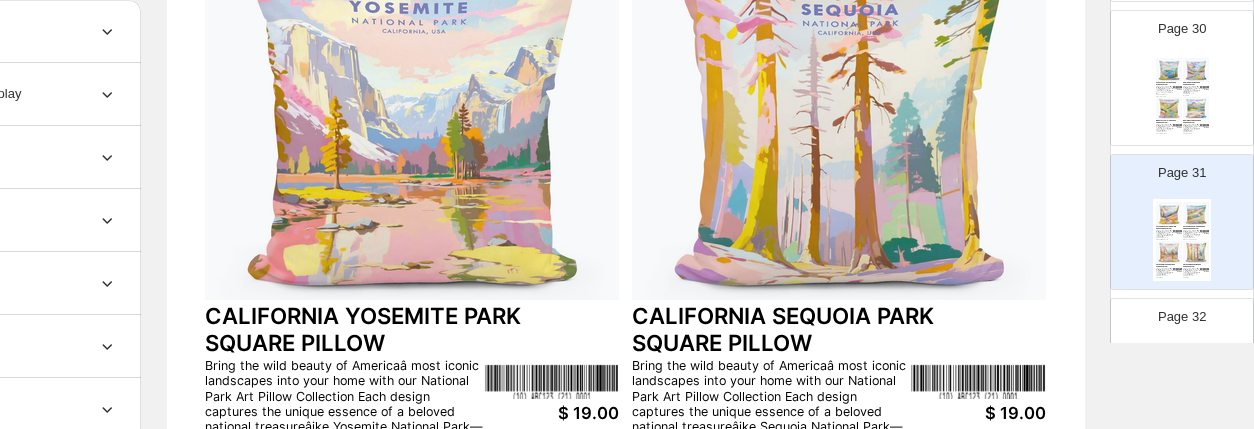 scroll, scrollTop: 842, scrollLeft: 187, axis: both 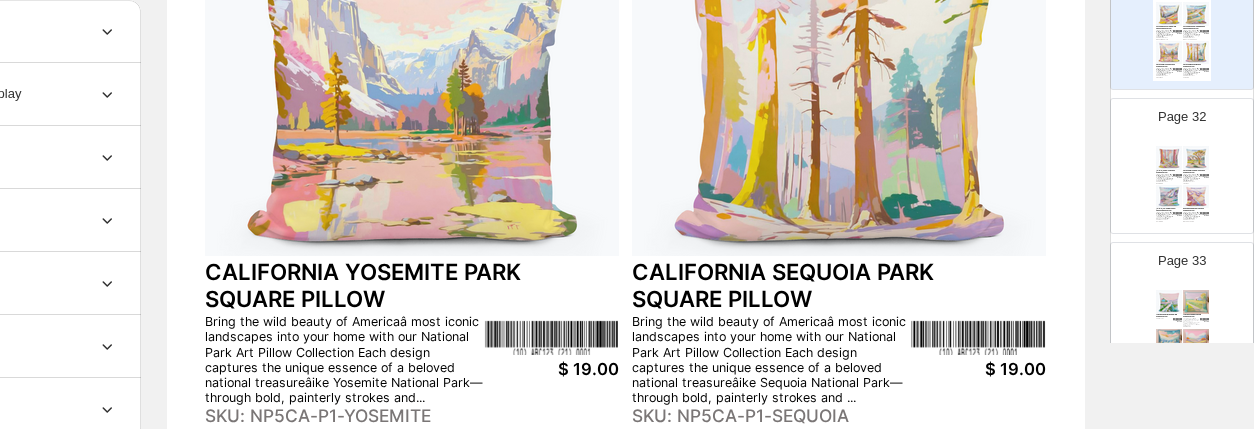 click on "Bring the wild beauty of Americaâ most iconic landscapes into your home with our National Park Art Pillow Collection Each design captures the unique essence of a beloved national treasureâike Joshua Tree—through bold, painterly strokes and a palette ..." at bounding box center [1192, 177] 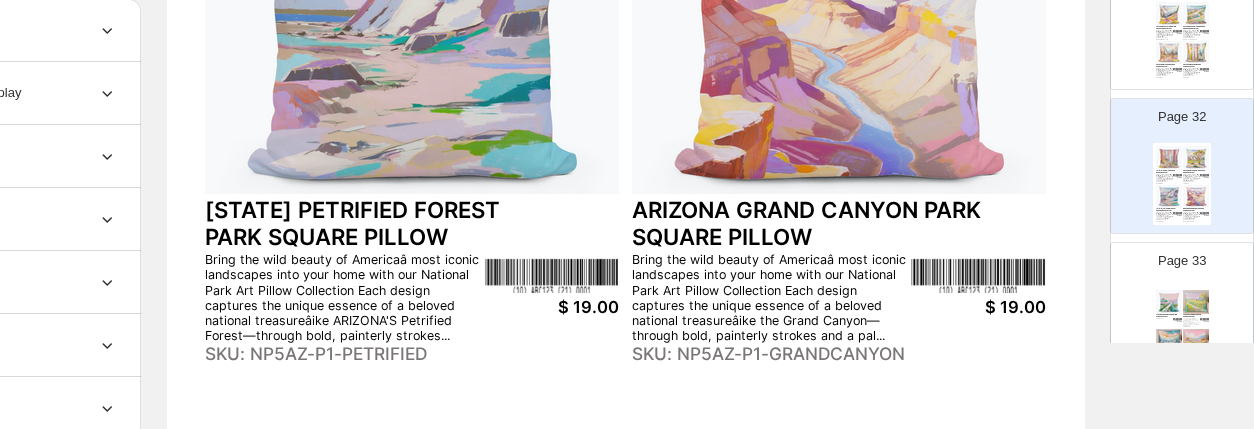 scroll, scrollTop: 918, scrollLeft: 187, axis: both 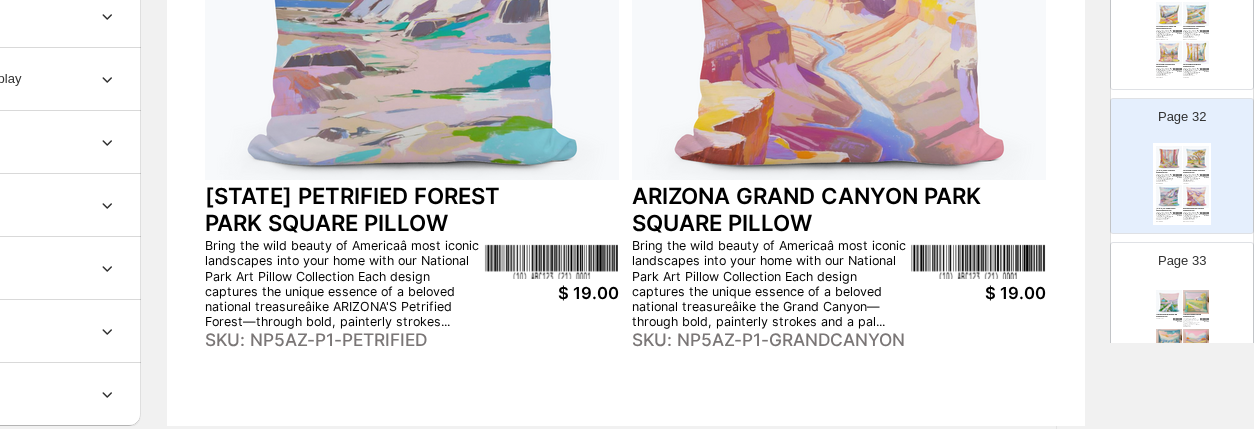 click at bounding box center [1196, 341] 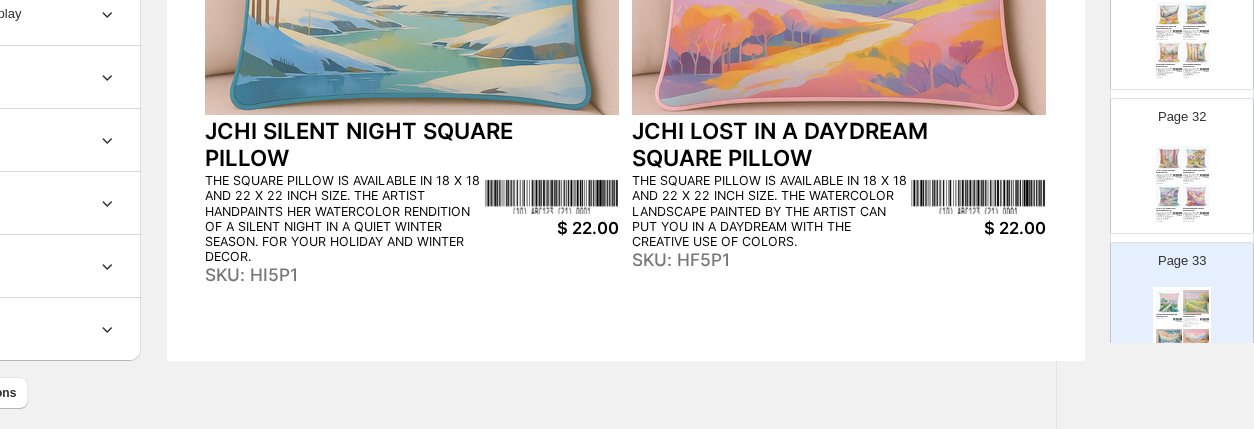 scroll, scrollTop: 996, scrollLeft: 187, axis: both 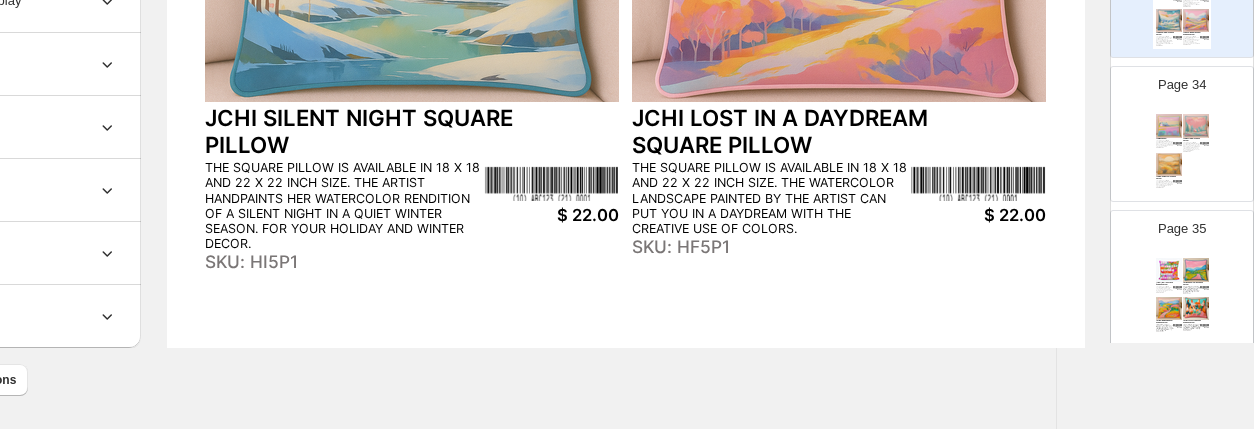 click at bounding box center (1196, 126) 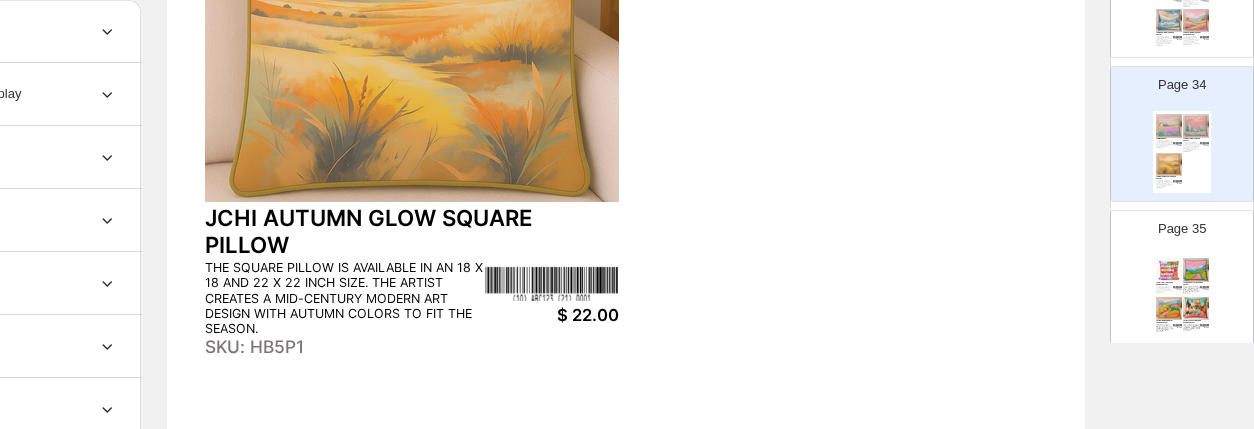 scroll, scrollTop: 903, scrollLeft: 187, axis: both 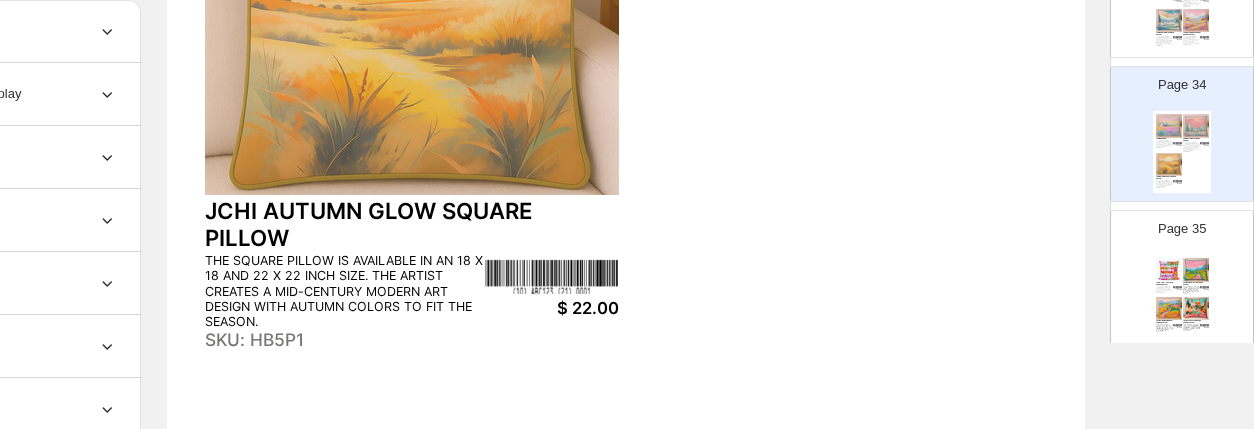 click at bounding box center (1169, 270) 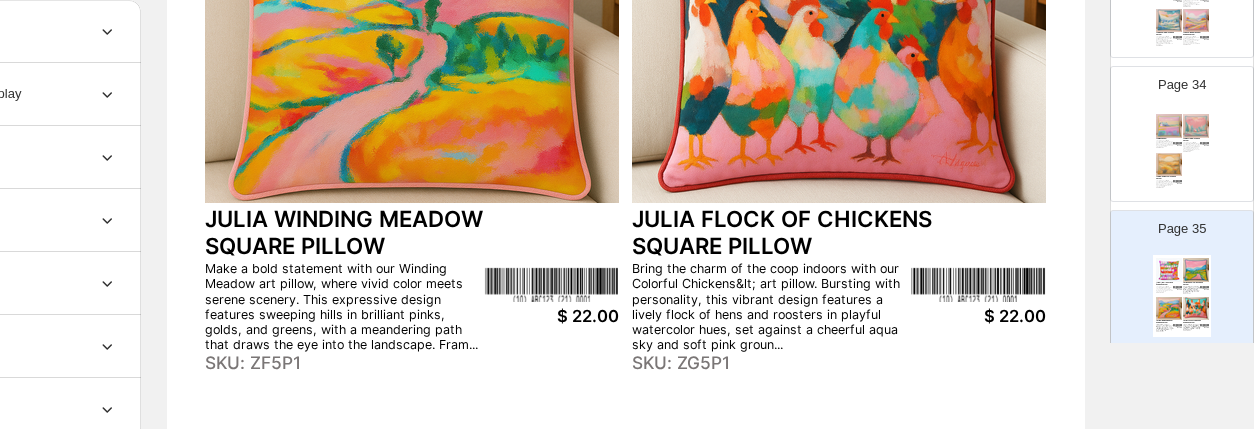 scroll, scrollTop: 897, scrollLeft: 187, axis: both 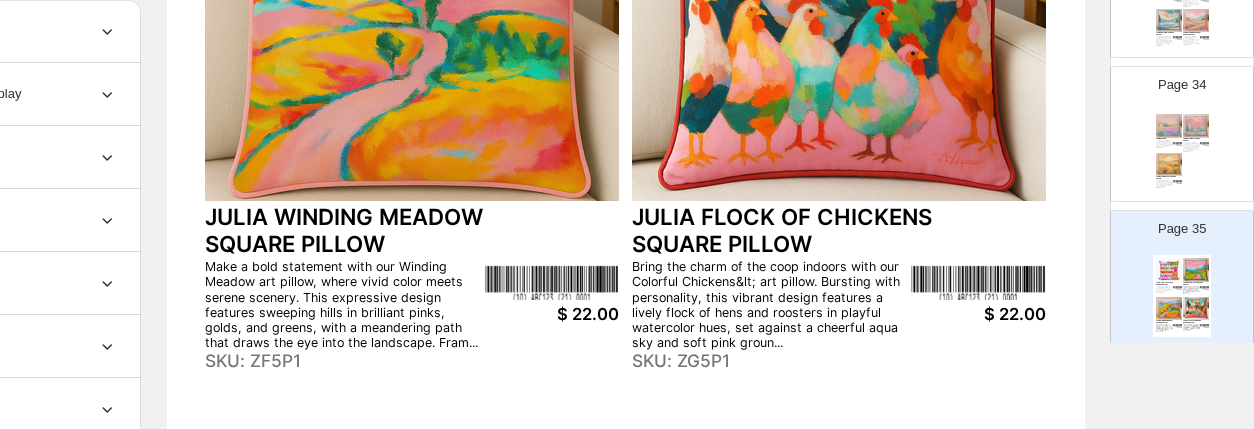 click on "Page 36" at bounding box center (1182, 373) 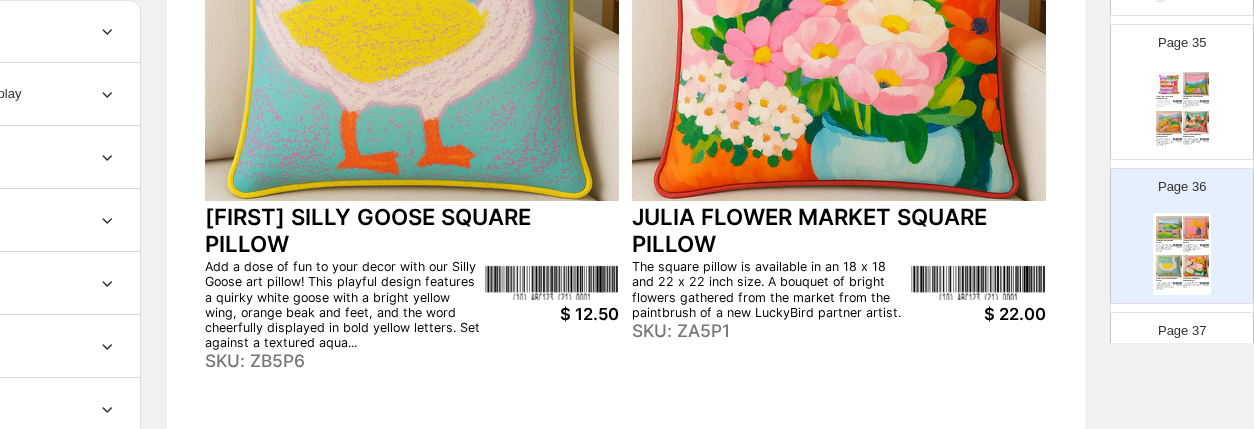 scroll, scrollTop: 4992, scrollLeft: 0, axis: vertical 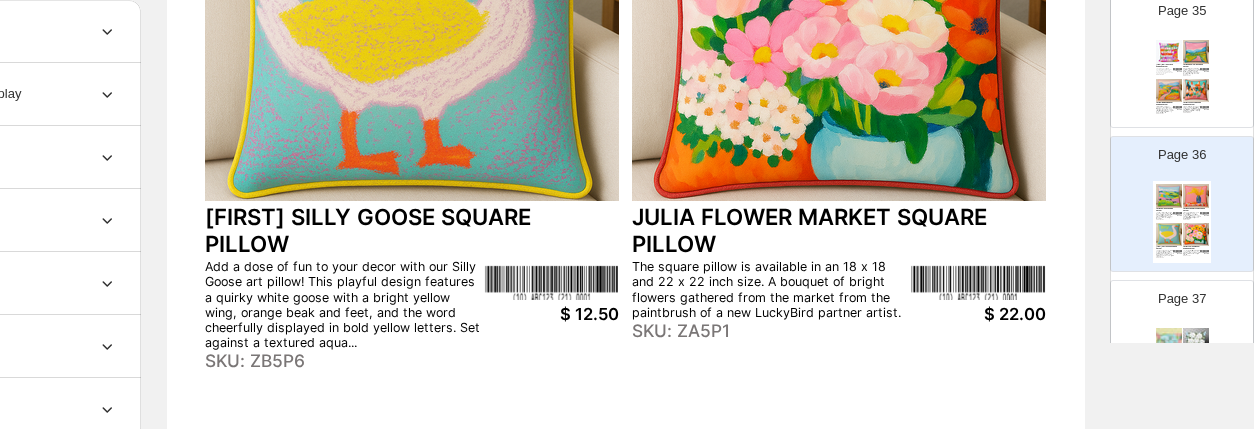 click on "Page 36 JULIA PASTURE PARADE PILLOW Add a cheerful countryside touch to your home with our Pasture Parade art pillow. This playful design features black and white cows grazing on rolling hills painted in vibrant pinks, greens, yellows, and blues—all set beneath a bright, cloud-streaked... SKU:  ZH5P1 $ 22.00 JULIA GOLDEN BLOOMS SQUARE PILLOW Brighten your space with the bold, cheerful charm of our Golden Blooms&lt; art pillow. This eye-catching design features a vibrant bouquet of yellow flowers arranged in a deep cobalt blue jar, set against a warm pink background and a colorful pattern... SKU:  ZI5P1 $ 22.00 JULIA SILLY GOOSE SQUARE PILLOW Add a dose of fun to your decor with our Silly Goose art pillow! This playful design features a quirky white goose with a bright yellow wing, orange beak and feet, and the word  cheerfully displayed in bold yellow letters. Set against a textured aqua... SKU:  ZB5P6 $ 12.50 JULIA FLOWER MARKET SQUARE PILLOW SKU:  ZA5P1 $ 22.00" at bounding box center (1174, 196) 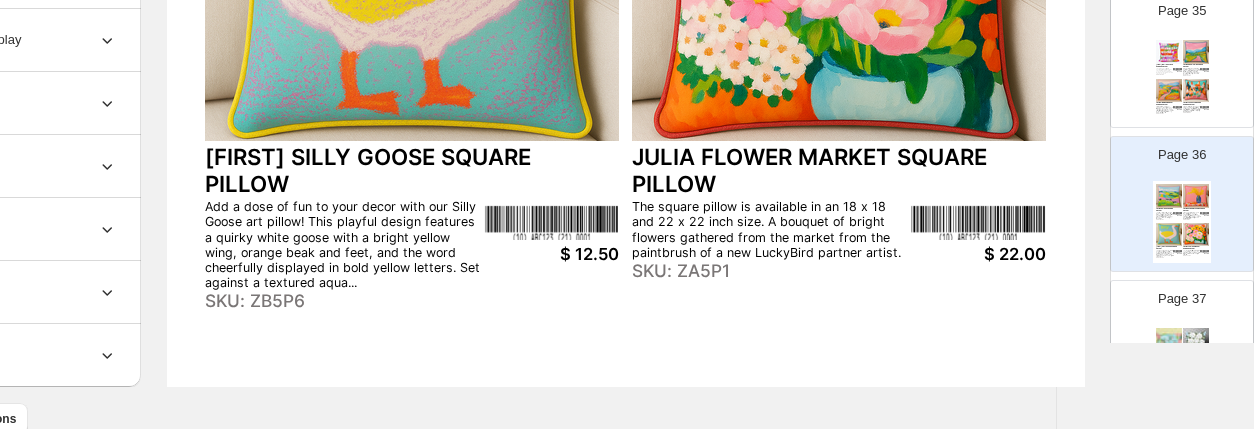 scroll, scrollTop: 996, scrollLeft: 187, axis: both 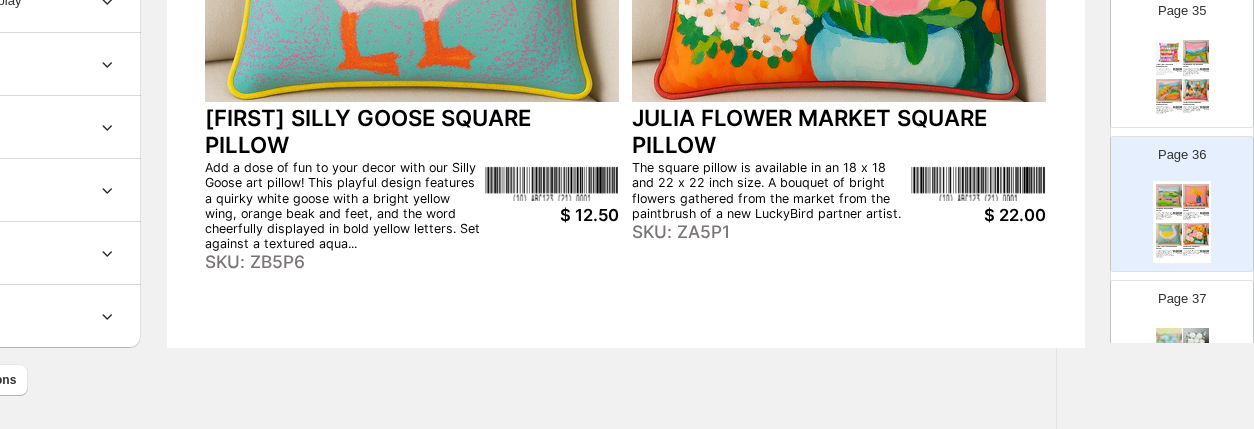 click at bounding box center [1196, 340] 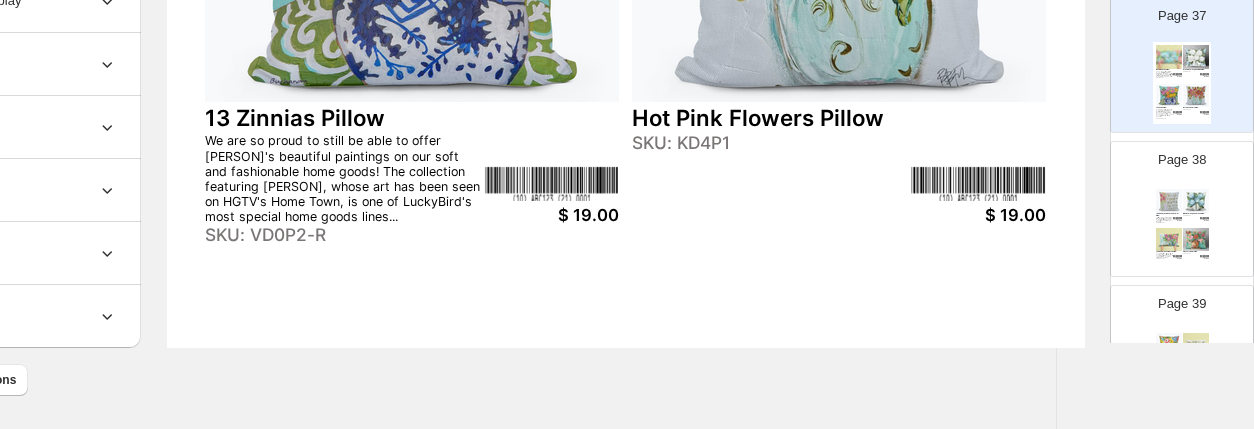 scroll, scrollTop: 5307, scrollLeft: 0, axis: vertical 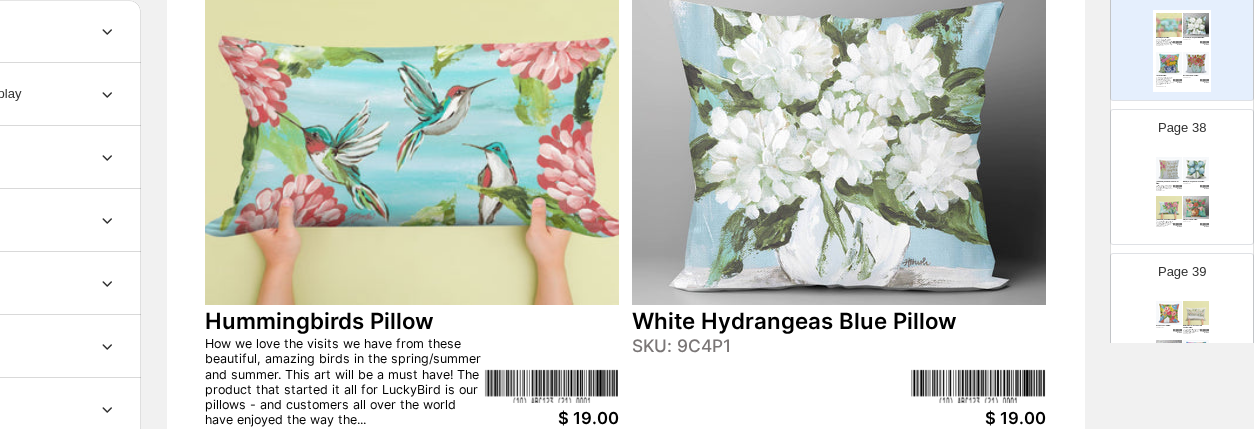 click on "Blue Hydrangeas White Pillow SKU:  9D4P1" at bounding box center (1196, 182) 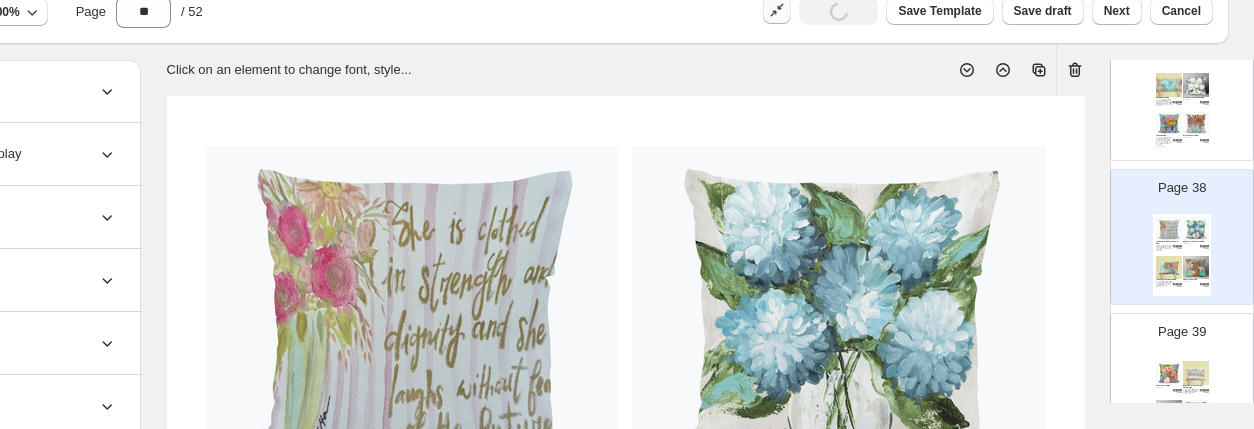 scroll, scrollTop: 50, scrollLeft: 187, axis: both 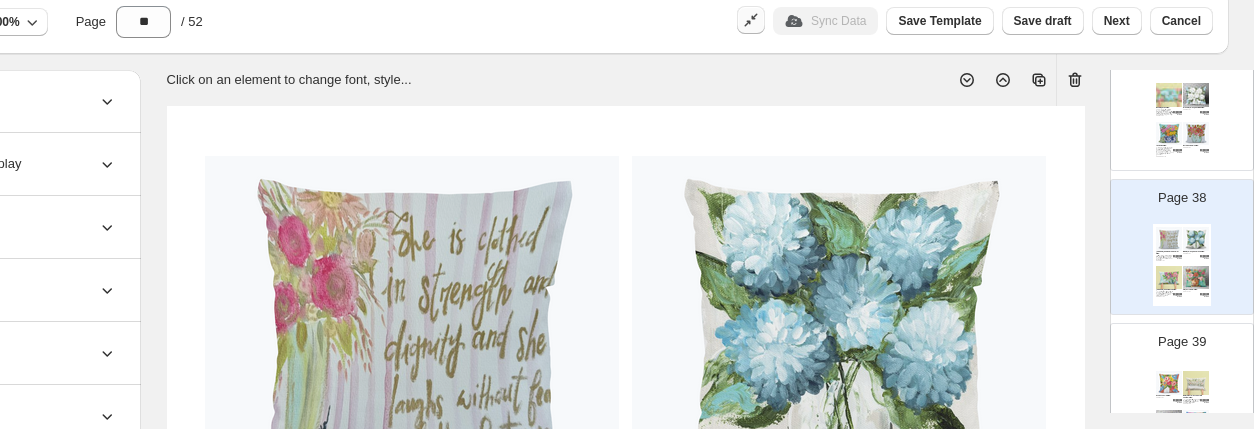click at bounding box center [1169, 134] 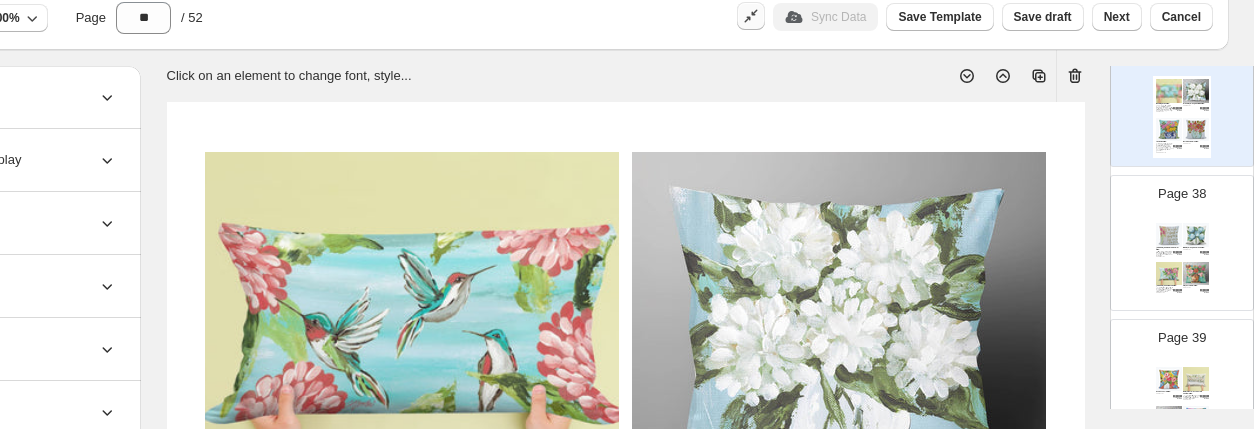 scroll, scrollTop: 56, scrollLeft: 187, axis: both 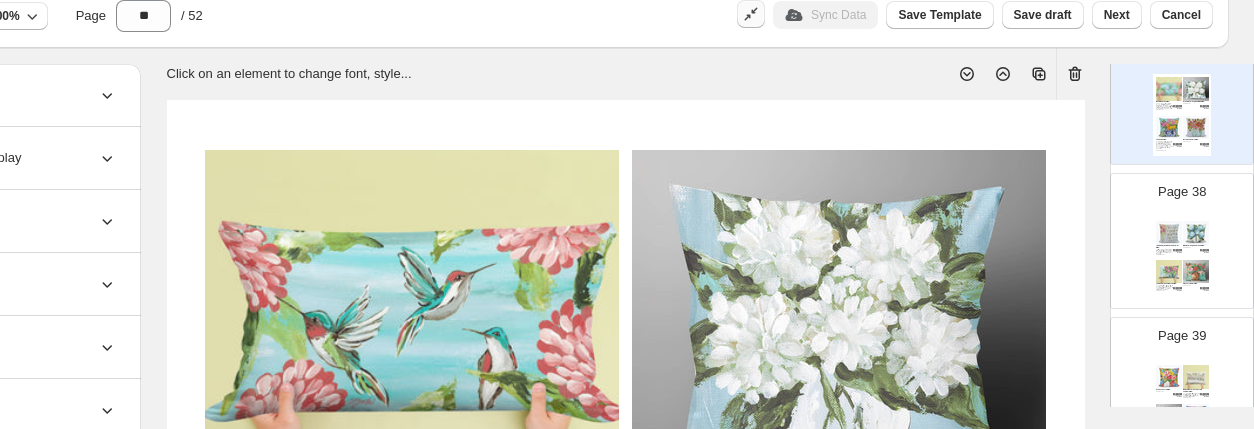 click on "Sync Data" at bounding box center [825, 15] 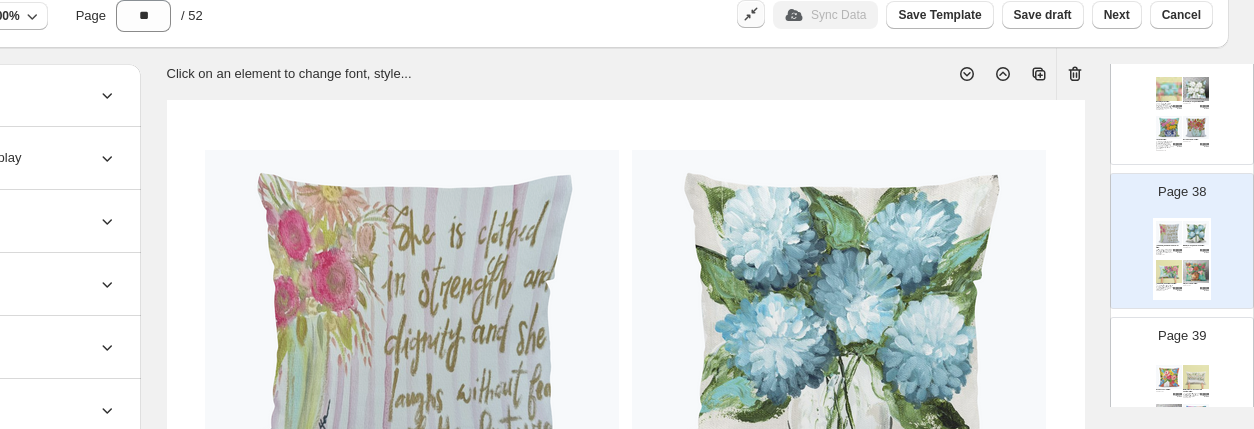scroll, scrollTop: 0, scrollLeft: 187, axis: horizontal 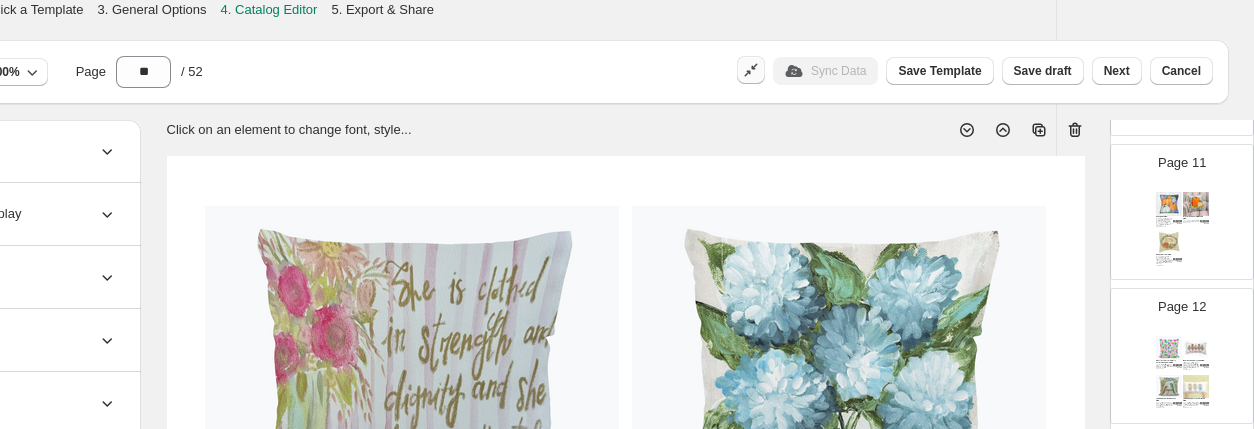 click at bounding box center [1169, 243] 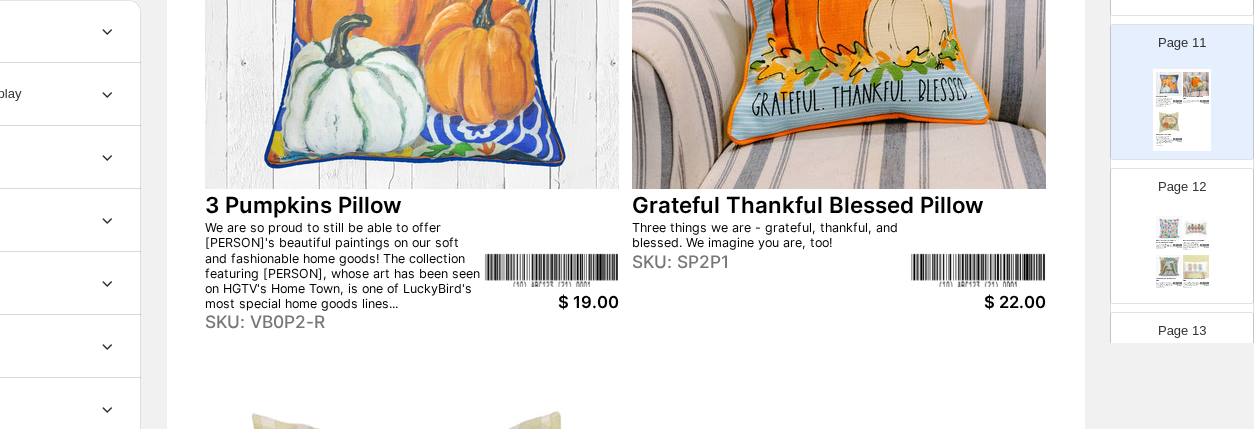 scroll, scrollTop: 273, scrollLeft: 187, axis: both 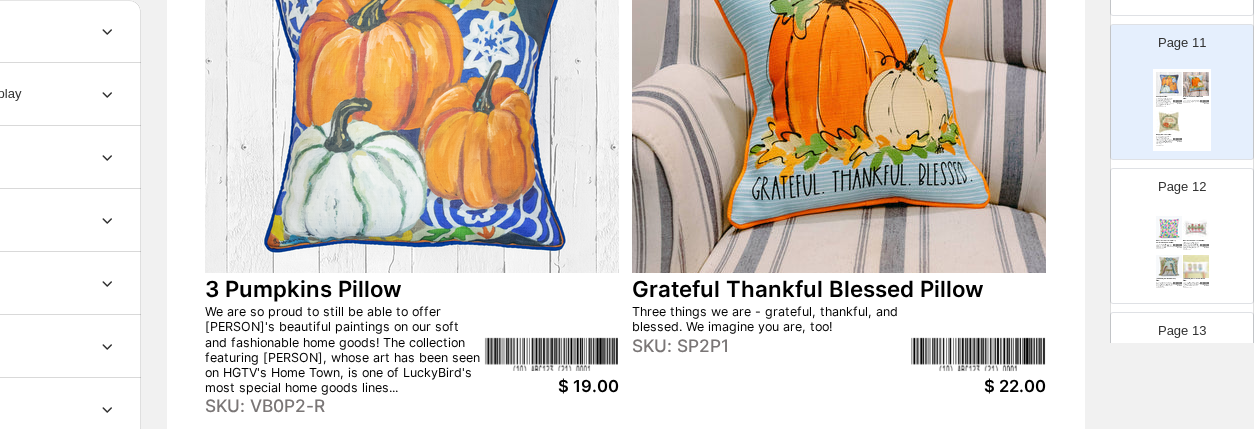 click at bounding box center (839, 103) 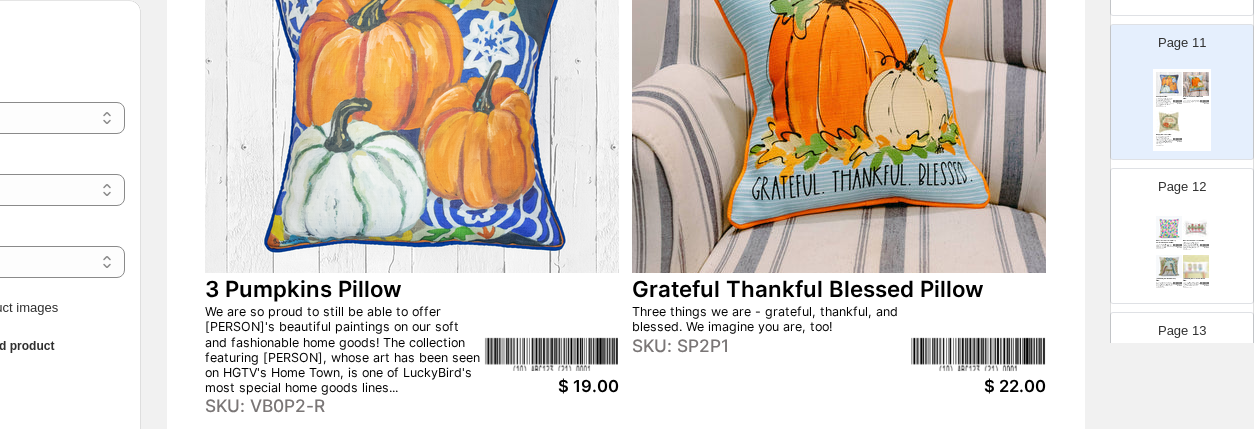scroll, scrollTop: 273, scrollLeft: 0, axis: vertical 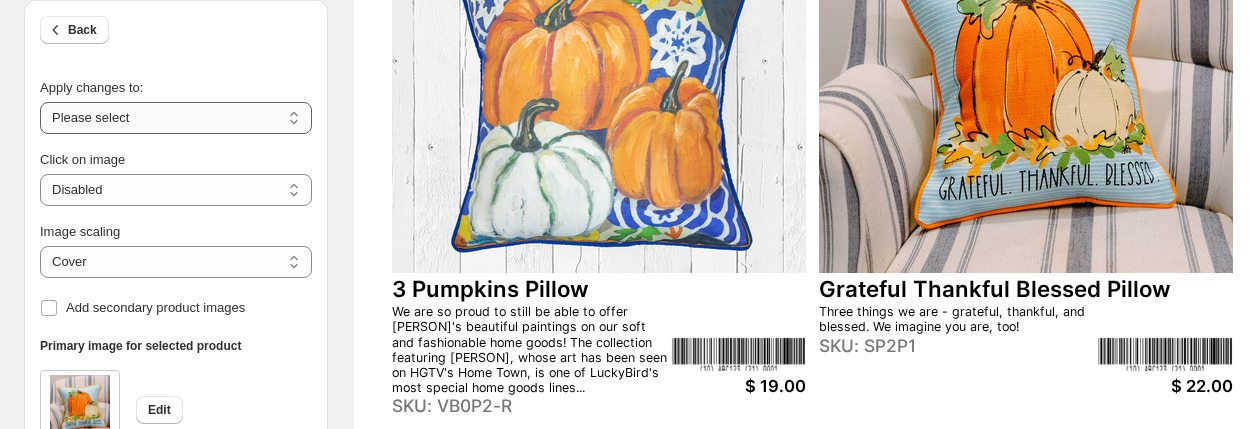 click on "**********" at bounding box center [176, 118] 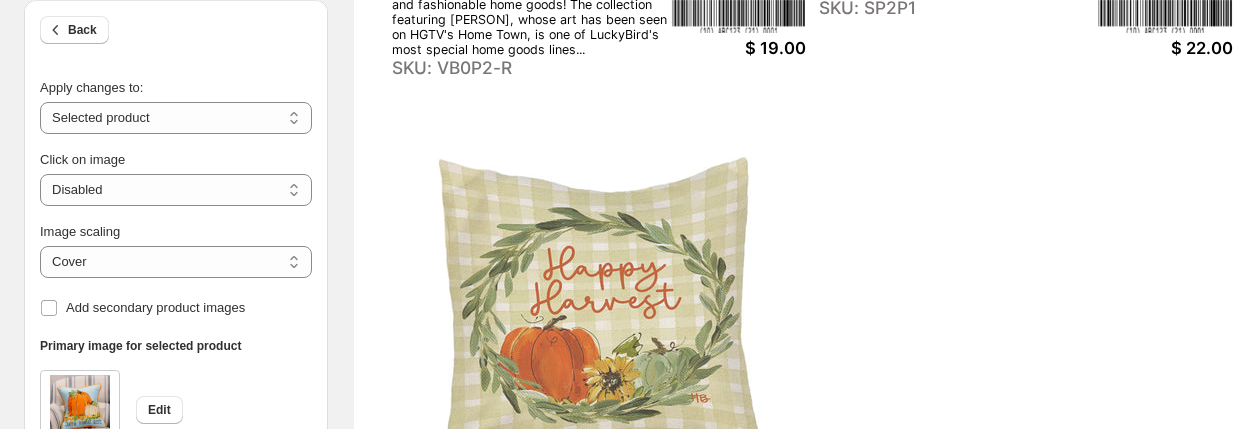 scroll, scrollTop: 602, scrollLeft: 0, axis: vertical 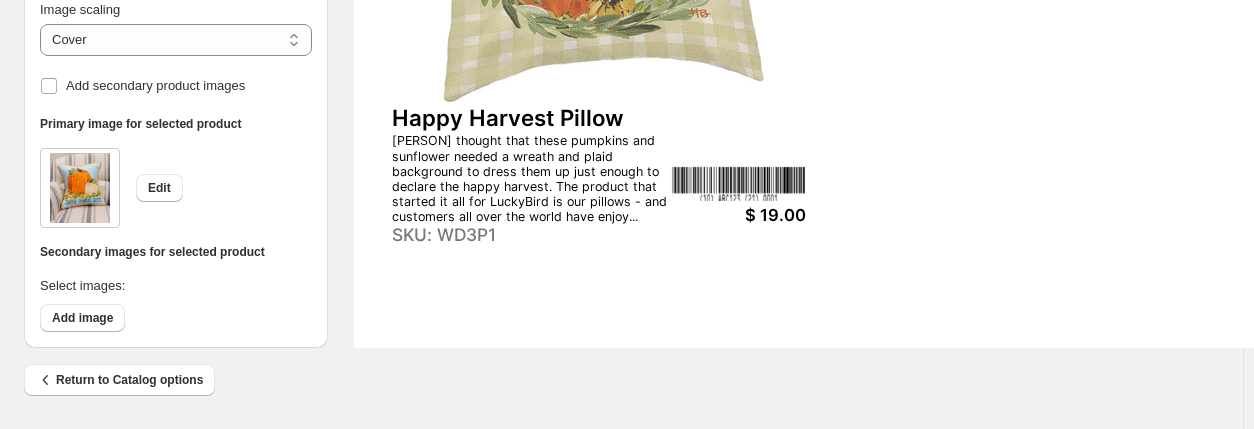 click at bounding box center (599, -68) 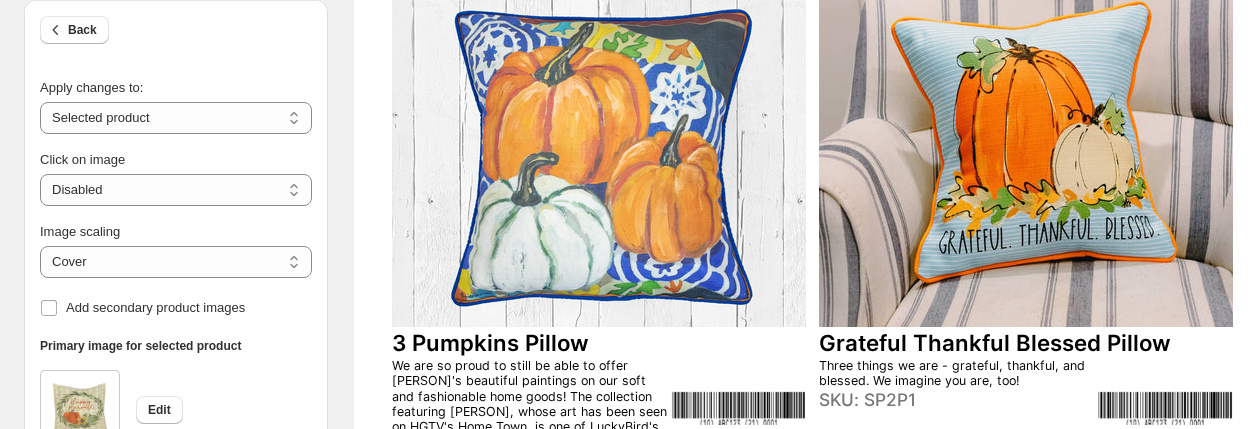 scroll, scrollTop: 240, scrollLeft: 0, axis: vertical 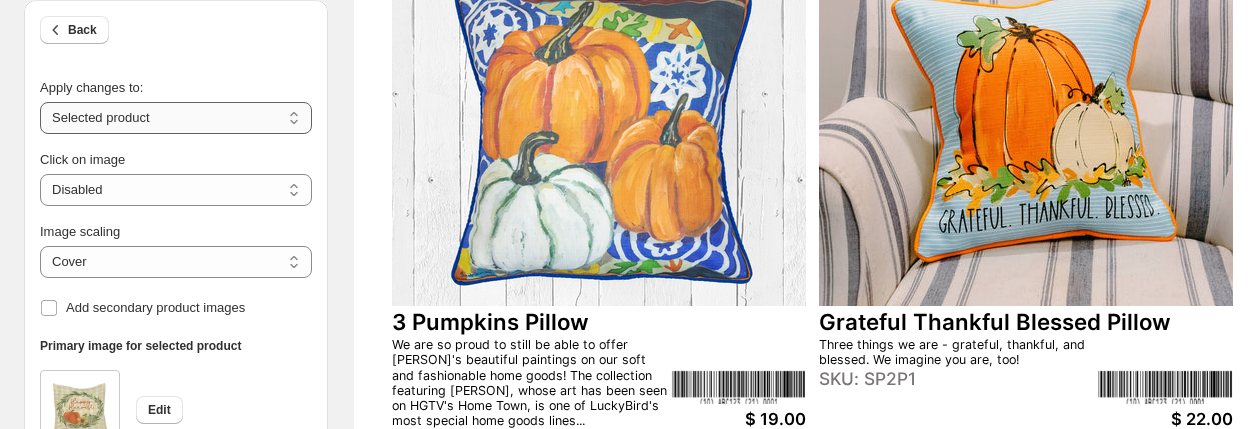 click on "**********" at bounding box center (176, 118) 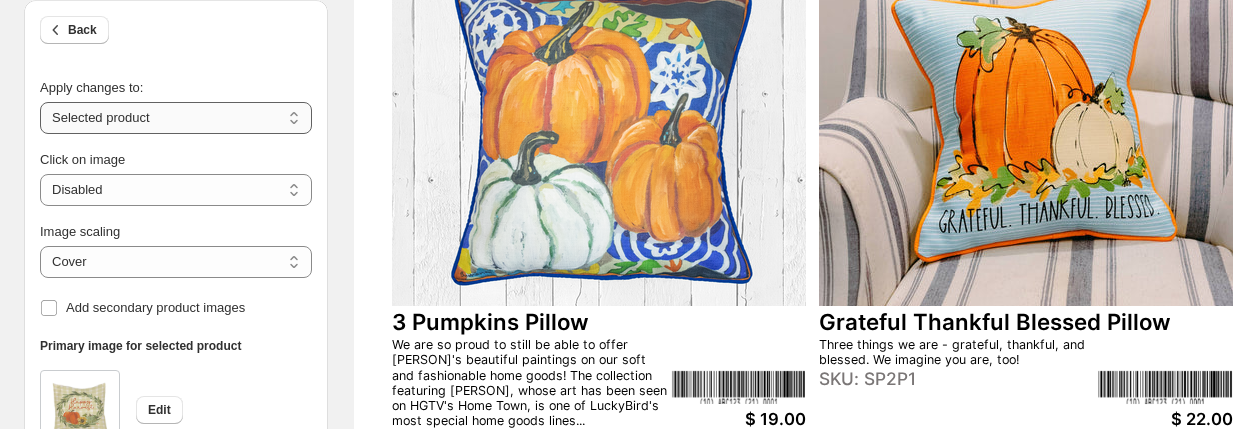 click on "**********" at bounding box center [176, 118] 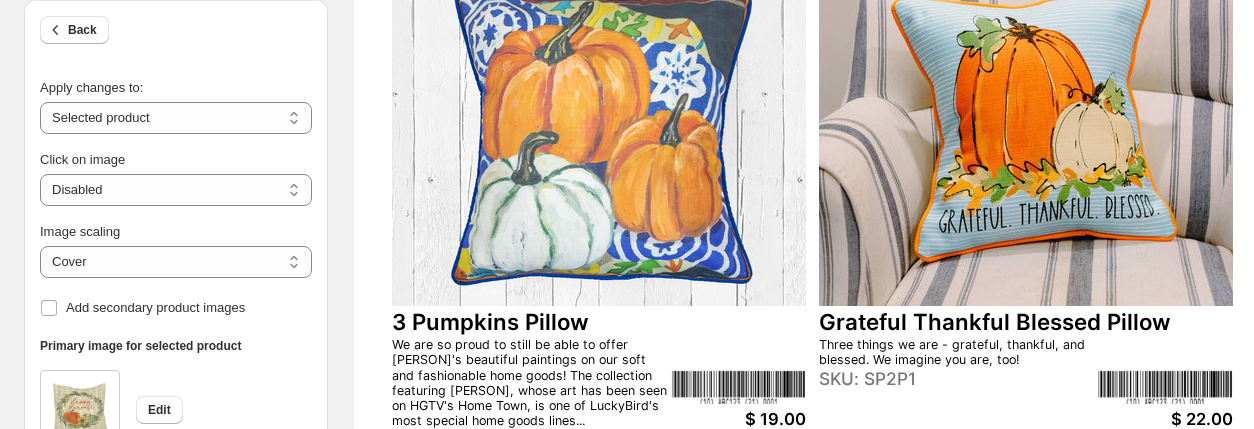 drag, startPoint x: 1253, startPoint y: 156, endPoint x: 1253, endPoint y: 227, distance: 71 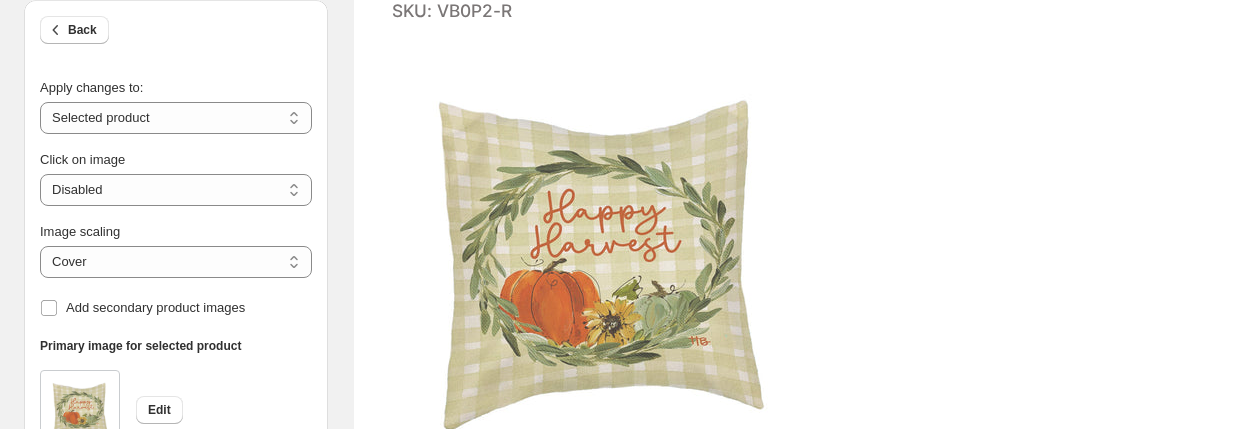 scroll, scrollTop: 691, scrollLeft: 0, axis: vertical 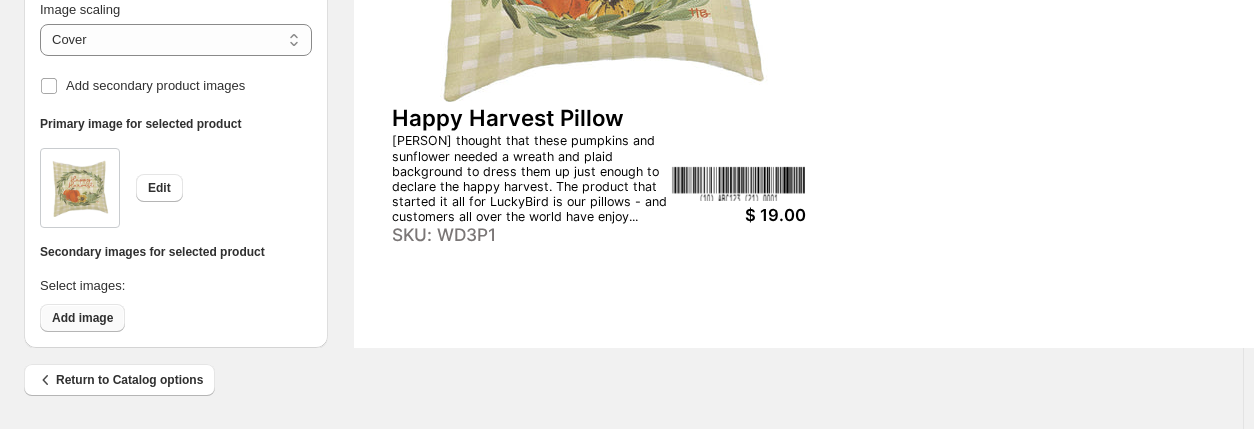 click on "Add image" at bounding box center (82, 318) 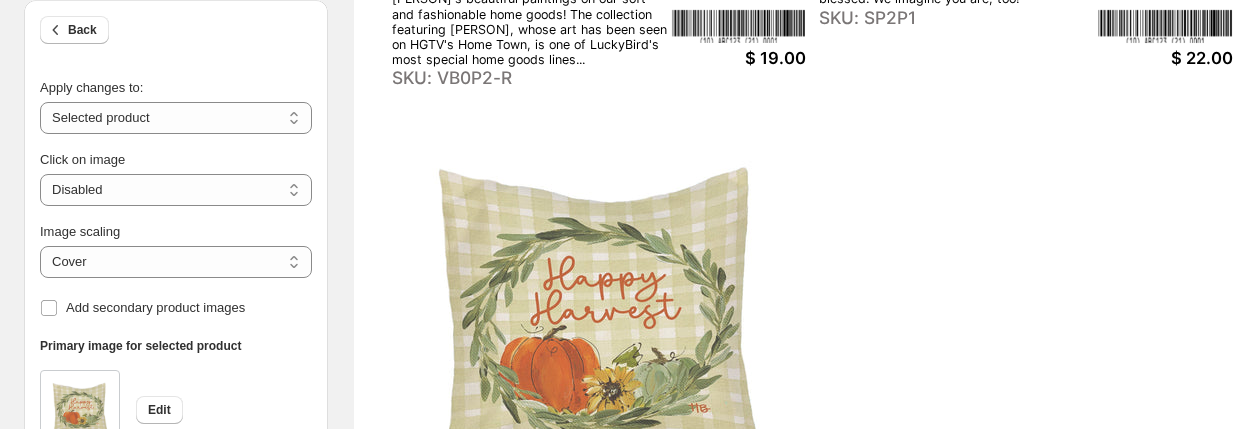 scroll, scrollTop: 603, scrollLeft: 0, axis: vertical 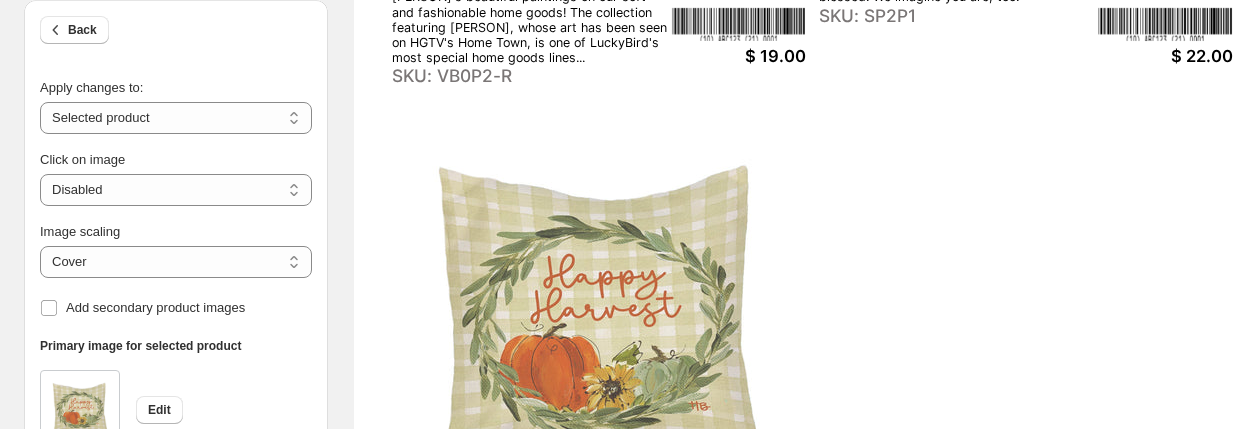 click at bounding box center [599, 325] 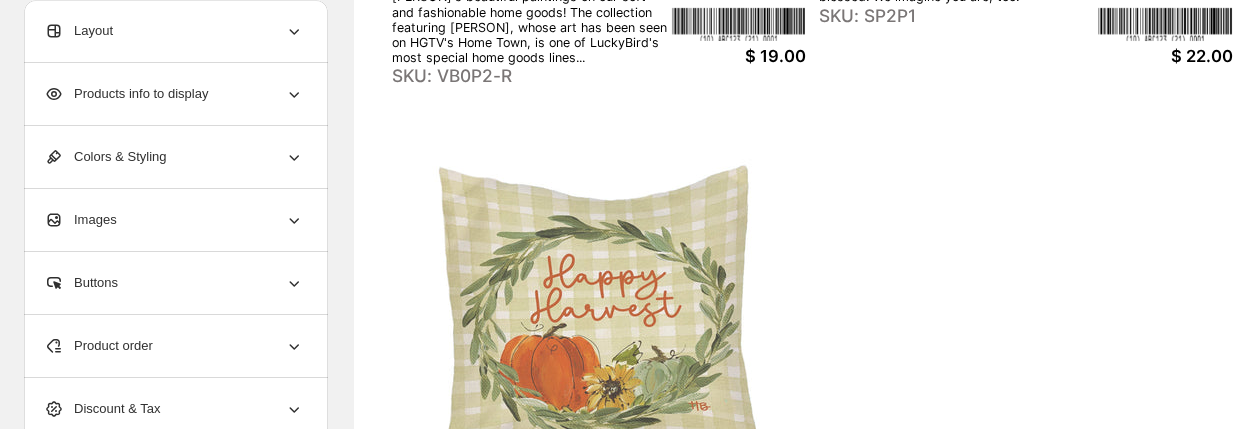 drag, startPoint x: 1253, startPoint y: 292, endPoint x: 1259, endPoint y: 325, distance: 33.54102 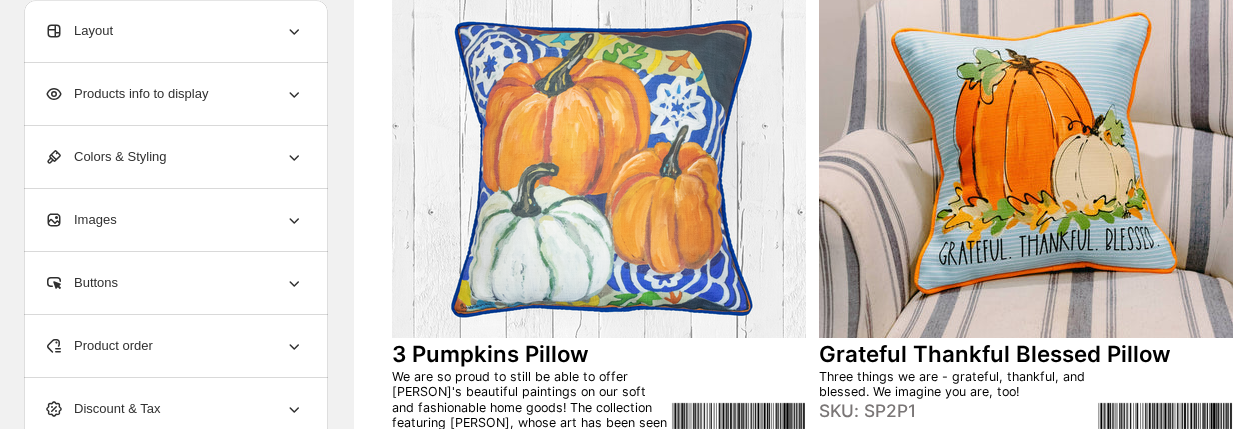 scroll, scrollTop: 185, scrollLeft: 0, axis: vertical 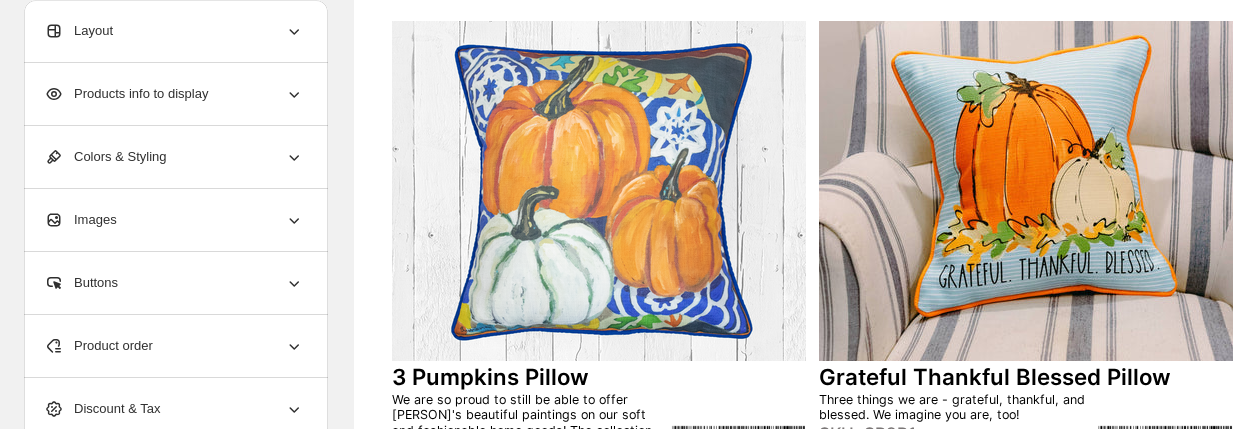 click at bounding box center [599, 191] 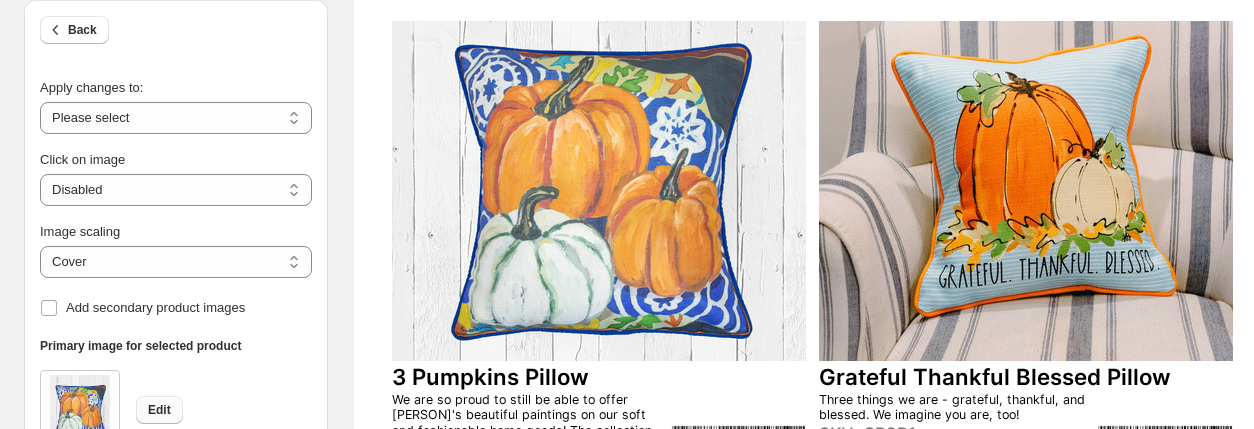 click on "Edit" at bounding box center [159, 410] 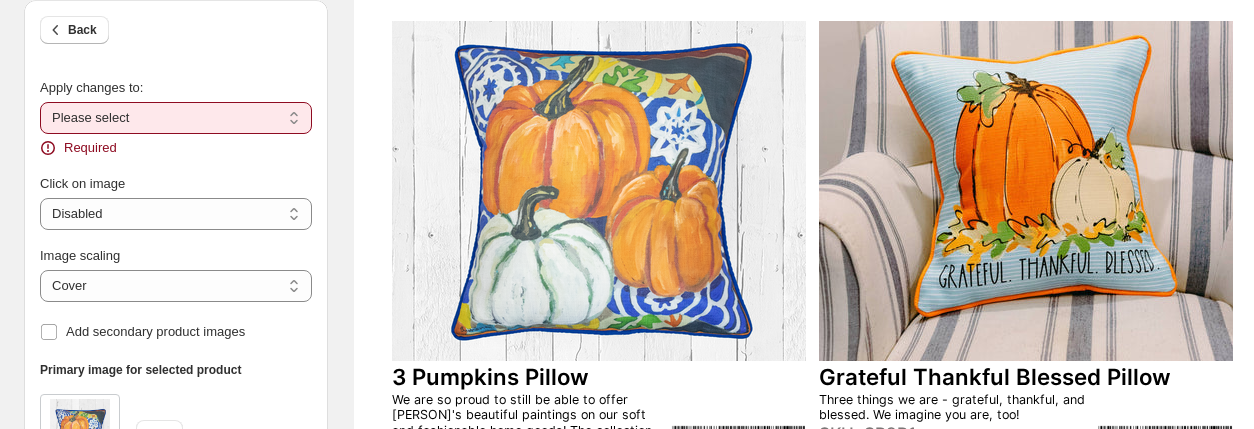 click on "**********" at bounding box center (176, 118) 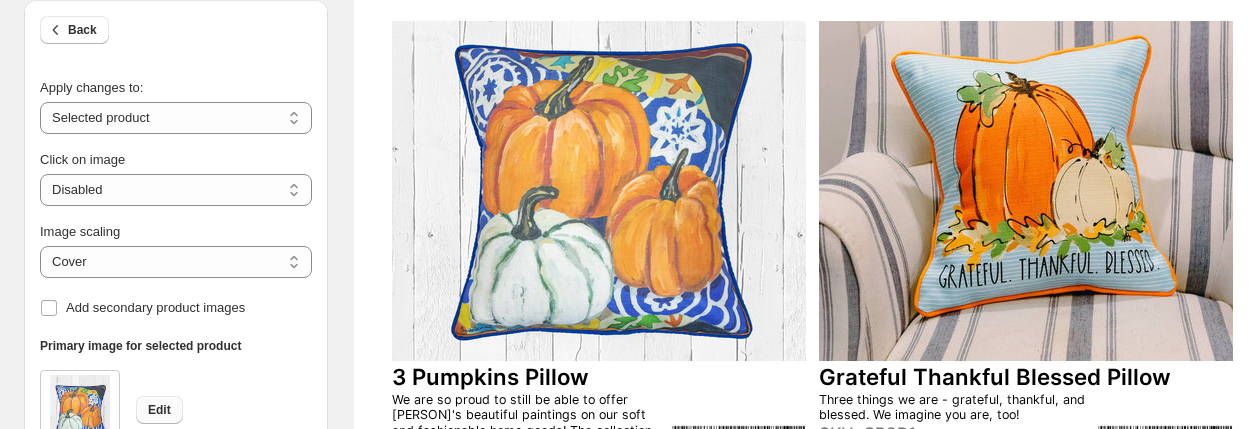 click on "Edit" at bounding box center [159, 410] 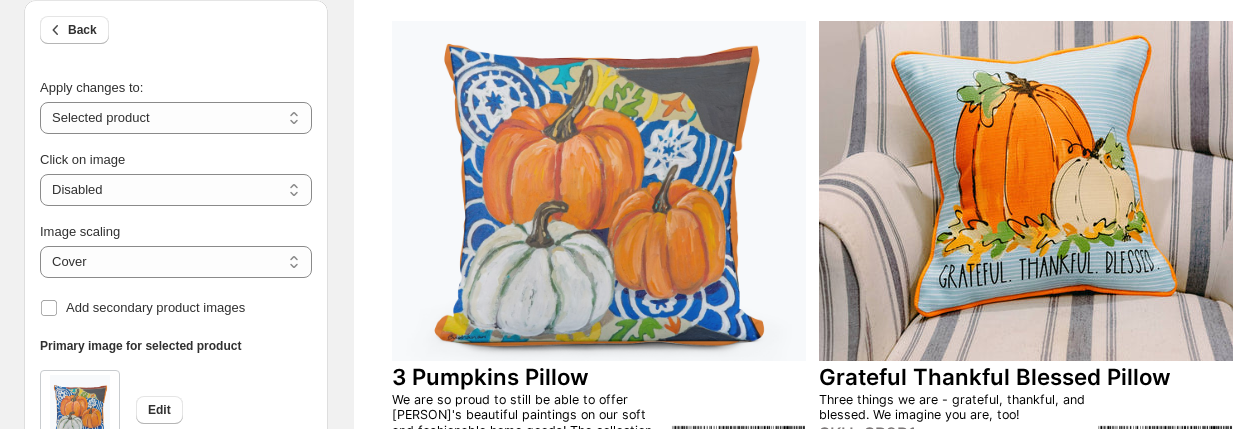 click at bounding box center [1026, 191] 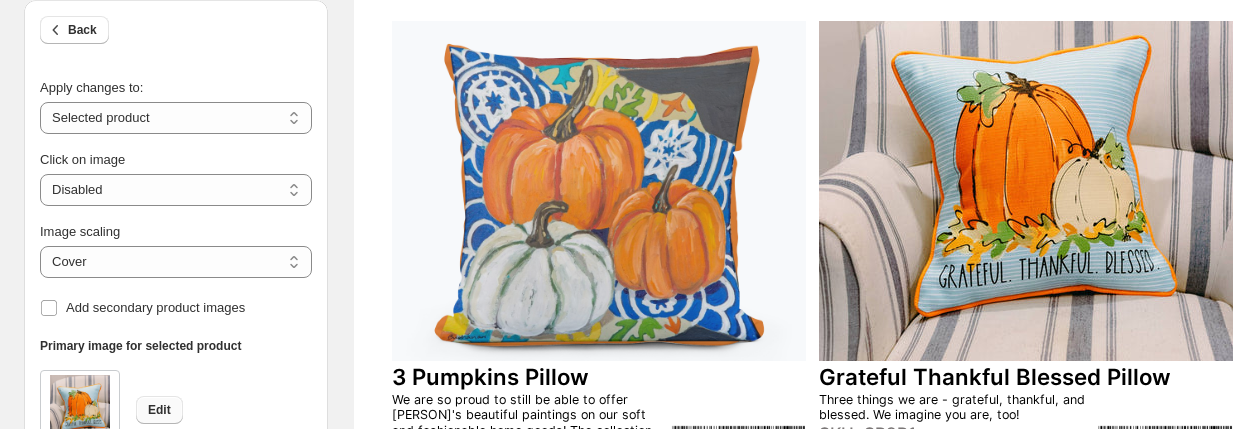 click on "Edit" at bounding box center [159, 410] 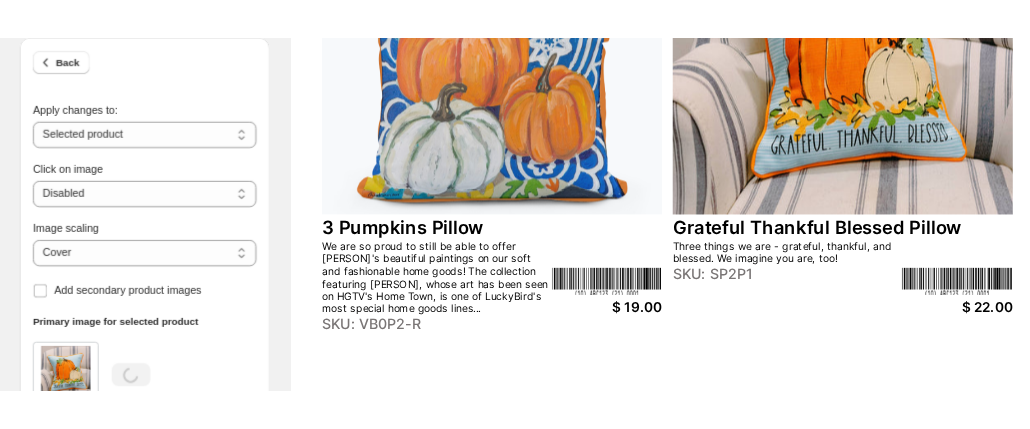 scroll, scrollTop: 287, scrollLeft: 0, axis: vertical 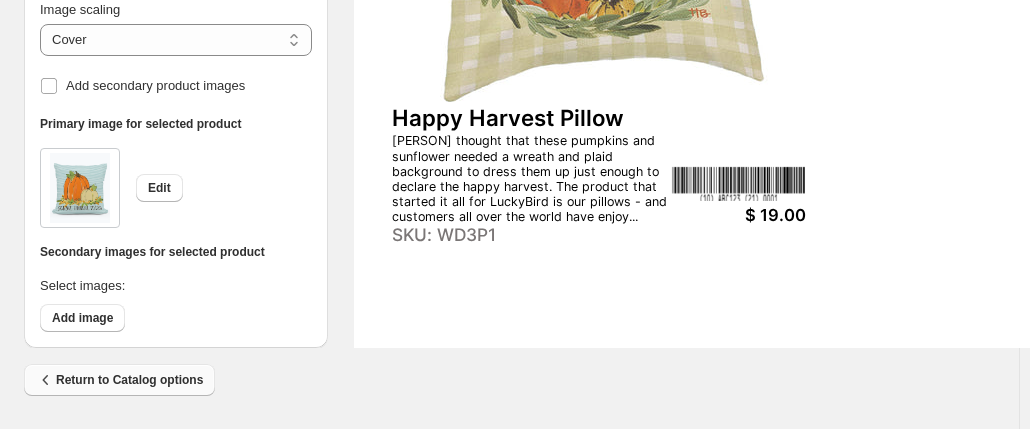 click on "Return to Catalog options" at bounding box center [119, 380] 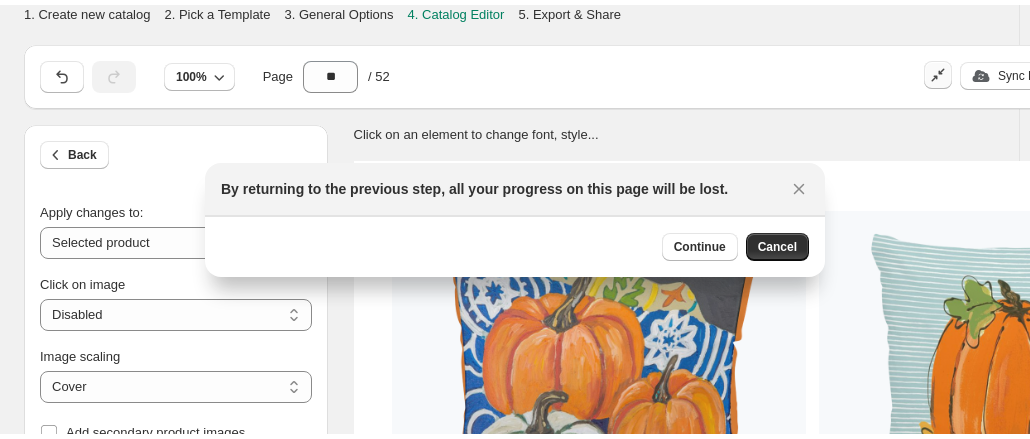 scroll, scrollTop: 0, scrollLeft: 0, axis: both 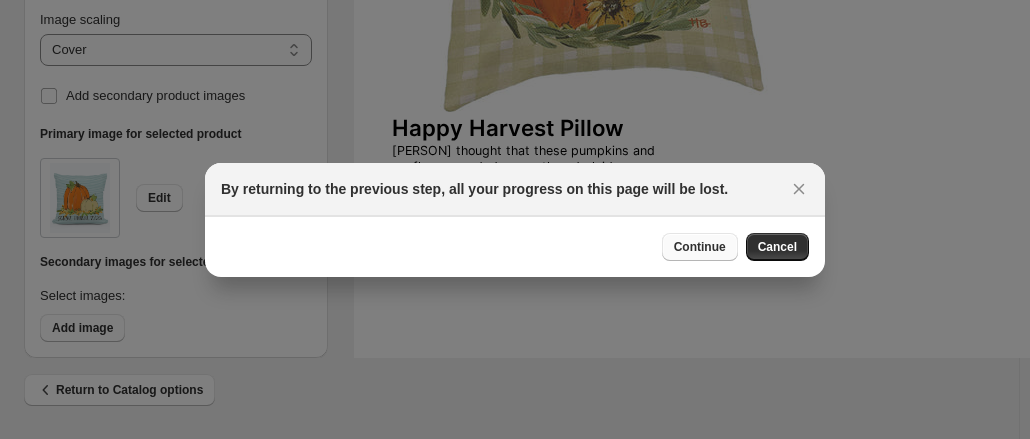 click on "Continue" at bounding box center [700, 247] 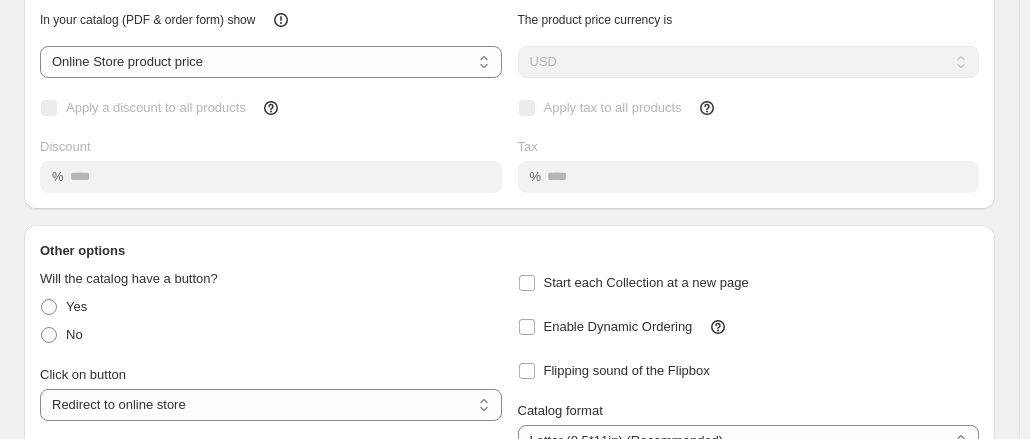 scroll, scrollTop: 0, scrollLeft: 0, axis: both 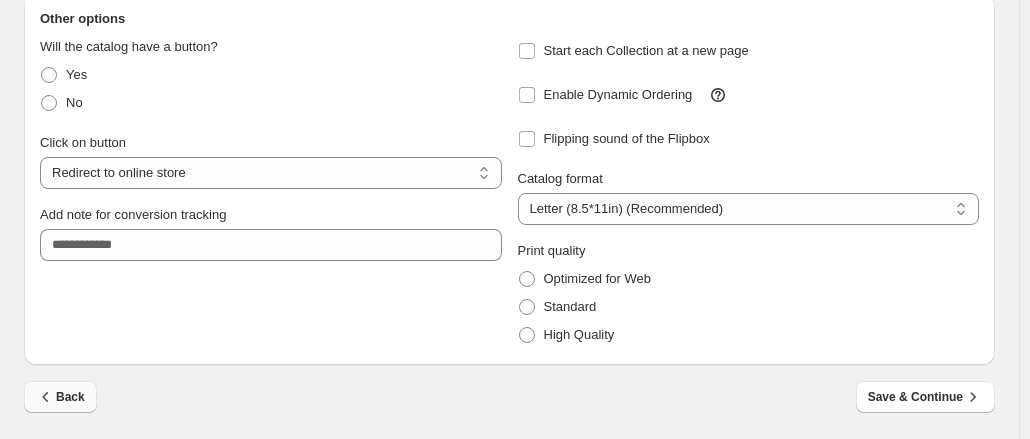 click 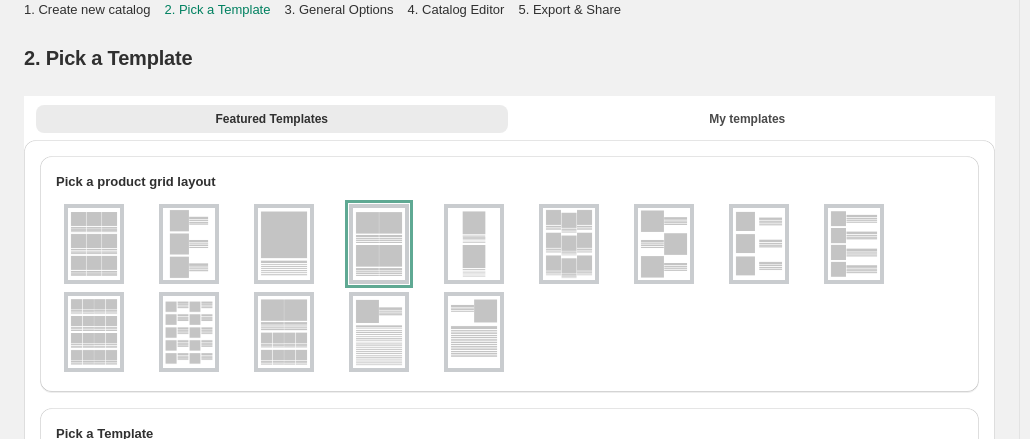 scroll, scrollTop: 0, scrollLeft: 0, axis: both 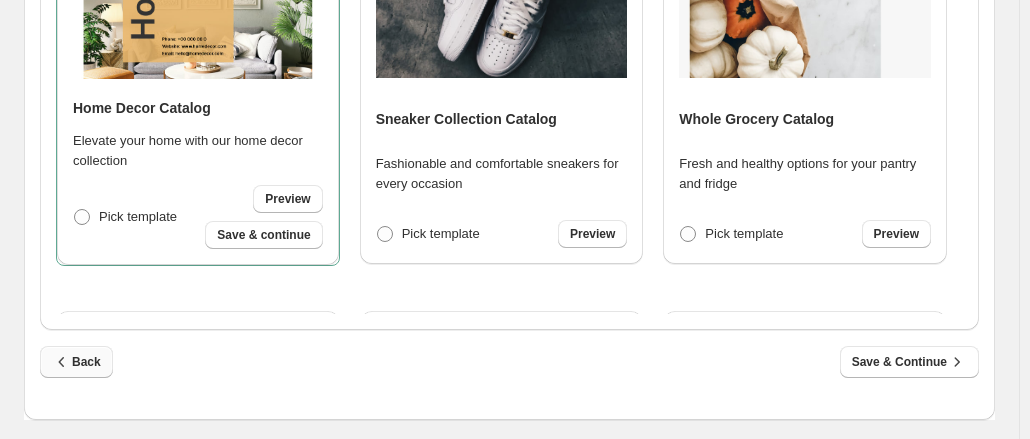 click 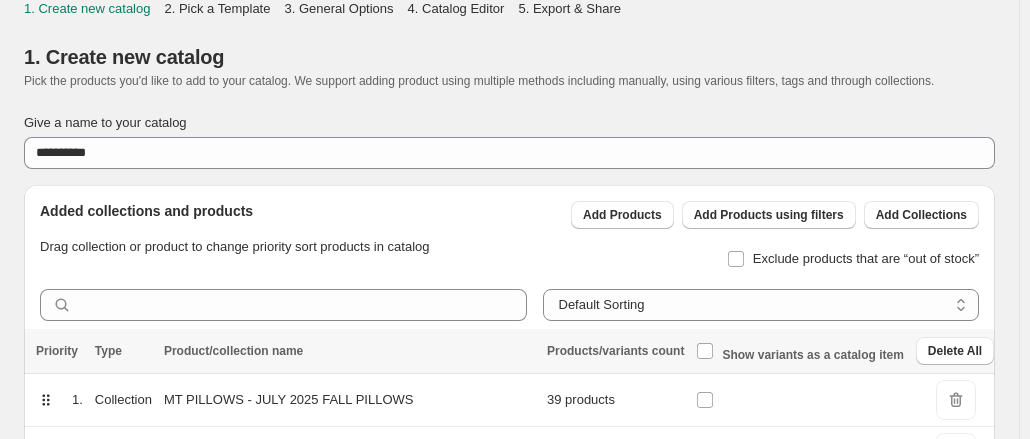 scroll, scrollTop: 0, scrollLeft: 0, axis: both 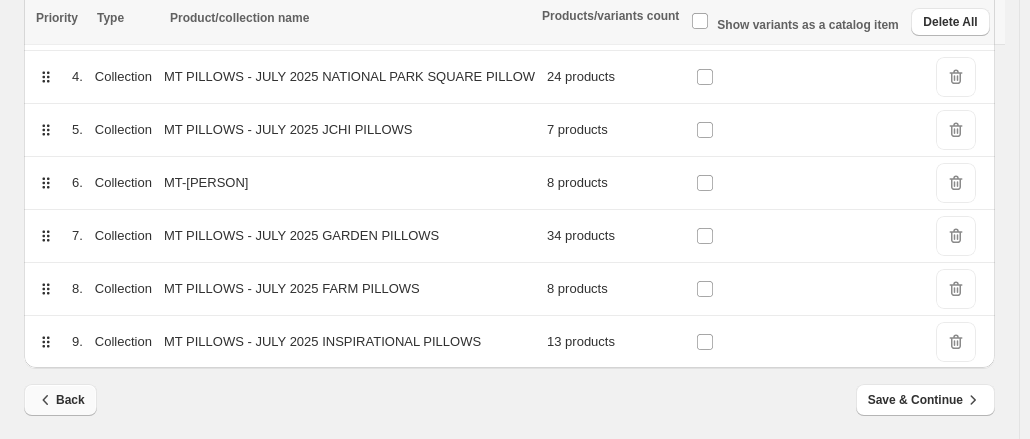 click on "Back" at bounding box center [60, 400] 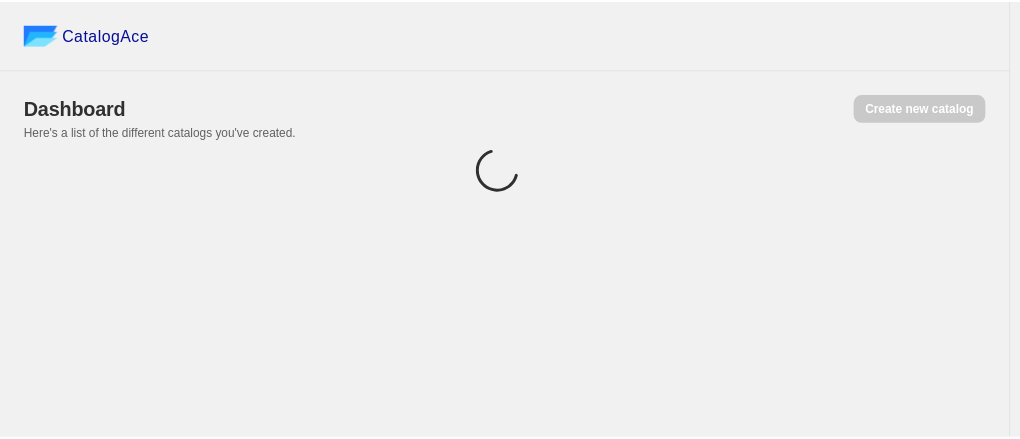scroll, scrollTop: 0, scrollLeft: 0, axis: both 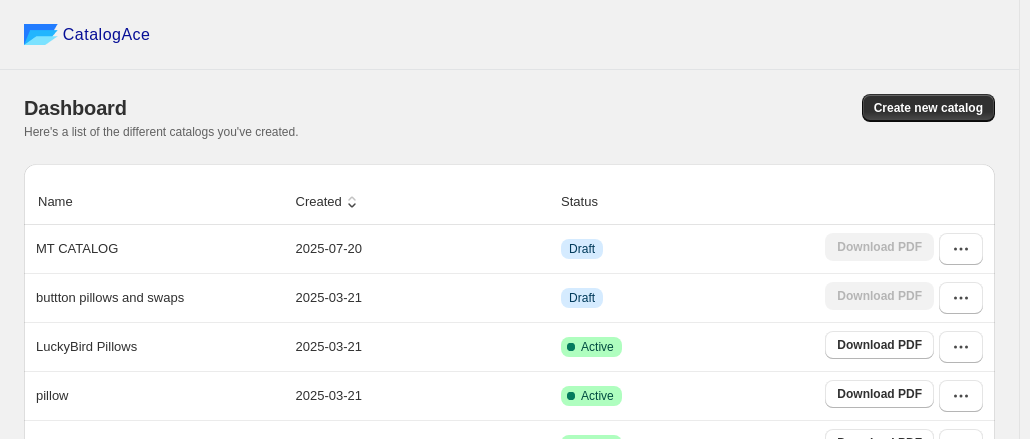 click on "Create new catalog" at bounding box center (748, 108) 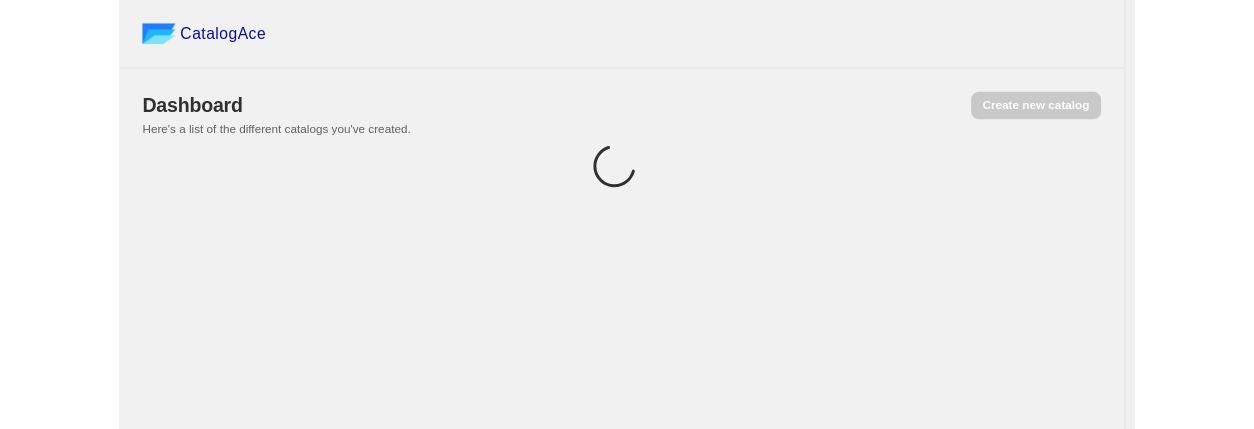 scroll, scrollTop: 0, scrollLeft: 0, axis: both 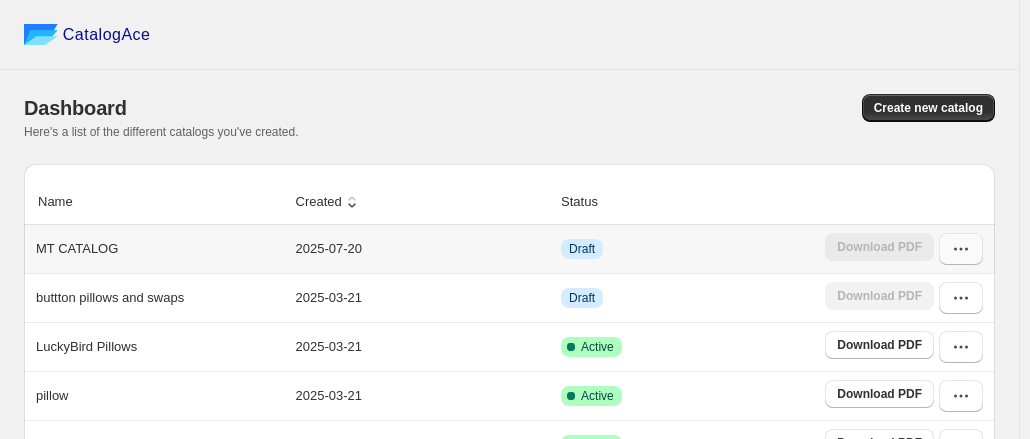 click 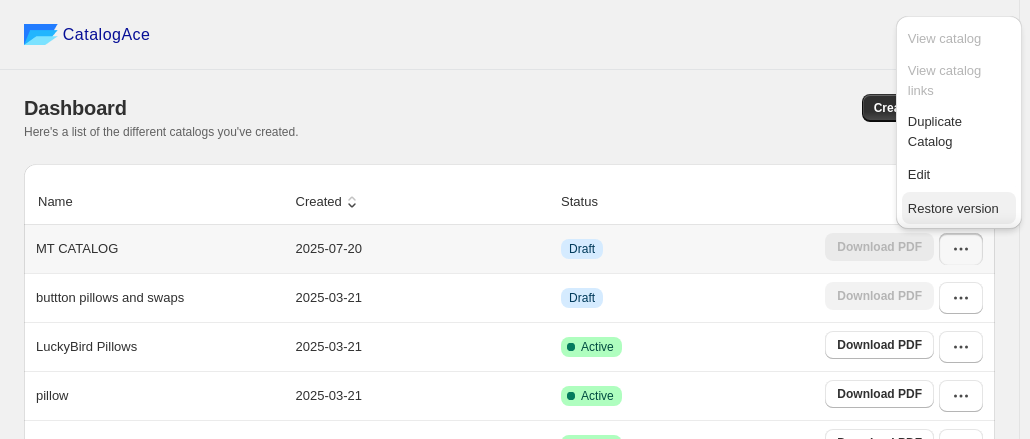 click on "Restore version" at bounding box center (953, 208) 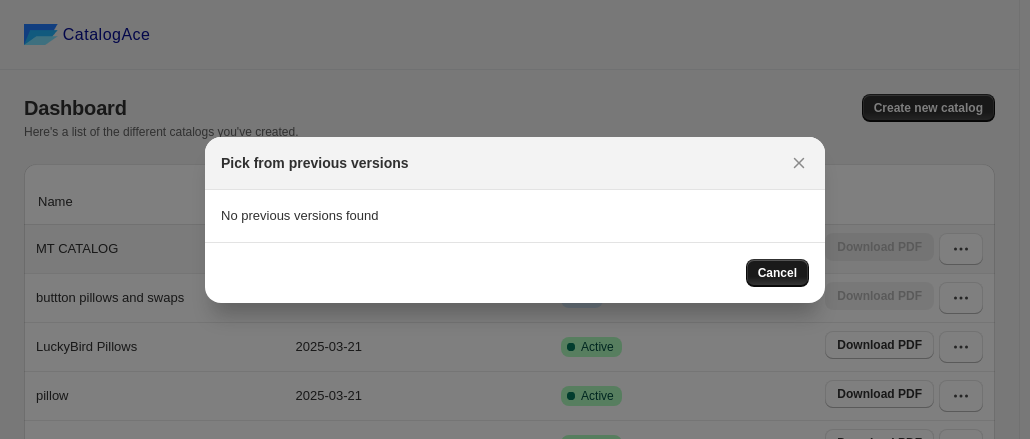 click on "Cancel" at bounding box center [777, 273] 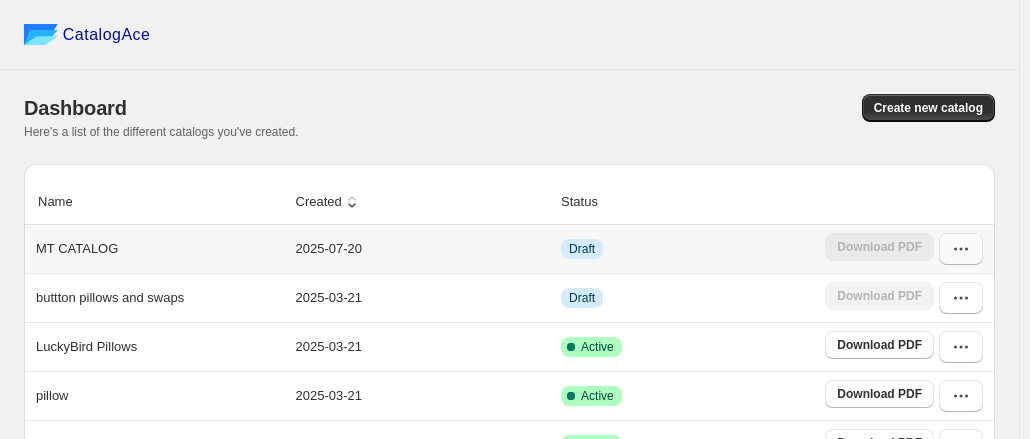 click 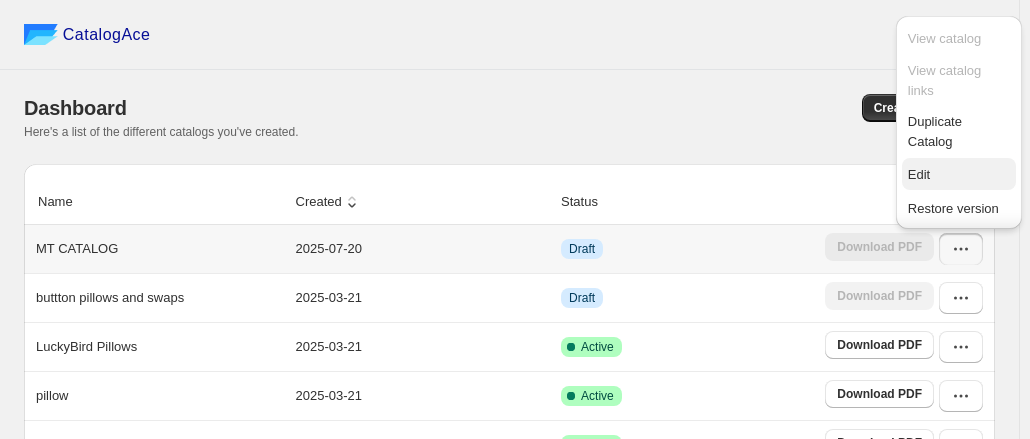 click on "Edit" at bounding box center (959, 175) 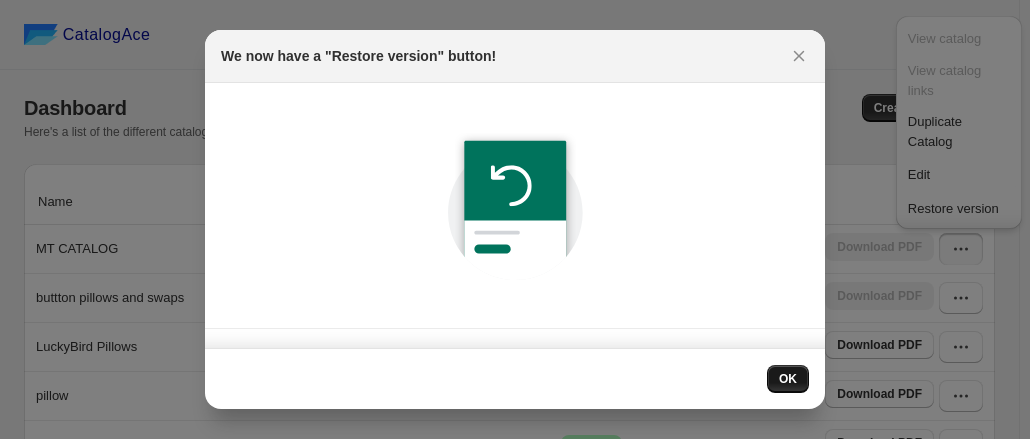 click on "OK" at bounding box center [788, 379] 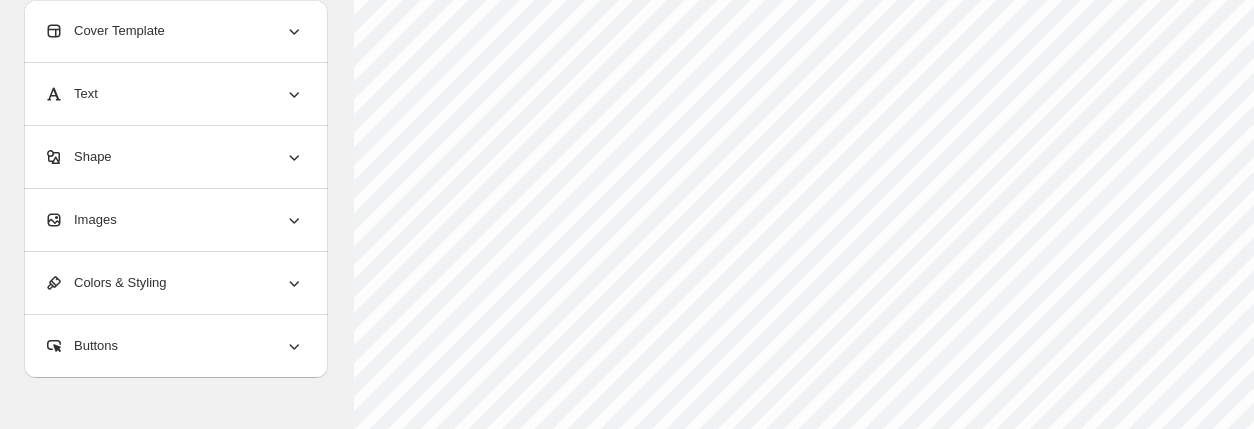 scroll, scrollTop: 0, scrollLeft: 0, axis: both 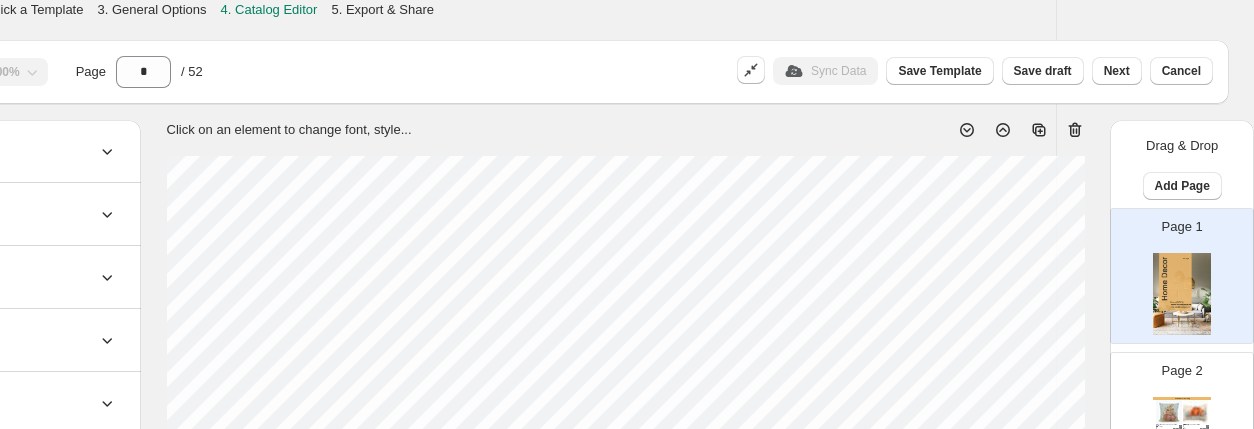 click on "Page 2" at bounding box center (1182, 371) 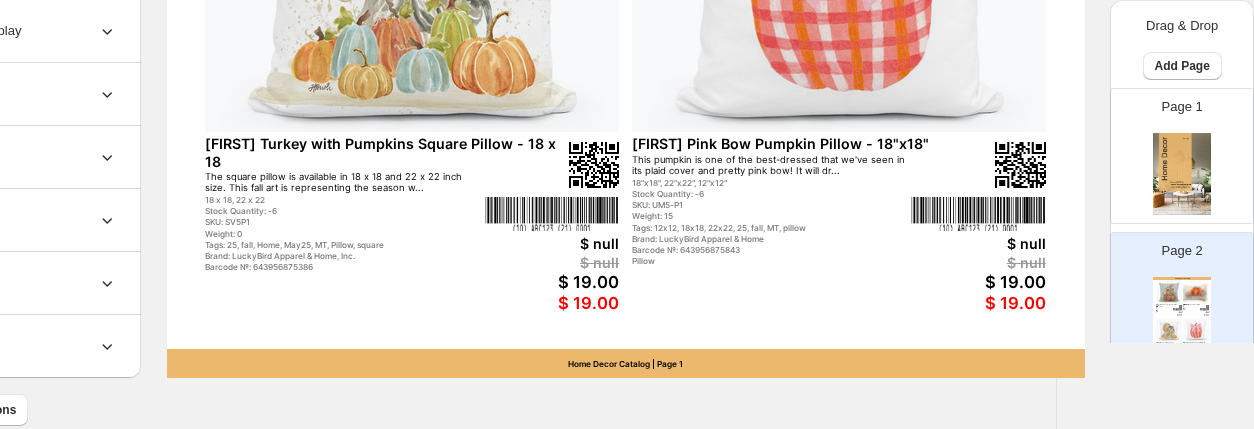 scroll, scrollTop: 957, scrollLeft: 187, axis: both 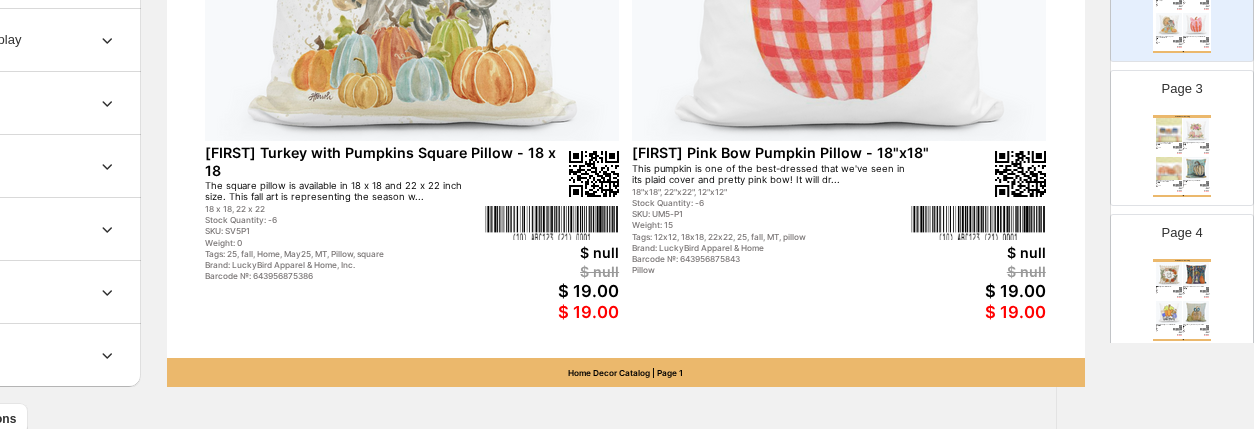 click at bounding box center [1196, 130] 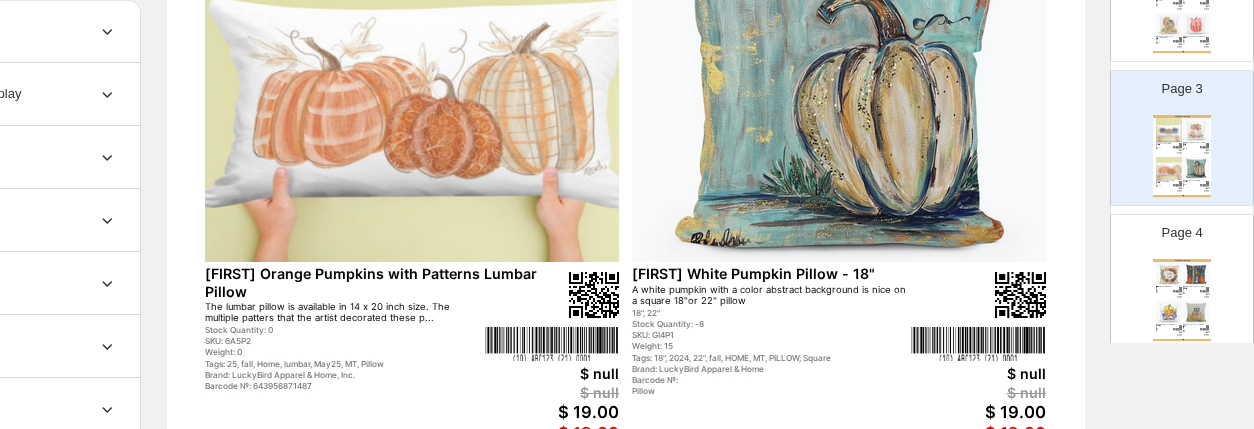 scroll, scrollTop: 838, scrollLeft: 187, axis: both 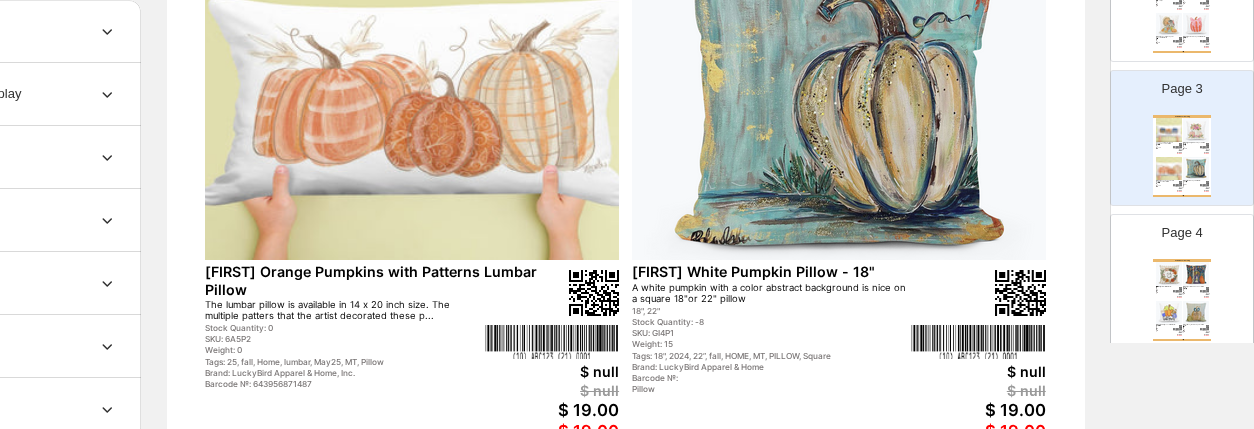 click on "Page 4 Home Decor Catalog Laura Hello Fall Pillow - 18"x18" The beautiful orange, green and khaki colors in this wreath say Hello Fall on this closed but washable 12",... 18"x18", 22"x22", 12"x12" Stock Quantity:  -4 SKU:  QM5-P1 Weight:  15 Tags:  12x12, 18x18, 22x22, 25, fall, MT, pillow Brand:  LuckyBird Apparel & Home Barcode №:  643956875621 Pillow $ null $ null $ 19.00 $ 19.00 Estelle The Witch & The Ghost Pillow - 18"x18" So many special parts of this Halloween design - the witch in purple, the child-size ghost and the beauty o... 18"x18", 22"x22", 12"x12" Stock Quantity:  0 SKU:  8G5-P1 Weight:  15 Tags:  12x12, 18x18, 22x22, 25, fall, halloween, MT, p... Brand:  LuckyBird Apparel & Home Barcode №:  643956875652 Pillow $ null $ null $ 19.00 $ 19.00 Emmalee Fall Faves Pillow - 18"x18" This pillow features some of the favorites of fall - pumpkins and football! It is a closed but washable 12"... 18"x18", 12"x12" Stock Quantity:  -6 SKU:  U15-P1 Weight:  15 Brand:  LuckyBird Apparel & Home Pillow" at bounding box center (1174, 274) 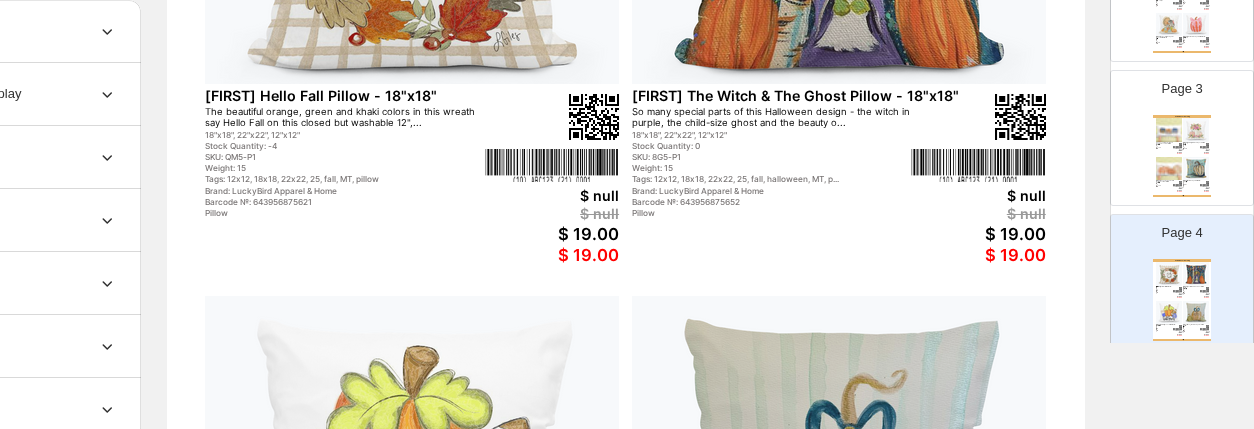 scroll, scrollTop: 666, scrollLeft: 187, axis: both 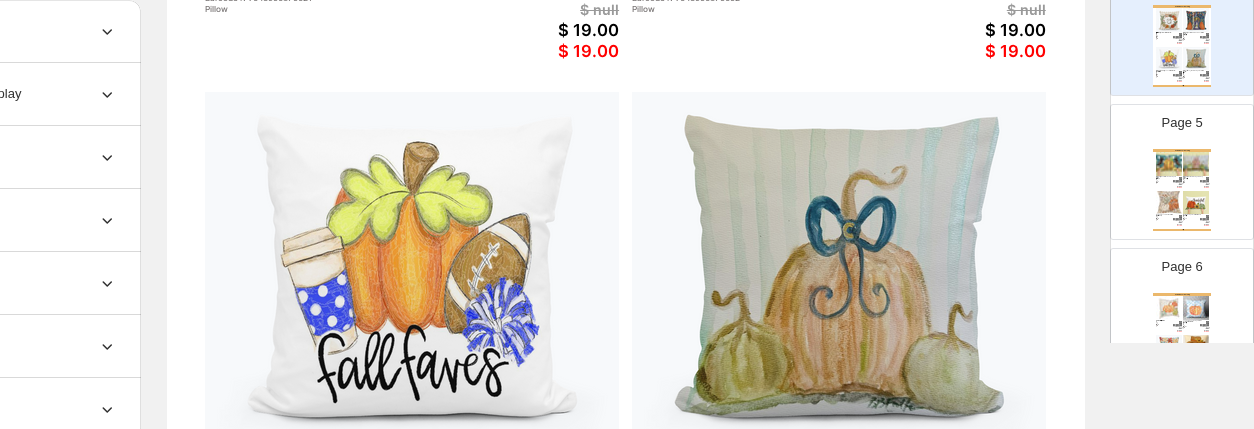 click at bounding box center (1196, 203) 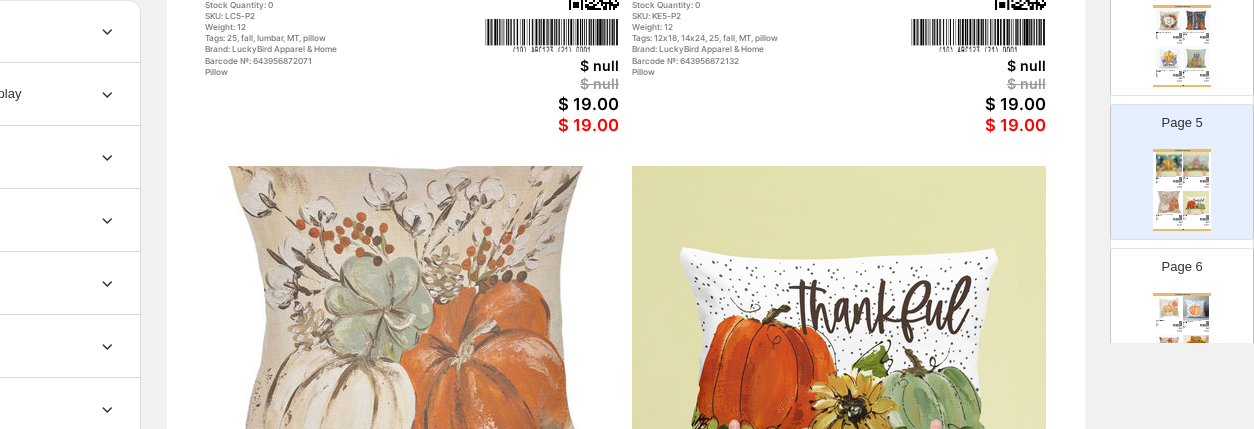 scroll, scrollTop: 611, scrollLeft: 187, axis: both 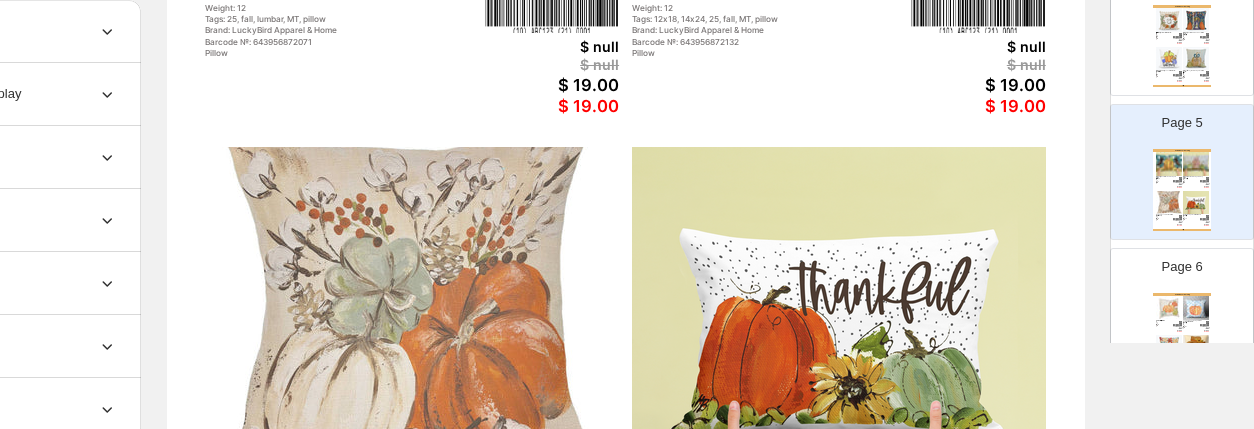 click at bounding box center [1196, 308] 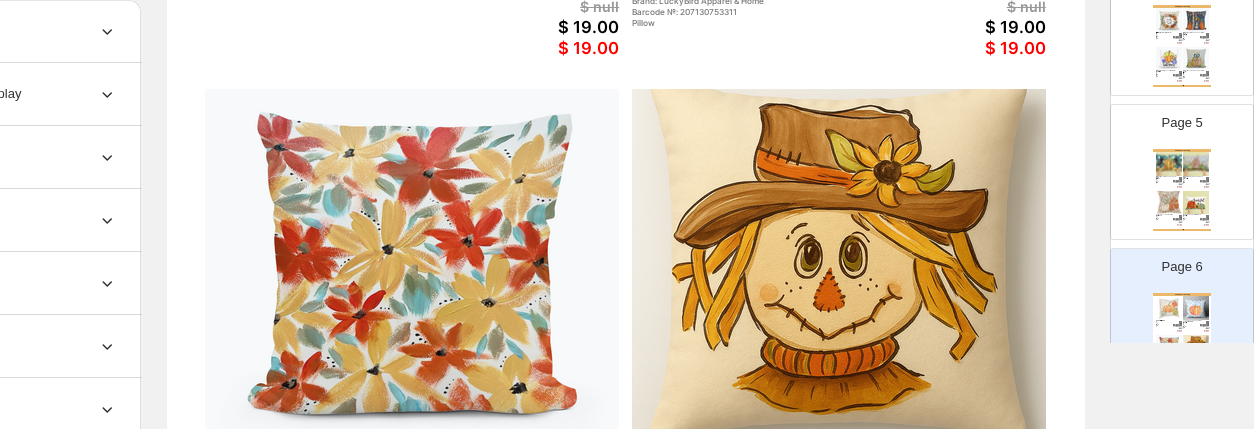 scroll, scrollTop: 664, scrollLeft: 187, axis: both 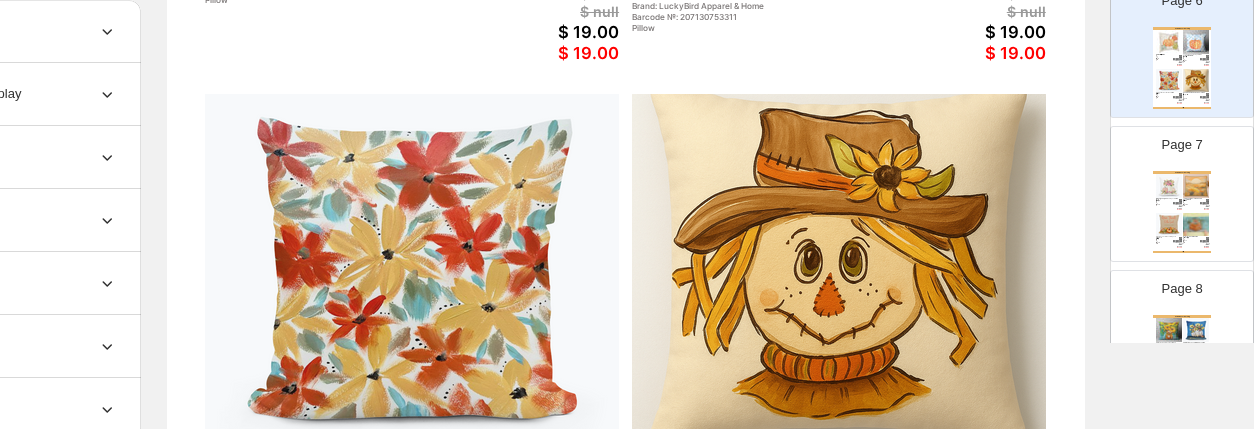 click at bounding box center [1196, 225] 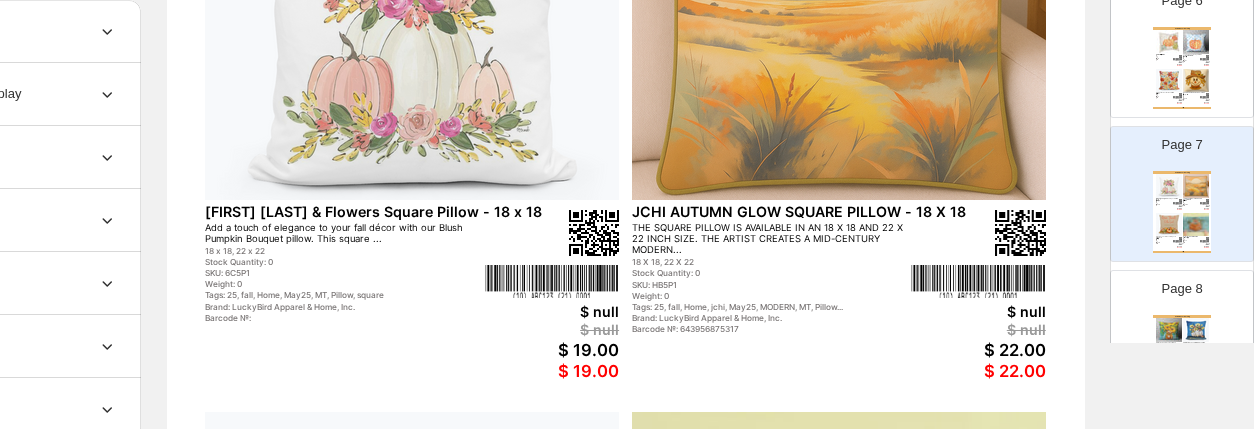 scroll, scrollTop: 253, scrollLeft: 187, axis: both 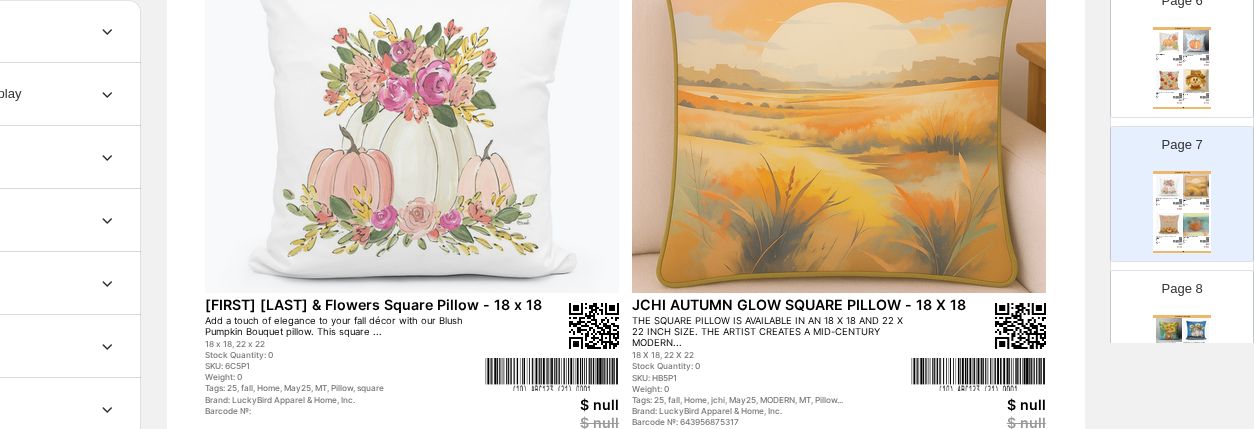 click on "Click on an element to change font, style... Home Decor Catalog Haley Pumpkins & Flowers Square Pillow - 18 x 18
Add a touch of elegance to your fall décor with our Blush Pumpkin Bouquet pillow. This square ... 18 x 18, 22 x 22 Stock Quantity:  0 SKU:  6C5P1 Weight:  0 Tags:  25, fall, Home, May25, MT, Pillow, square Brand:  LuckyBird Apparel & Home, Inc. Barcode №:   $ null $ null $ 19.00 $ 19.00 JCHI AUTUMN GLOW SQUARE PILLOW - 18 X 18 THE SQUARE PILLOW IS AVAILABLE IN AN 18 X 18 AND 22 X 22 INCH SIZE. THE ARTIST CREATES A MID-CENTURY MODERN... 18 X 18, 22 X 22 Stock Quantity:  0 SKU:  HB5P1 Weight:  0 Tags:  25, fall, Home, jchi, May25, MODERN, MT, Pillow... Brand:  LuckyBird Apparel & Home, Inc. Barcode №:  643956875317 $ null $ null $ 22.00 $ 22.00 Give Thanks to the Lord Square Pillow - 12 x 12 The square pillow is available in 12 x 12 and 18 x 18 inch size.. An exclamation of thanksgiving in a fall-... 12 x 12, 18 x 18 Stock Quantity:  0 SKU:  3S5P6 Weight:  0 $ null $ null $ 12.50" at bounding box center [625, 479] 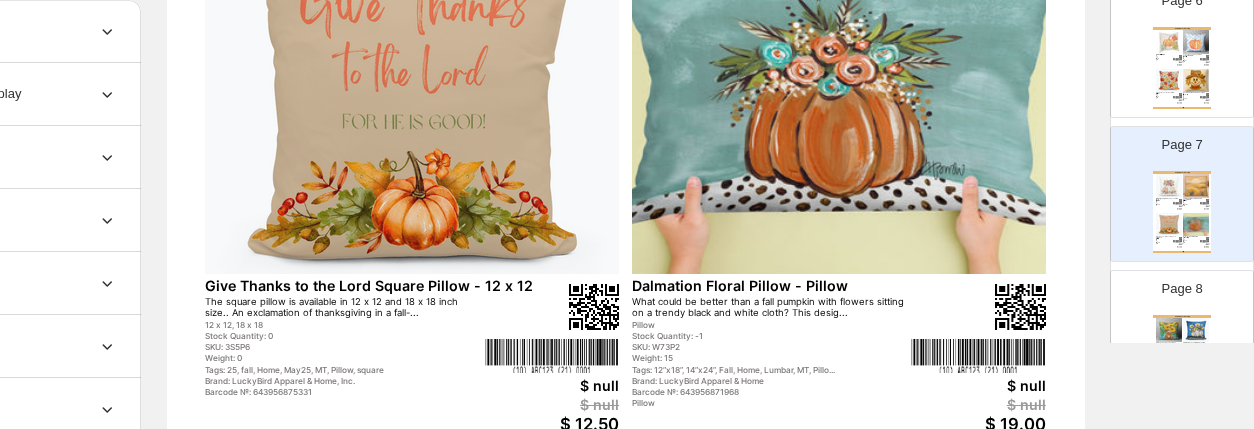 scroll, scrollTop: 996, scrollLeft: 187, axis: both 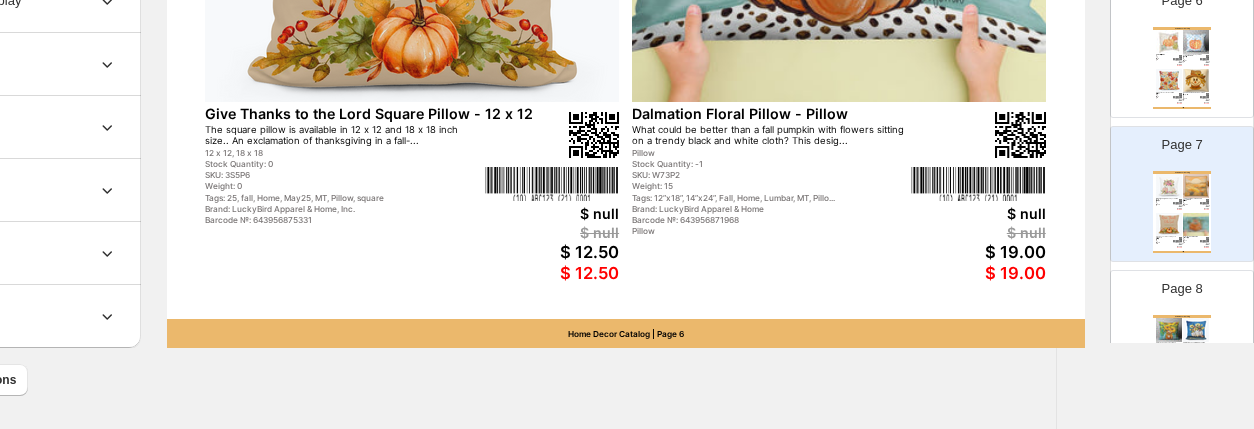 drag, startPoint x: 963, startPoint y: 425, endPoint x: 753, endPoint y: 418, distance: 210.11664 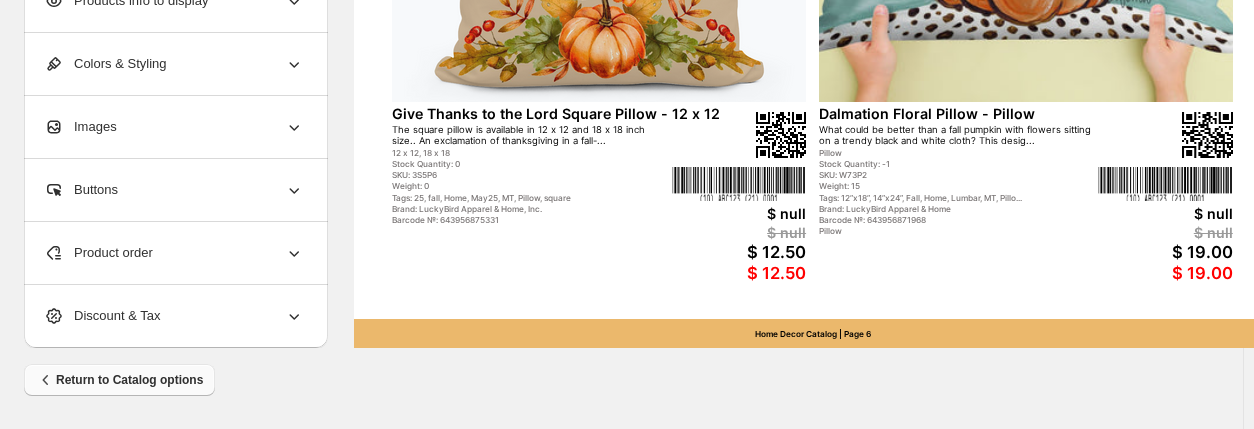 click on "Return to Catalog options" at bounding box center [119, 380] 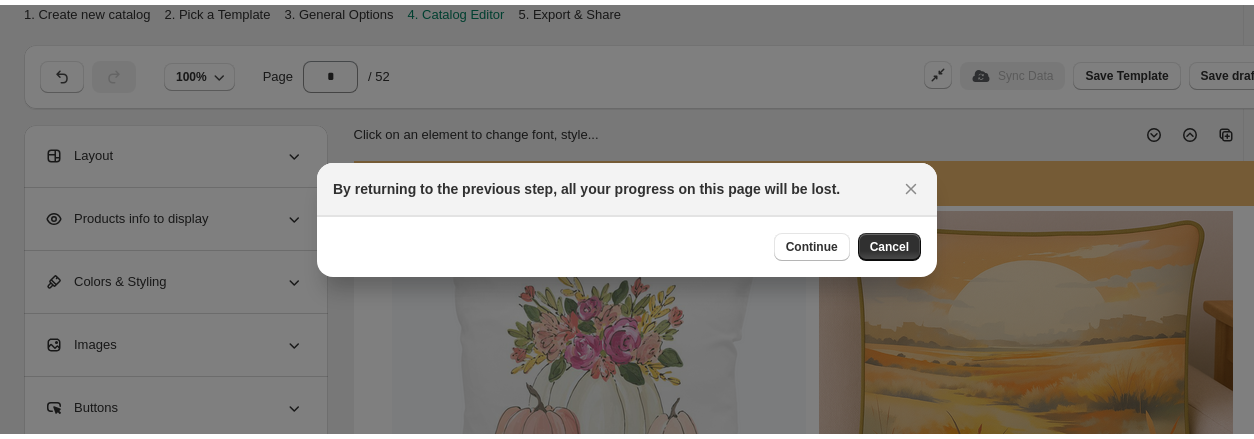scroll, scrollTop: 0, scrollLeft: 0, axis: both 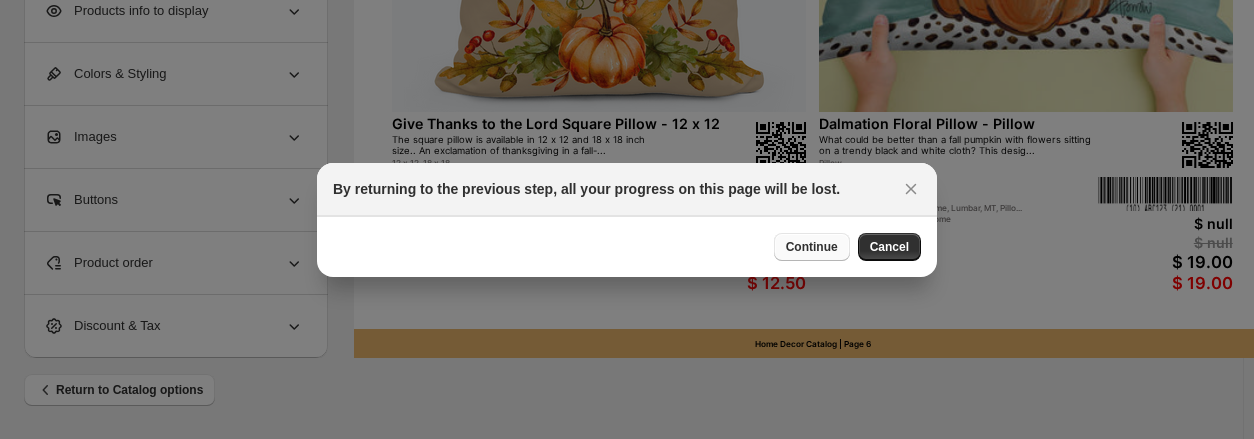 click on "Continue" at bounding box center [812, 247] 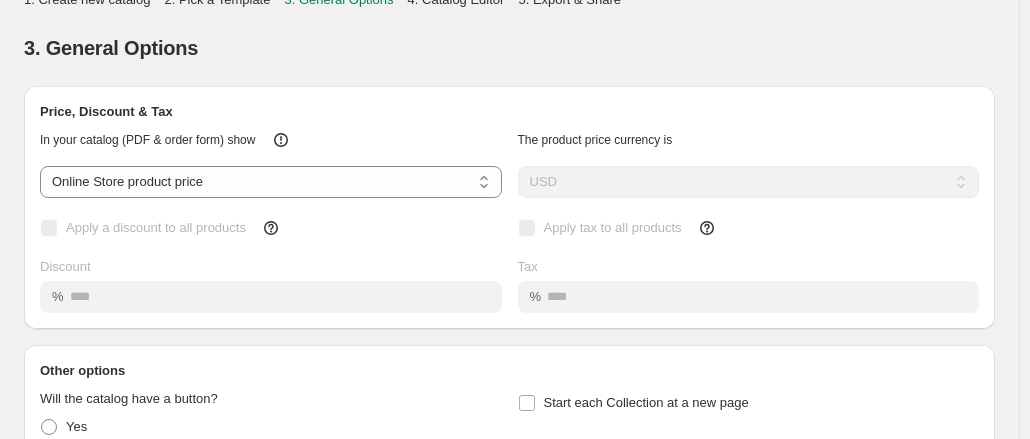 scroll, scrollTop: 0, scrollLeft: 0, axis: both 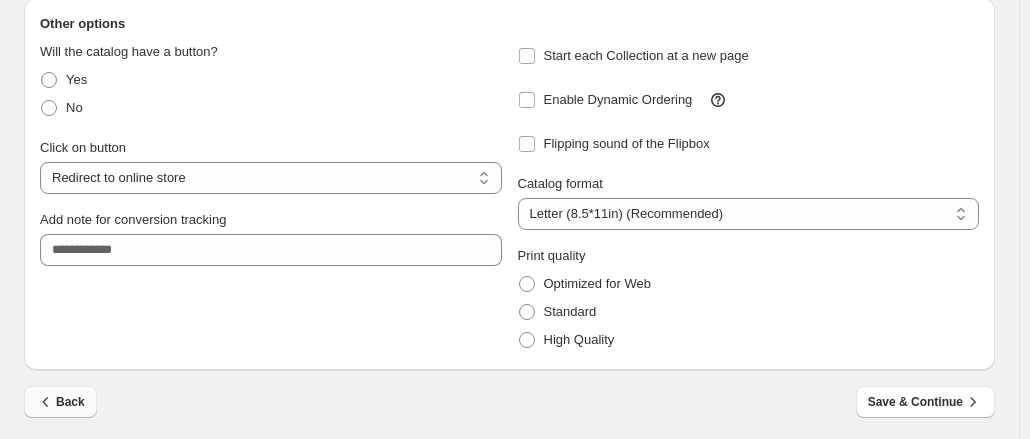 click on "Back" at bounding box center [60, 402] 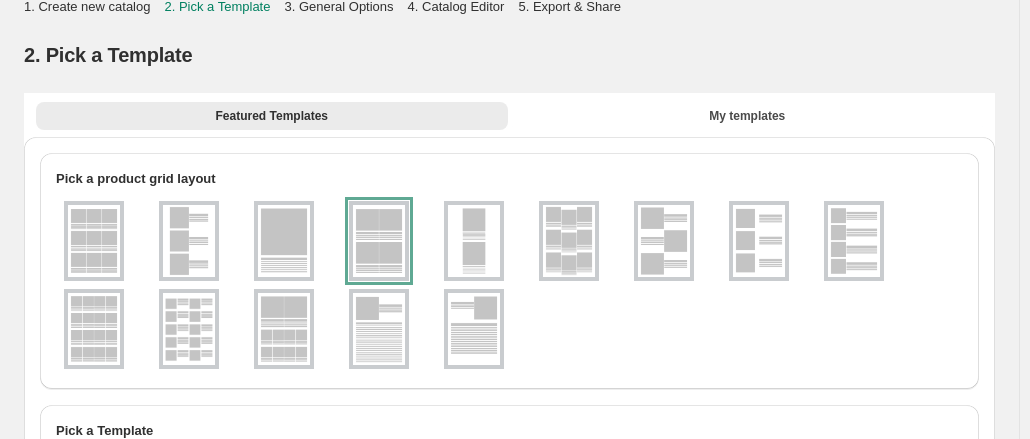 scroll, scrollTop: 0, scrollLeft: 0, axis: both 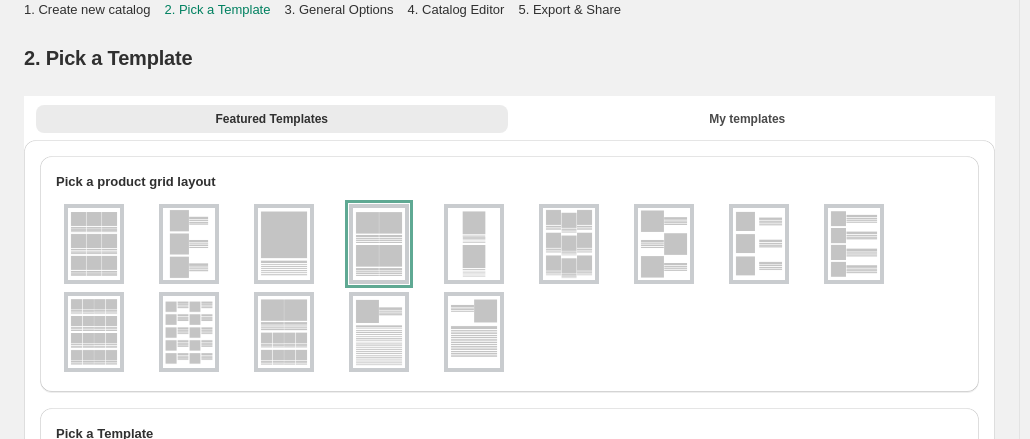 click on "2. Pick a Template" at bounding box center (509, 58) 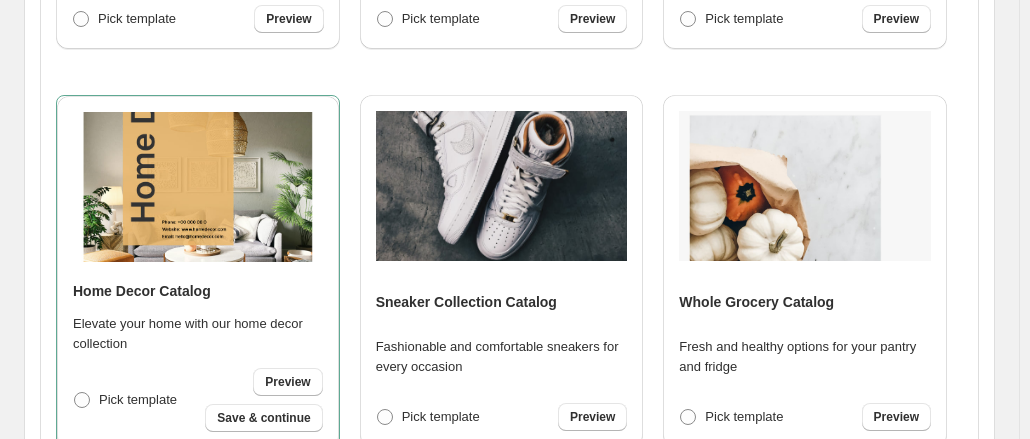 scroll, scrollTop: 938, scrollLeft: 0, axis: vertical 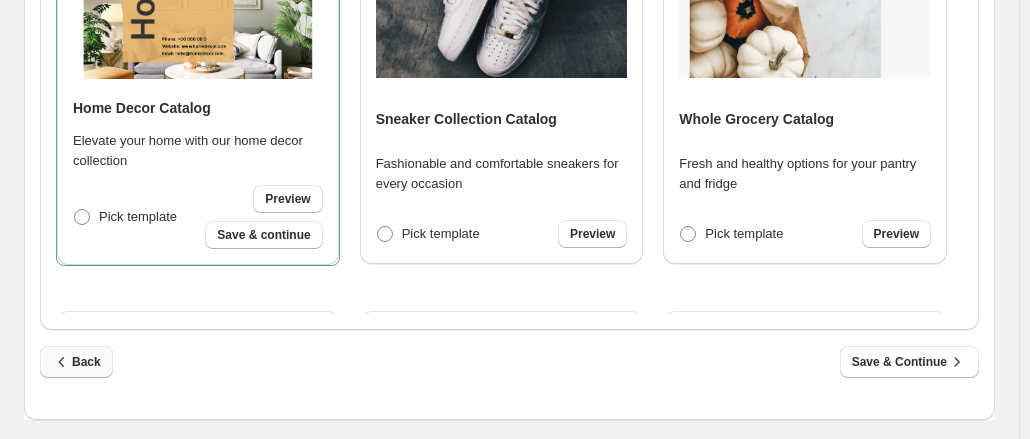 click on "Back" at bounding box center [76, 362] 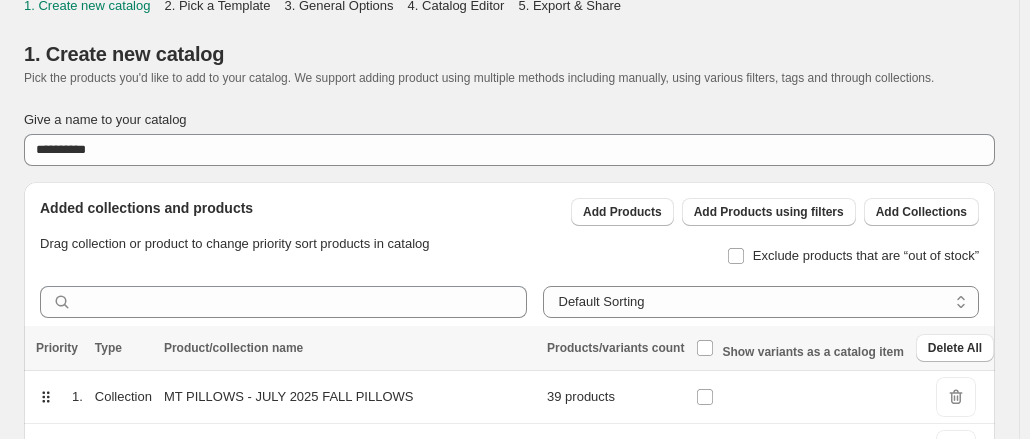 scroll, scrollTop: 0, scrollLeft: 0, axis: both 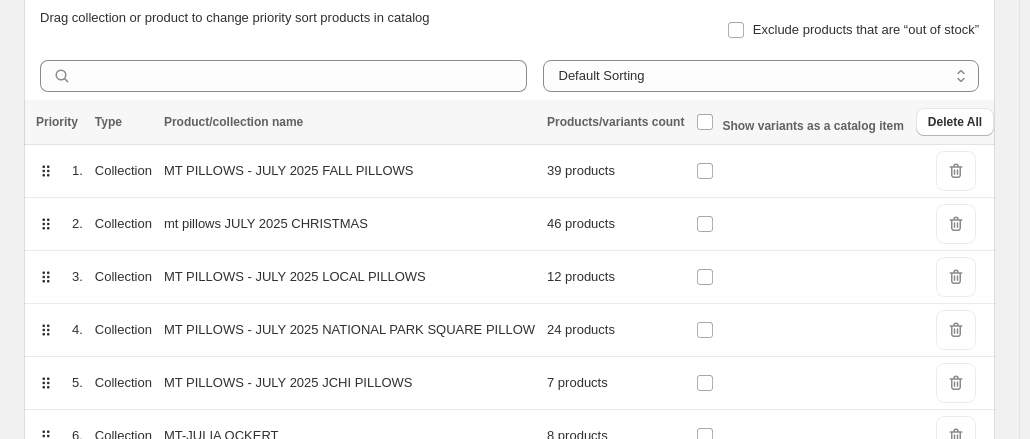 click on "DeleteIcon" at bounding box center (956, 171) 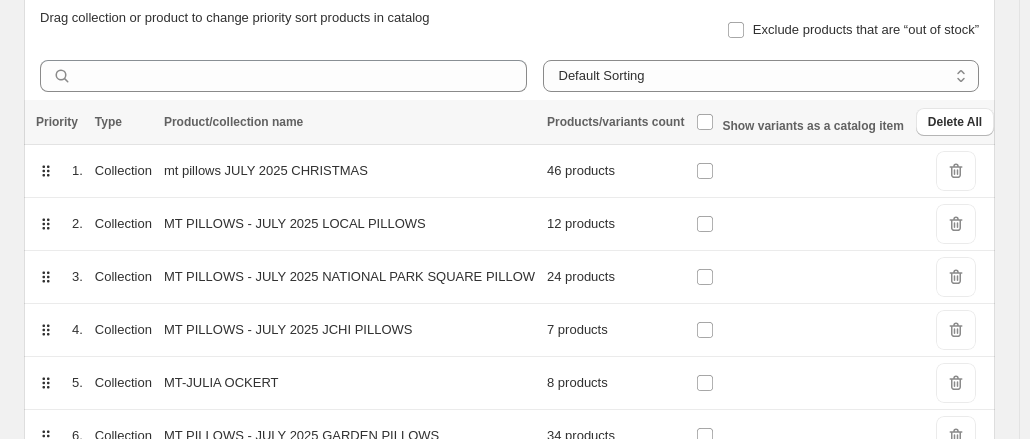 click on "DeleteIcon" at bounding box center [956, 171] 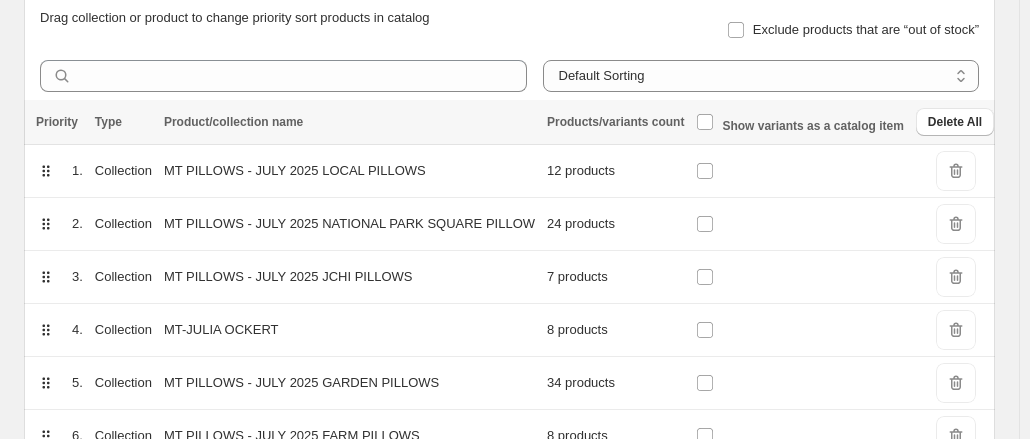 click on "DeleteIcon" at bounding box center [956, 224] 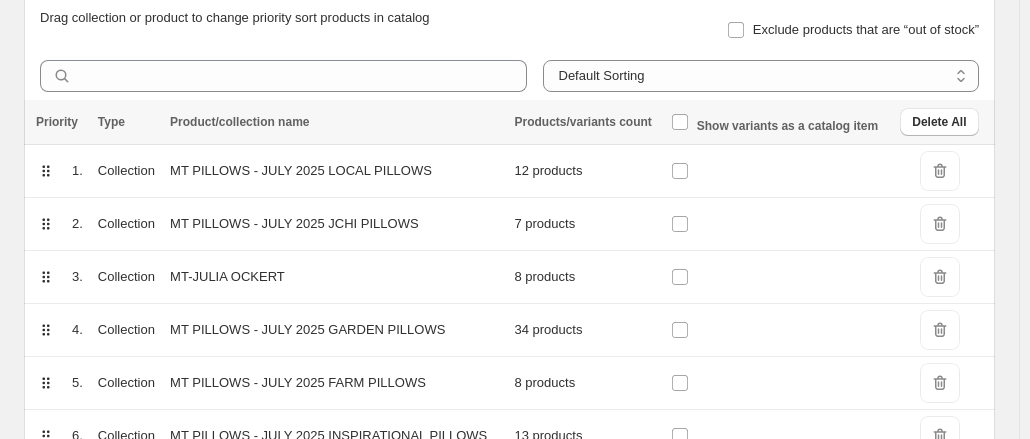 click on "DeleteIcon" at bounding box center (940, 171) 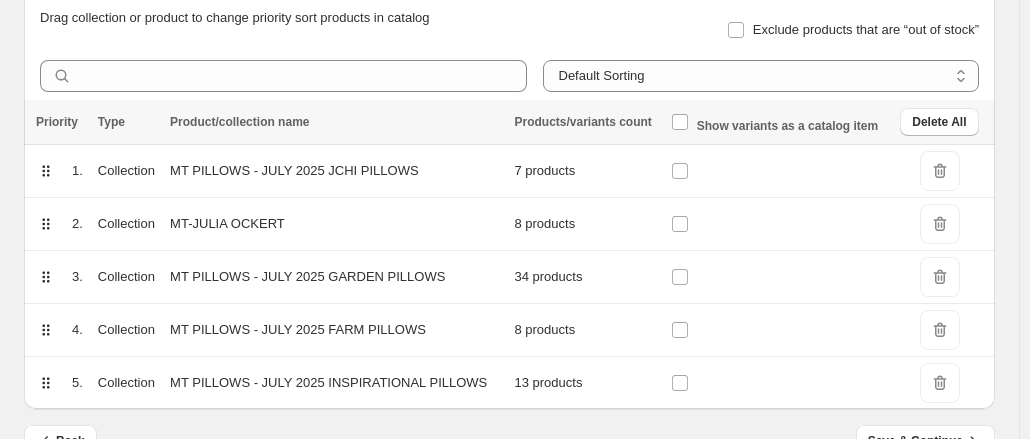 click on "DeleteIcon" at bounding box center [940, 171] 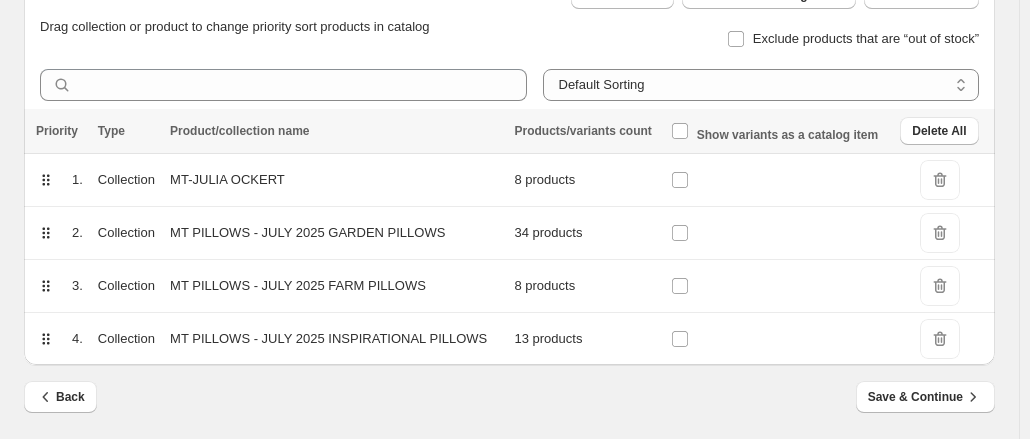 scroll, scrollTop: 220, scrollLeft: 0, axis: vertical 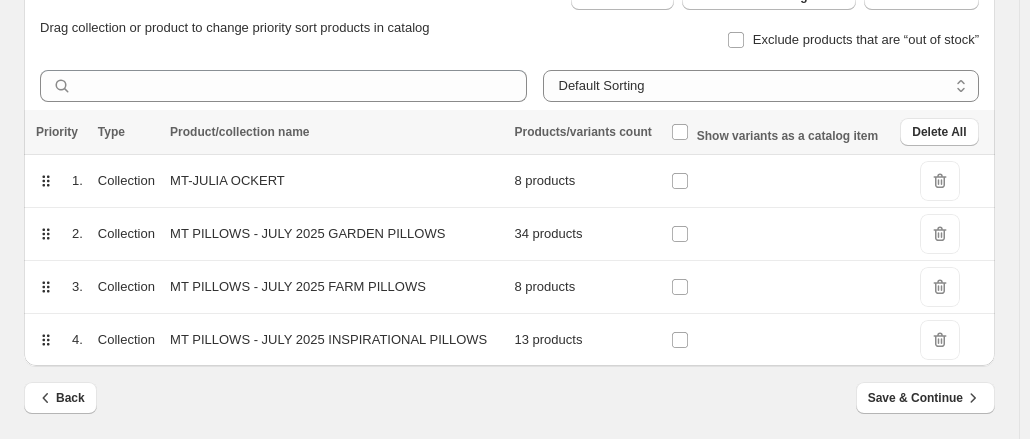 click on "DeleteIcon" at bounding box center [940, 181] 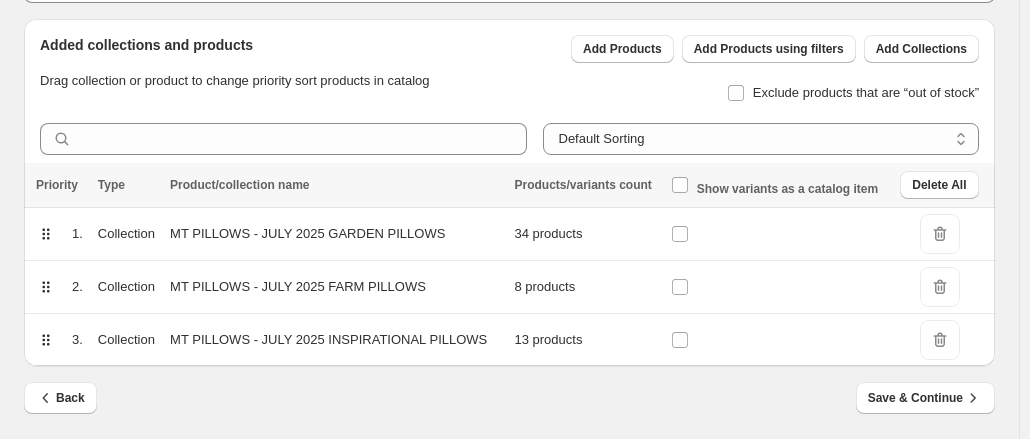 click on "DeleteIcon" at bounding box center [940, 234] 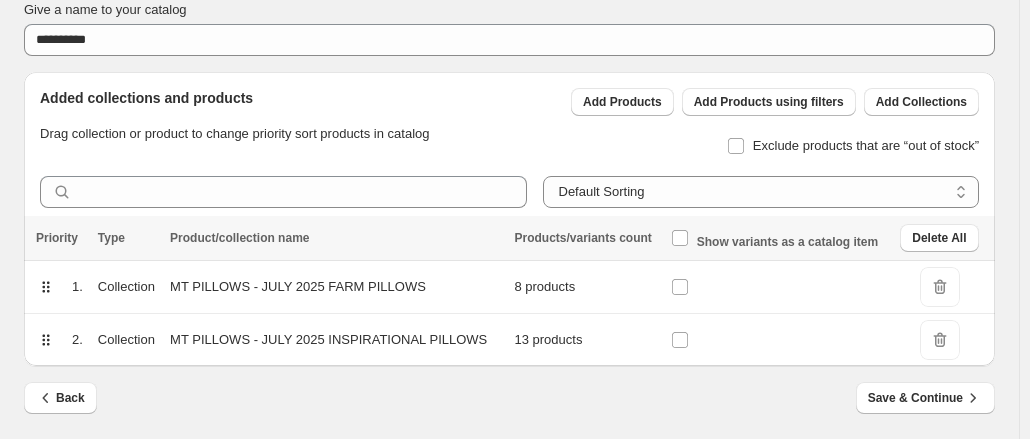 click on "DeleteIcon" at bounding box center [940, 287] 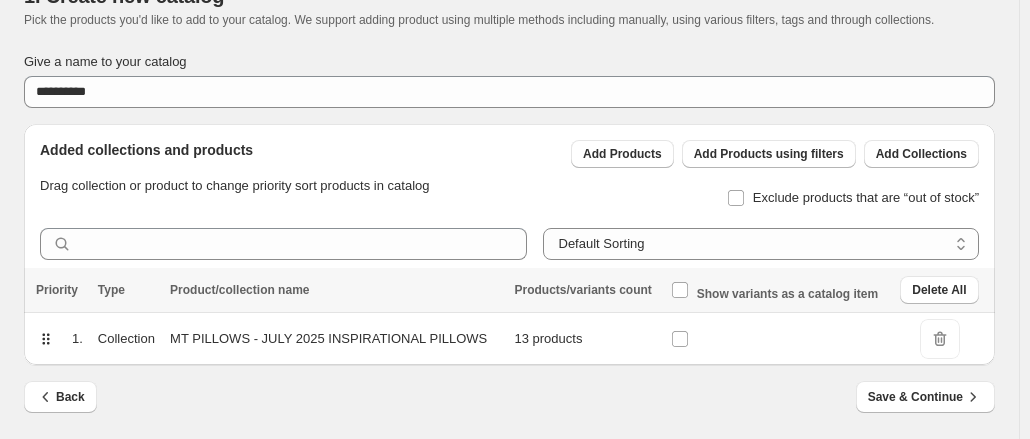 scroll, scrollTop: 62, scrollLeft: 0, axis: vertical 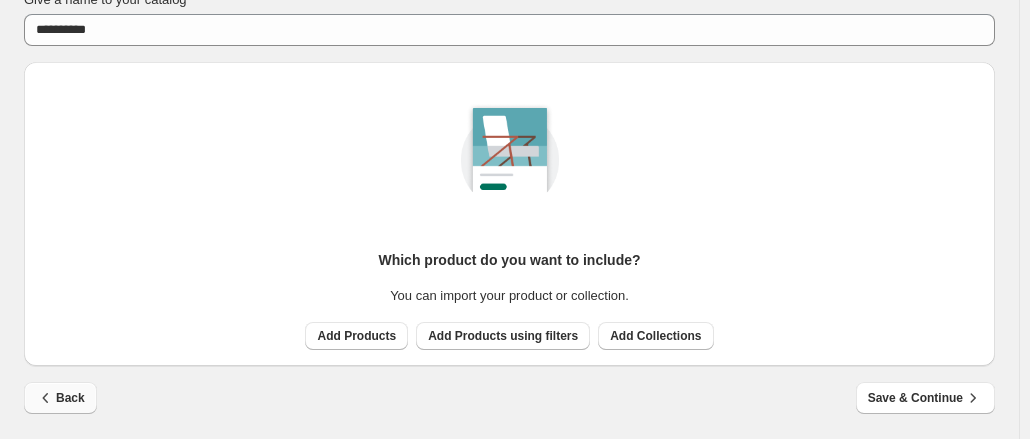 click on "Back" at bounding box center [60, 398] 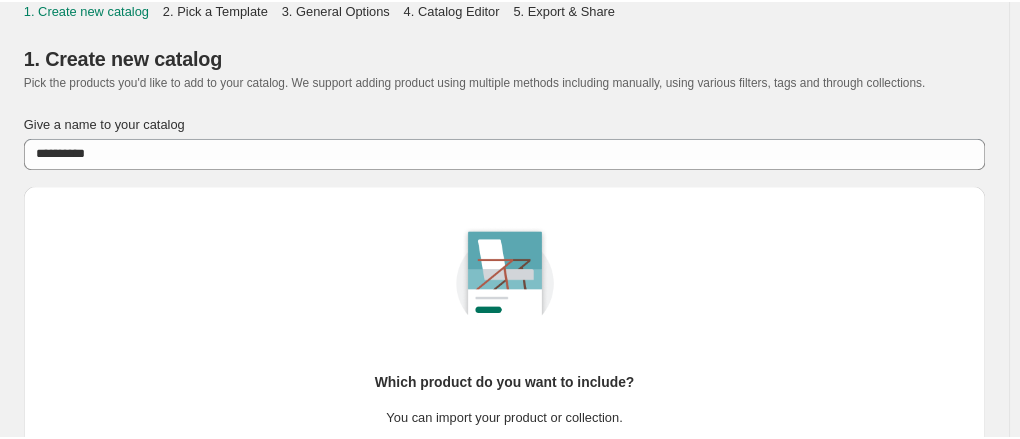 scroll, scrollTop: 124, scrollLeft: 0, axis: vertical 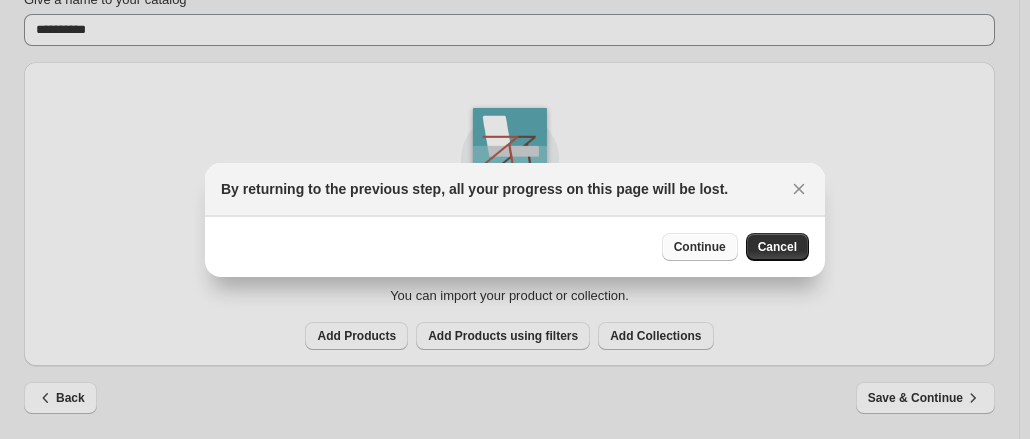 click on "Continue" at bounding box center (700, 247) 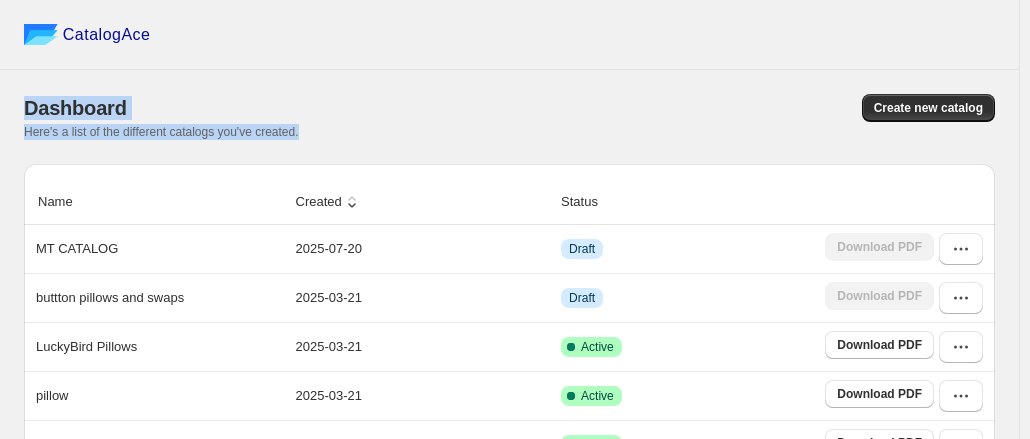 drag, startPoint x: 0, startPoint y: 208, endPoint x: 11, endPoint y: 105, distance: 103.58572 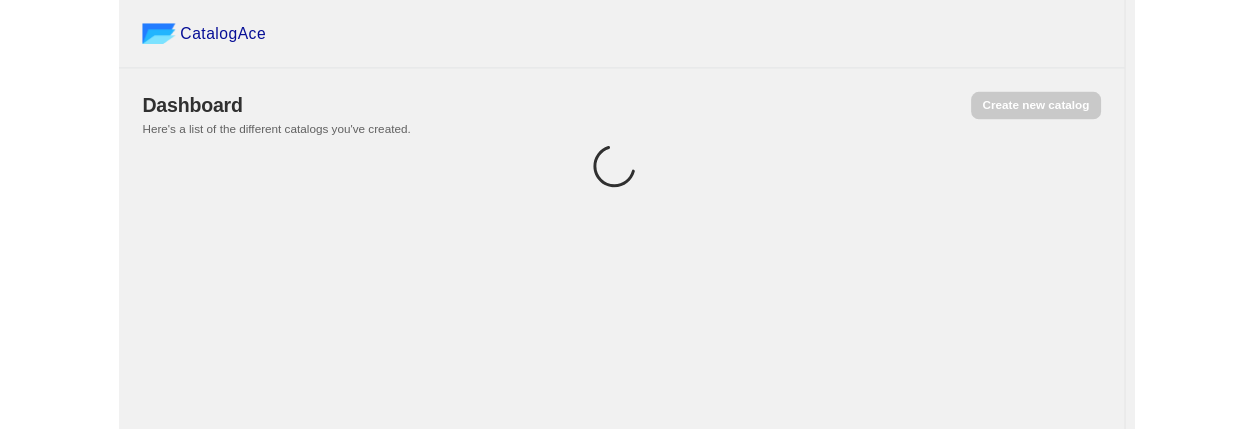 scroll, scrollTop: 0, scrollLeft: 0, axis: both 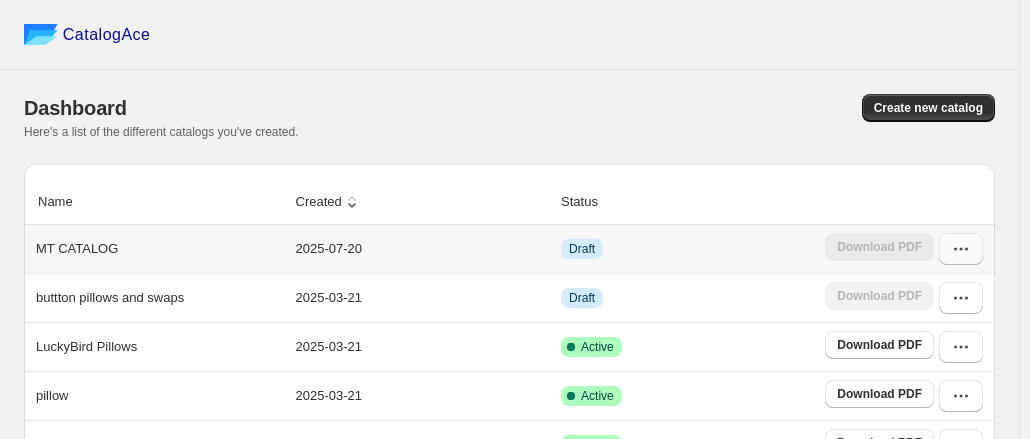 click 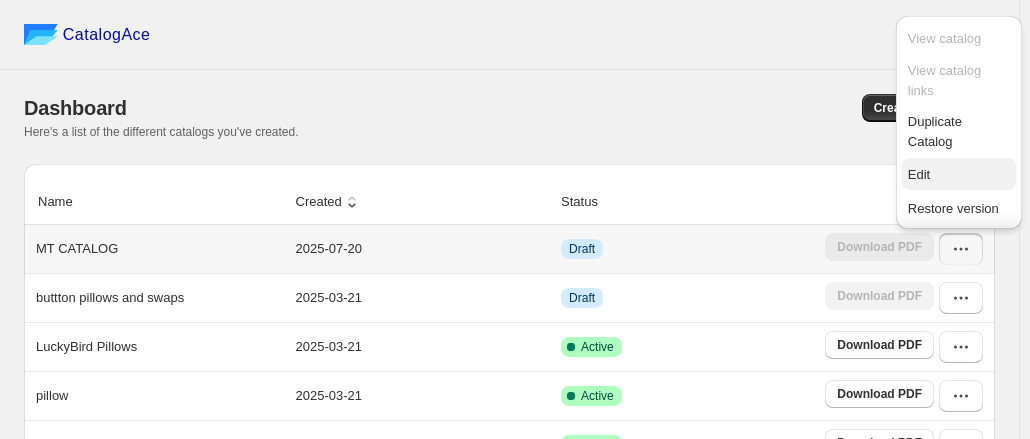 click on "Edit" at bounding box center (959, 175) 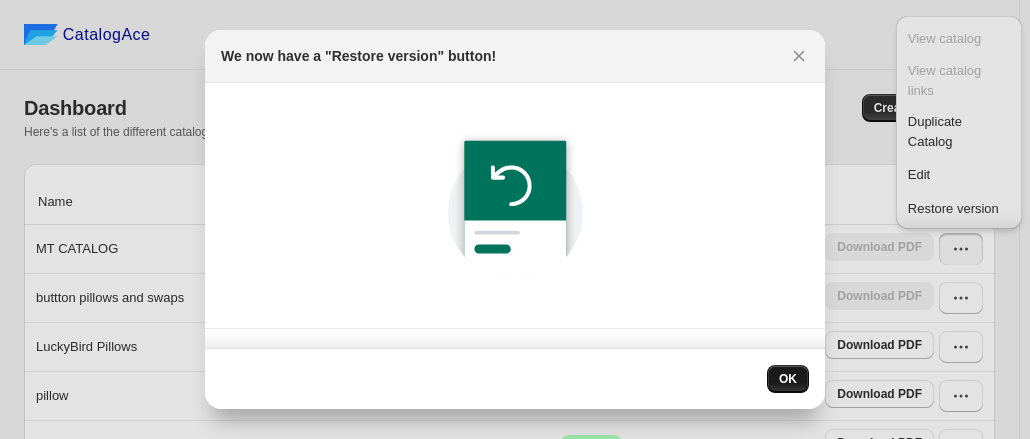 click on "OK" at bounding box center (788, 379) 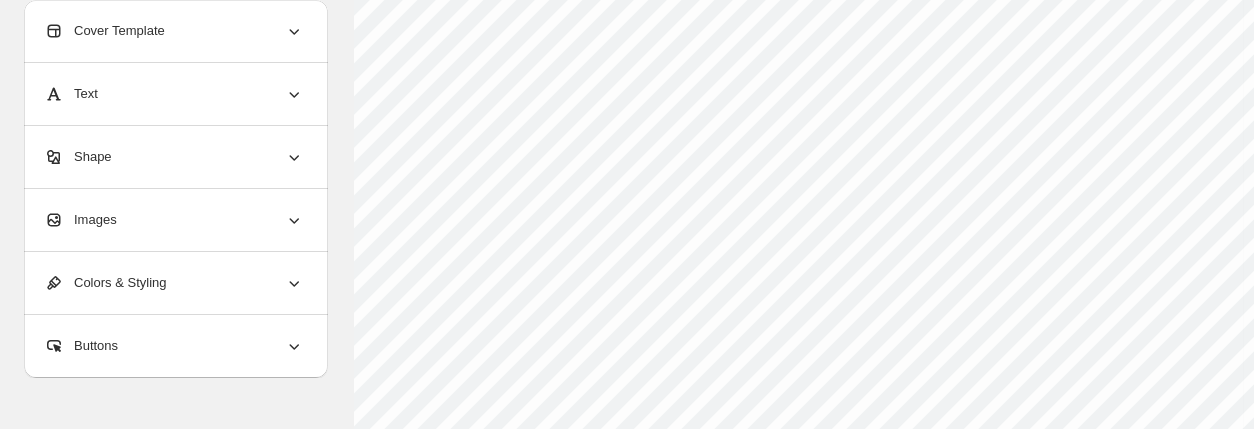 scroll, scrollTop: 0, scrollLeft: 0, axis: both 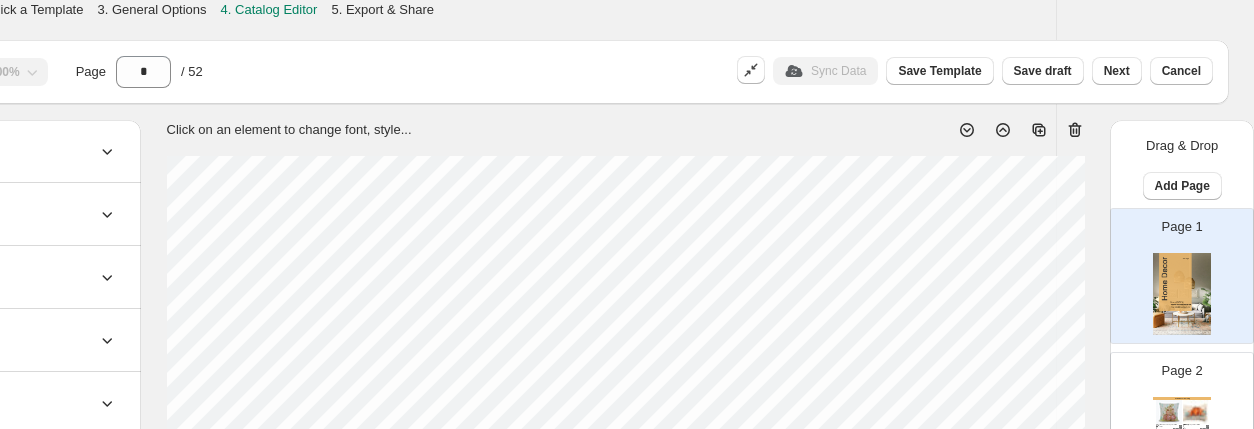 click at bounding box center (1196, 412) 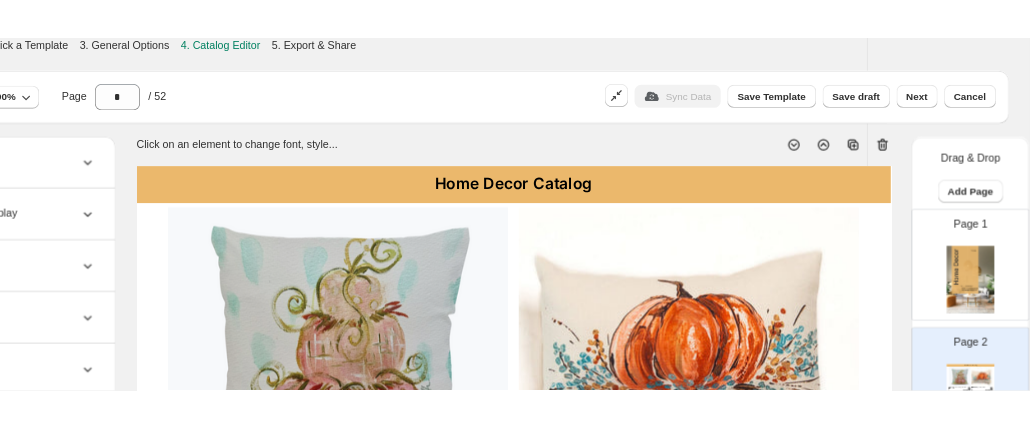 scroll, scrollTop: 0, scrollLeft: 171, axis: horizontal 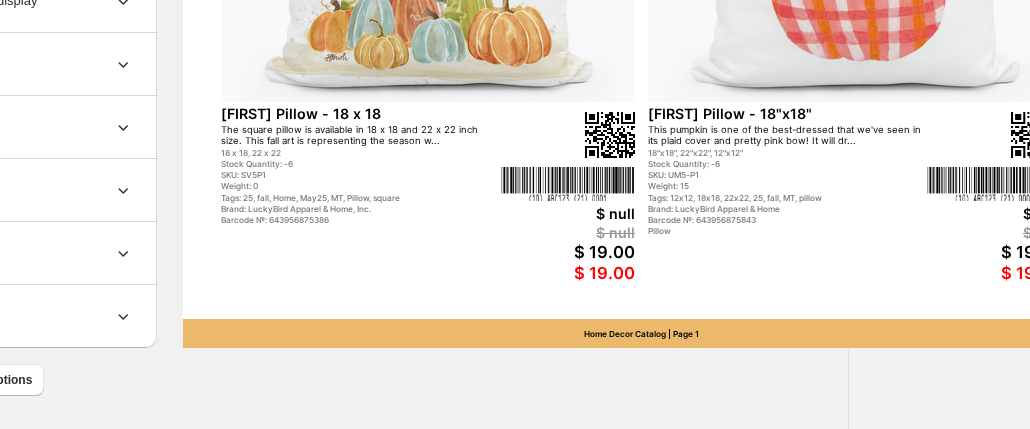 drag, startPoint x: 836, startPoint y: 427, endPoint x: 902, endPoint y: 439, distance: 67.08204 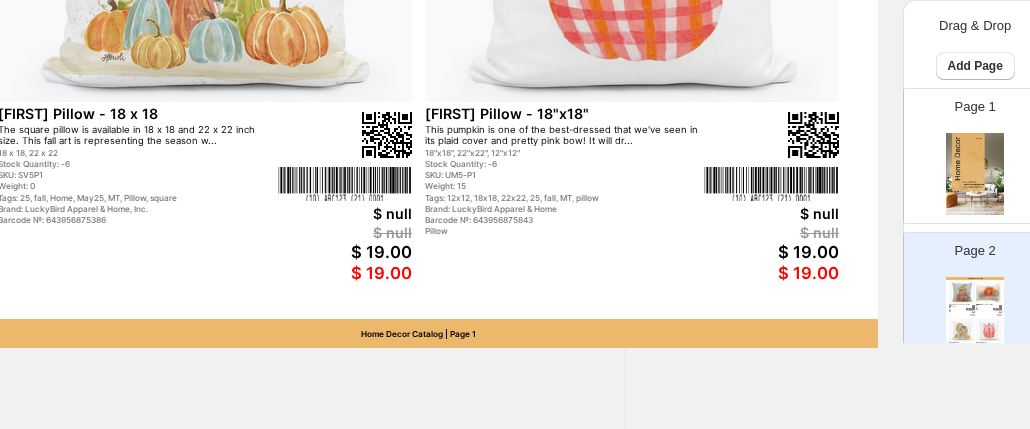 scroll, scrollTop: 996, scrollLeft: 411, axis: both 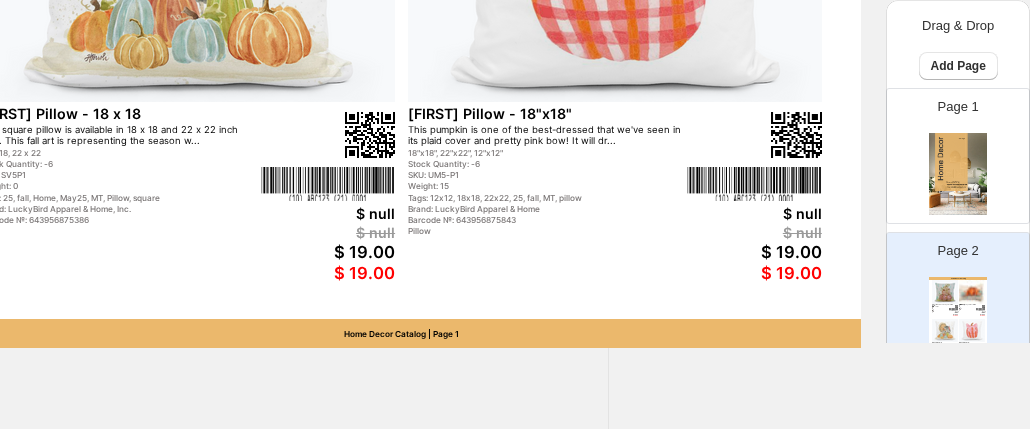 click at bounding box center [972, 292] 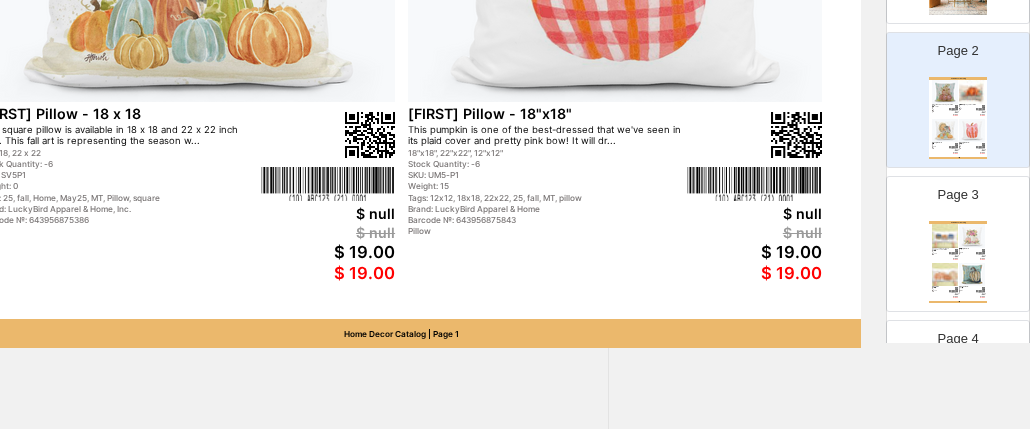 scroll, scrollTop: 226, scrollLeft: 0, axis: vertical 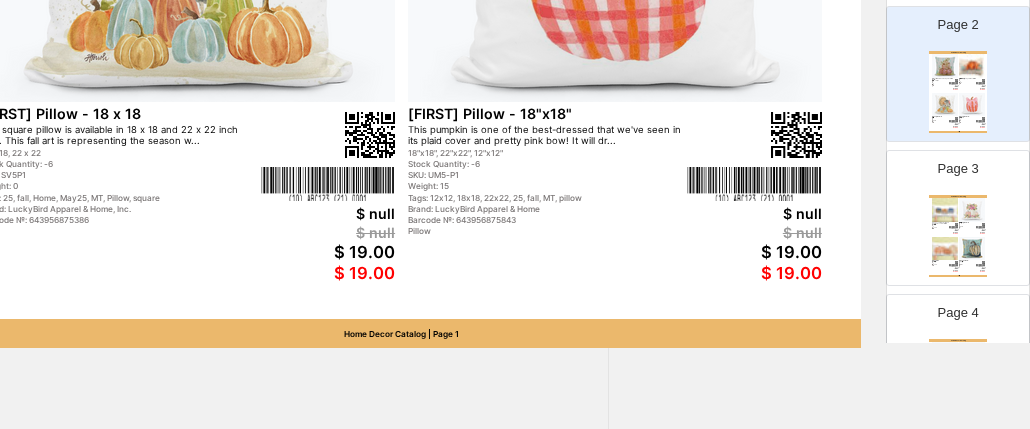 click on "SKU:  6C5P1" at bounding box center (968, 226) 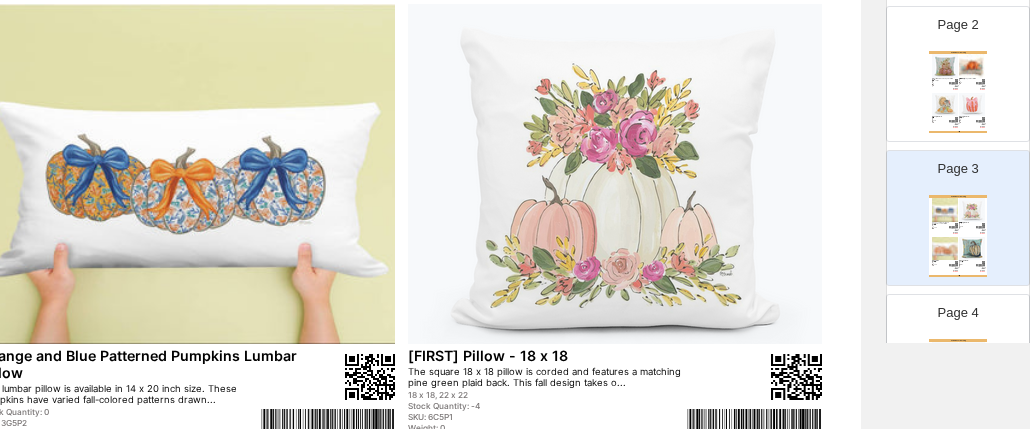 scroll, scrollTop: 240, scrollLeft: 411, axis: both 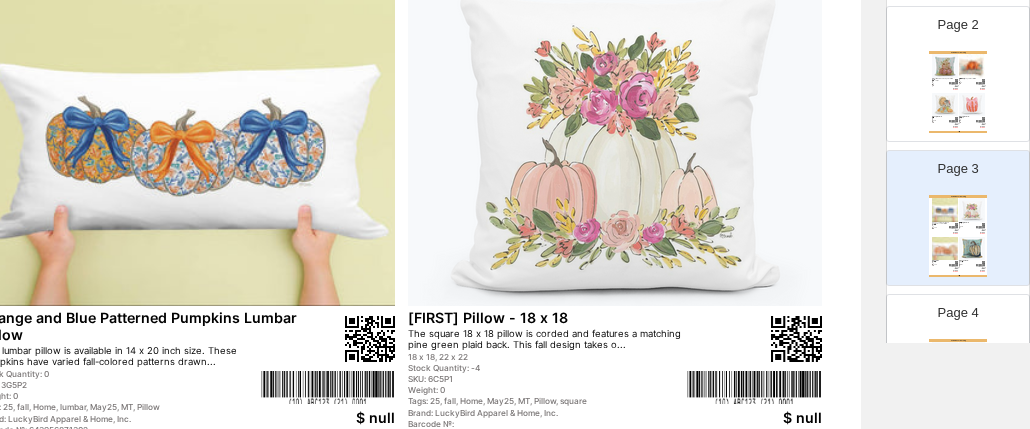 click on "Page 4 Home Decor Catalog Laura Hello Fall Pillow - 18"x18" The beautiful orange, green and khaki colors in this wreath say Hello Fall on this closed but washable 12",... 18"x18", 22"x22", 12"x12" Stock Quantity:  -4 SKU:  QM5-P1 Weight:  15 Tags:  12x12, 18x18, 22x22, 25, fall, MT, pillow Brand:  LuckyBird Apparel & Home Barcode №:  643956875621 Pillow $ null $ null $ 19.00 $ 19.00 Estelle The Witch & The Ghost Pillow - 18"x18" So many special parts of this Halloween design - the witch in purple, the child-size ghost and the beauty o... 18"x18", 22"x22", 12"x12" Stock Quantity:  0 SKU:  8G5-P1 Weight:  15 Tags:  12x12, 18x18, 22x22, 25, fall, halloween, MT, p... Brand:  LuckyBird Apparel & Home Barcode №:  643956875652 Pillow $ null $ null $ 19.00 $ 19.00 Emmalee Fall Faves Pillow - 18"x18" This pillow features some of the favorites of fall - pumpkins and football! It is a closed but washable 12"... 18"x18", 12"x12" Stock Quantity:  -6 SKU:  U15-P1 Weight:  15 Brand:  LuckyBird Apparel & Home Pillow" at bounding box center [950, 354] 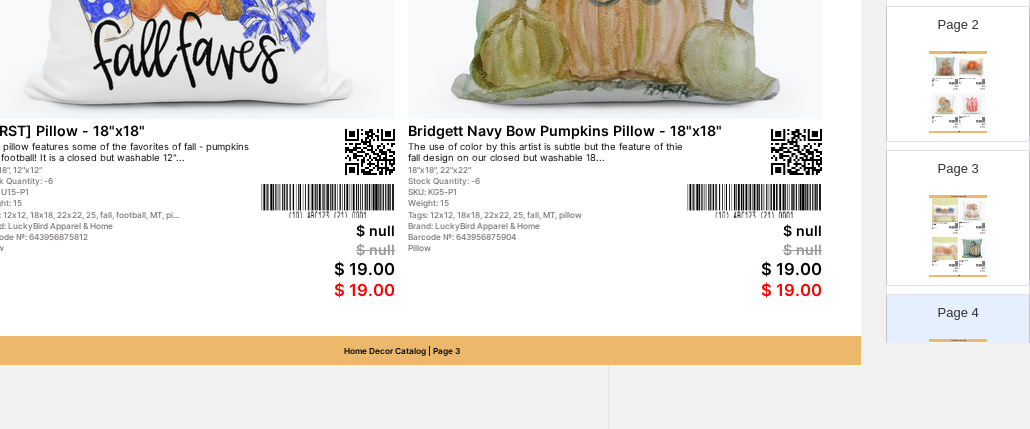scroll, scrollTop: 993, scrollLeft: 411, axis: both 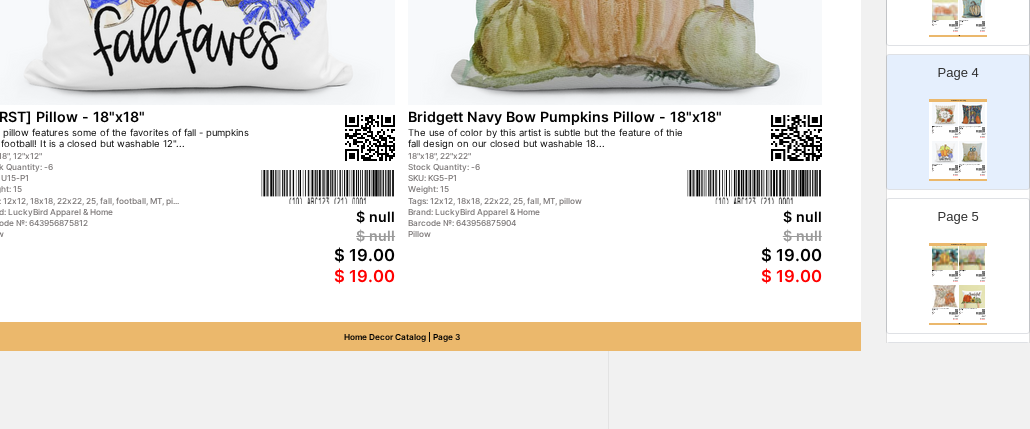 click at bounding box center (972, 297) 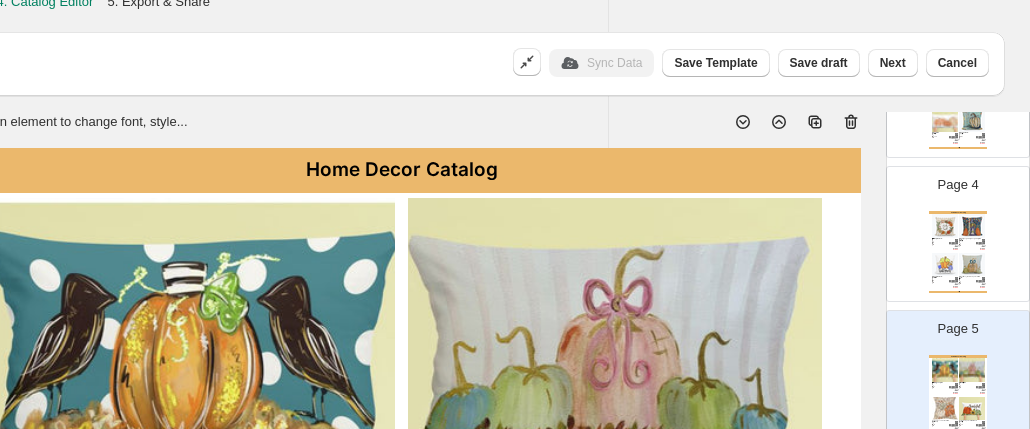 scroll, scrollTop: 0, scrollLeft: 411, axis: horizontal 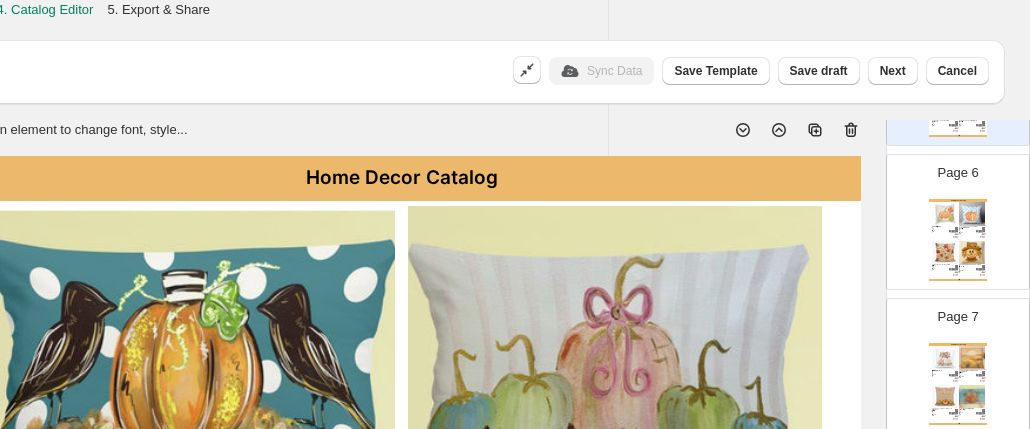 click on "Tags:  18”, 2024, 22”, fall, HOME, MT, PILLOW, Square" at bounding box center (968, 233) 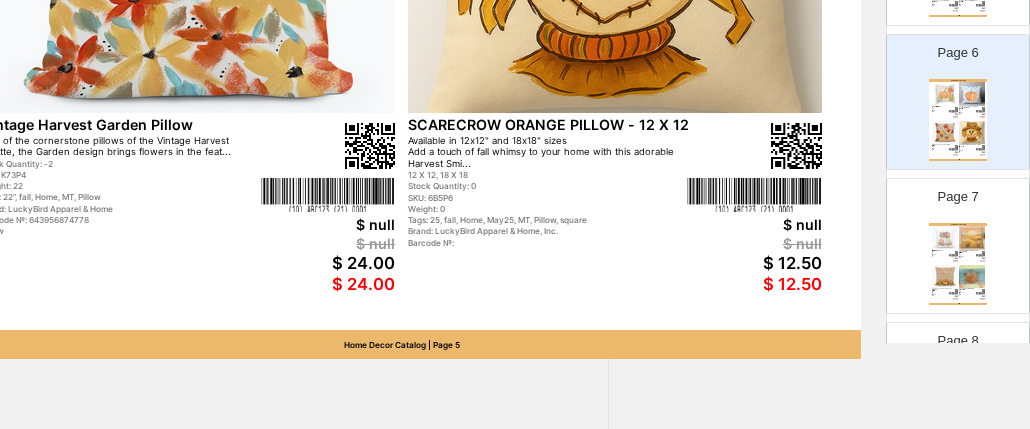 scroll, scrollTop: 996, scrollLeft: 411, axis: both 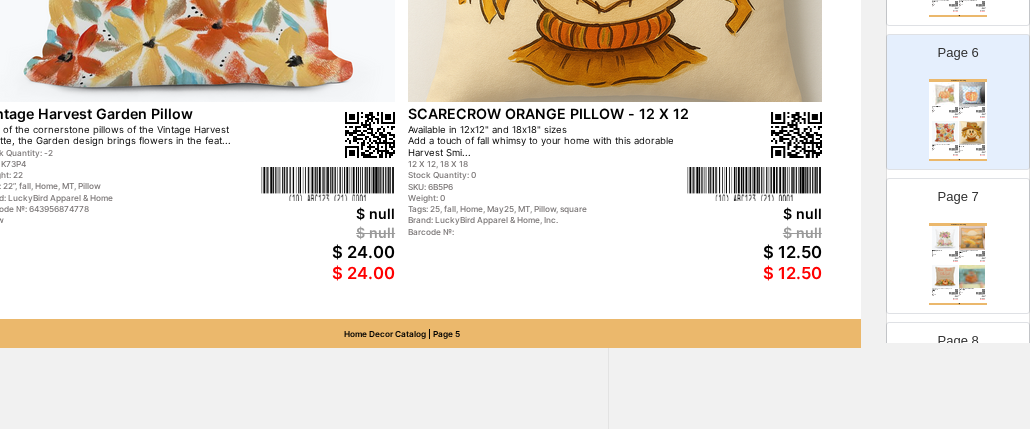 click at bounding box center [945, 277] 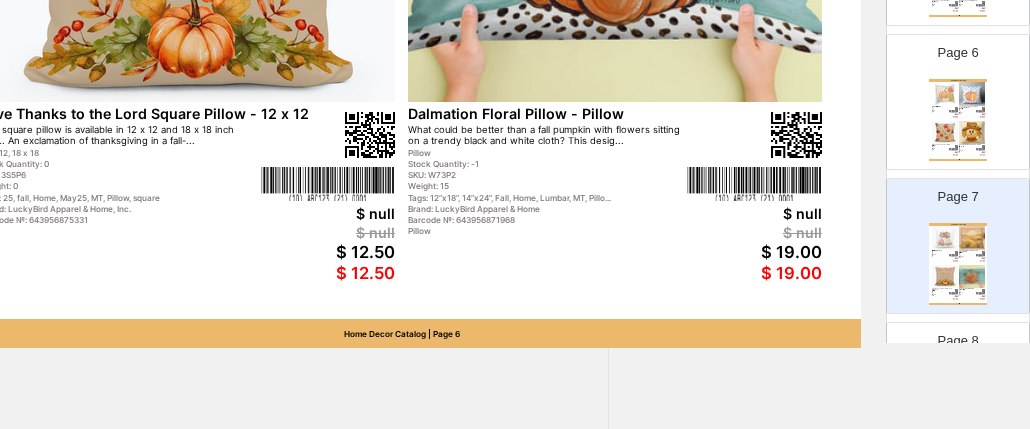 scroll, scrollTop: 996, scrollLeft: 0, axis: vertical 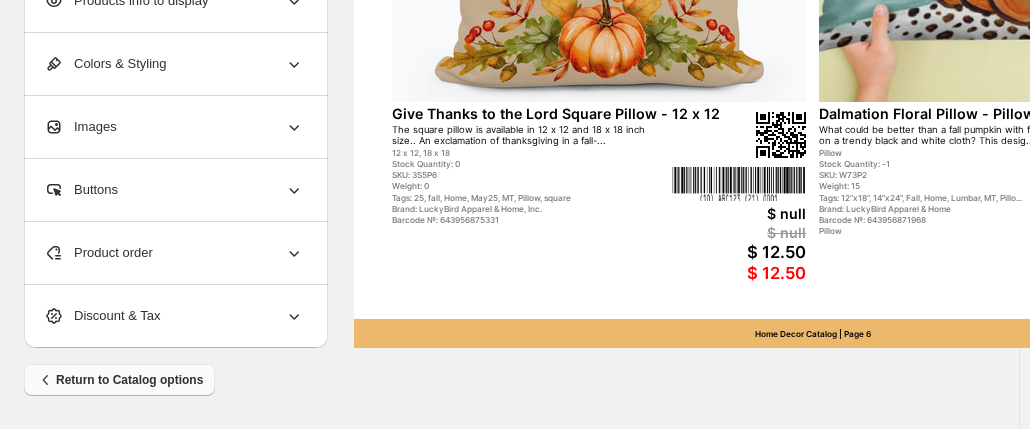 click on "Return to Catalog options" at bounding box center [119, 380] 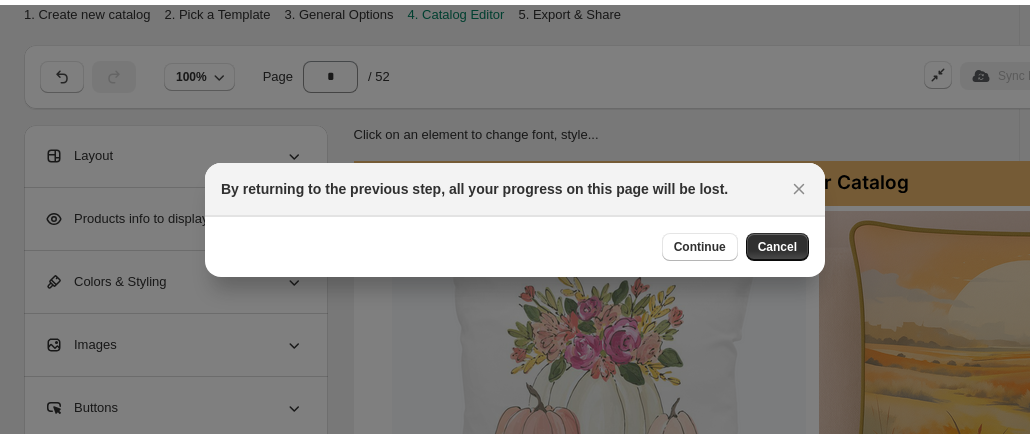 scroll, scrollTop: 0, scrollLeft: 0, axis: both 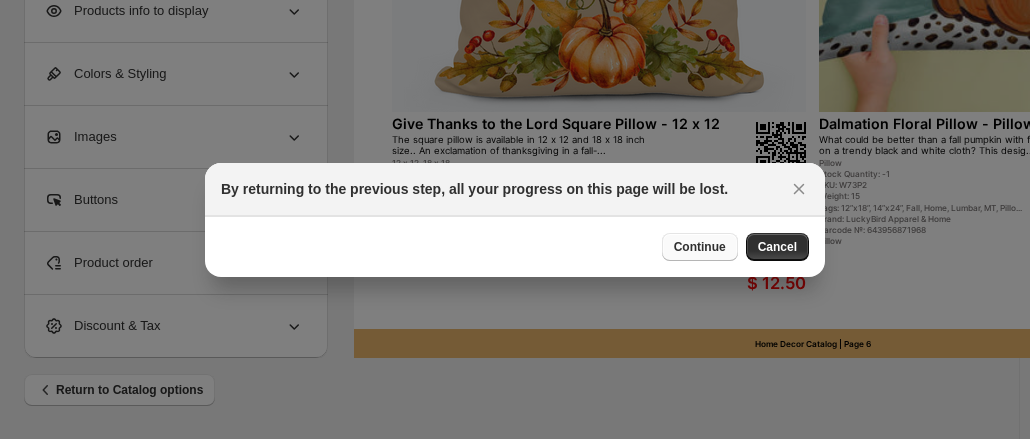 click on "Continue" at bounding box center [700, 247] 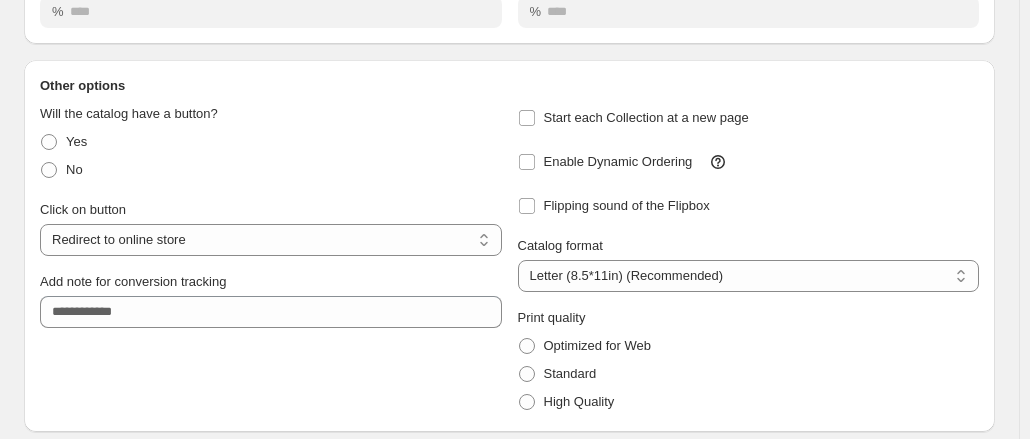 scroll, scrollTop: 362, scrollLeft: 0, axis: vertical 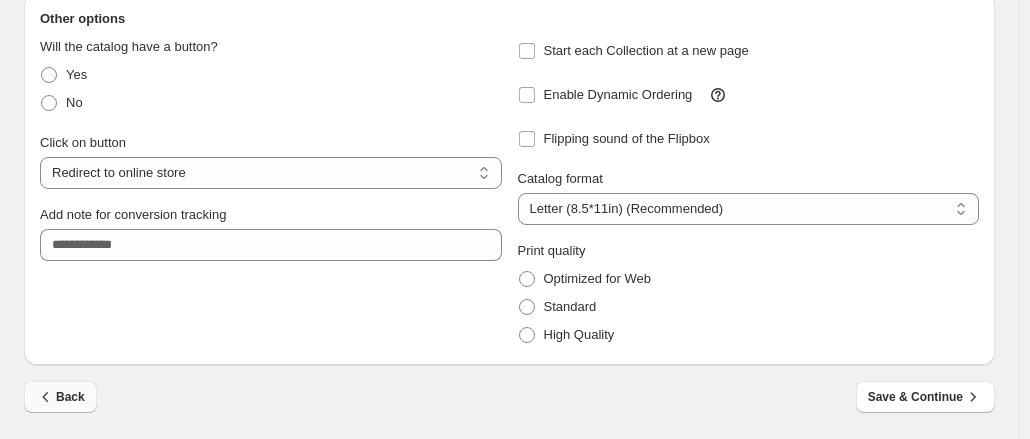 click 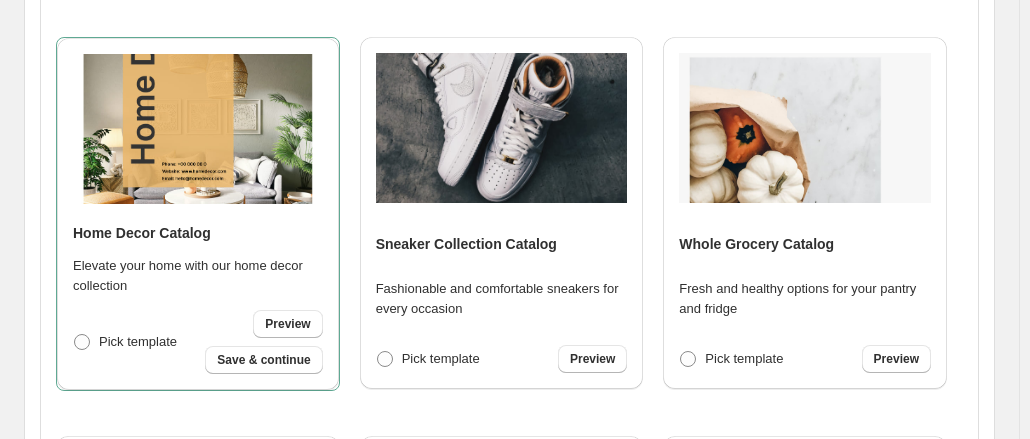 scroll, scrollTop: 938, scrollLeft: 0, axis: vertical 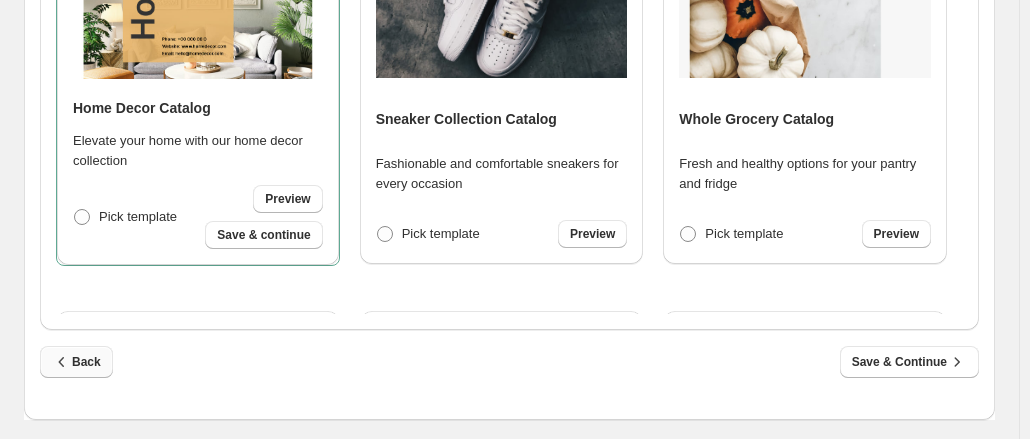 click 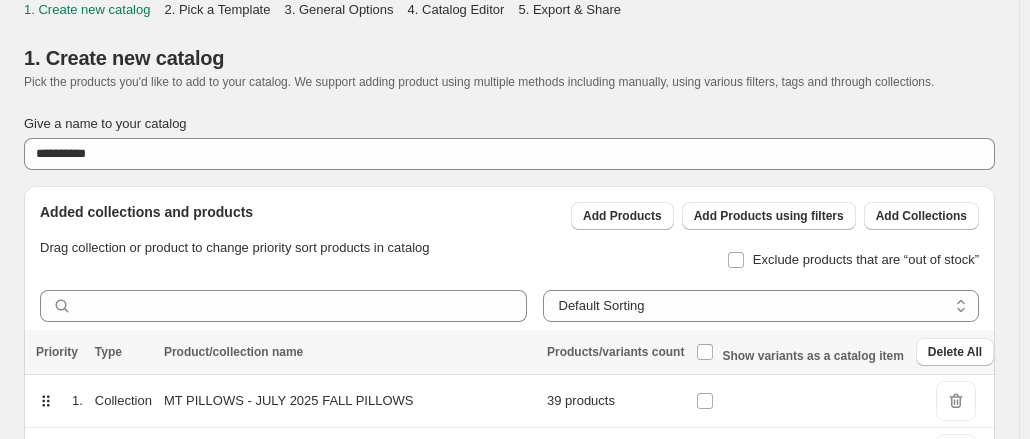 scroll, scrollTop: 483, scrollLeft: 0, axis: vertical 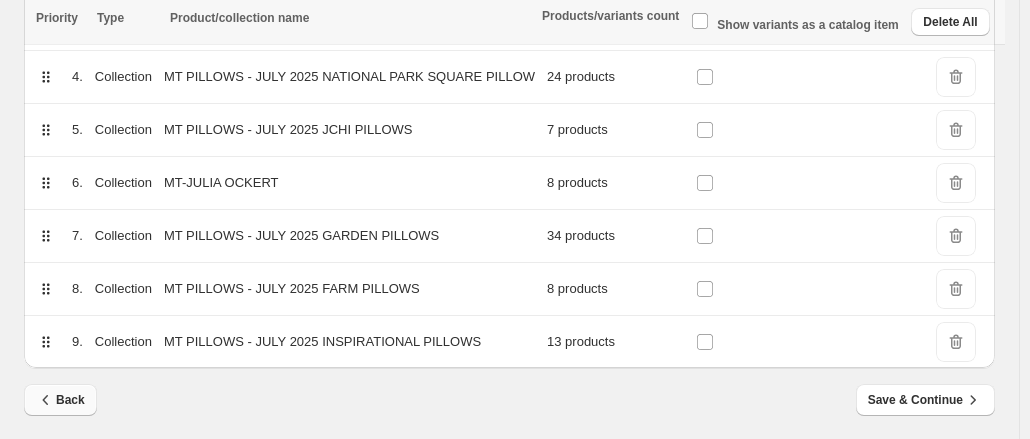 click on "Back" at bounding box center [60, 400] 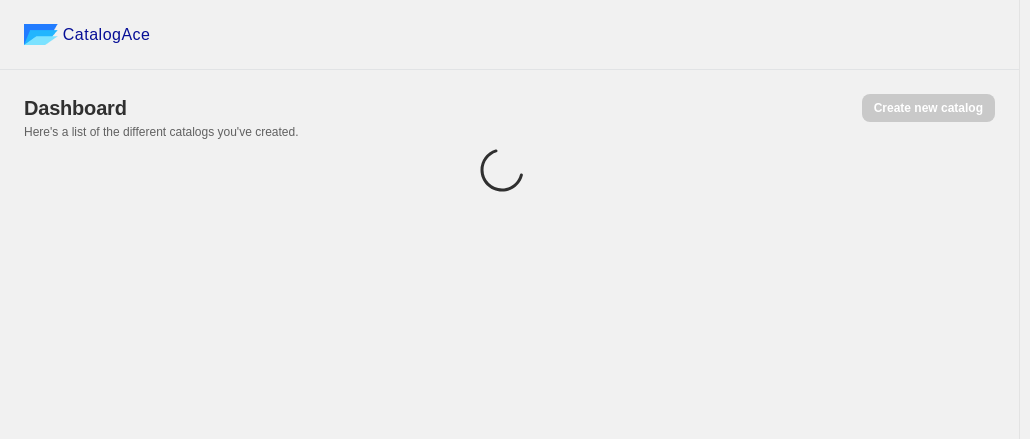 scroll, scrollTop: 0, scrollLeft: 0, axis: both 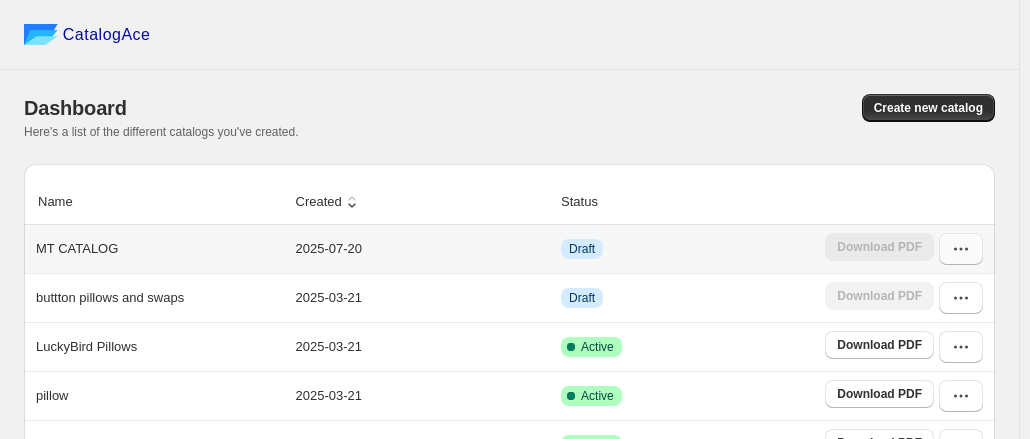 click 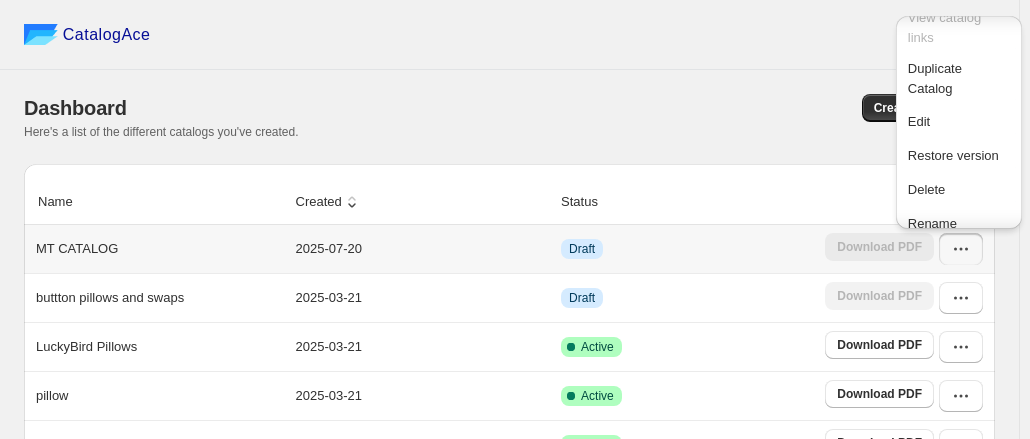 scroll, scrollTop: 119, scrollLeft: 0, axis: vertical 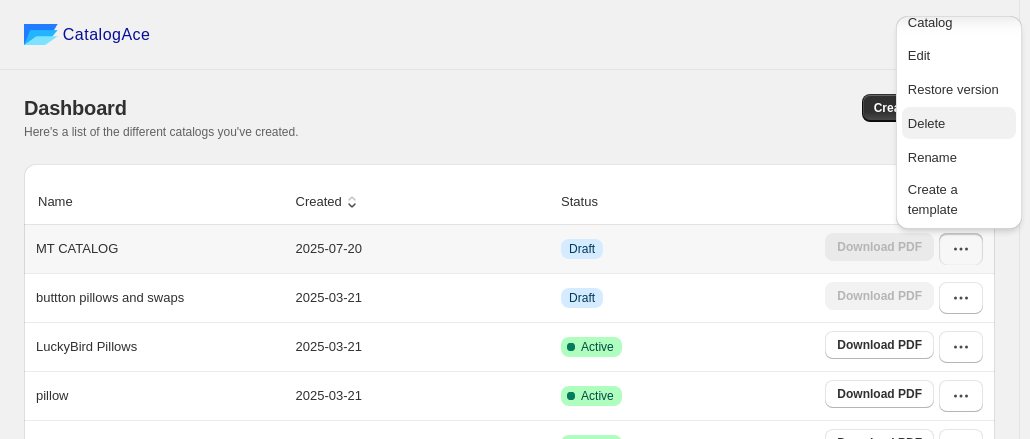click on "Delete" at bounding box center [927, 123] 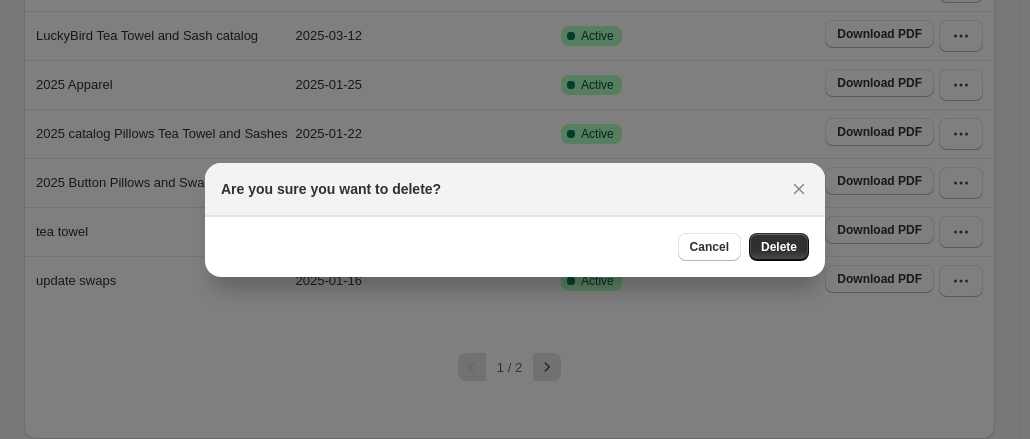 scroll, scrollTop: 0, scrollLeft: 0, axis: both 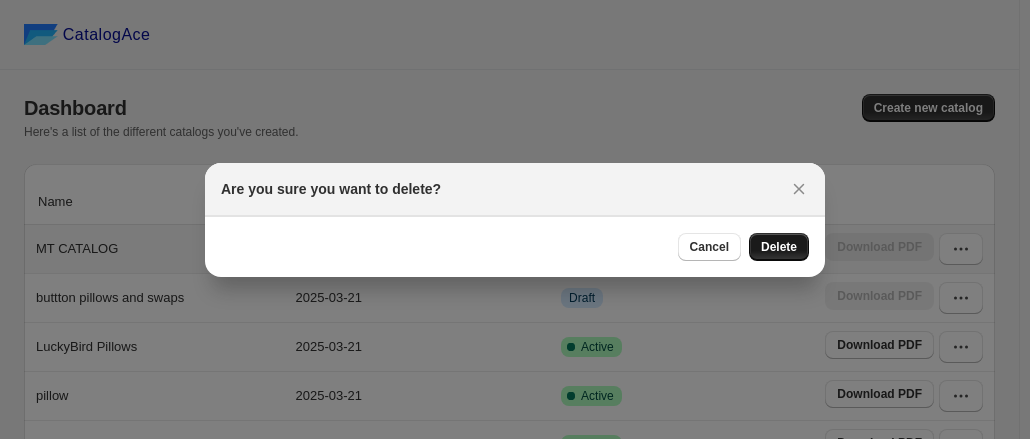 click on "Delete" at bounding box center (779, 247) 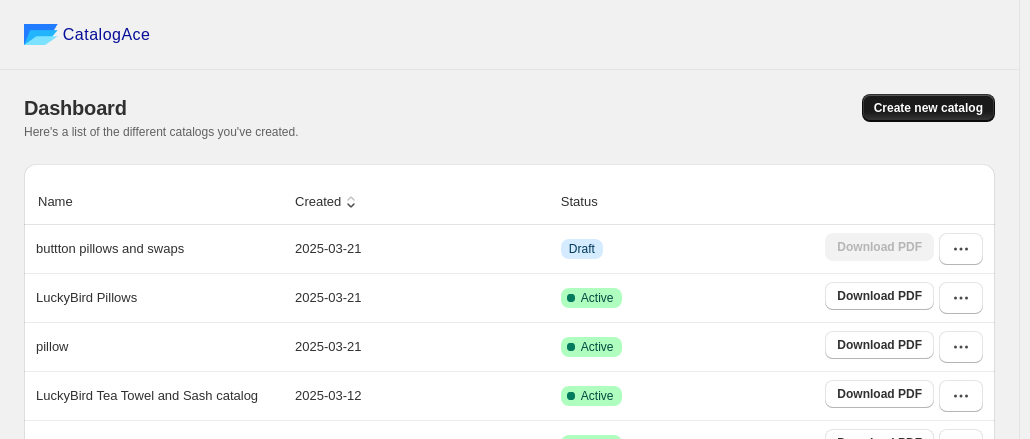 click on "Create new catalog" at bounding box center [928, 108] 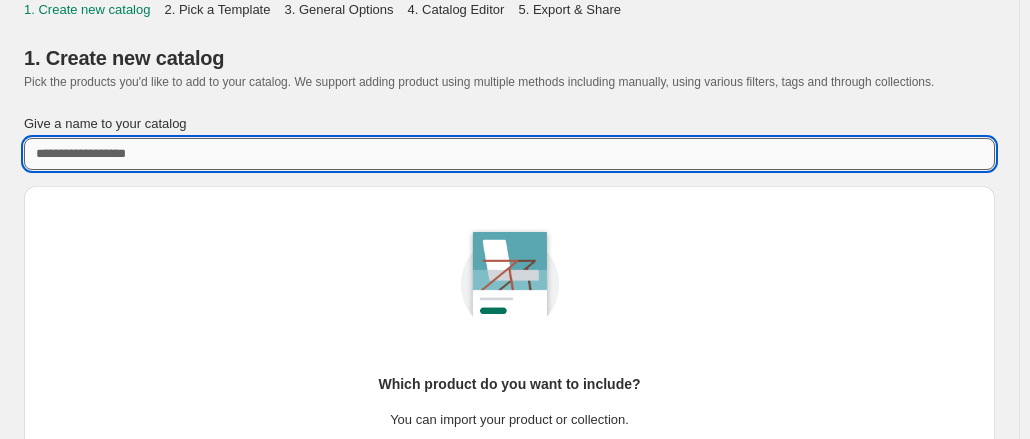 click on "Give a name to your catalog" at bounding box center [509, 154] 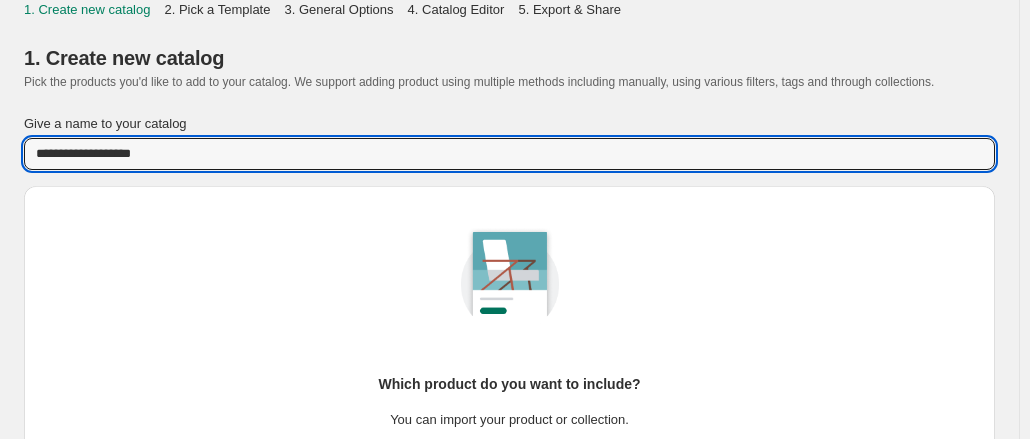 type on "**********" 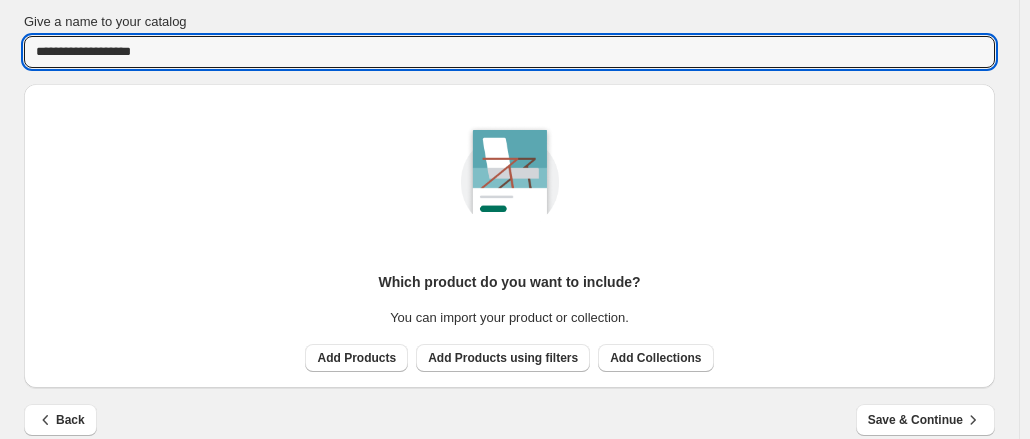 scroll, scrollTop: 124, scrollLeft: 0, axis: vertical 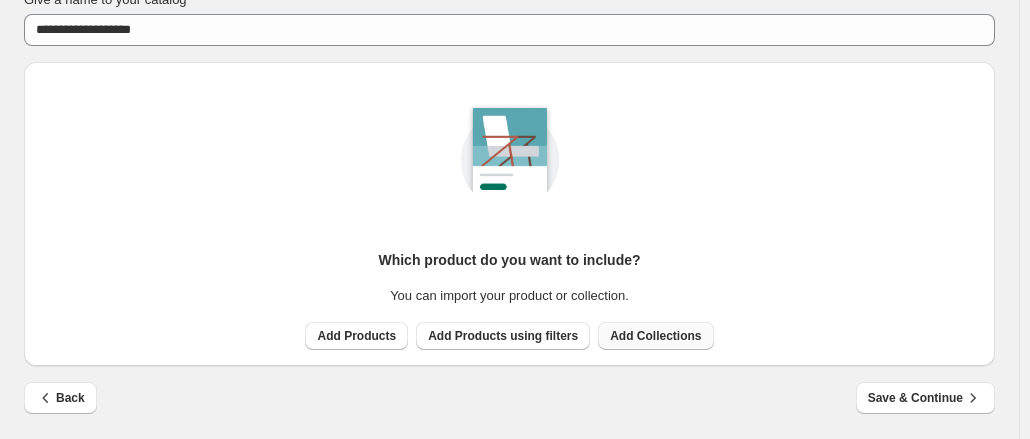 click on "Add Collections" at bounding box center (655, 336) 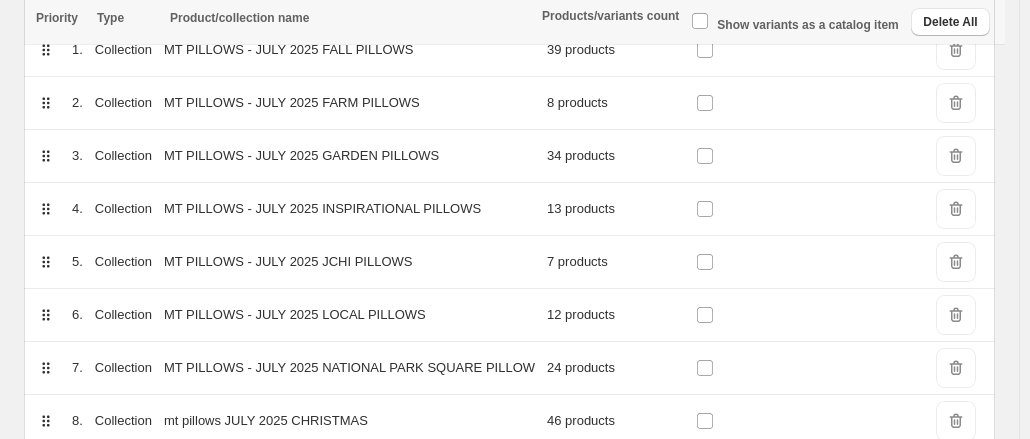 scroll, scrollTop: 363, scrollLeft: 0, axis: vertical 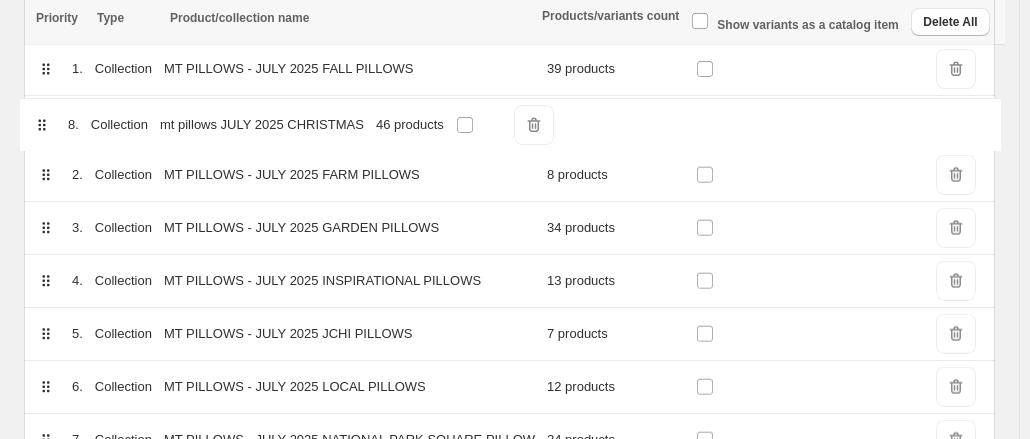 drag, startPoint x: 48, startPoint y: 410, endPoint x: 44, endPoint y: 117, distance: 293.0273 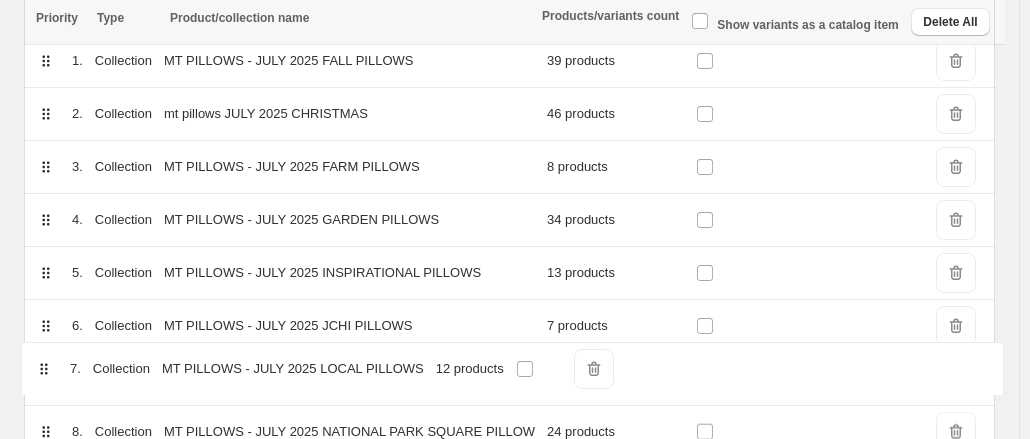 scroll, scrollTop: 350, scrollLeft: 0, axis: vertical 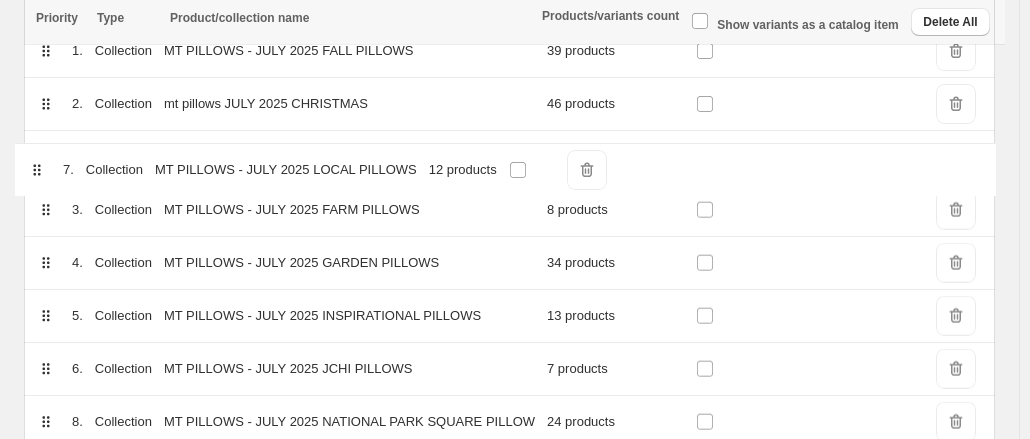 drag, startPoint x: 48, startPoint y: 387, endPoint x: 38, endPoint y: 163, distance: 224.2231 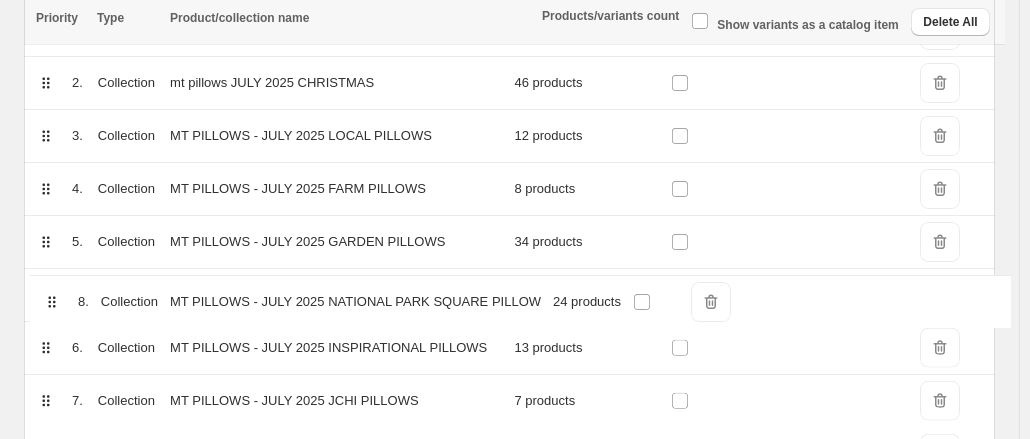 scroll, scrollTop: 372, scrollLeft: 0, axis: vertical 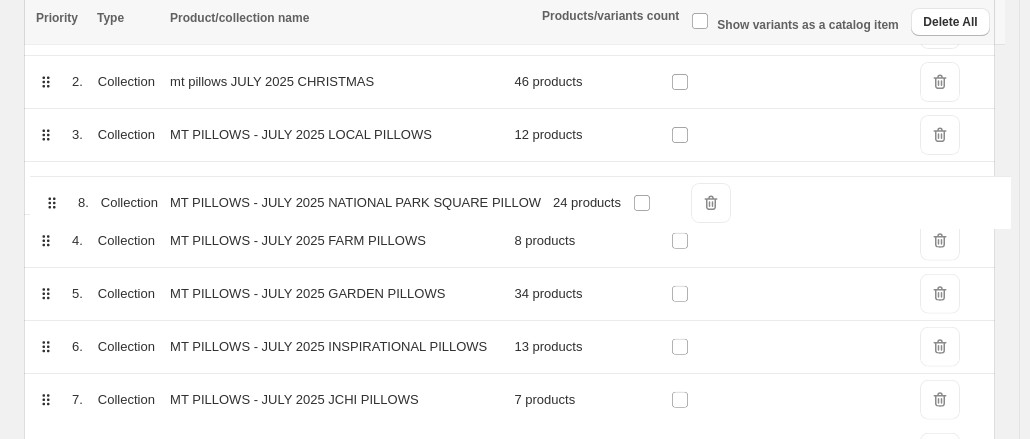 drag, startPoint x: 41, startPoint y: 423, endPoint x: 52, endPoint y: 196, distance: 227.26636 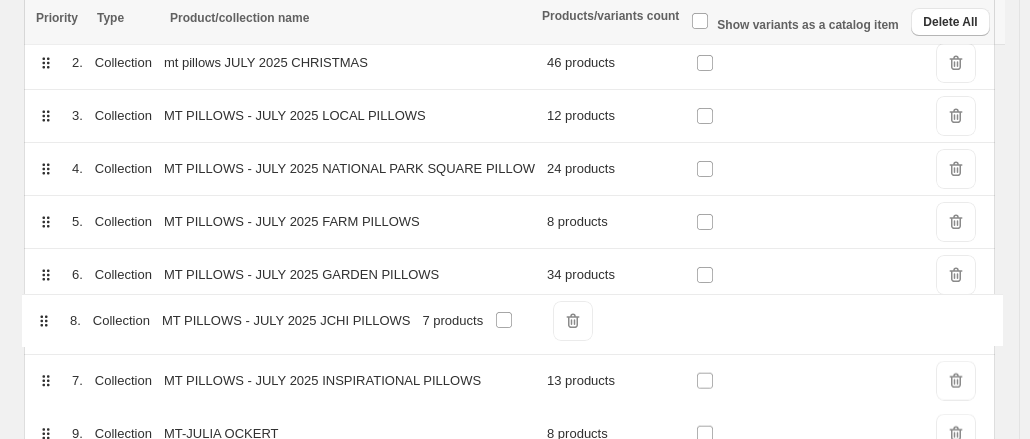 scroll, scrollTop: 396, scrollLeft: 0, axis: vertical 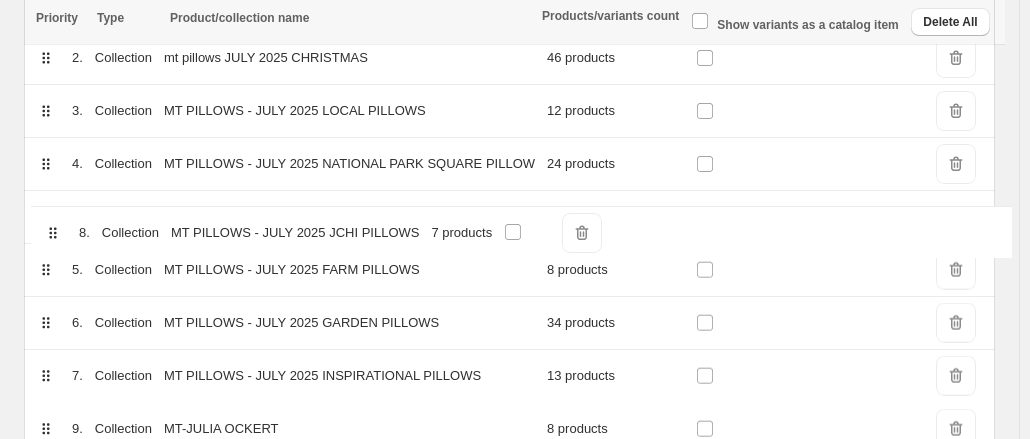 drag, startPoint x: 44, startPoint y: 397, endPoint x: 52, endPoint y: 217, distance: 180.17769 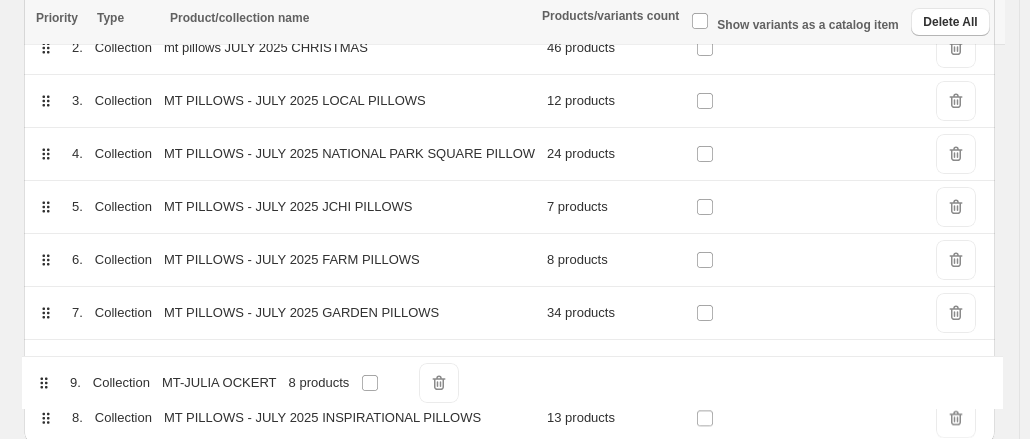scroll, scrollTop: 411, scrollLeft: 0, axis: vertical 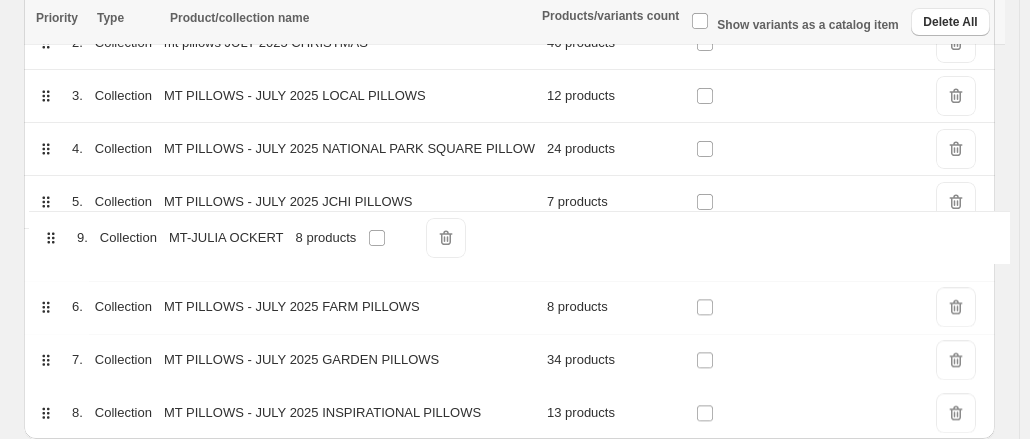 drag, startPoint x: 46, startPoint y: 426, endPoint x: 52, endPoint y: 230, distance: 196.09181 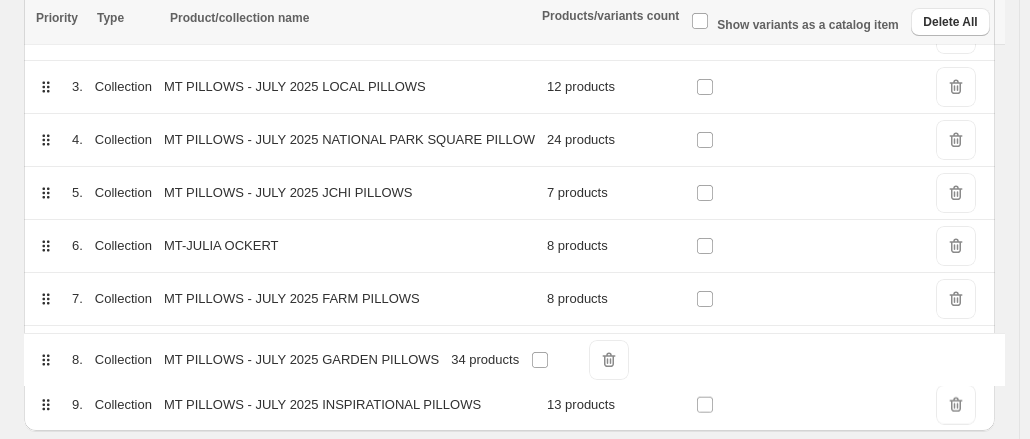 scroll, scrollTop: 423, scrollLeft: 0, axis: vertical 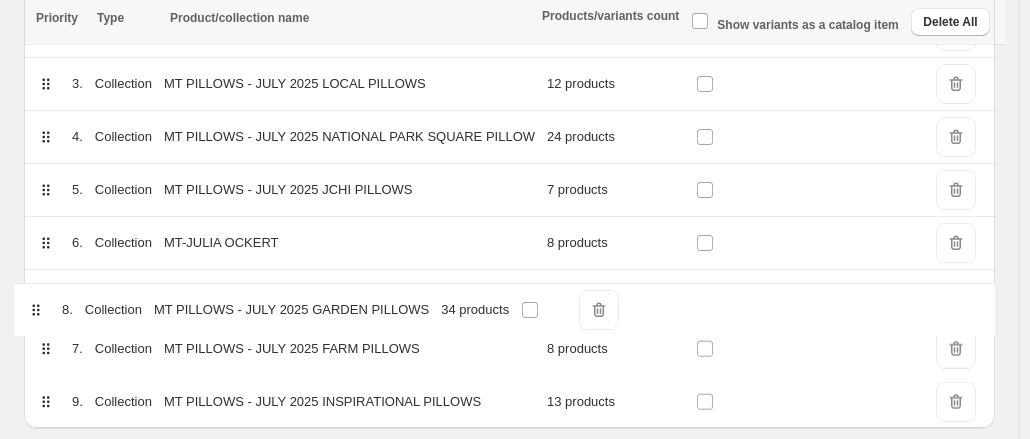 drag, startPoint x: 44, startPoint y: 358, endPoint x: 34, endPoint y: 303, distance: 55.9017 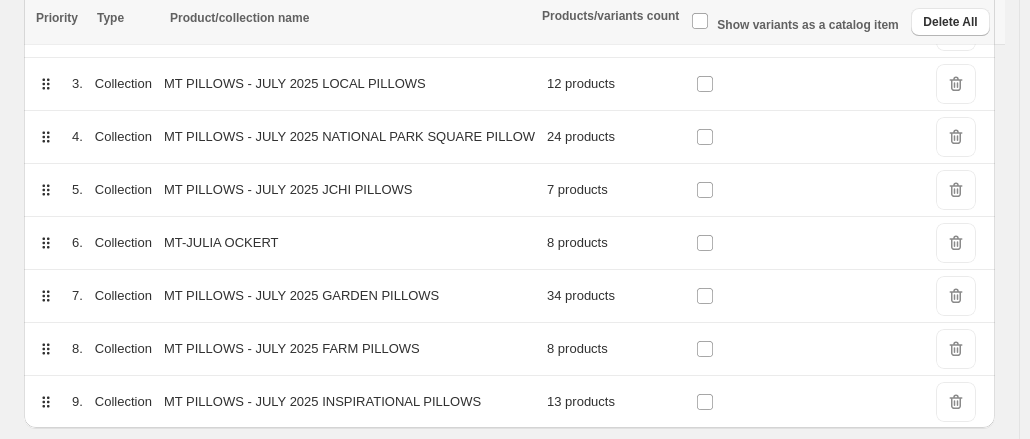 scroll, scrollTop: 483, scrollLeft: 0, axis: vertical 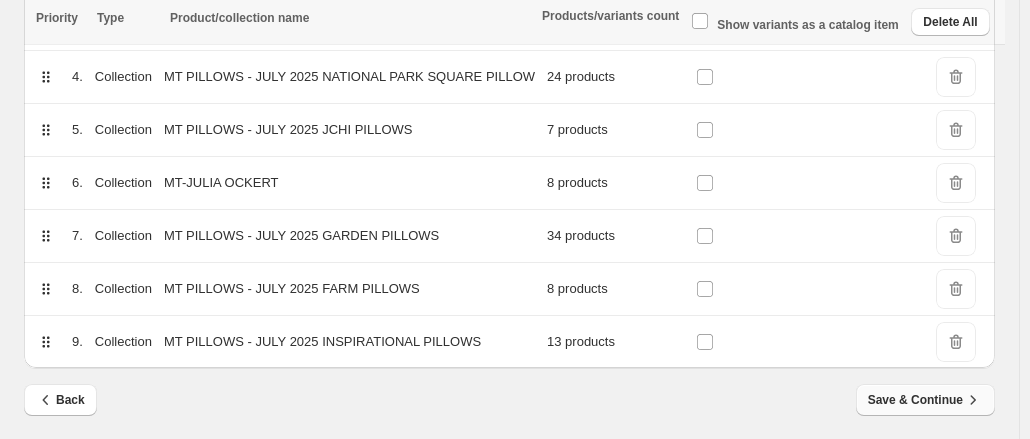 click on "Save & Continue" at bounding box center [925, 400] 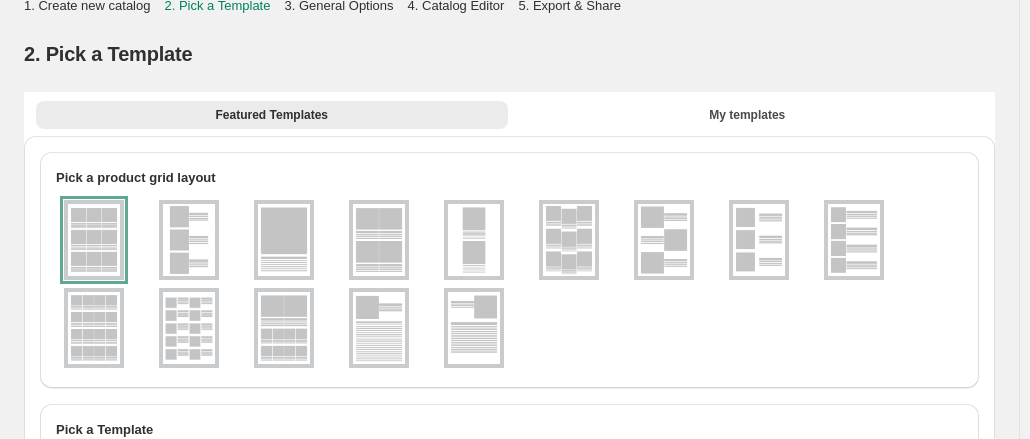 scroll, scrollTop: 0, scrollLeft: 0, axis: both 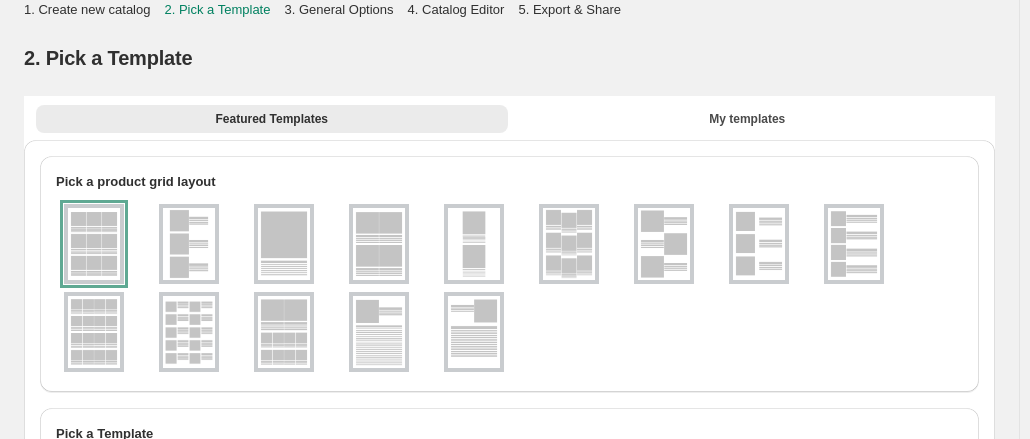 click at bounding box center (379, 244) 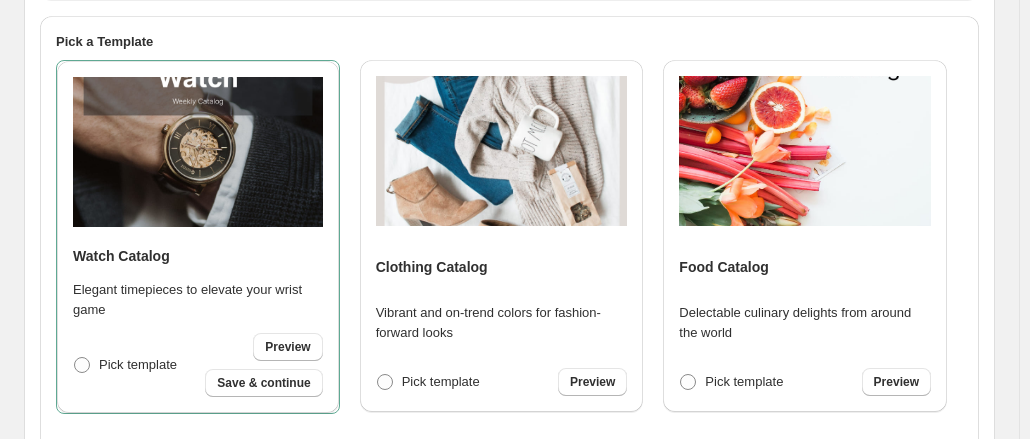 scroll, scrollTop: 443, scrollLeft: 0, axis: vertical 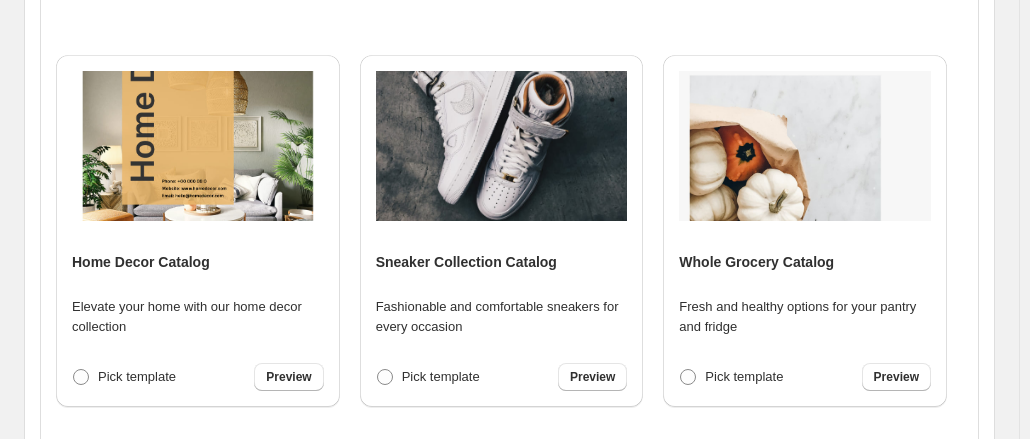 click at bounding box center (198, 146) 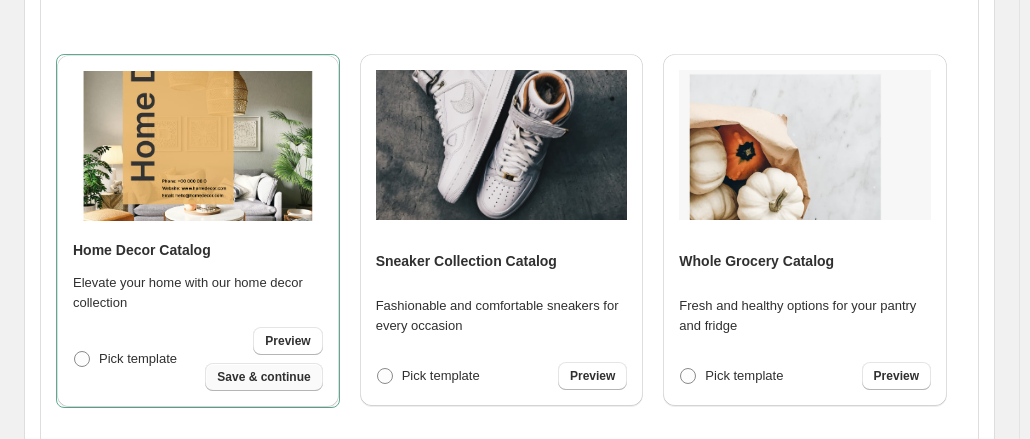 click on "Save & continue" at bounding box center [263, 377] 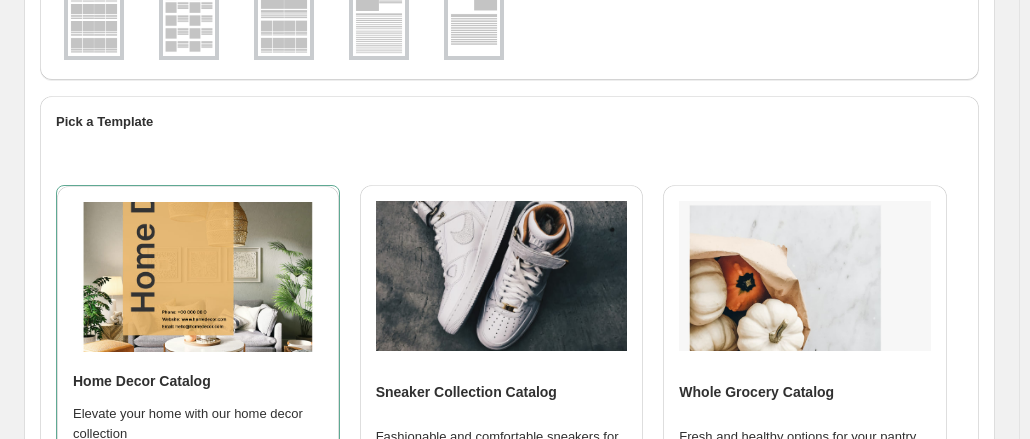 select on "**********" 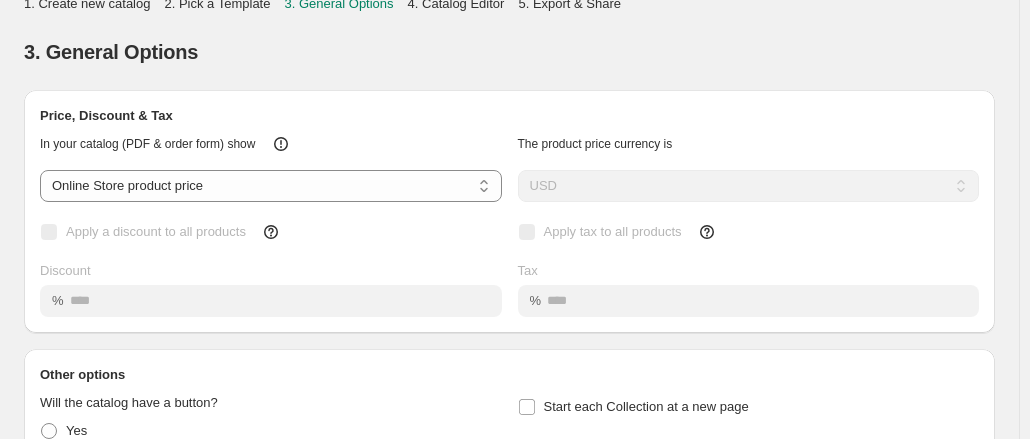 scroll, scrollTop: 0, scrollLeft: 0, axis: both 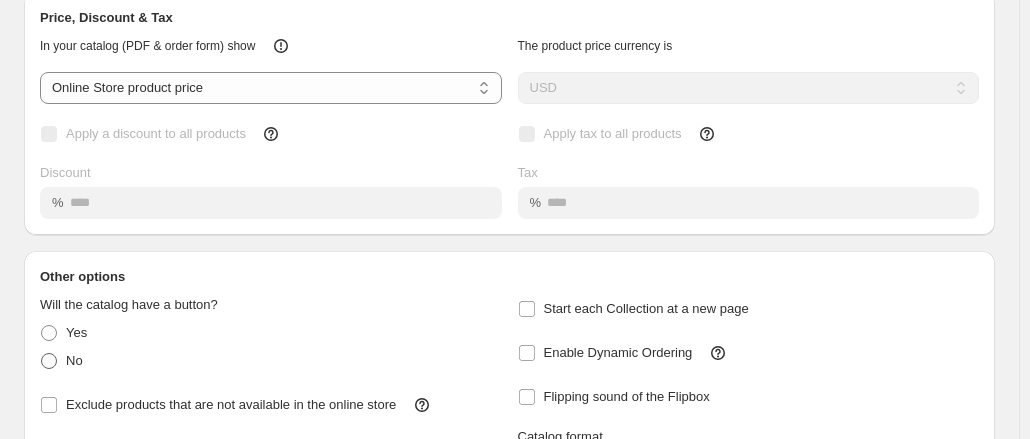 click at bounding box center (49, 361) 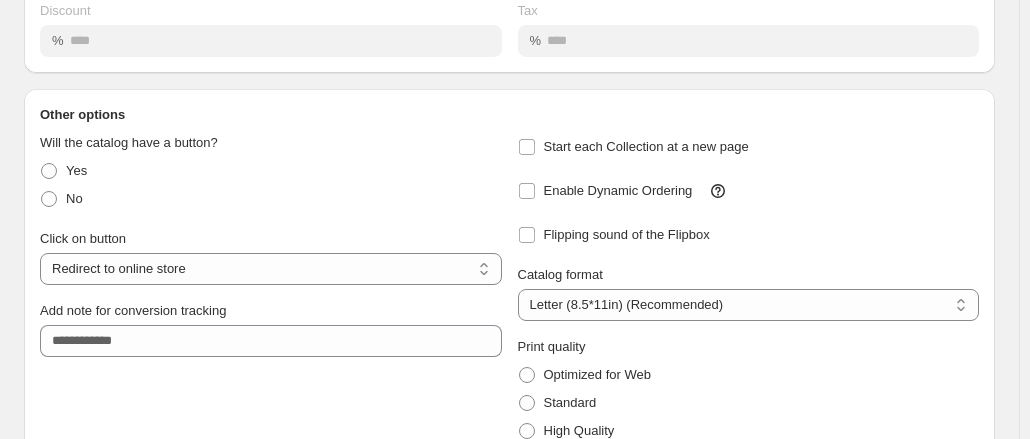 scroll, scrollTop: 276, scrollLeft: 0, axis: vertical 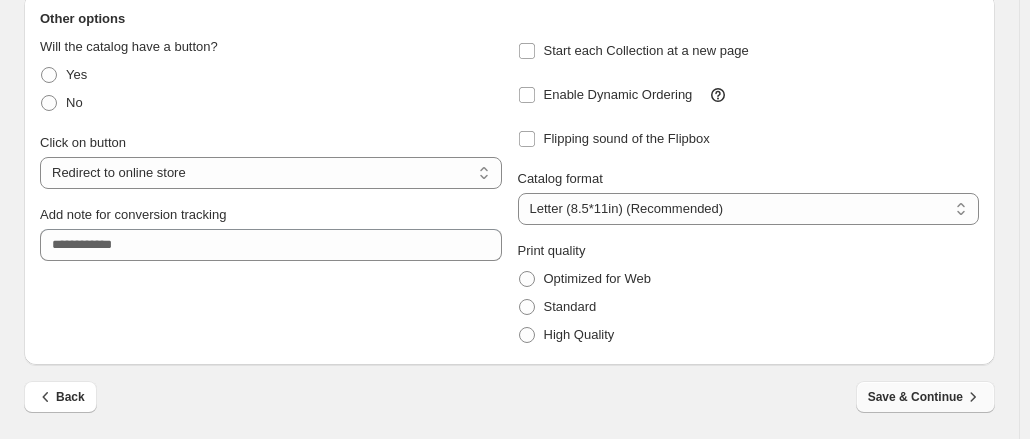 click on "Save & Continue" at bounding box center (925, 397) 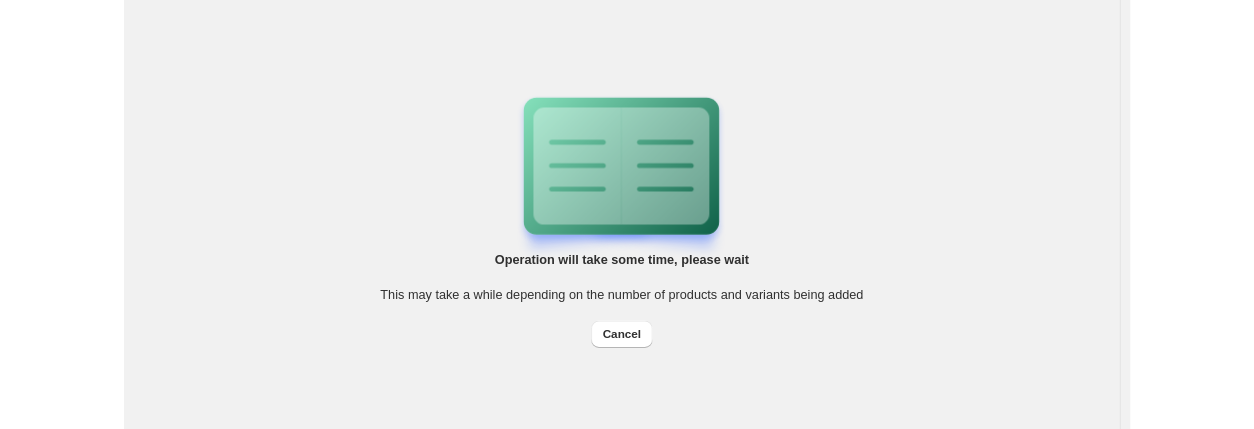 scroll, scrollTop: 0, scrollLeft: 0, axis: both 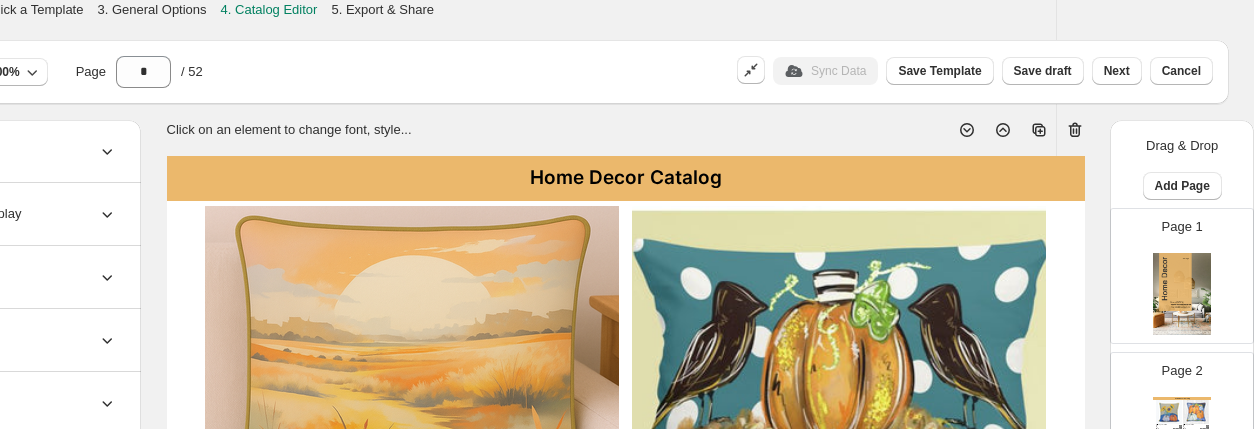 click at bounding box center [1196, 412] 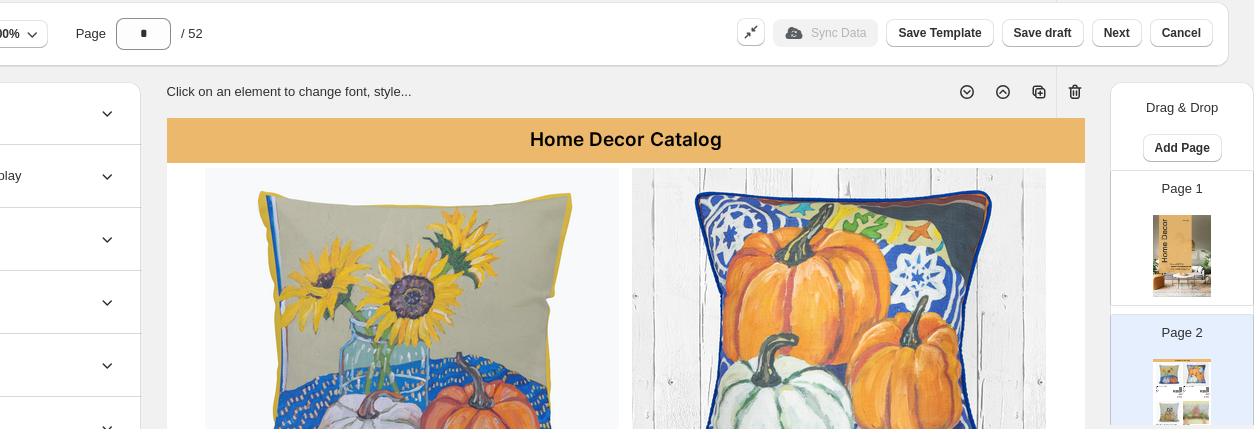scroll, scrollTop: 0, scrollLeft: 187, axis: horizontal 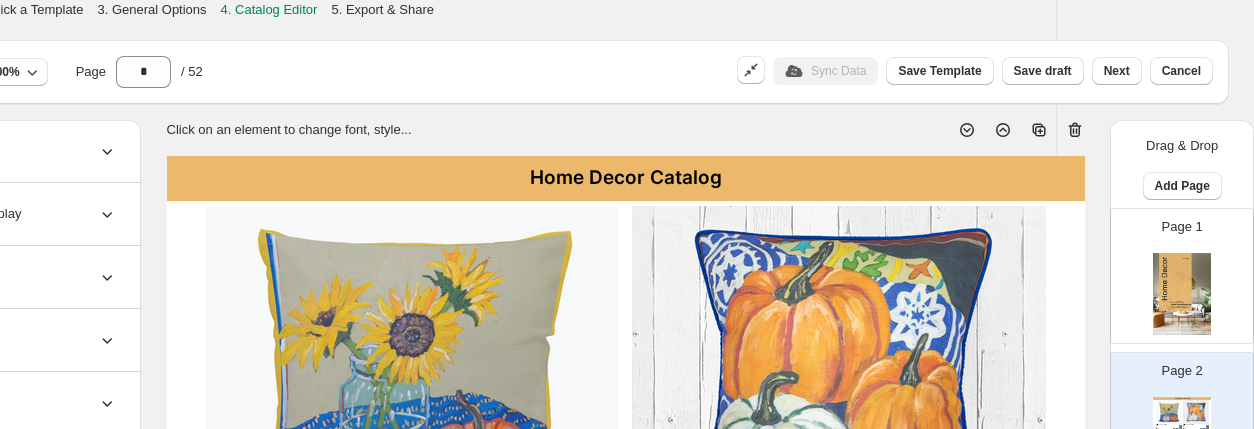 click on "Home Decor Catalog" at bounding box center [626, 178] 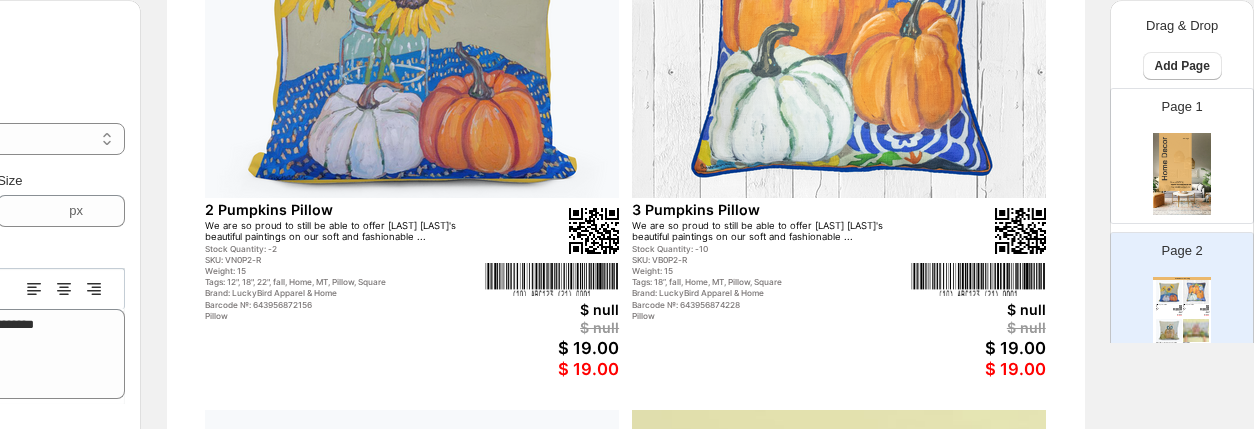 scroll, scrollTop: 369, scrollLeft: 187, axis: both 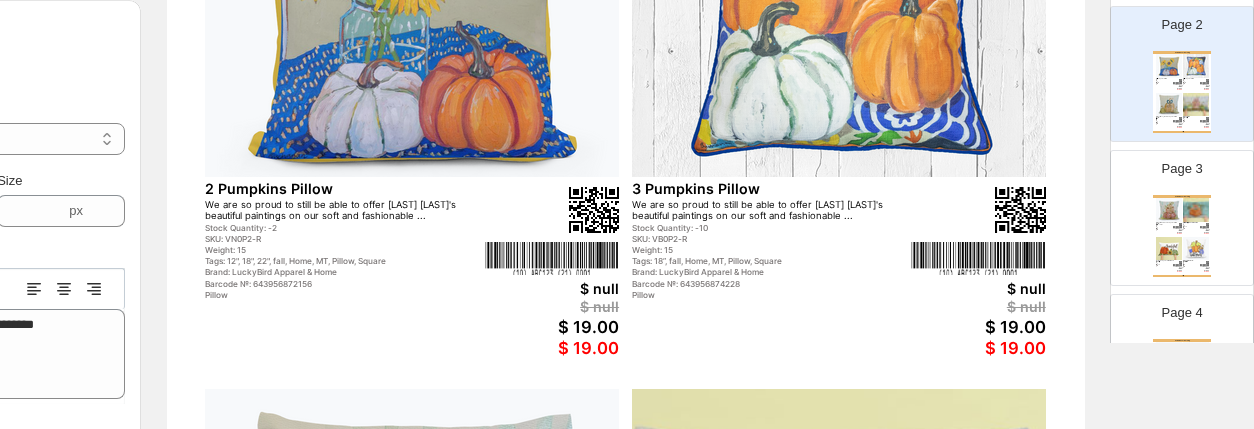 click at bounding box center (1196, 210) 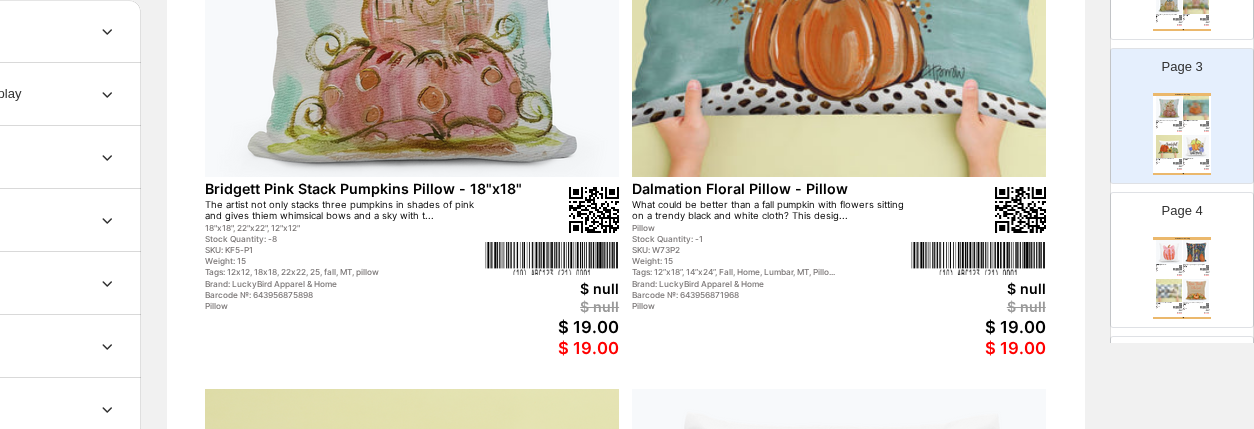 scroll, scrollTop: 346, scrollLeft: 0, axis: vertical 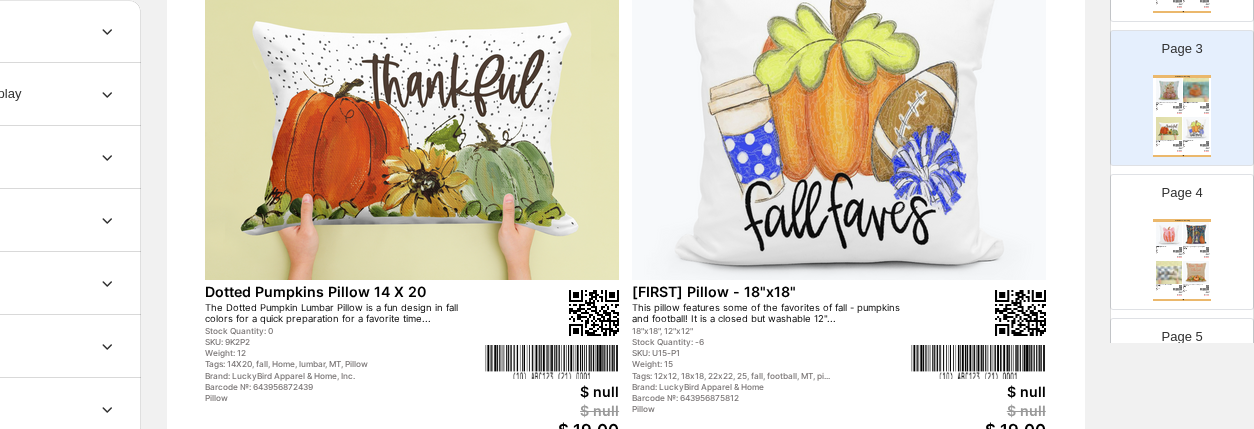 click at bounding box center [1196, 273] 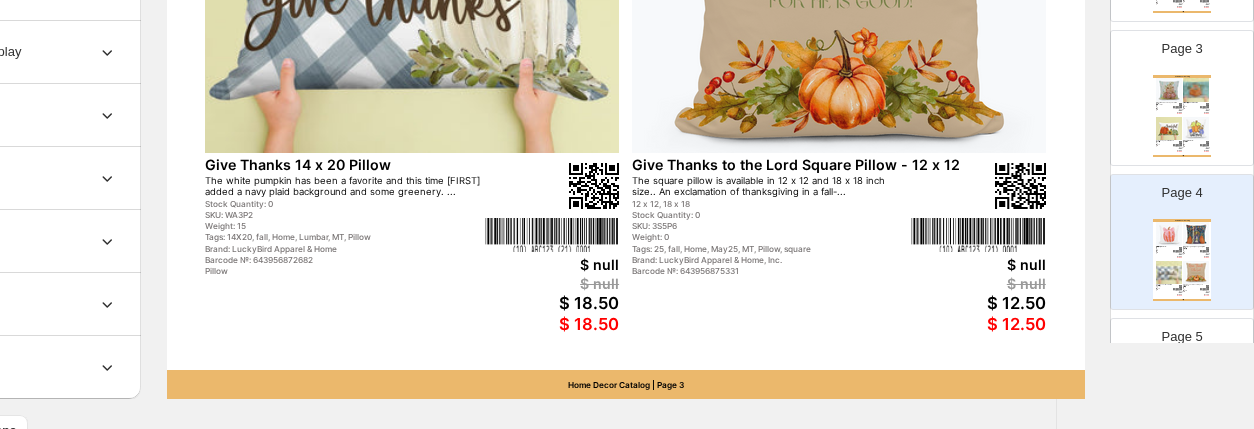 scroll, scrollTop: 938, scrollLeft: 187, axis: both 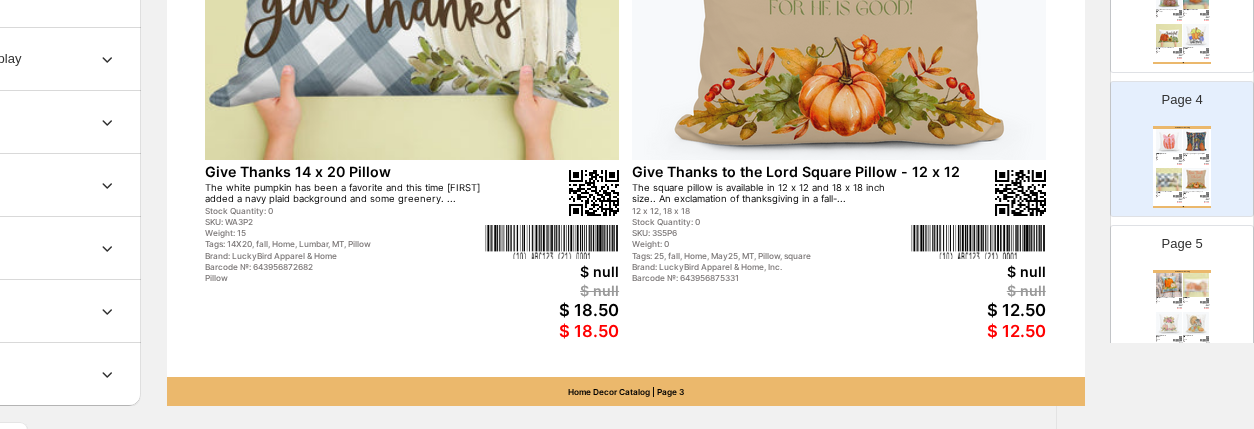 click at bounding box center (1196, 285) 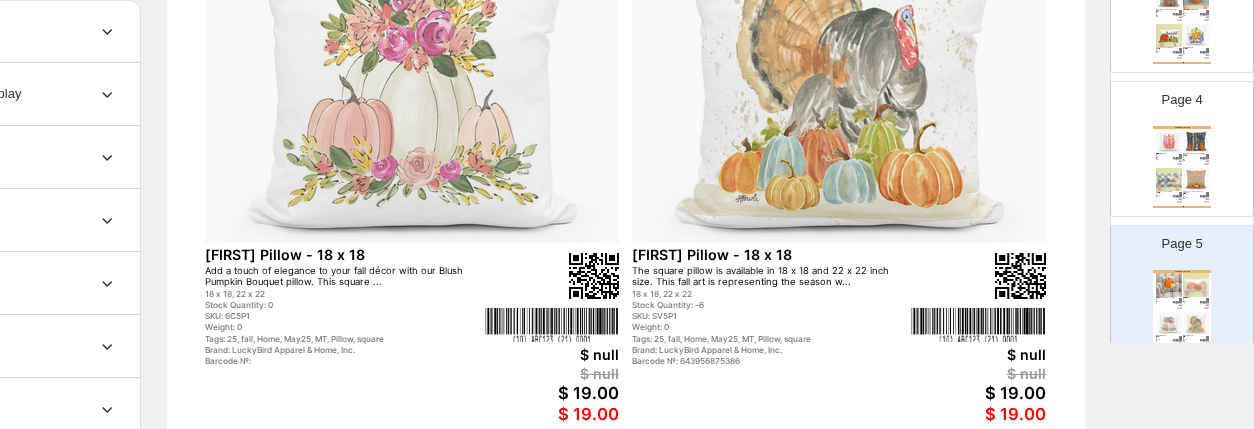 scroll, scrollTop: 878, scrollLeft: 187, axis: both 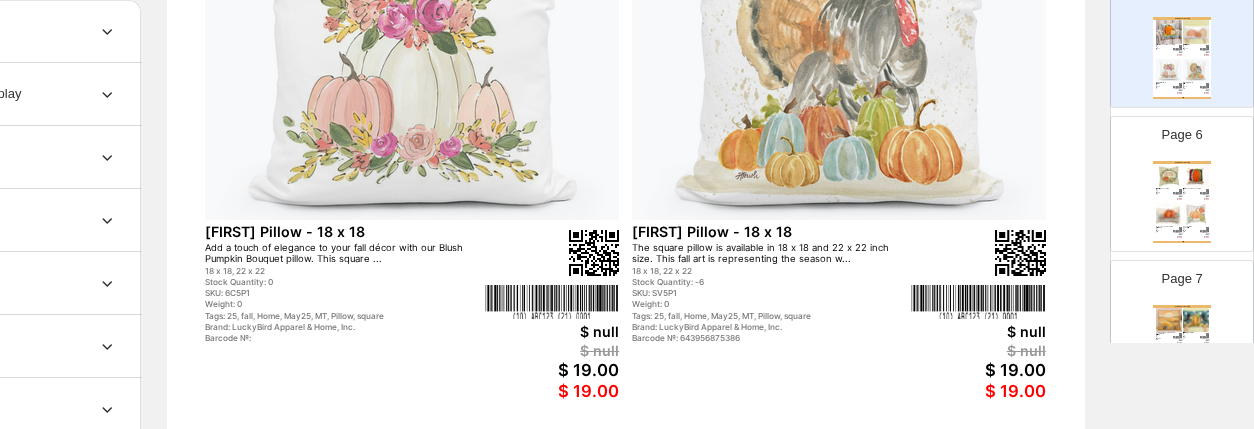 click at bounding box center (1196, 215) 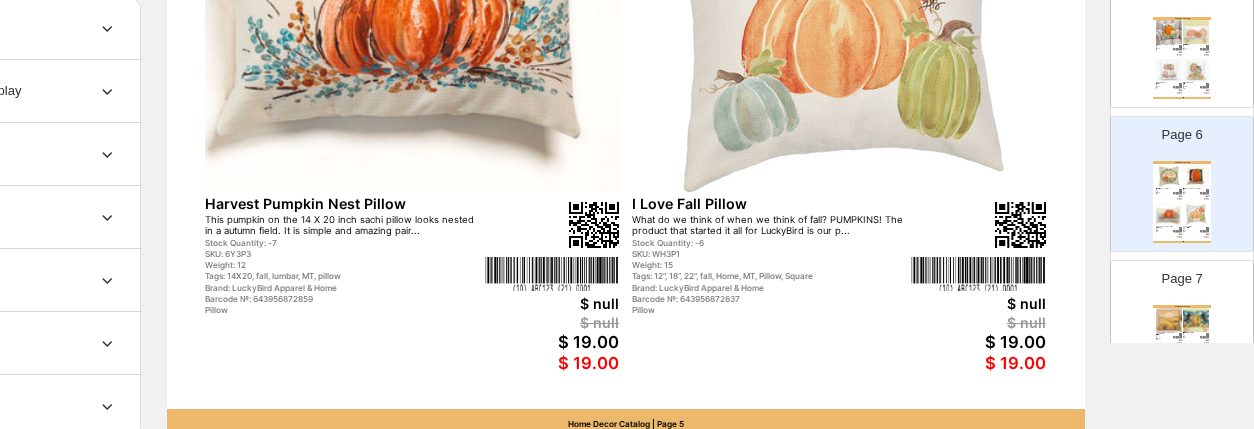 scroll, scrollTop: 917, scrollLeft: 187, axis: both 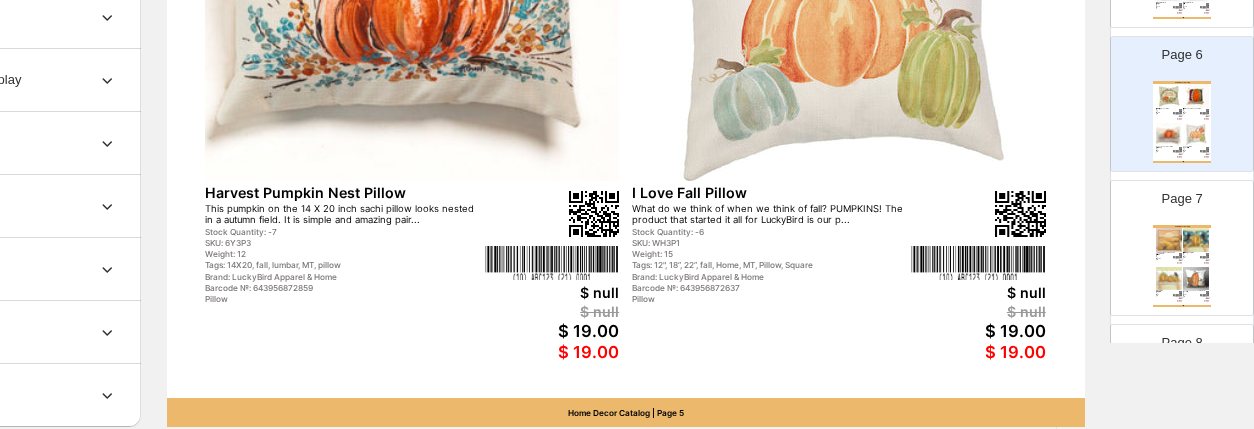 click at bounding box center [1196, 279] 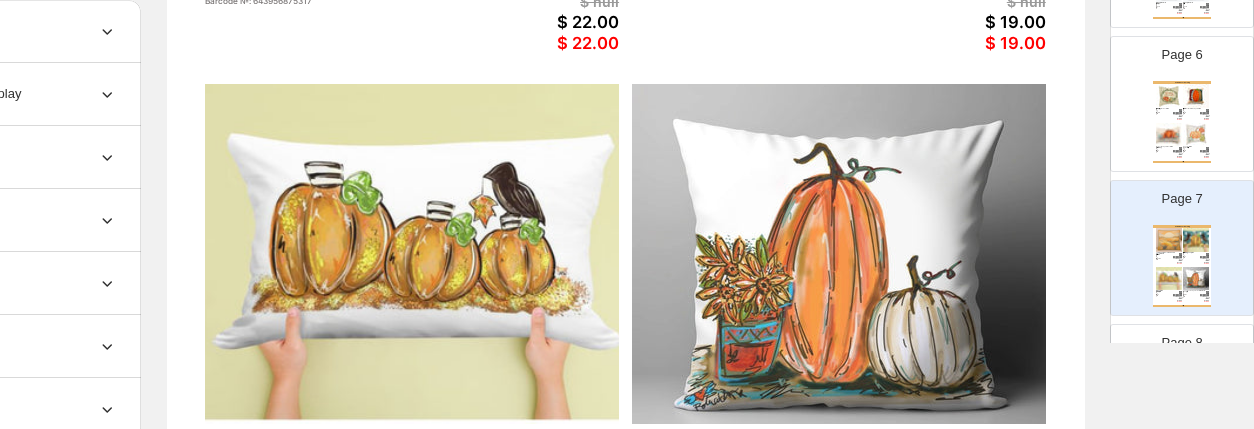 scroll, scrollTop: 677, scrollLeft: 187, axis: both 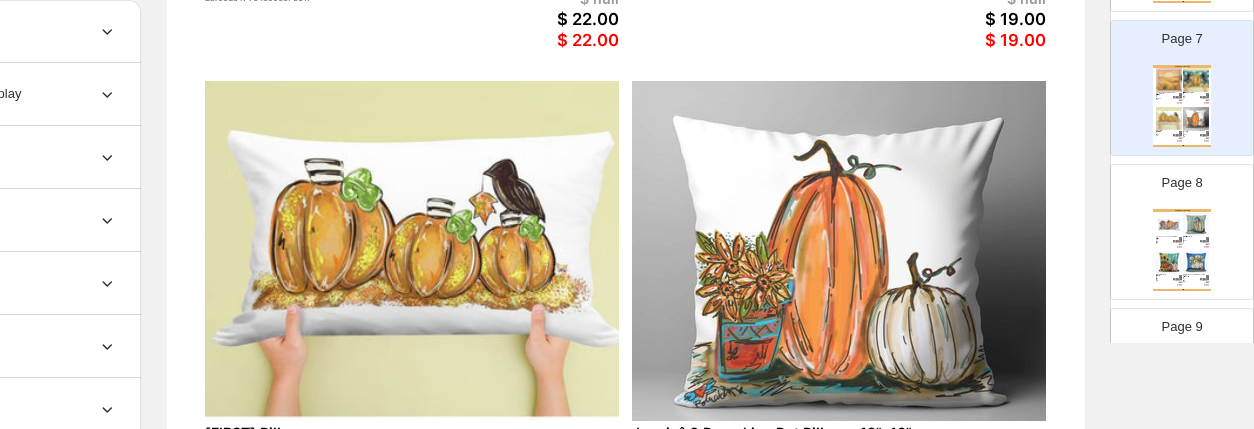 click at bounding box center [1196, 224] 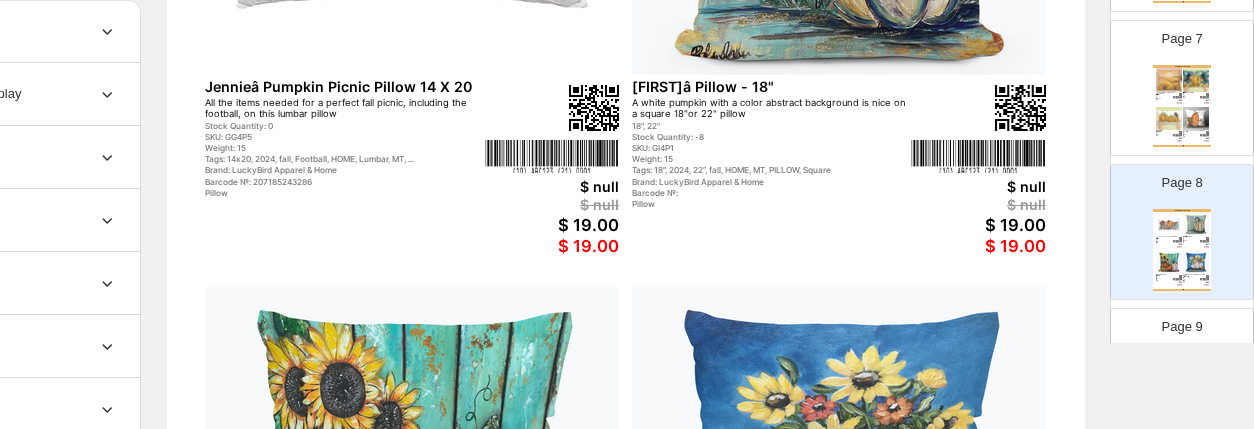 scroll, scrollTop: 494, scrollLeft: 187, axis: both 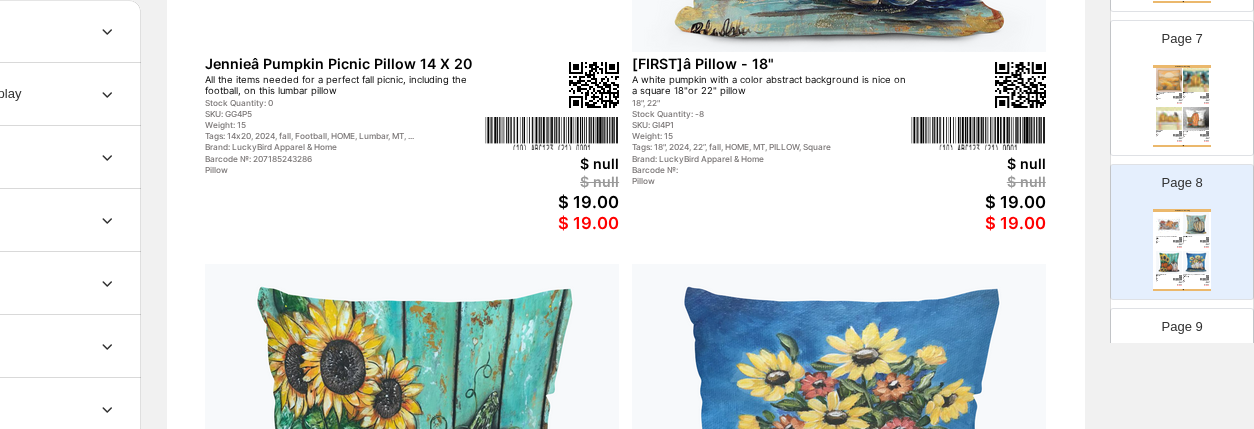 click on "Page 9 Home Decor Catalog [FIRST]'s Pillow - 18"x18" The perfect vase for these sunflowers is this pumpkin can on our square 18" or 22" pillow 18"x18", 22"x22" Stock Quantity:  0 SKU:  EJ4P1 Weight:  15 Tags:  12", 18", 2024, 22”, fall, HOME, MT, PILLOW, Sq... Brand:  LuckyBird Apparel & Home Barcode №:  207196743186 Pillow $ null $ null $ 19.00 $ 19.00 [FIRST] Pillow - 18"x18" The beautiful orange, green and khaki colors in this wreath say Hello Fall on this closed but washable 12",... 18"x18", 22"x22", 12"x12" Stock Quantity:  -4 SKU:  QM5-P1 Weight:  15 Tags:  12x12, 18x18, 22x22, 25, fall, MT, pillow Brand:  LuckyBird Apparel & Home Barcode №:  643956875621 Pillow $ null $ null $ 19.00 $ 19.00 [FIRST]'s Pillow Three simple different pastel watercolor pumpkins on a 14X20lumbar pillow Stock Quantity:  0 SKU:  QP4P5 Weight:  15 Tags:  14X20, 2024, fall, HOME, Lumbar, MT, PILLOW Brand:  LuckyBird Apparel & Home Barcode №:  207804729363 Pillow $ null $ null" at bounding box center (1174, 368) 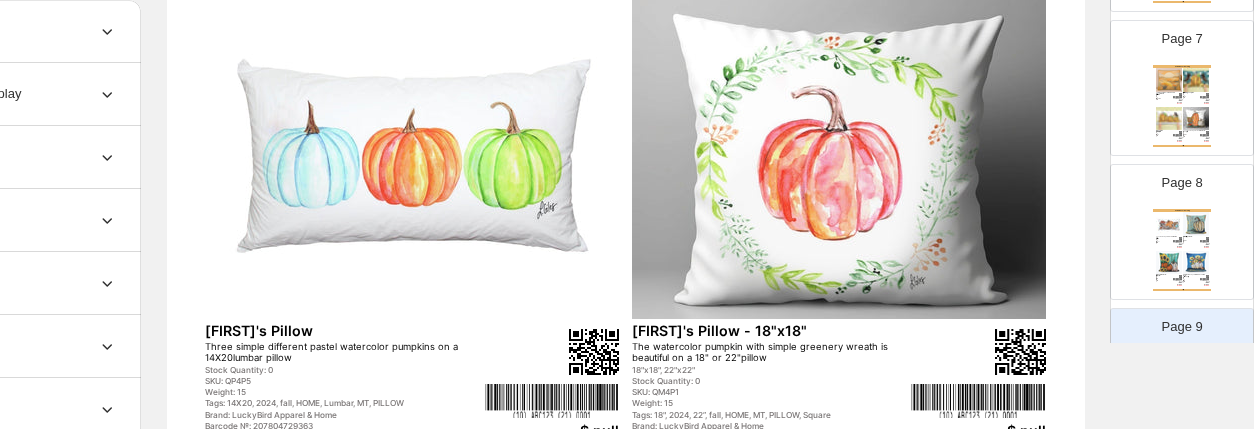 scroll, scrollTop: 802, scrollLeft: 187, axis: both 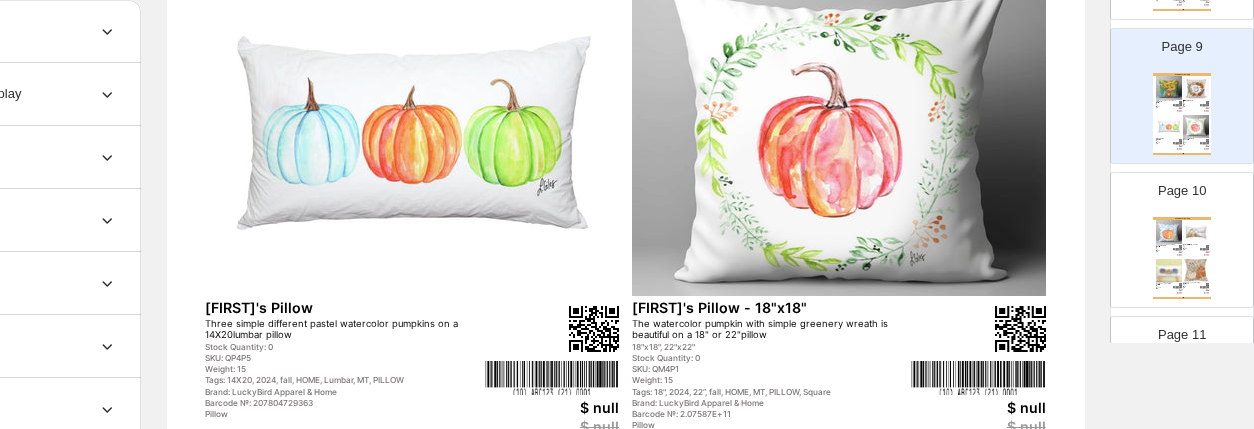 click on "Home Decor Catalog Lauraâ Orange Pumpkin Blue Pattern Pillow - 18"x18" A hand-painted orange watercolor pumpkin with a sky blue pattern background on a square 18 or 22" pillow 18"x18", 22"x22" Stock Quantity:  0 SKU:  QN4P1 Weight:  15 Tags:  18”, 2024, 22”, fall, HOME, MT, PILLOW, Square Brand:  LuckyBird Apparel & Home Barcode №:  207130753311 Pillow $ null $ null $ 19.00 $ 19.00 Oh So Grateful 14 x 20 Pillow An autumnal way of remembering just how lucky you have it and how grateful you should be. The product that ... Stock Quantity:  0 SKU:  WN3P2 Weight:  12 Tags:  14X20, fall, Home, LUMBAR, MT, Pillow Brand:  LuckyBird Apparel & Home Barcode №:  643956872583 Pillow $ null $ null $ 15.00 $ 15.00 Orange and Blue Patterned Pumpkins Lumbar Pillow The lumbar pillow is available in 14 x 20 inch size. These pumpkins have varied fall-colored patterns drawn... Stock Quantity:  0 SKU:  3G5P2 Weight:  0 Tags:  25, fall, Home, lumbar, May25, MT, Pillow Brand:  LuckyBird Apparel & Home, Inc. $ null $ null" at bounding box center [1182, 258] 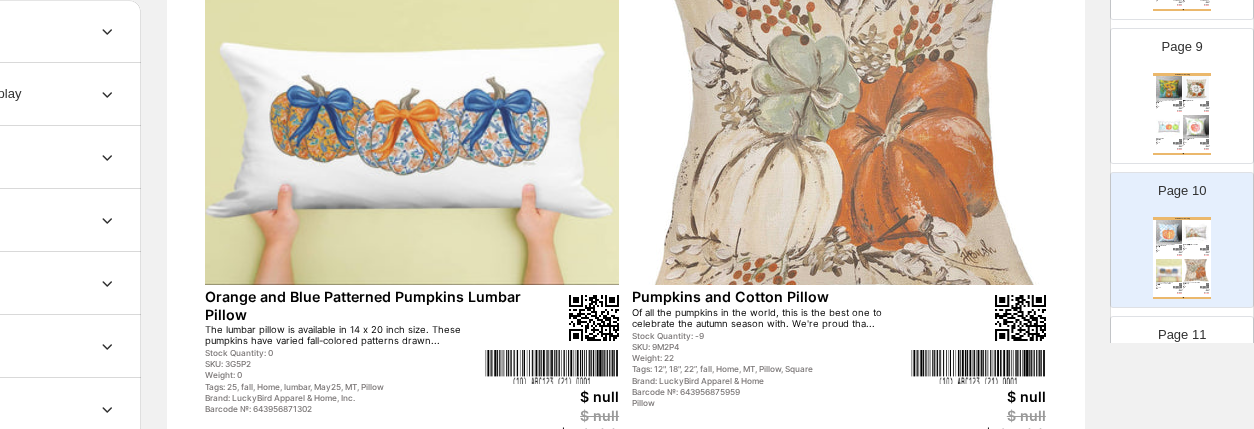 scroll, scrollTop: 829, scrollLeft: 187, axis: both 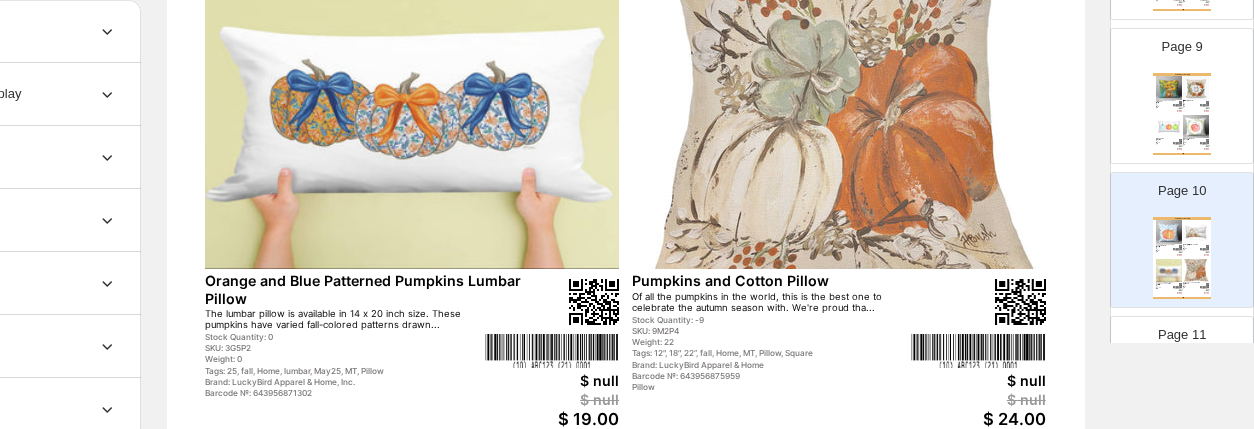 click on "Page 11 Home Decor Catalog SCARECROW ORANGE PILLOW - 12 X 12 Available in 12x12" and 18x18" sizes
Add a touch of fall whimsy to your home with this adorable Harvest Smi... 12 X 12, 18 X 18 Stock Quantity:  0 SKU:  6B5P6 Weight:  0 Tags:  25, fall, Home, May25, MT, Pillow, square Brand:  LuckyBird Apparel & Home, Inc. Barcode №:   $ null $ null $ 12.50 $ 12.50 Vintage Harvest Garden Pillow One of the cornerstone pillows of the Vintage Harvest palette, the Garden design brings flowers in the feat... Stock Quantity:  -2 SKU:  K73P4 Weight:  22 Tags:  22”, fall, Home, MT, Pillow Brand:  LuckyBird Apparel & Home Barcode №:  643956874778 Pillow $ null $ null $ 24.00 $ 24.00 Home Decor Catalog | Page undefined" at bounding box center (1174, 376) 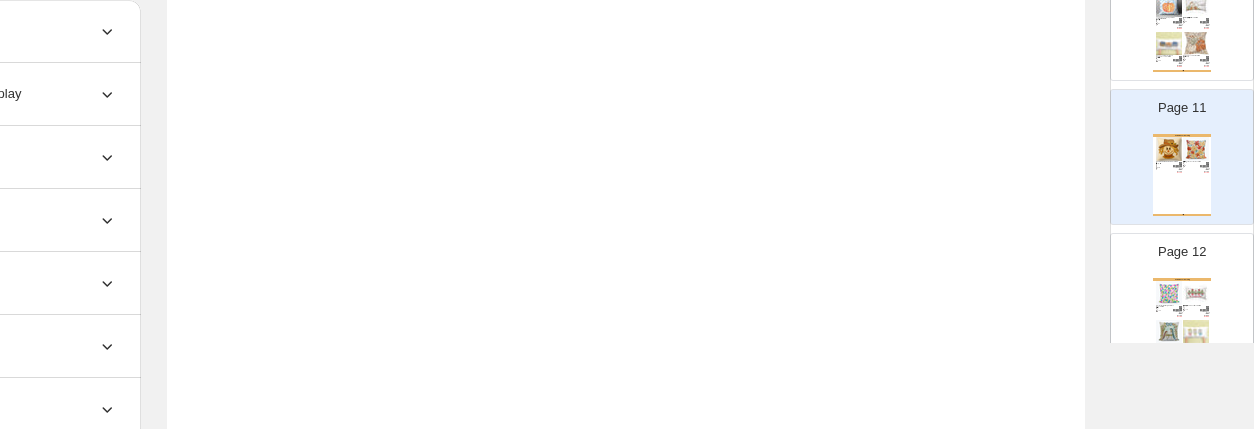 scroll, scrollTop: 1479, scrollLeft: 0, axis: vertical 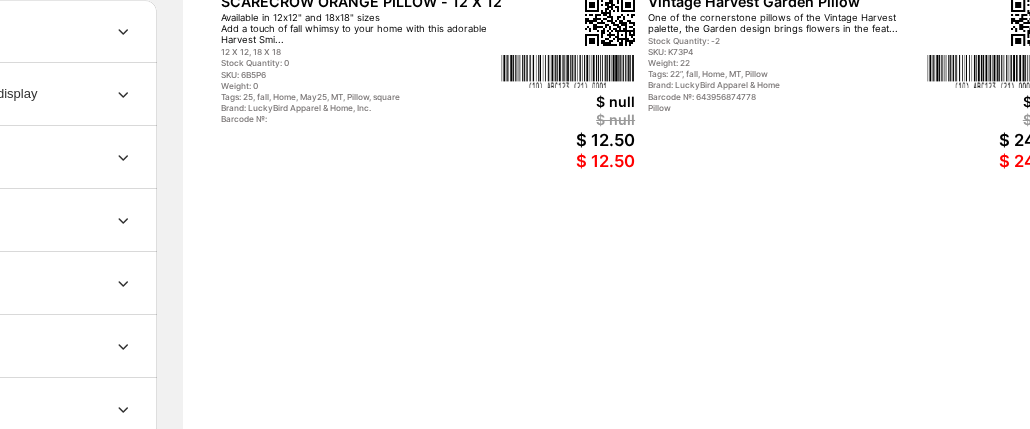 click on "Home Decor Catalog SCARECROW ORANGE PILLOW - 12 X 12 Available in 12x12" and 18x18" sizes
Add a touch of fall whimsy to your home with this adorable Harvest Smi... 12 X 12, 18 X 18 Stock Quantity:  0 SKU:  6B5P6 Weight:  0 Tags:  25, fall, Home, May25, MT, Pillow, square Brand:  LuckyBird Apparel & Home, Inc. Barcode №:   $ null $ null $ 12.50 $ 12.50 Vintage Harvest Garden Pillow One of the cornerstone pillows of the Vintage Harvest palette, the Garden design brings flowers in the feat... Stock Quantity:  -2 SKU:  K73P4 Weight:  22 Tags:  22”, fall, Home, MT, Pillow Brand:  LuckyBird Apparel & Home Barcode №:  643956874778 Pillow $ null $ null $ 24.00 $ 24.00 Home Decor Catalog | Page 10" at bounding box center [642, 194] 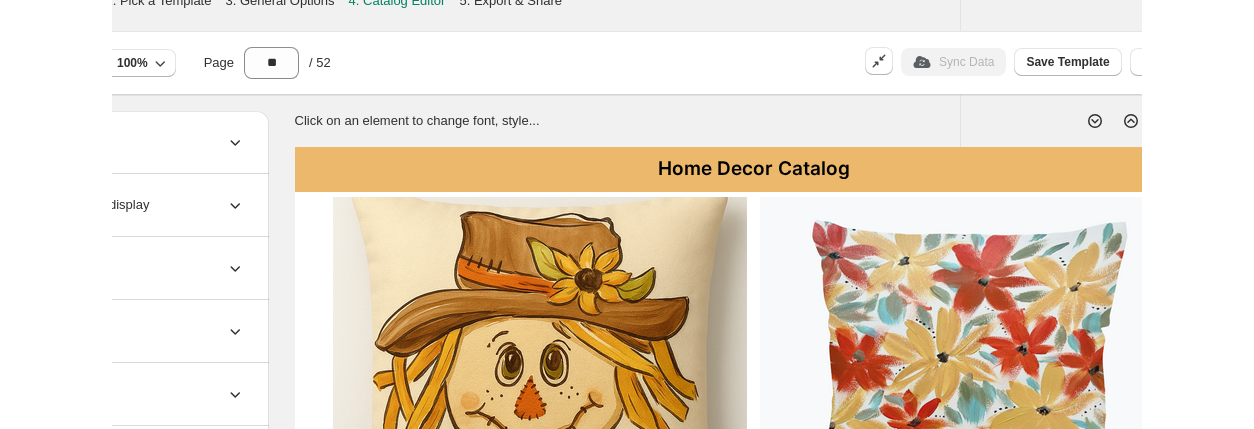 scroll, scrollTop: 0, scrollLeft: 171, axis: horizontal 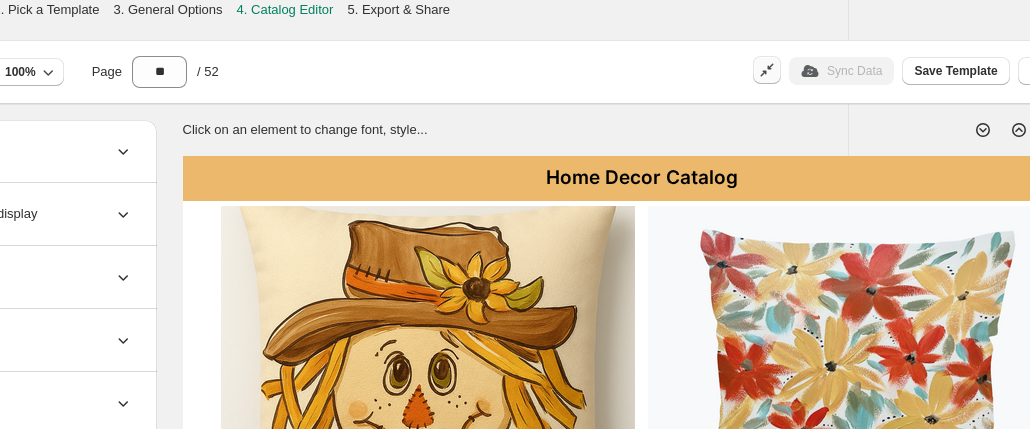 click 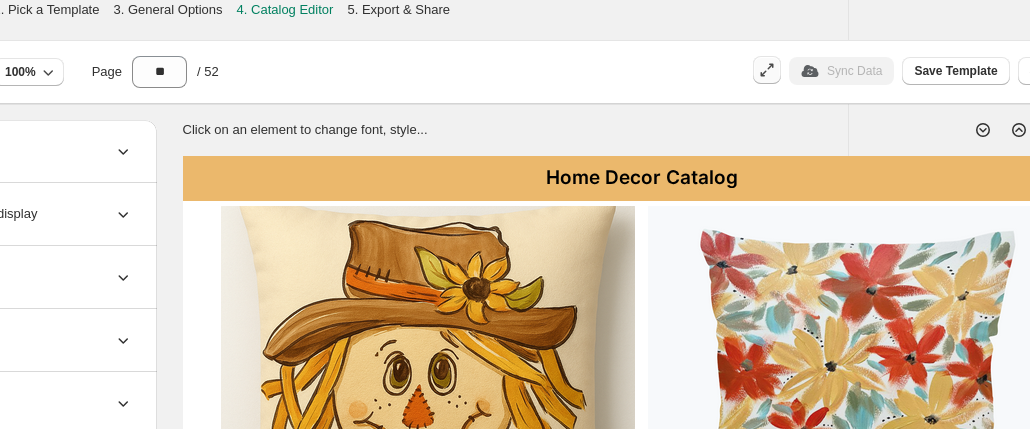 click 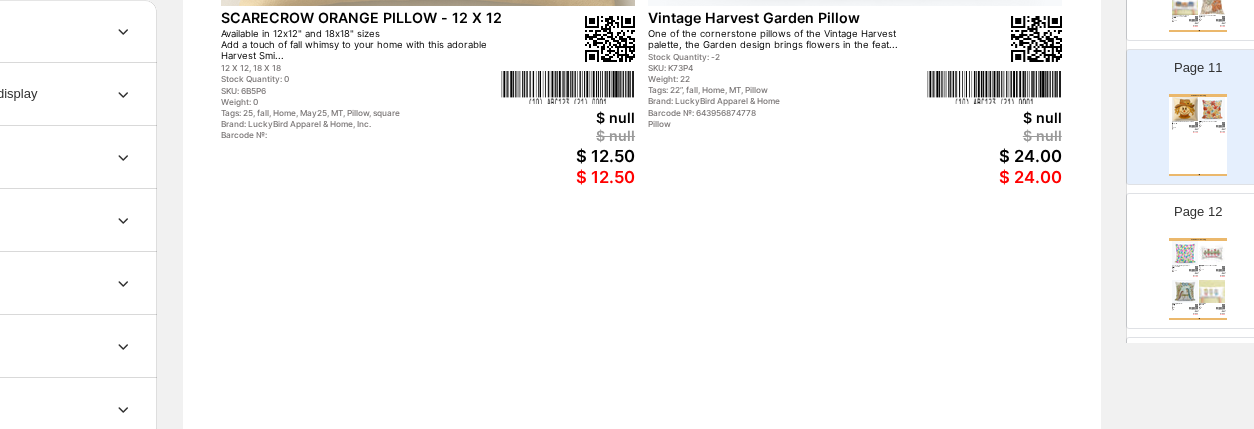 scroll, scrollTop: 542, scrollLeft: 171, axis: both 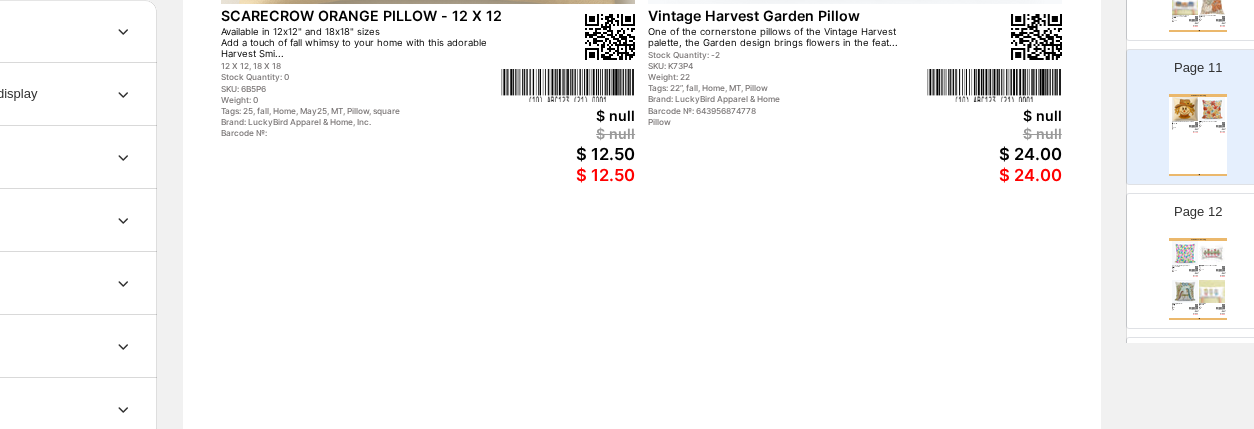 click at bounding box center (1223, 267) 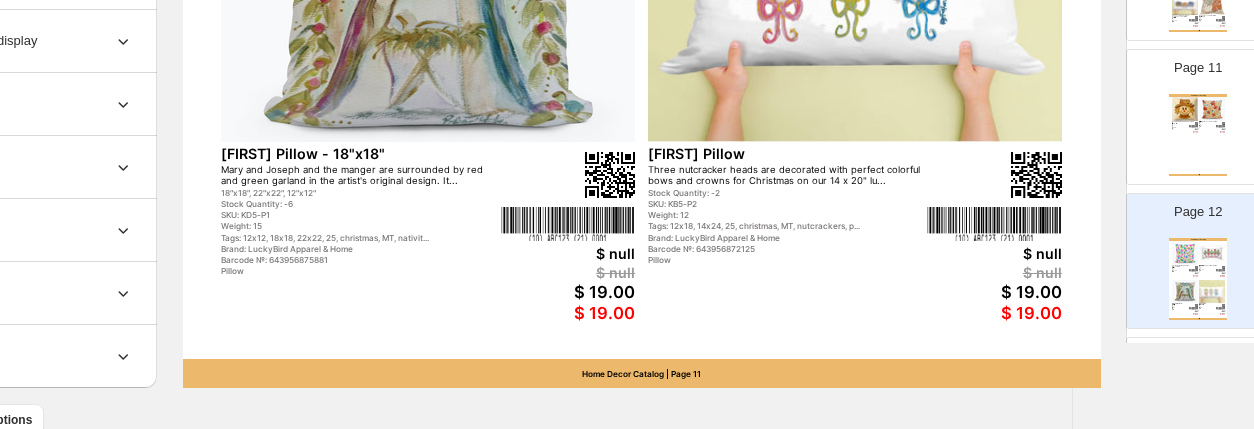 scroll, scrollTop: 996, scrollLeft: 171, axis: both 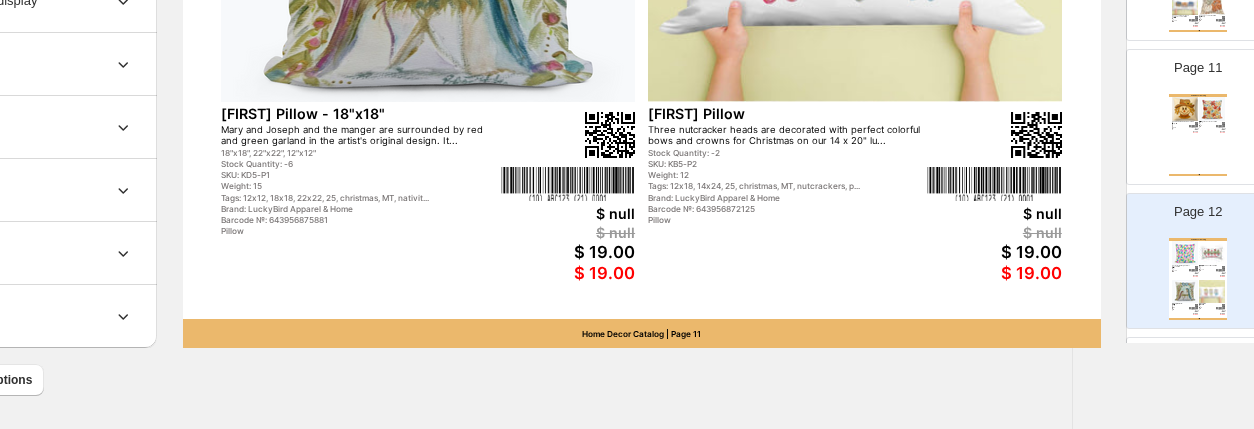 click on "Page 13" at bounding box center [1198, 356] 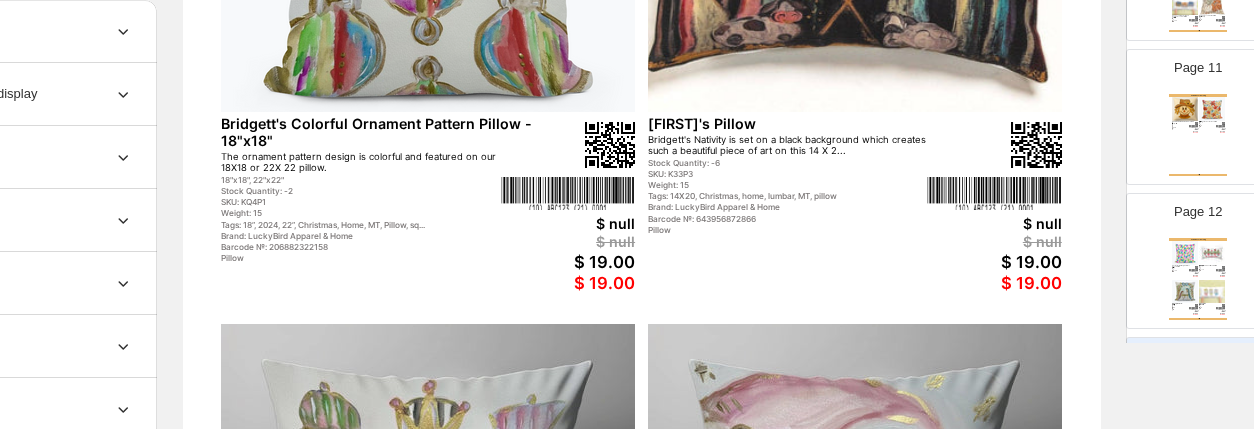scroll, scrollTop: 472, scrollLeft: 171, axis: both 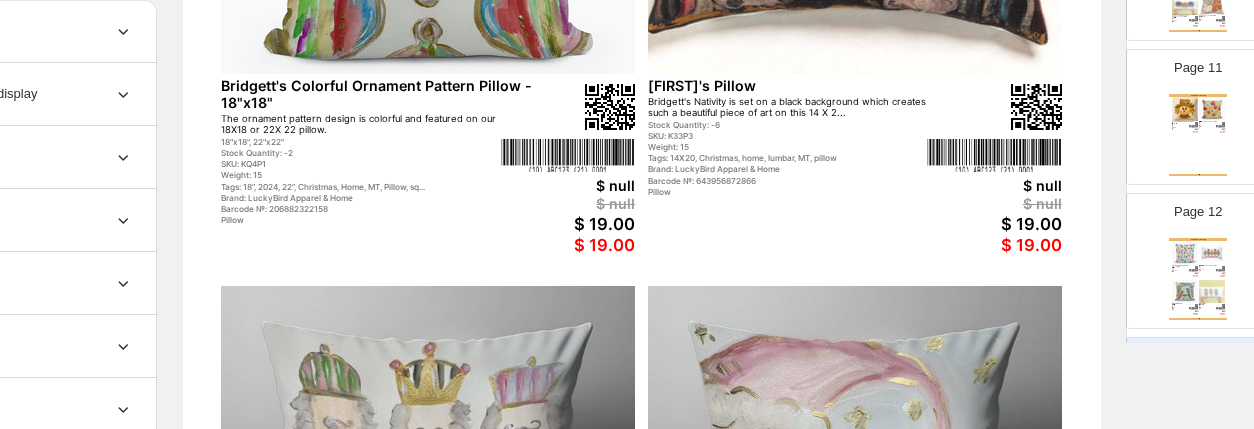 click on "Page 12 Home Decor Catalog Abstract Pattern Merry Christmas Square Pillow The square pillow is available in a 22 x 22 inch size. The colors of the artist's abstract design make a go... Stock Quantity:  -6 SKU:  3N5P4 Weight:  0 Tags:  22x22, 25, christmas, Home, May25, MT, Pillow, ... Brand:  LuckyBird Apparel & Home, Inc. Barcode №:  643956871364 $ null $ null $ 24.00 $ 24.00 Be of Good Cheer 14 x 20 Pillow A favorite 2023 Christmas design, this pillow shares a joyous message in your home. The product that starte... Stock Quantity:  -1 SKU:  W43P2 Weight:  12 Tags:  14X20, Christmas, Home, Lumbar, MT, Pillow Brand:  LuckyBird Apparel & Home Barcode №:  643956874679 Pillow $ null $ null $ 19.00 $ 19.00 Bridgett Garland Nativity Pillow - 18"x18" Mary and Joseph and the manger are surrounded by red and green garland in the artist's original design.  It... 18"x18", 22"x22", 12"x12" Stock Quantity:  -6 SKU:  KD5-P1 Weight:  15 Tags:  12x12, 18x18, 22x22, 25, christmas, MT, nativit... Pillow $ null $ null" at bounding box center (1198, 261) 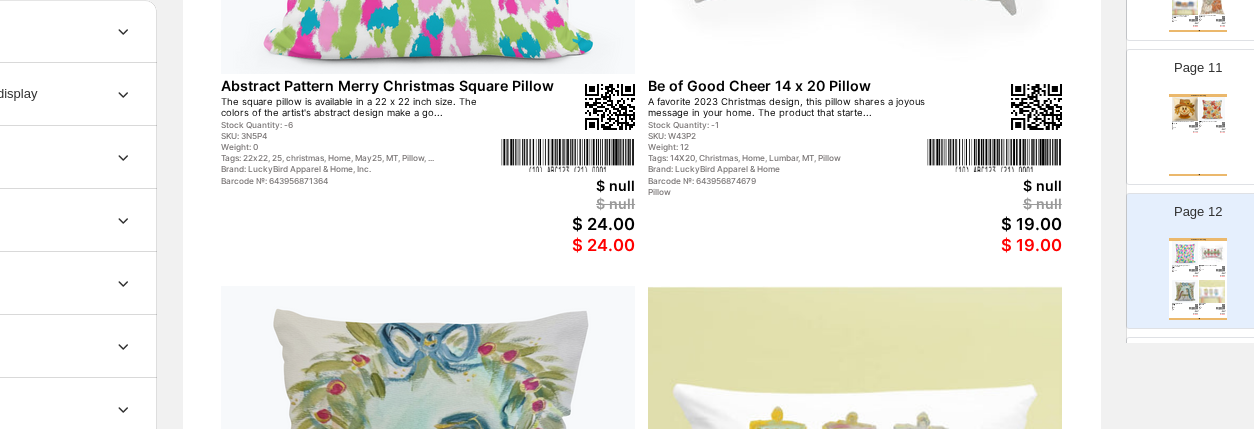 click on "Page 13 Home Decor Catalog Bridgett's Colorful Ornament Pattern Pillow - 18"x18" The ornament pattern design is colorful and featured on our 18X18 or 22X 22 pillow. 18"x18", 22"x22" Stock Quantity:  -2 SKU:  KQ4P1 Weight:  15 Tags:  18”, 2024, 22”, Christmas, Home, MT, Pillow, sq... Brand:  LuckyBird Apparel & Home Barcode №:  206882322158 Pillow $ null $ null $ 19.00 $ 19.00 Bridgett's Nativity Pillow Bridgett's Nativity is set on a black background which creates such a beautiful piece of art on this 14 X 2... Stock Quantity:  -6 SKU:  K33P3 Weight:  15 Tags:  14X20, Christmas, home, lumbar, MT, pillow Brand:  LuckyBird Apparel & Home Barcode №:  643956872866 Pillow $ null $ null $ 19.00 $ 19.00 Bridgett's Pastel Nutcrackers Pillow - 18"x18" The nutcrackers in this art are drawn with beautiful watercolor pastels and presented on our 18X18 or 22X22... 18"x18", 22"x22" Stock Quantity:  -4 SKU:  KR4P1 Weight:  15 Tags:  18", 2024, 22”, Christmas, Home, MT, Pillow, Sq... Barcode №:  207969241076" at bounding box center (1198, 405) 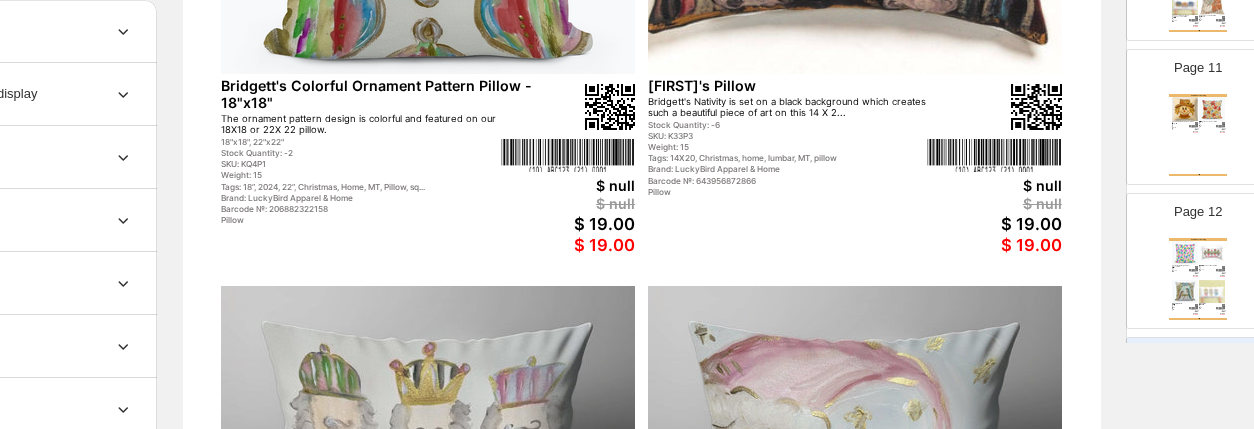 scroll, scrollTop: 472, scrollLeft: 187, axis: both 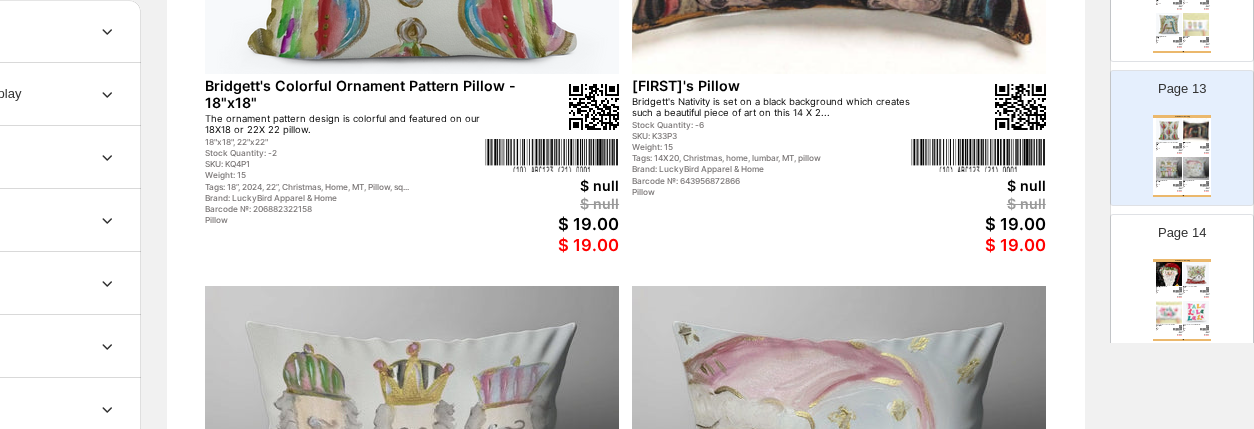 click at bounding box center [1196, 169] 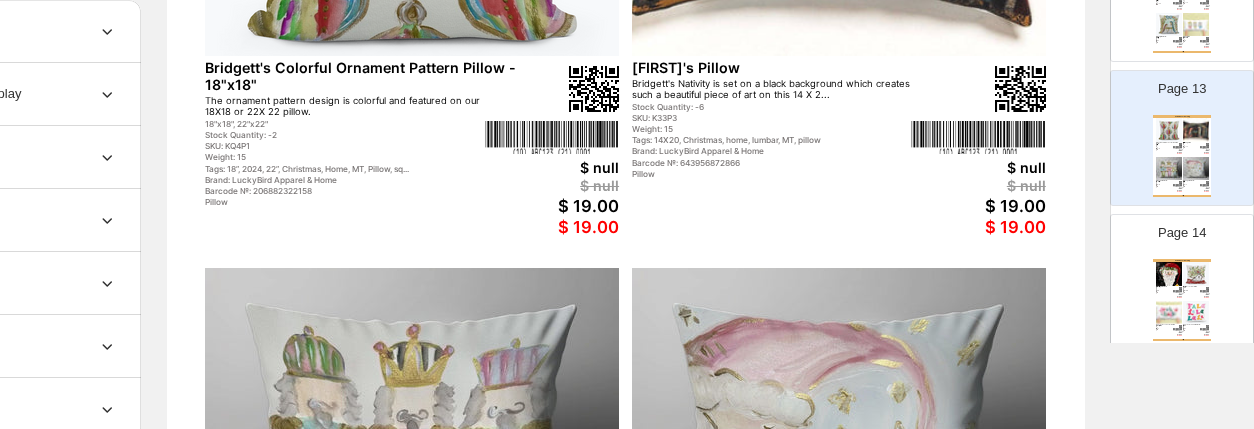 scroll, scrollTop: 558, scrollLeft: 187, axis: both 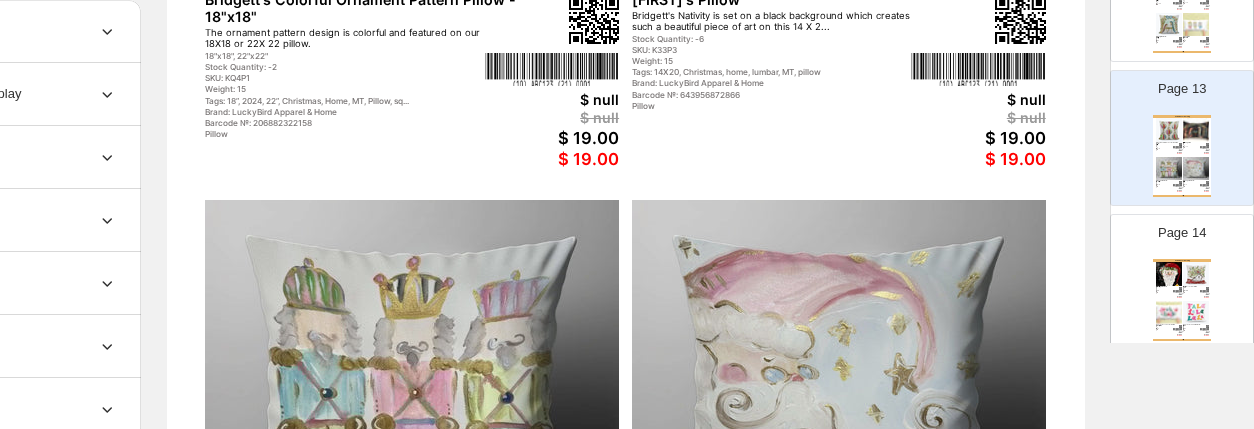 click on "Stock Quantity:  -29" at bounding box center [1192, 289] 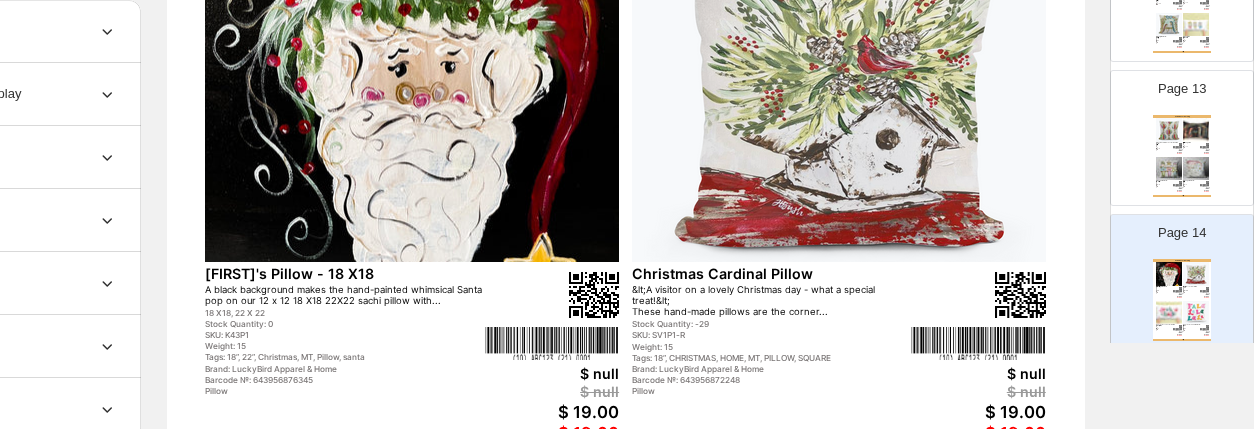 scroll, scrollTop: 278, scrollLeft: 187, axis: both 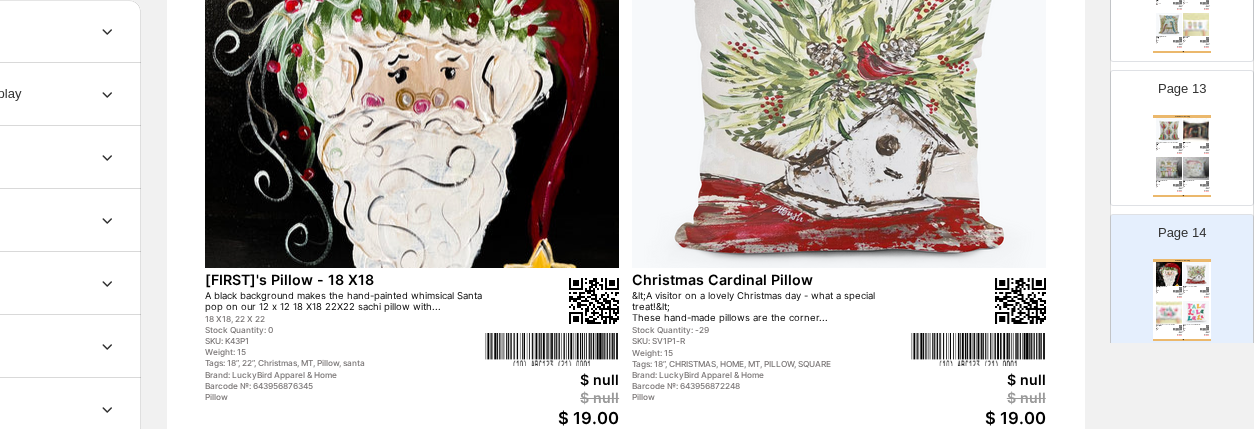 click at bounding box center (412, 98) 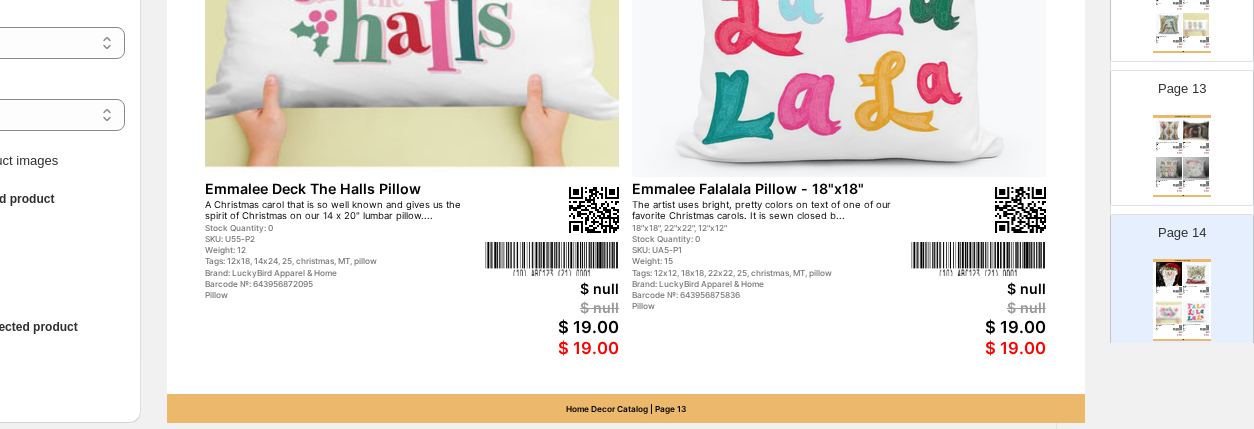 scroll, scrollTop: 996, scrollLeft: 187, axis: both 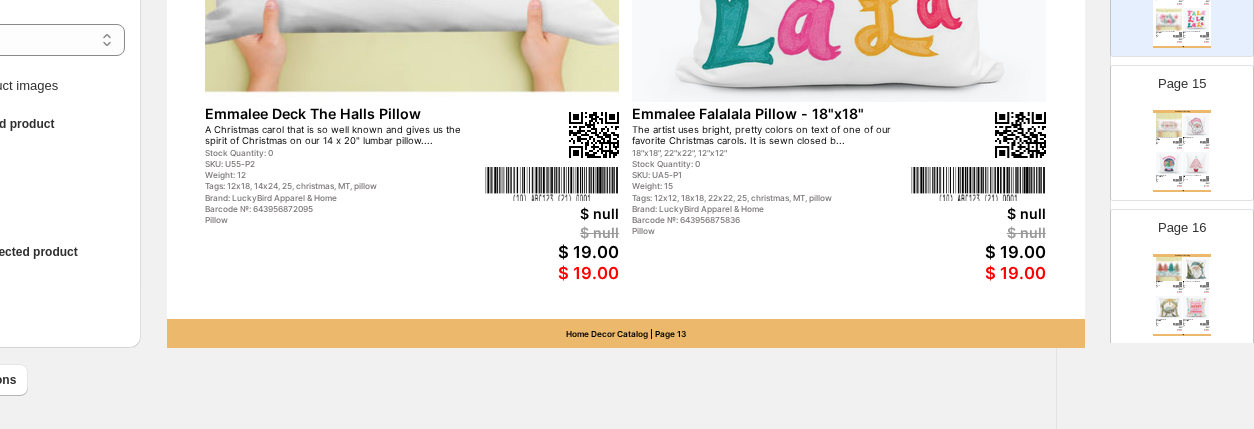 click on "Page 16 Home Decor Catalog Haley 4 Patterned Trees Pillow Four Christmas trees with varying patterns and colors of red and green make a perfect traditional add to yo... Stock Quantity:  0 SKU:  SB5-P2 Weight:  12 Tags:  25, christmas, lumbar, MT, pillow, trees Brand:  LuckyBird Apparel & Home Barcode №:  643956872064 Pillow $ null $ null $ 19.00 $ 19.00 Haley Blue Santa Pillow - 18"x18" This Santa is dressed all in blue by this favorite artist and sure dresses up the furniture on our closed b... 18"x18", 22"x22", 12"x12" Stock Quantity:  -8 SKU:  SH5-P1 Weight:  15 Tags:  12x12, 18x18, 22x22, 25, christmas, MT, pillow,... Brand:  LuckyBird Apparel & Home Barcode №:  643956875744 Pillow $ null $ null $ 19.00 $ 19.00 Haley Gold Star Manger Pillow - 18"x18" A simple handdrawn depiction of the manger by a favorite artist on our closed but washable 12", 18" or 22" ... 18"x18", 22"x22", 12"x12" Stock Quantity:  -6 SKU:  S55-P1 Weight:  15 Tags:  12x12, 18x18, 22x22, 25, christmas, manger, MT,... Pillow $ null" at bounding box center [1174, 269] 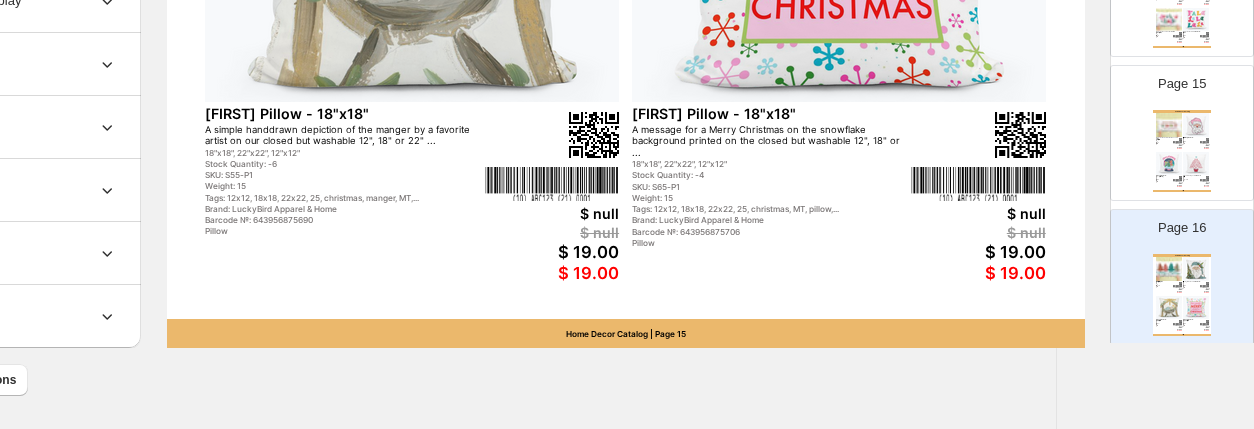 click on "Home Decor Catalog Haley 4 Patterned Trees Pillow Four Christmas trees with varying patterns and colors of red and green make a perfect traditional add to yo... Stock Quantity:  0 SKU:  SB5-P2 Weight:  12 Tags:  25, christmas, lumbar, MT, pillow, trees Brand:  LuckyBird Apparel & Home Barcode №:  643956872064 Pillow $ null $ null $ 19.00 $ 19.00 Haley Blue Santa Pillow - 18"x18" This Santa is dressed all in blue by this favorite artist and sure dresses up the furniture on our closed b... 18"x18", 22"x22", 12"x12" Stock Quantity:  -8 SKU:  SH5-P1 Weight:  15 Tags:  12x12, 18x18, 22x22, 25, christmas, MT, pillow,... Brand:  LuckyBird Apparel & Home Barcode №:  643956875744 Pillow $ null $ null $ 19.00 $ 19.00 Haley Gold Star Manger Pillow - 18"x18" A simple handdrawn depiction of the manger by a favorite artist on our closed but washable 12", 18" or 22" ... 18"x18", 22"x22", 12"x12" Stock Quantity:  -6 SKU:  S55-P1 Weight:  15 Tags:  12x12, 18x18, 22x22, 25, christmas, manger, MT,... Pillow $ null $ null" at bounding box center [1182, 295] 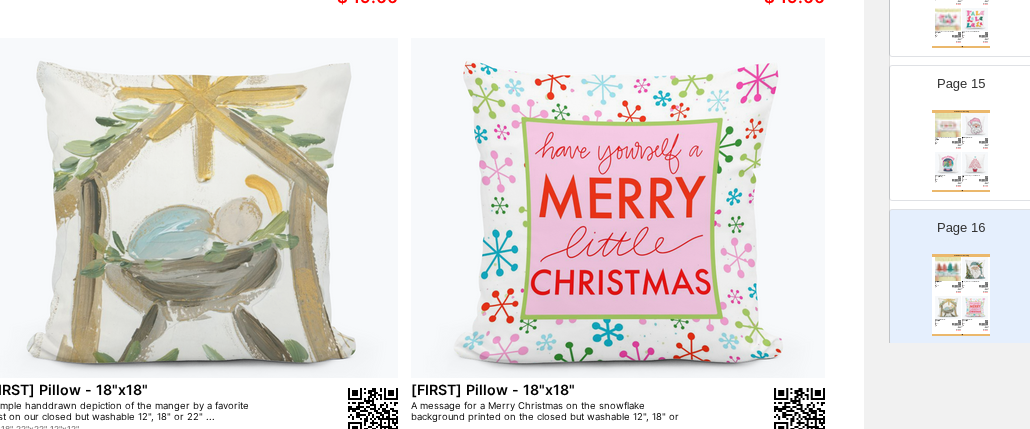 scroll, scrollTop: 720, scrollLeft: 411, axis: both 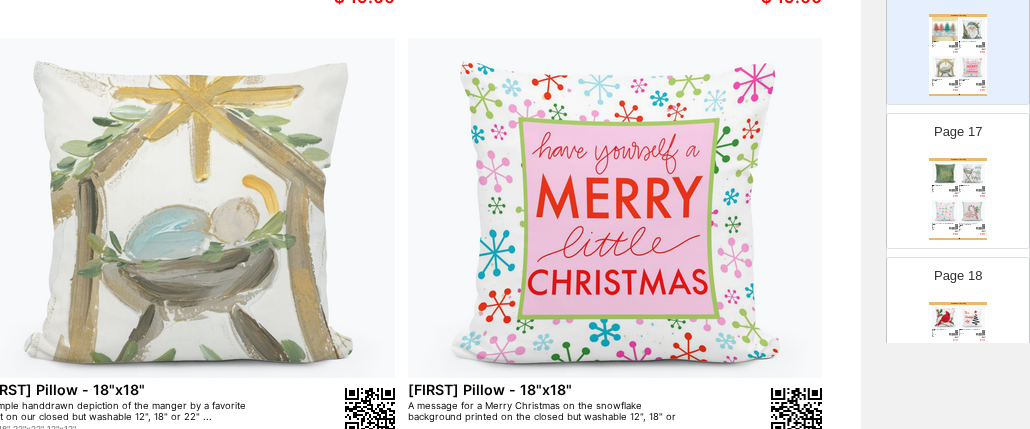 click on "$ 19.00" at bounding box center [980, 233] 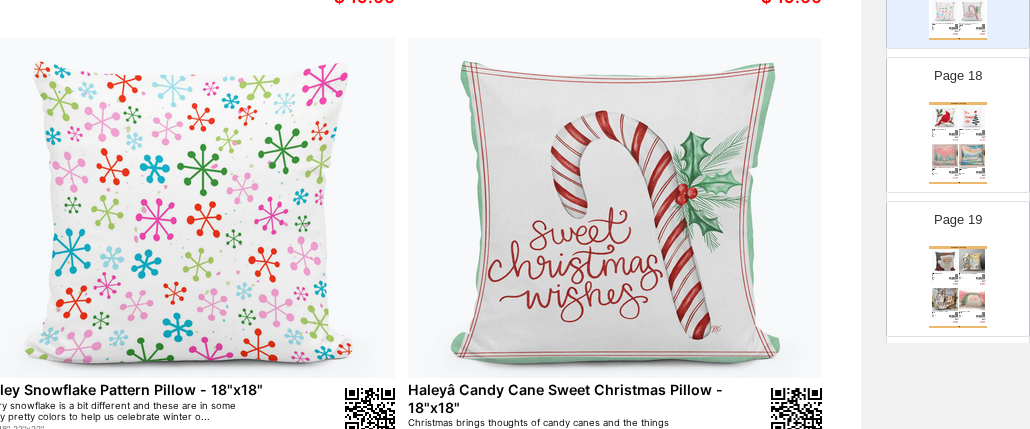 scroll, scrollTop: 2519, scrollLeft: 0, axis: vertical 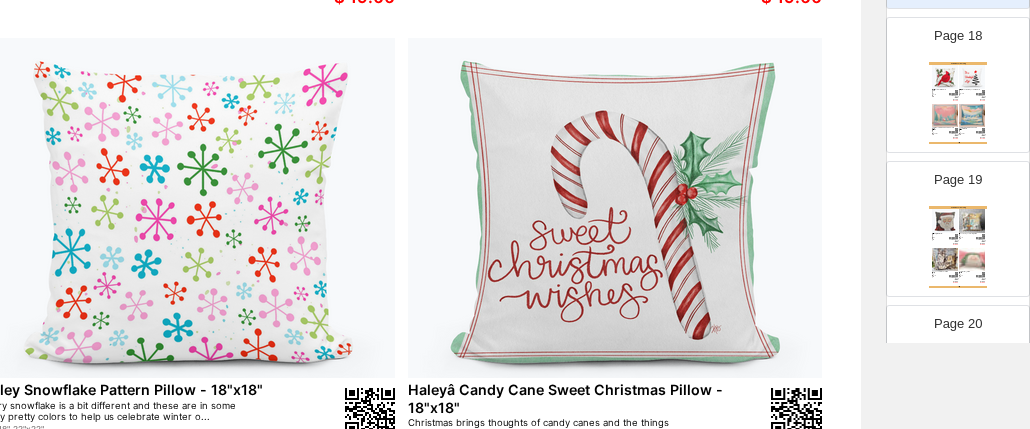click at bounding box center (972, 260) 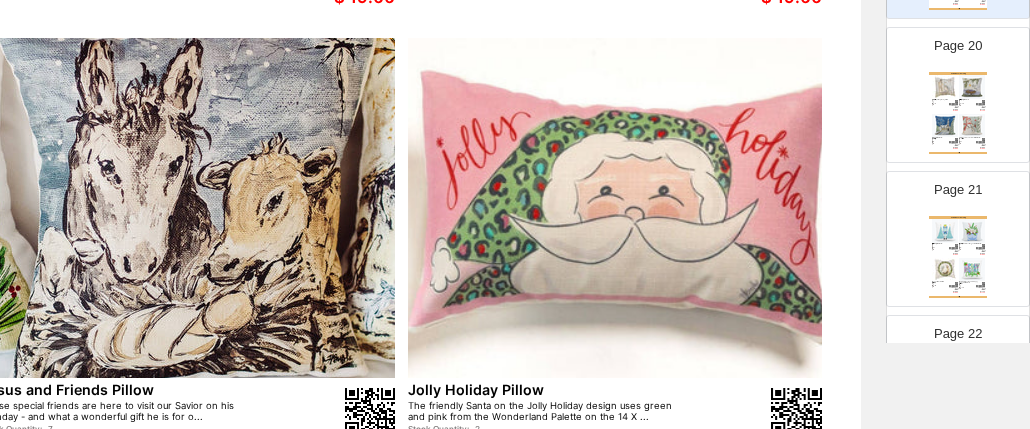 scroll, scrollTop: 2799, scrollLeft: 0, axis: vertical 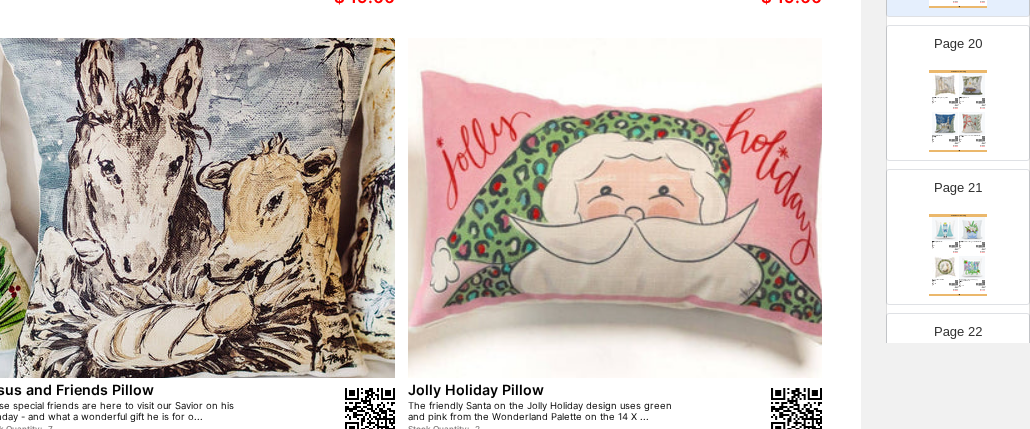 click at bounding box center (188, 208) 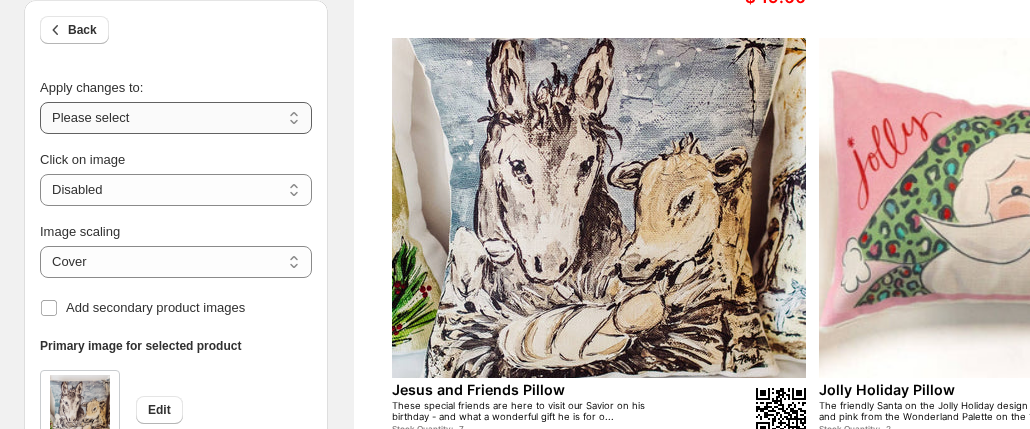 click on "**********" at bounding box center (176, 118) 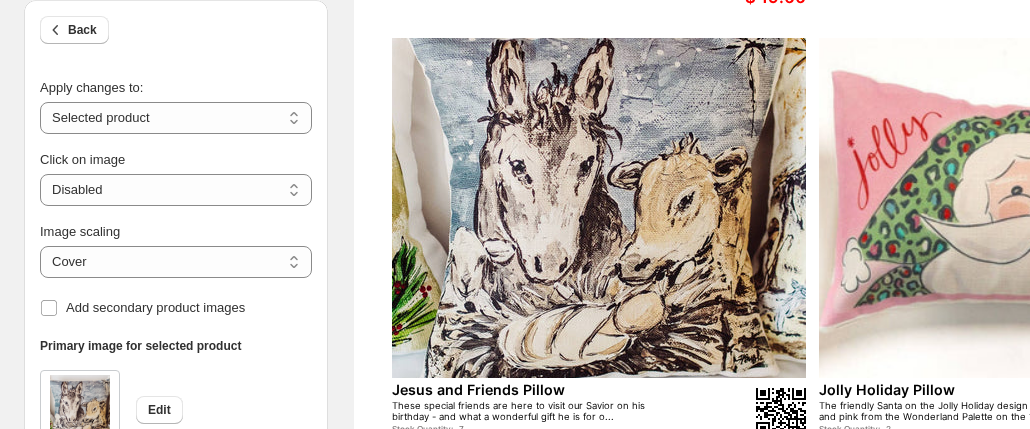 click at bounding box center (80, 410) 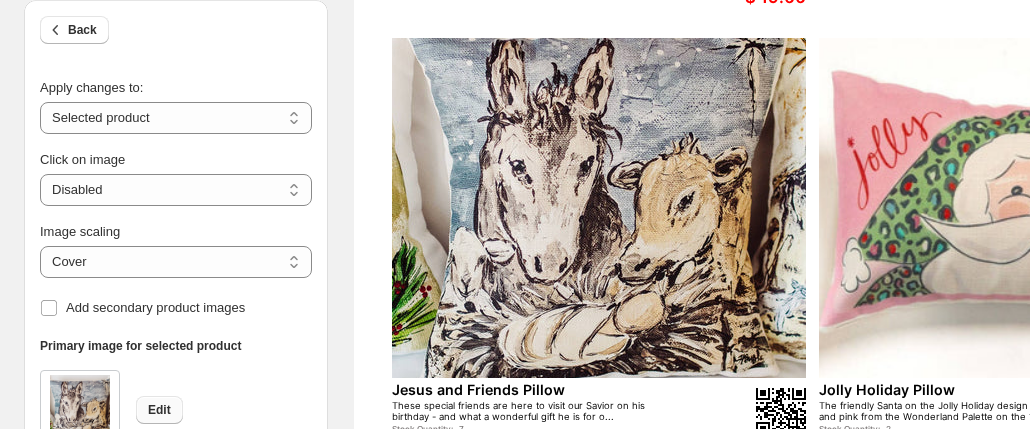 click on "Edit" at bounding box center [159, 410] 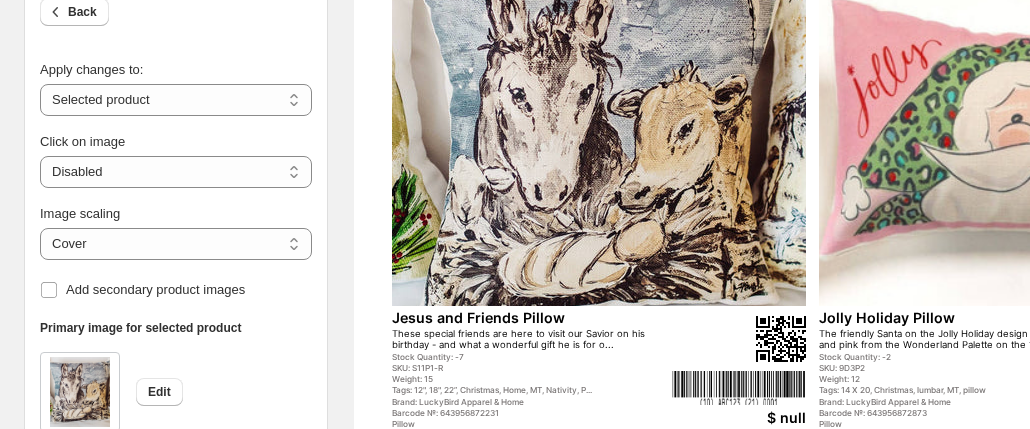 scroll, scrollTop: 804, scrollLeft: 0, axis: vertical 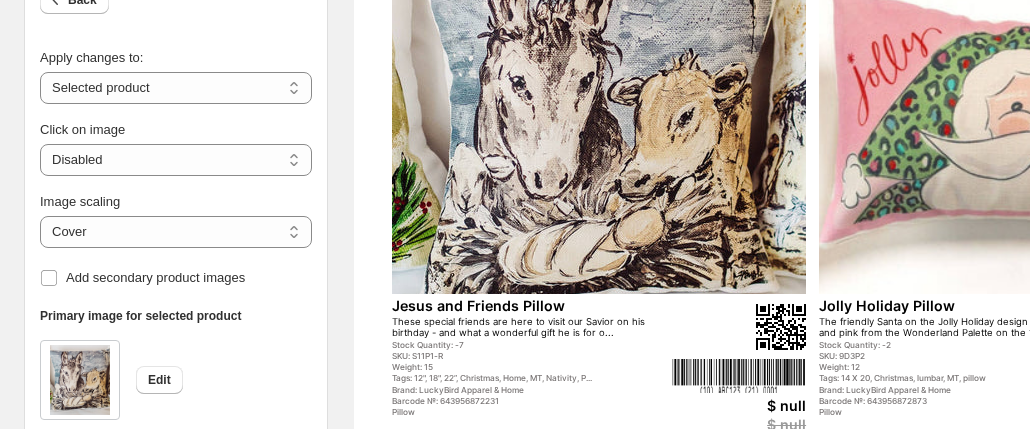 click at bounding box center (599, 124) 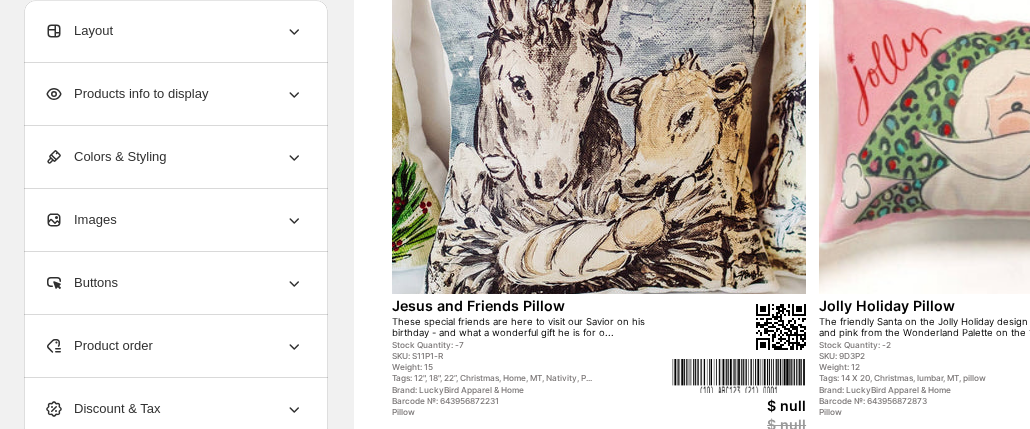 click at bounding box center (599, 124) 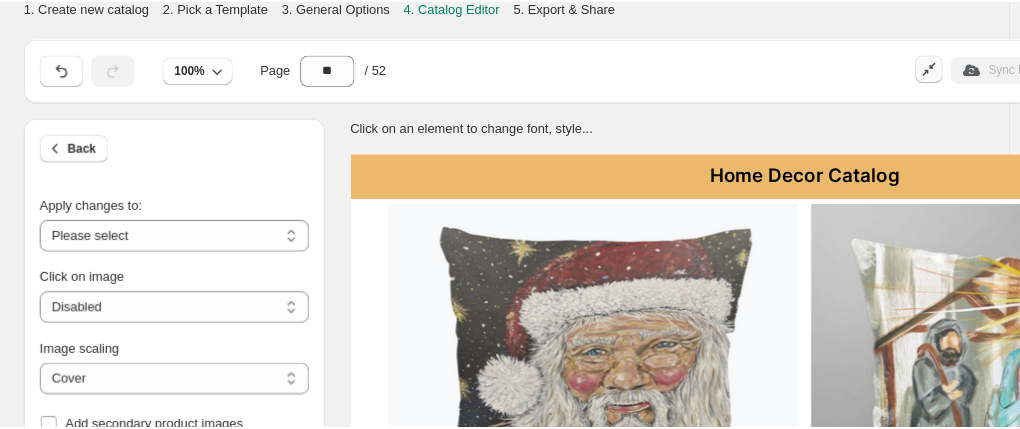 scroll, scrollTop: 0, scrollLeft: 0, axis: both 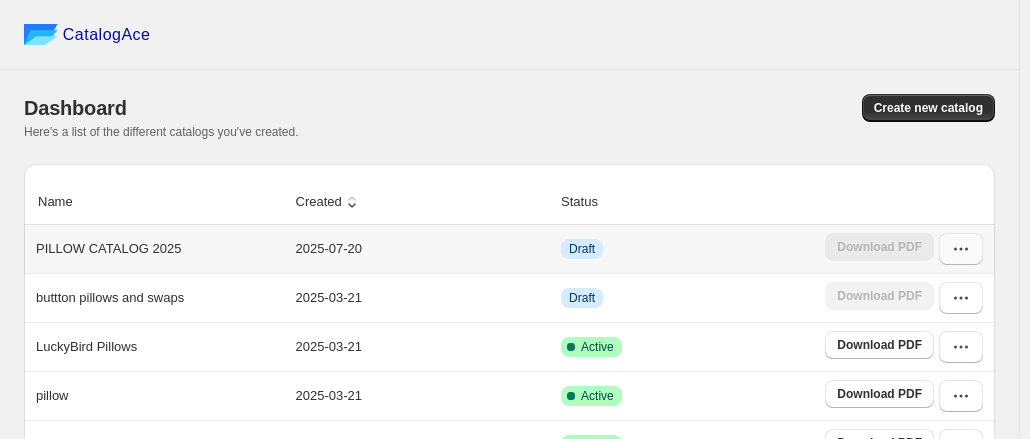 click 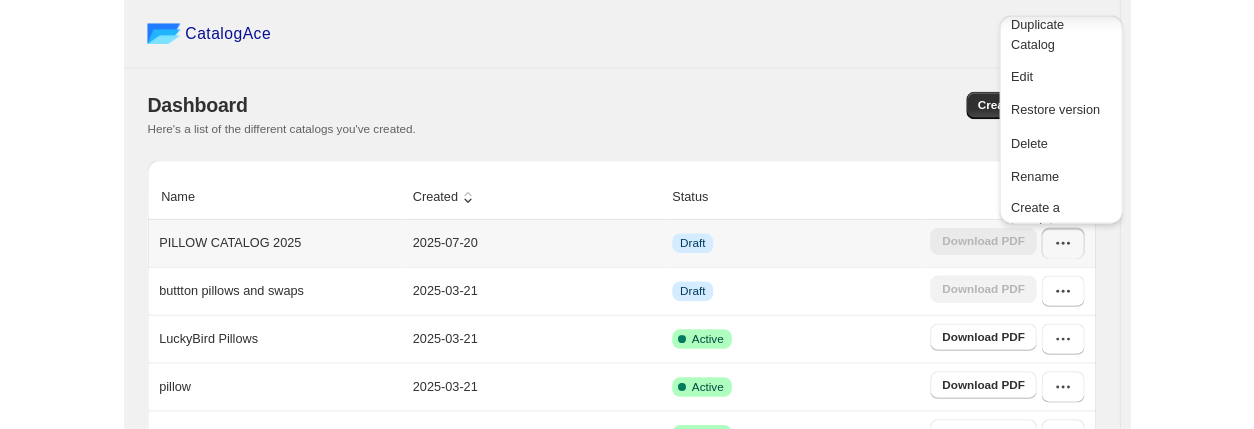 scroll, scrollTop: 119, scrollLeft: 0, axis: vertical 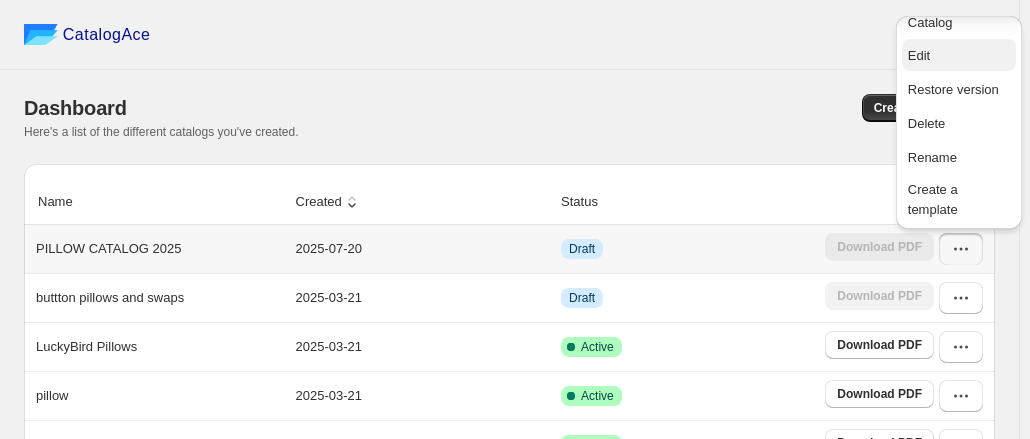 click on "Edit" at bounding box center [919, 55] 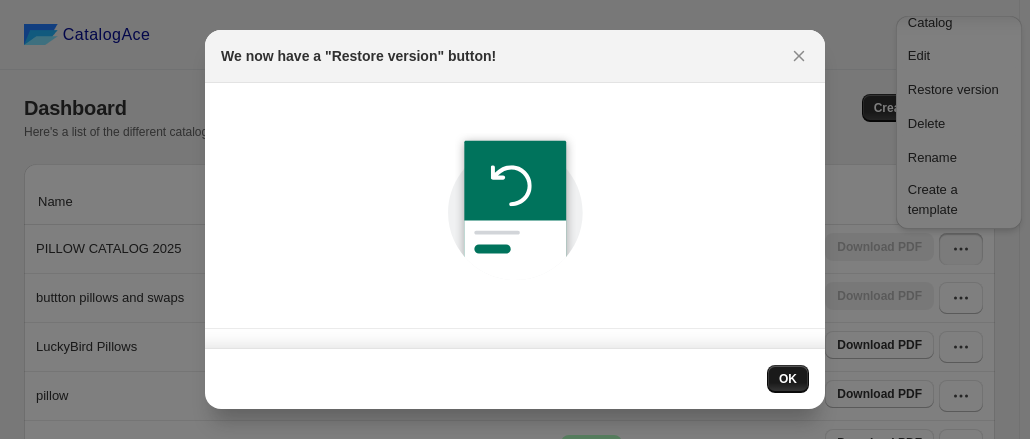 click on "OK" at bounding box center (788, 379) 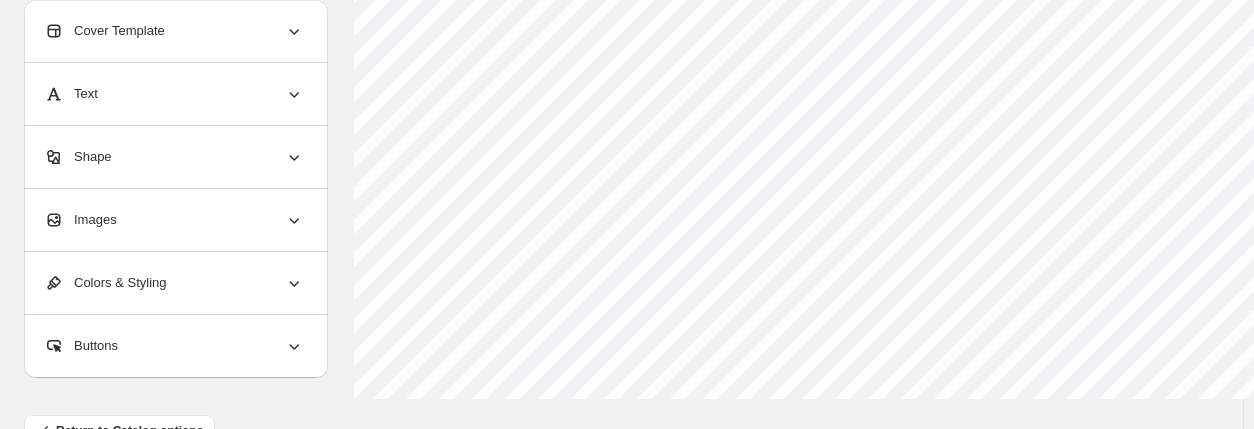 scroll, scrollTop: 969, scrollLeft: 0, axis: vertical 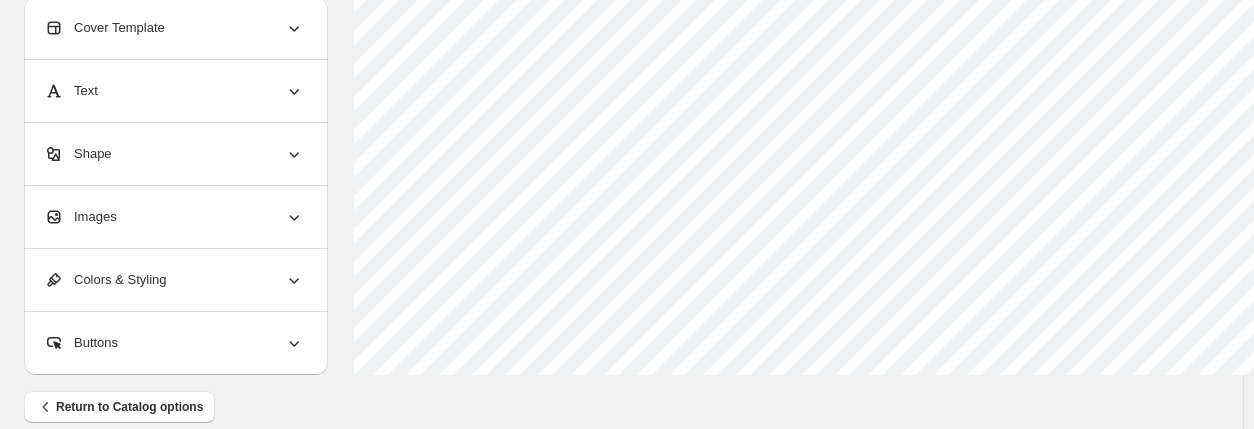 drag, startPoint x: 1064, startPoint y: 427, endPoint x: 1107, endPoint y: 429, distance: 43.046486 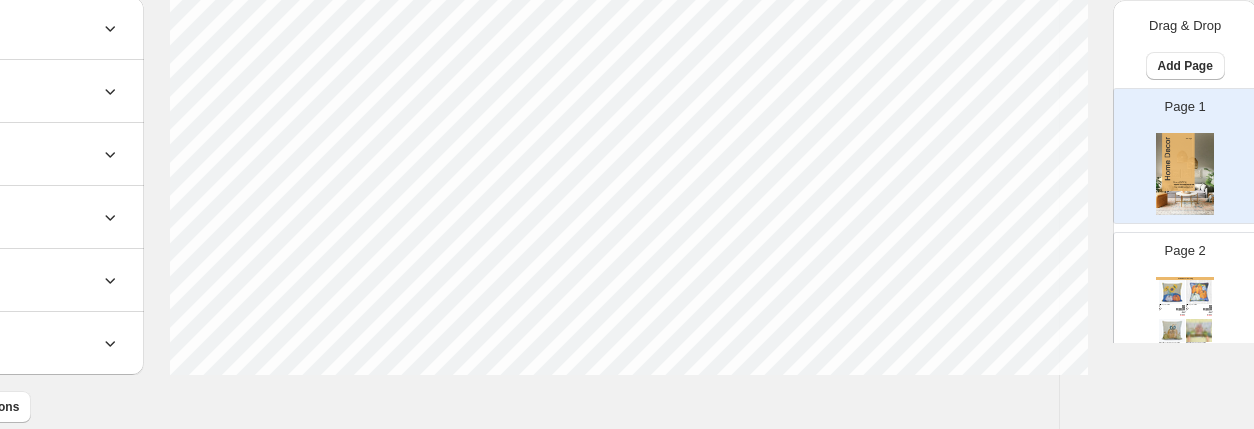 scroll, scrollTop: 969, scrollLeft: 187, axis: both 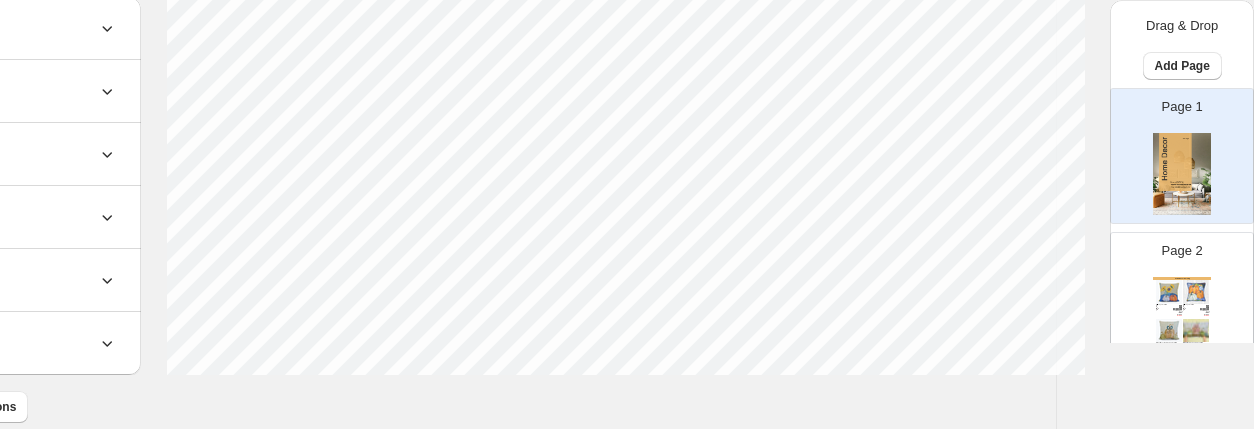 click on "Stock Quantity:  -2" at bounding box center (1165, 306) 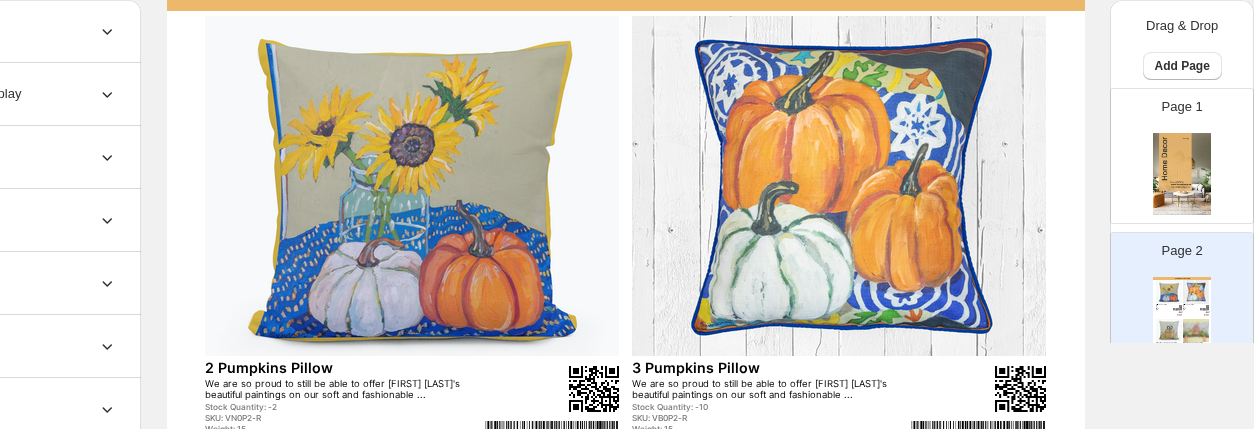 scroll, scrollTop: 194, scrollLeft: 187, axis: both 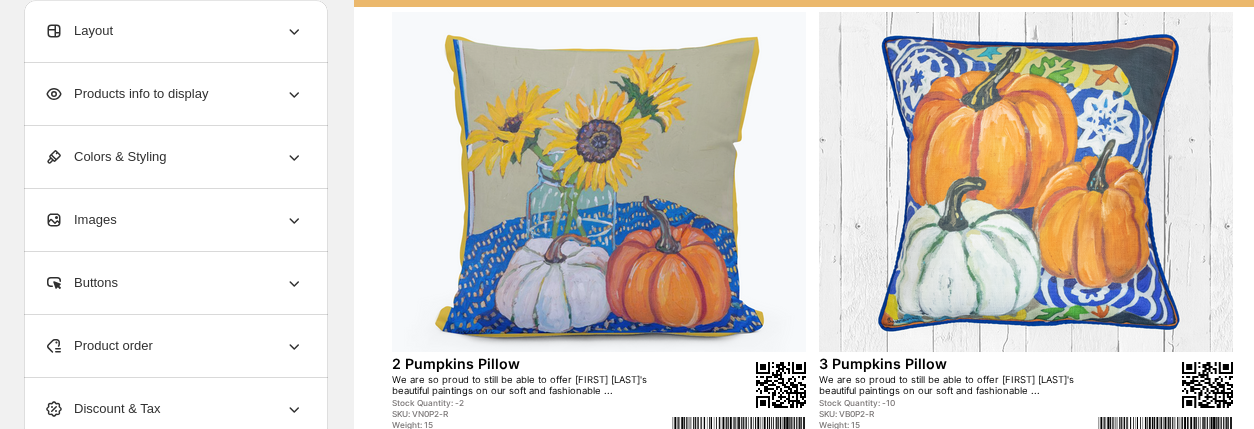 click on "Layout" at bounding box center [78, 31] 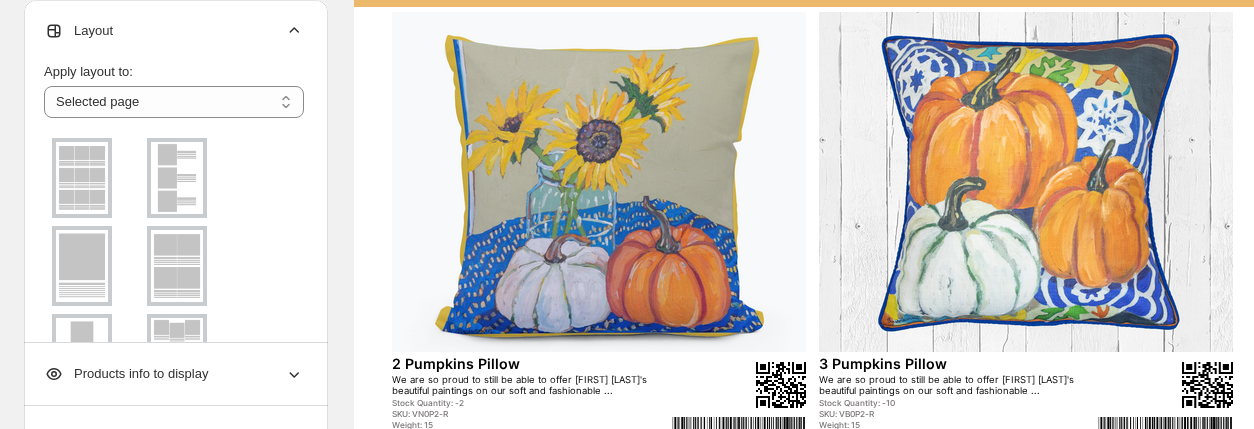 click at bounding box center [177, 266] 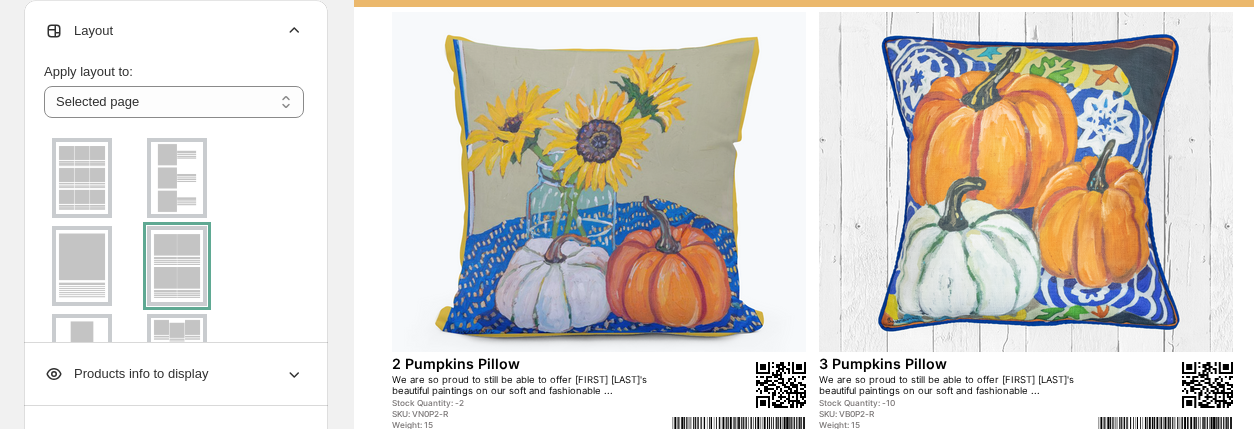 click on "Layout" at bounding box center [174, 31] 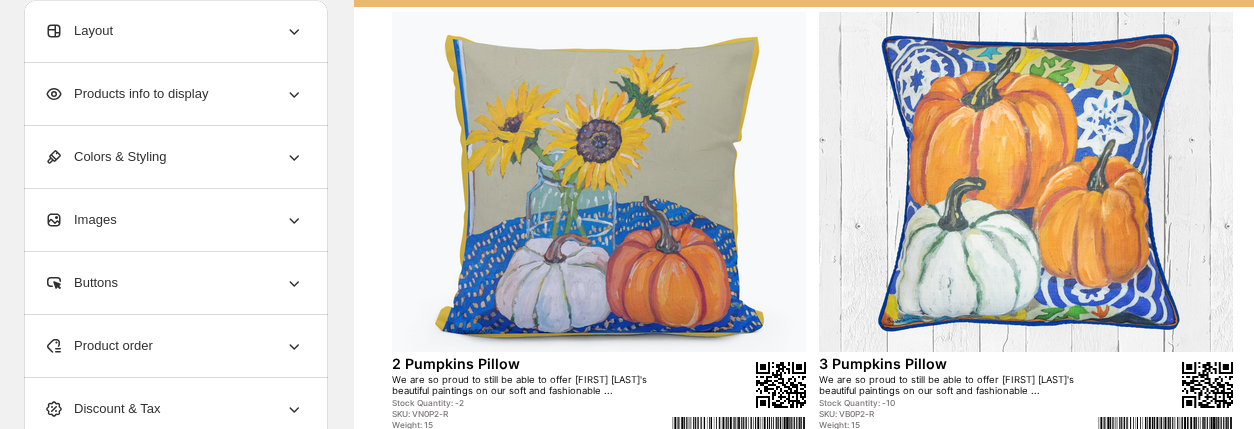 click on "Products info to display" at bounding box center (174, 94) 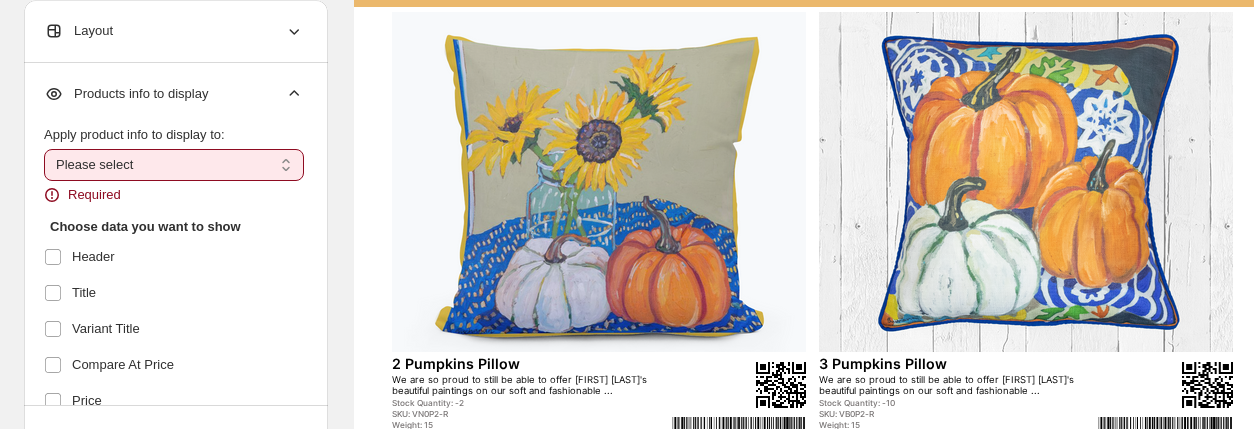 click on "**********" at bounding box center [174, 165] 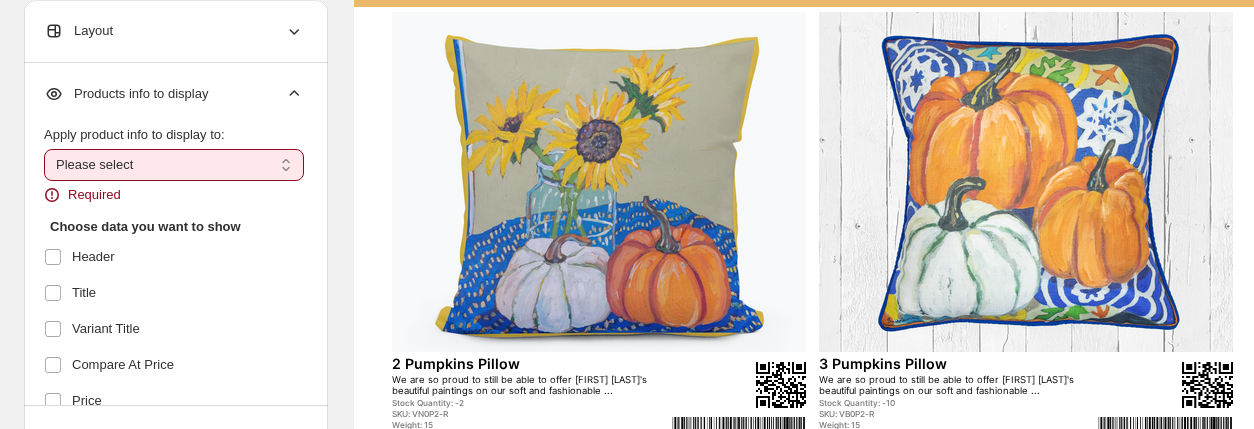 select on "*********" 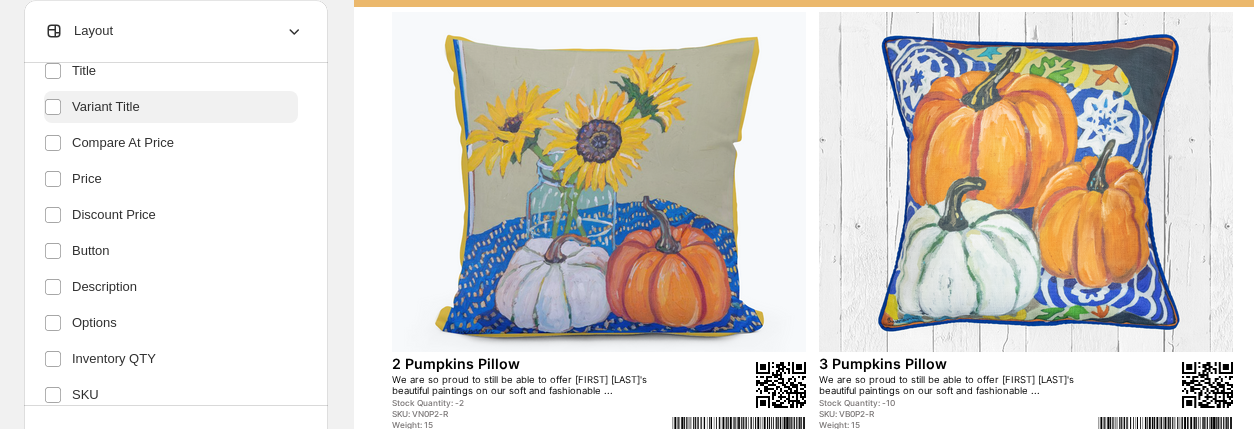 scroll, scrollTop: 200, scrollLeft: 0, axis: vertical 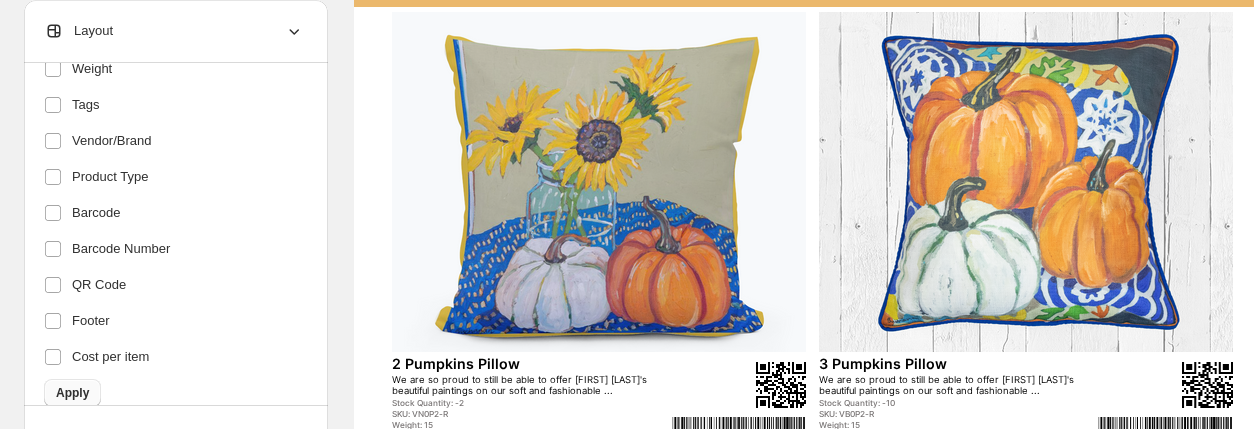 click on "Apply" at bounding box center [72, 393] 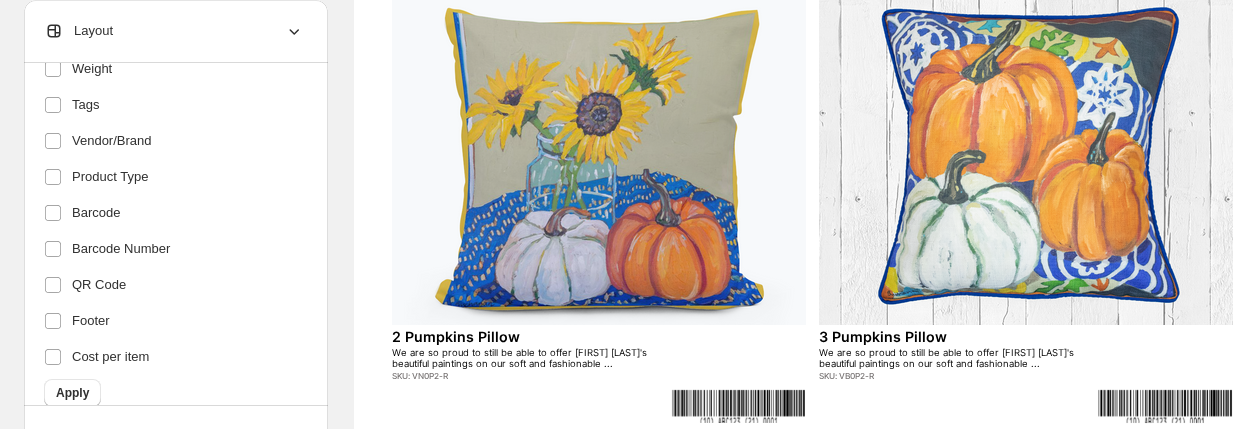 scroll, scrollTop: 216, scrollLeft: 0, axis: vertical 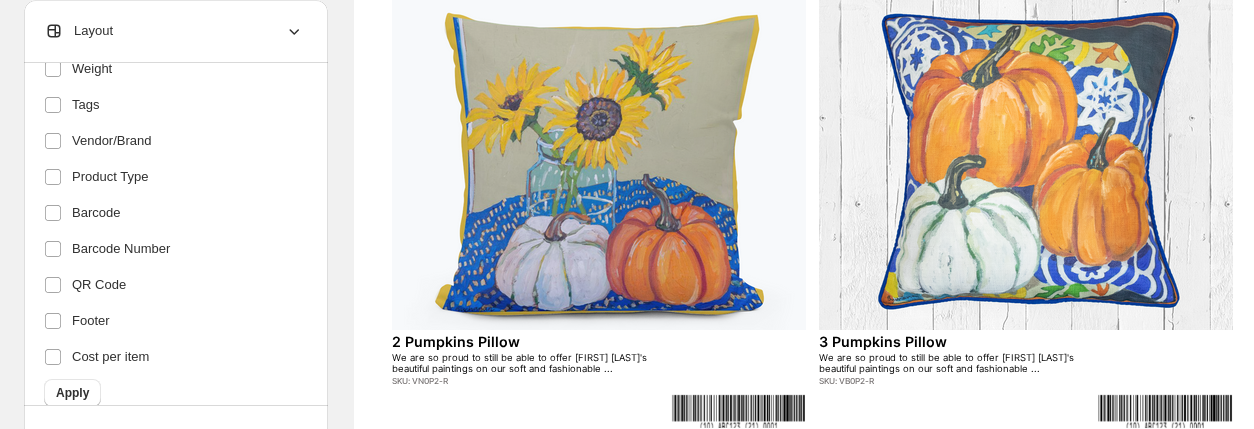 click at bounding box center [1026, 160] 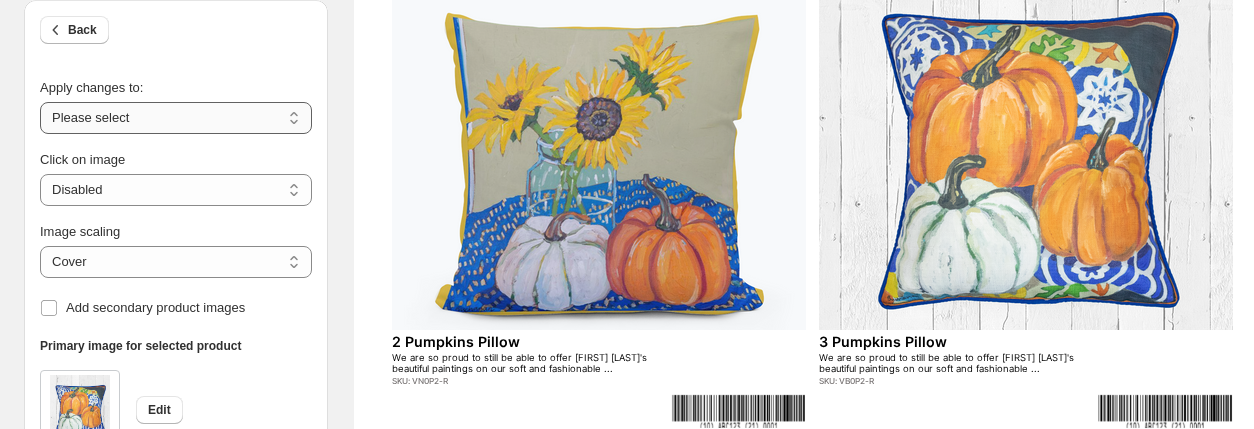 click on "**********" at bounding box center [176, 118] 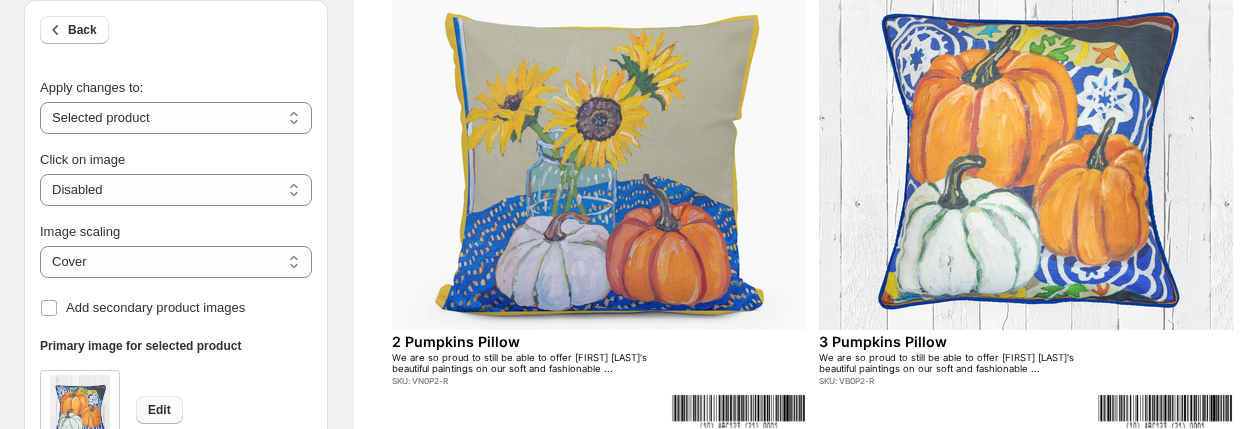 click on "Edit" at bounding box center [159, 410] 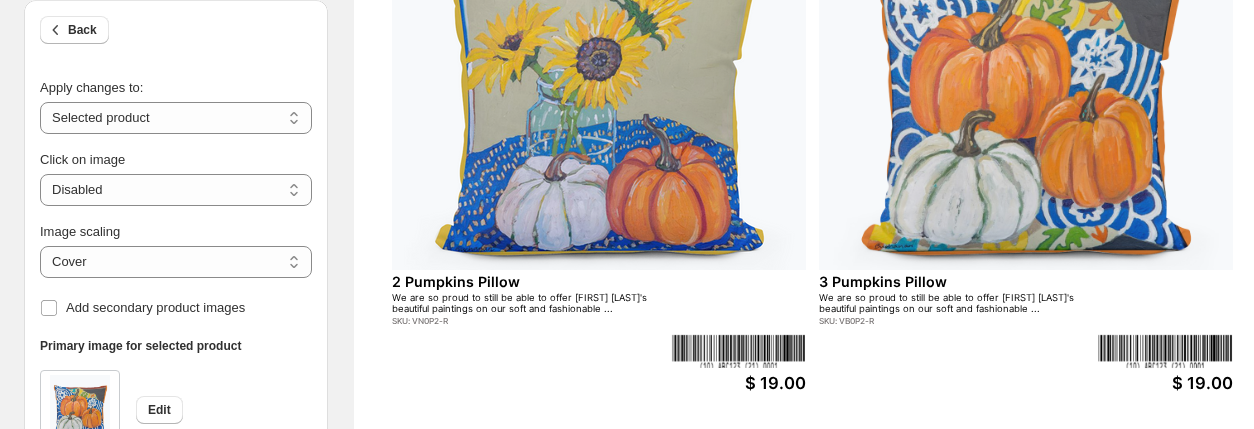 scroll, scrollTop: 321, scrollLeft: 0, axis: vertical 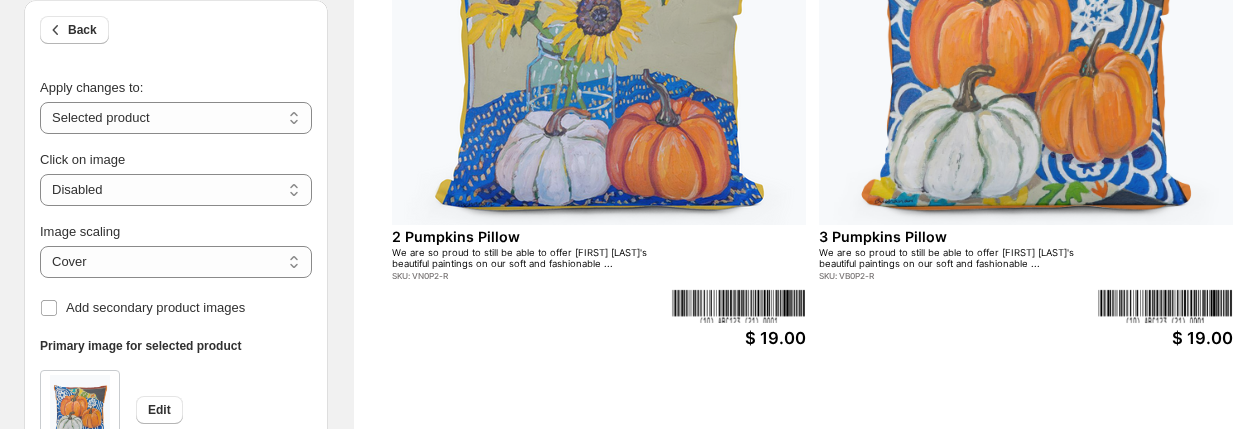 click on "2 Pumpkins Pillow" at bounding box center (570, 236) 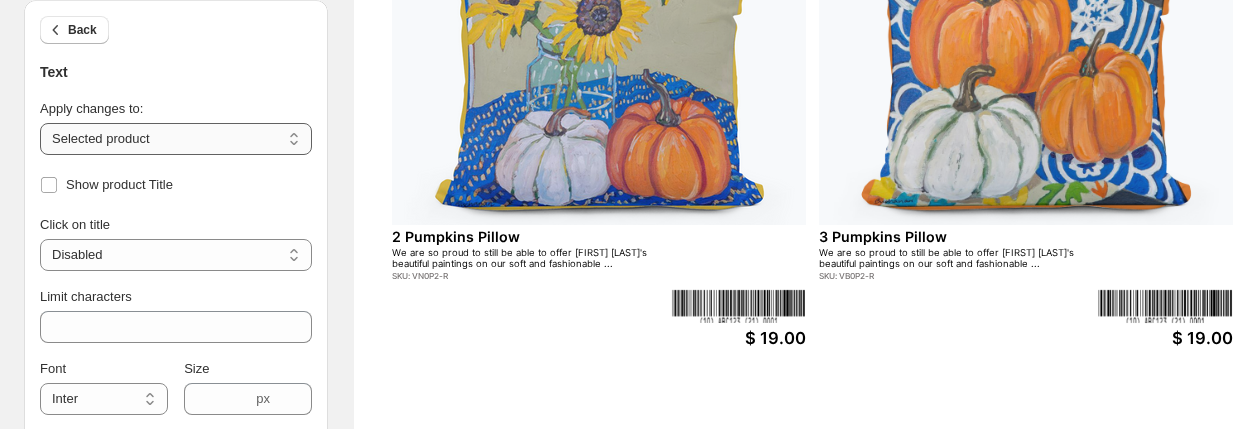 click on "**********" at bounding box center [176, 139] 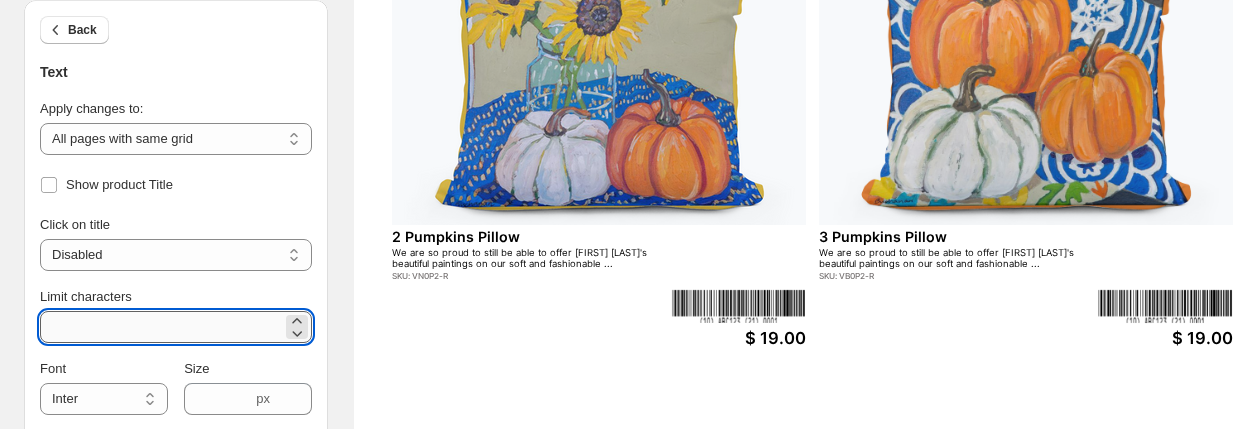 click on "**" at bounding box center [161, 327] 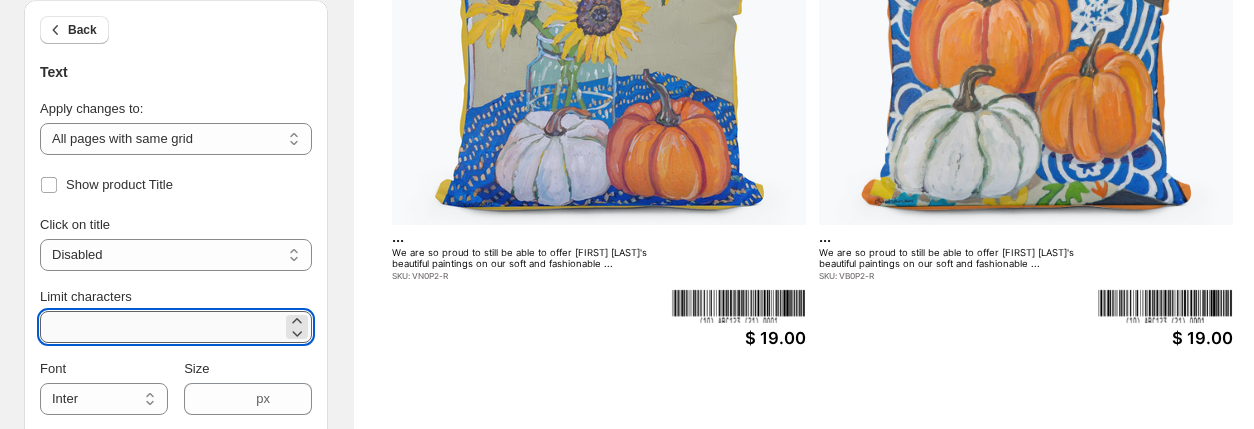 click on "*" at bounding box center [161, 327] 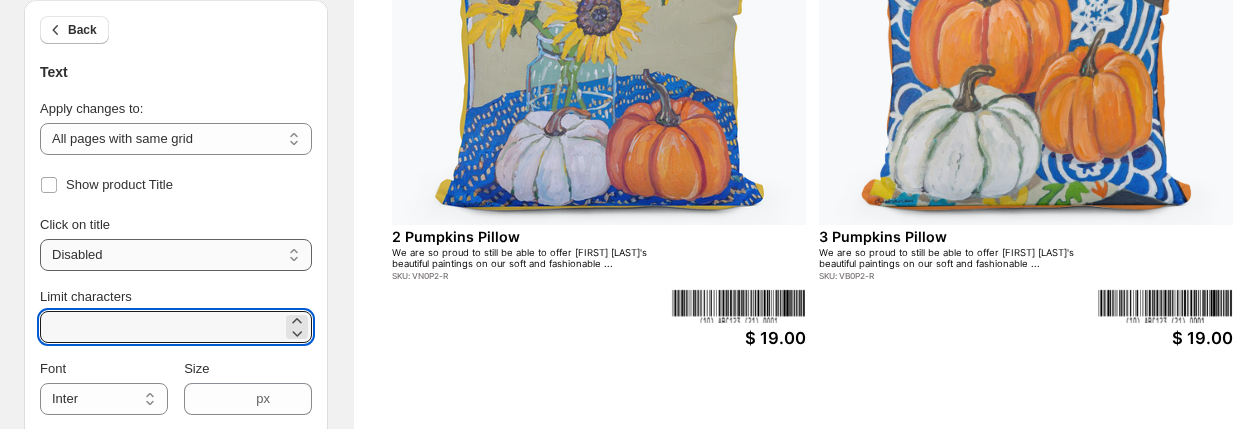 type on "***" 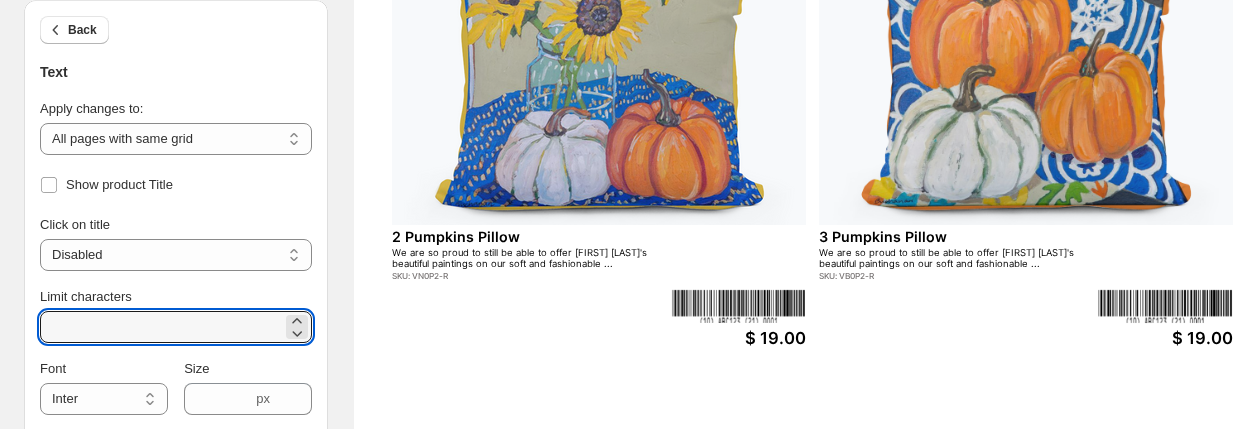 click on "**********" at bounding box center [176, 235] 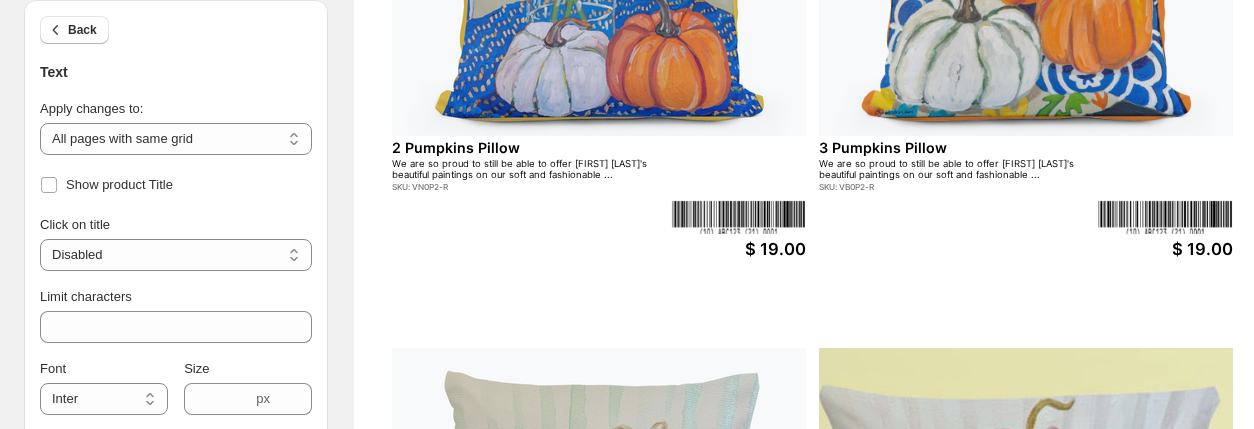 scroll, scrollTop: 441, scrollLeft: 0, axis: vertical 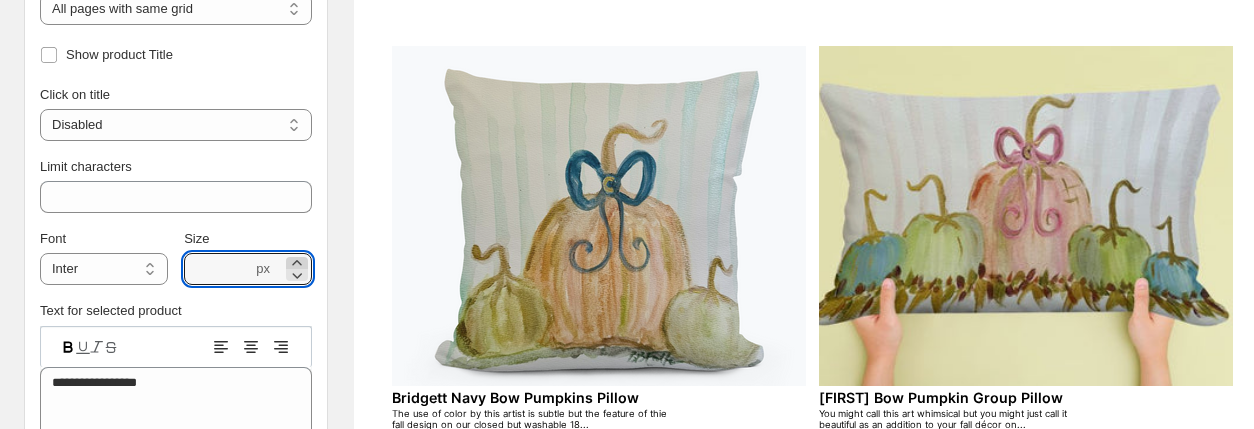 click 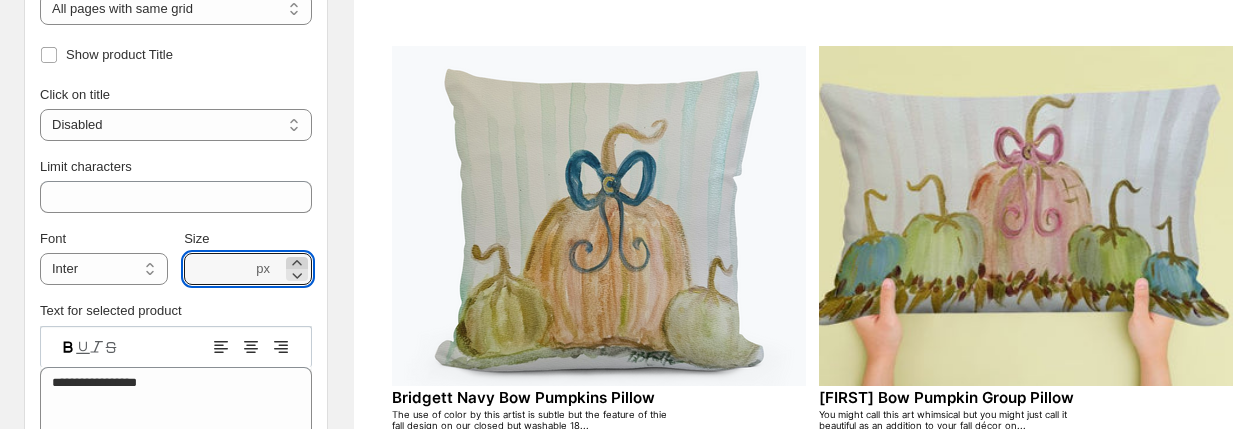 click 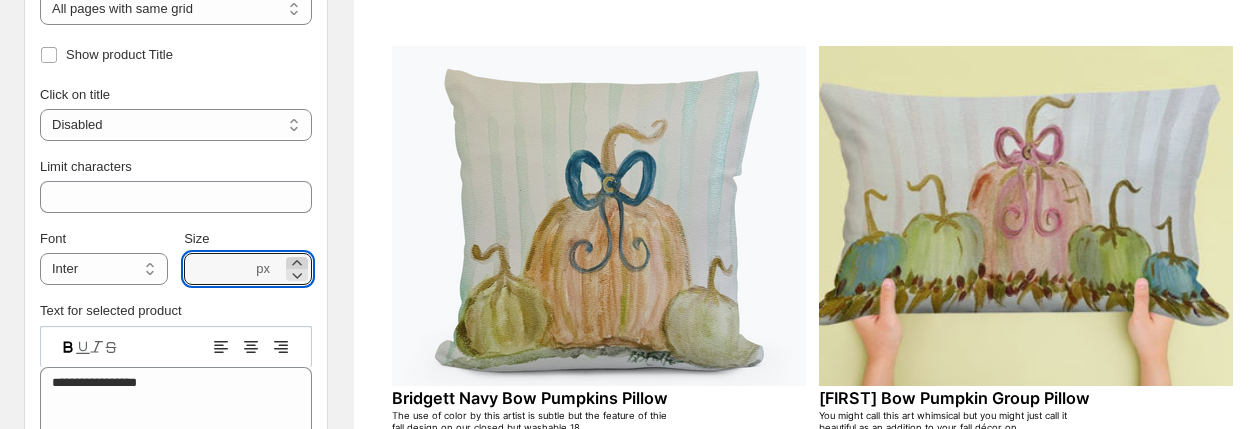 click 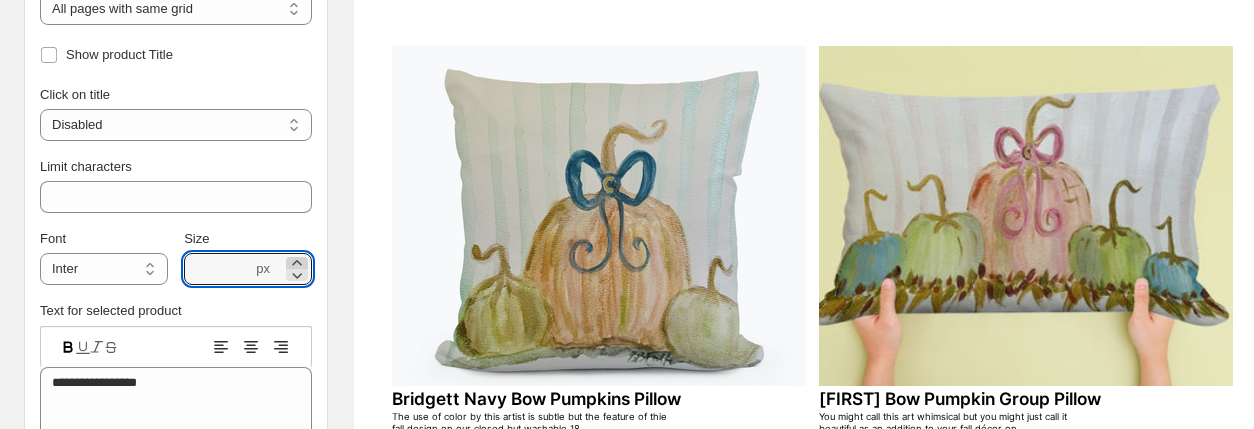 click 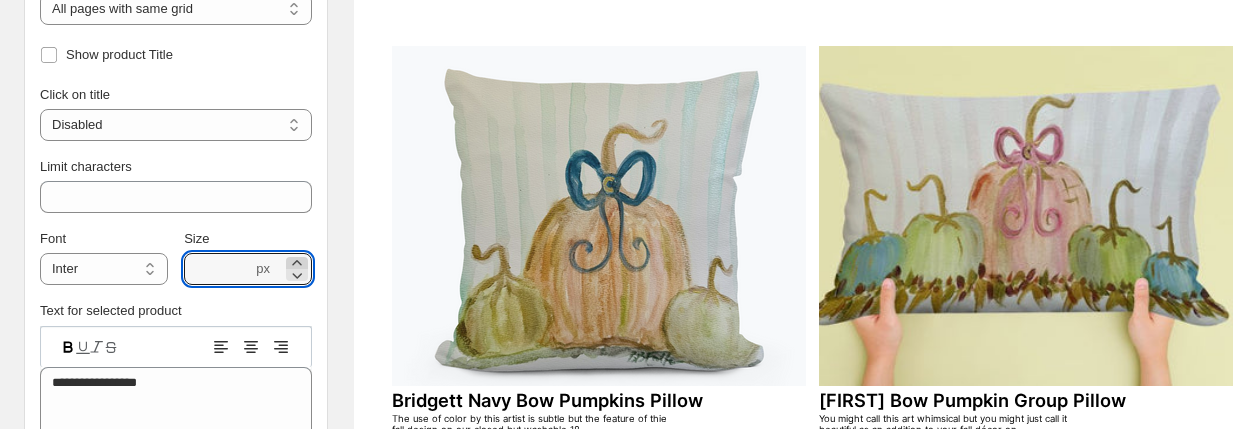 click 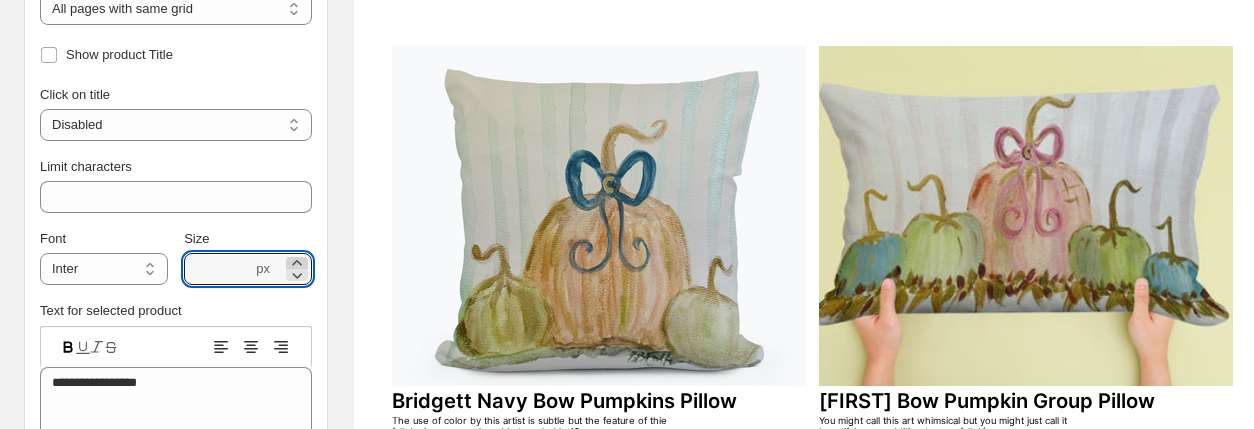 click 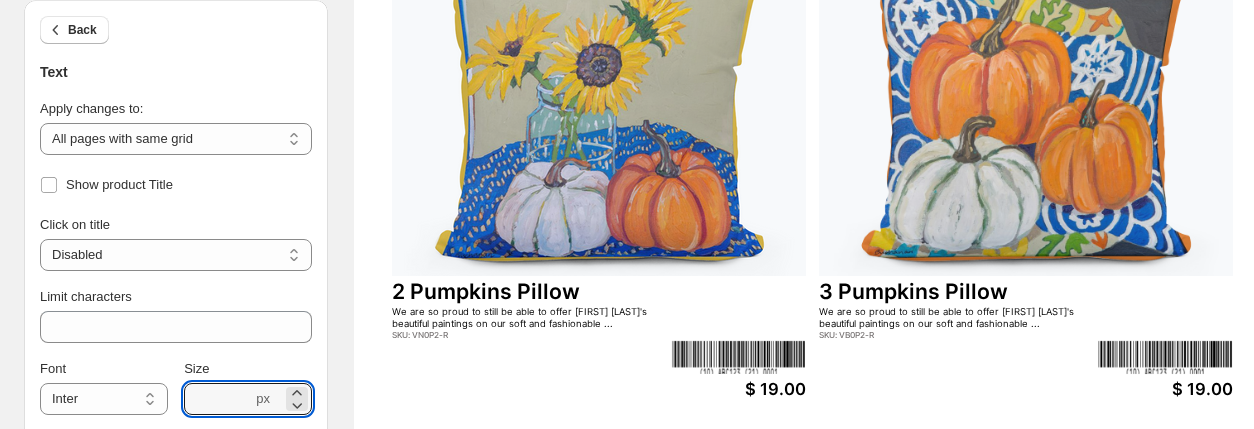 scroll, scrollTop: 265, scrollLeft: 0, axis: vertical 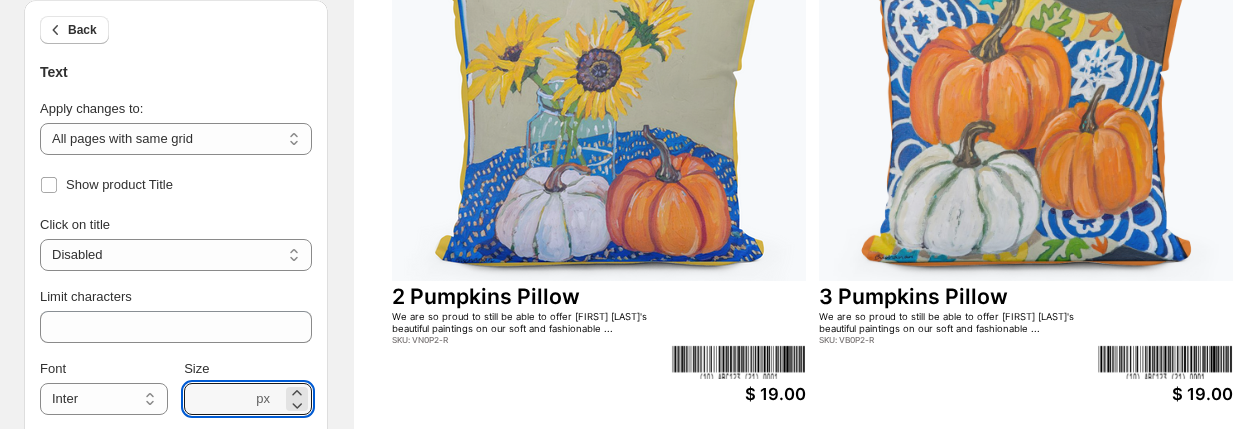 click on "We are so proud to still be able to offer [FIRST] [LAST]'s beautiful paintings on our soft and fashionable ..." at bounding box center [531, 322] 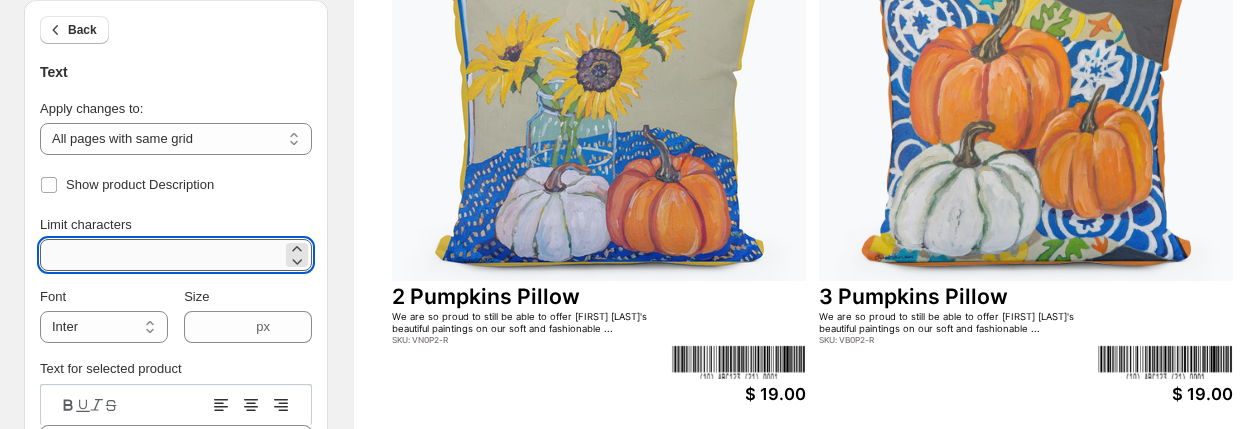 drag, startPoint x: 81, startPoint y: 255, endPoint x: 43, endPoint y: 253, distance: 38.052597 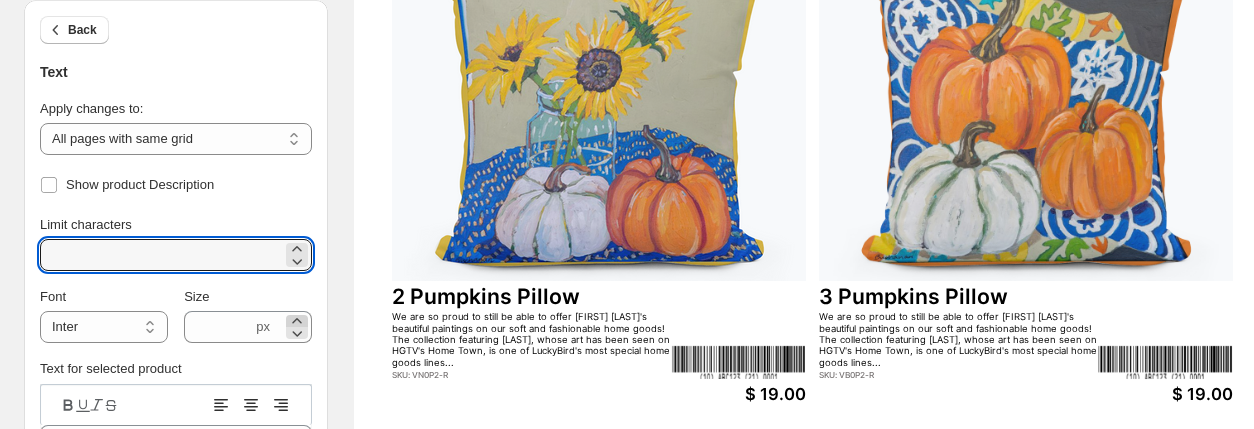 type on "***" 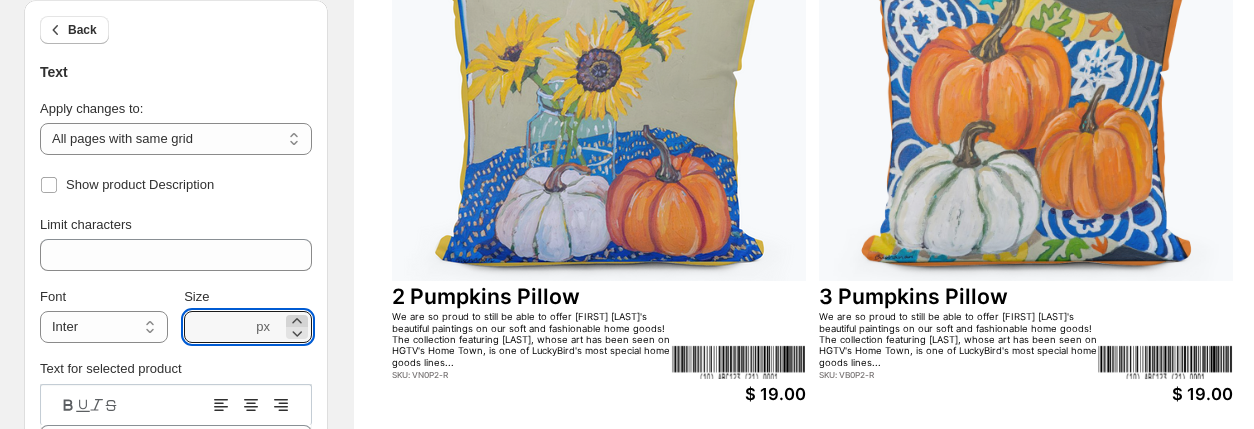 click 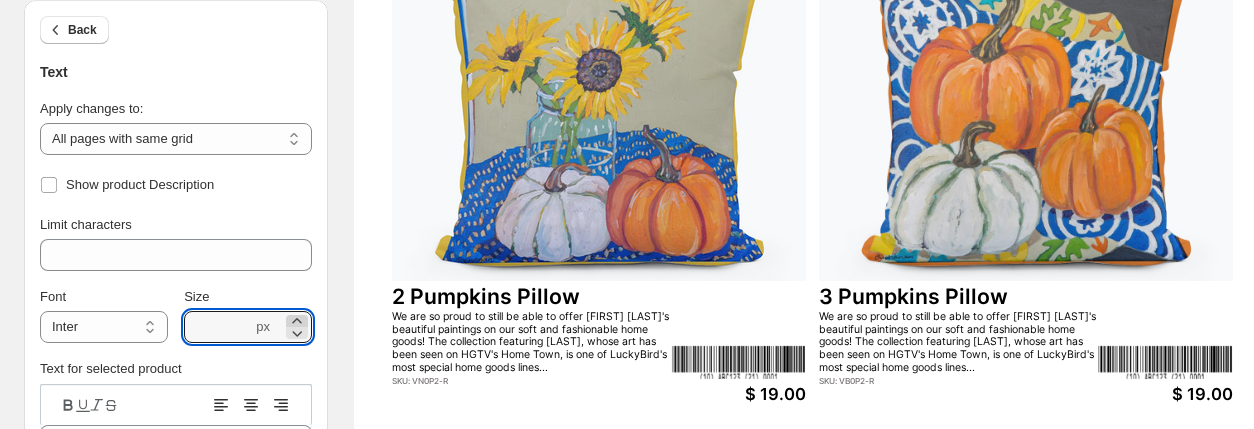 click 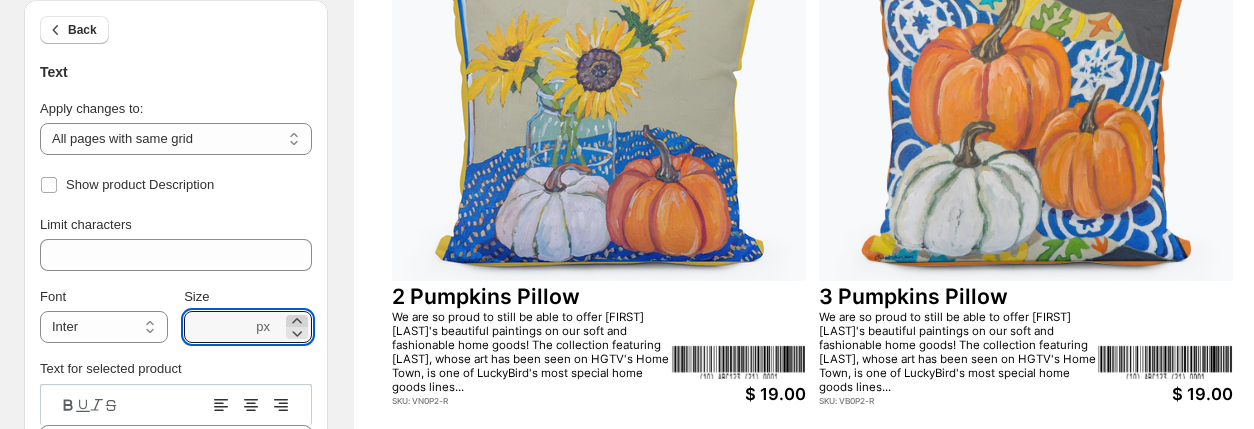 click 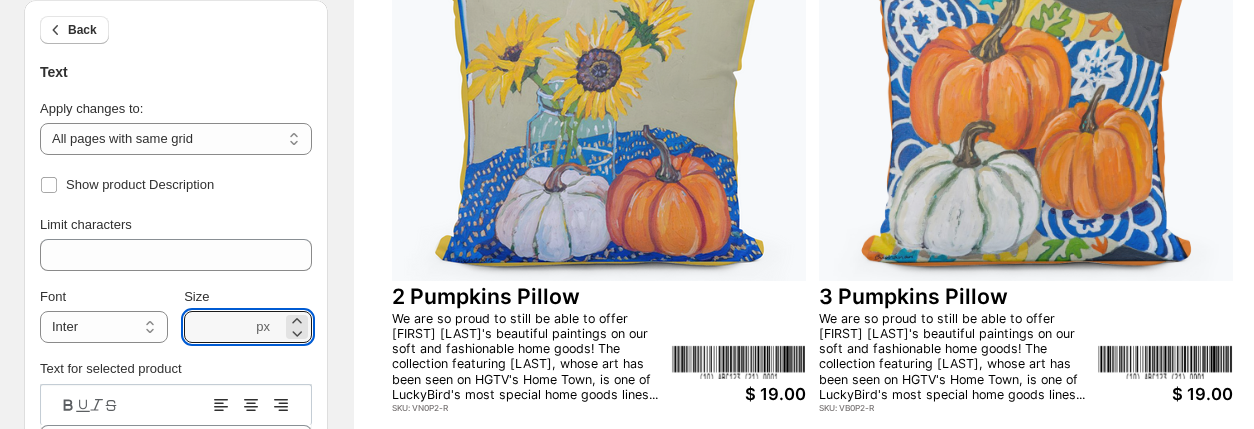 click on "SKU:  VN0P2-R" at bounding box center (531, 408) 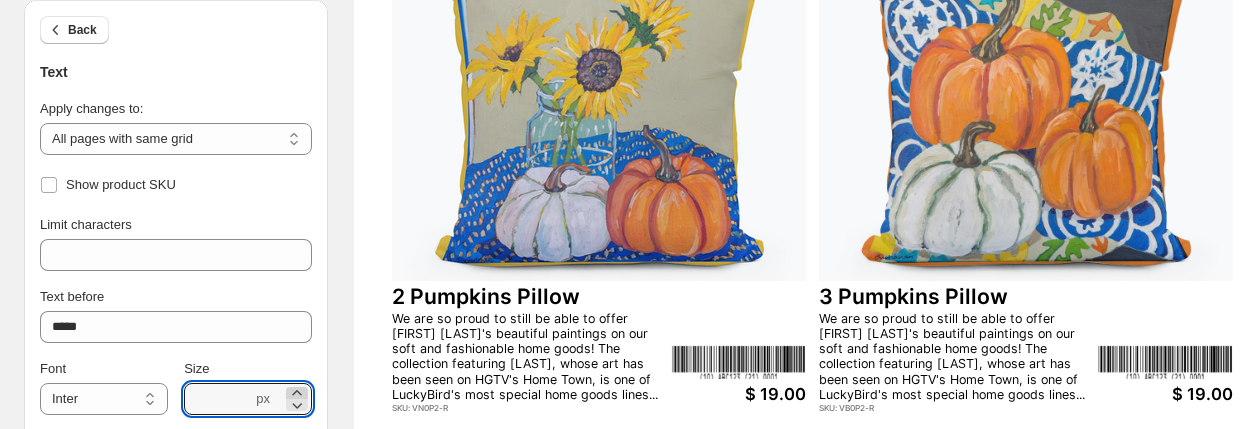 click 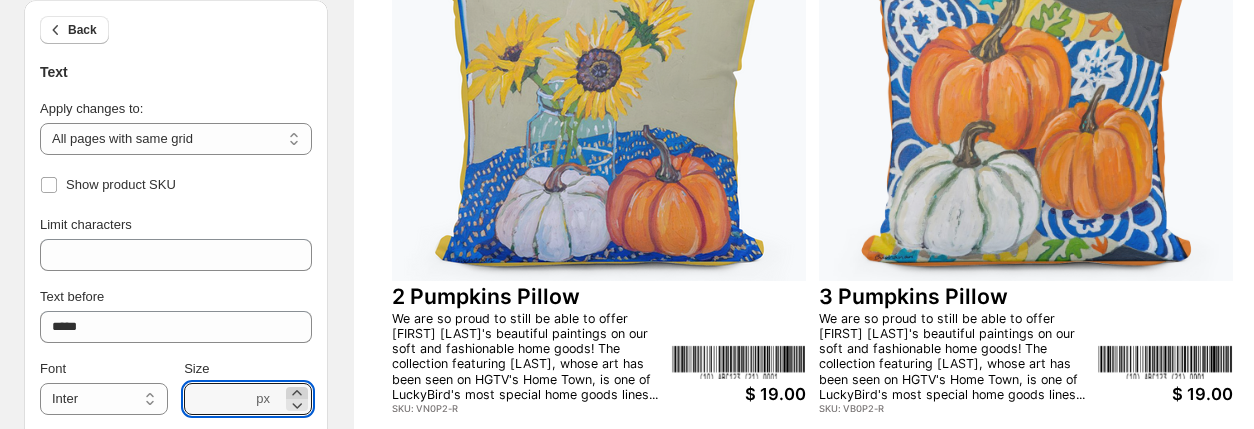 click 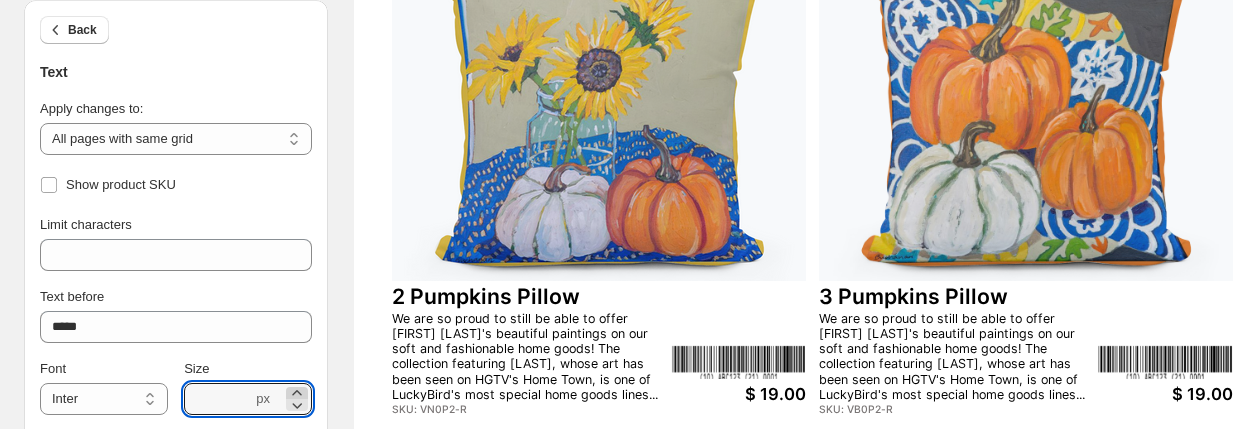 click 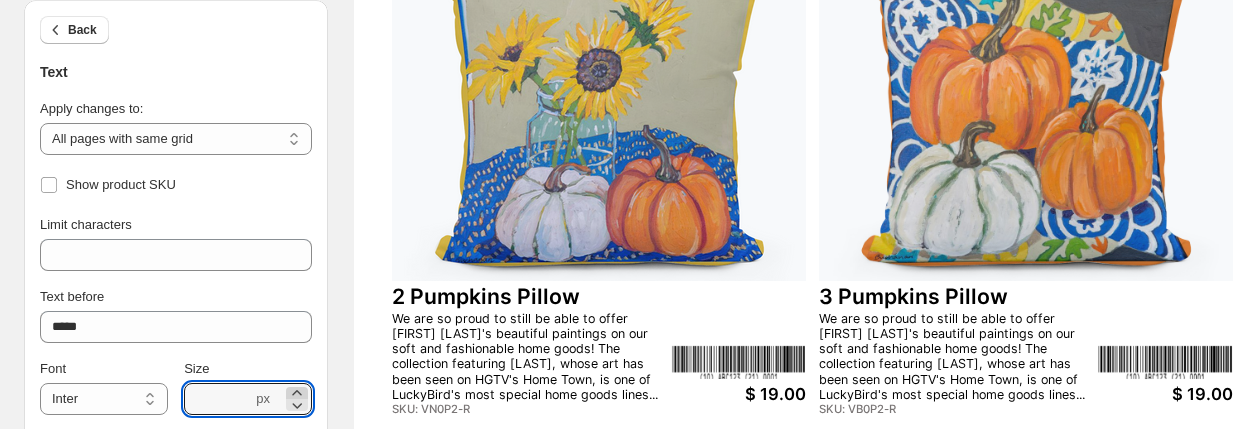 click 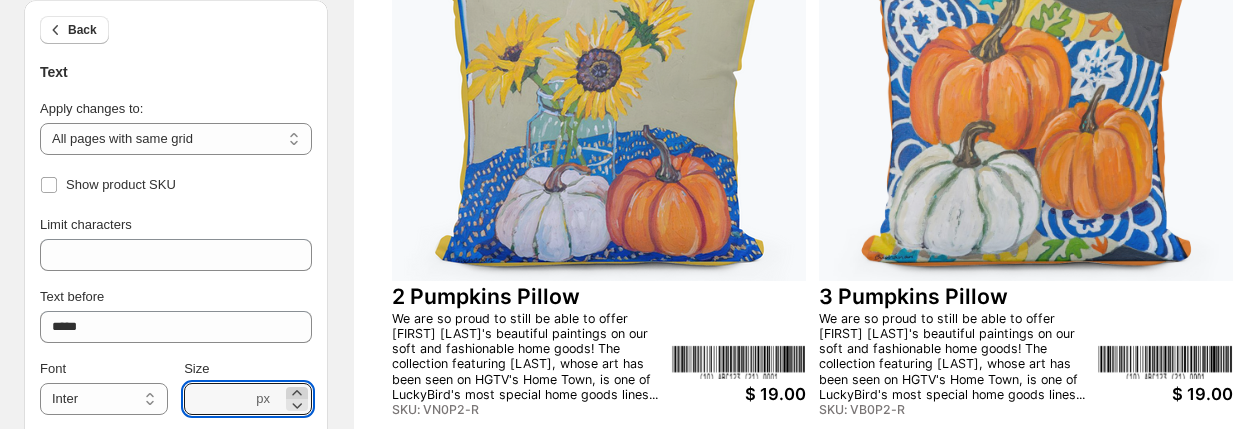 click 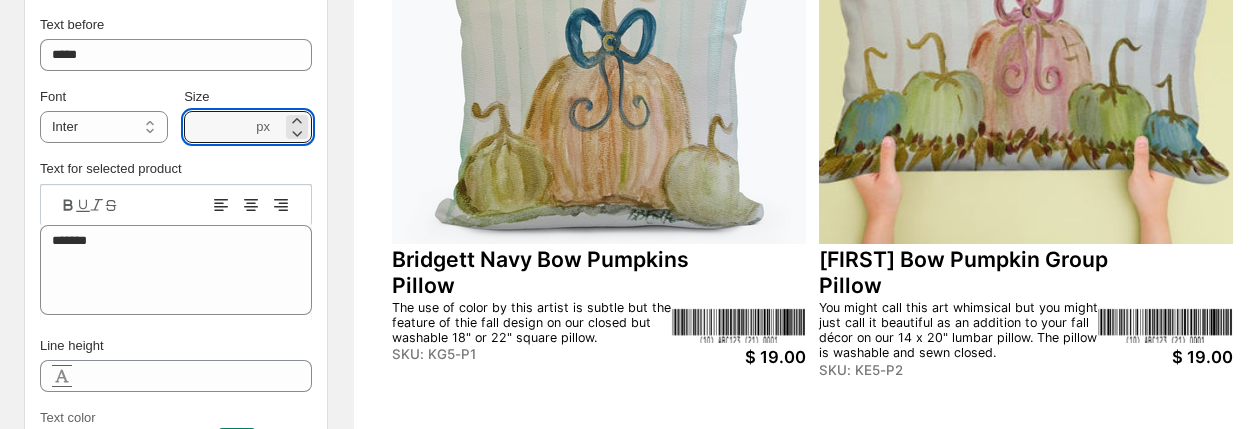 scroll, scrollTop: 852, scrollLeft: 0, axis: vertical 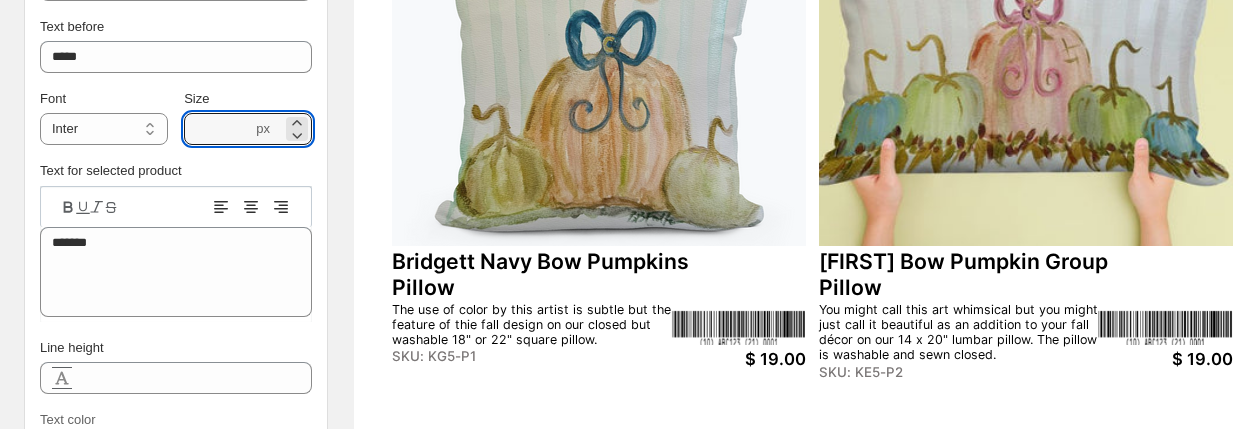 click 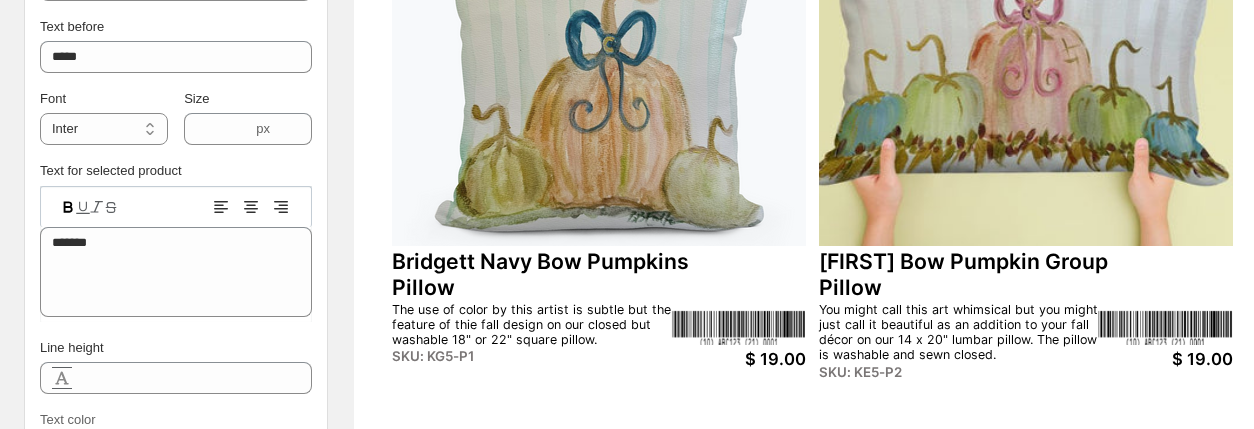 click 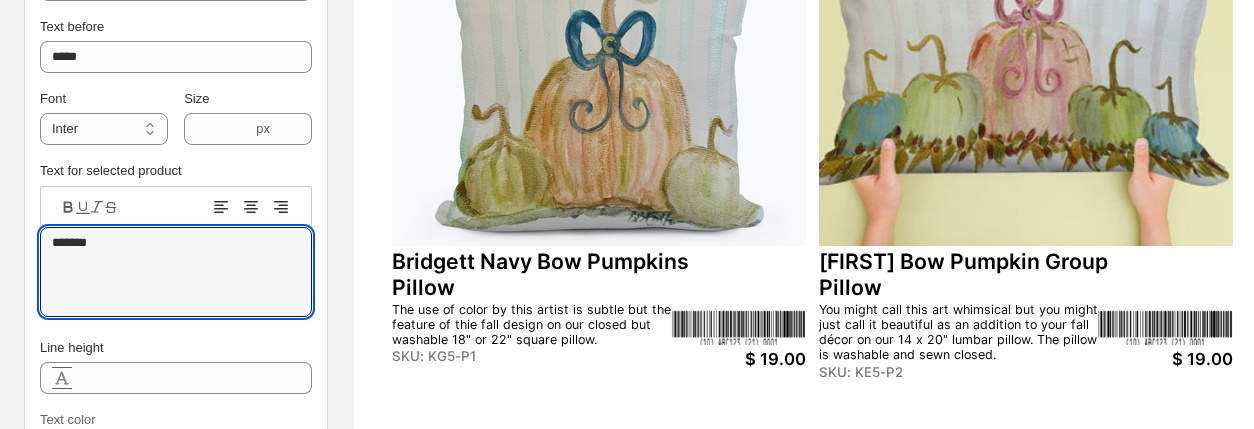 drag, startPoint x: 124, startPoint y: 239, endPoint x: 30, endPoint y: 245, distance: 94.19129 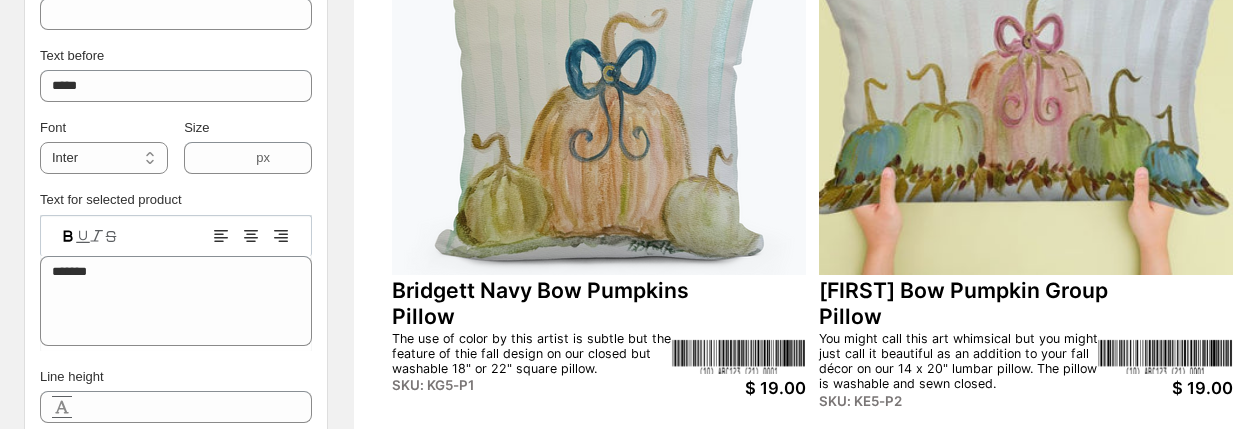scroll, scrollTop: 741, scrollLeft: 0, axis: vertical 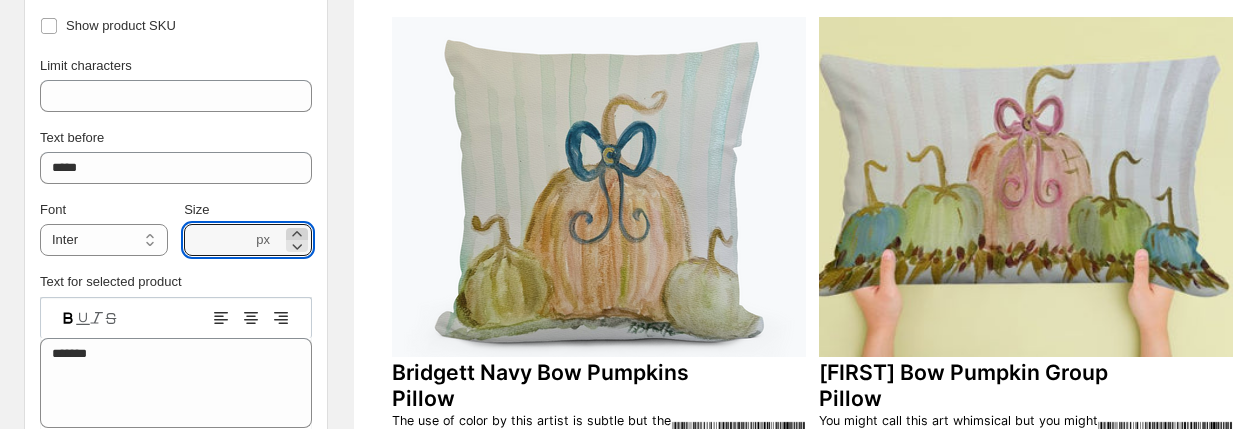 click 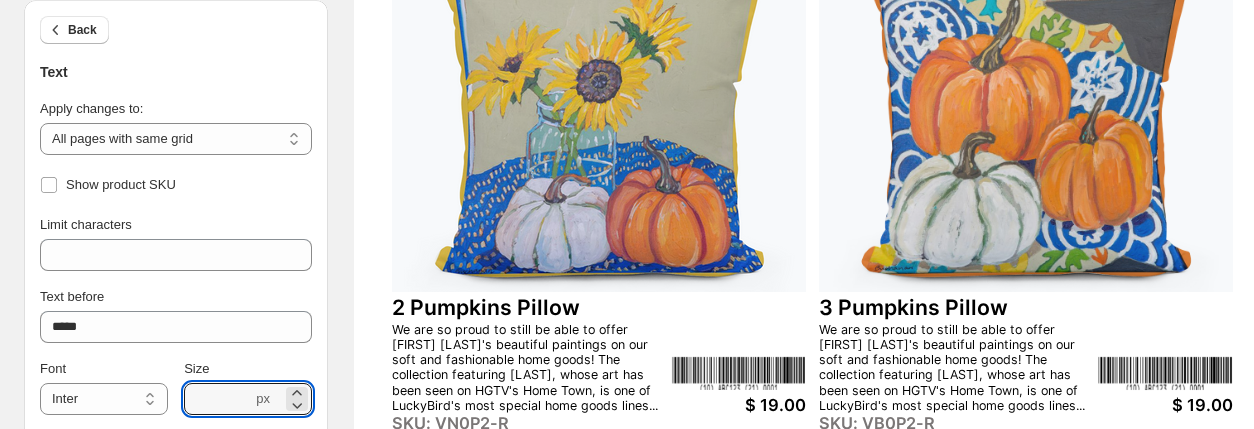 scroll, scrollTop: 270, scrollLeft: 0, axis: vertical 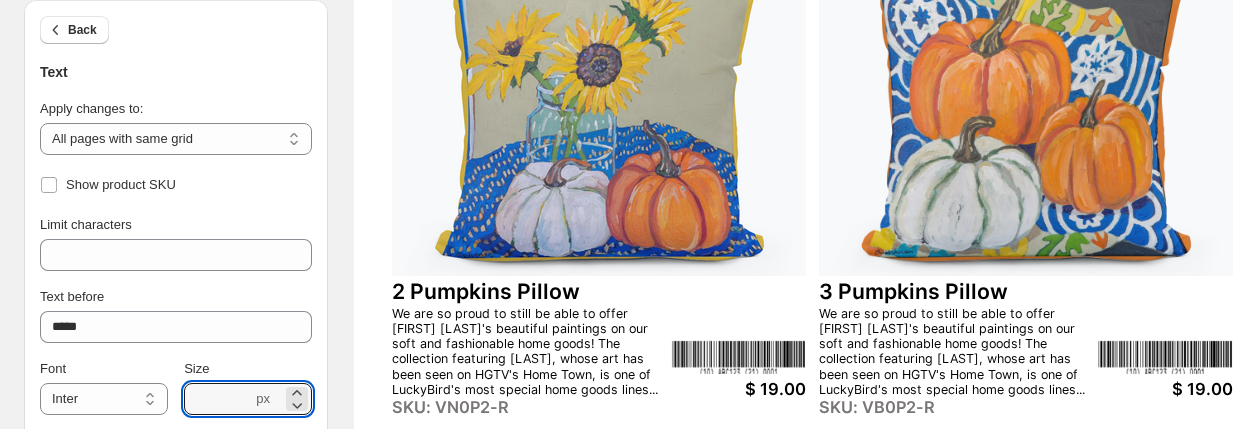 click on "$ 19.00" at bounding box center (739, 389) 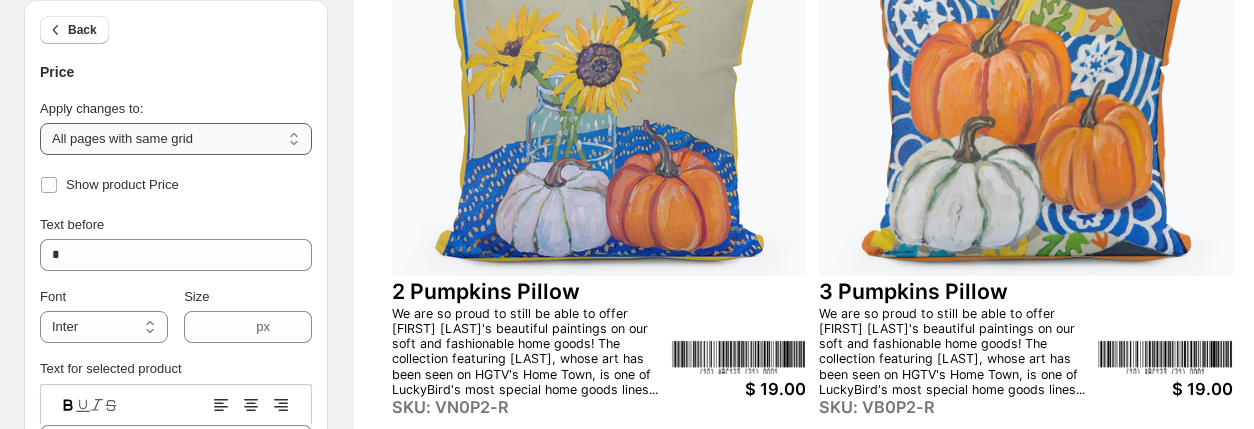 click on "**********" at bounding box center [176, 139] 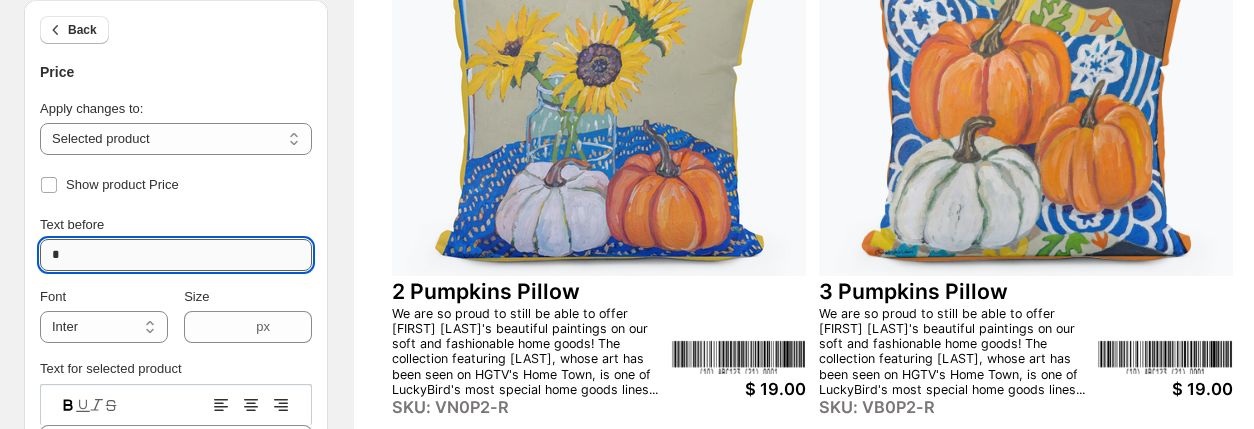 click on "*" at bounding box center (176, 255) 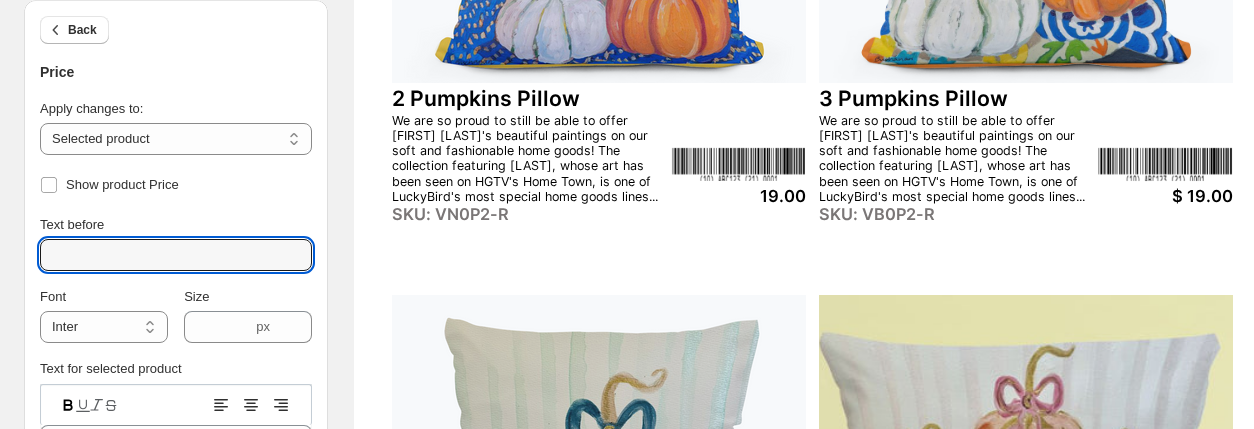 scroll, scrollTop: 466, scrollLeft: 0, axis: vertical 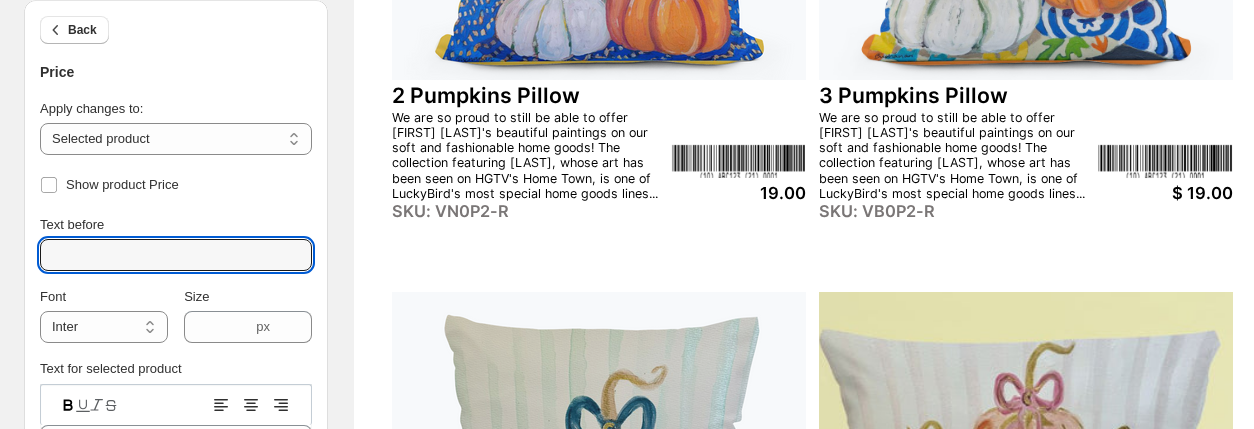 type 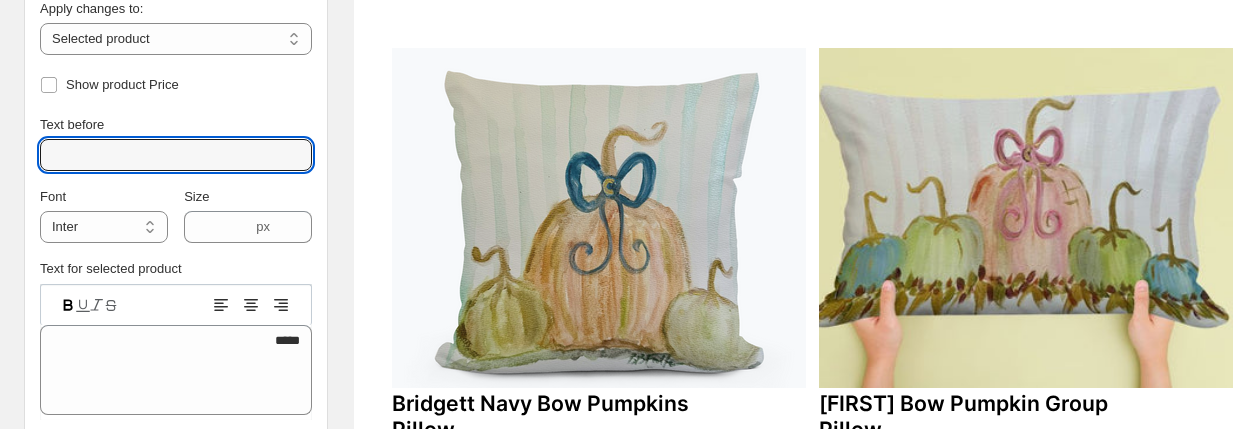 scroll, scrollTop: 720, scrollLeft: 0, axis: vertical 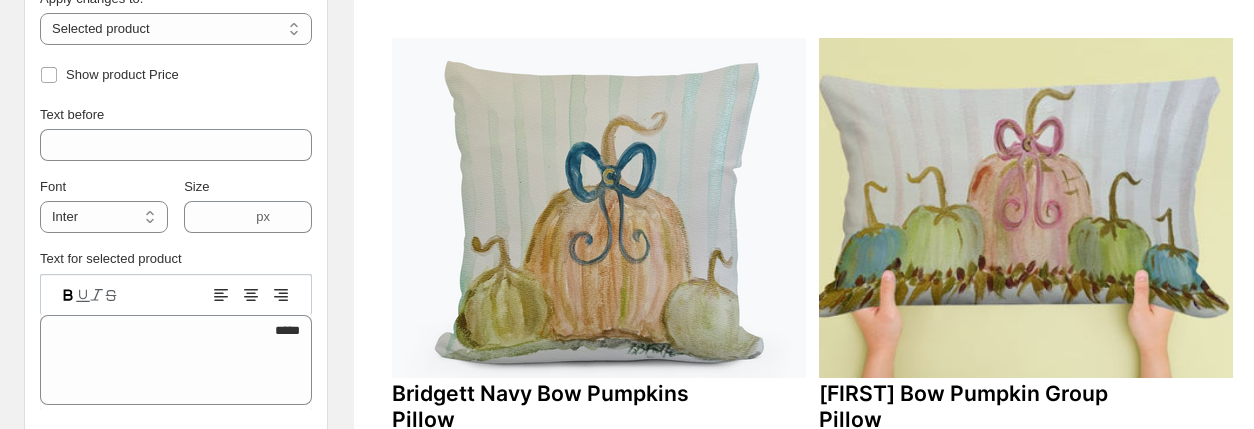 click 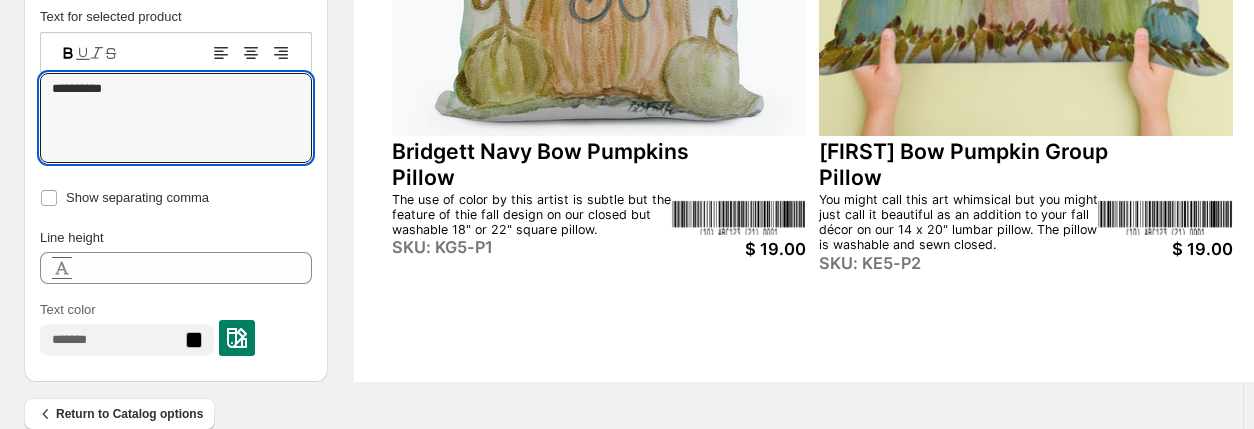 scroll, scrollTop: 976, scrollLeft: 0, axis: vertical 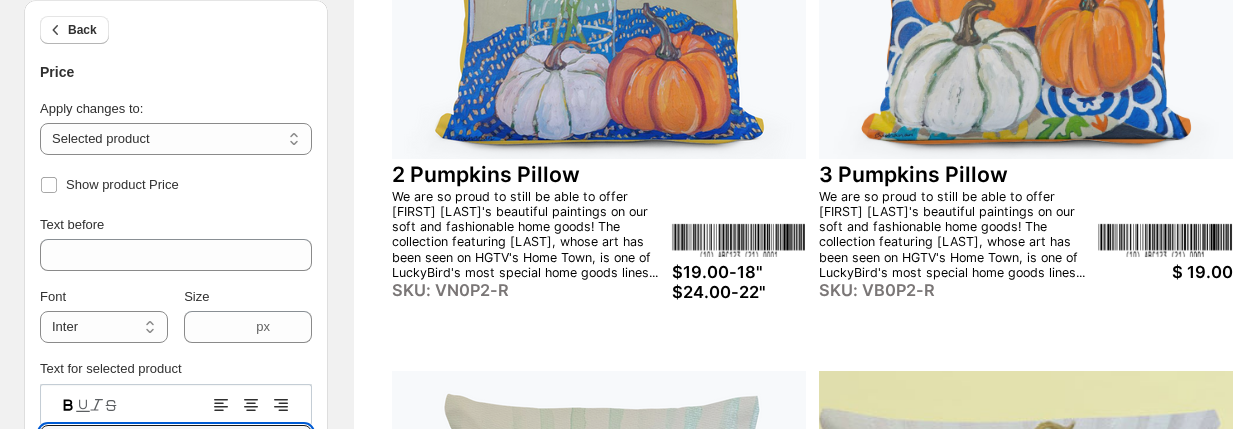 type on "**********" 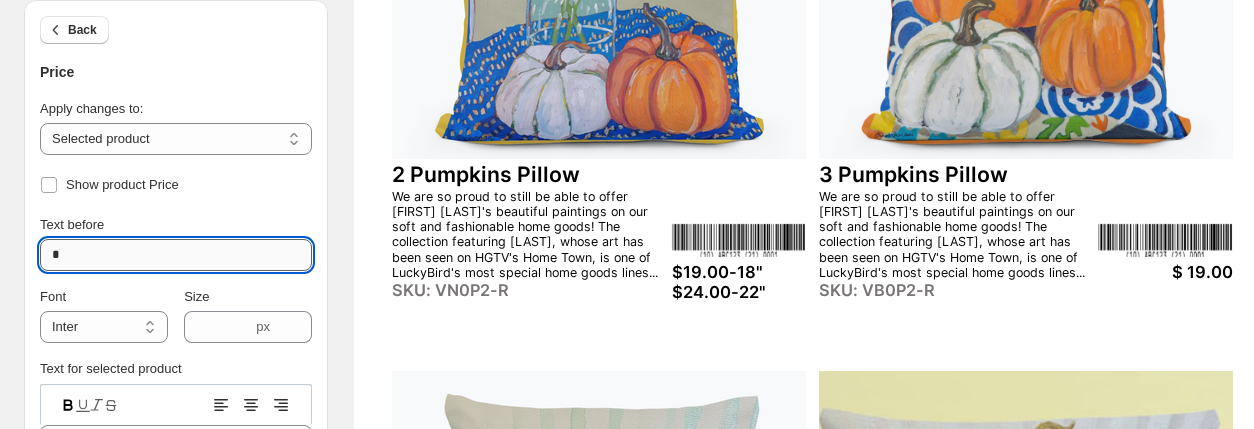 click on "*" at bounding box center [176, 255] 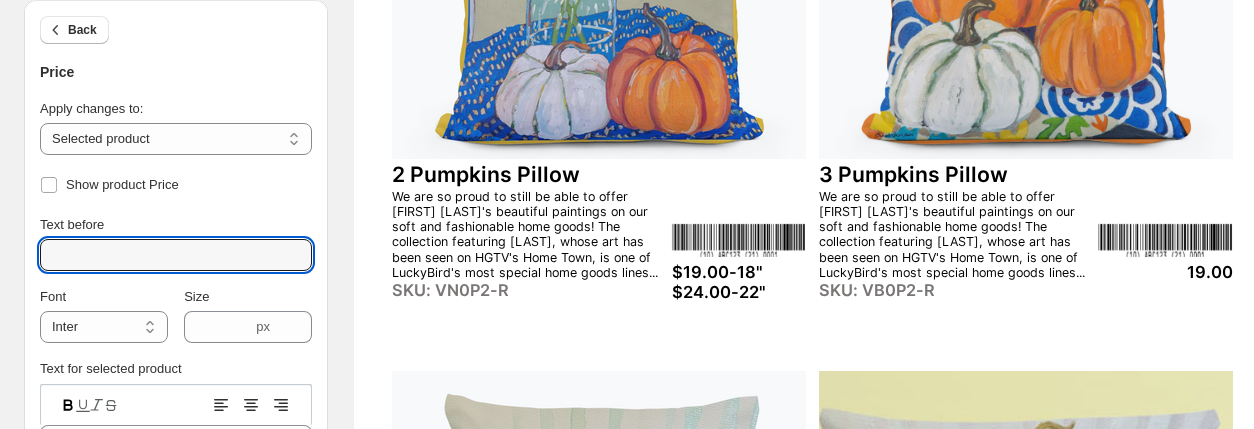 type 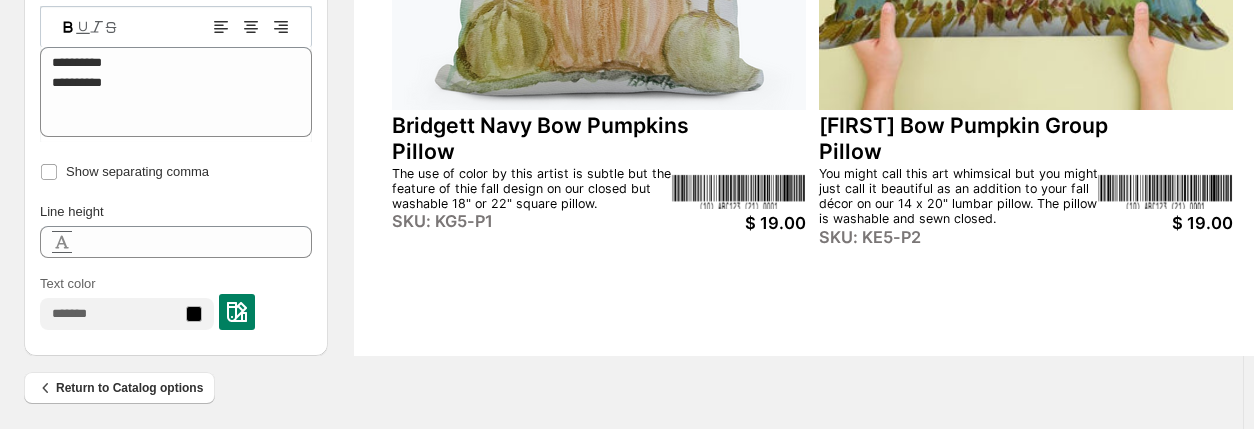 scroll, scrollTop: 996, scrollLeft: 0, axis: vertical 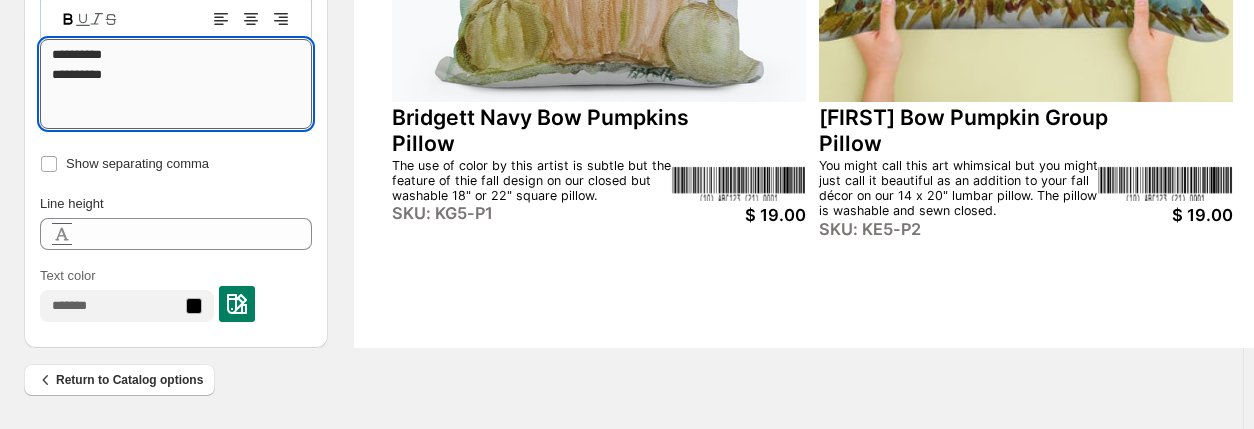 drag, startPoint x: 128, startPoint y: 61, endPoint x: 46, endPoint y: 69, distance: 82.38932 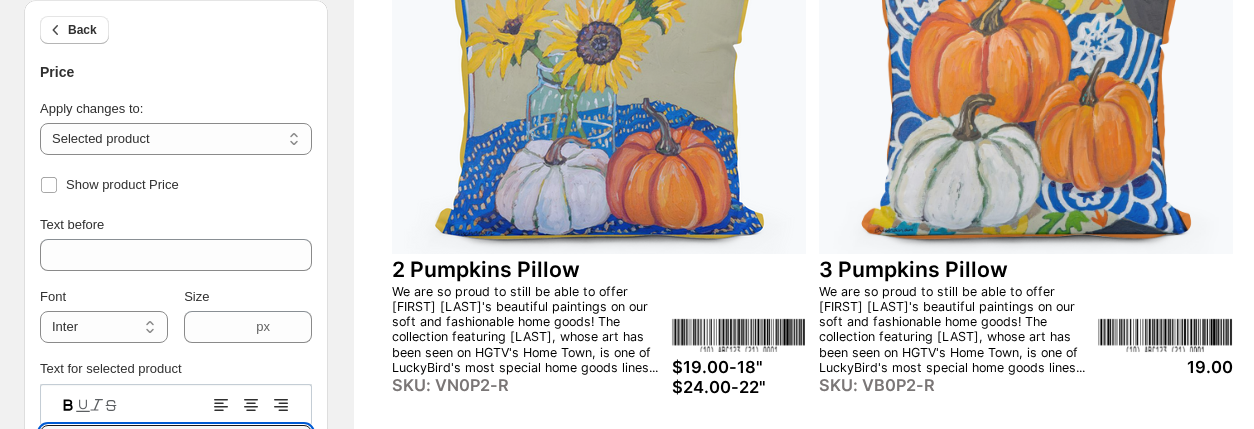 scroll, scrollTop: 289, scrollLeft: 0, axis: vertical 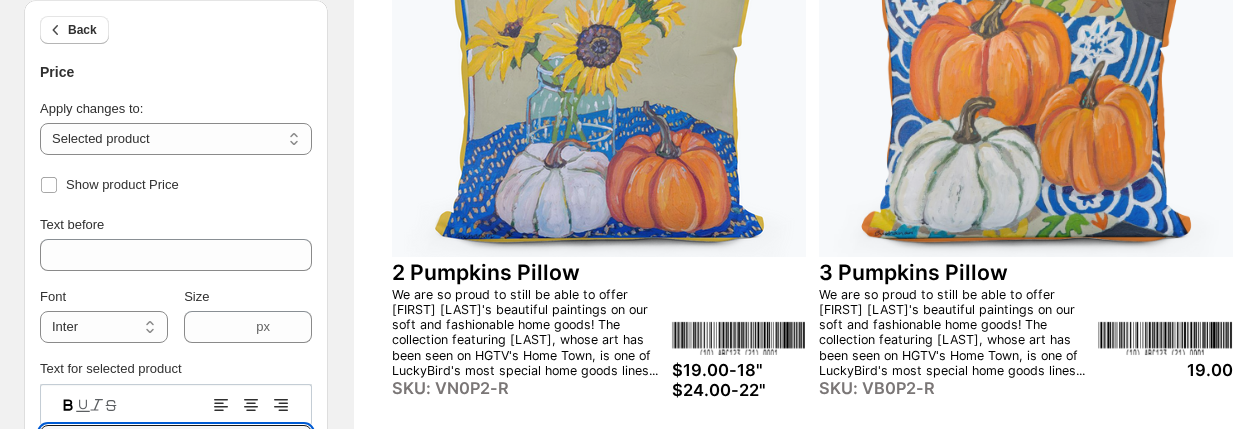 click on "19.00" at bounding box center [1165, 370] 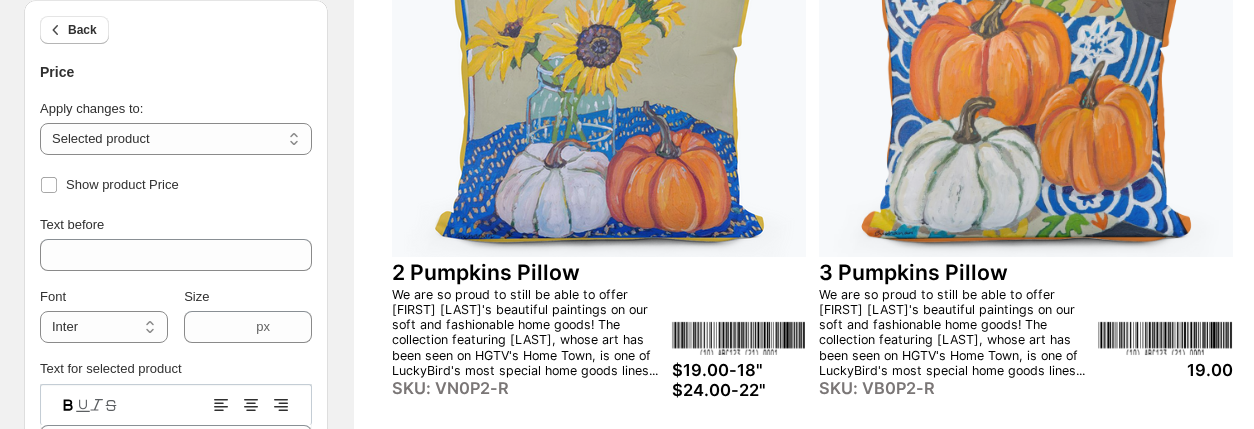 click on "19.00" at bounding box center [1165, 370] 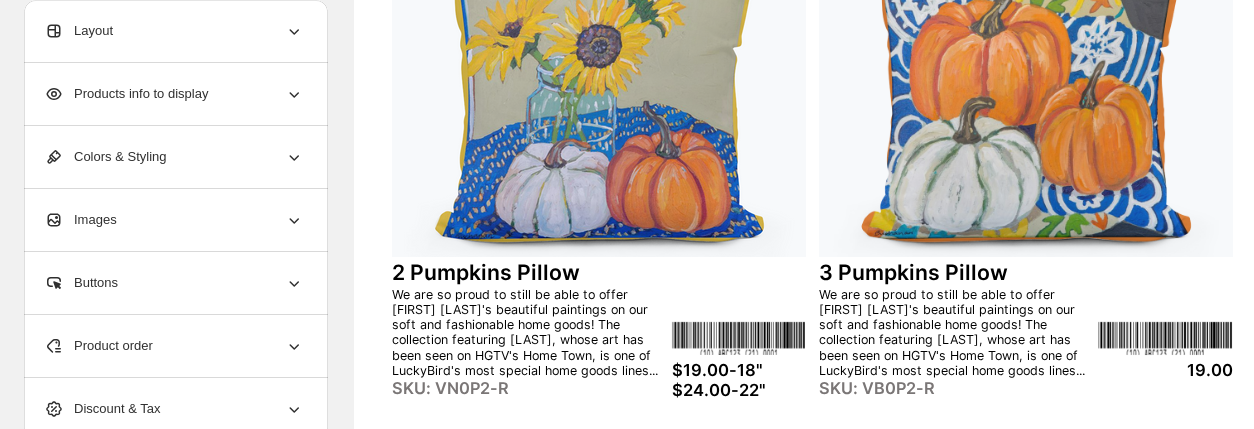 click on "19.00" at bounding box center [1165, 370] 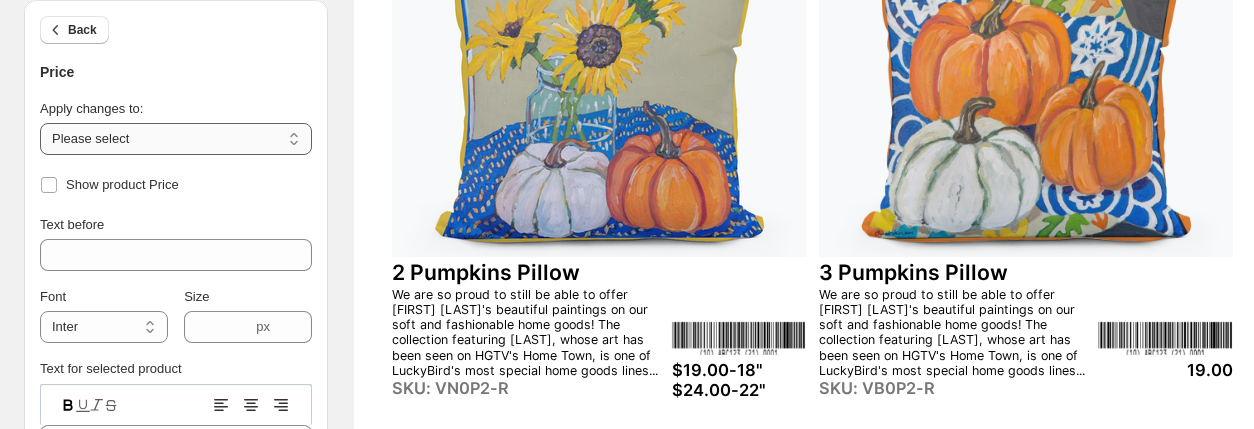 click on "**********" at bounding box center [176, 139] 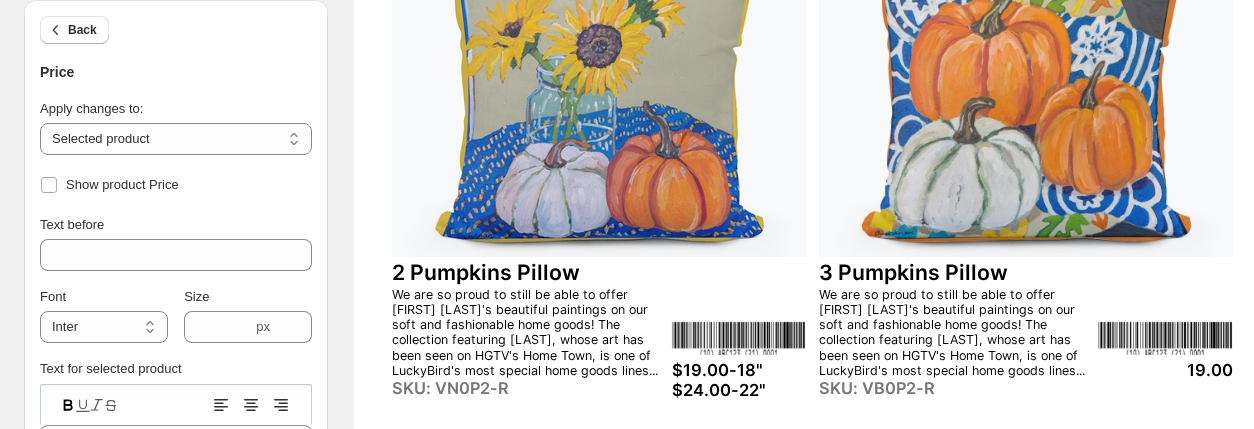 drag, startPoint x: 1253, startPoint y: 181, endPoint x: 1259, endPoint y: 224, distance: 43.416588 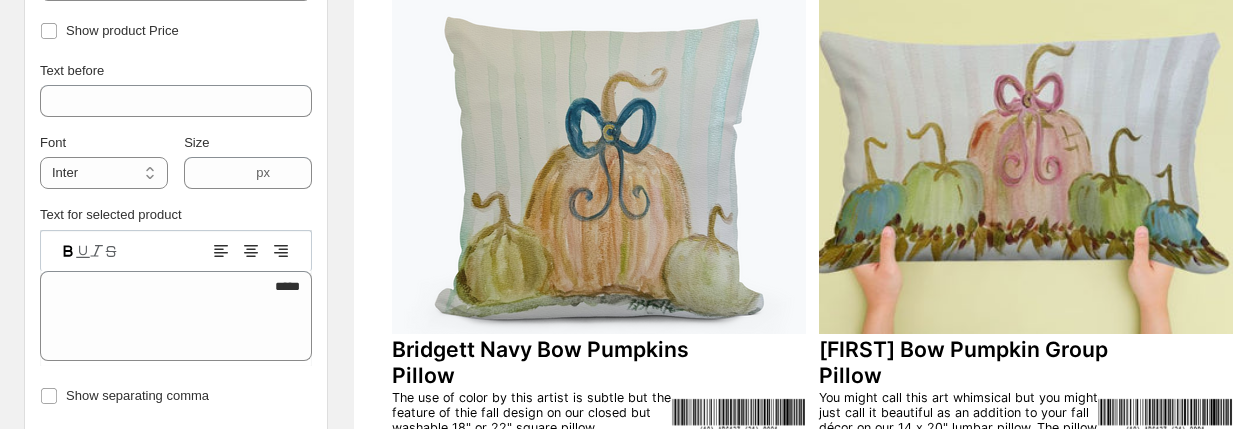 scroll, scrollTop: 766, scrollLeft: 0, axis: vertical 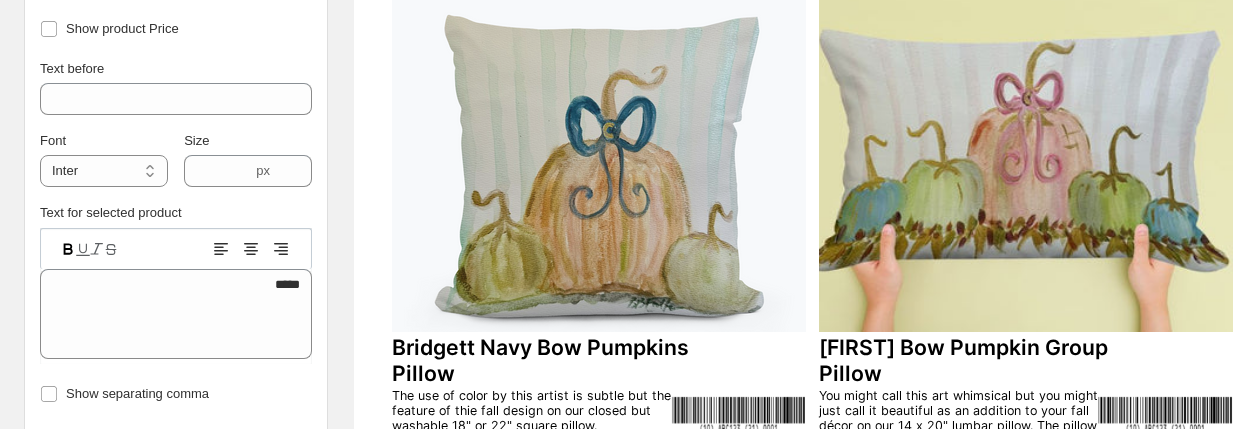 click 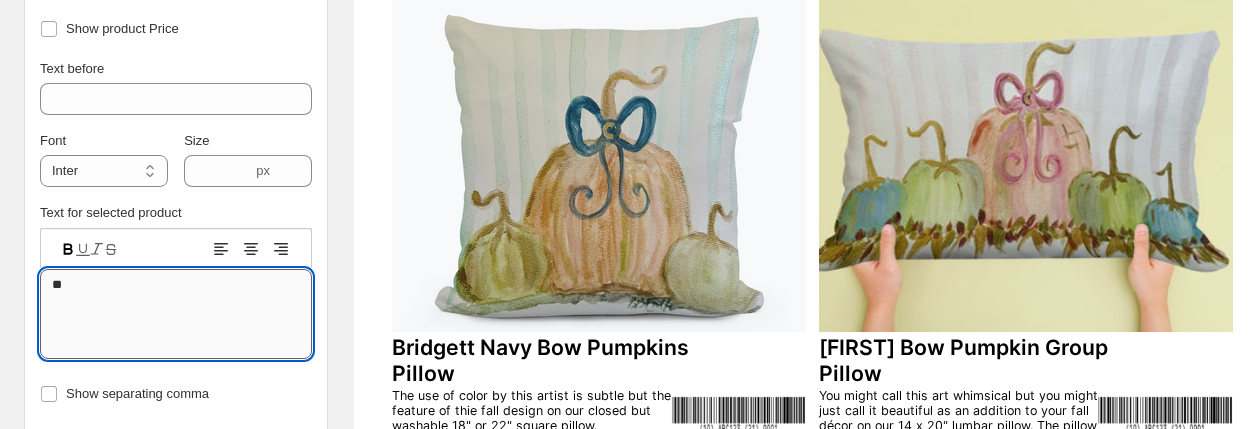 type on "*" 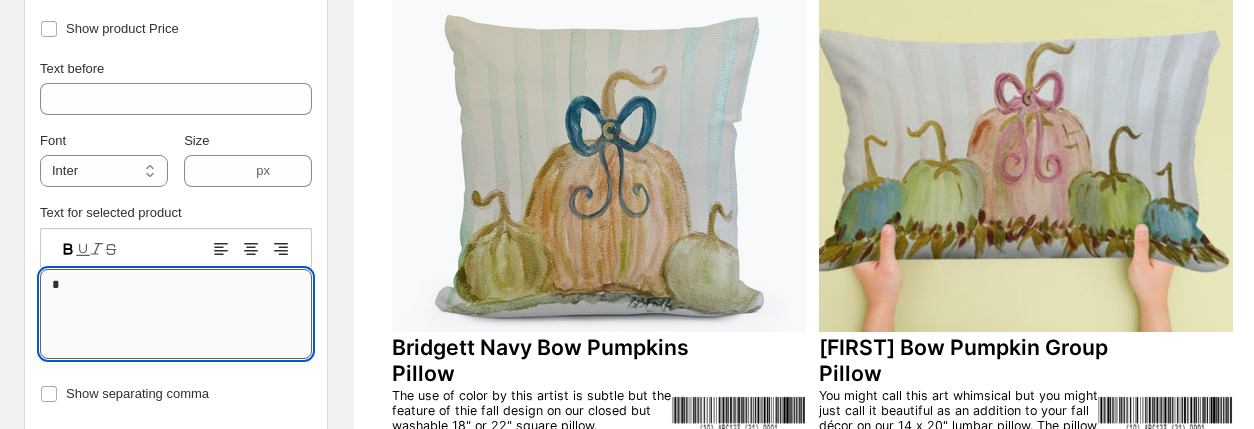paste on "**********" 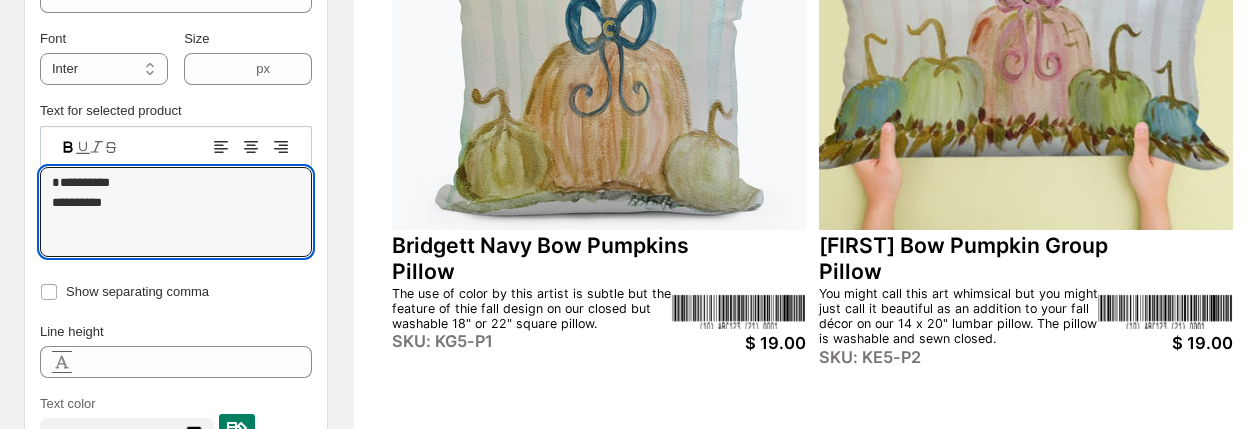 scroll, scrollTop: 872, scrollLeft: 0, axis: vertical 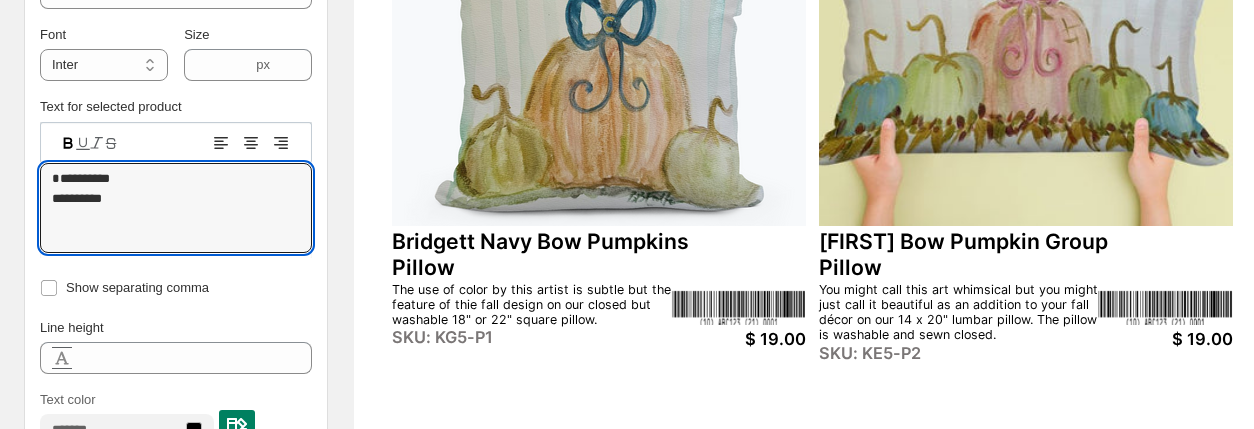 type on "**********" 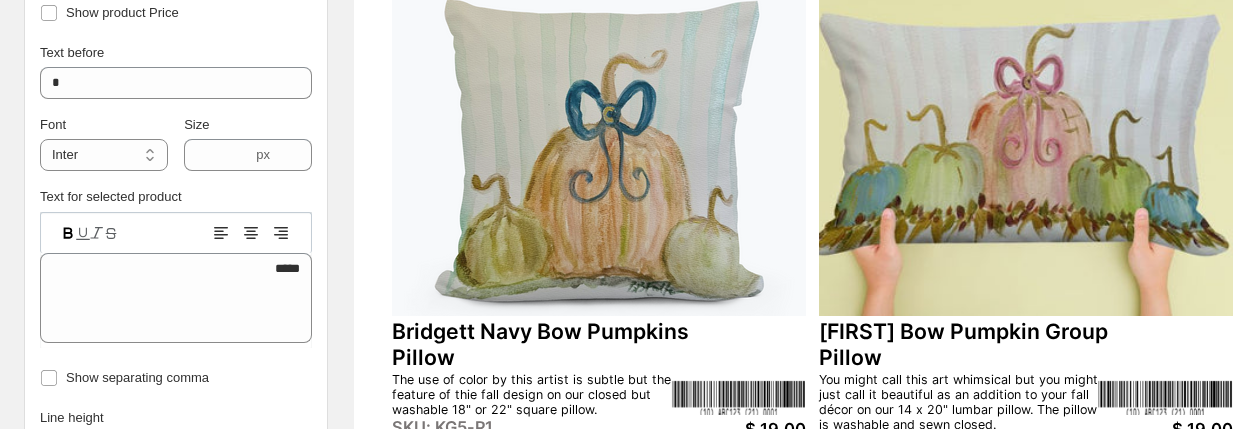 scroll, scrollTop: 778, scrollLeft: 0, axis: vertical 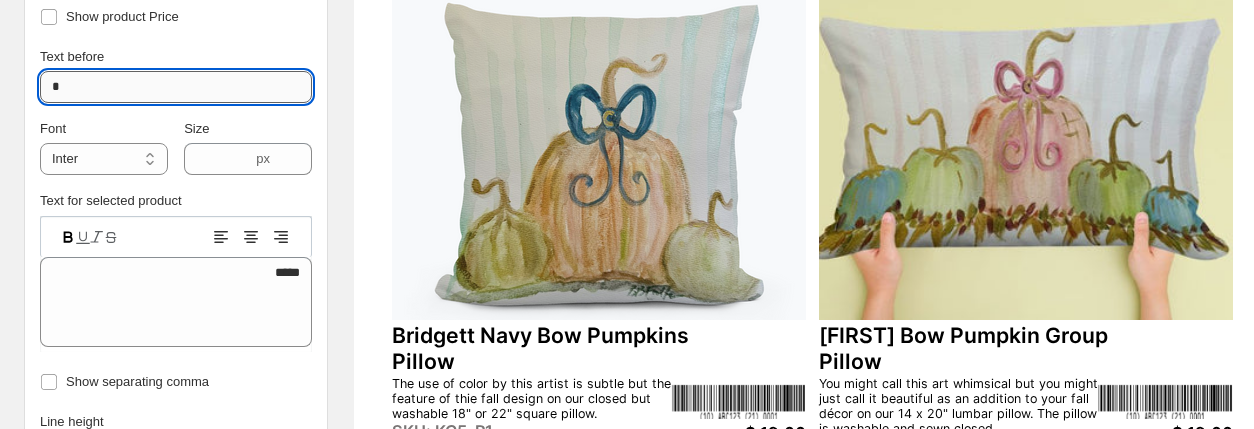 click on "*" at bounding box center [176, 87] 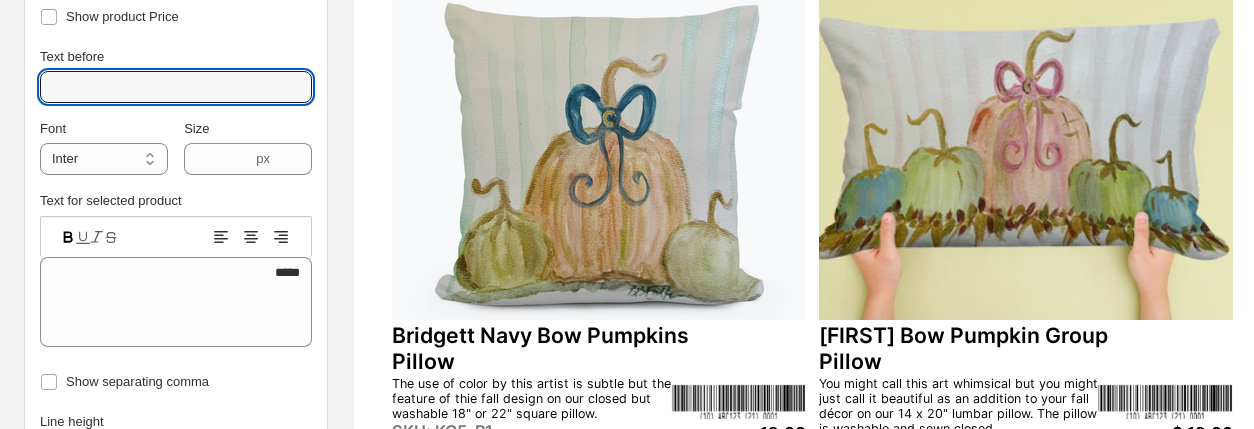 type 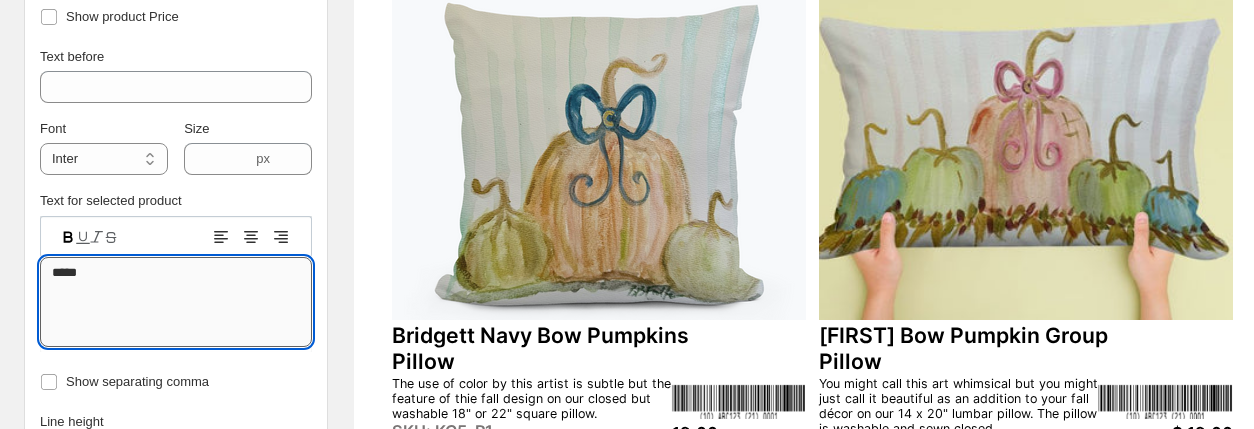 click on "*****" at bounding box center (176, 302) 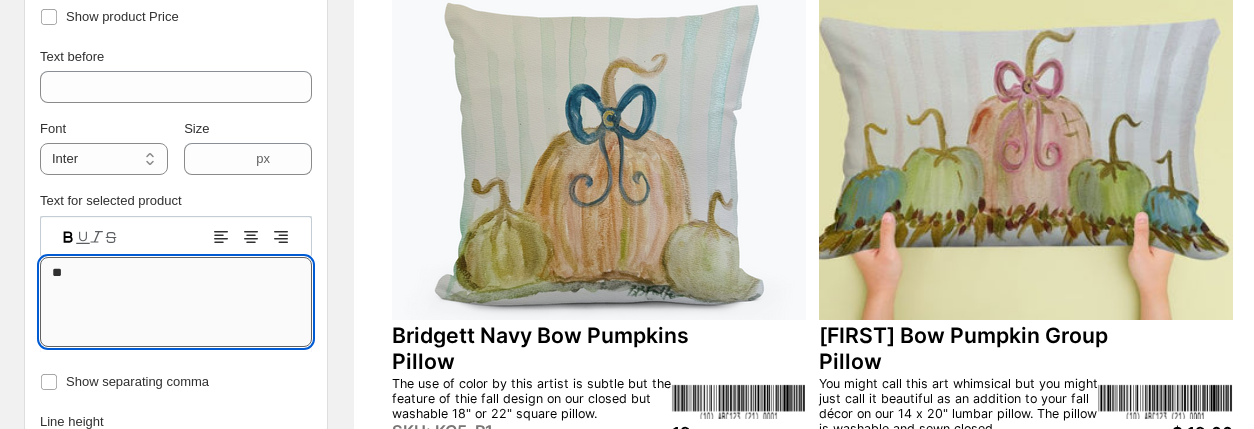 type on "*" 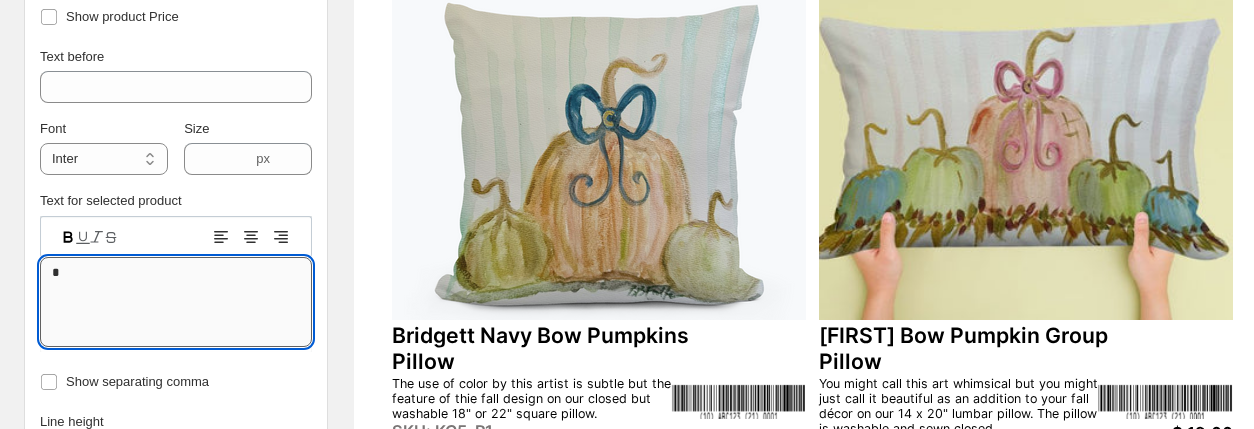 paste on "**********" 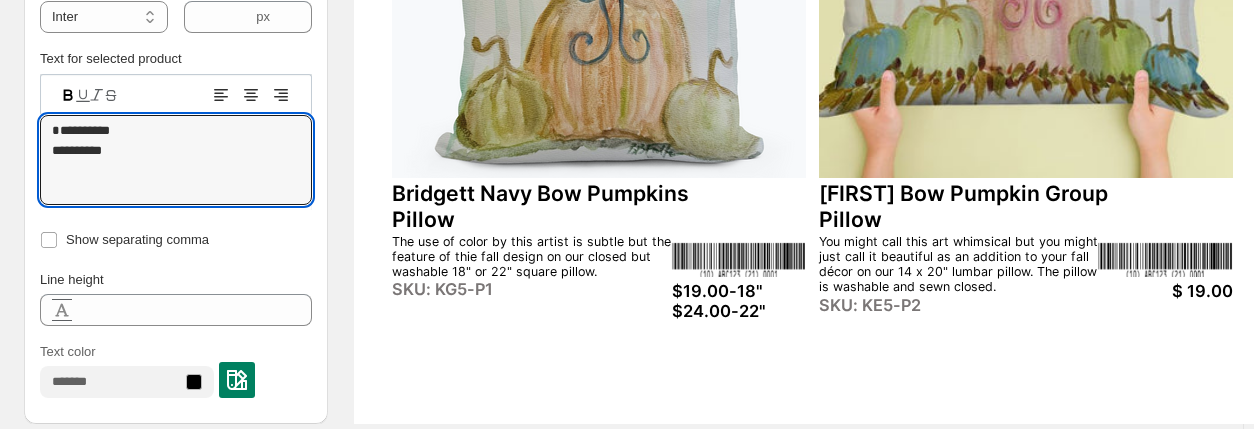 scroll, scrollTop: 996, scrollLeft: 0, axis: vertical 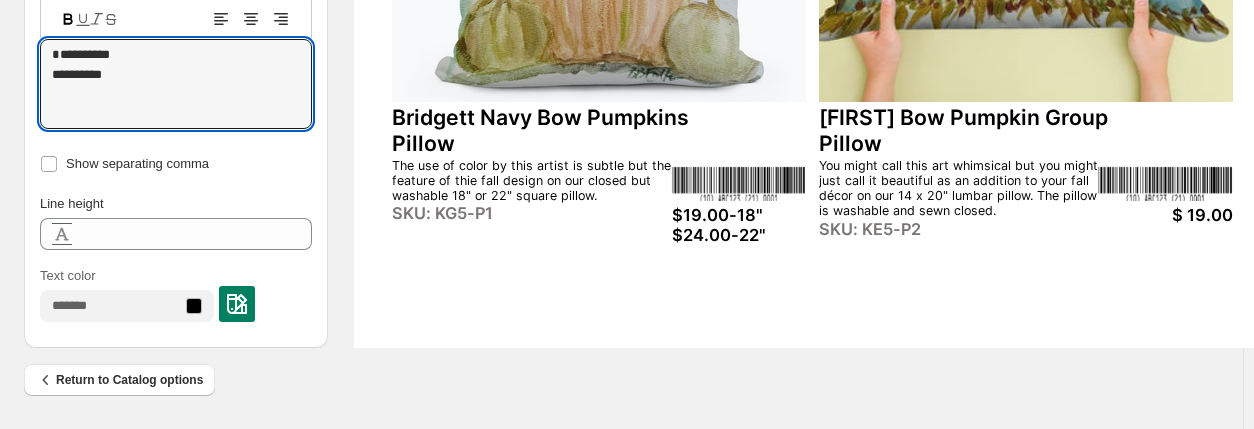type on "**********" 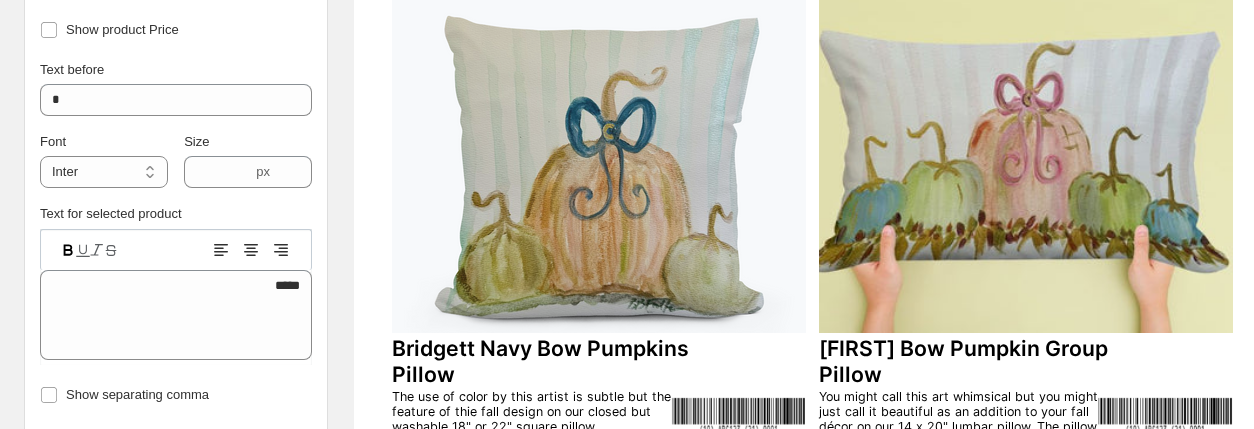 scroll, scrollTop: 751, scrollLeft: 0, axis: vertical 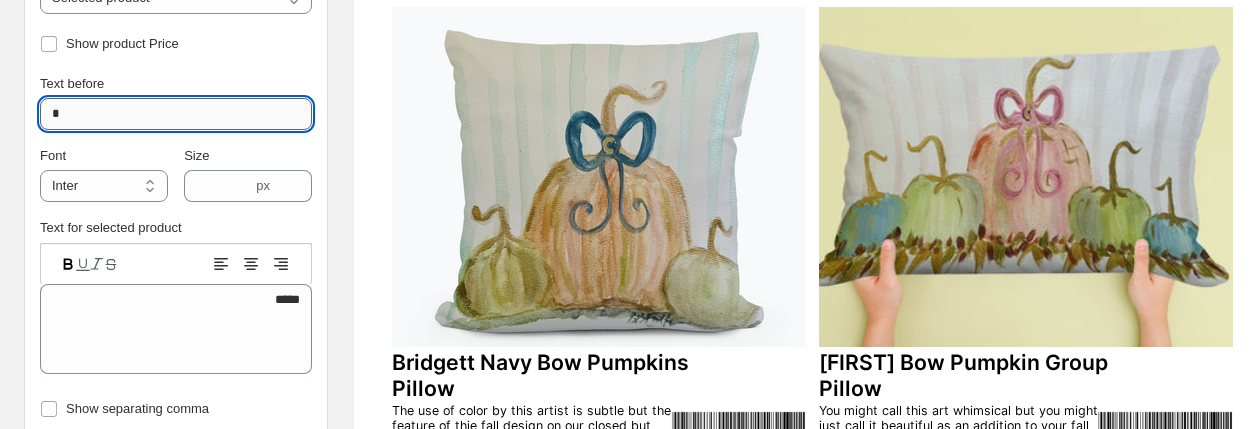 click on "*" at bounding box center [176, 114] 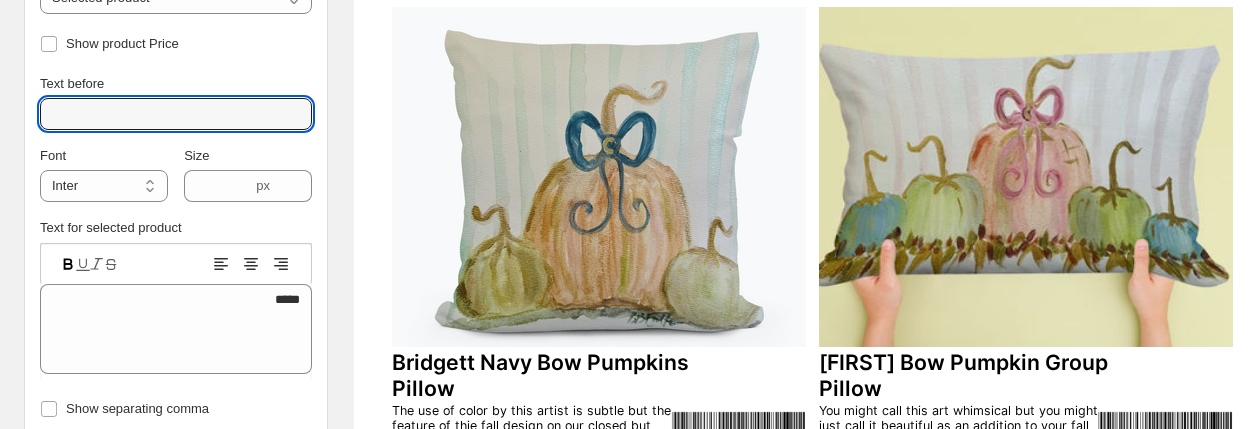 type 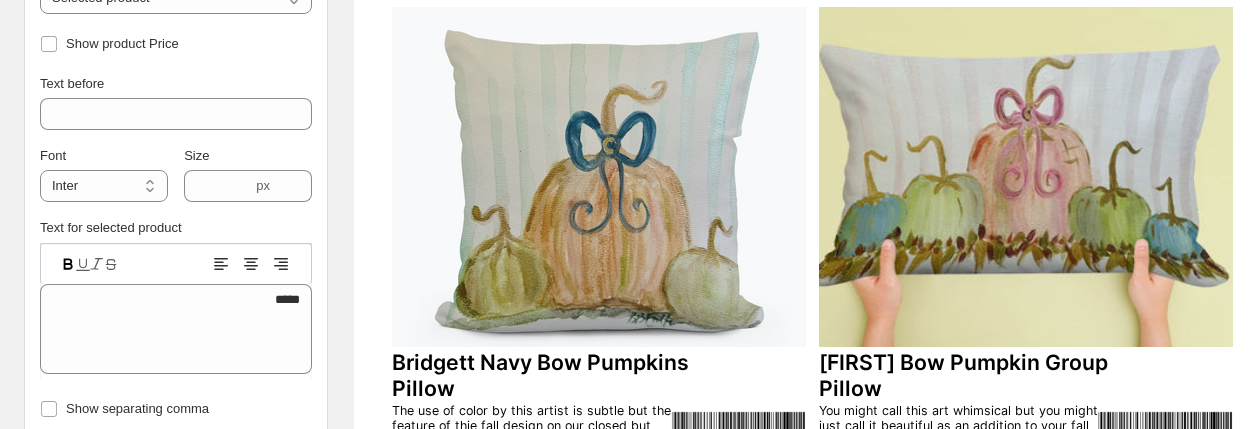 click 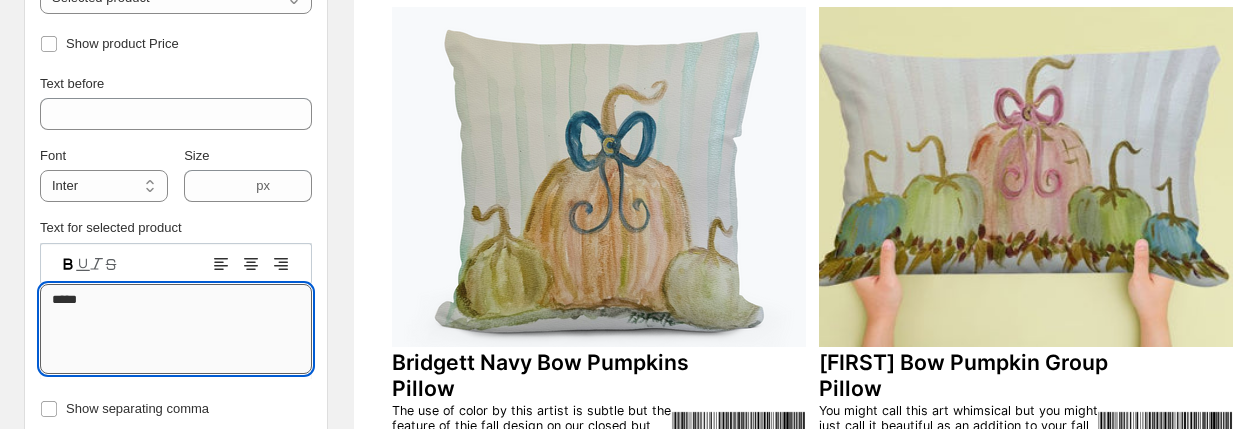 click on "*****" at bounding box center (176, 329) 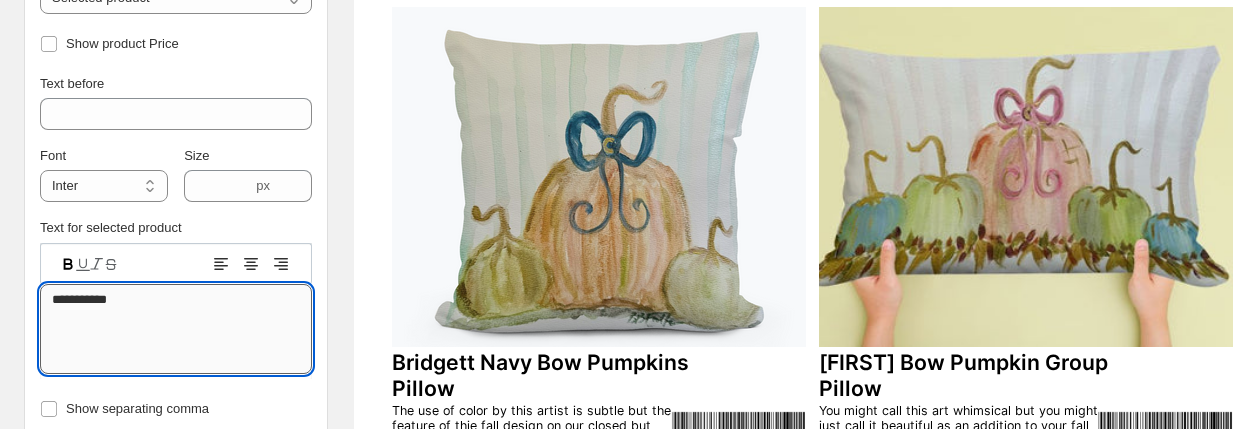 type on "**********" 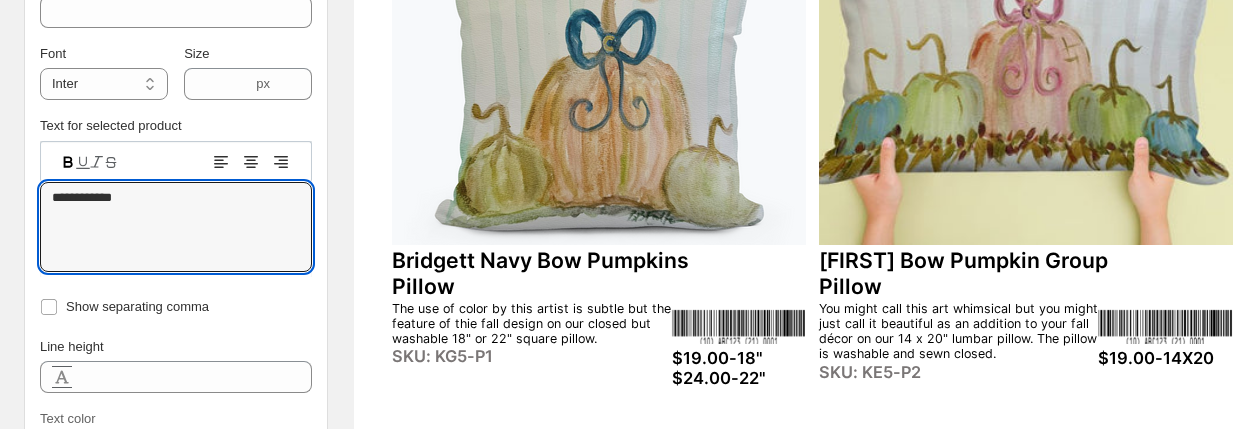 scroll, scrollTop: 946, scrollLeft: 0, axis: vertical 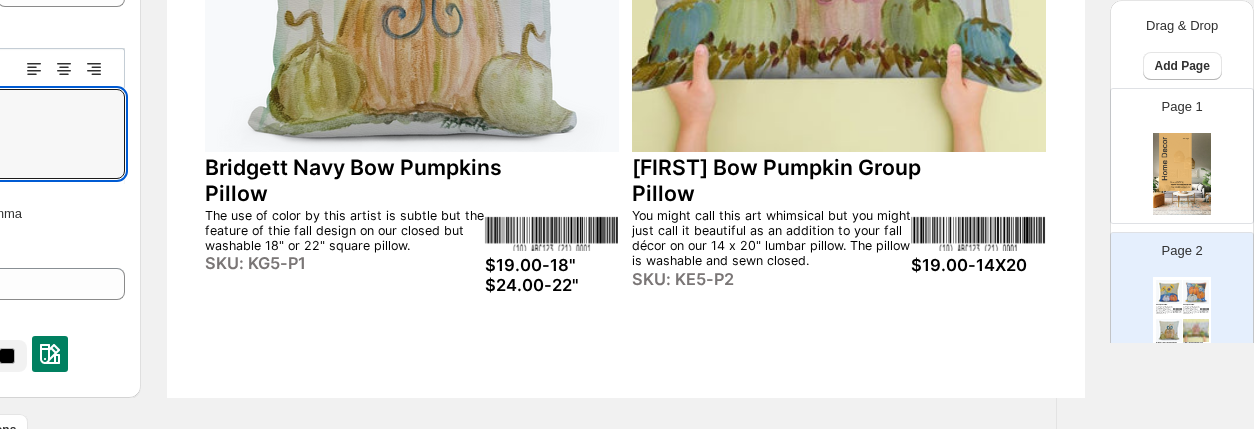 click at bounding box center [1196, 292] 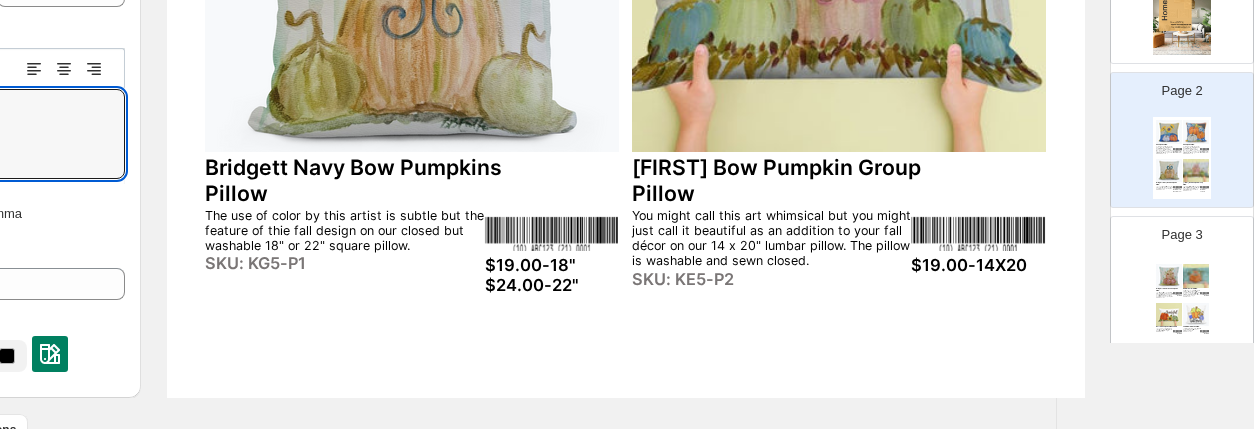 scroll, scrollTop: 200, scrollLeft: 0, axis: vertical 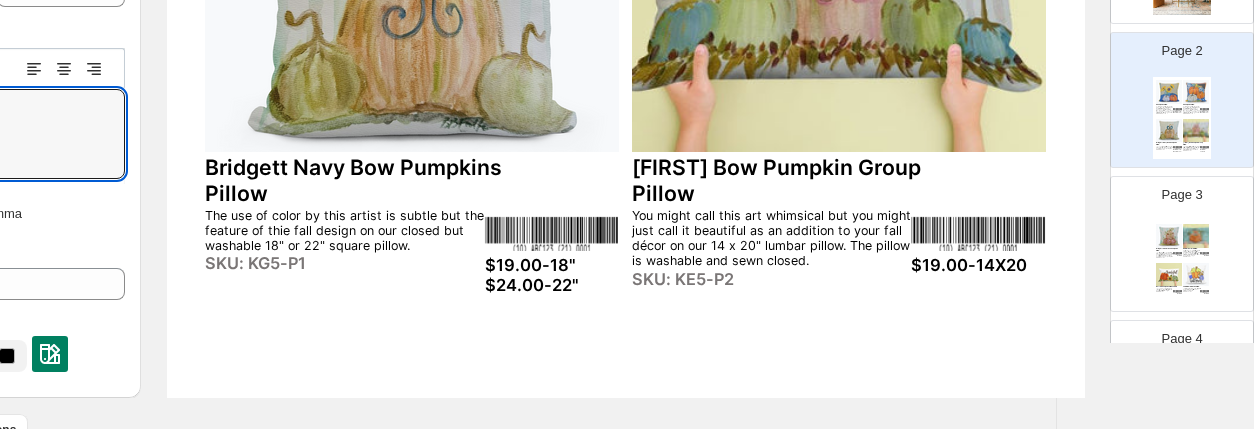 click at bounding box center [1169, 275] 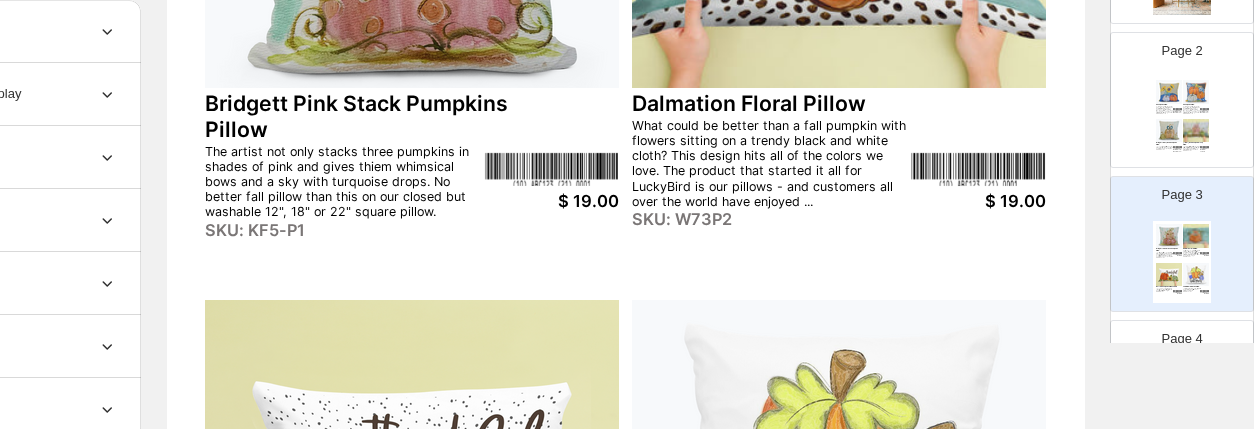 scroll, scrollTop: 460, scrollLeft: 187, axis: both 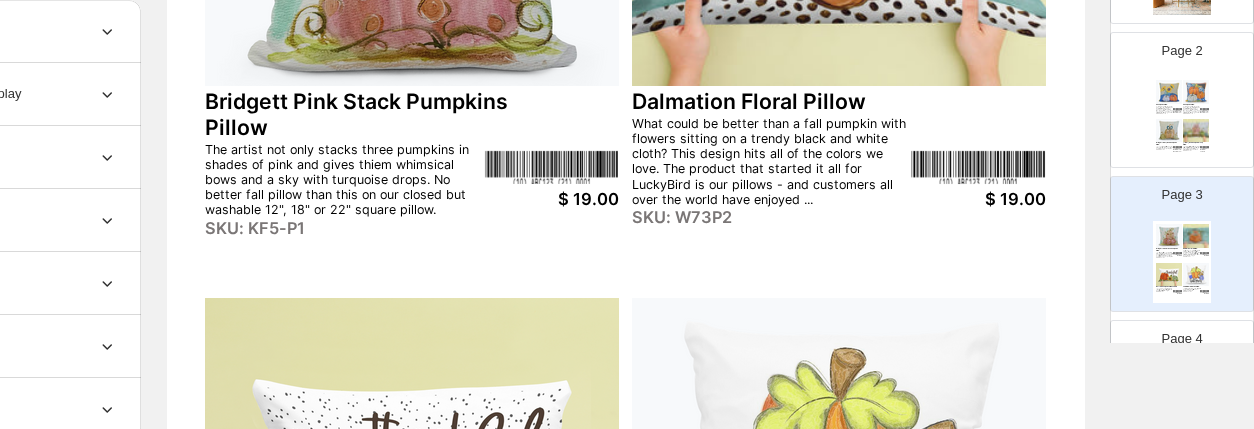 click on "$ 19.00" at bounding box center (552, 199) 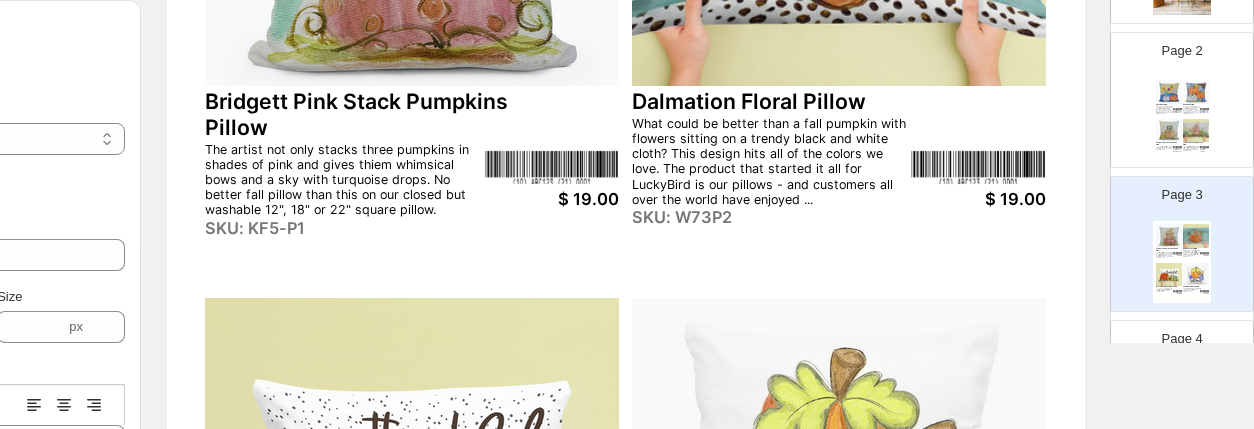 scroll, scrollTop: 460, scrollLeft: 0, axis: vertical 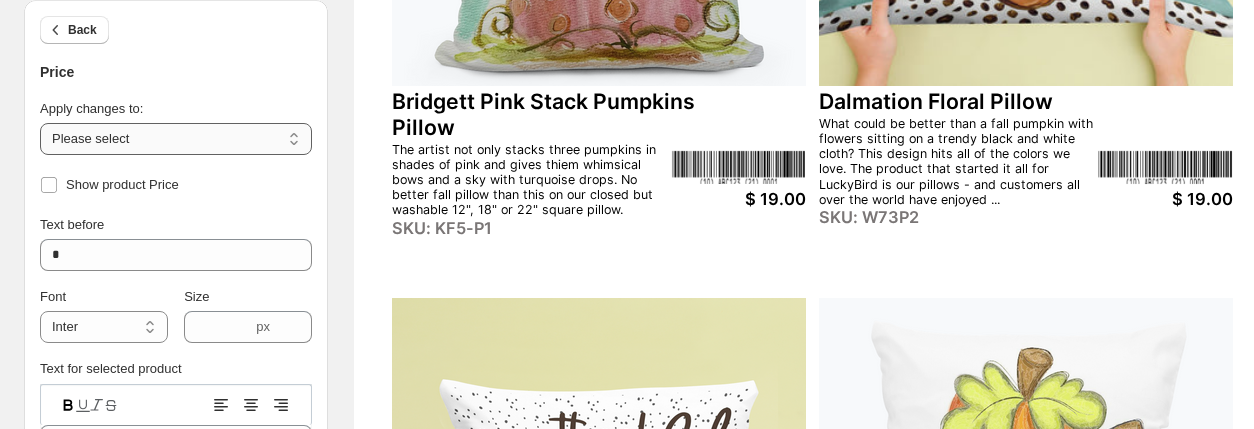 click on "**********" at bounding box center [176, 139] 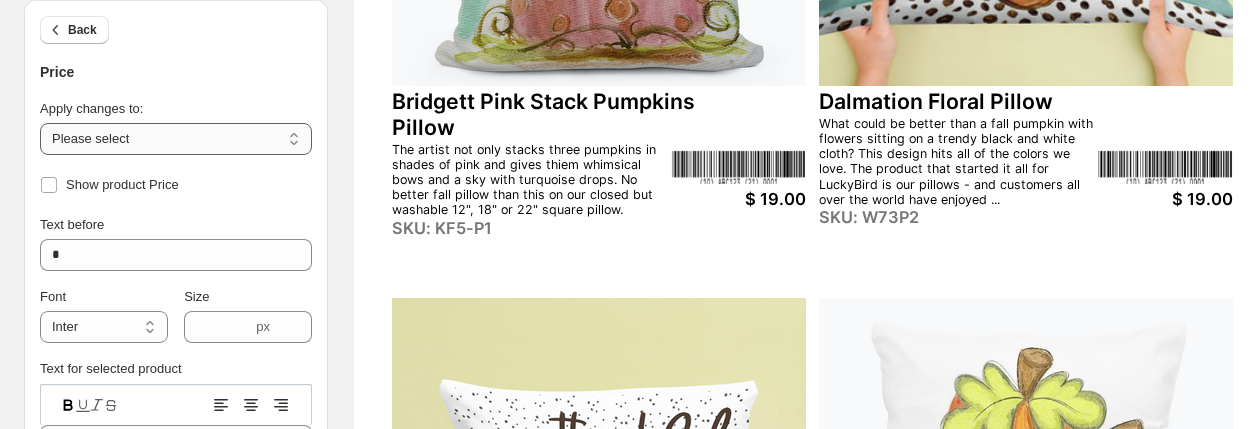 select on "**********" 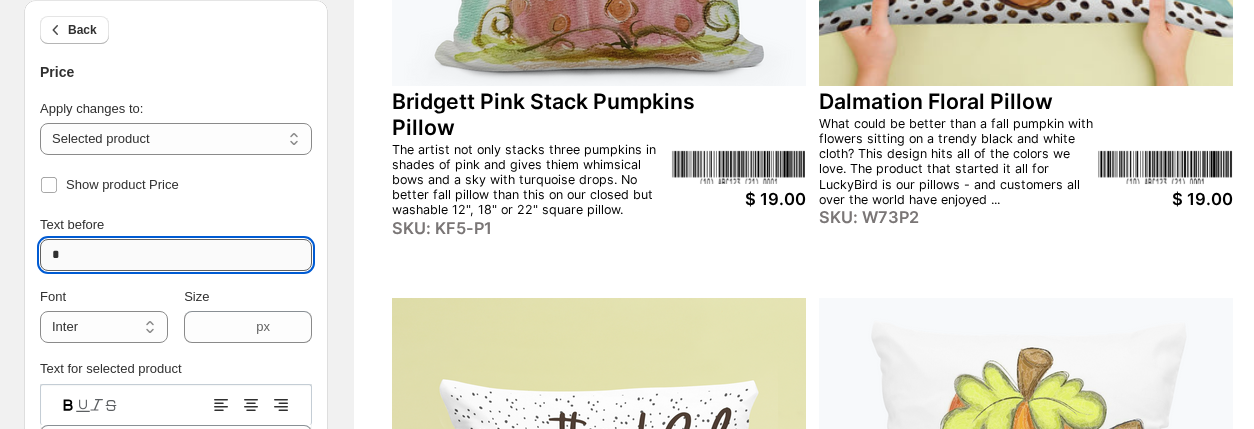 click on "*" at bounding box center (176, 255) 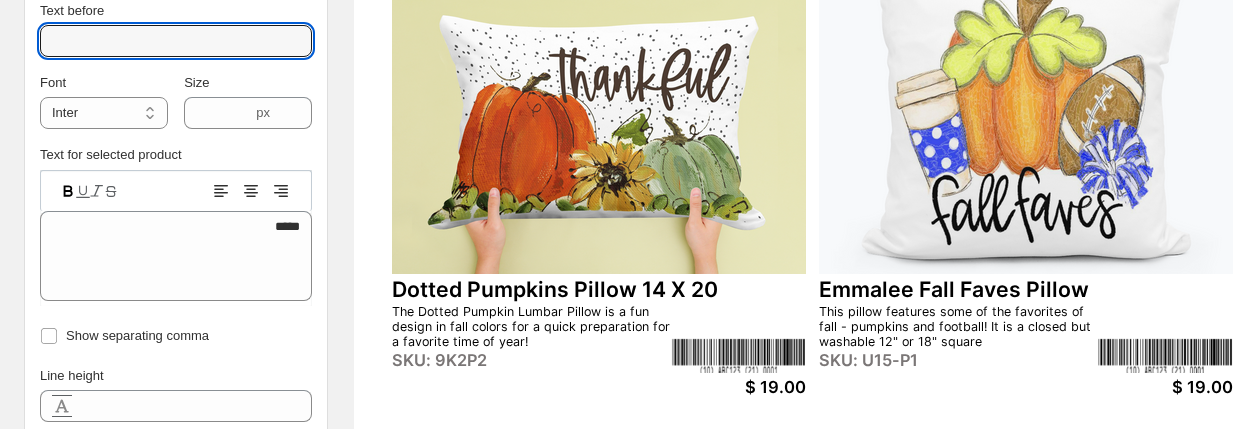 scroll, scrollTop: 838, scrollLeft: 0, axis: vertical 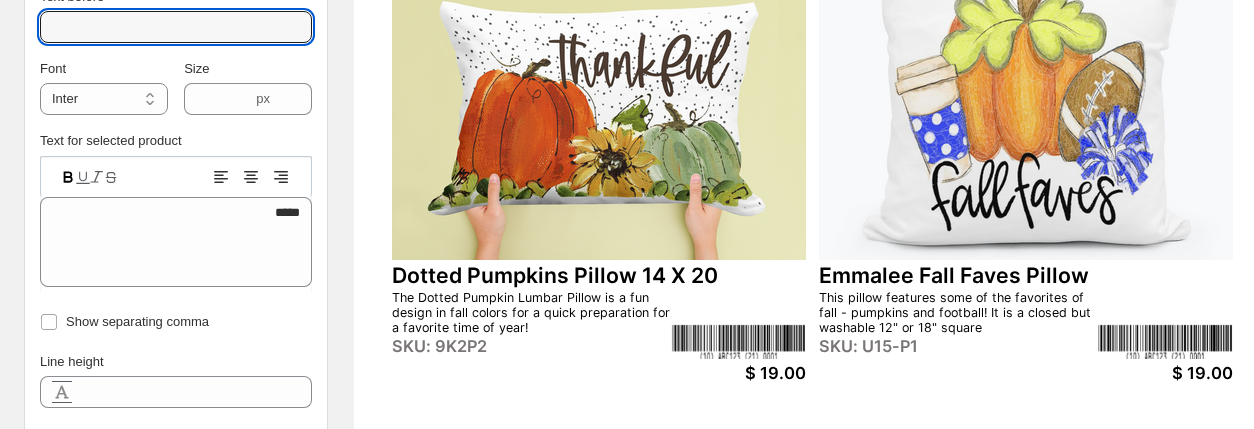 type 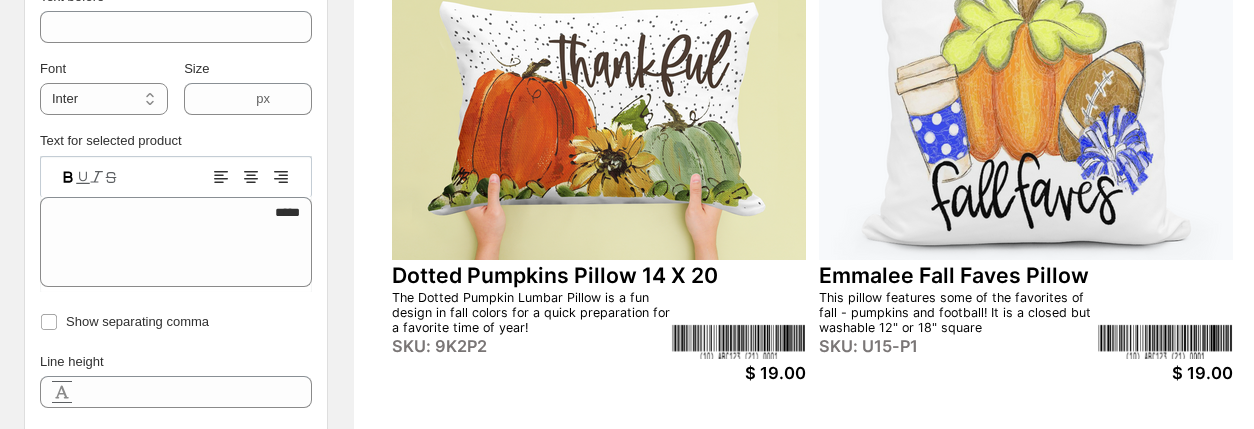 click 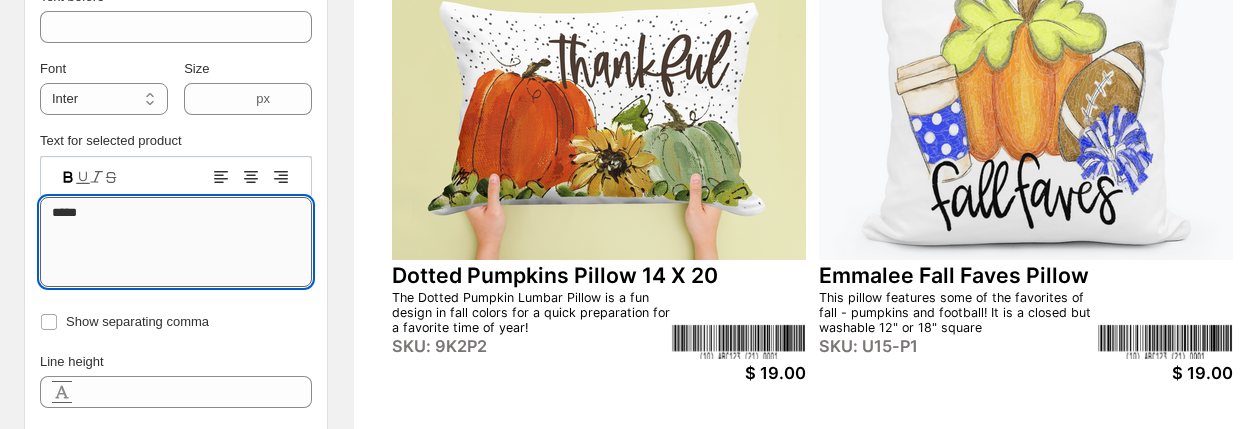 click on "*****" at bounding box center [176, 242] 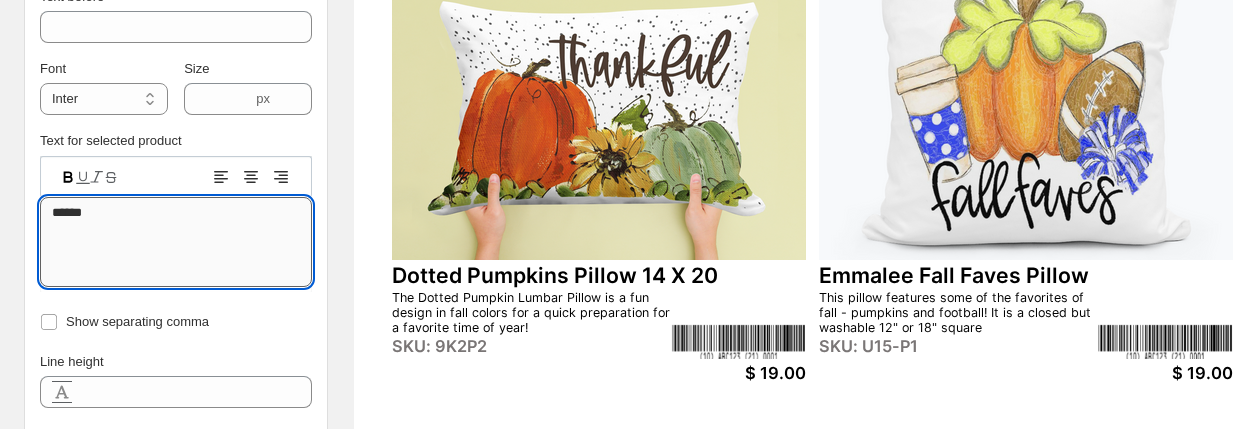click on "******" at bounding box center (176, 242) 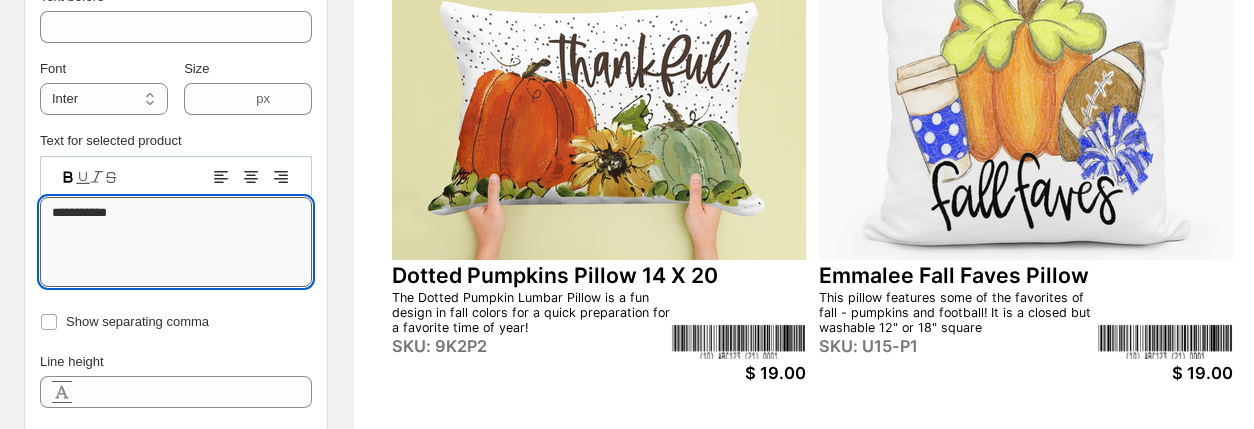 paste on "**********" 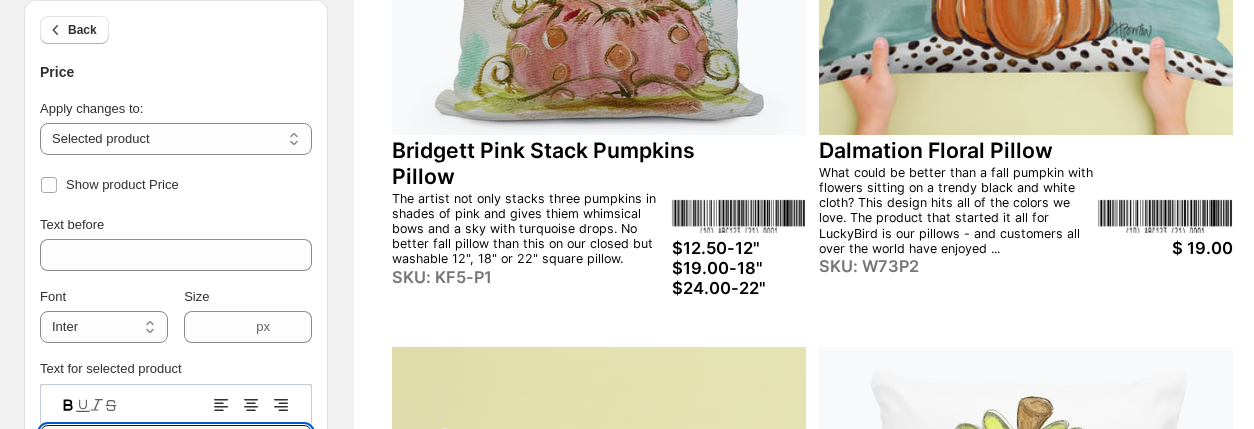 scroll, scrollTop: 479, scrollLeft: 0, axis: vertical 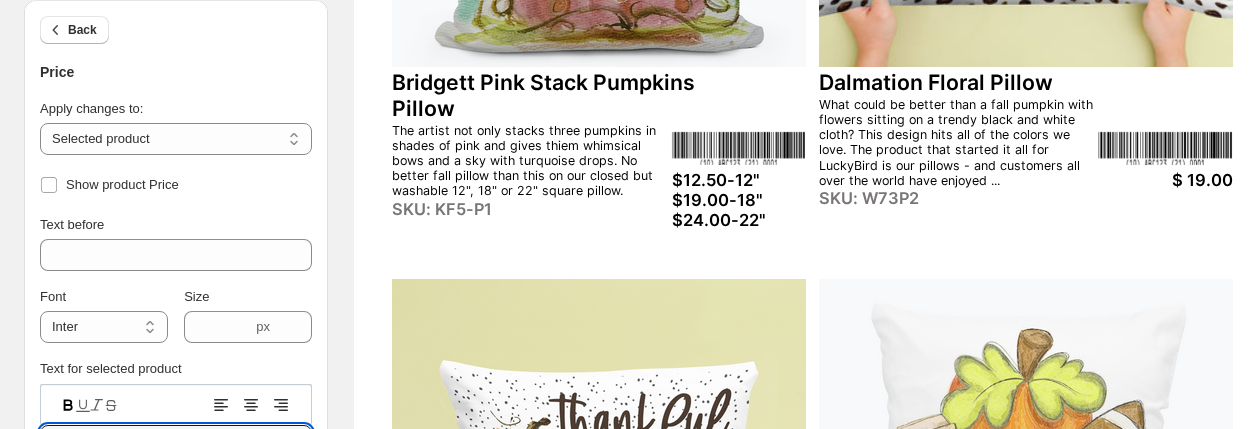 type on "**********" 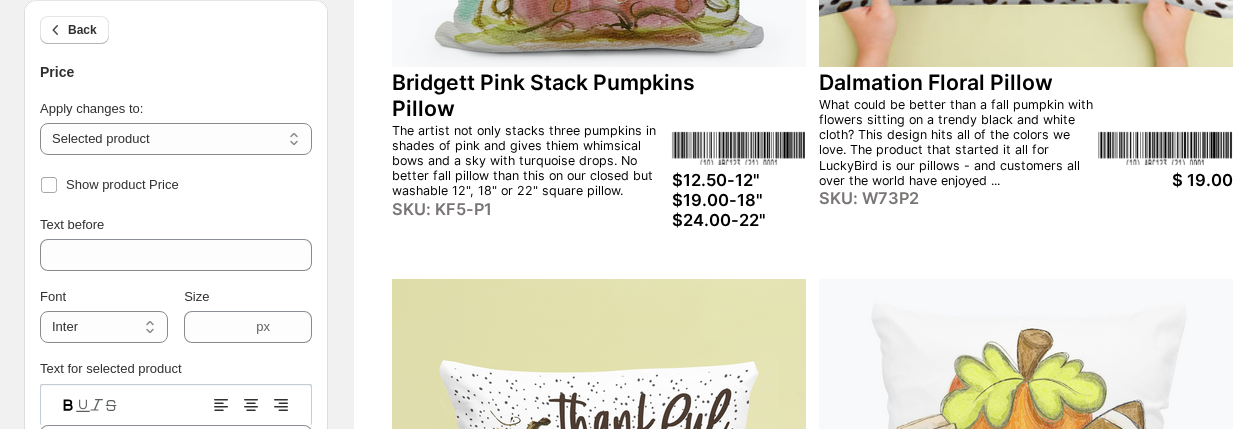 click on "$ 19.00" at bounding box center (1165, 180) 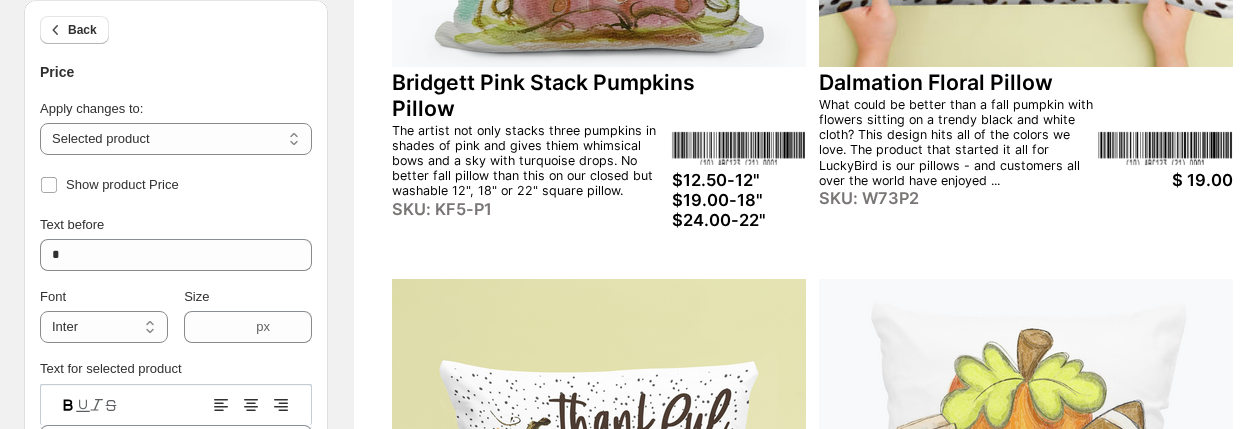 type on "*****" 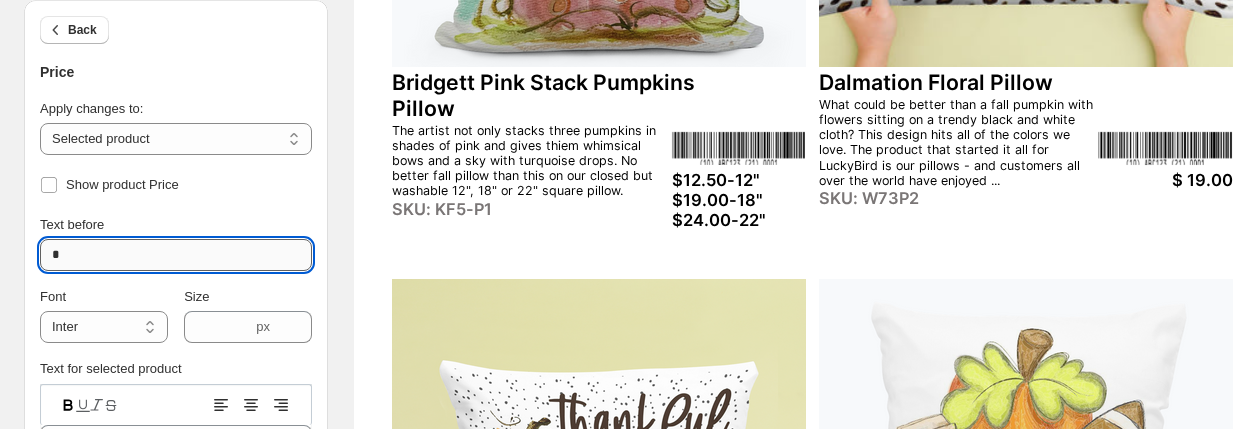 click on "*" at bounding box center [176, 255] 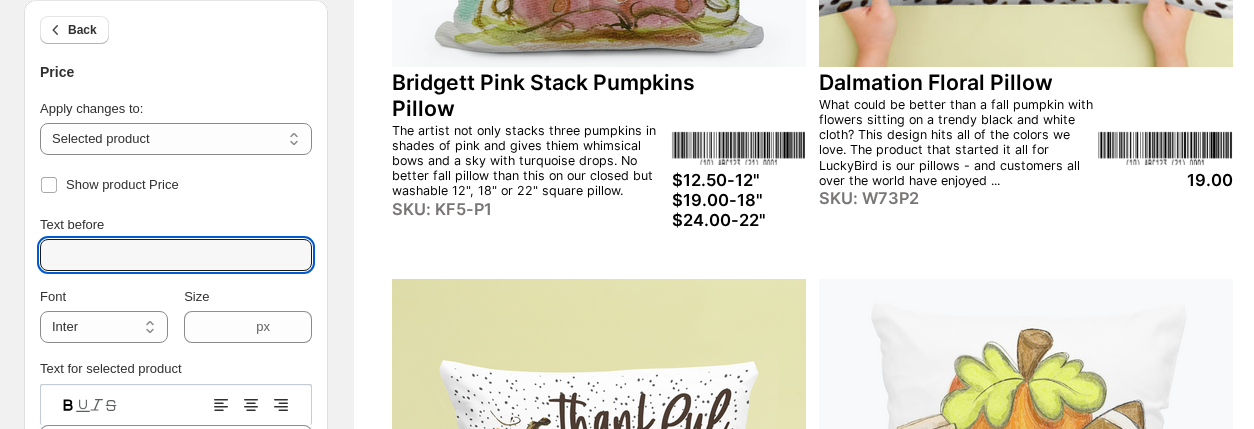 type 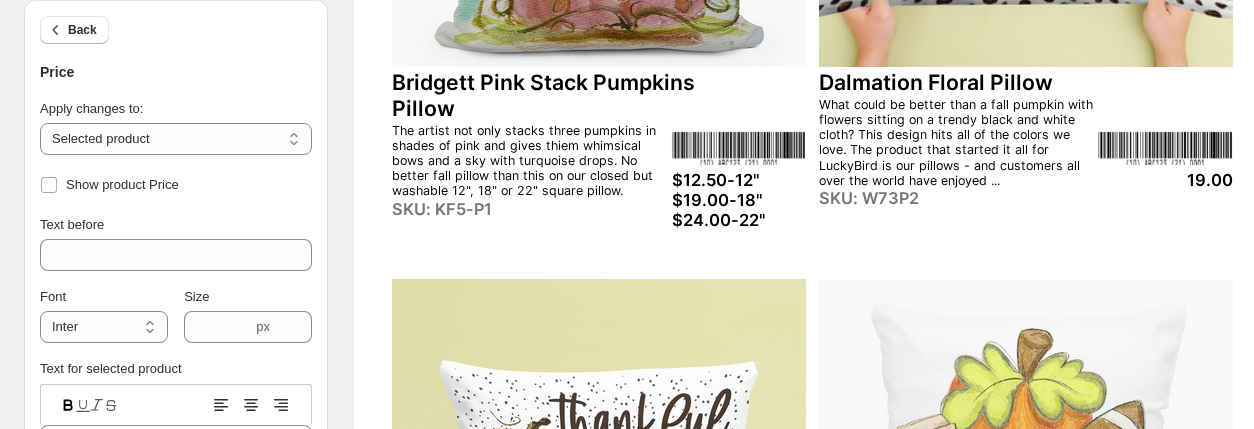 click 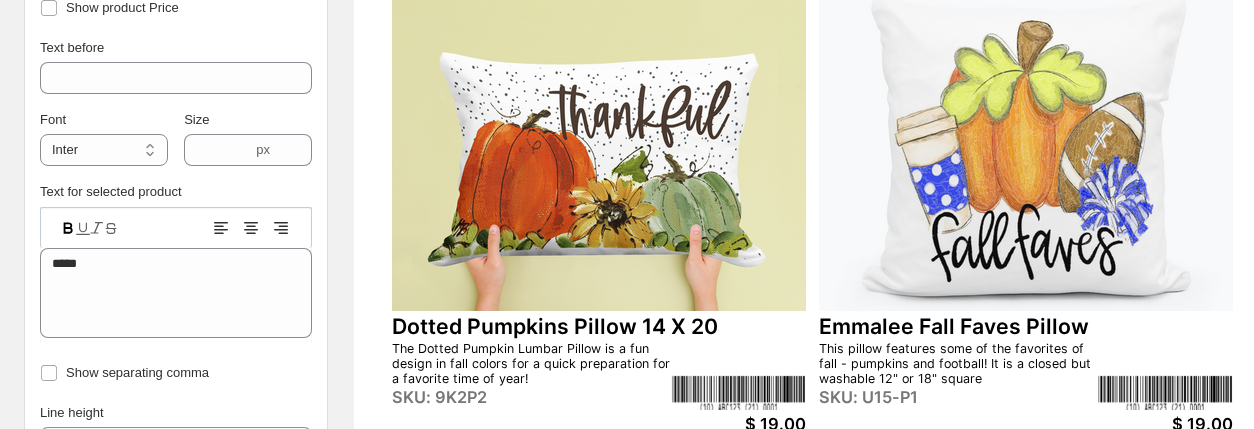 scroll, scrollTop: 773, scrollLeft: 0, axis: vertical 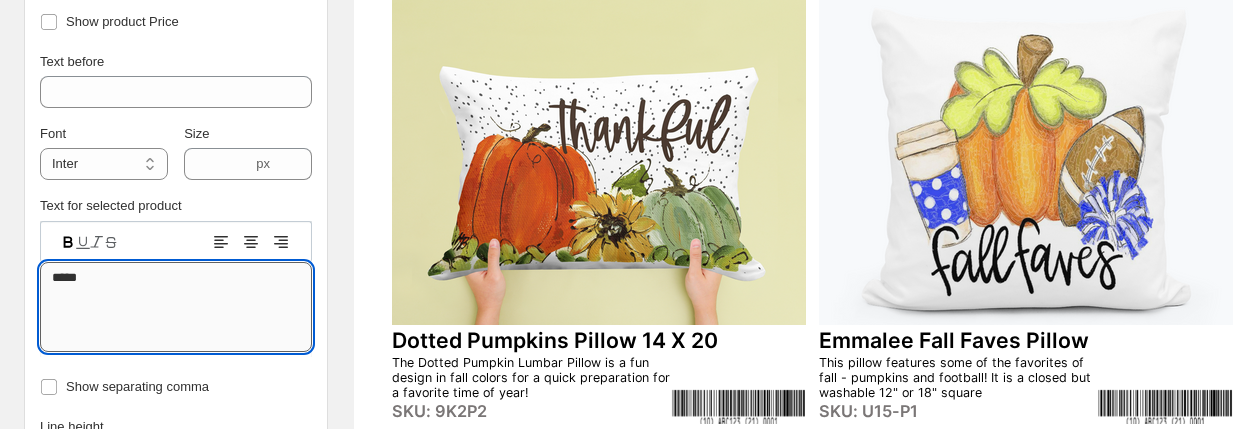 click on "*****" at bounding box center (176, 307) 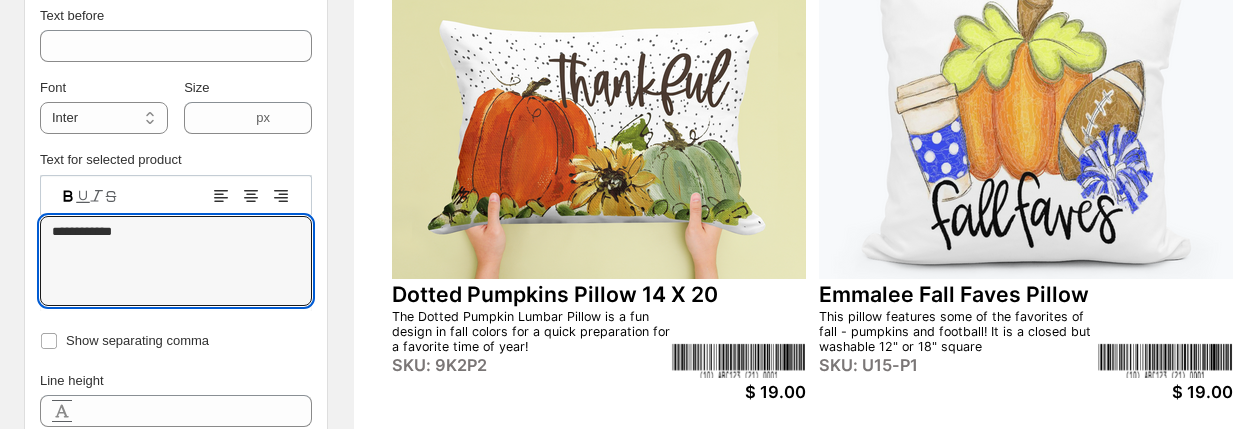 scroll, scrollTop: 842, scrollLeft: 0, axis: vertical 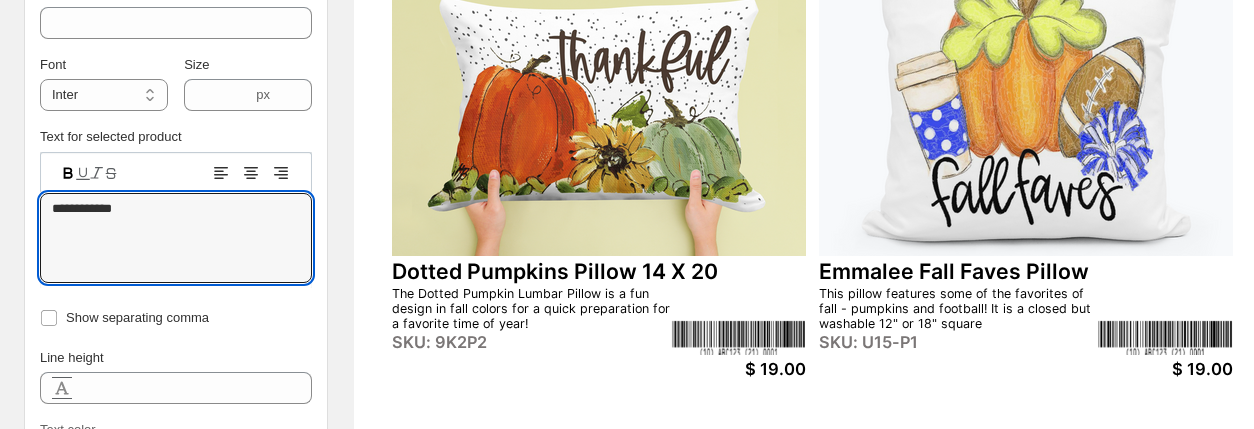 type on "**********" 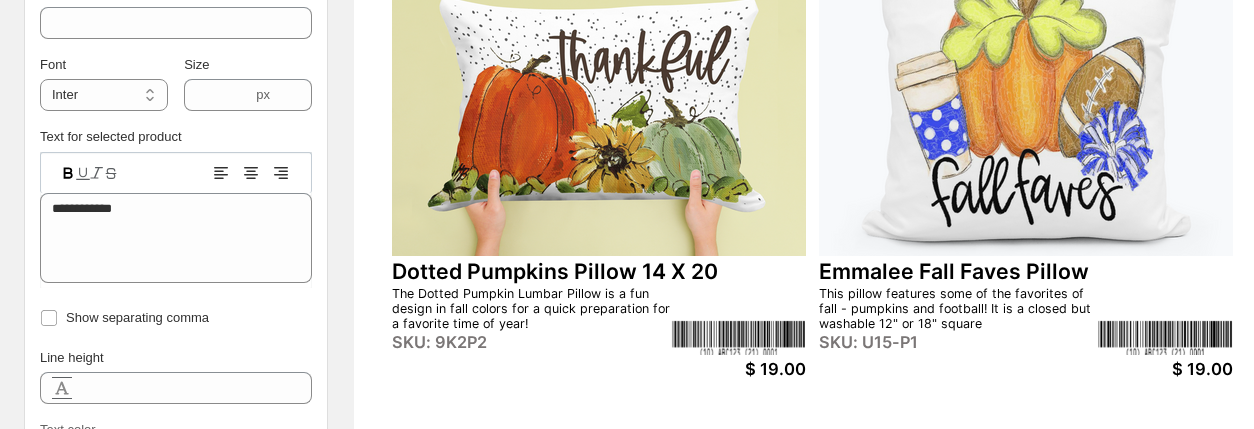 click on "$ 19.00" at bounding box center (739, 369) 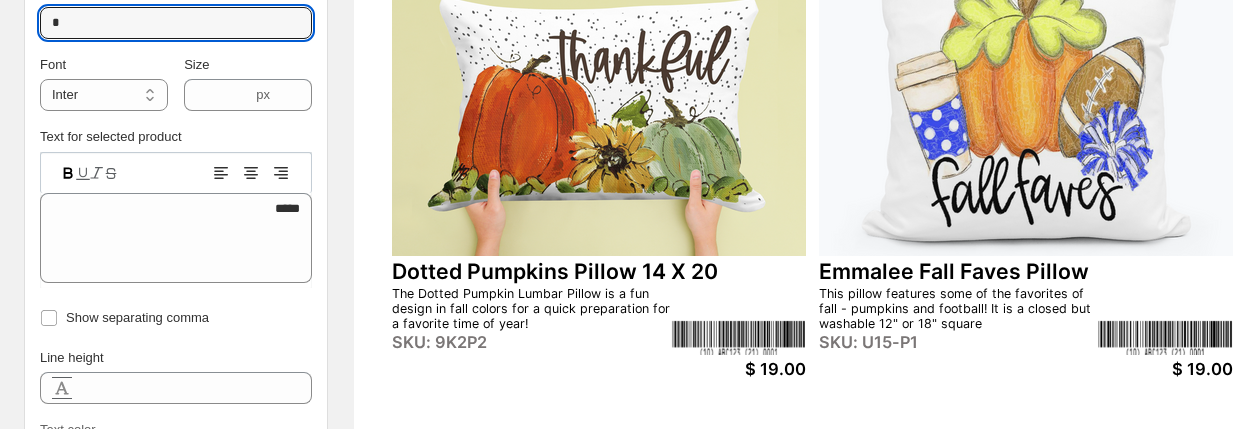 drag, startPoint x: 58, startPoint y: 21, endPoint x: 35, endPoint y: 24, distance: 23.194826 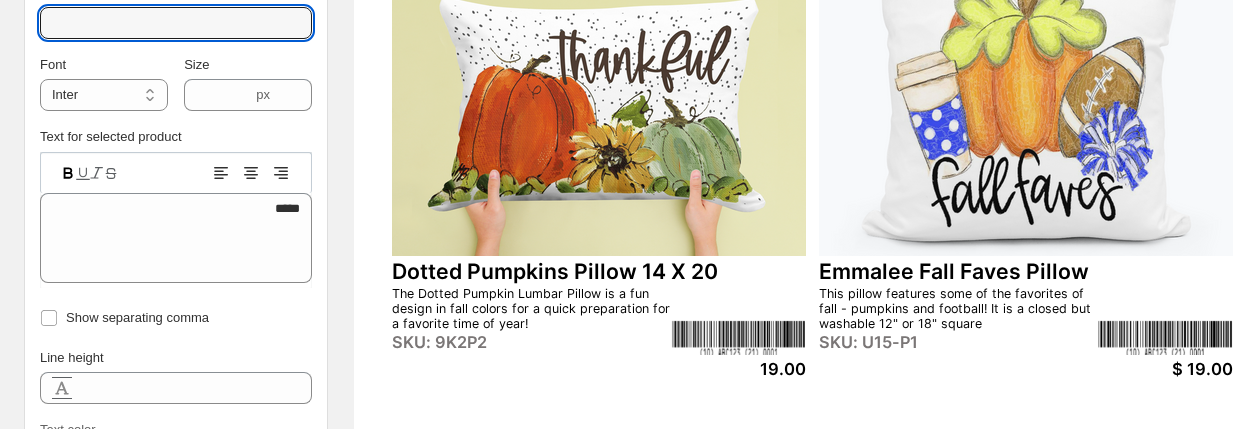 type 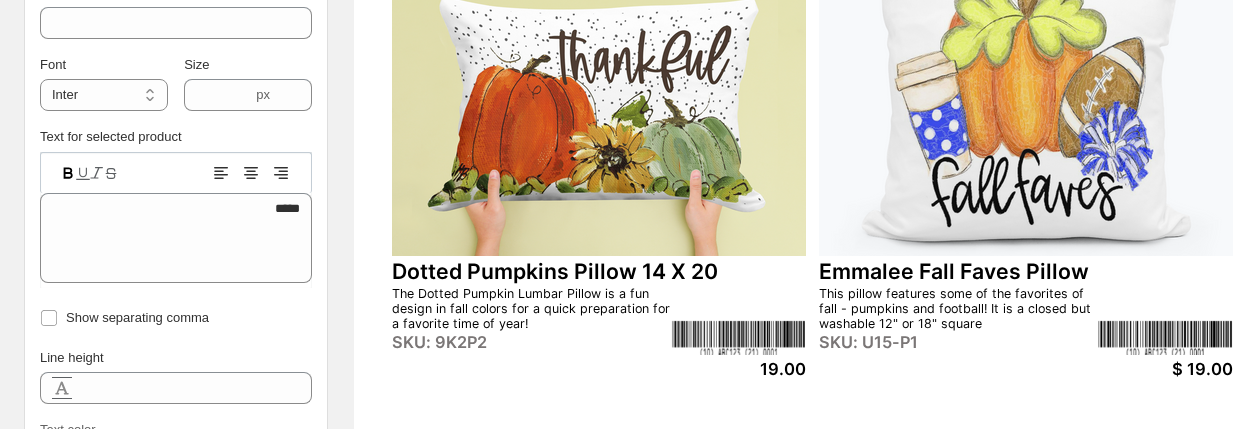 click 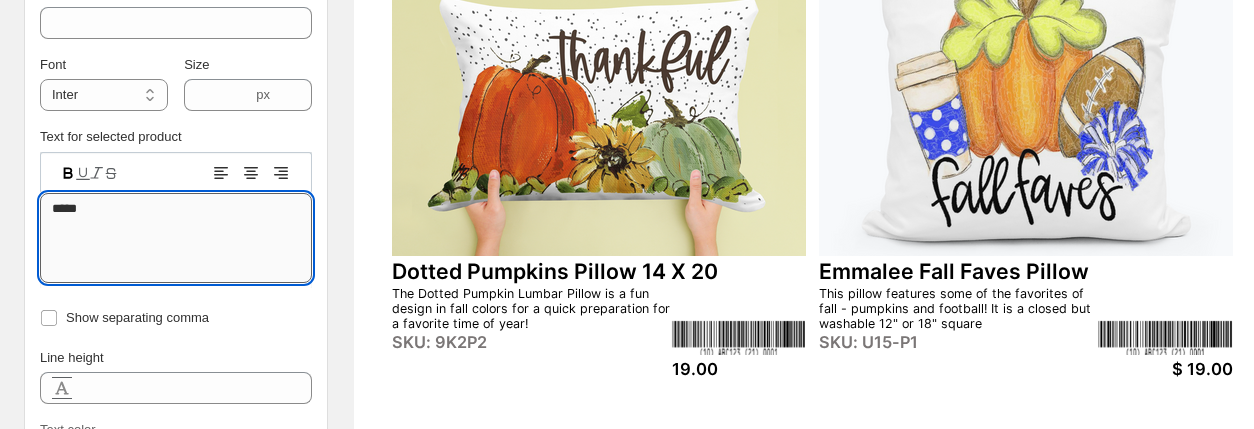 click on "*****" at bounding box center (176, 238) 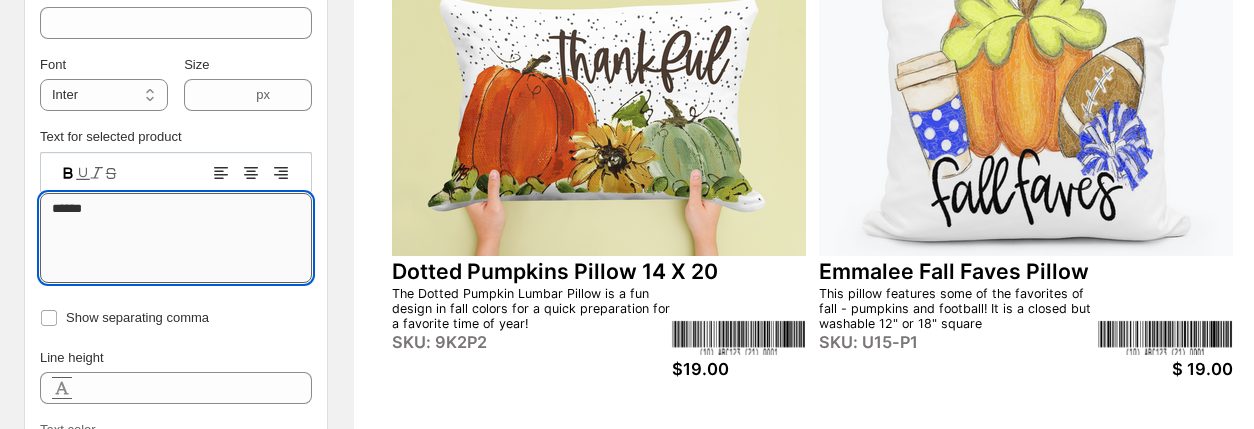 click on "******" at bounding box center [176, 238] 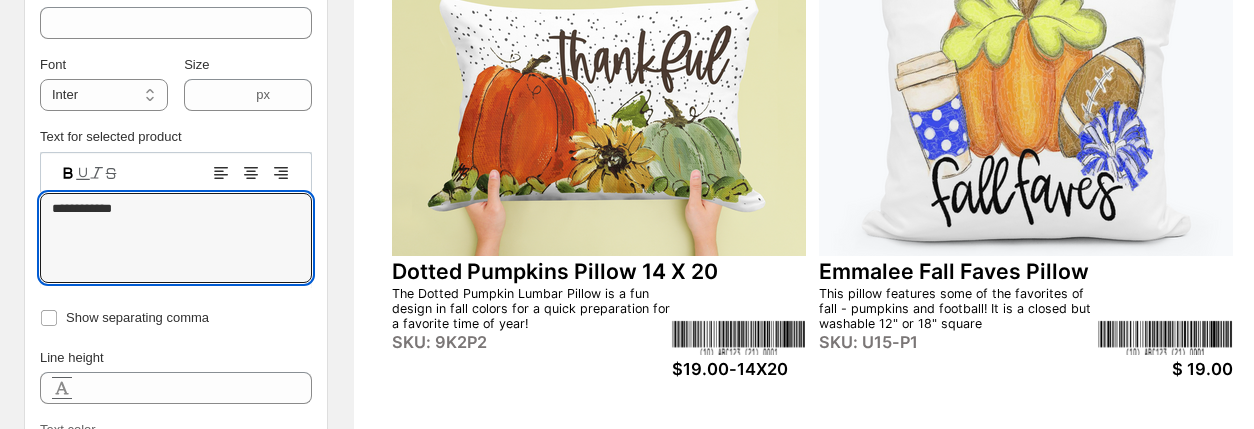 type on "**********" 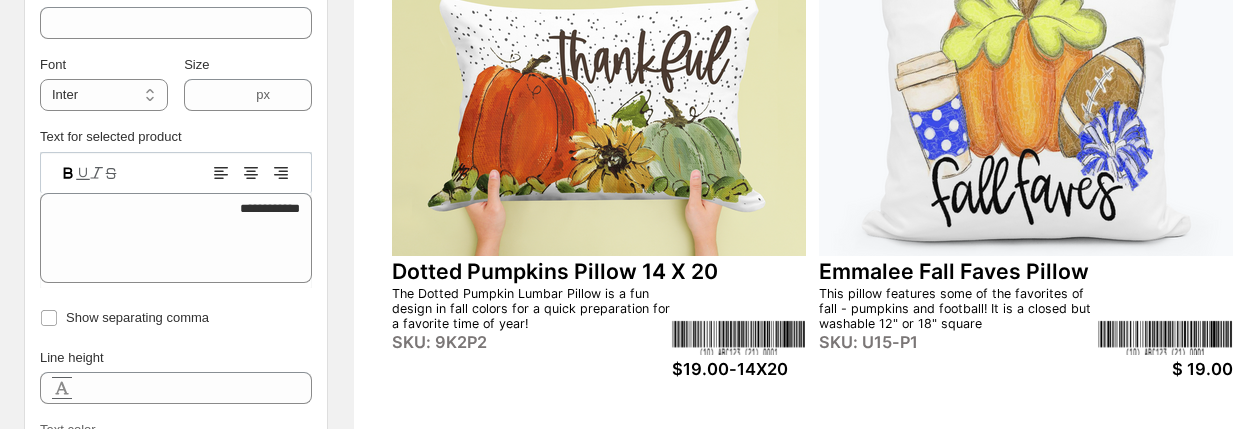 type on "*" 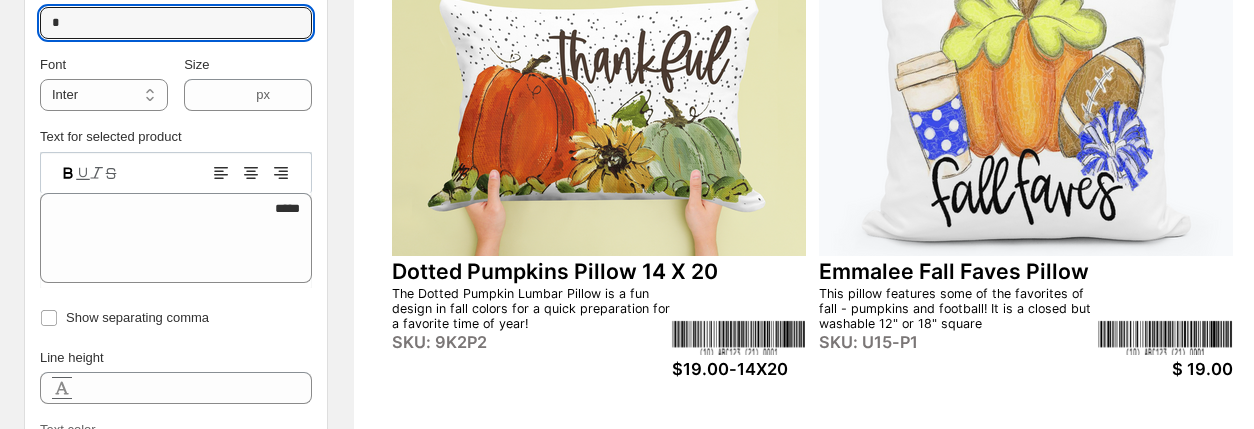 drag, startPoint x: 68, startPoint y: 27, endPoint x: 28, endPoint y: 23, distance: 40.1995 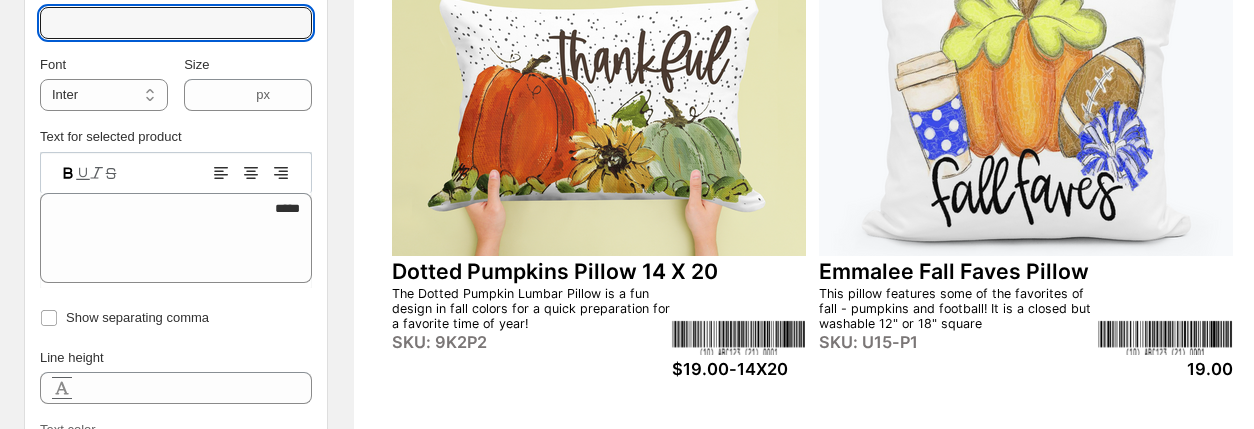 type 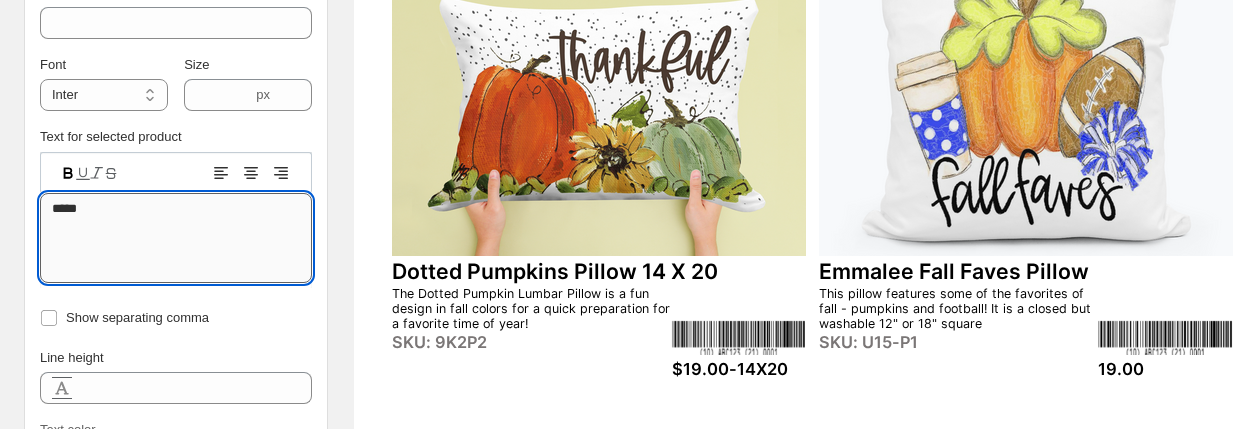 click on "*****" at bounding box center (176, 238) 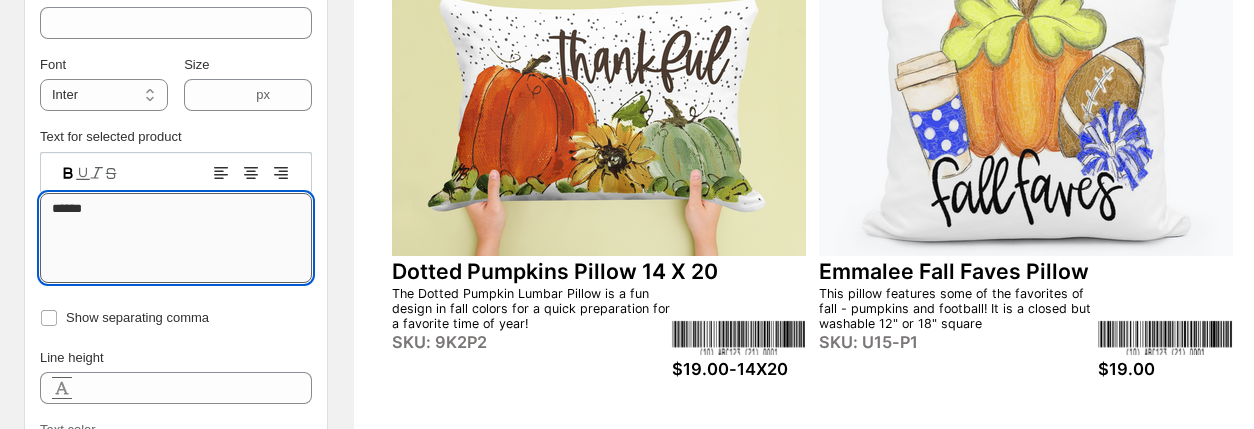 click on "******" at bounding box center (176, 238) 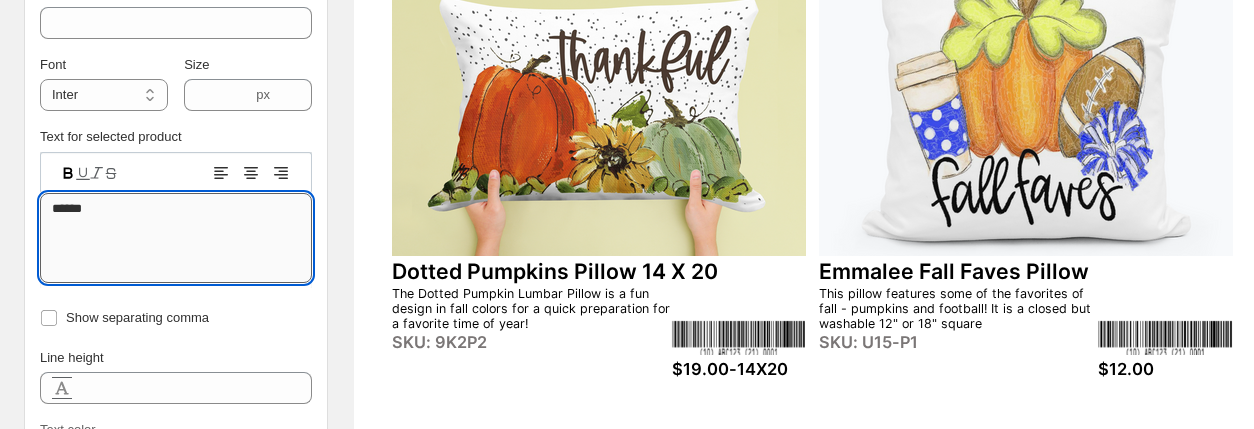click on "******" at bounding box center (176, 238) 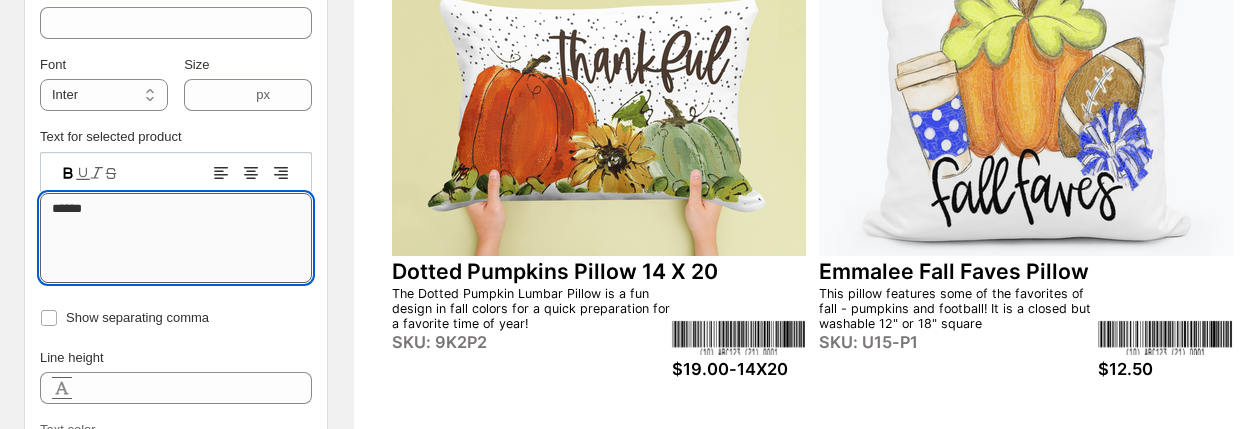 click on "******" at bounding box center [176, 238] 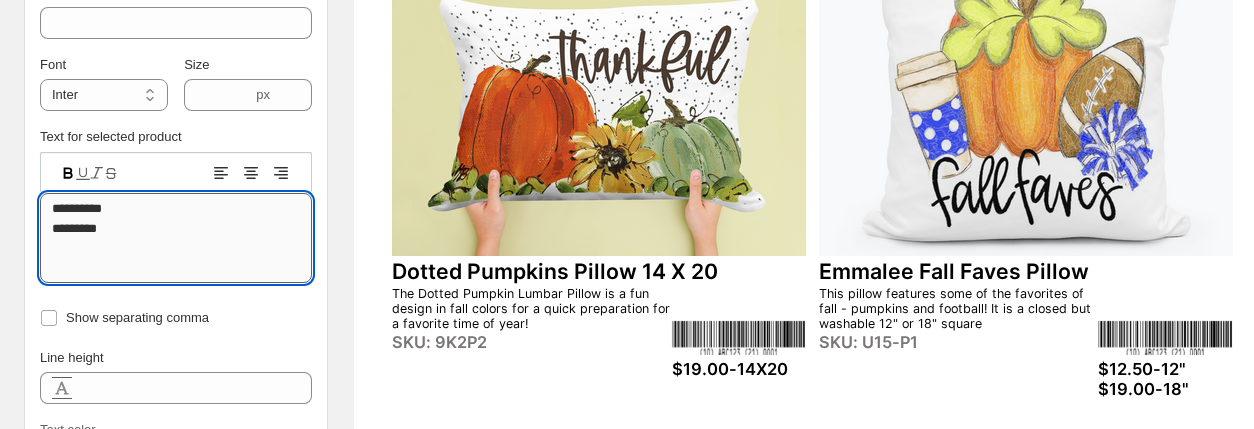 type on "**********" 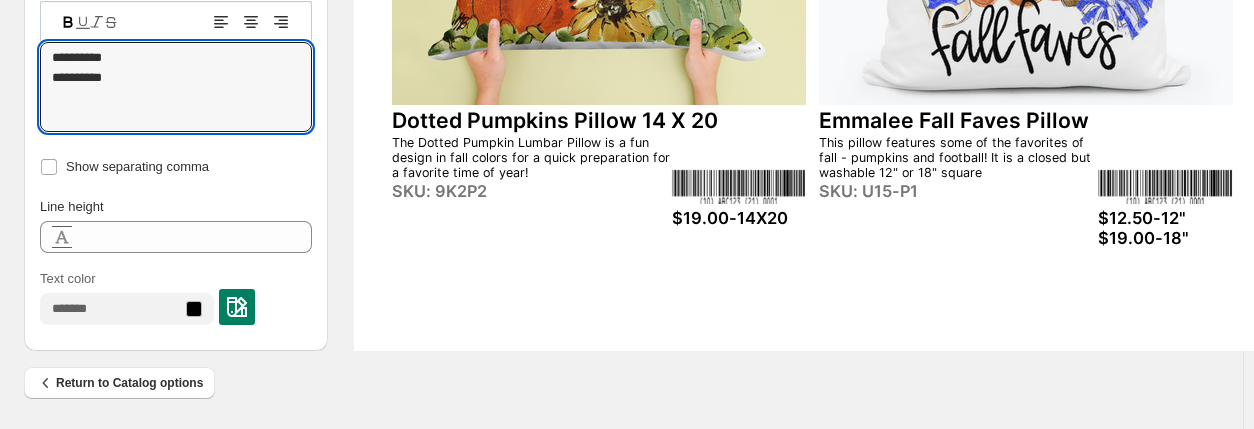 scroll, scrollTop: 996, scrollLeft: 0, axis: vertical 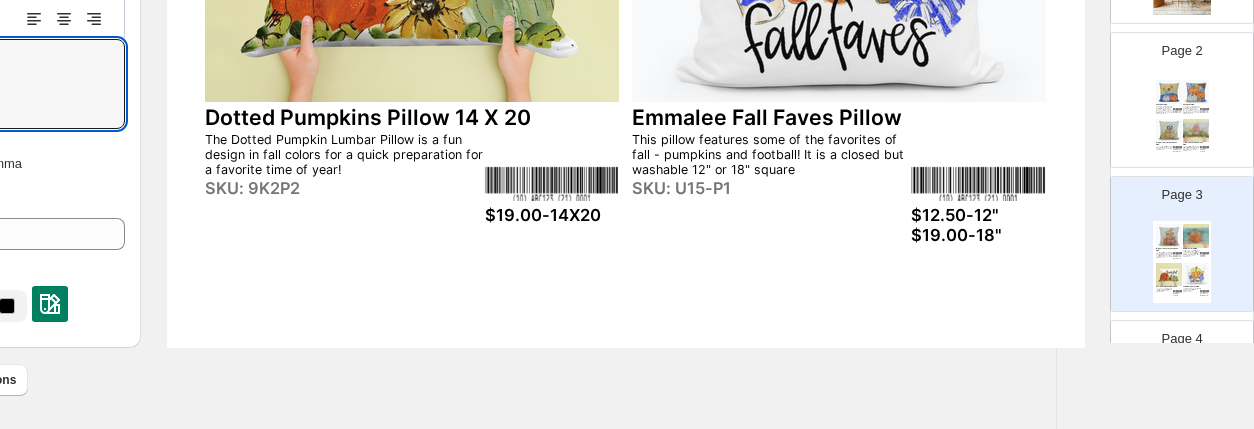 click on "Page 4" at bounding box center (1182, 339) 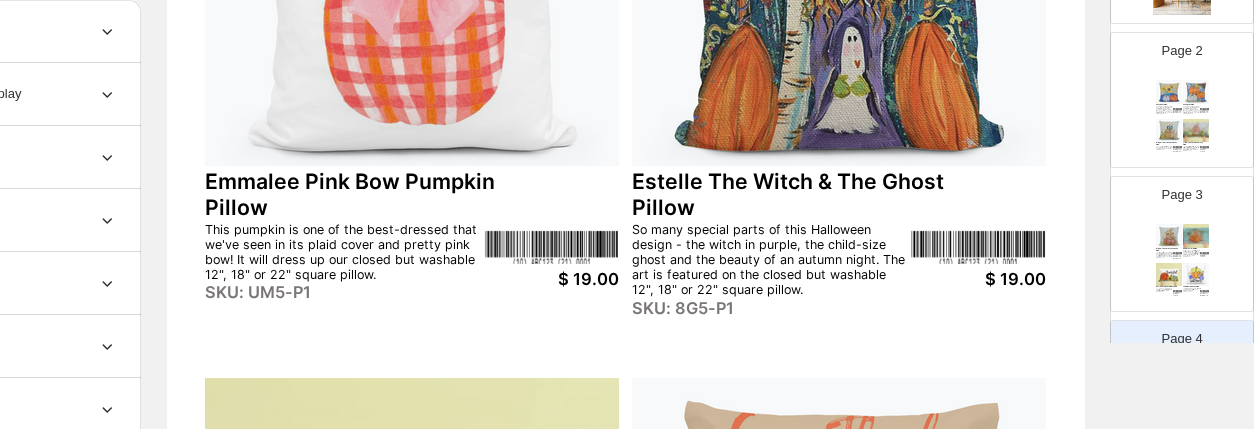 scroll, scrollTop: 369, scrollLeft: 187, axis: both 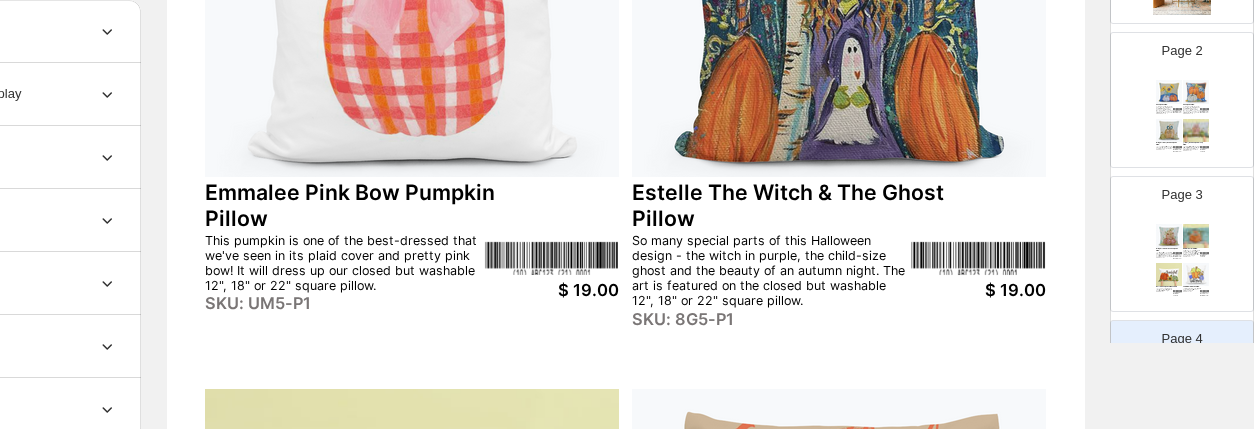 click on "$ 19.00" at bounding box center (552, 290) 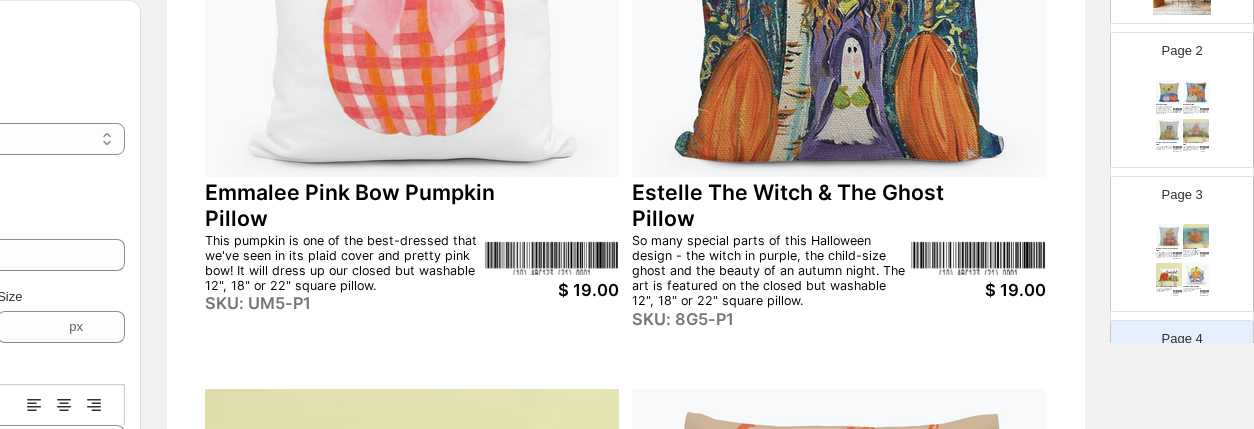scroll, scrollTop: 369, scrollLeft: 0, axis: vertical 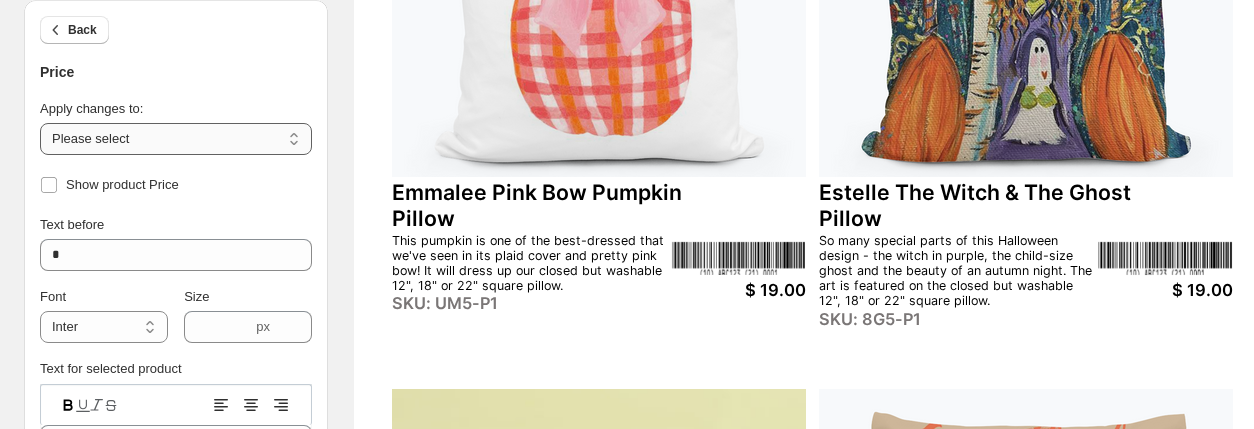 click on "**********" at bounding box center (176, 139) 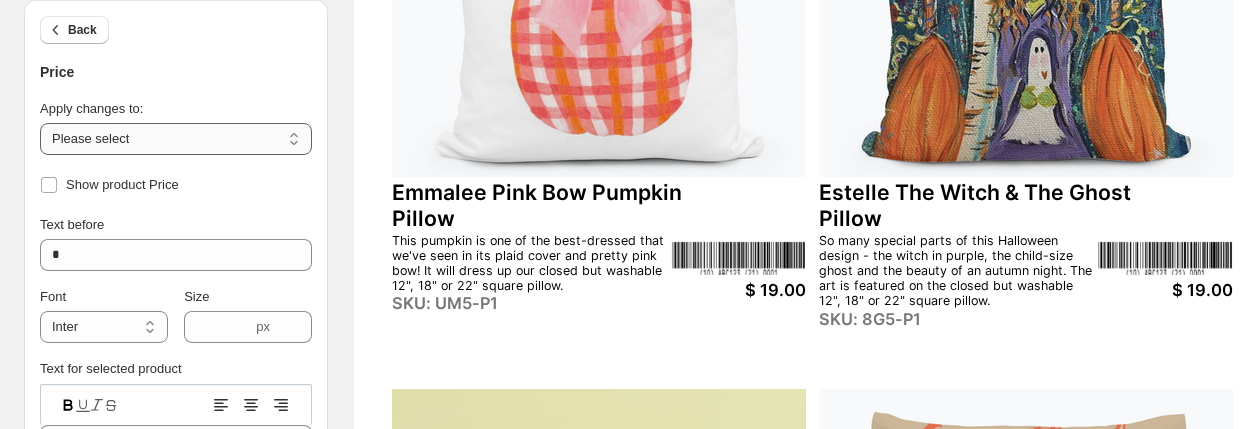 select on "**********" 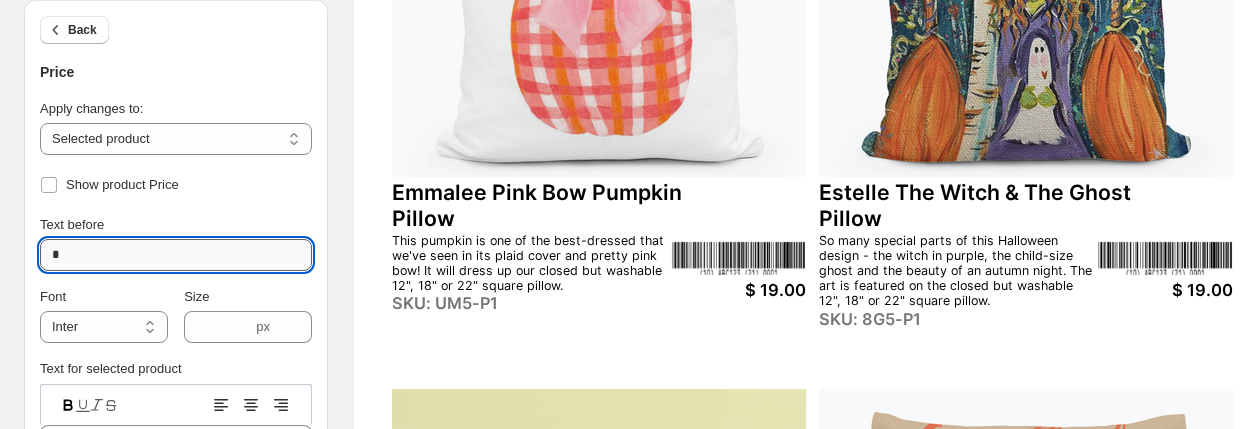click on "*" at bounding box center (176, 255) 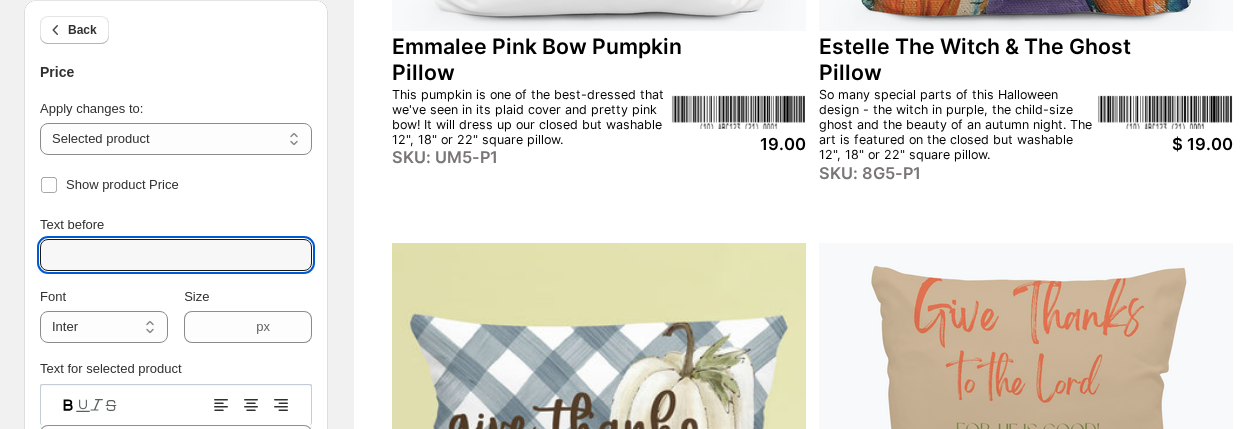 scroll, scrollTop: 520, scrollLeft: 0, axis: vertical 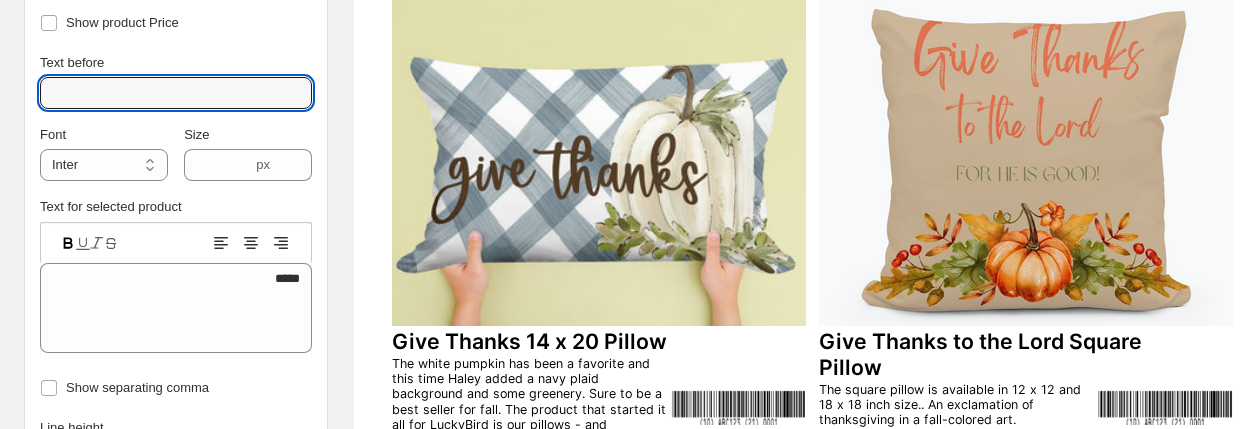 type 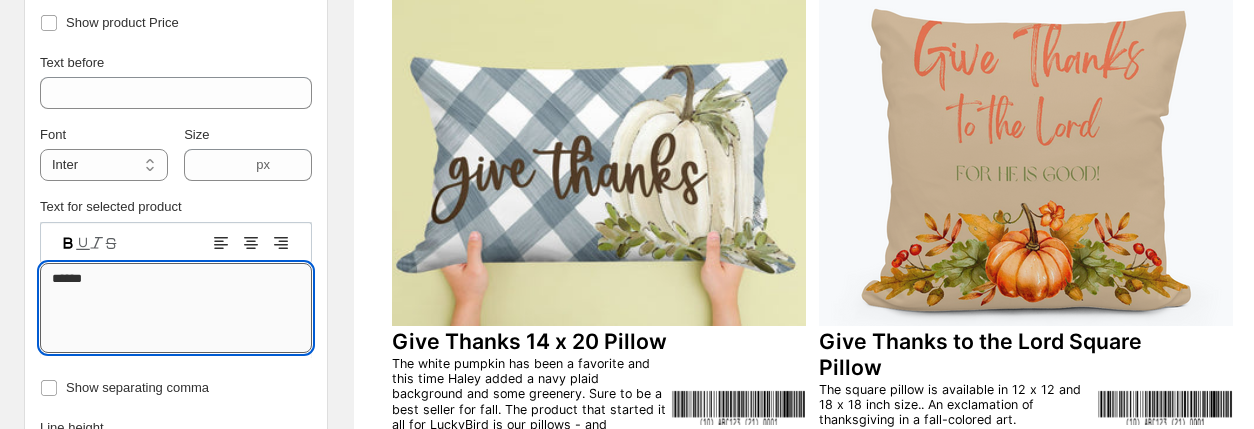 click on "******" at bounding box center (176, 308) 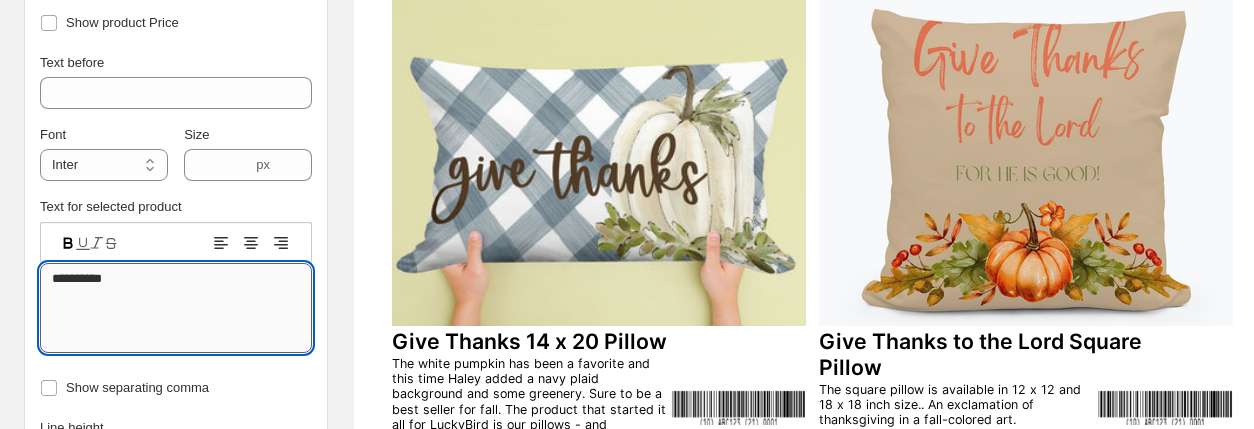 paste on "**********" 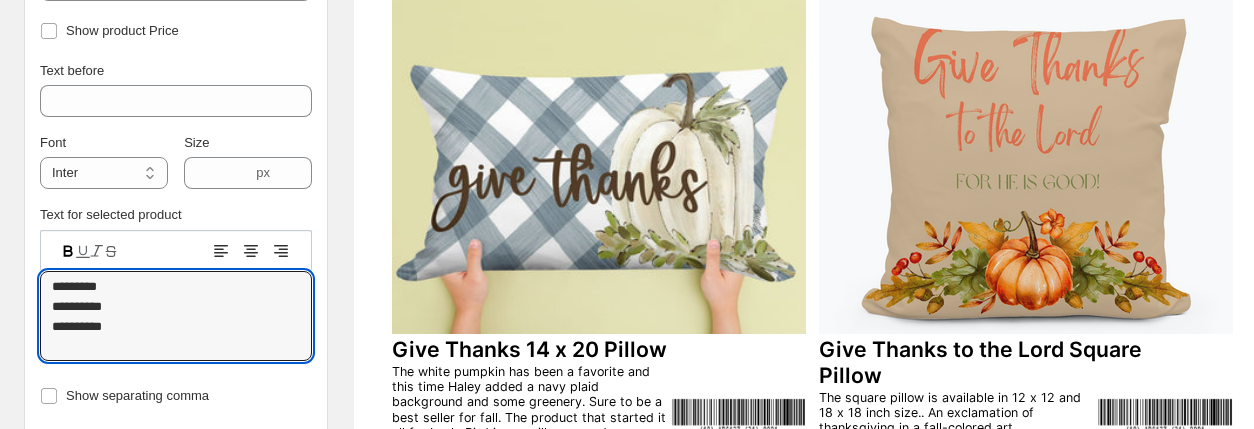 scroll, scrollTop: 824, scrollLeft: 0, axis: vertical 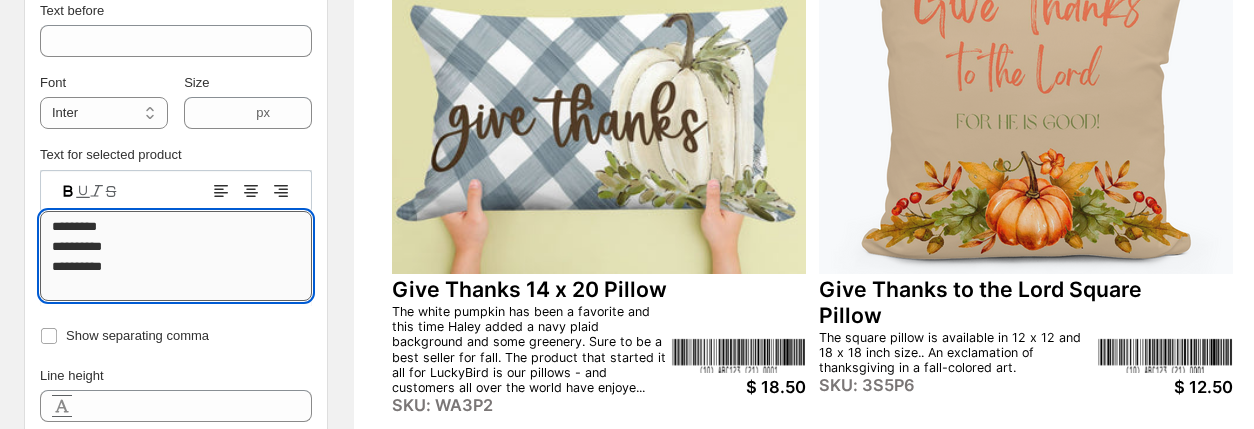 drag, startPoint x: 47, startPoint y: 229, endPoint x: 123, endPoint y: 272, distance: 87.32124 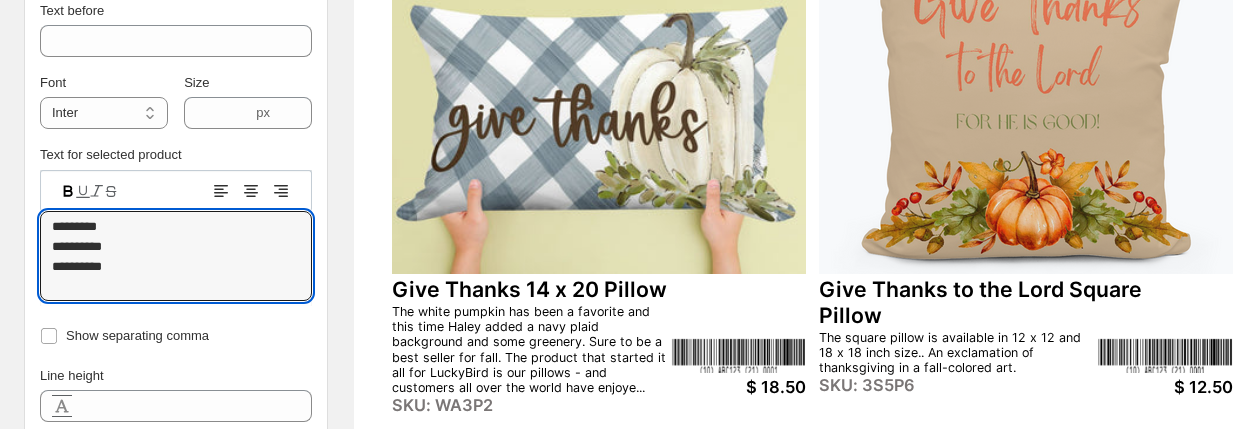 type on "**********" 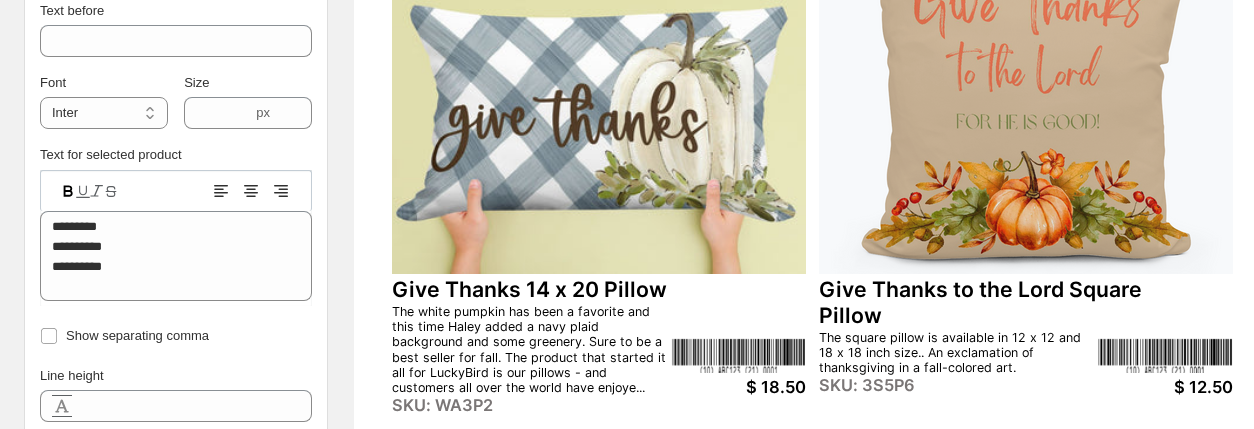 drag, startPoint x: 1252, startPoint y: 304, endPoint x: 1266, endPoint y: 233, distance: 72.36712 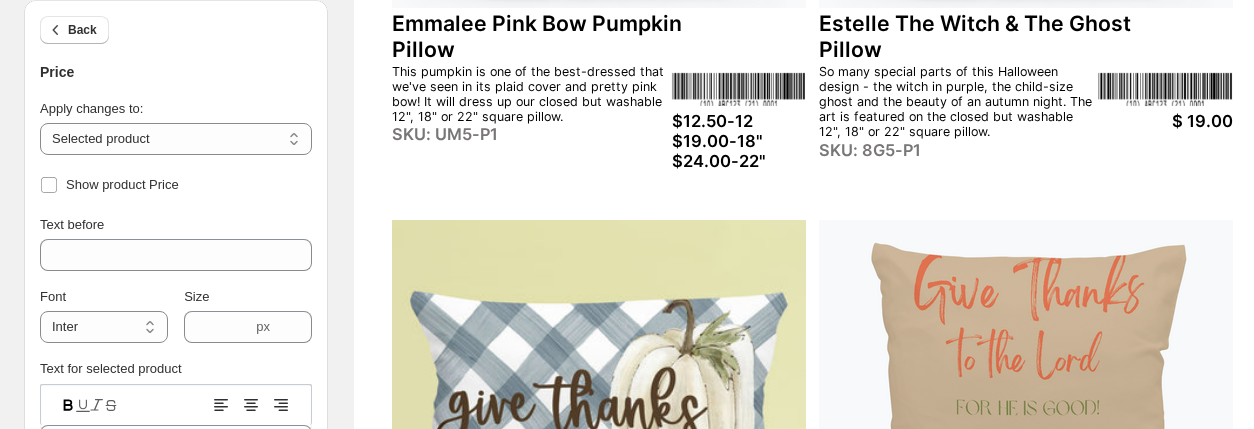 scroll, scrollTop: 425, scrollLeft: 0, axis: vertical 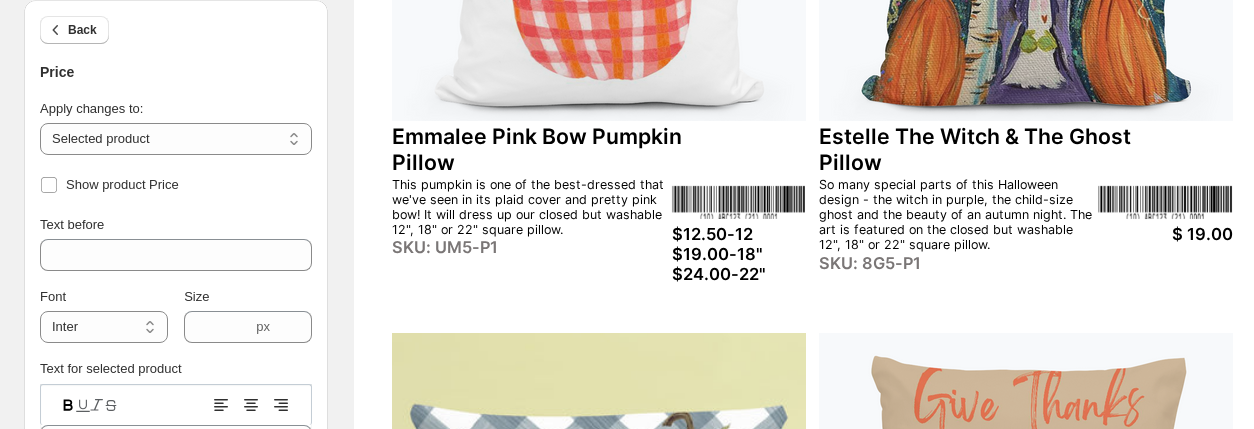 click on "$ 19.00" at bounding box center [1165, 234] 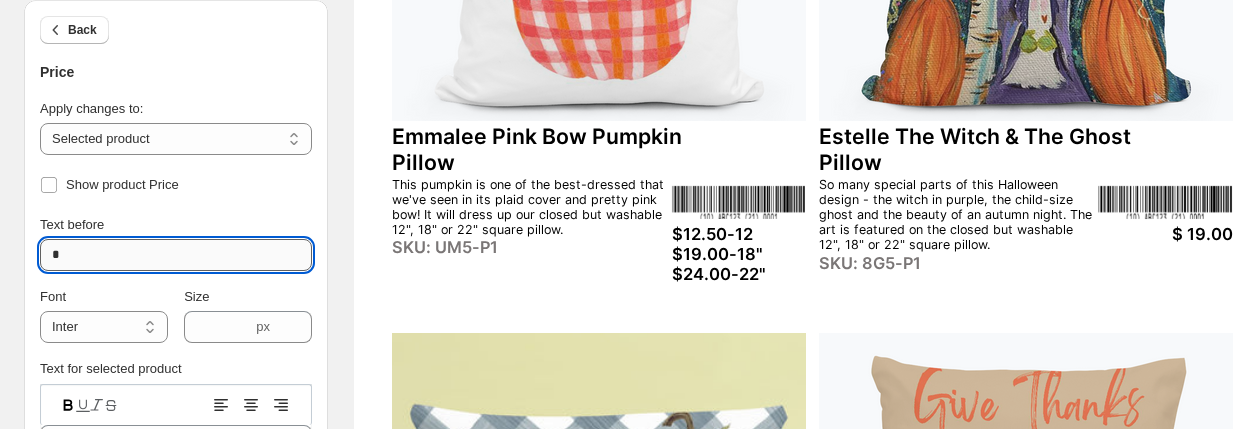 click on "*" at bounding box center (176, 255) 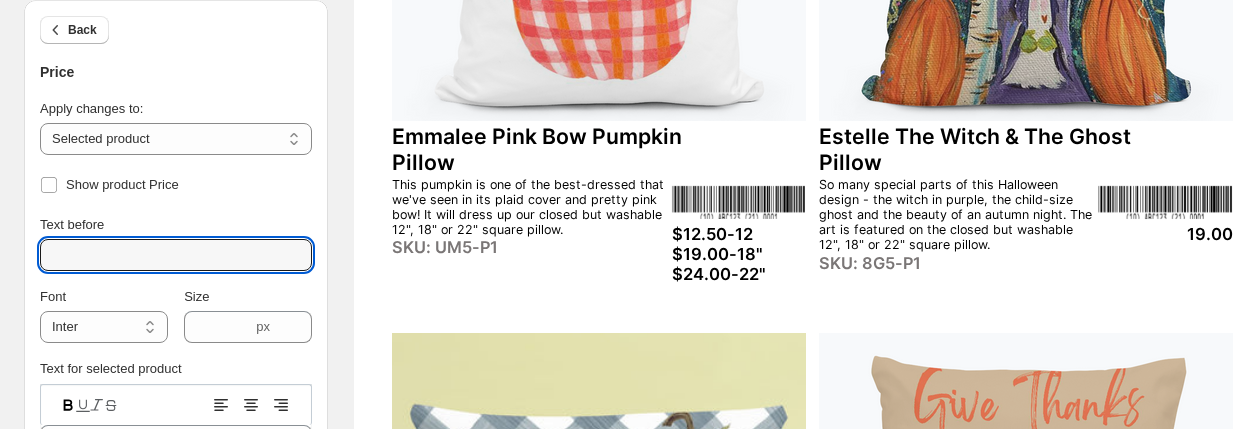type 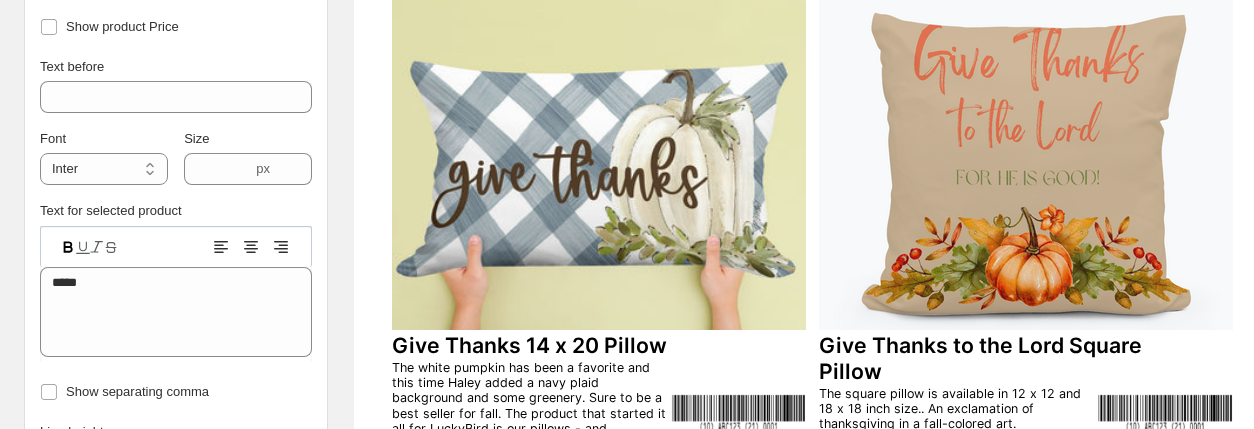 scroll, scrollTop: 773, scrollLeft: 0, axis: vertical 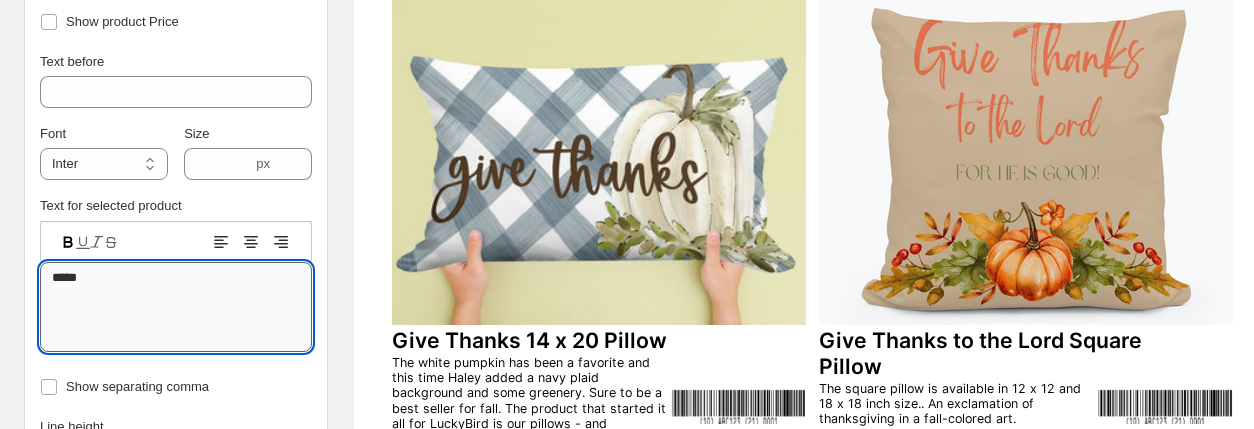 click on "*****" at bounding box center [176, 307] 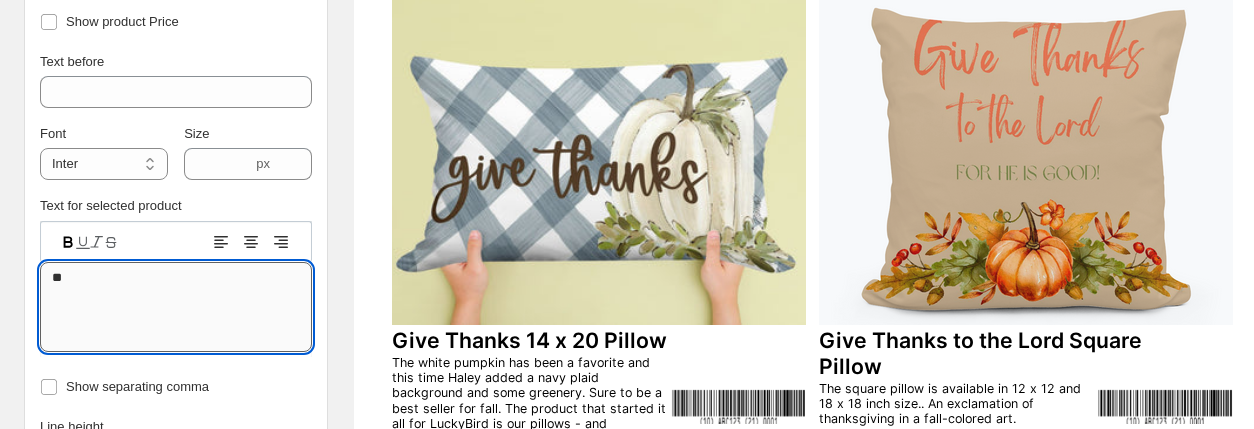 type on "*" 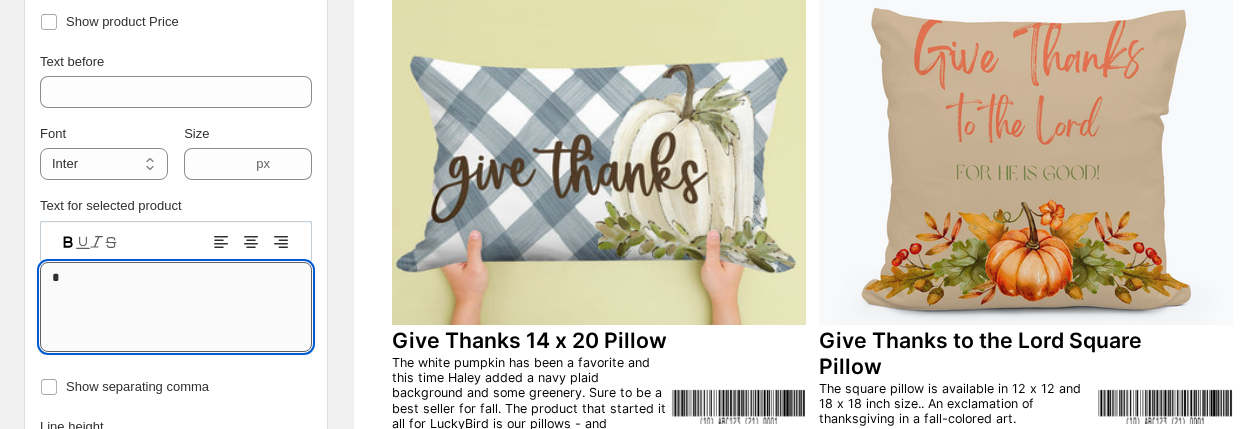 paste on "**********" 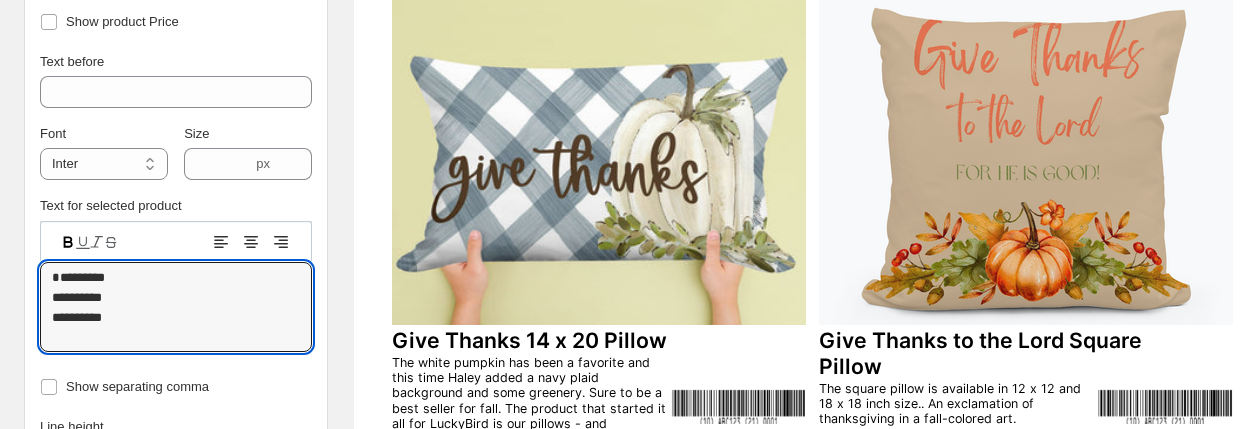 type on "**********" 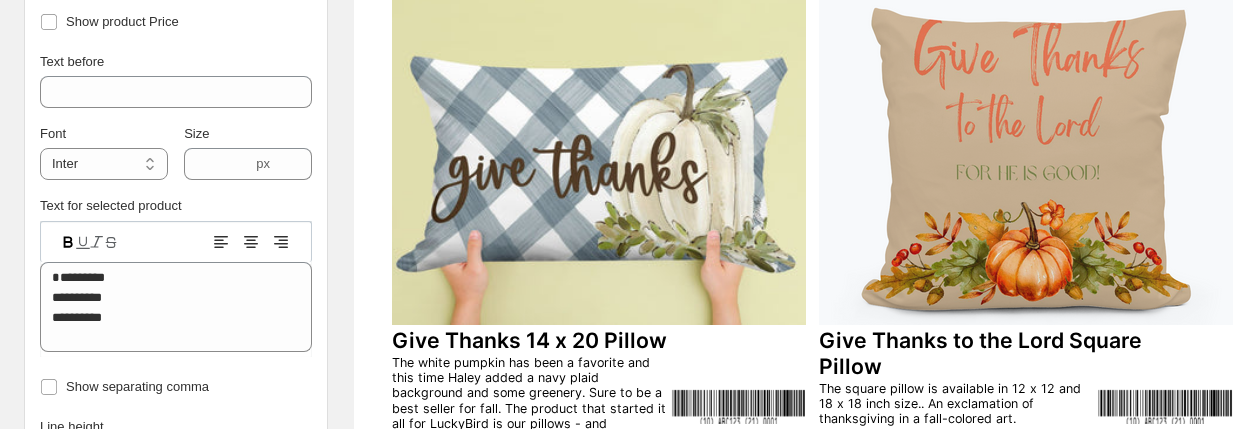 drag, startPoint x: 1253, startPoint y: 265, endPoint x: 1262, endPoint y: 155, distance: 110.36757 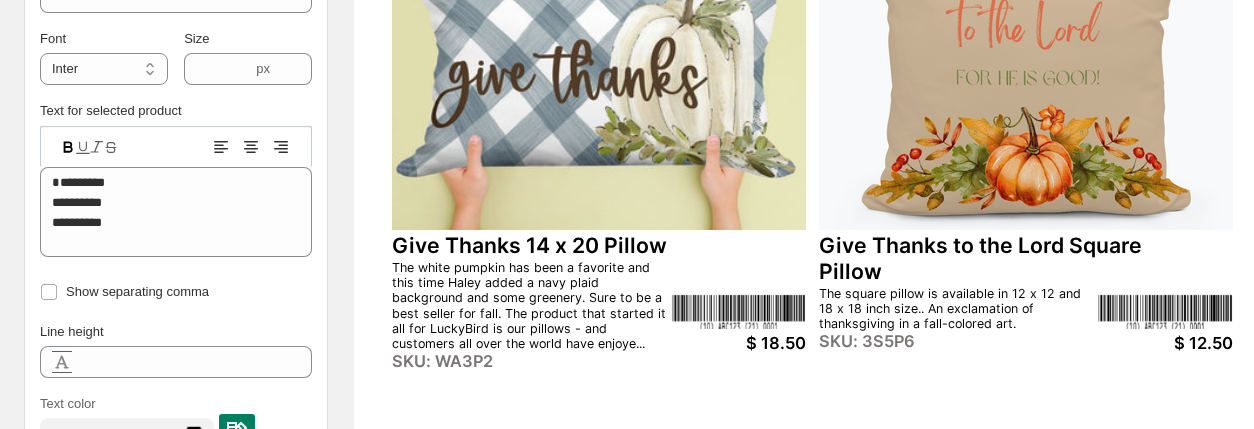 scroll, scrollTop: 884, scrollLeft: 0, axis: vertical 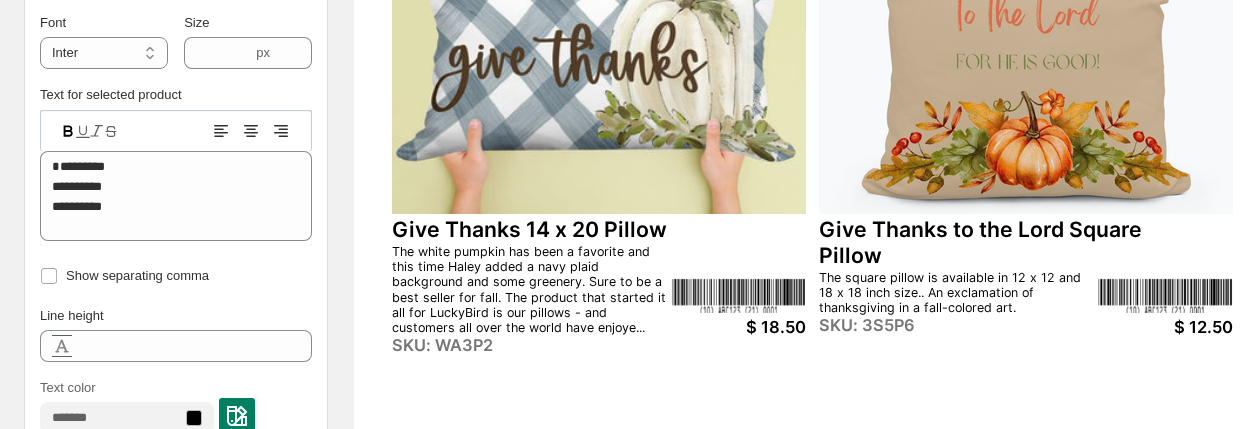 click on "$ 18.50" at bounding box center (739, 327) 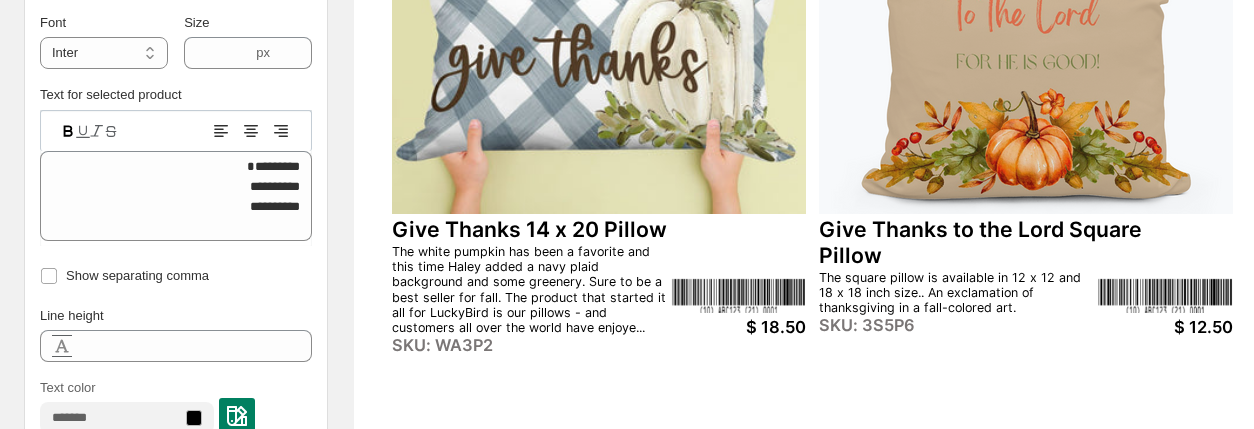 type on "*" 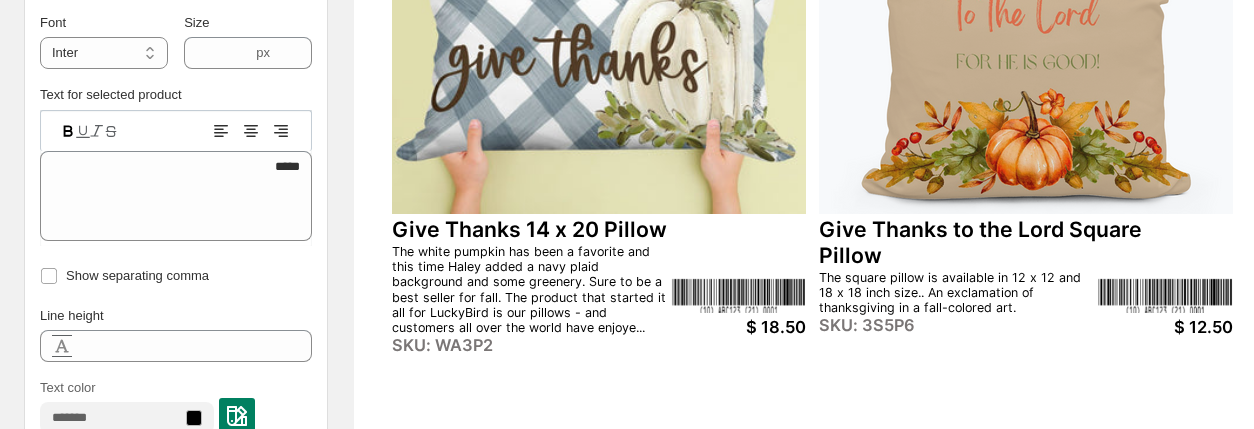click 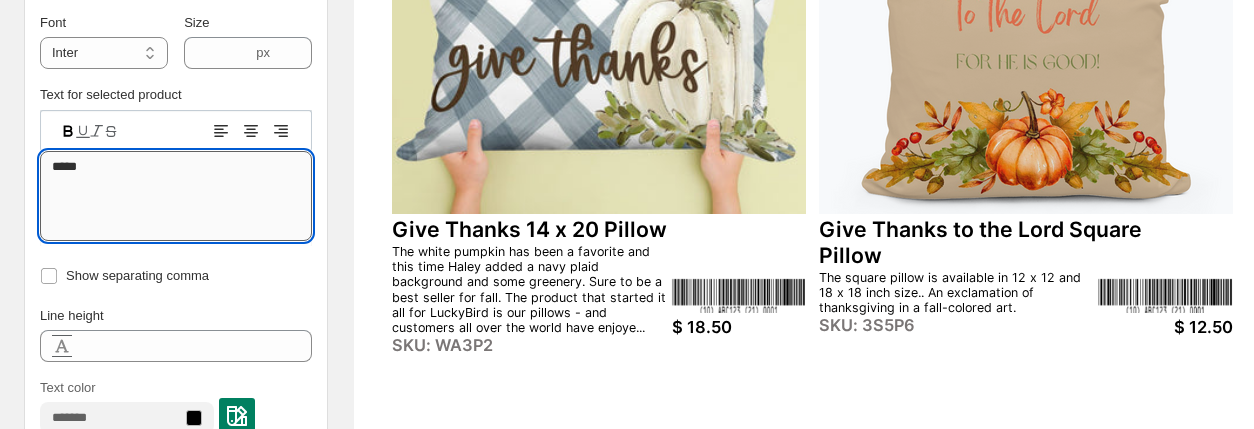 click on "*****" at bounding box center (176, 196) 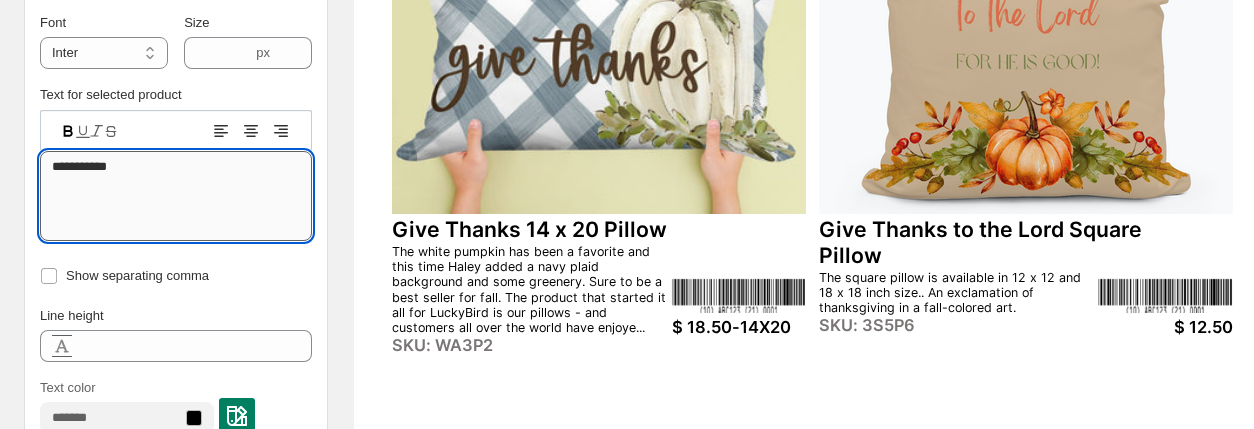 click on "**********" at bounding box center [176, 196] 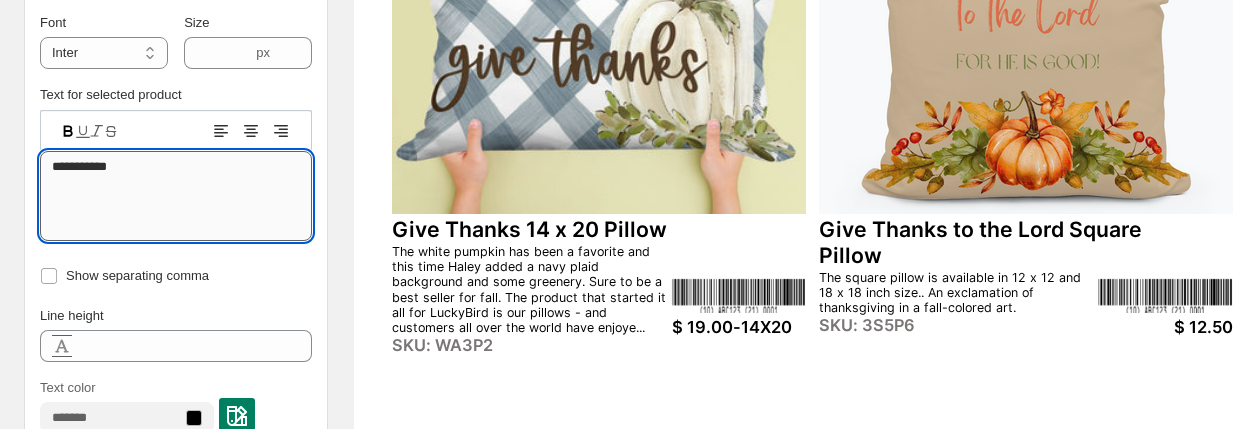 click on "**********" at bounding box center (176, 196) 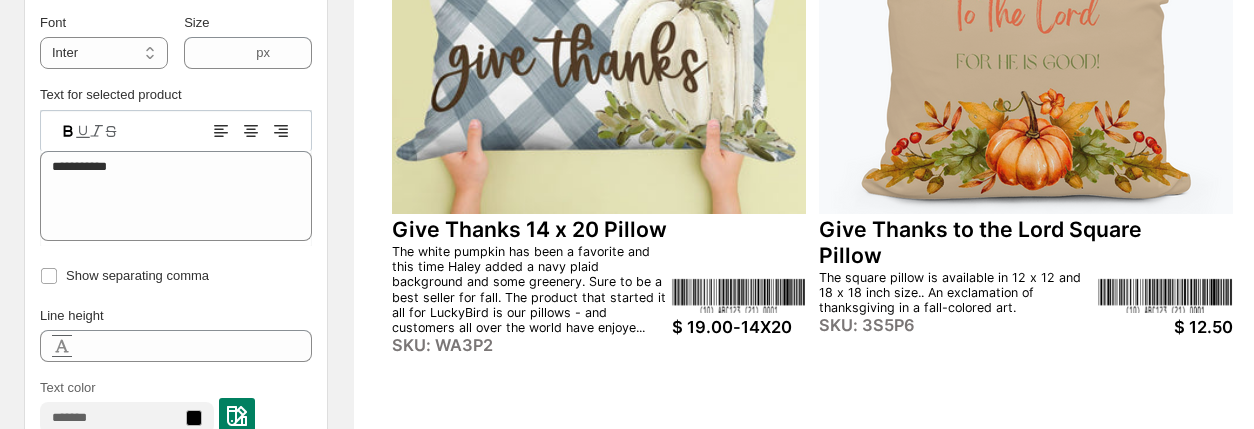 click on "$ 12.50" at bounding box center [1165, 327] 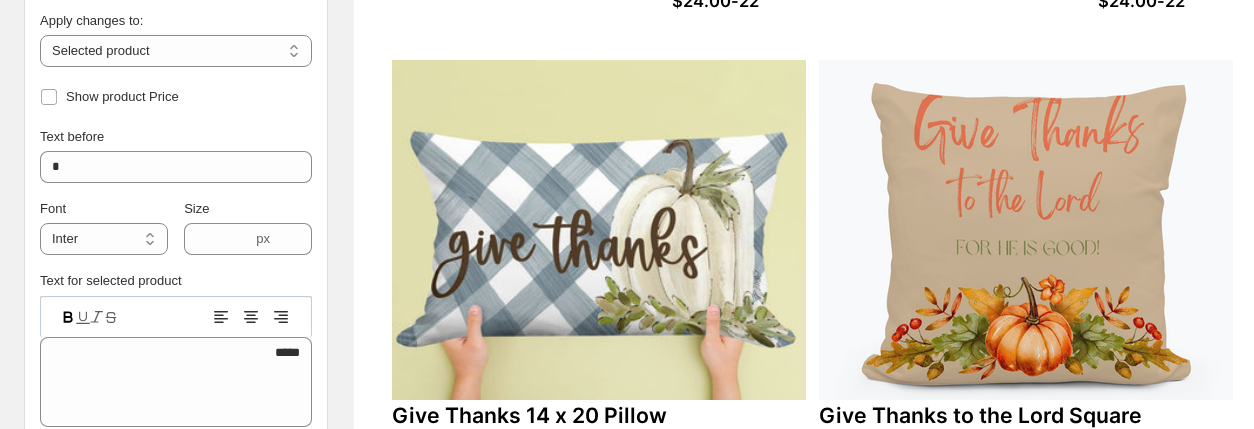 scroll, scrollTop: 696, scrollLeft: 0, axis: vertical 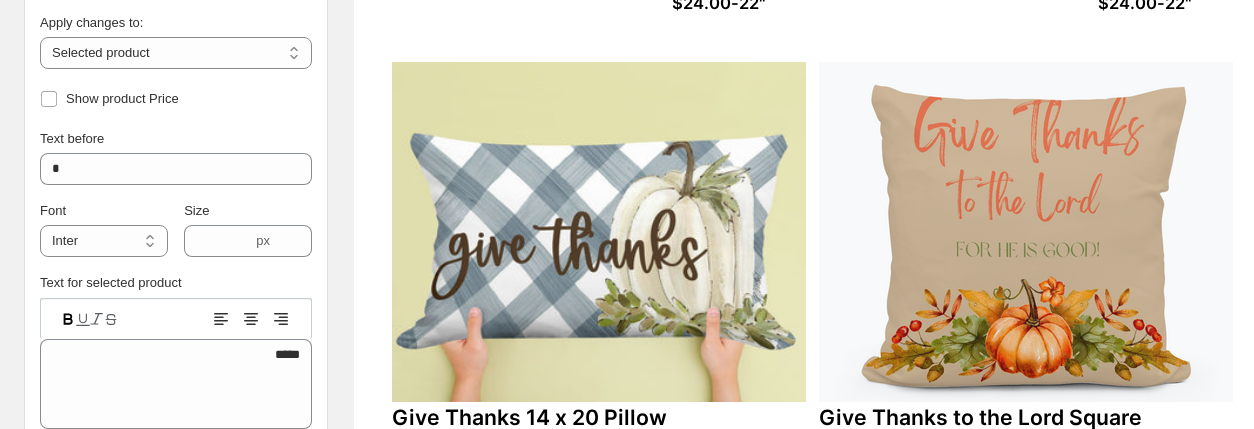 click 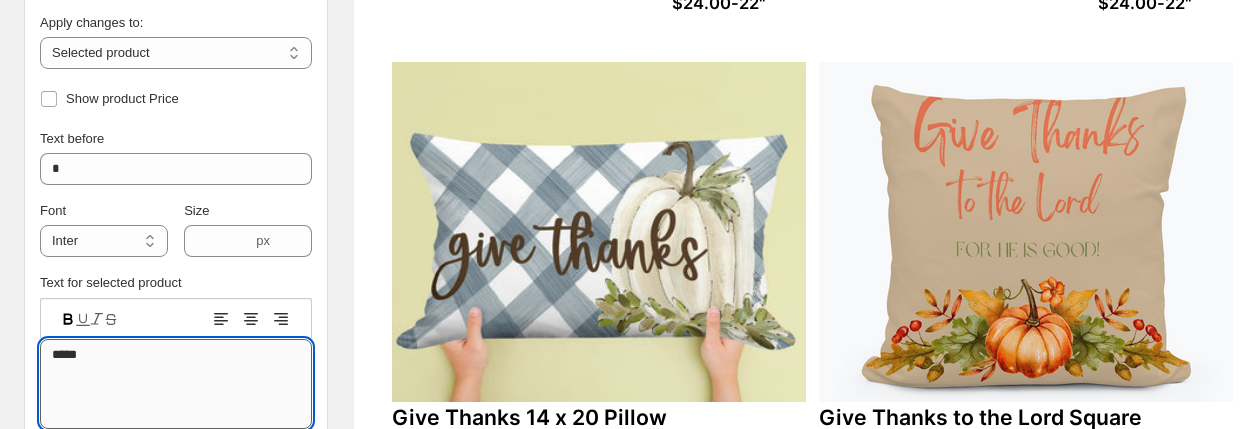 click on "*****" at bounding box center [176, 384] 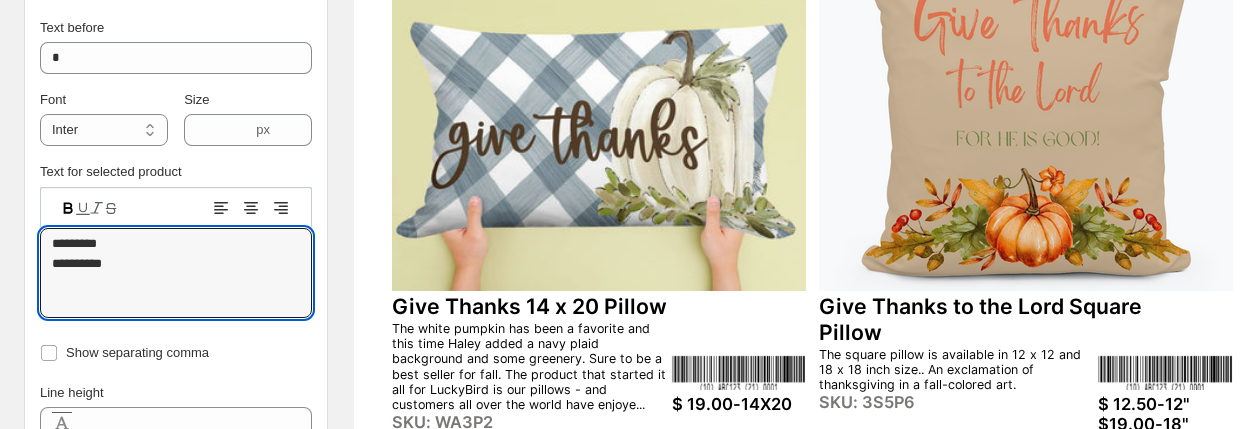 scroll, scrollTop: 784, scrollLeft: 0, axis: vertical 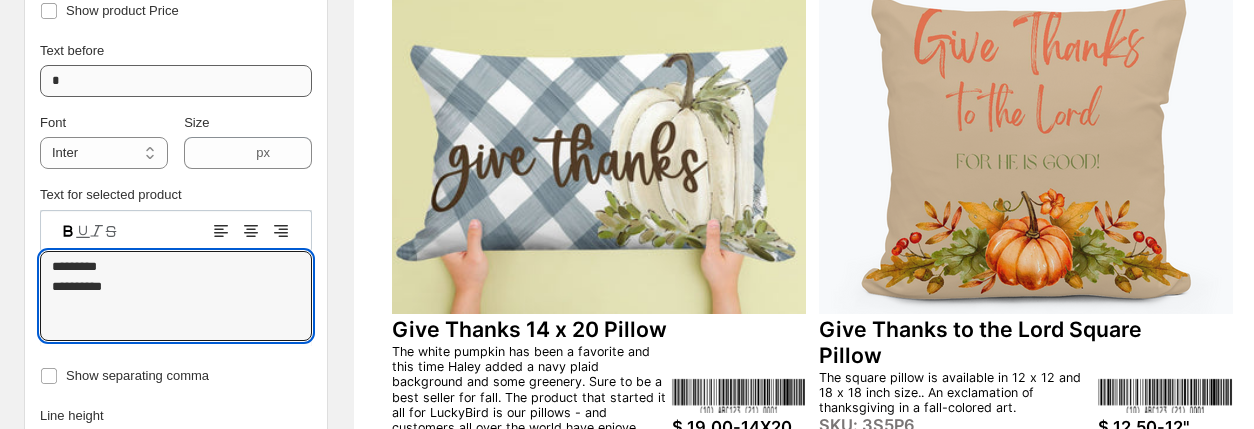 type on "**********" 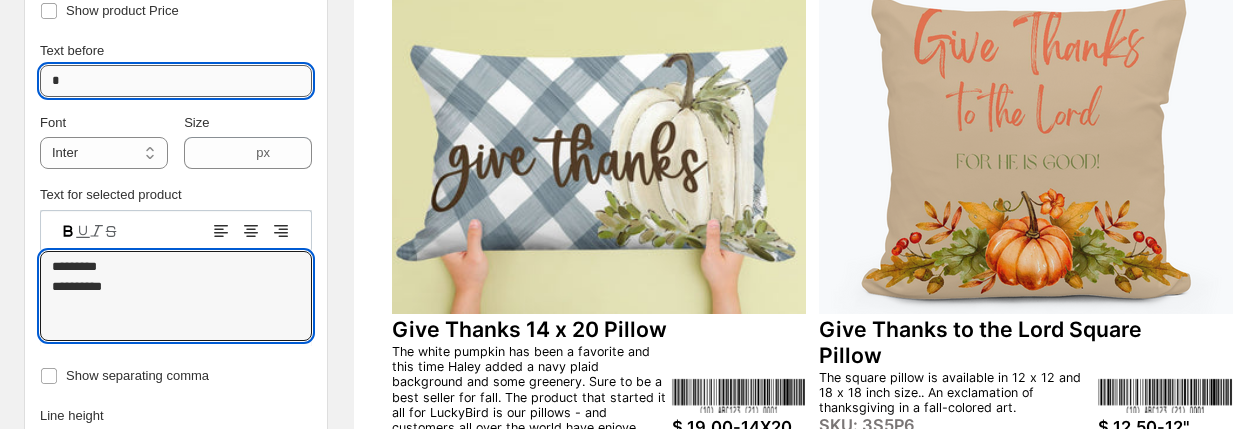 click on "*" at bounding box center [176, 81] 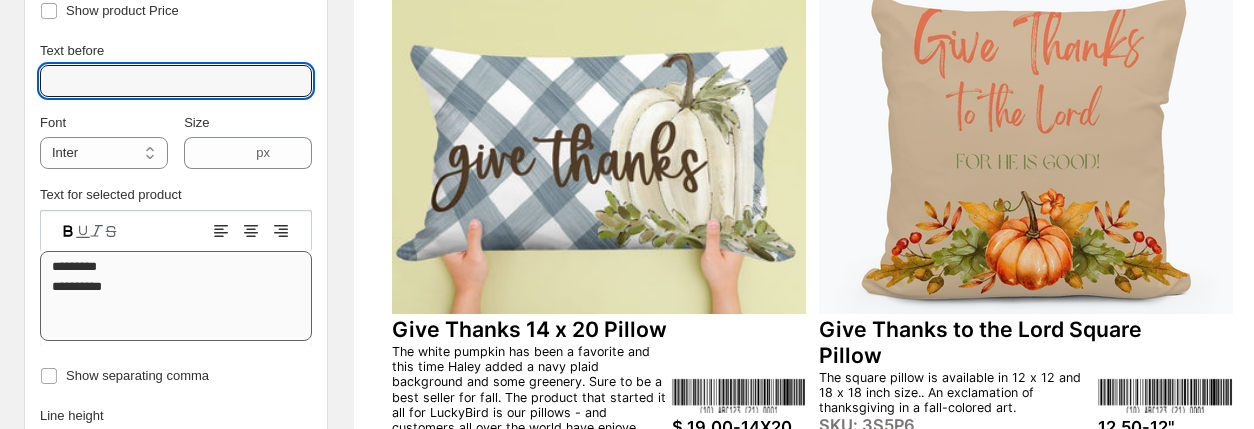 type 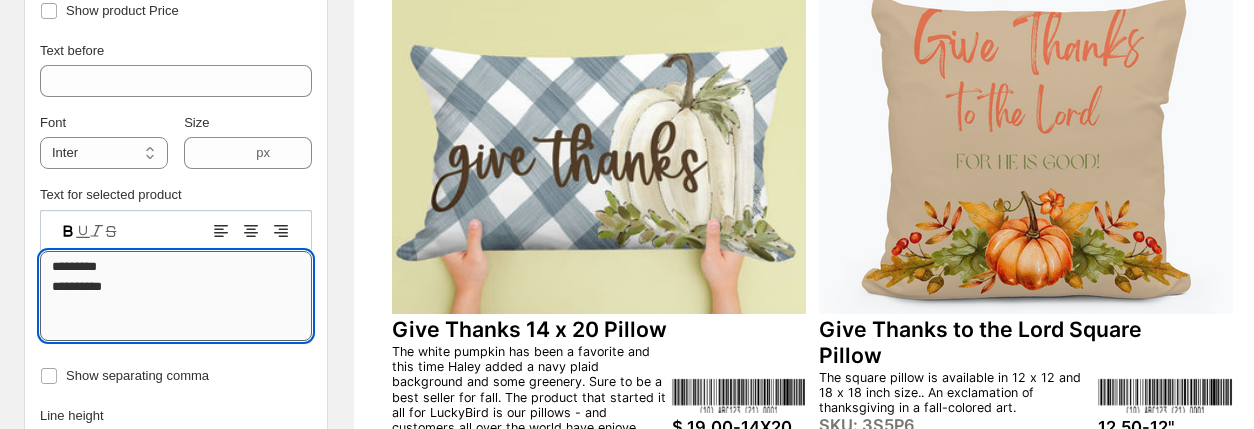 click on "**********" at bounding box center [176, 296] 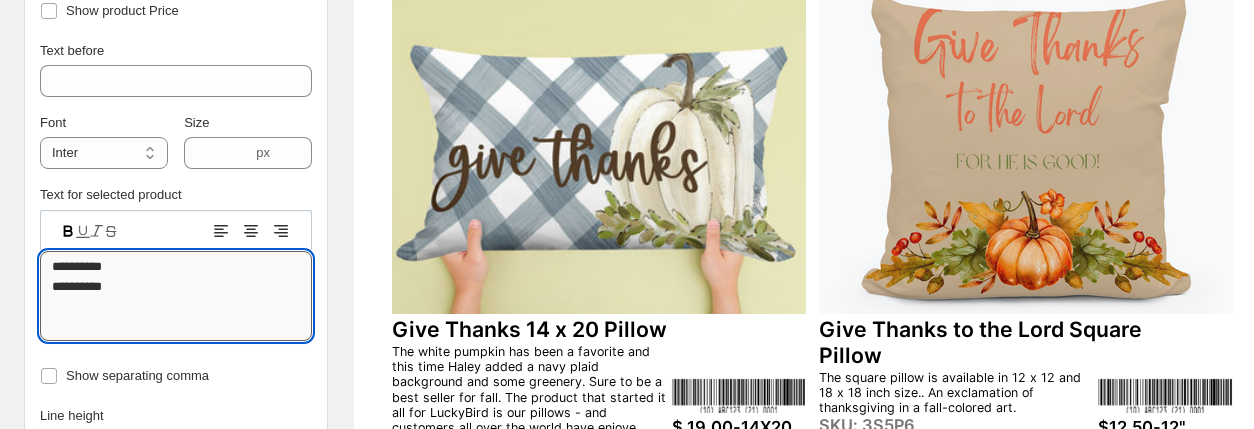 click on "**********" at bounding box center (176, 296) 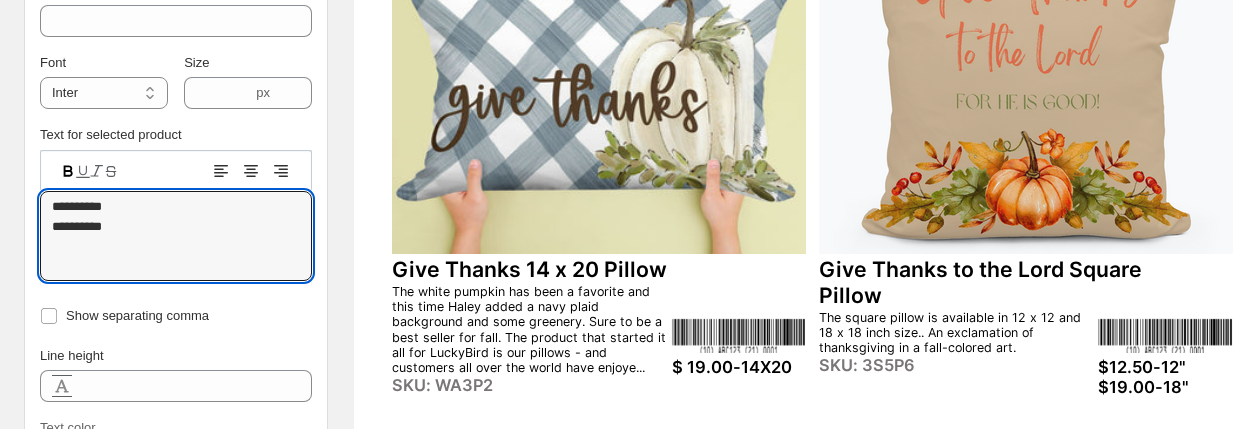 scroll, scrollTop: 996, scrollLeft: 0, axis: vertical 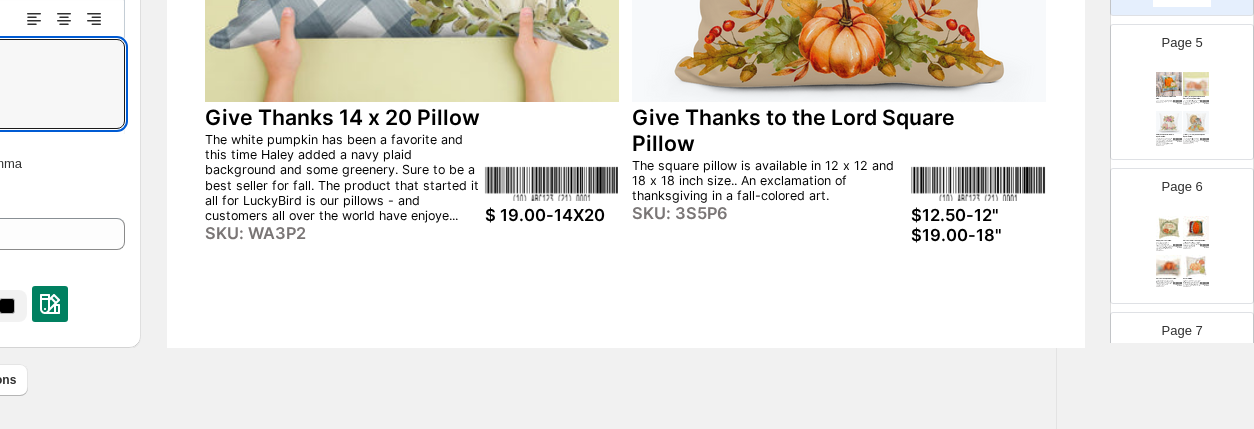 click on "Haley Pumpkins & Flowers Square Pillow" at bounding box center [1167, 136] 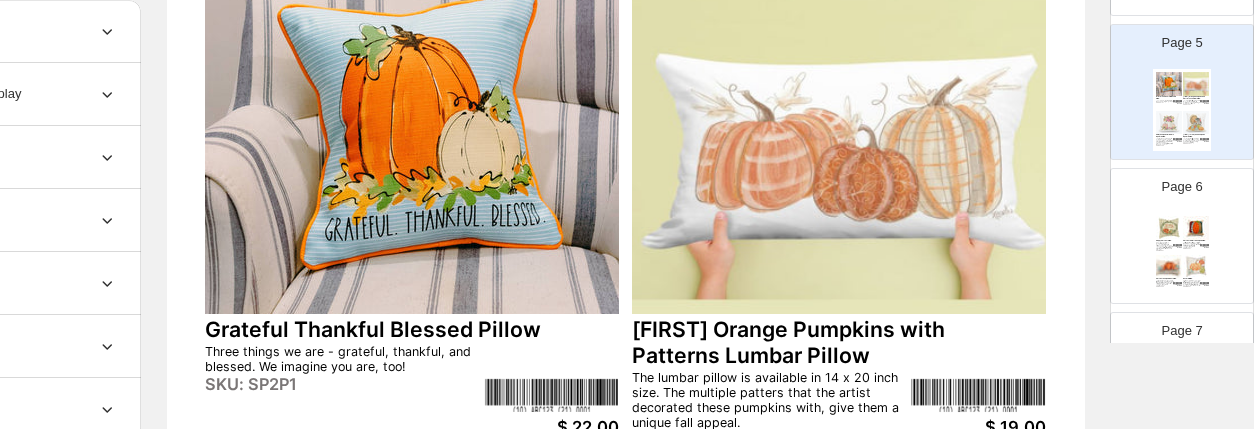scroll, scrollTop: 290, scrollLeft: 187, axis: both 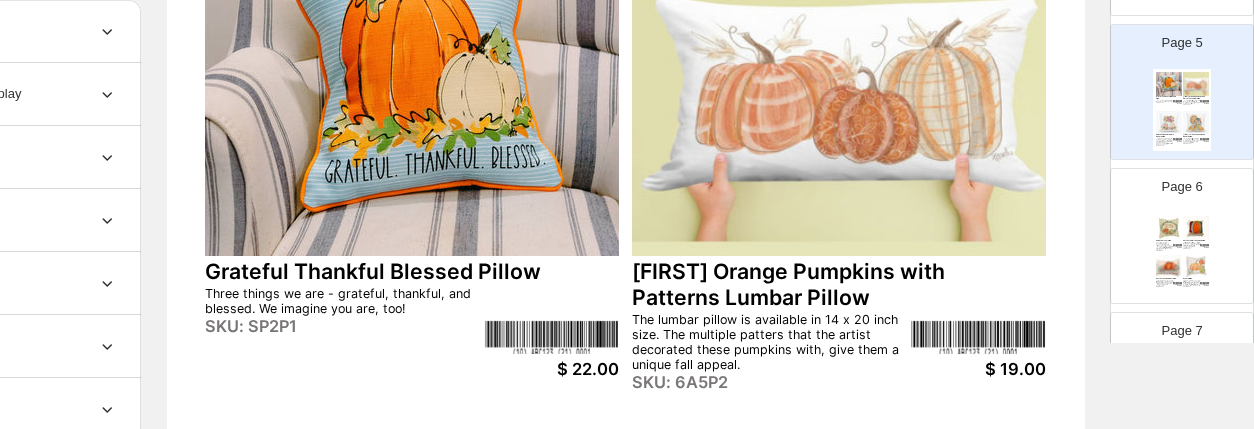 click at bounding box center [412, 86] 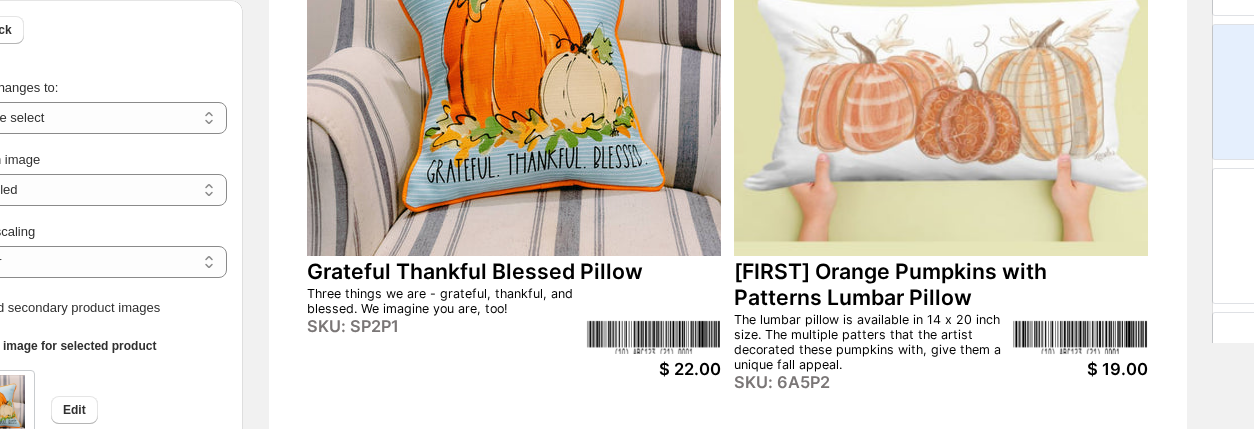 scroll, scrollTop: 290, scrollLeft: 0, axis: vertical 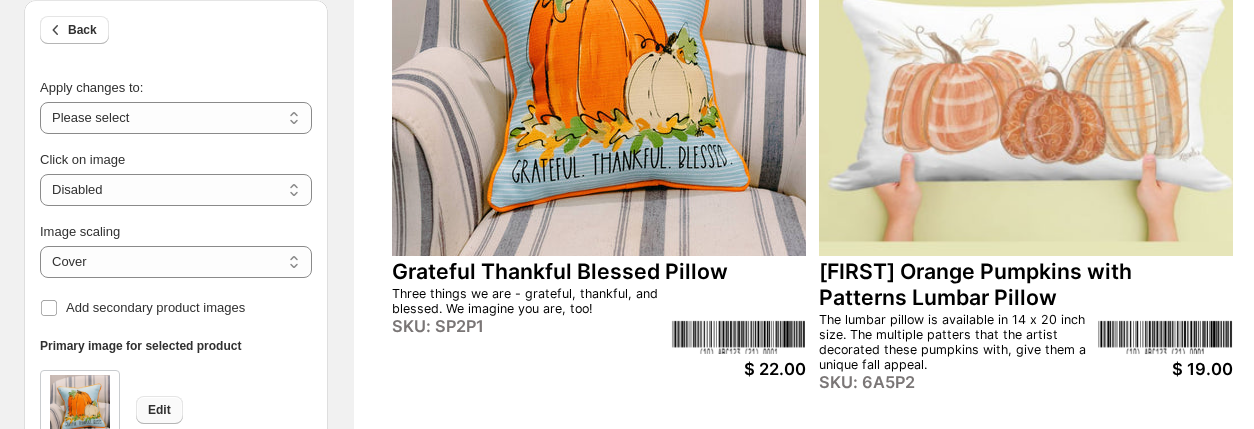 click on "Edit" at bounding box center (159, 410) 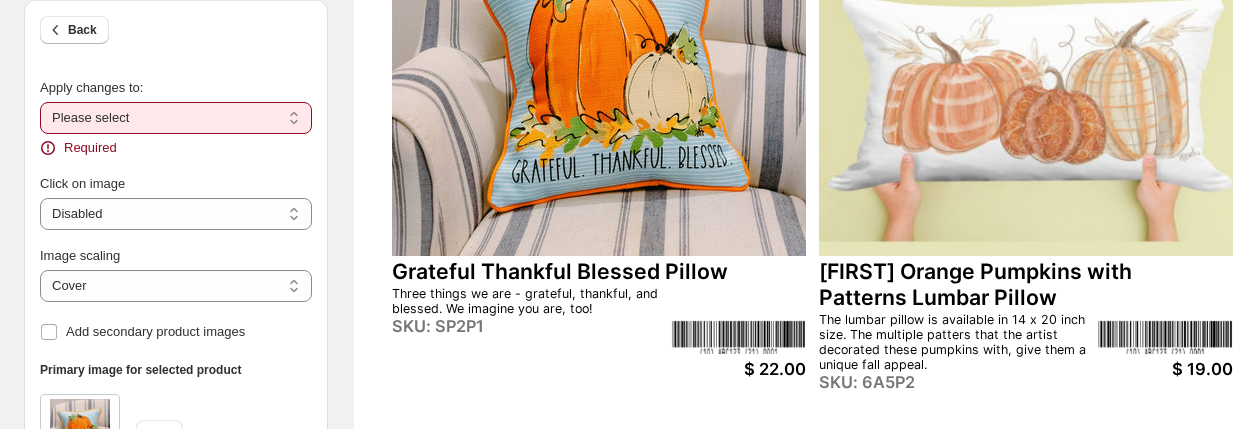 click on "**********" at bounding box center [176, 118] 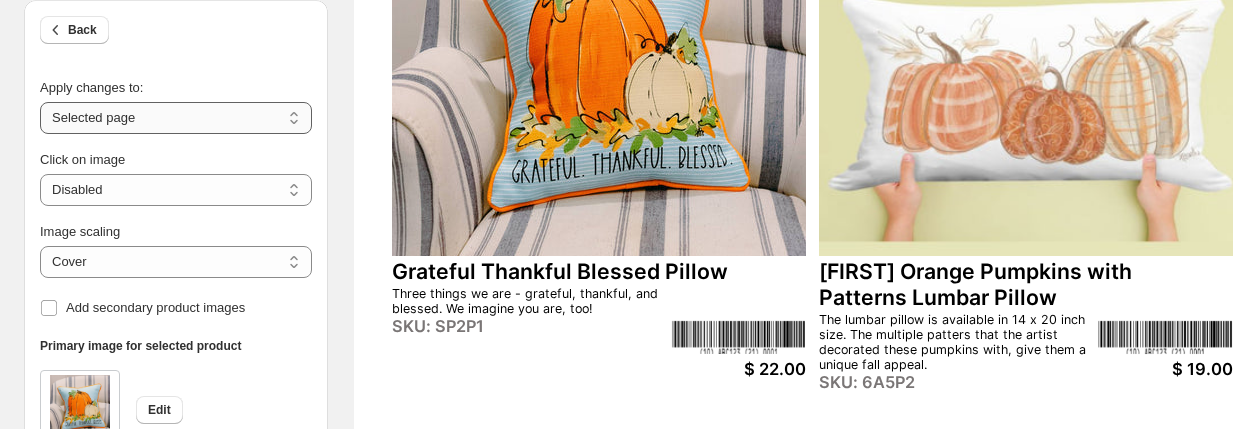 click on "**********" at bounding box center (176, 118) 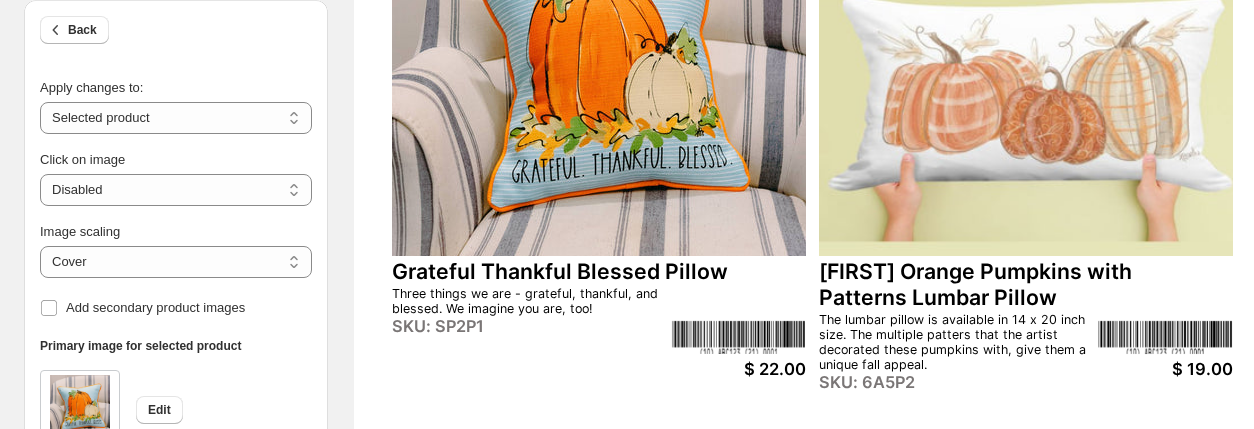 click at bounding box center (80, 410) 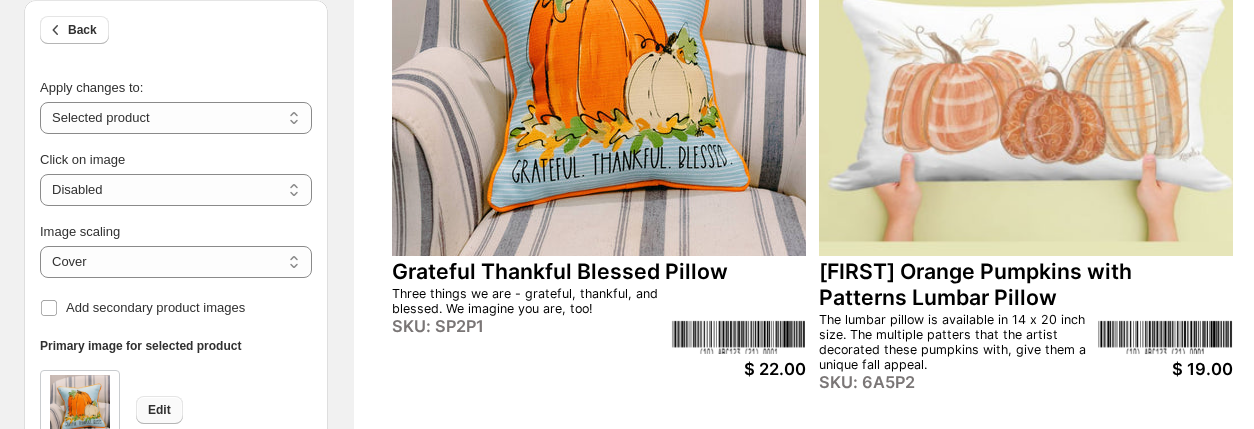 click on "Edit" at bounding box center (159, 410) 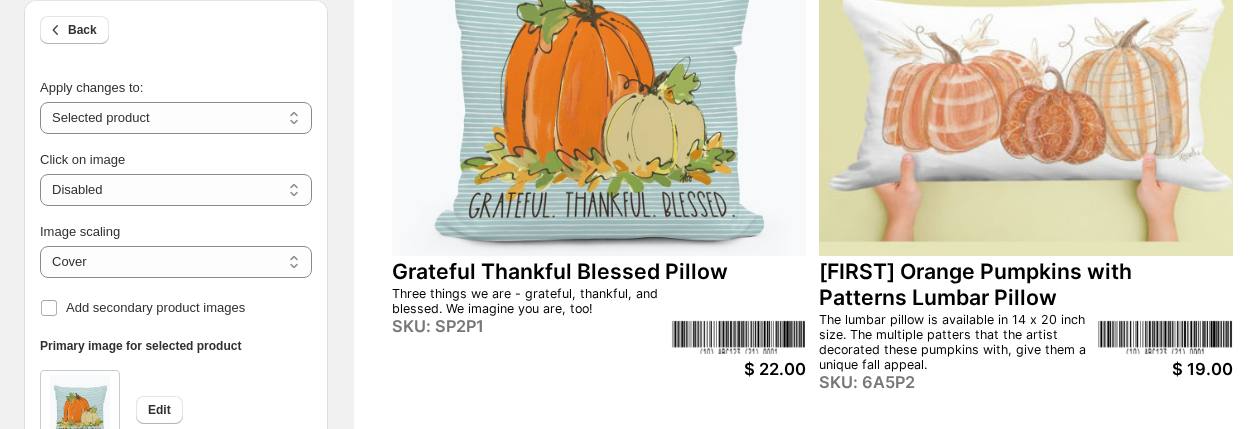 click on "$ 22.00" at bounding box center (739, 369) 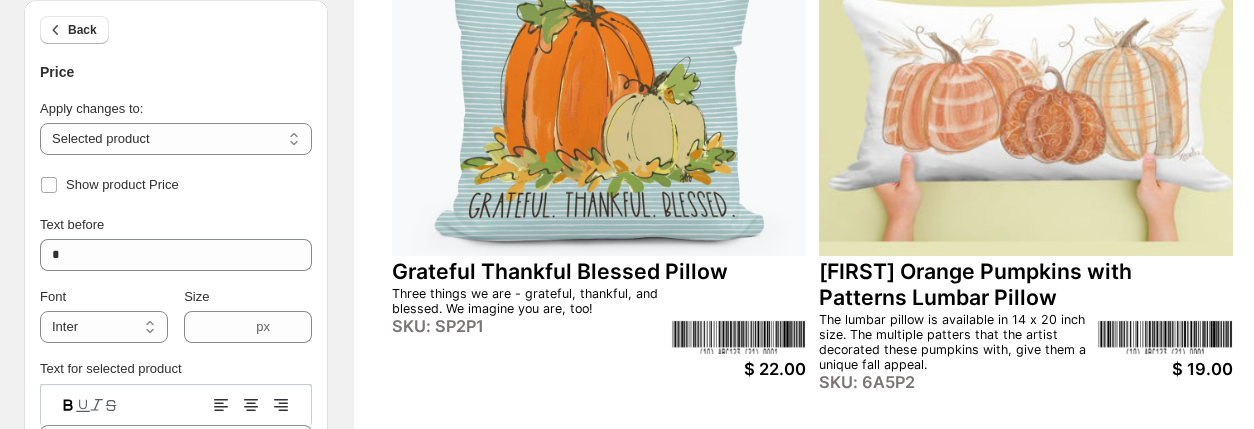 click on "$ 22.00" at bounding box center [739, 369] 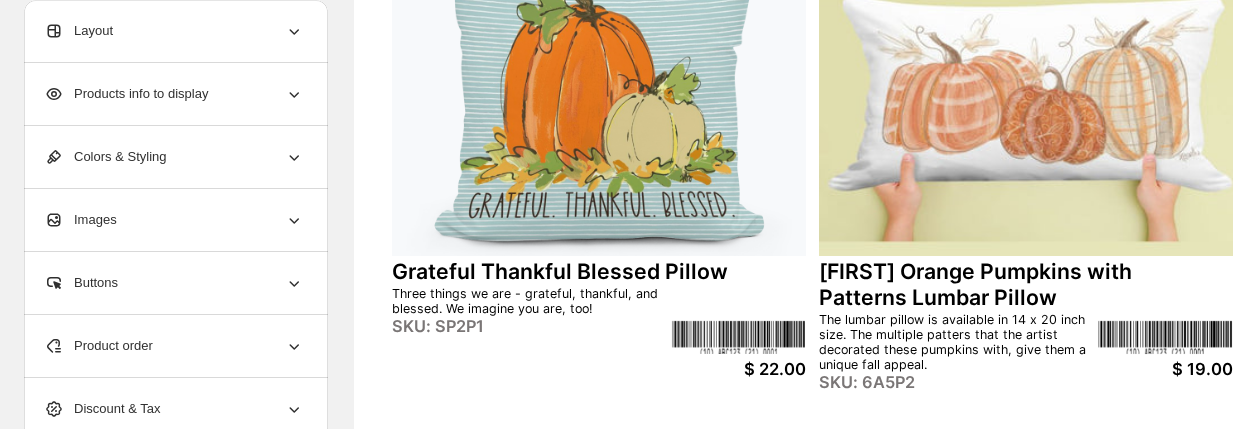 click on "$ 22.00" at bounding box center (739, 369) 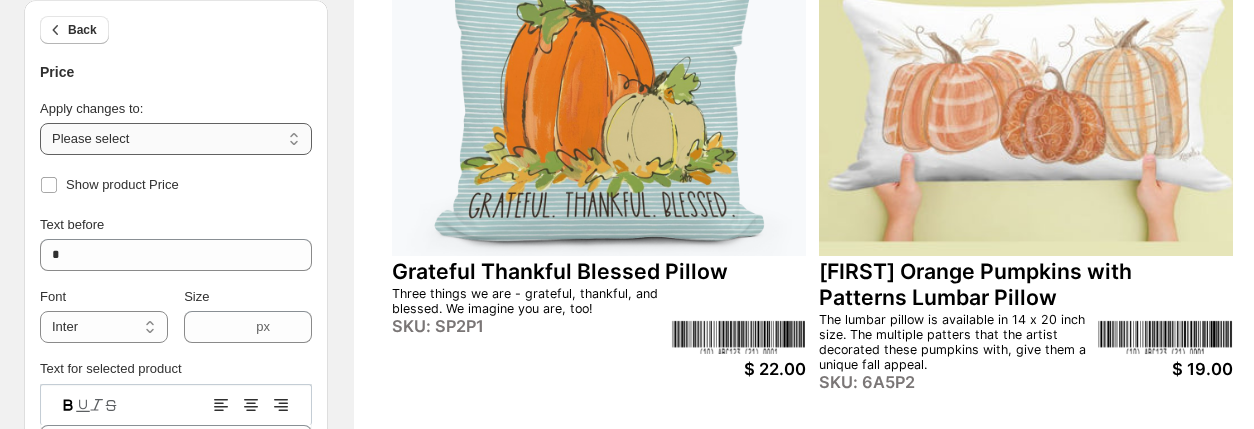click on "**********" at bounding box center [176, 139] 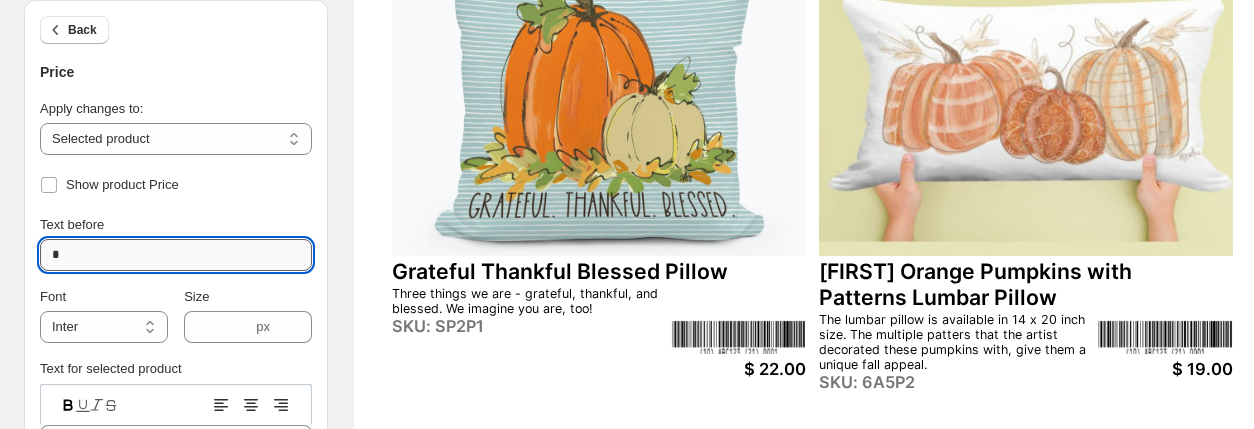 click on "*" at bounding box center (176, 255) 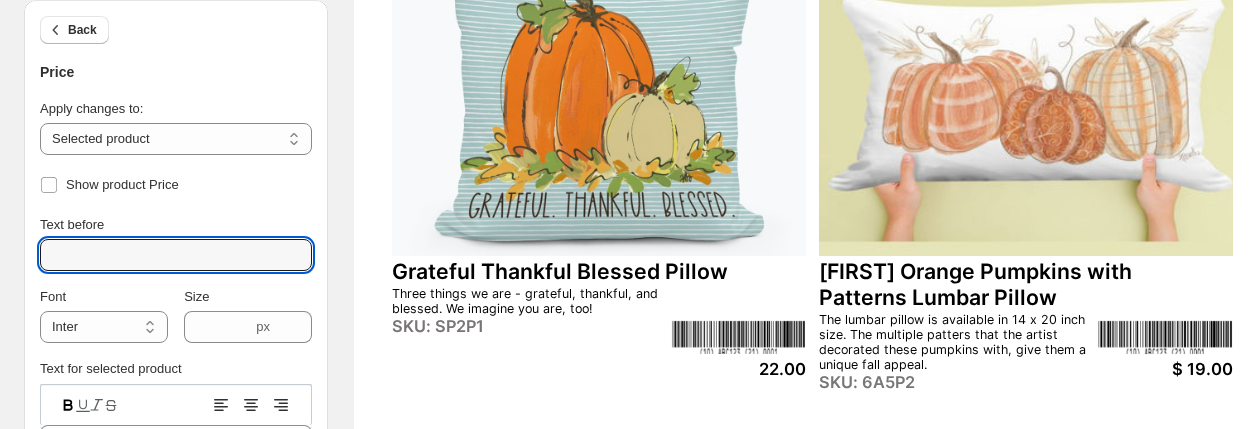 type 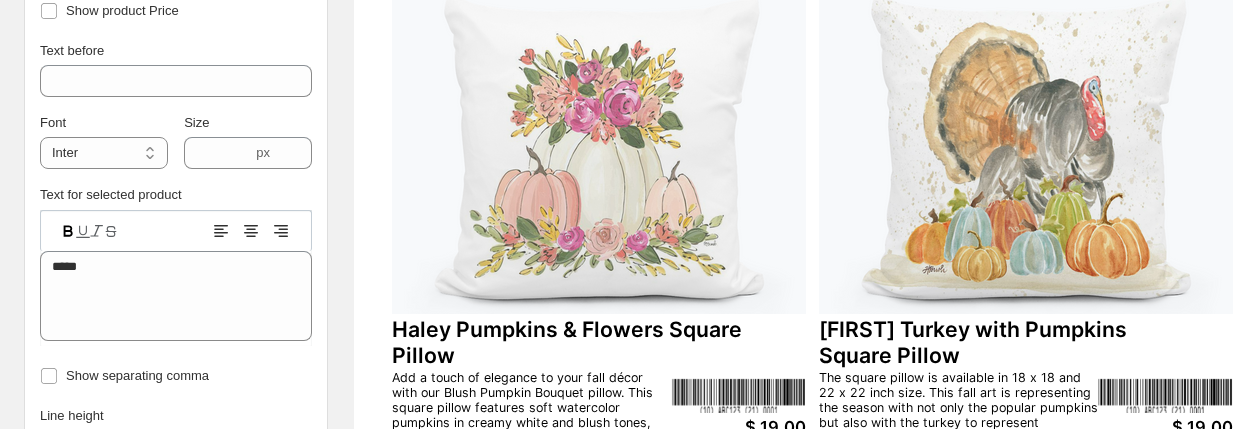 scroll, scrollTop: 779, scrollLeft: 0, axis: vertical 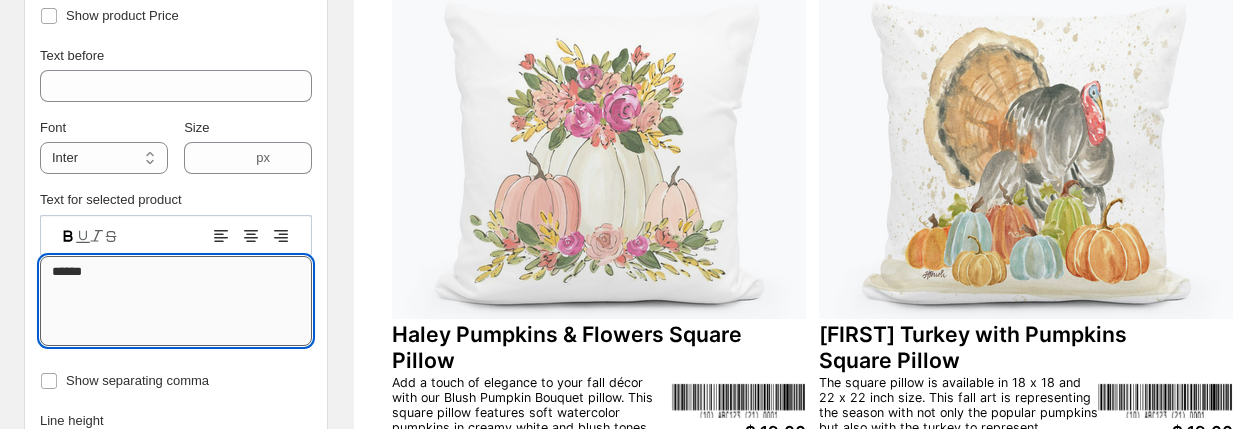 click on "******" at bounding box center [176, 301] 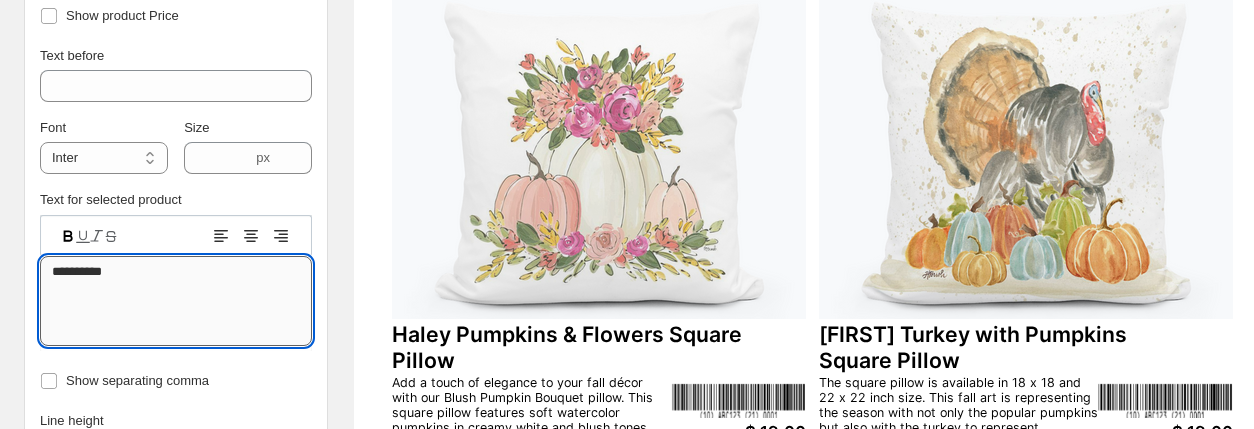 click on "**********" at bounding box center (176, 301) 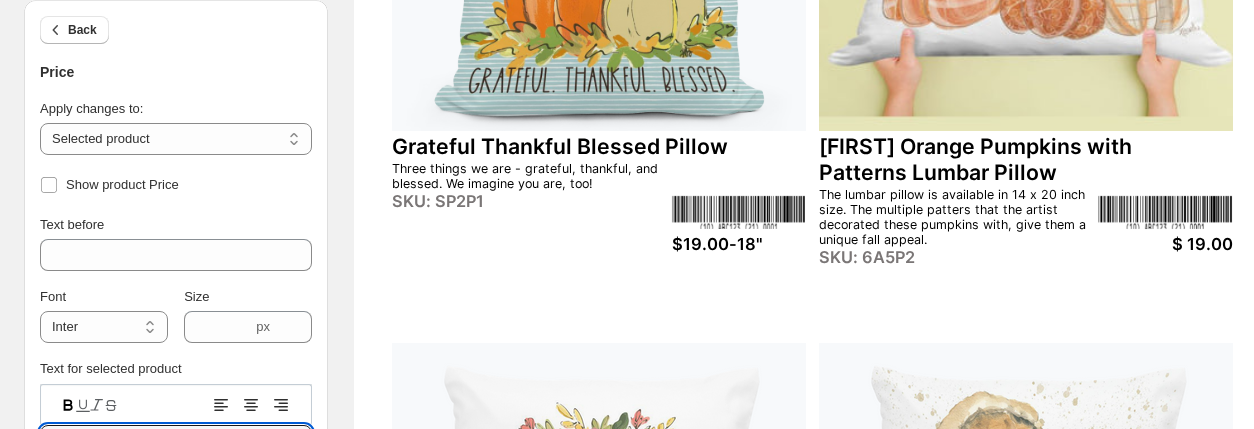 scroll, scrollTop: 418, scrollLeft: 0, axis: vertical 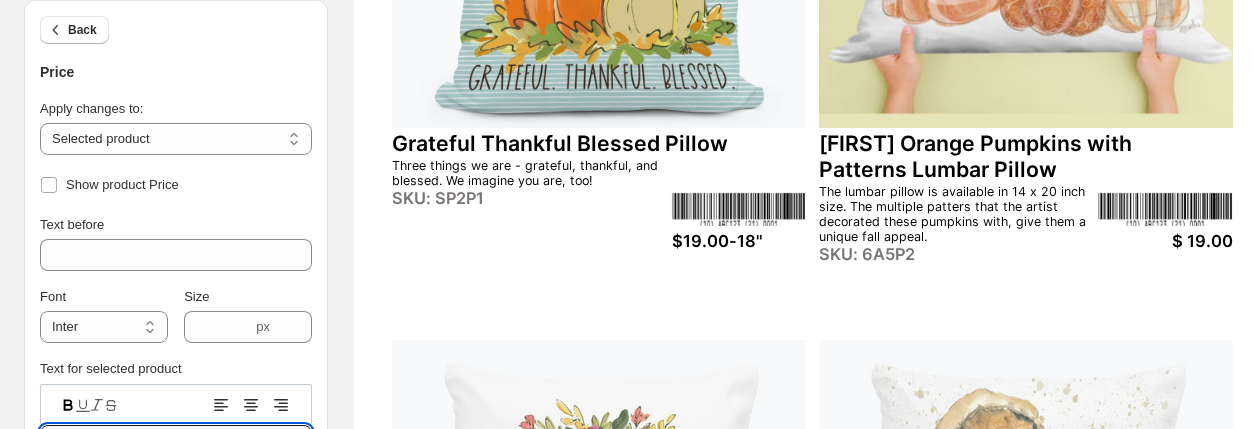 type on "**********" 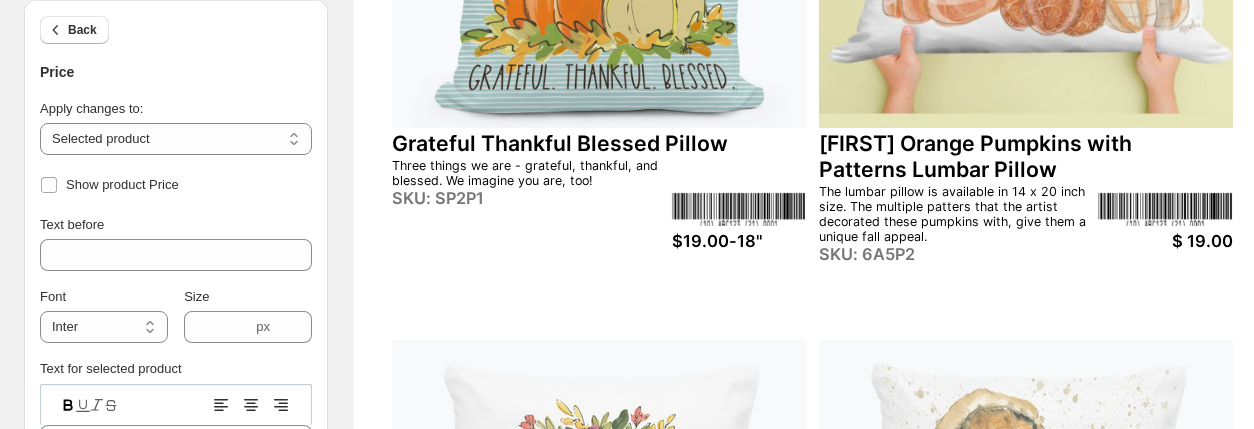 click on "$ 19.00" at bounding box center (1165, 241) 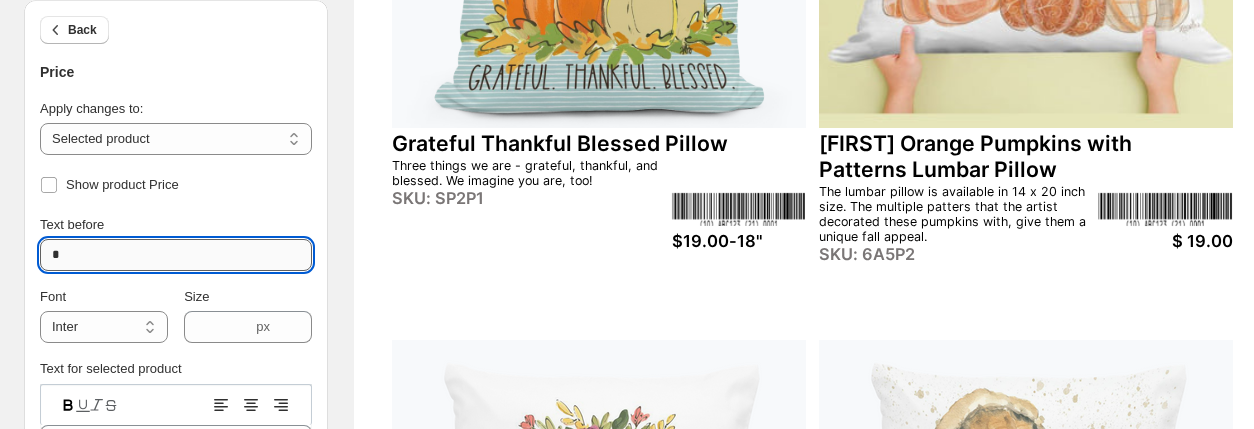 click on "*" at bounding box center (176, 255) 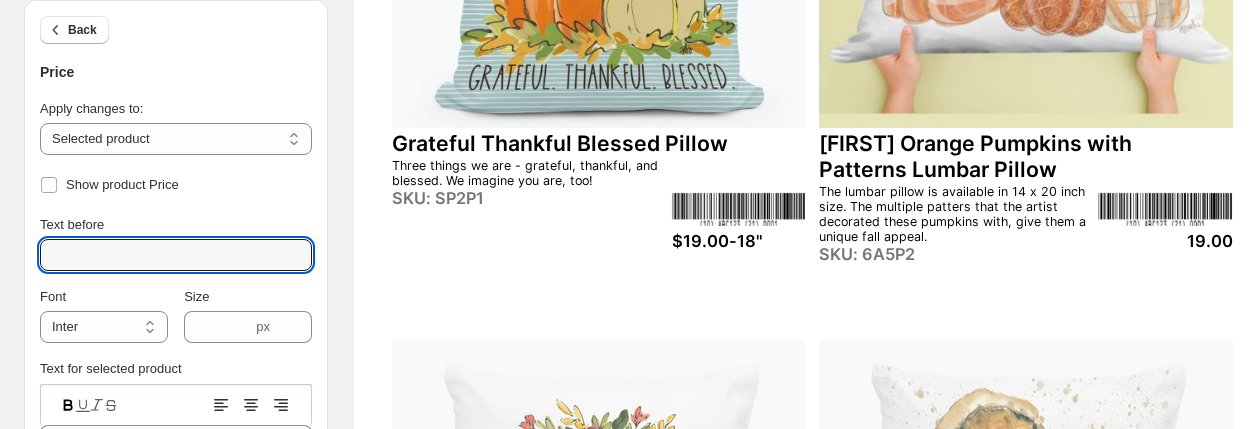 type 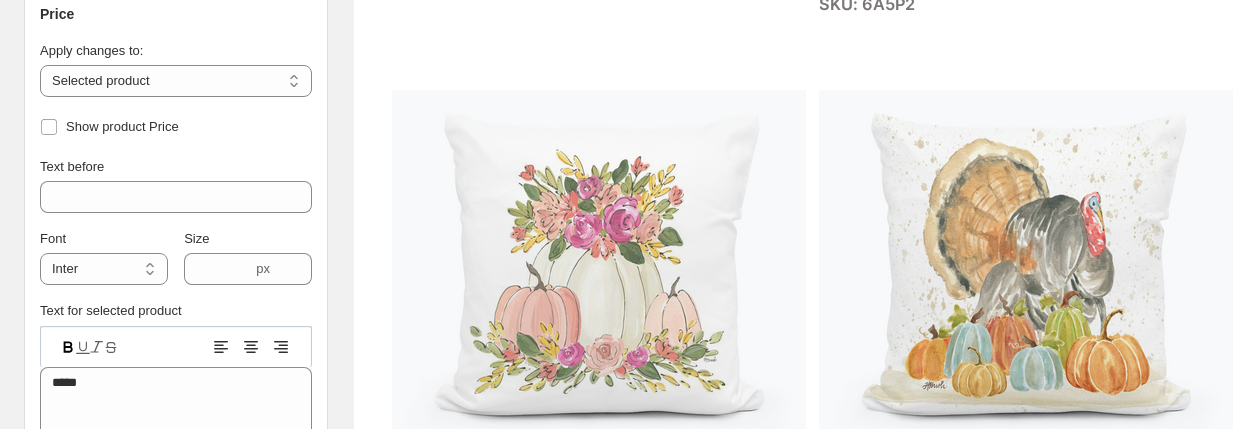scroll, scrollTop: 765, scrollLeft: 0, axis: vertical 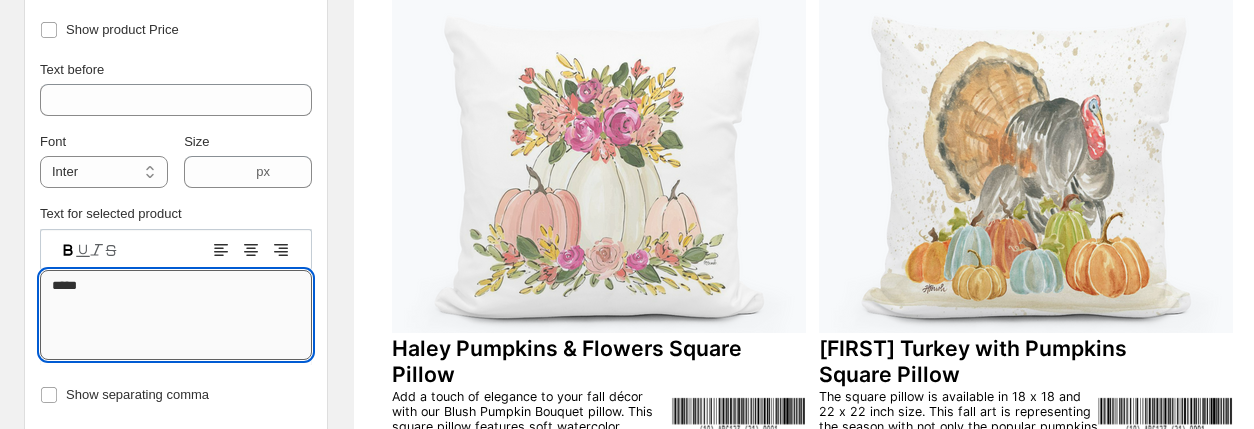 click on "*****" at bounding box center (176, 315) 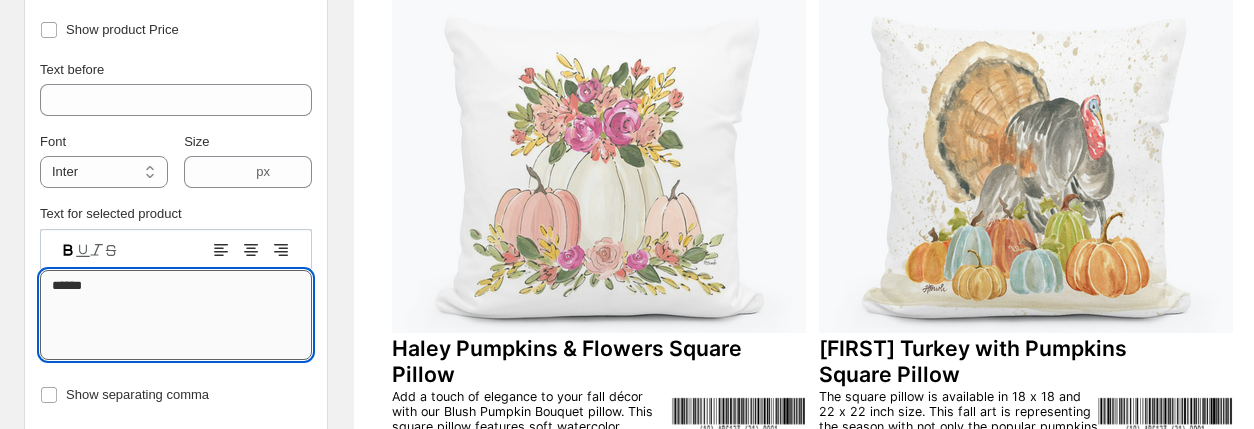 click on "******" at bounding box center [176, 315] 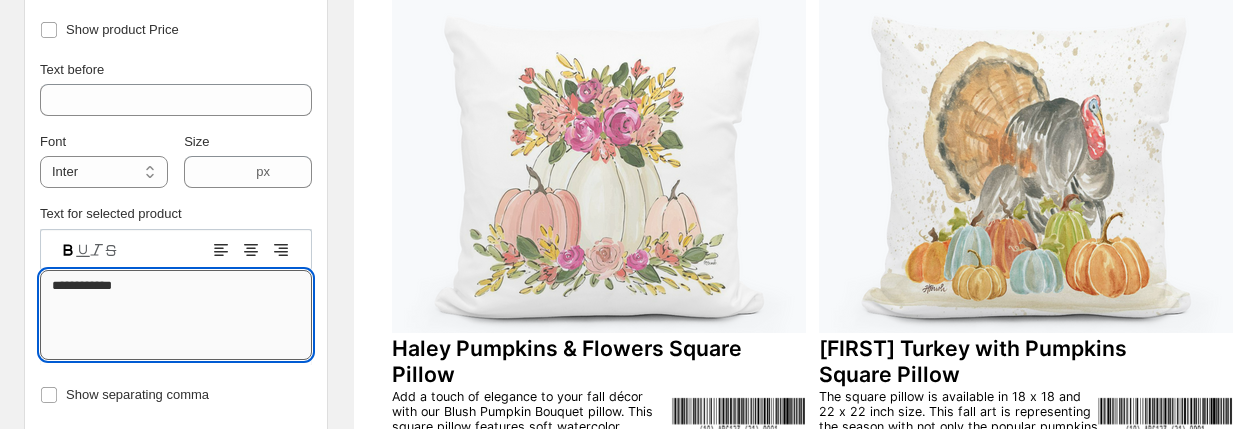 click on "**********" at bounding box center [176, 315] 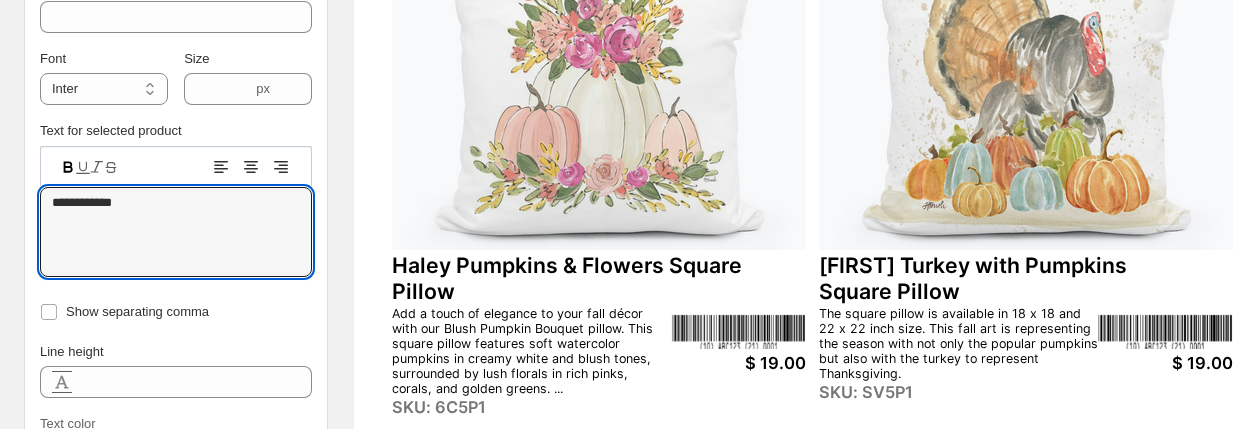 scroll, scrollTop: 884, scrollLeft: 0, axis: vertical 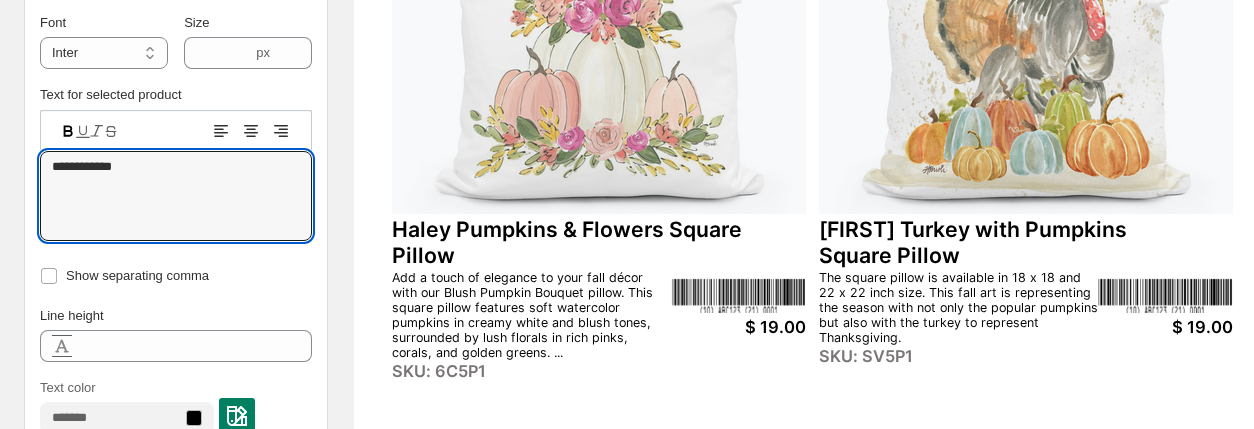 type on "**********" 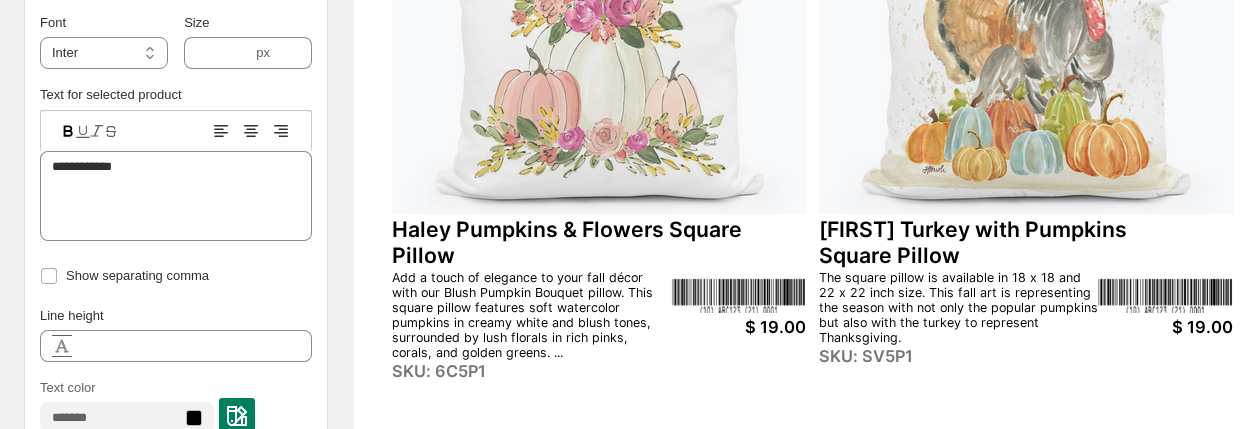 click on "$ 19.00" at bounding box center [739, 327] 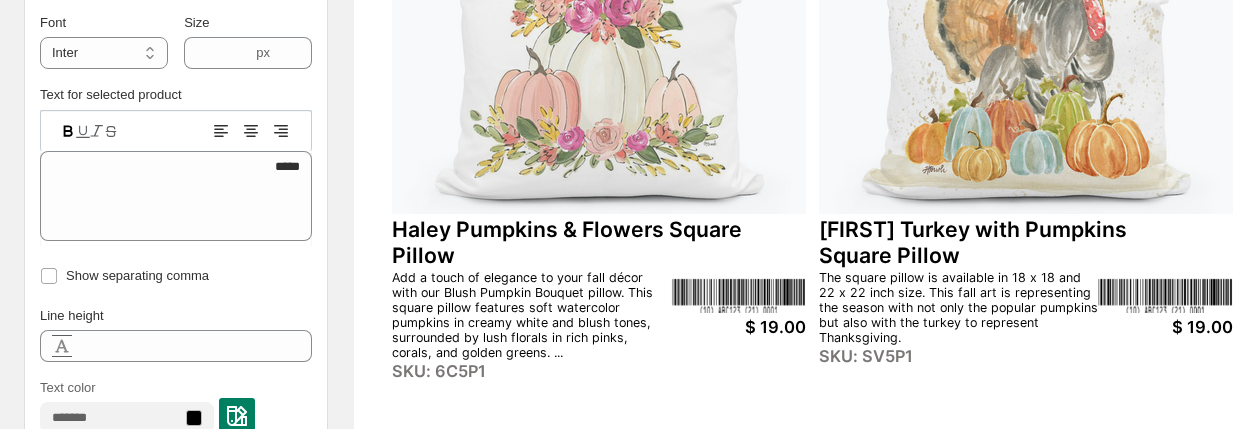 click 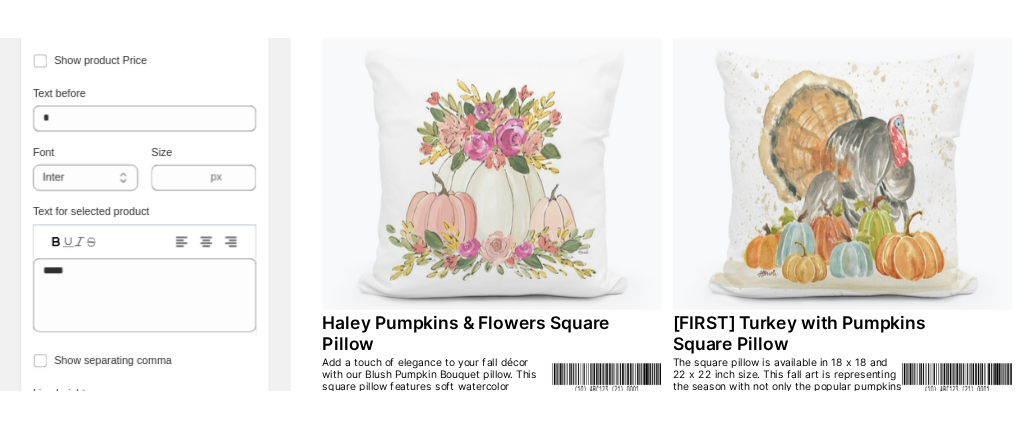 scroll, scrollTop: 762, scrollLeft: 0, axis: vertical 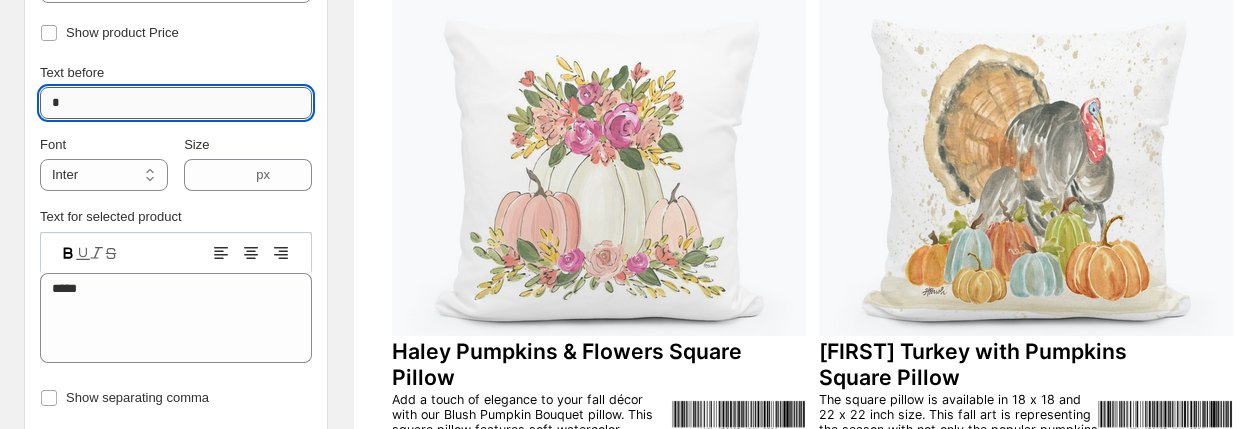 click on "*" at bounding box center [176, 103] 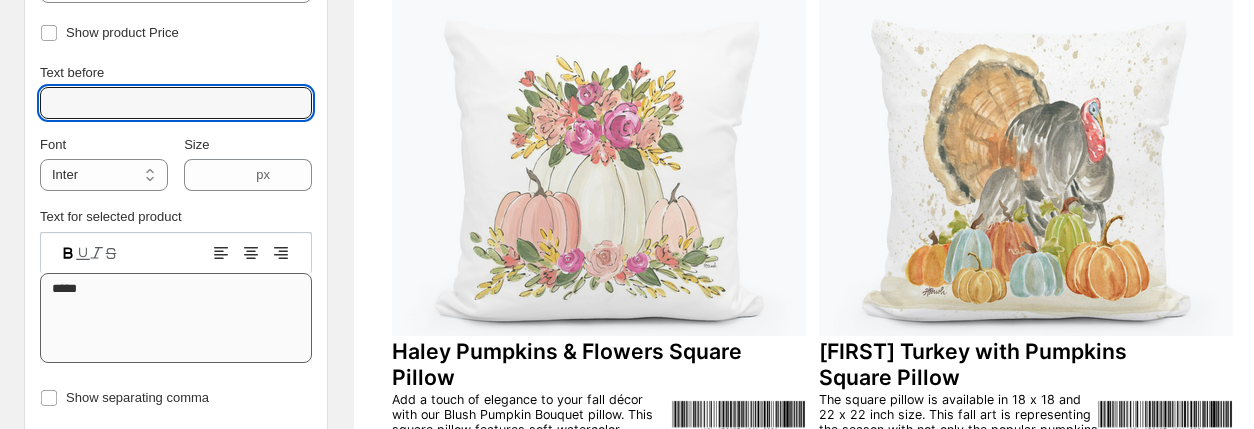 type 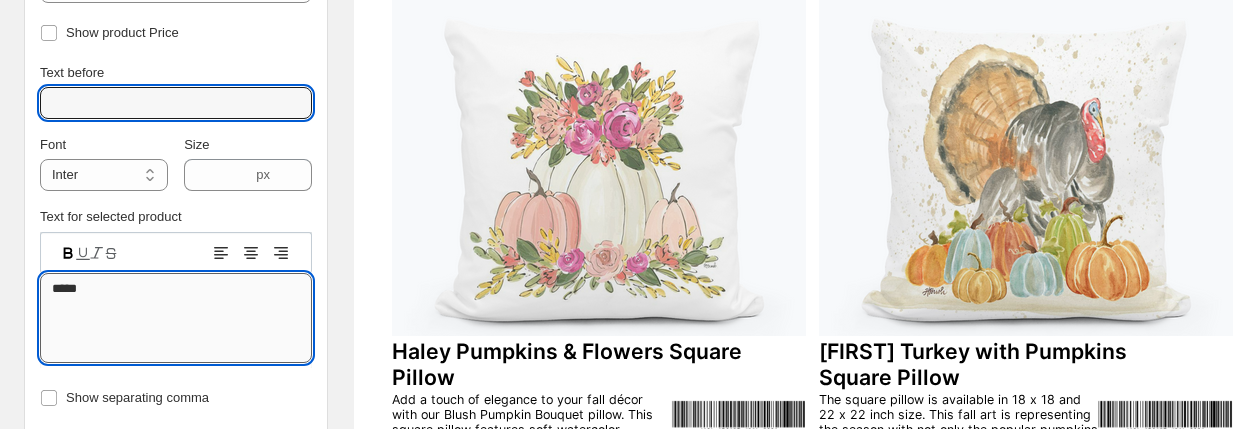 click on "*****" at bounding box center (176, 318) 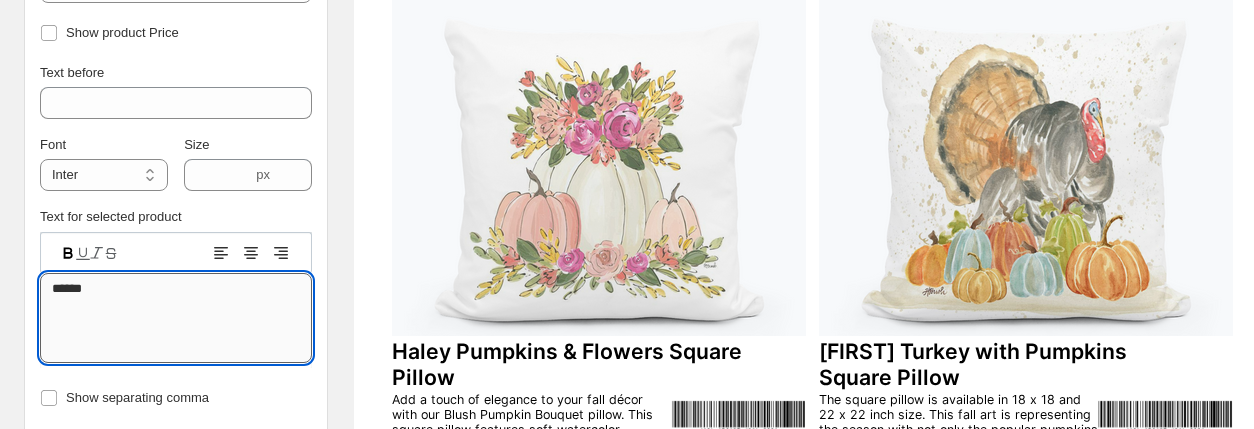 click on "******" at bounding box center [176, 318] 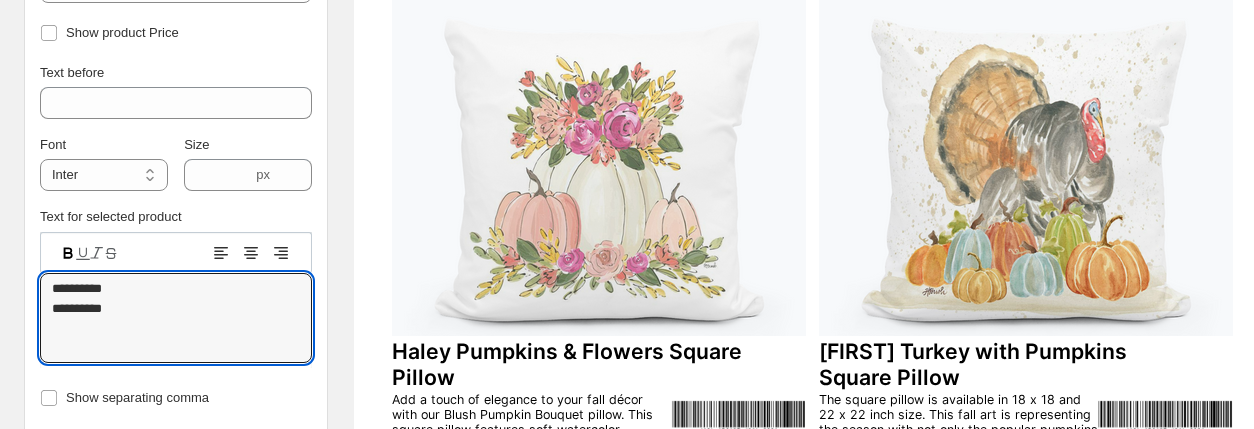 type on "**********" 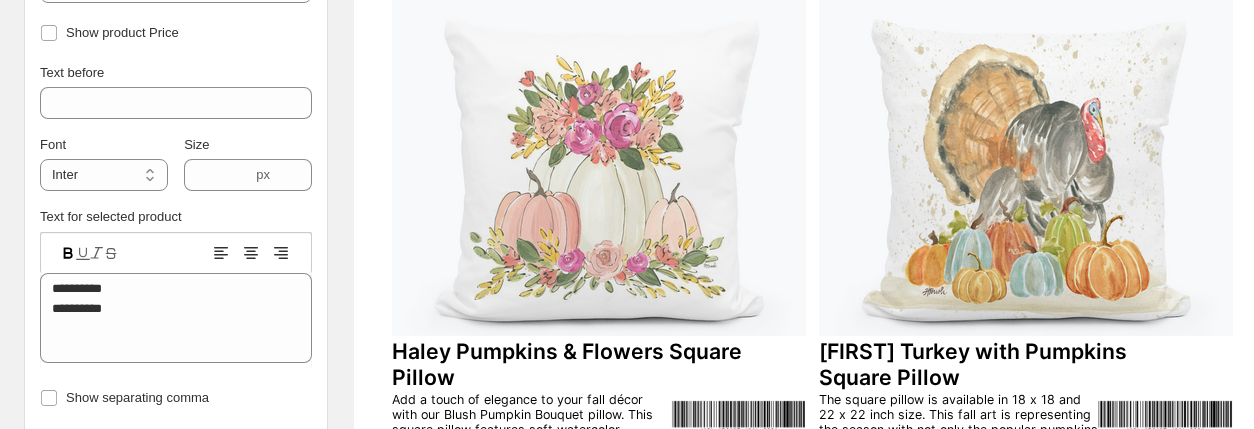 click at bounding box center [599, 166] 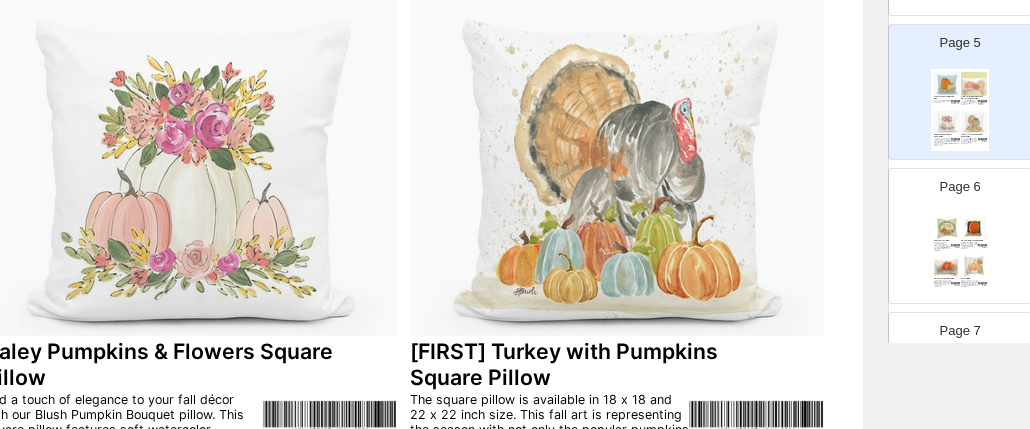scroll, scrollTop: 762, scrollLeft: 411, axis: both 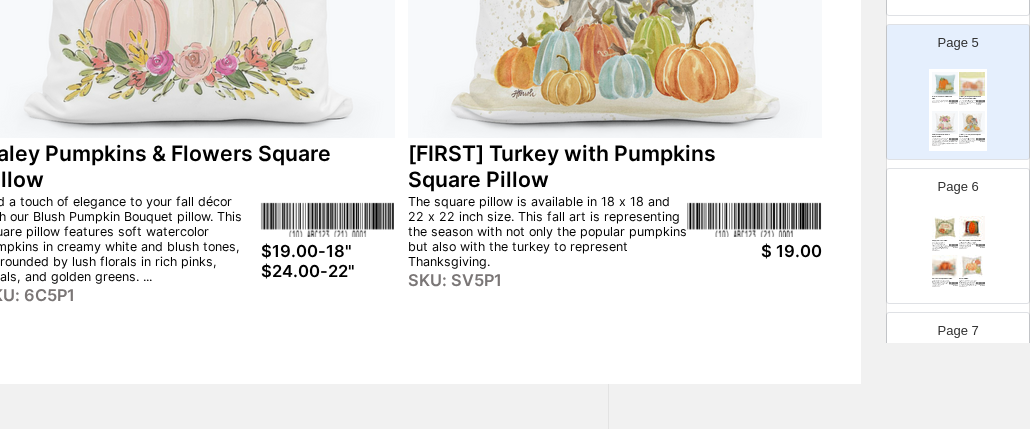 click on "$ 19.00" at bounding box center (754, 251) 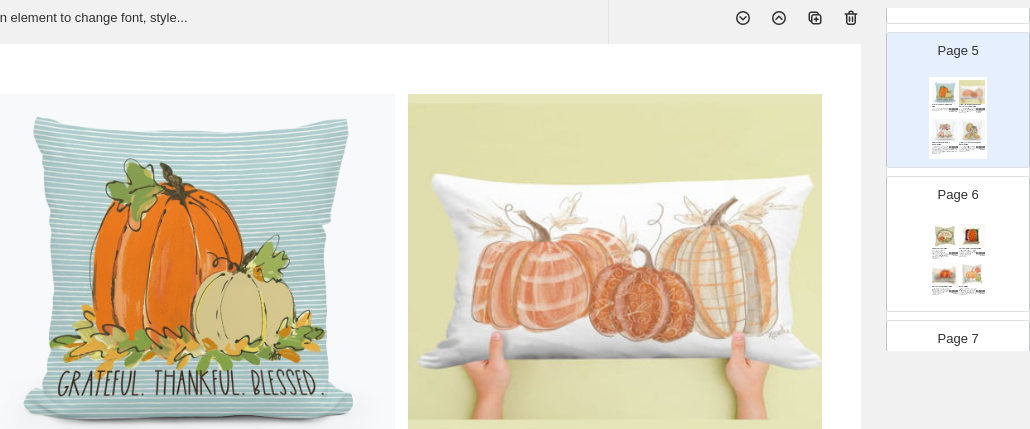 scroll, scrollTop: 0, scrollLeft: 411, axis: horizontal 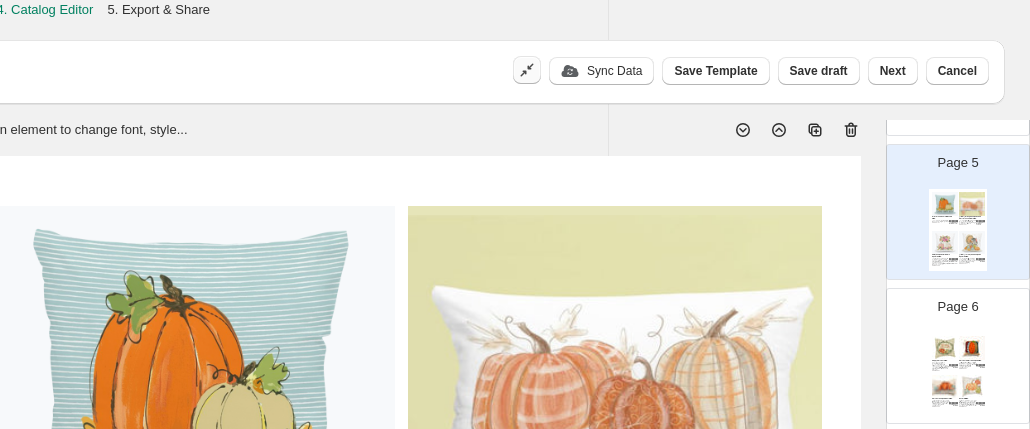 click 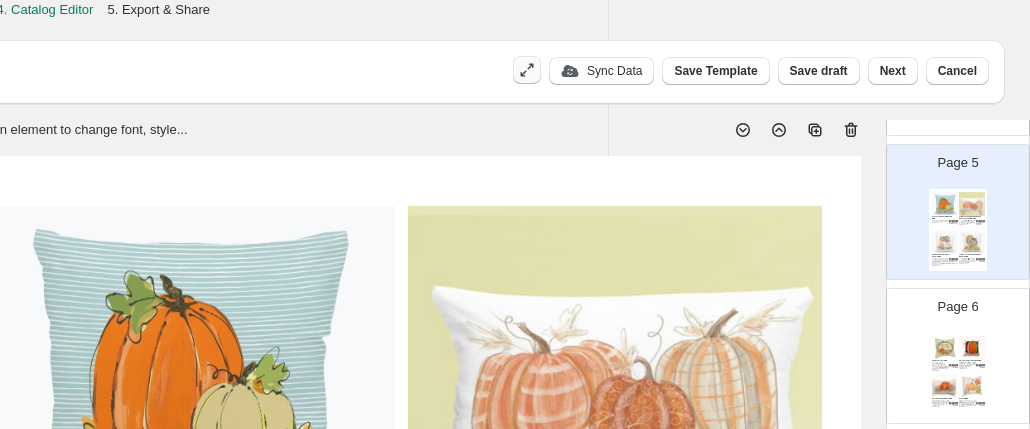 click 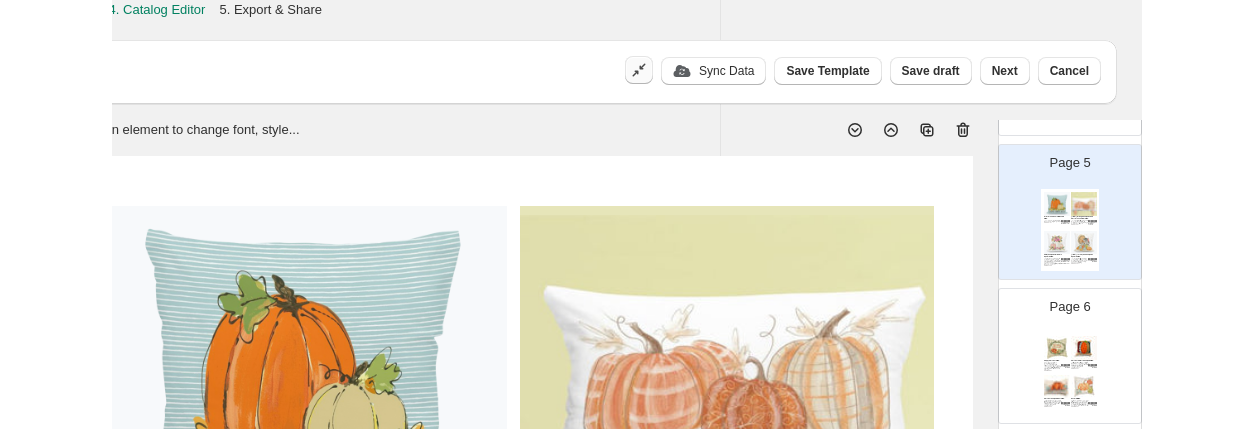 scroll, scrollTop: 0, scrollLeft: 187, axis: horizontal 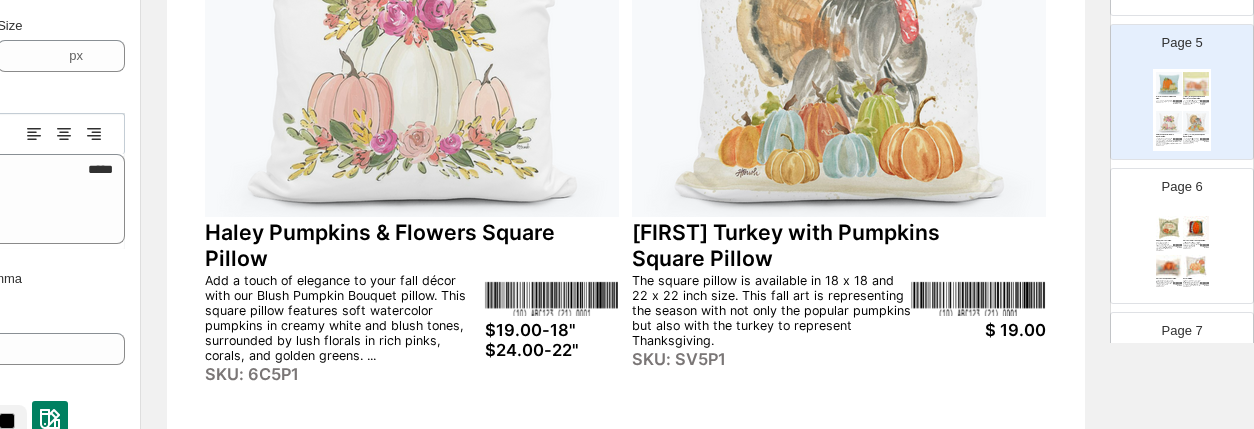 click on "$ 19.00" at bounding box center [978, 330] 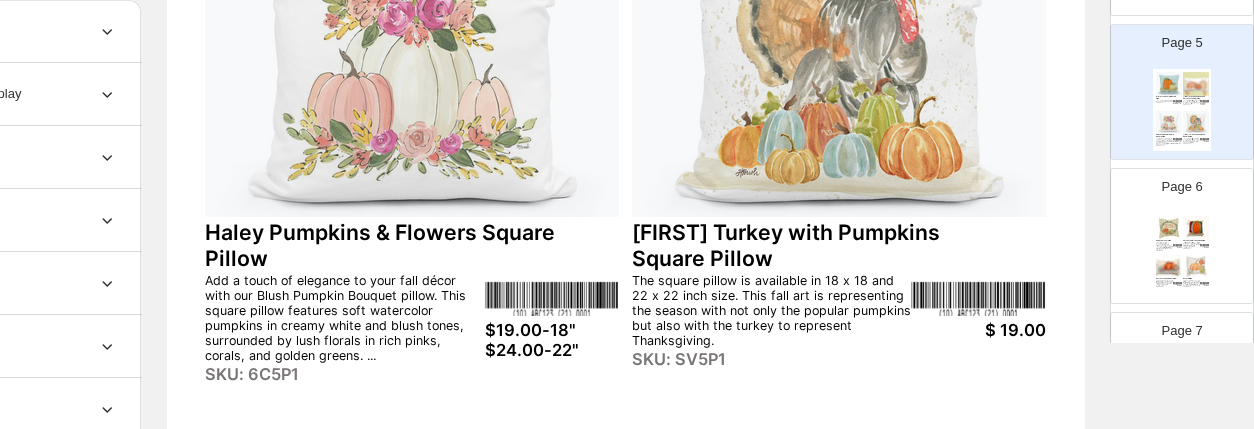 click on "$ 19.00" at bounding box center [978, 330] 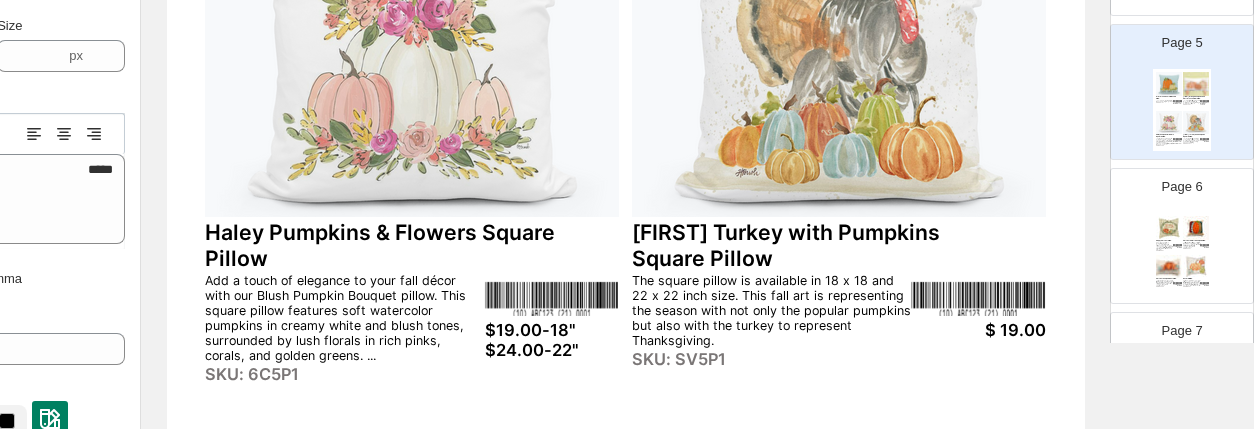 scroll, scrollTop: 881, scrollLeft: 0, axis: vertical 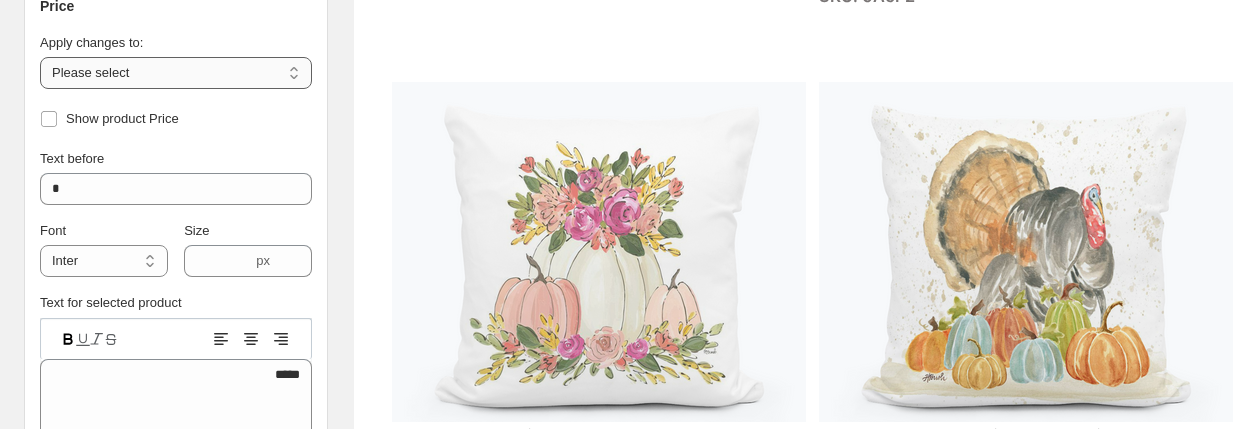 click on "**********" at bounding box center [176, 73] 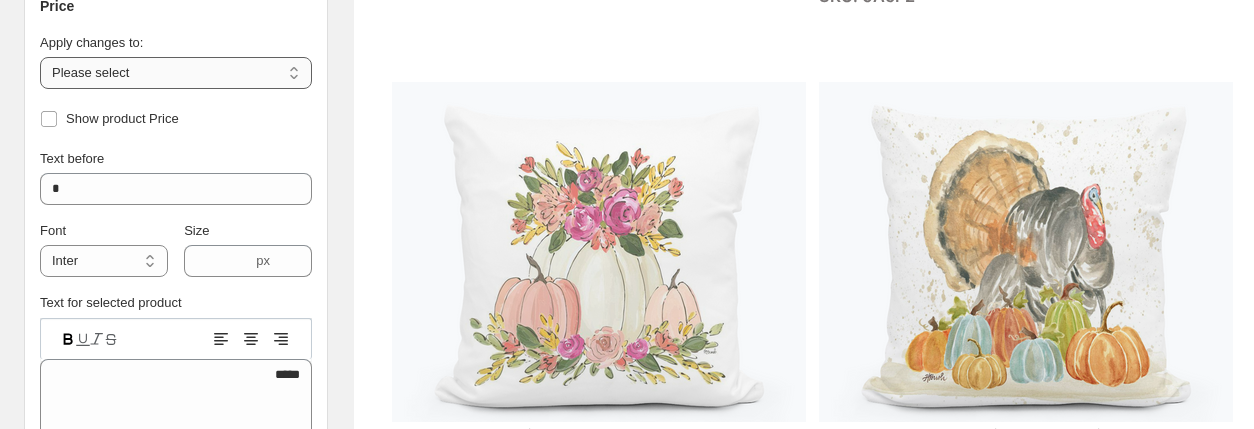 select on "**********" 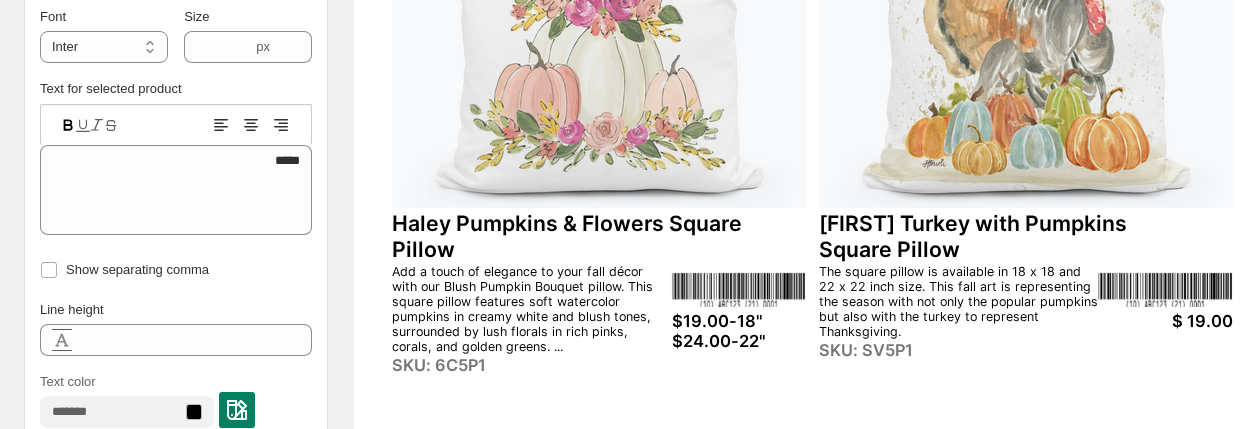 scroll, scrollTop: 902, scrollLeft: 0, axis: vertical 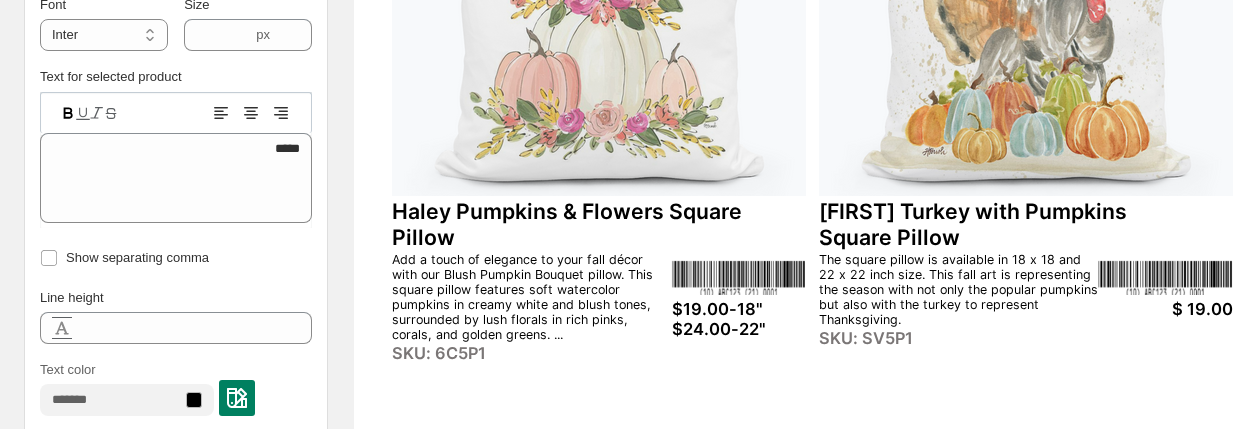 click 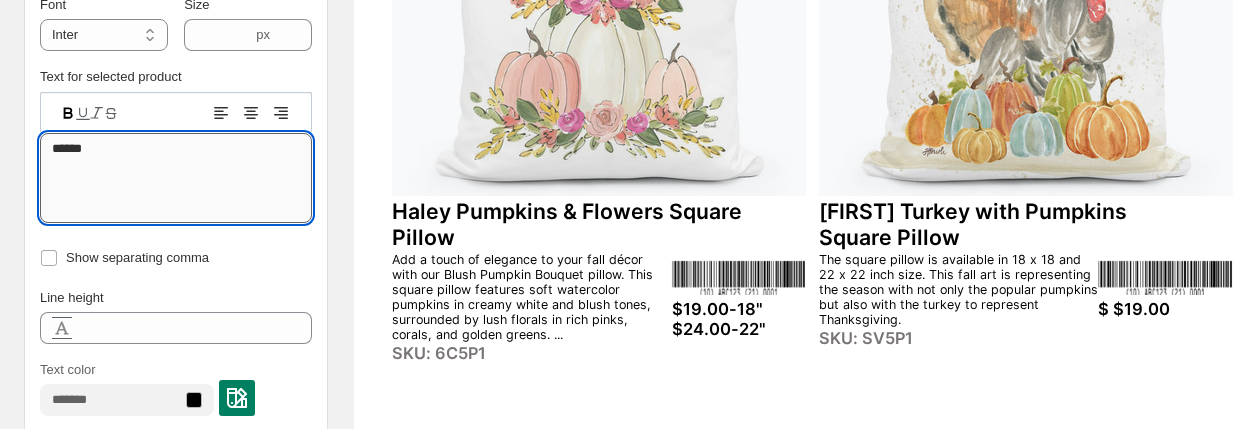 click on "******" at bounding box center [176, 178] 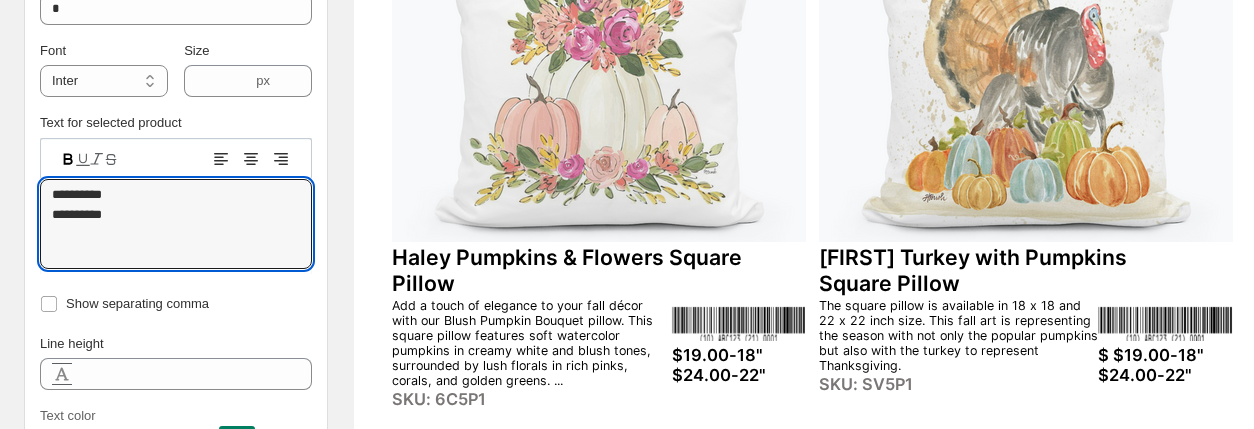 scroll, scrollTop: 598, scrollLeft: 0, axis: vertical 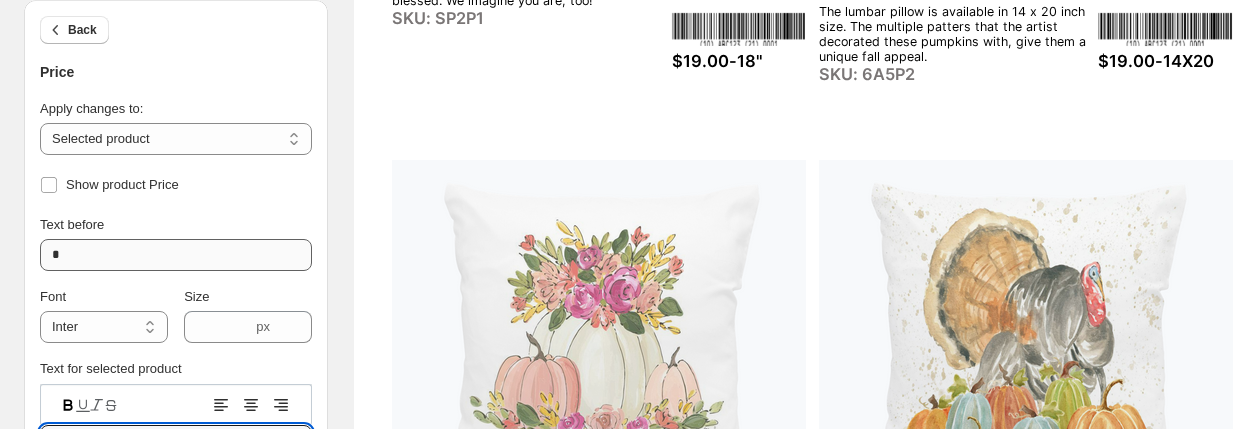 type on "**********" 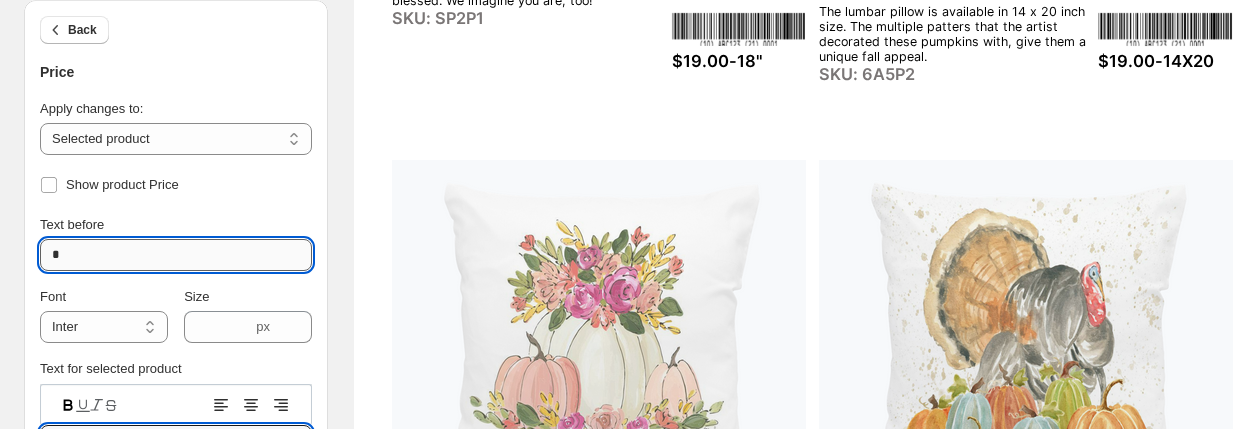 click on "*" at bounding box center [176, 255] 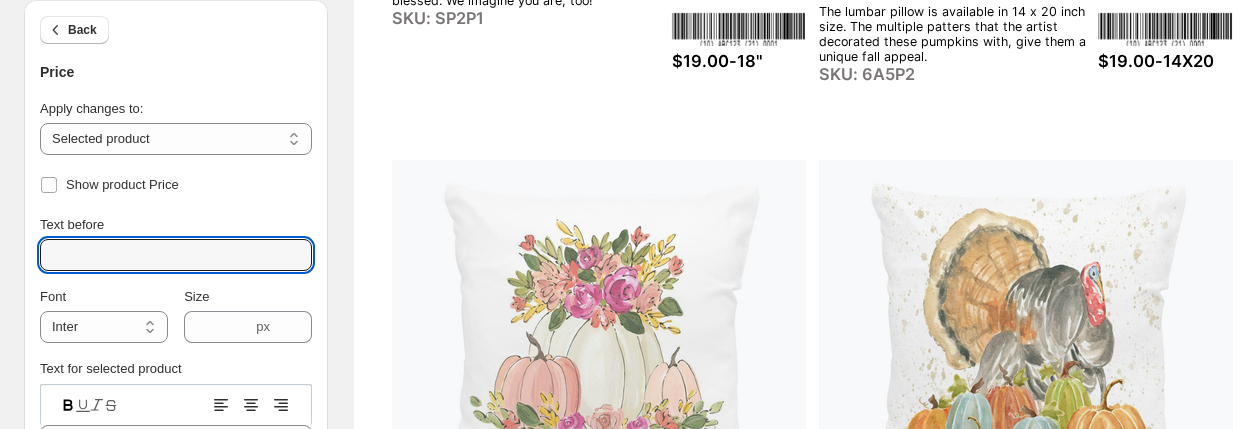type 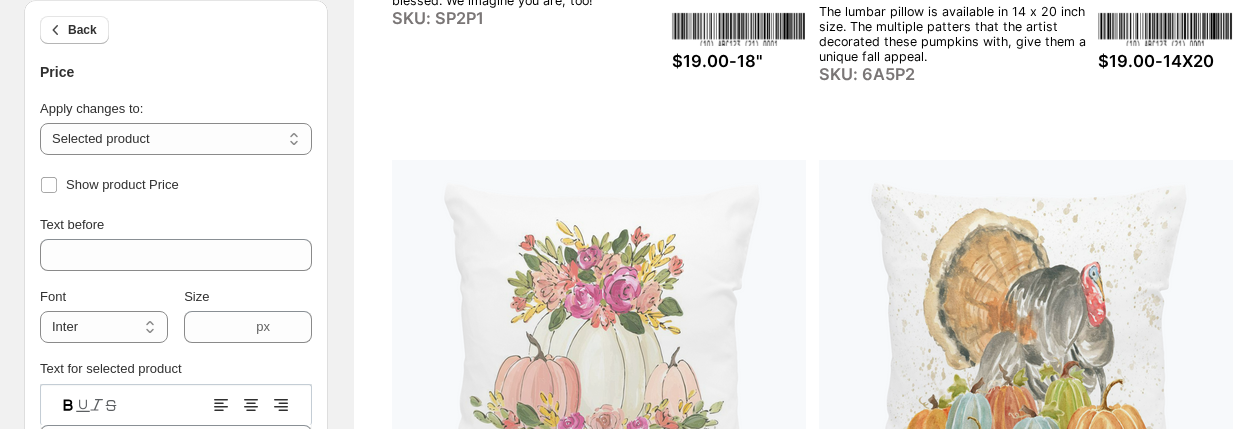 click on "**********" at bounding box center [176, 458] 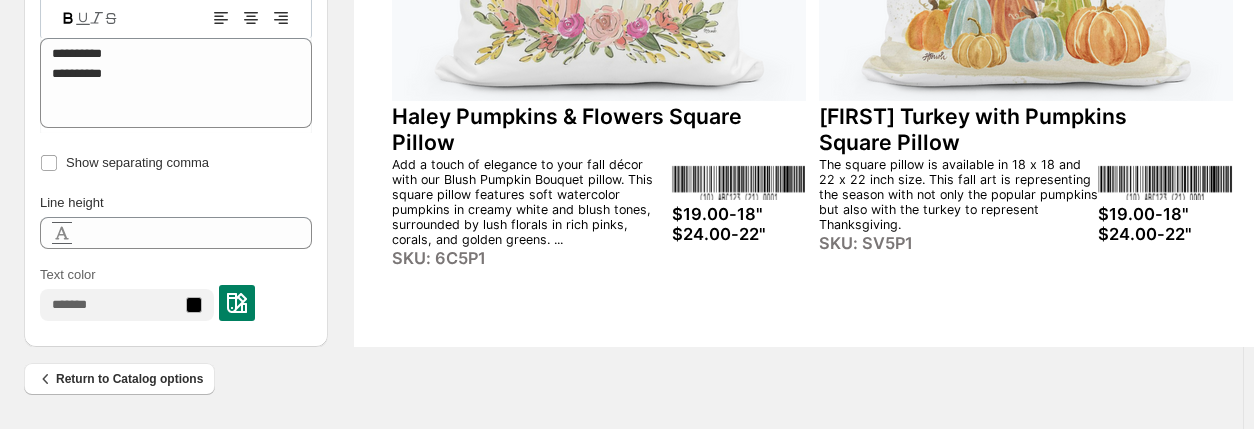 scroll, scrollTop: 996, scrollLeft: 0, axis: vertical 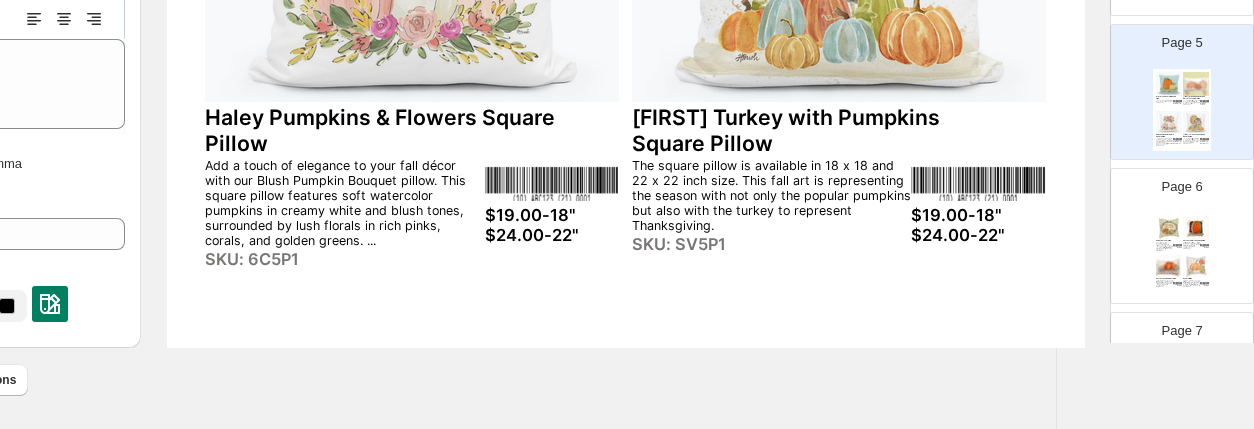 click at bounding box center [1196, 267] 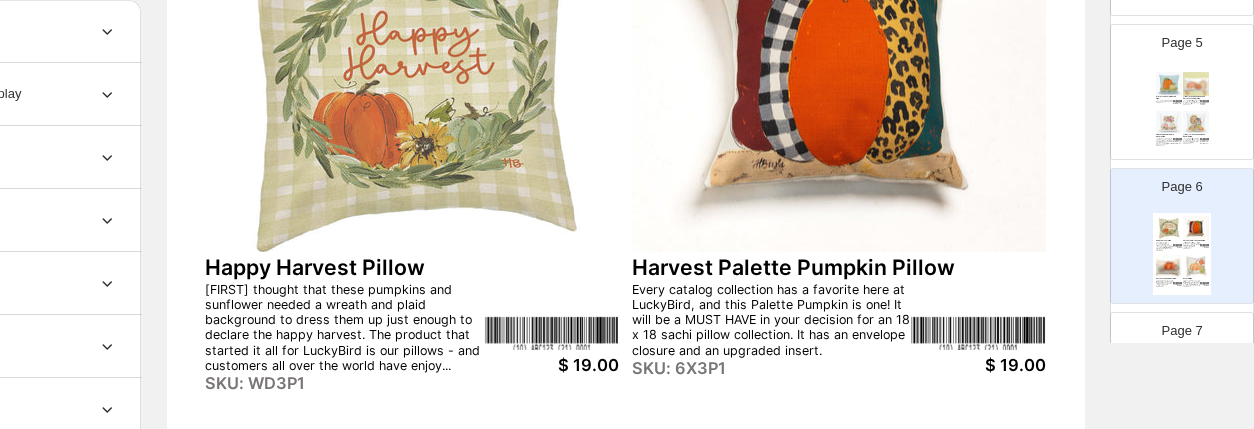 scroll, scrollTop: 296, scrollLeft: 187, axis: both 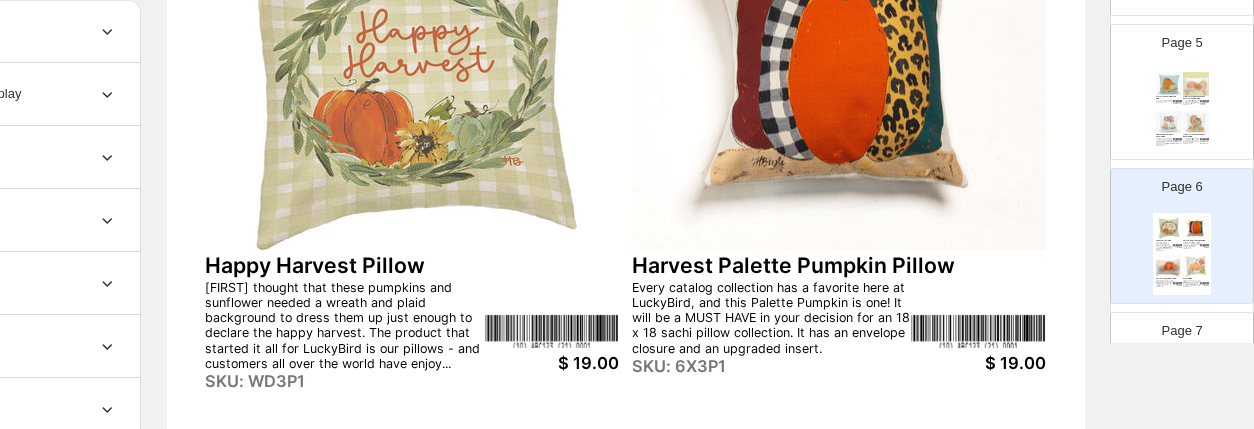 click on "$ 19.00" at bounding box center (552, 363) 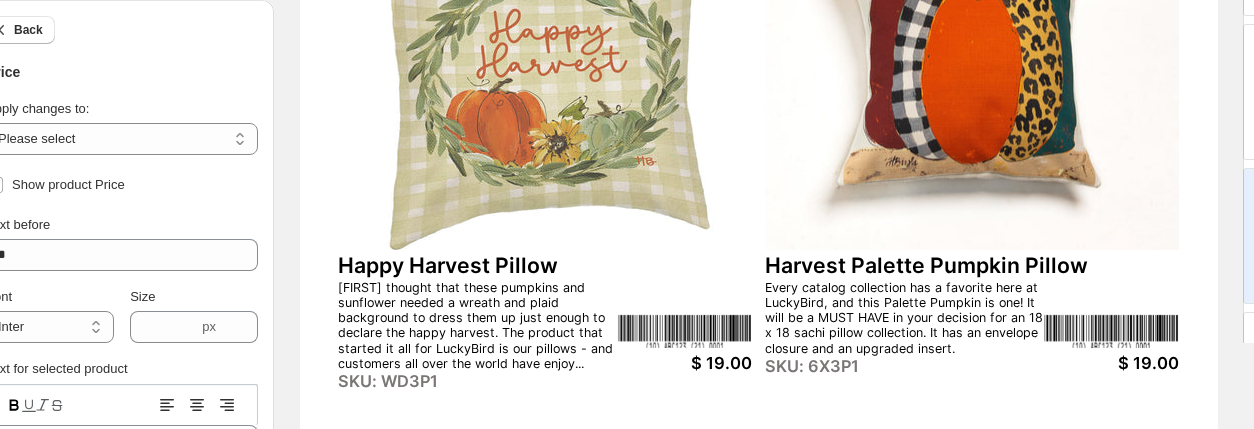 scroll, scrollTop: 296, scrollLeft: 0, axis: vertical 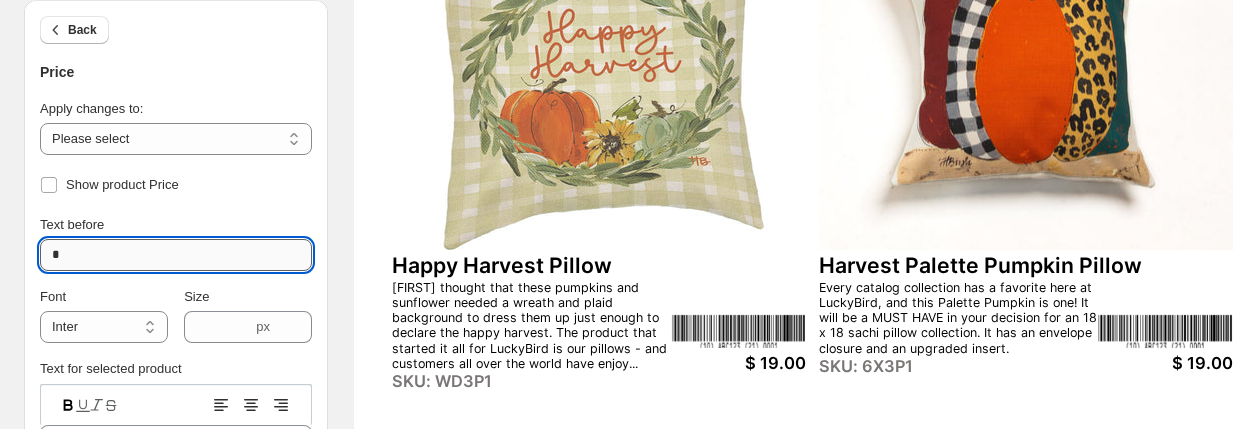 click on "*" at bounding box center [176, 255] 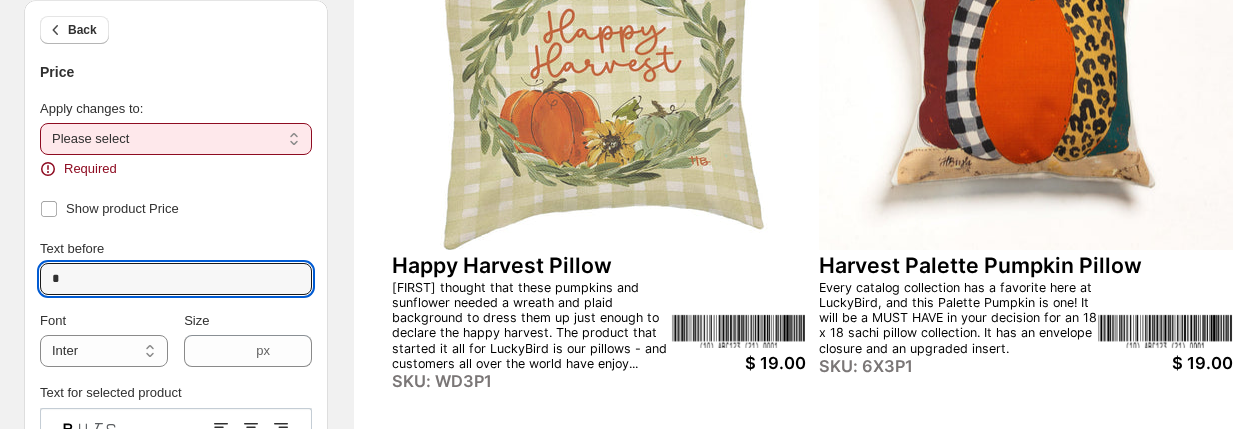 click on "**********" at bounding box center [176, 139] 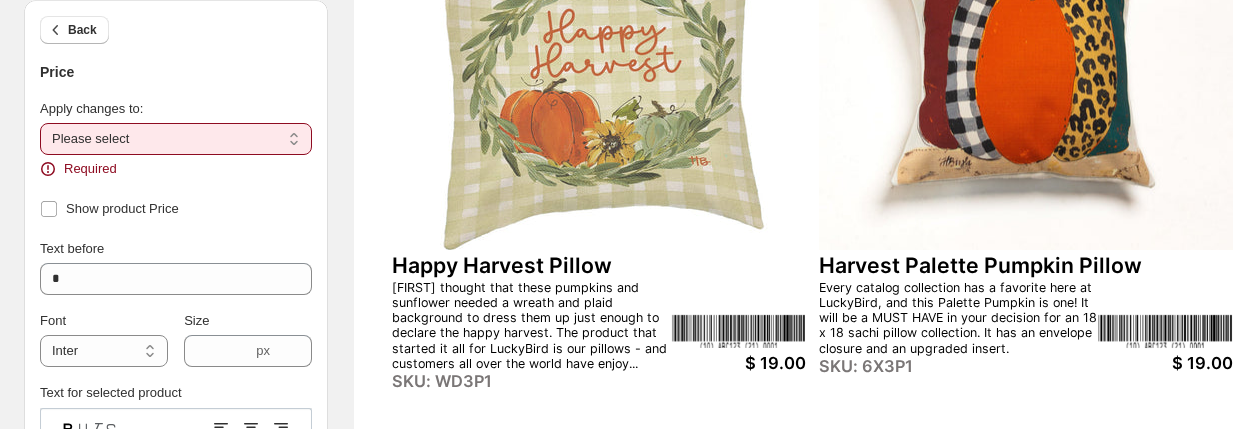 select on "**********" 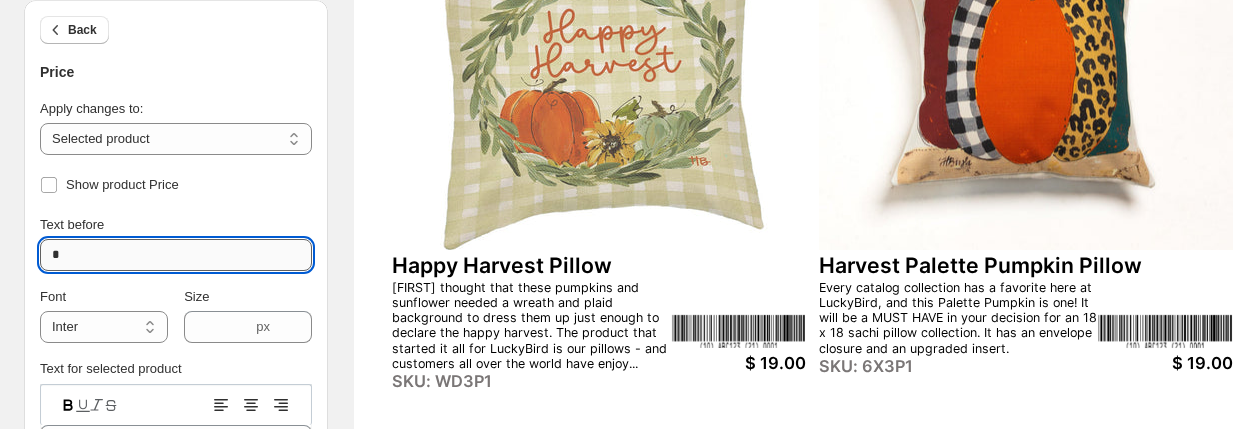 click on "*" at bounding box center (176, 255) 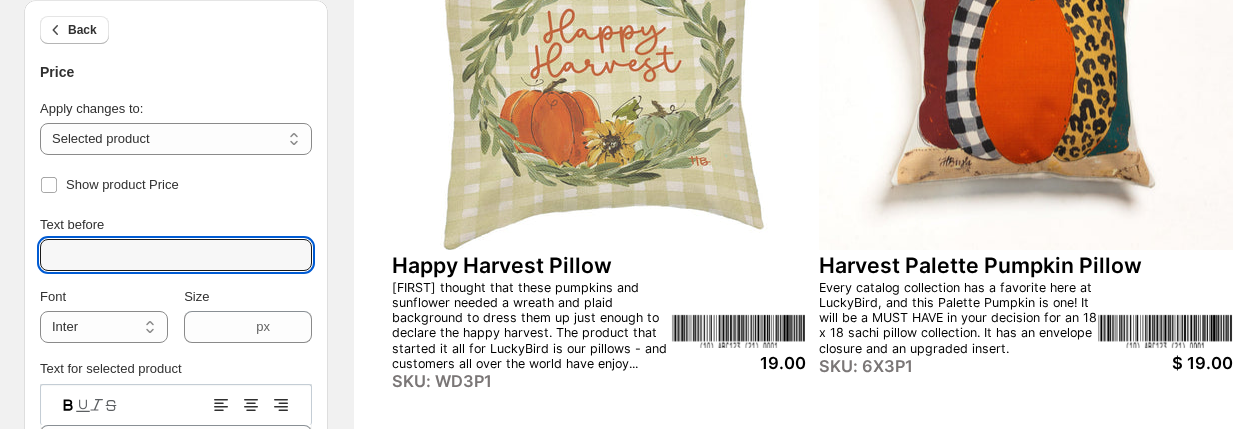 type 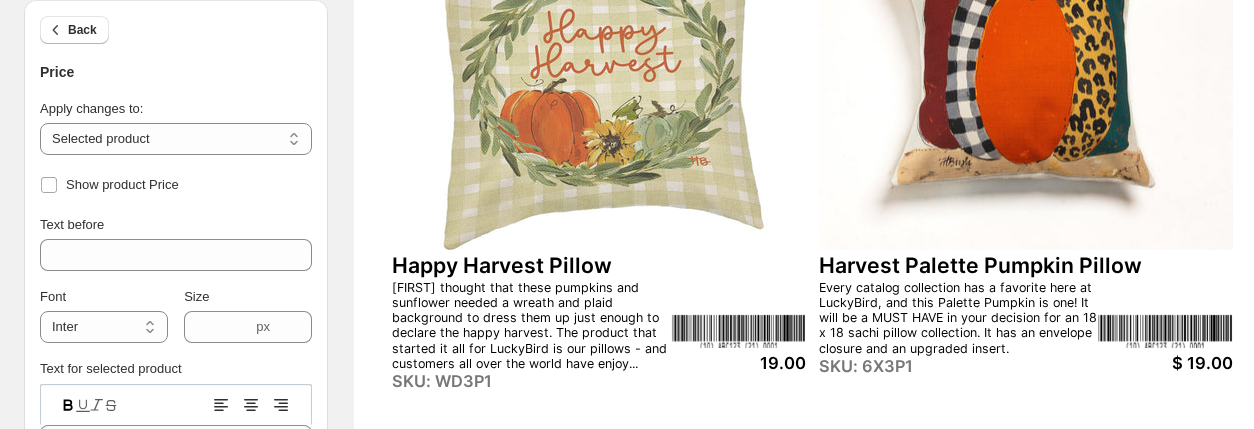 click 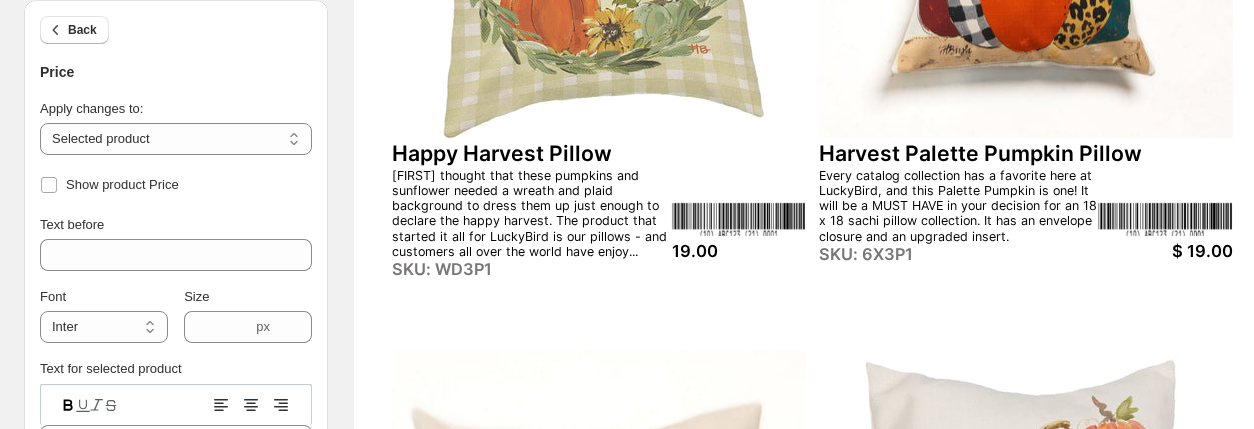 scroll, scrollTop: 422, scrollLeft: 0, axis: vertical 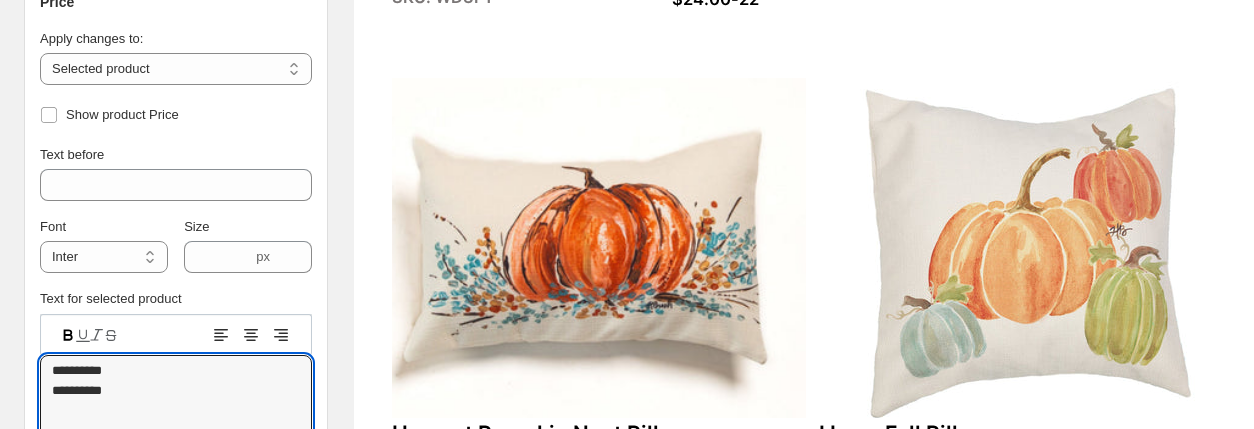 type on "**********" 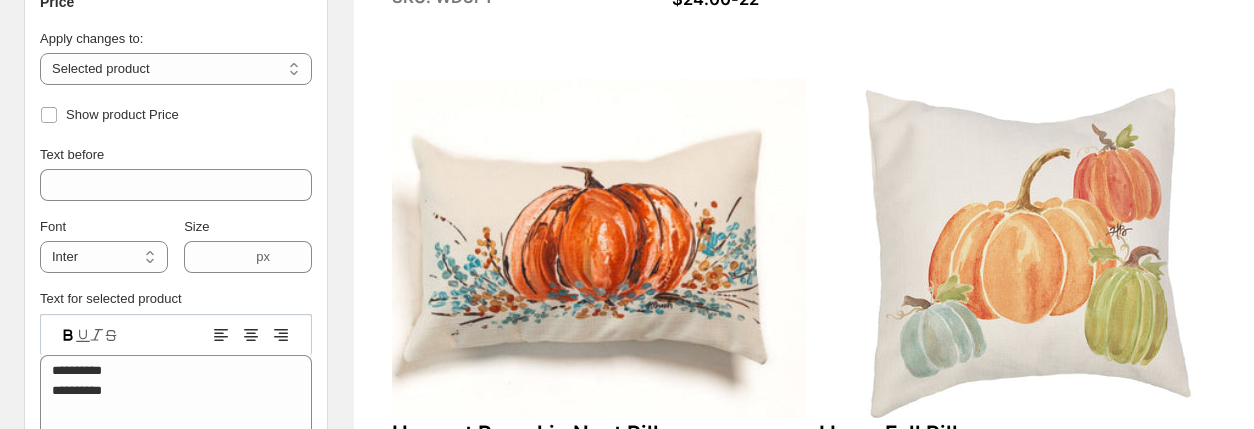 drag, startPoint x: 1252, startPoint y: 254, endPoint x: 1254, endPoint y: 227, distance: 27.073973 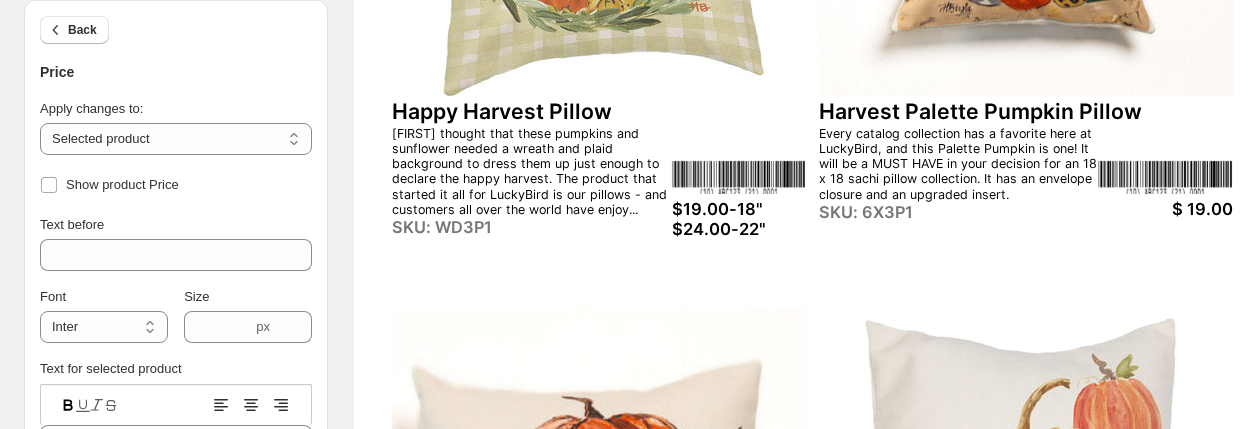 scroll, scrollTop: 448, scrollLeft: 0, axis: vertical 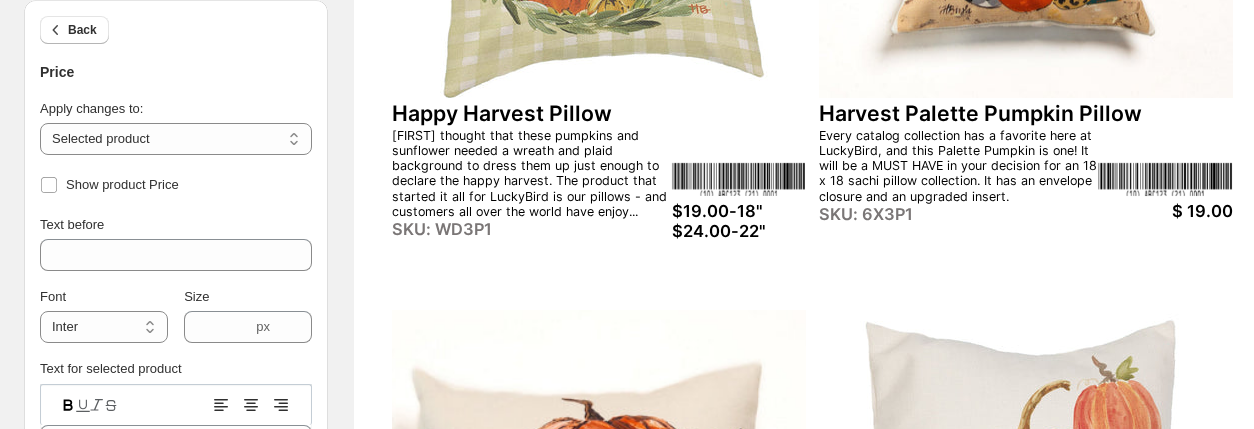 click on "$ 19.00" at bounding box center [1165, 211] 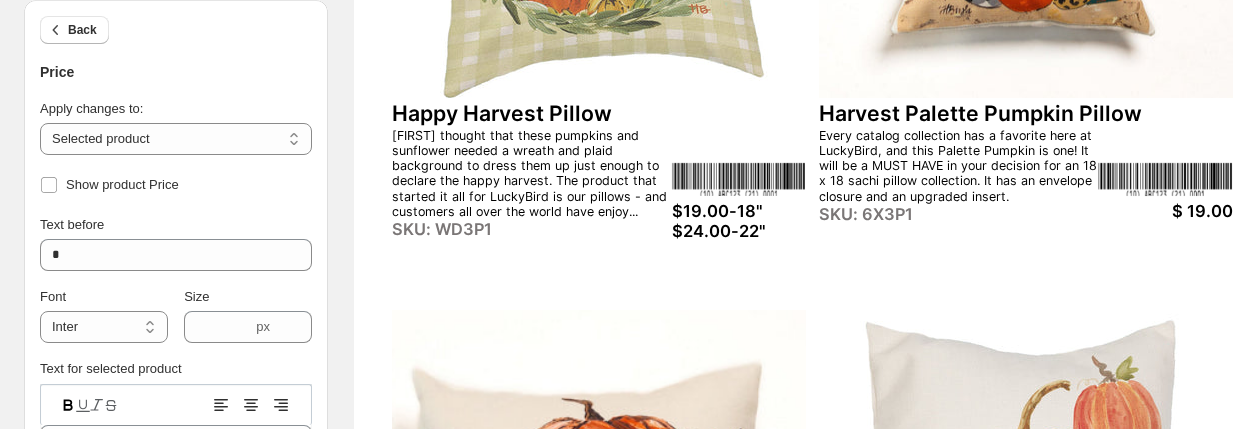 click on "$ 19.00" at bounding box center [1165, 211] 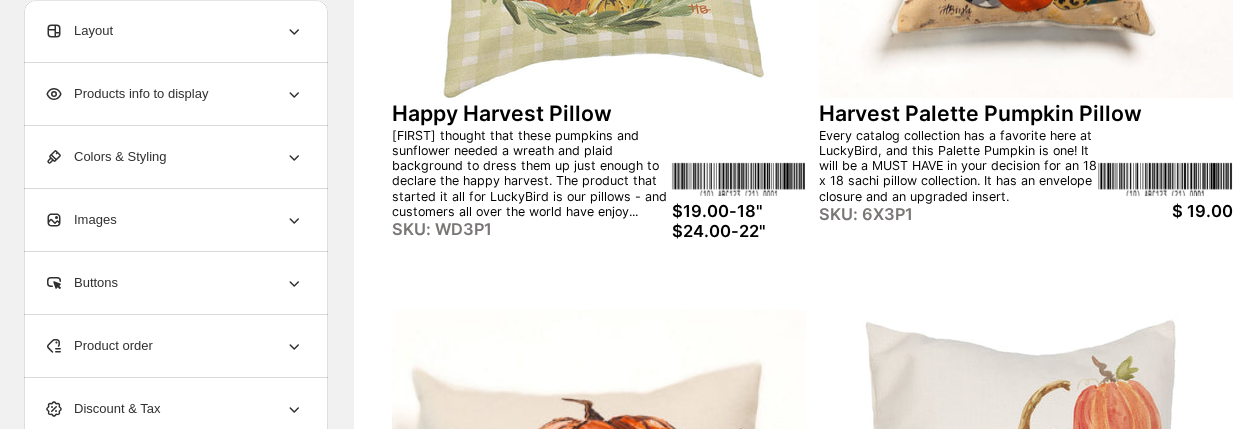 click on "$ 19.00" at bounding box center [1165, 211] 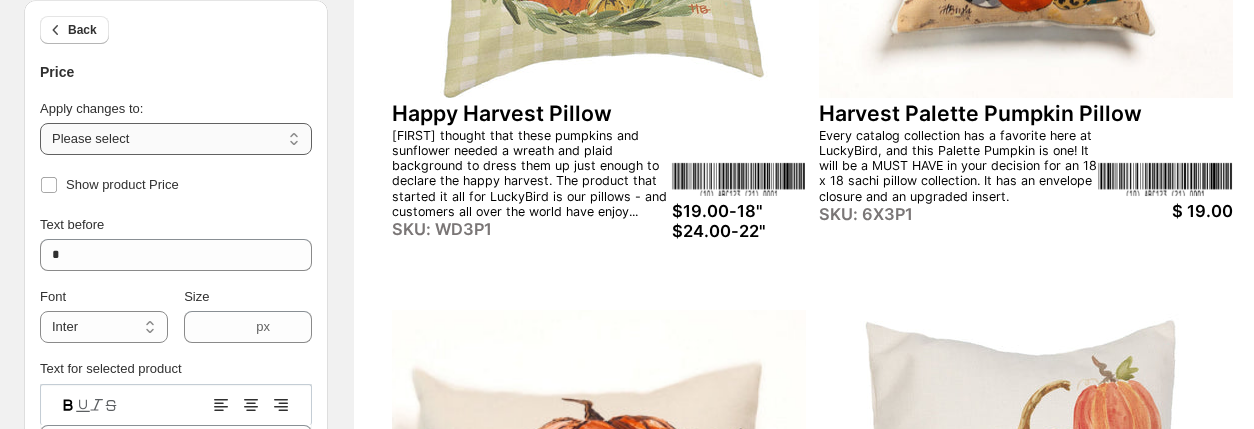 click on "**********" at bounding box center [176, 139] 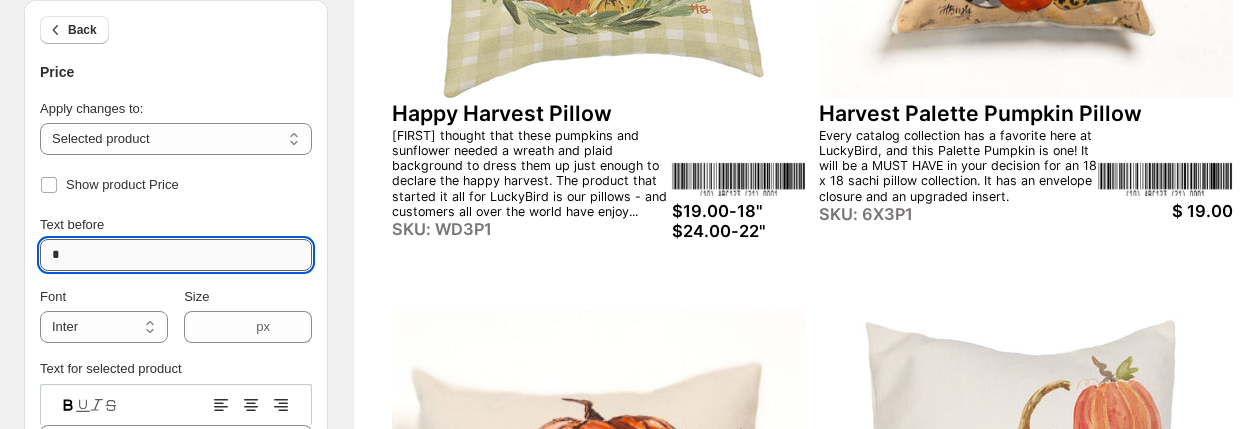 click on "*" at bounding box center [176, 255] 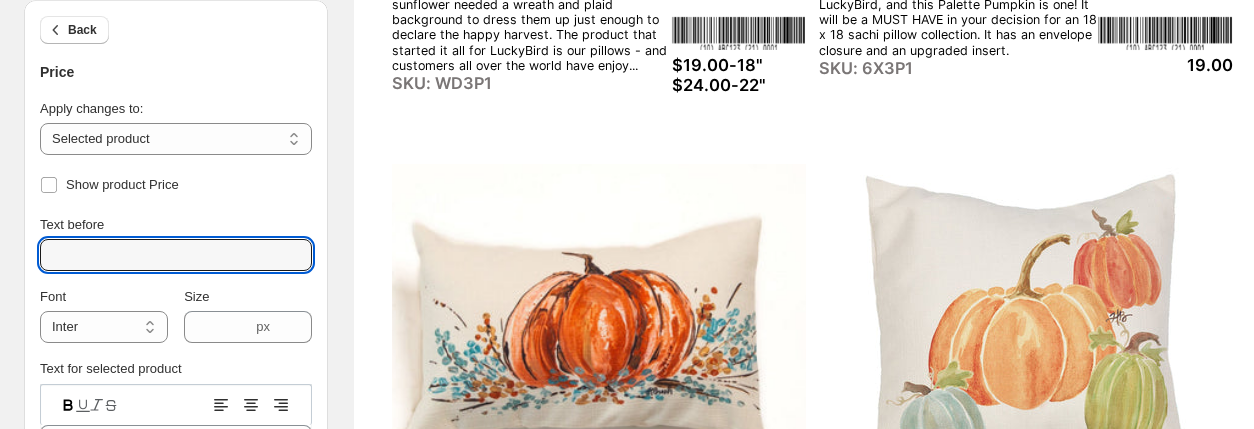scroll, scrollTop: 610, scrollLeft: 0, axis: vertical 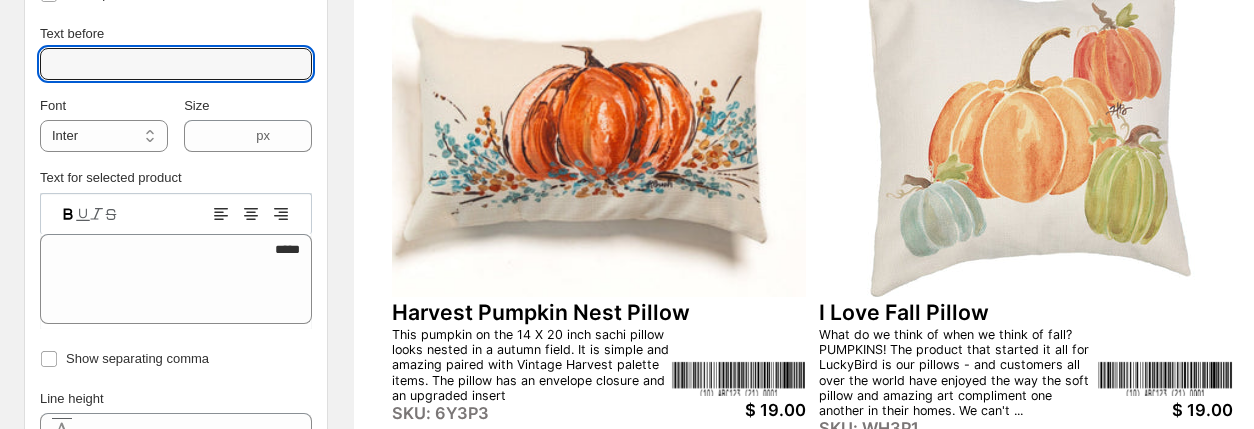 type 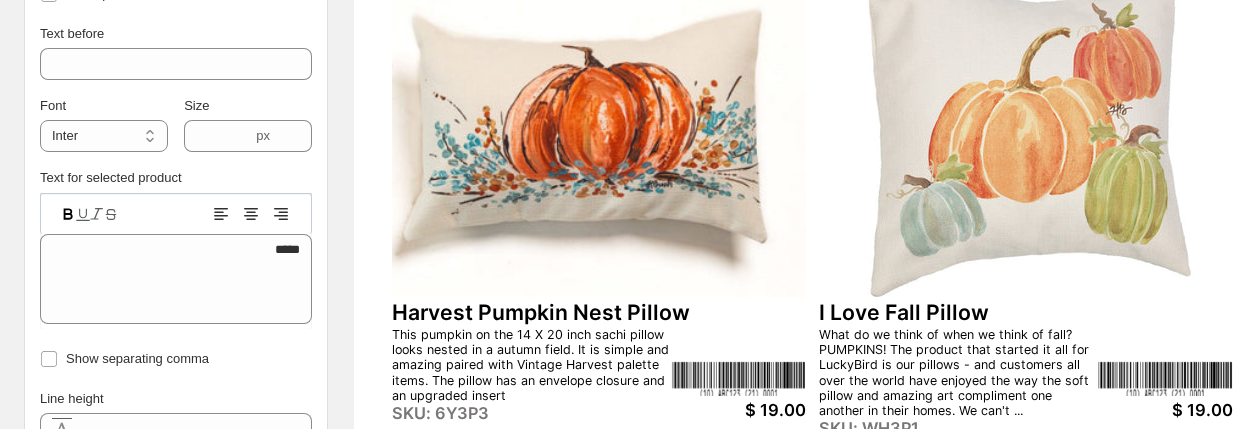 click 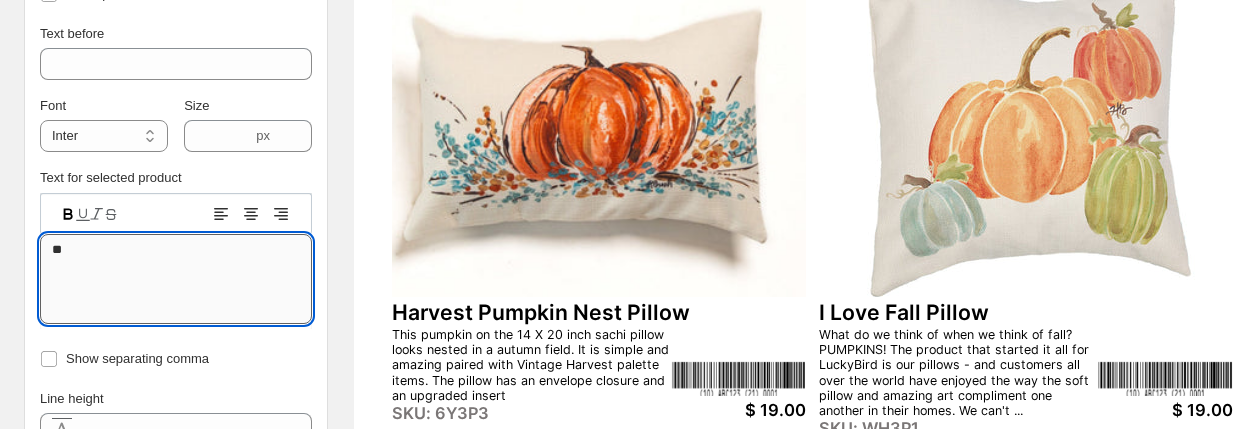 type on "*" 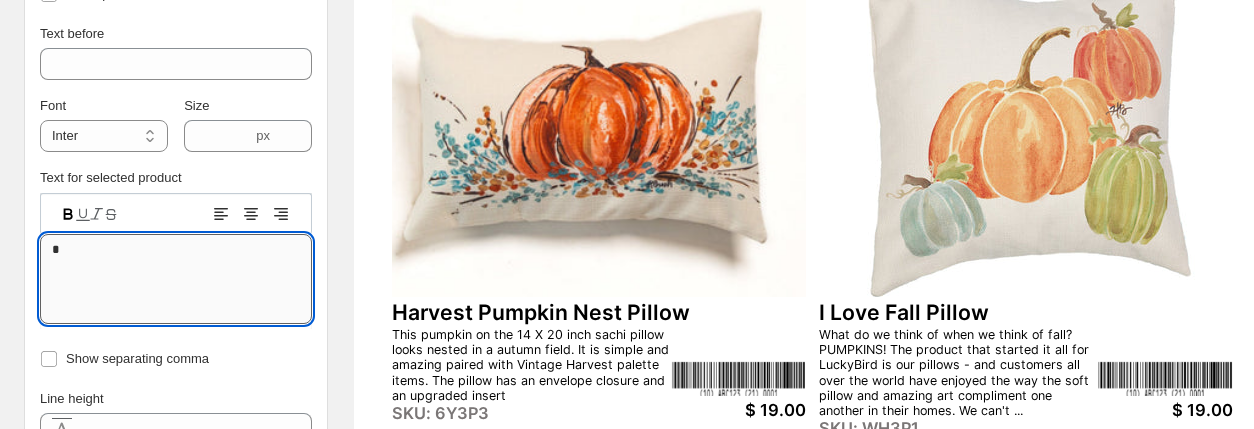 paste on "**********" 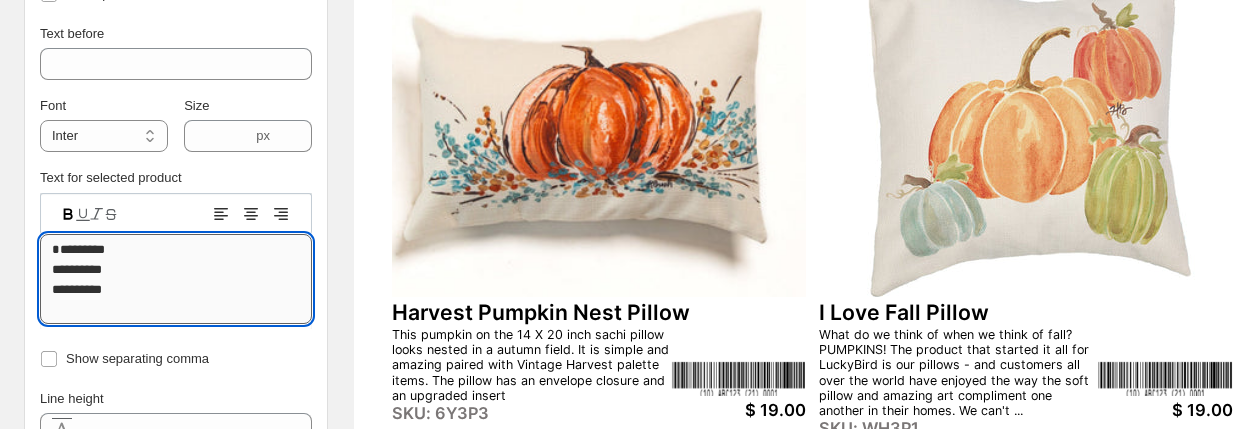 click on "**********" at bounding box center [176, 279] 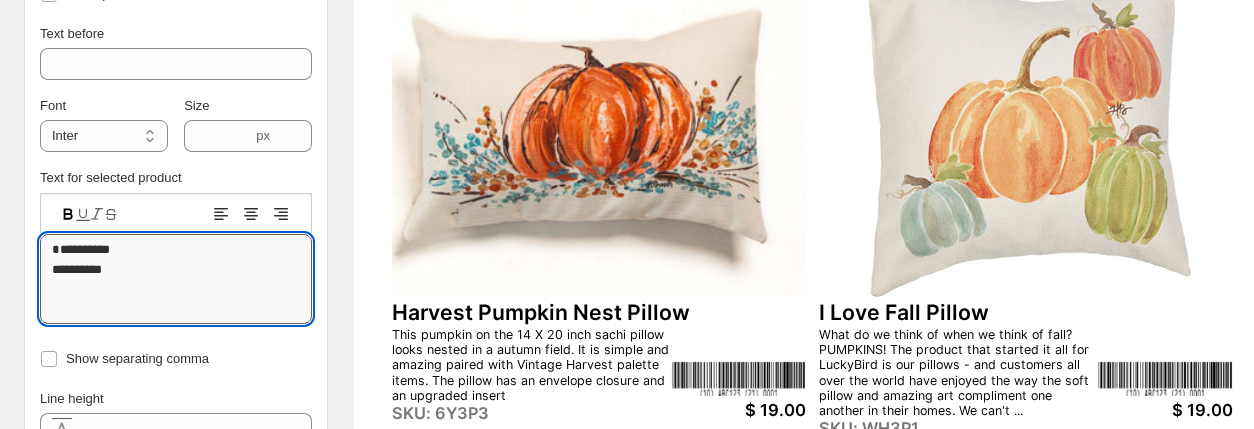 click on "**********" at bounding box center [176, 279] 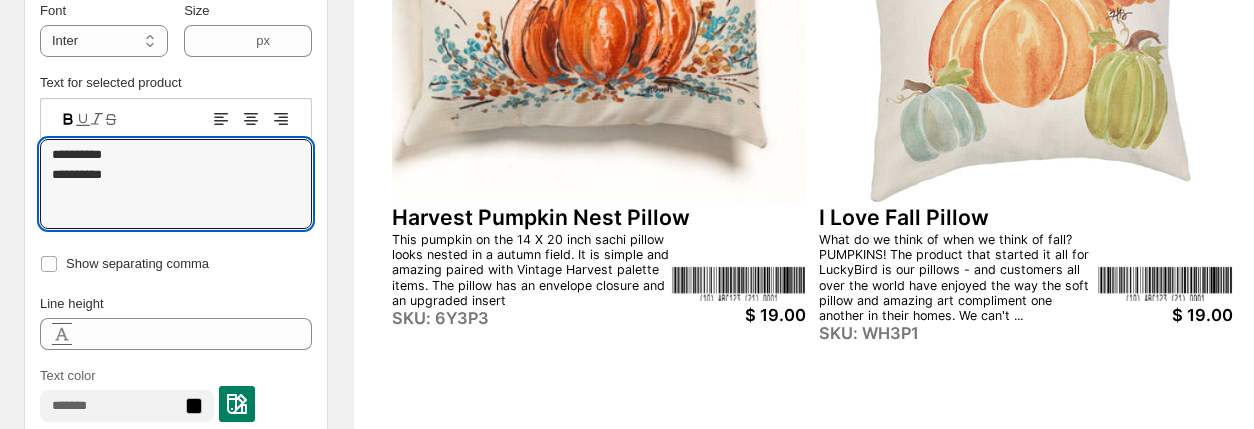 scroll, scrollTop: 910, scrollLeft: 0, axis: vertical 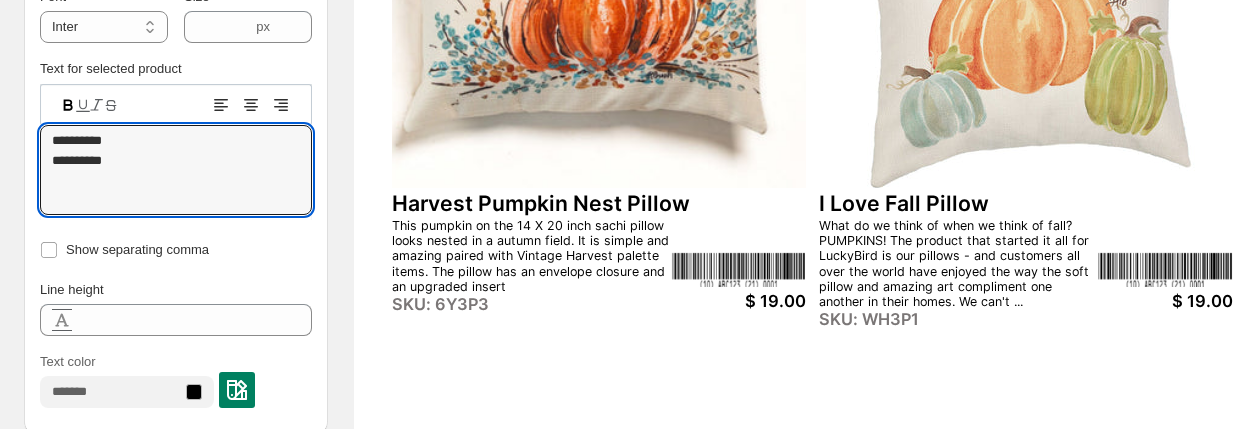 type on "**********" 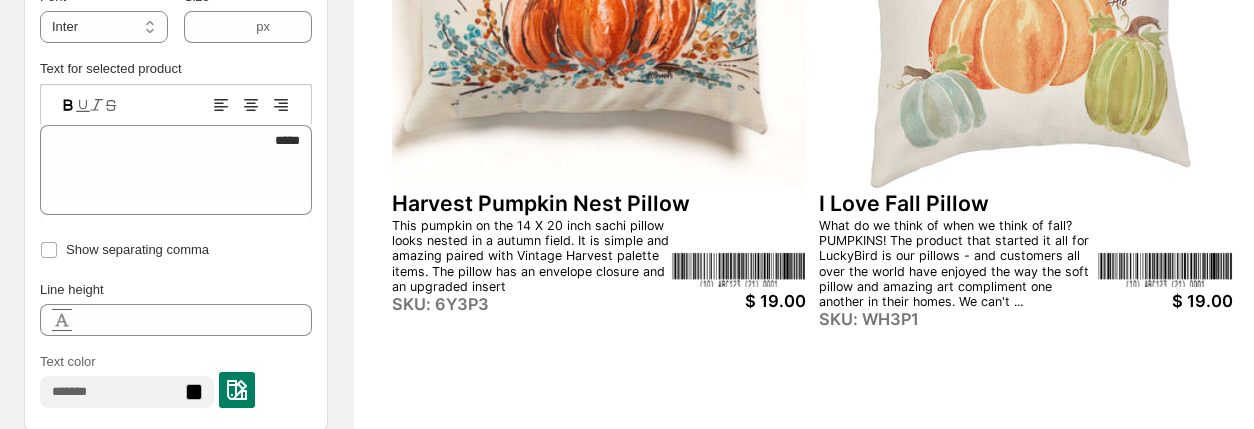 click 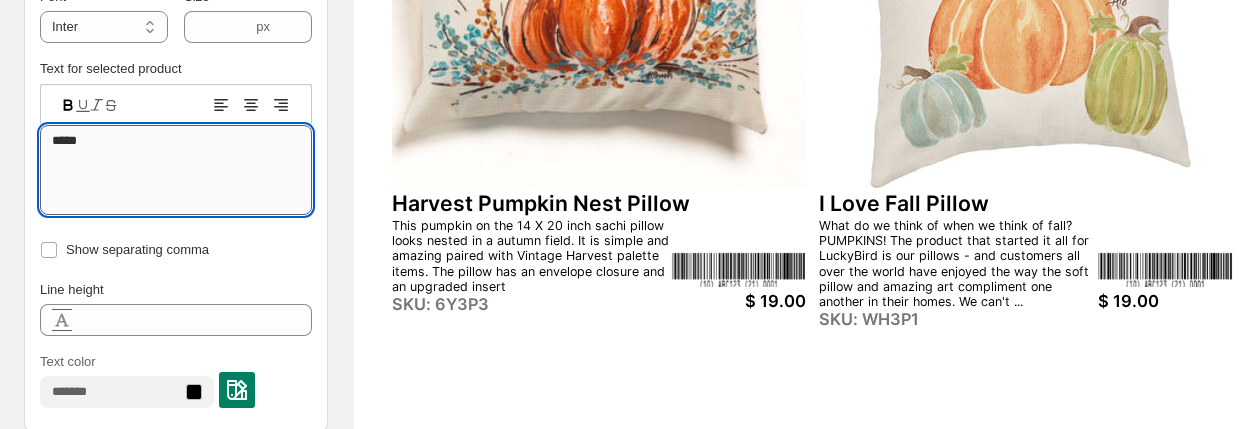 click on "*****" at bounding box center (176, 170) 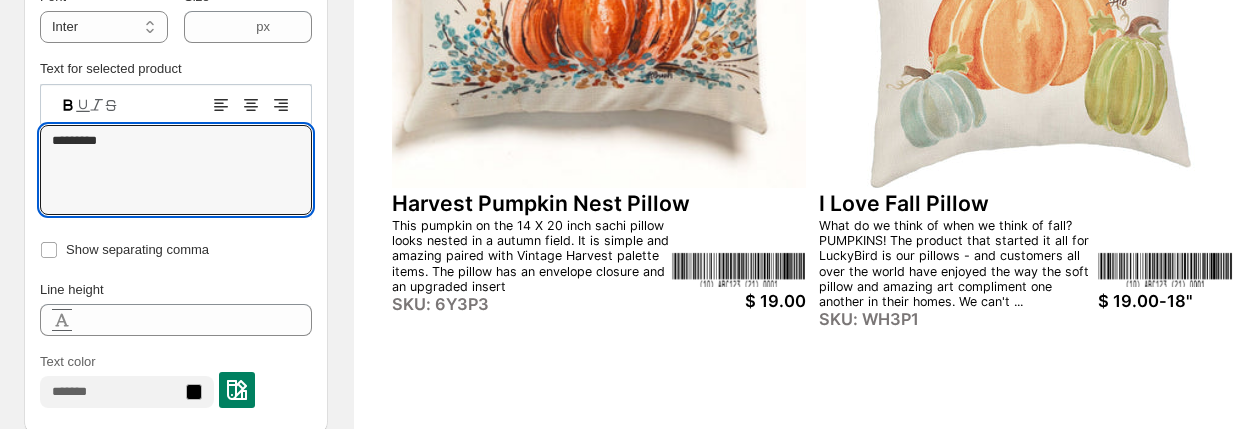 click on "$ 19.00" at bounding box center [739, 301] 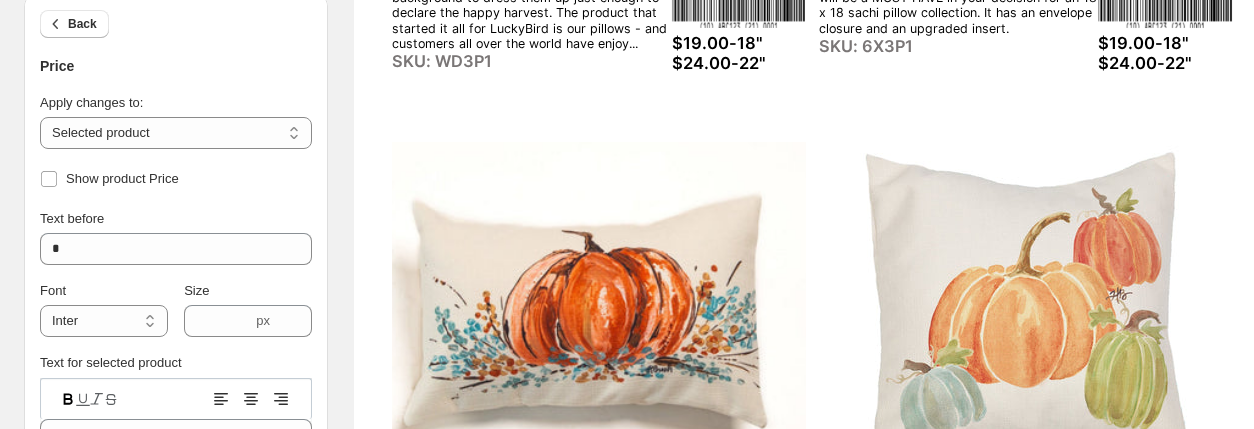 scroll, scrollTop: 614, scrollLeft: 0, axis: vertical 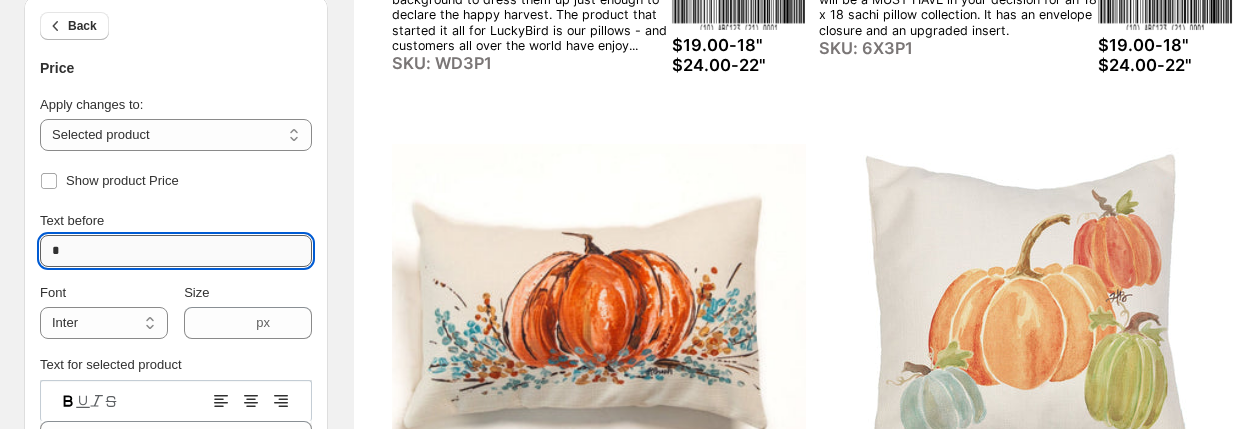 click on "*" at bounding box center [176, 251] 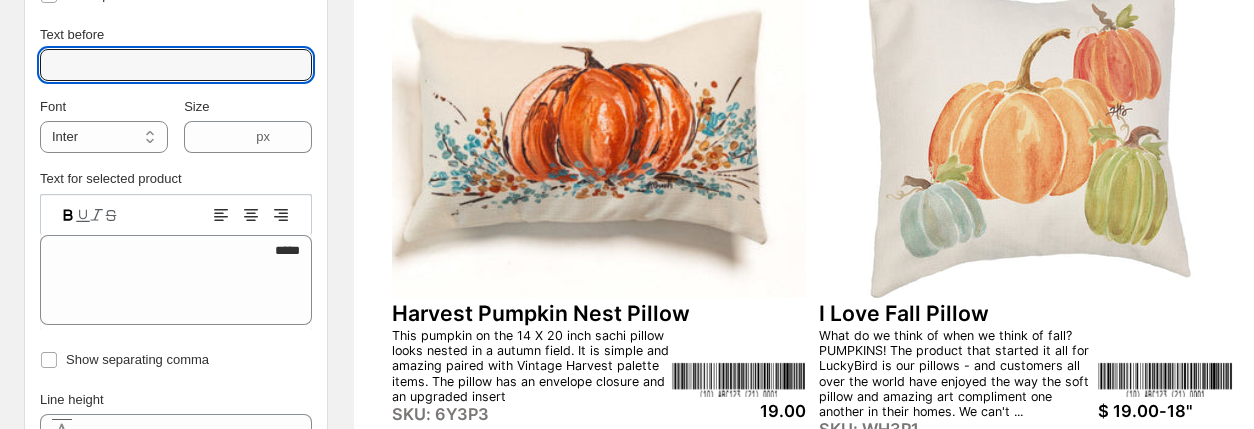 scroll, scrollTop: 814, scrollLeft: 0, axis: vertical 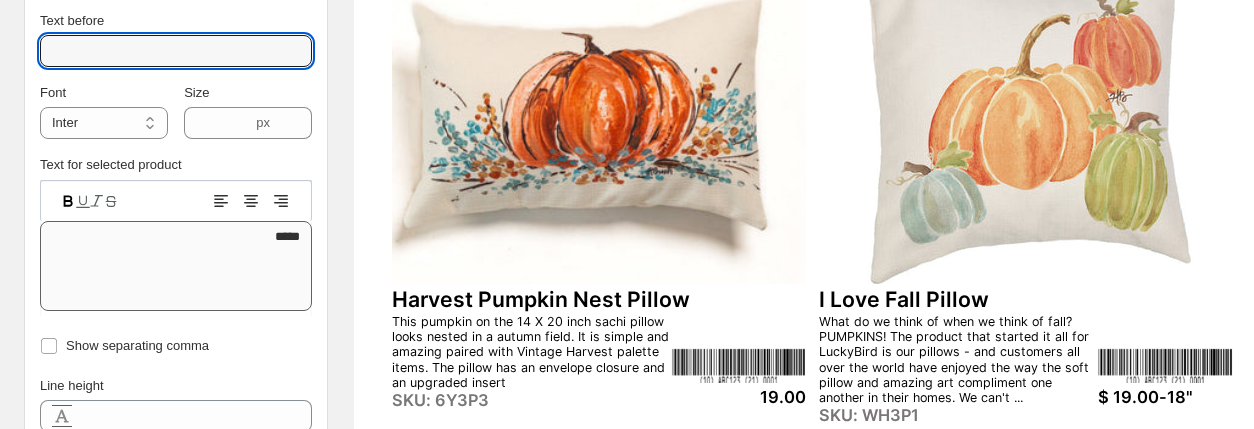 type 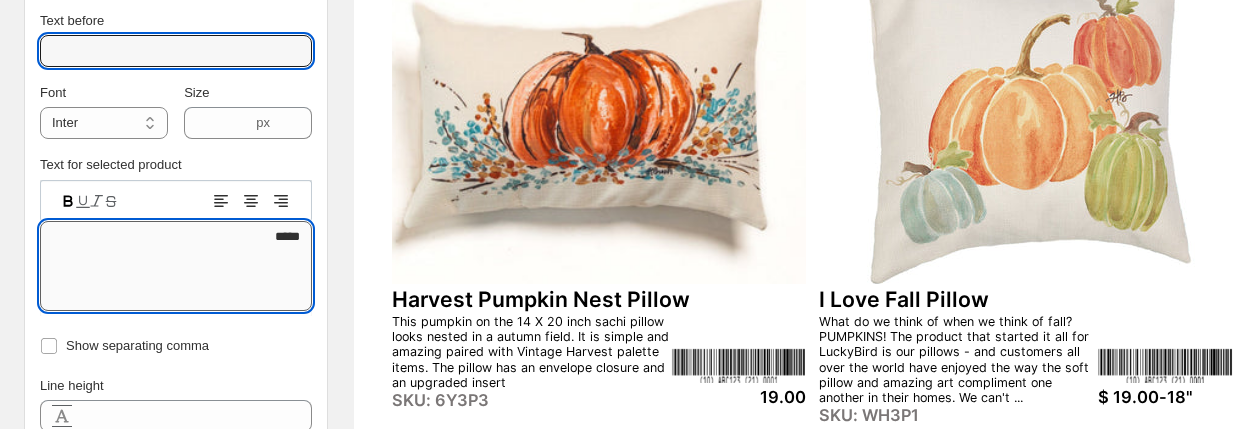 click on "*****" at bounding box center (176, 266) 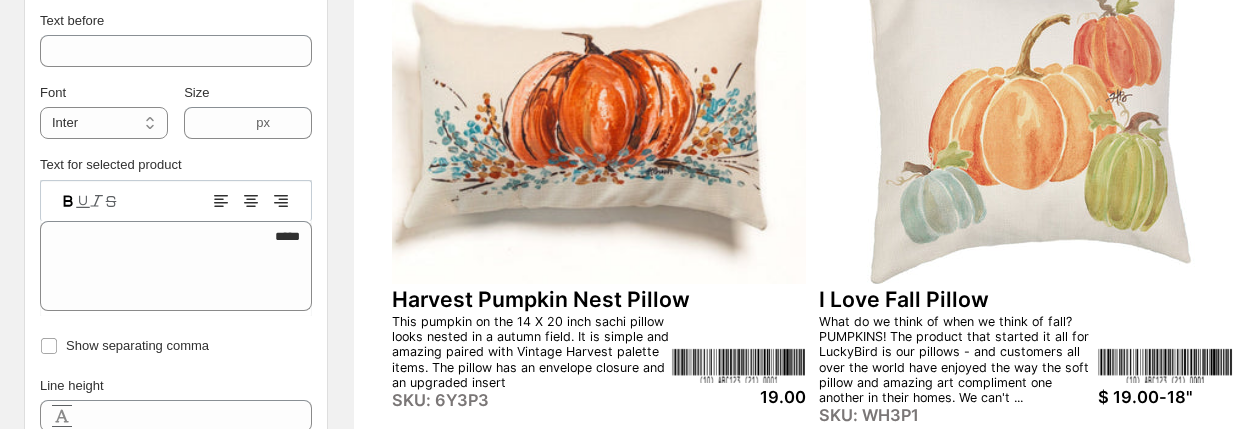 click 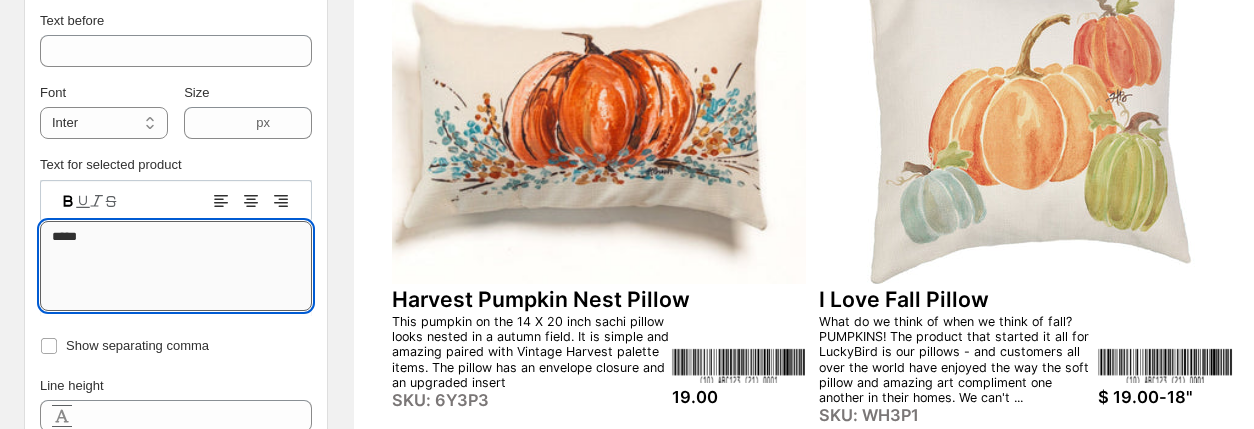 click on "*****" at bounding box center (176, 266) 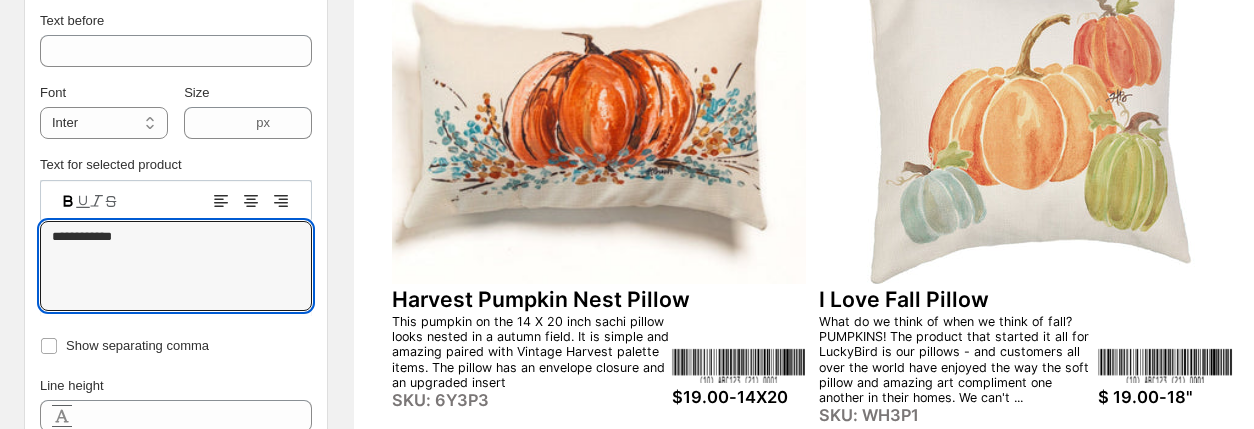 type on "**********" 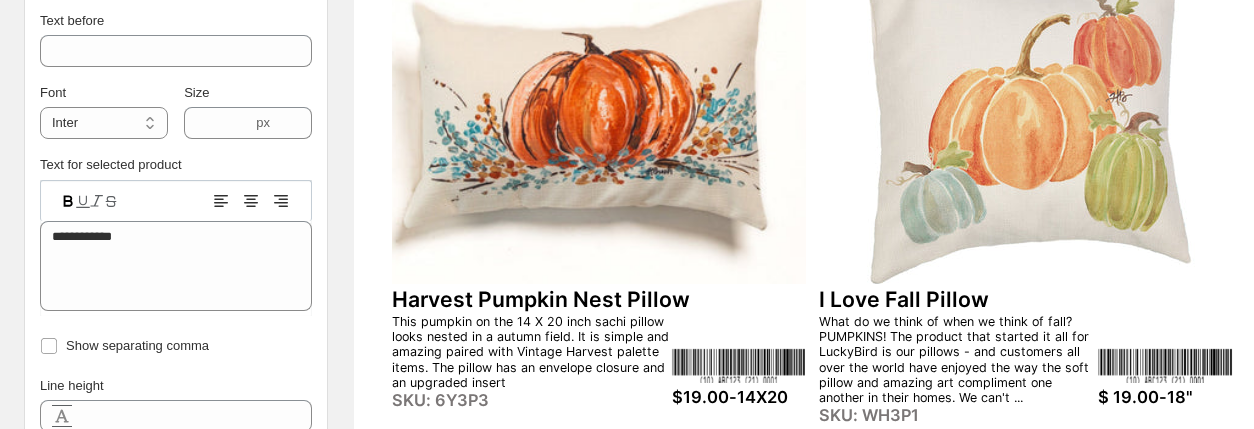 click on "Happy Harvest Pillow [FIRST] thought that these pumpkins and sunflower needed a wreath and plaid background to dress them up just enough to declare the happy harvest. The product that started it all for LuckyBird is our pillows - and customers all over the world have enjoy... SKU:  WD3P1 $19.00-18"
$24.00-22" Harvest Palette Pumpkin Pillow Every catalog collection has a favorite here at LuckyBird, and this Palette Pumpkin is one! It will be a MUST HAVE in your decision for an 18 x 18 sachi pillow collection.  It has an envelope closure and an upgraded insert. SKU:  6X3P1 $19.00-18"
$24.00-22" Harvest Pumpkin Nest Pillow This pumpkin on the 14 X 20 inch sachi pillow looks nested in a autumn field. It is simple and amazing paired with Vintage Harvest palette items. The pillow has an envelope closure and an upgraded insert SKU:  6Y3P3 $19.00-14X20 I Love Fall Pillow SKU:  WH3P1 $ 19.00-18"" at bounding box center [813, -64] 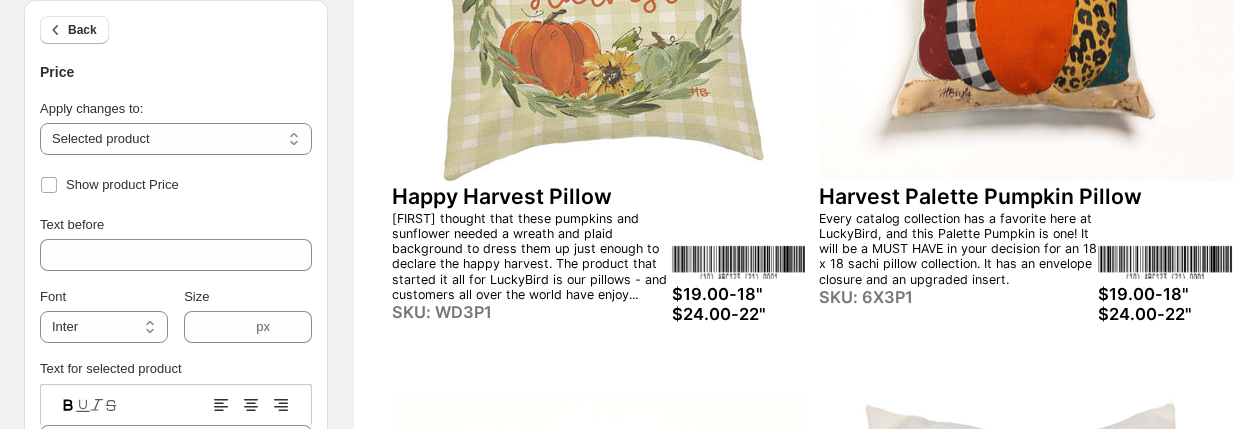 scroll, scrollTop: 0, scrollLeft: 0, axis: both 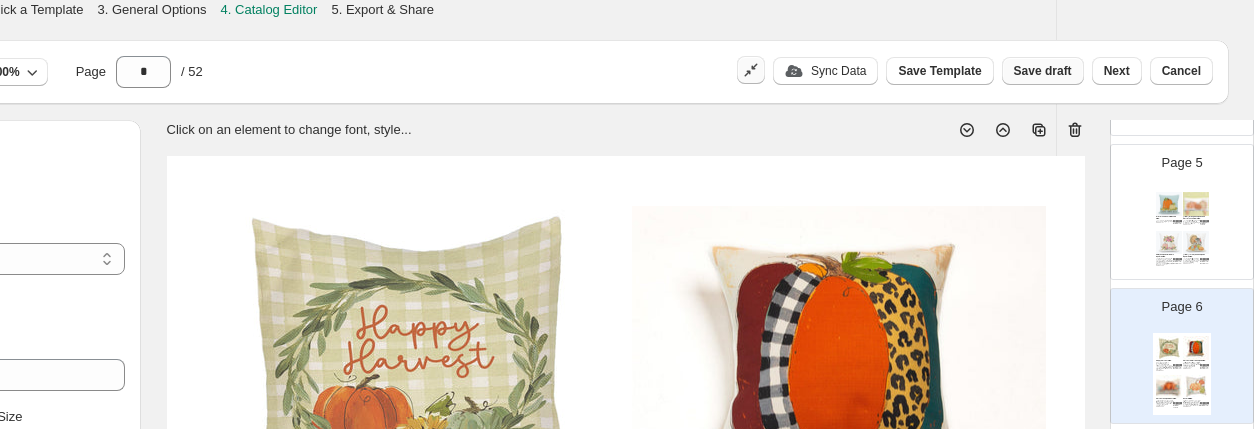 click on "Save draft" at bounding box center [1043, 71] 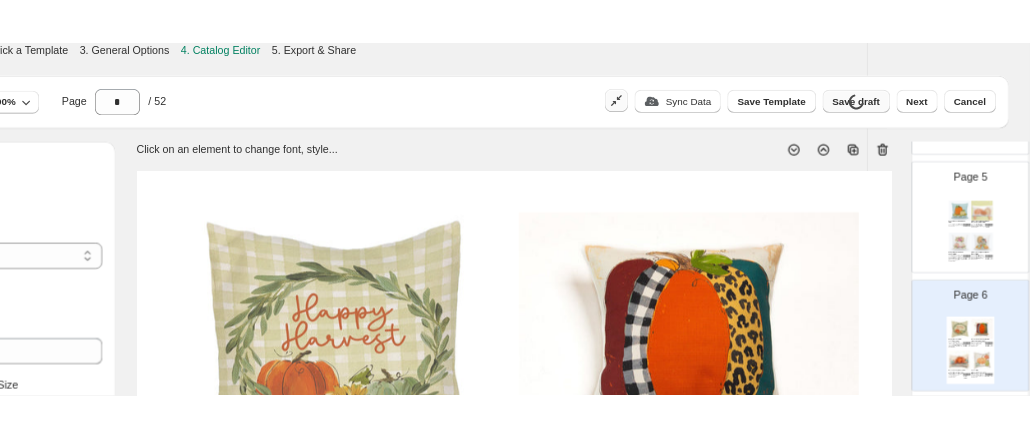 scroll, scrollTop: 0, scrollLeft: 0, axis: both 